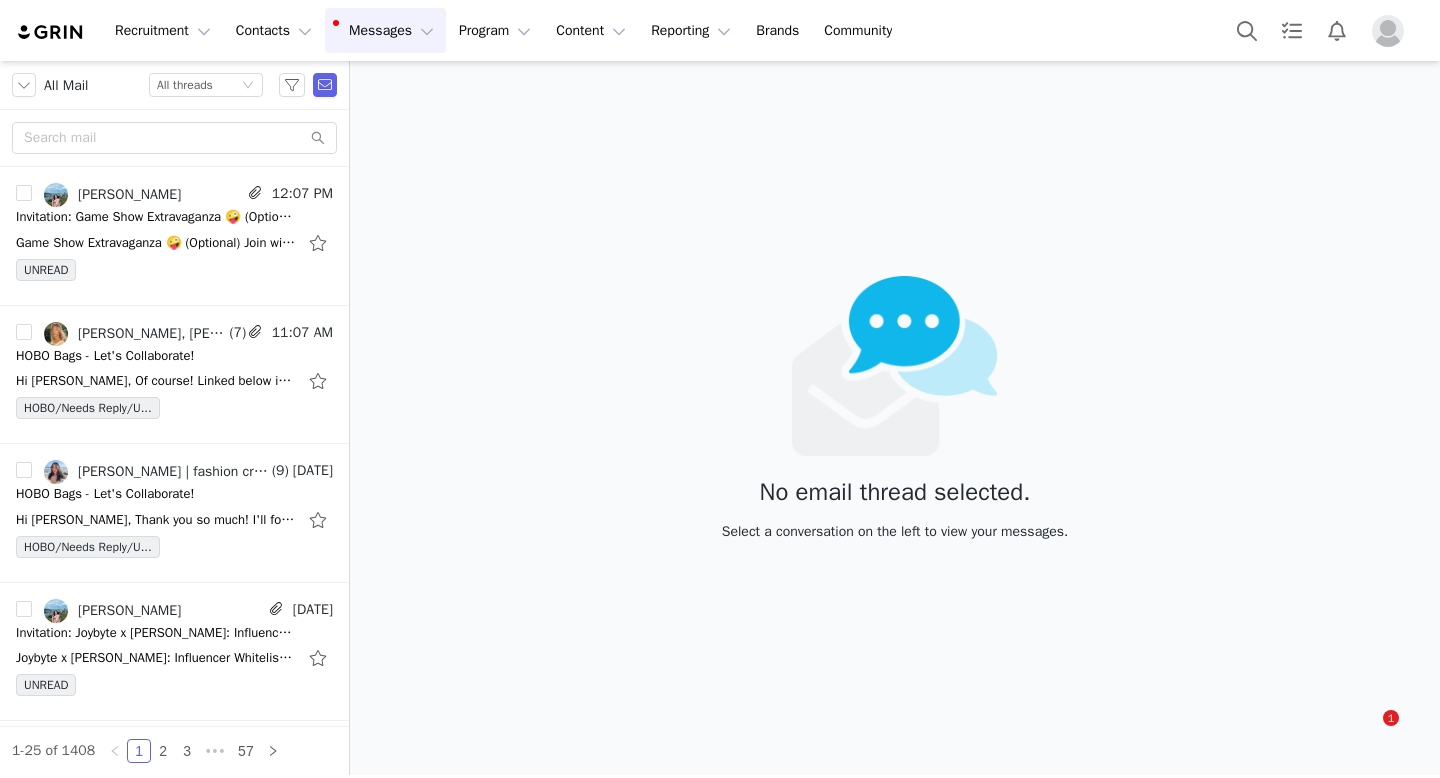 click at bounding box center [51, 32] 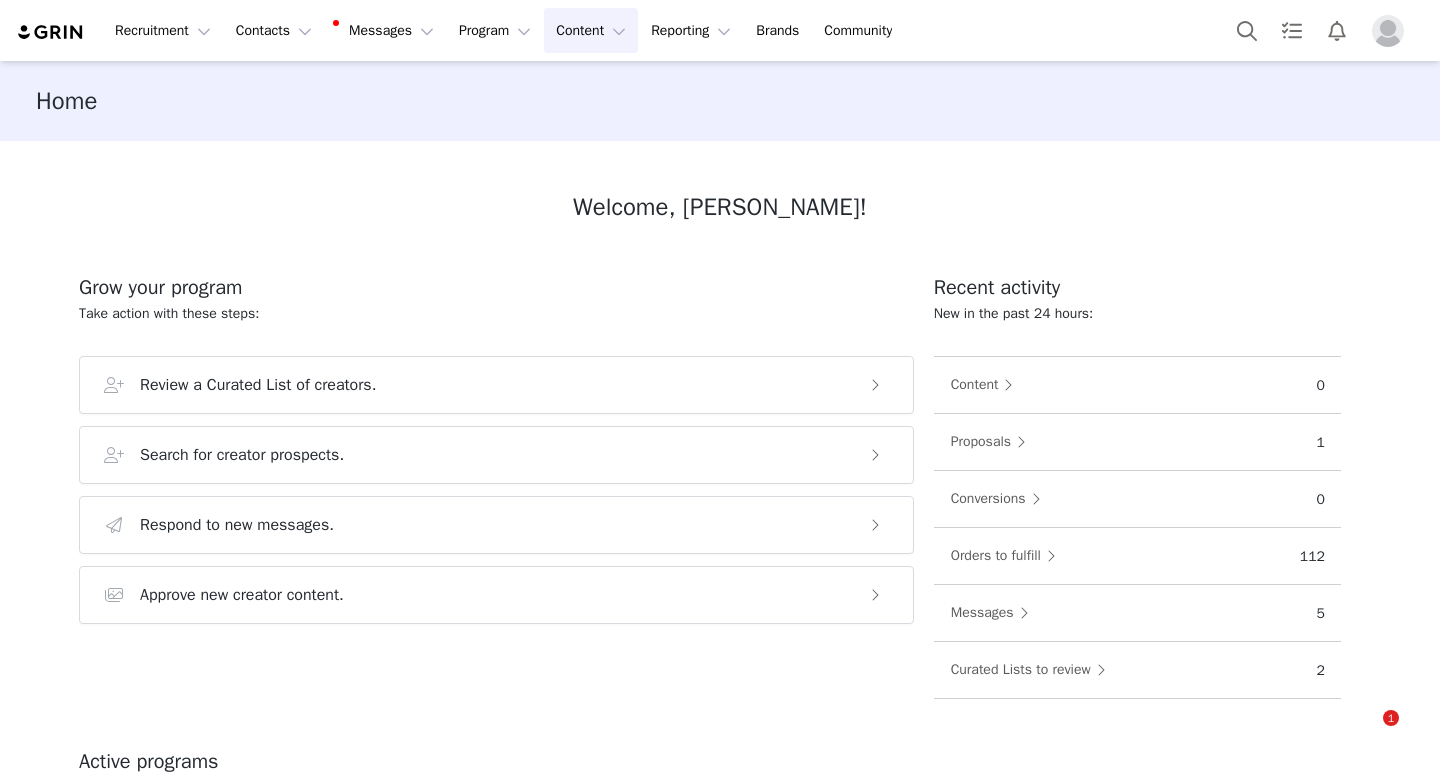 scroll, scrollTop: 0, scrollLeft: 0, axis: both 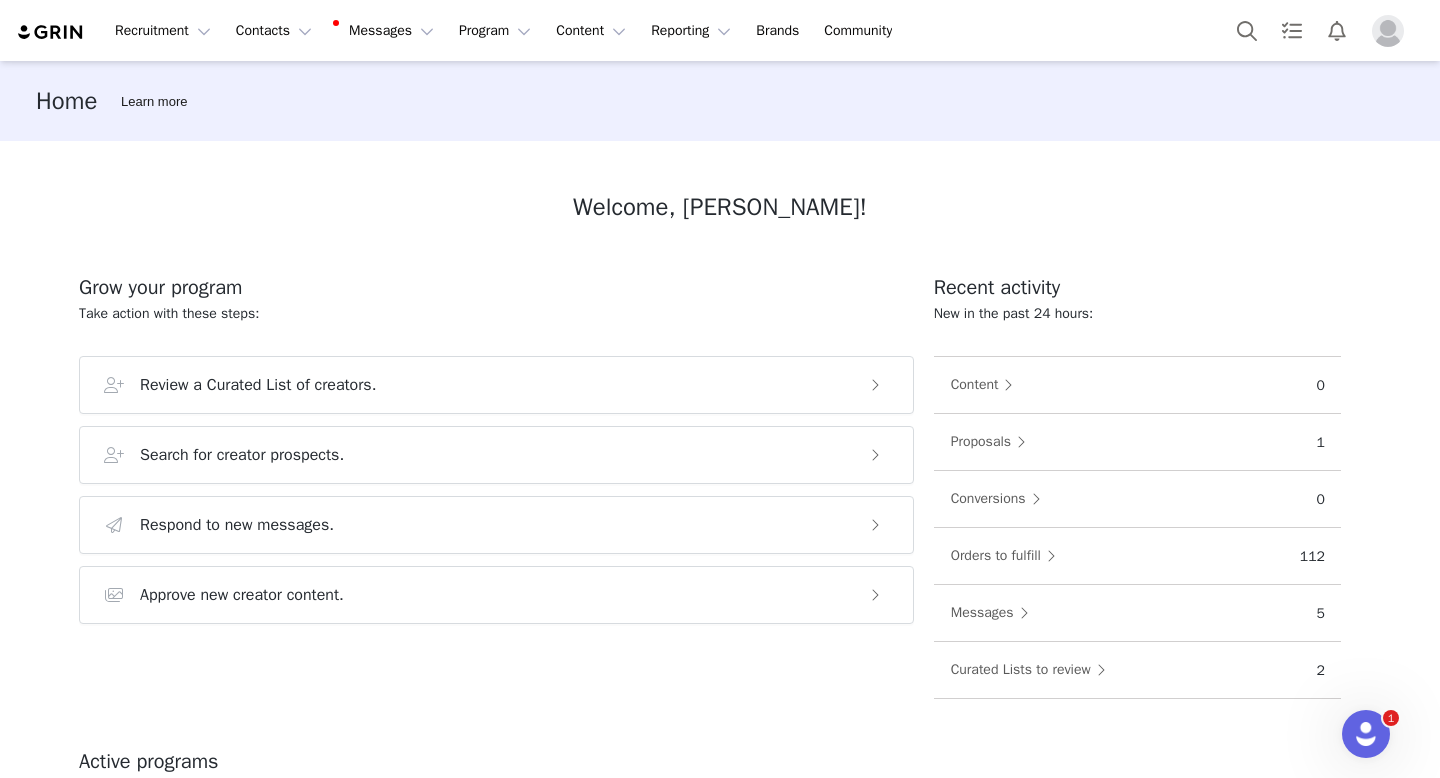 click at bounding box center (1388, 31) 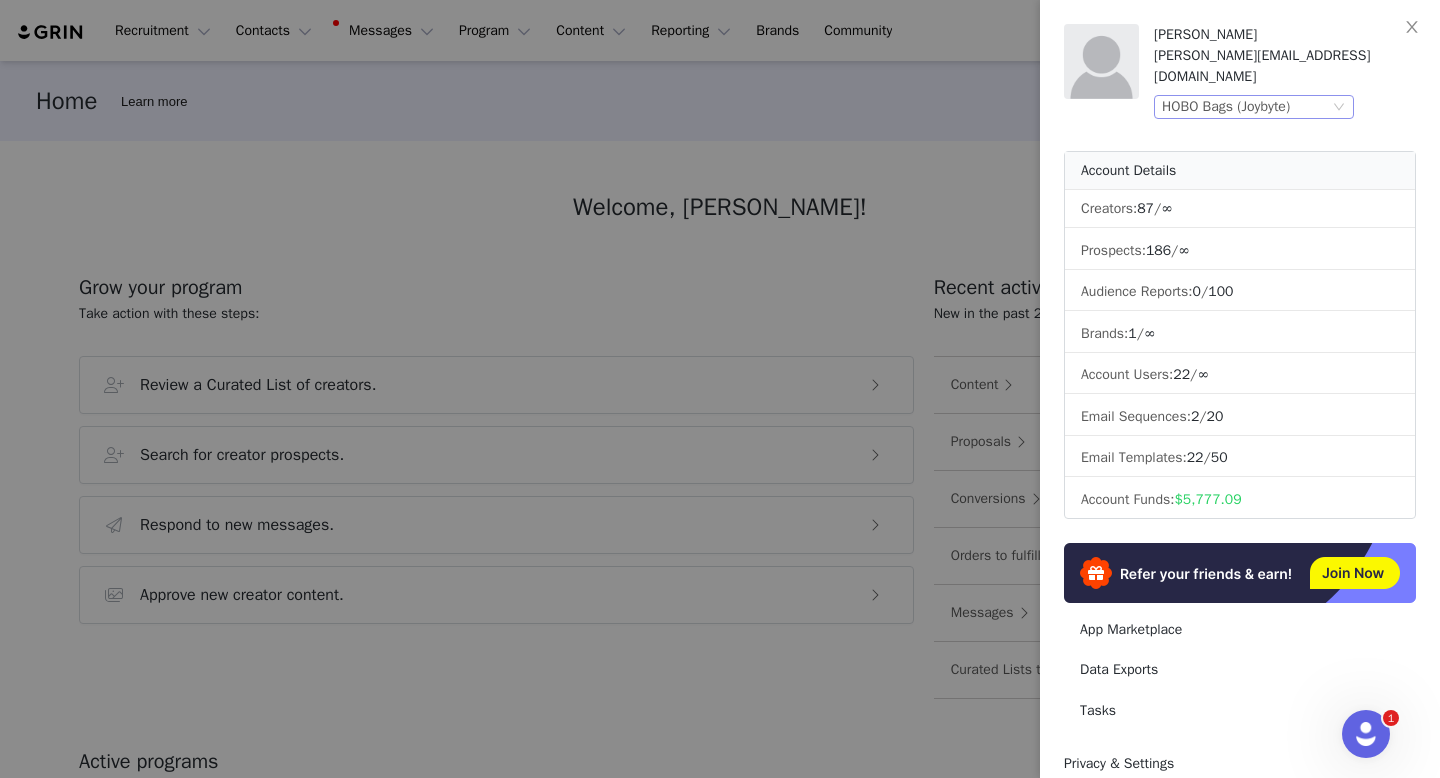 click on "HOBO Bags (Joybyte)" at bounding box center [1226, 107] 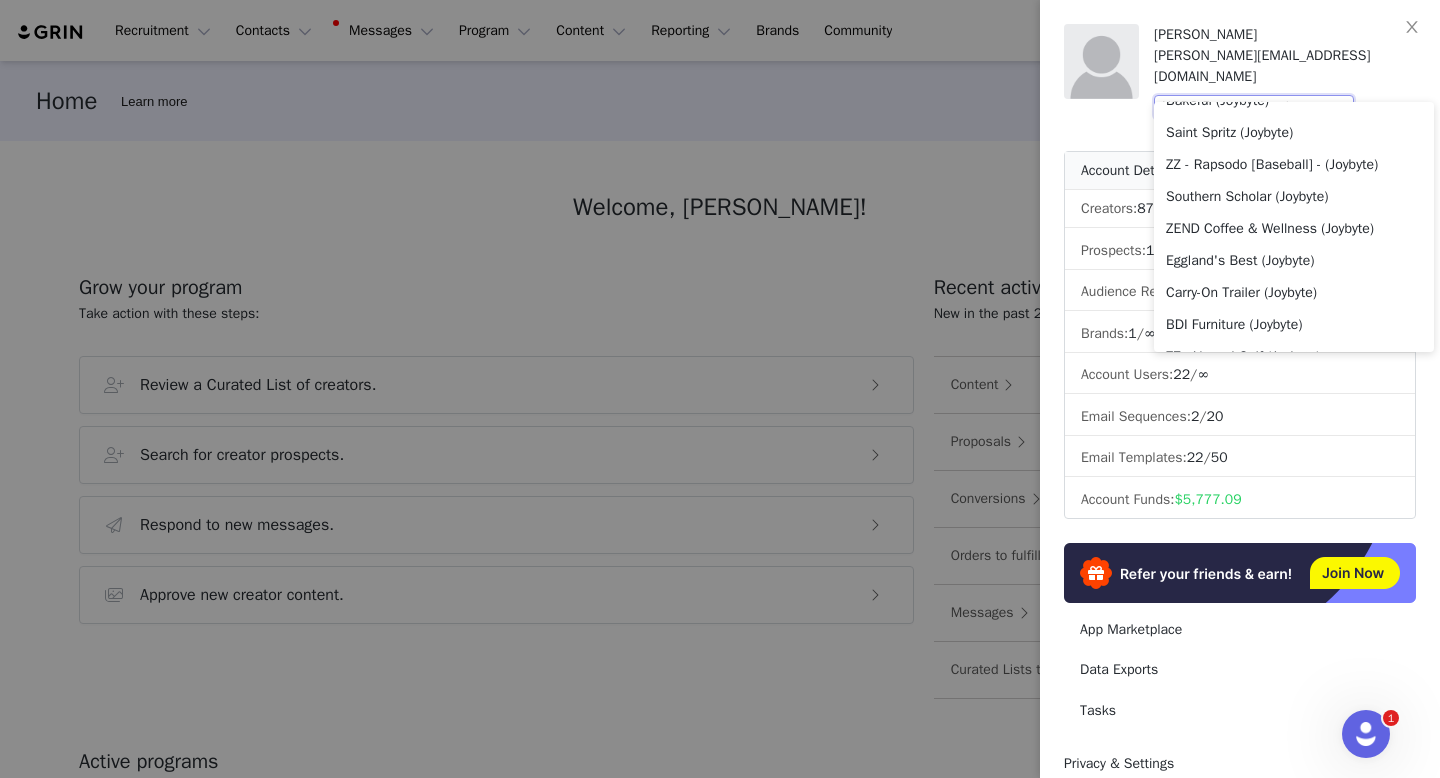 scroll, scrollTop: 1294, scrollLeft: 0, axis: vertical 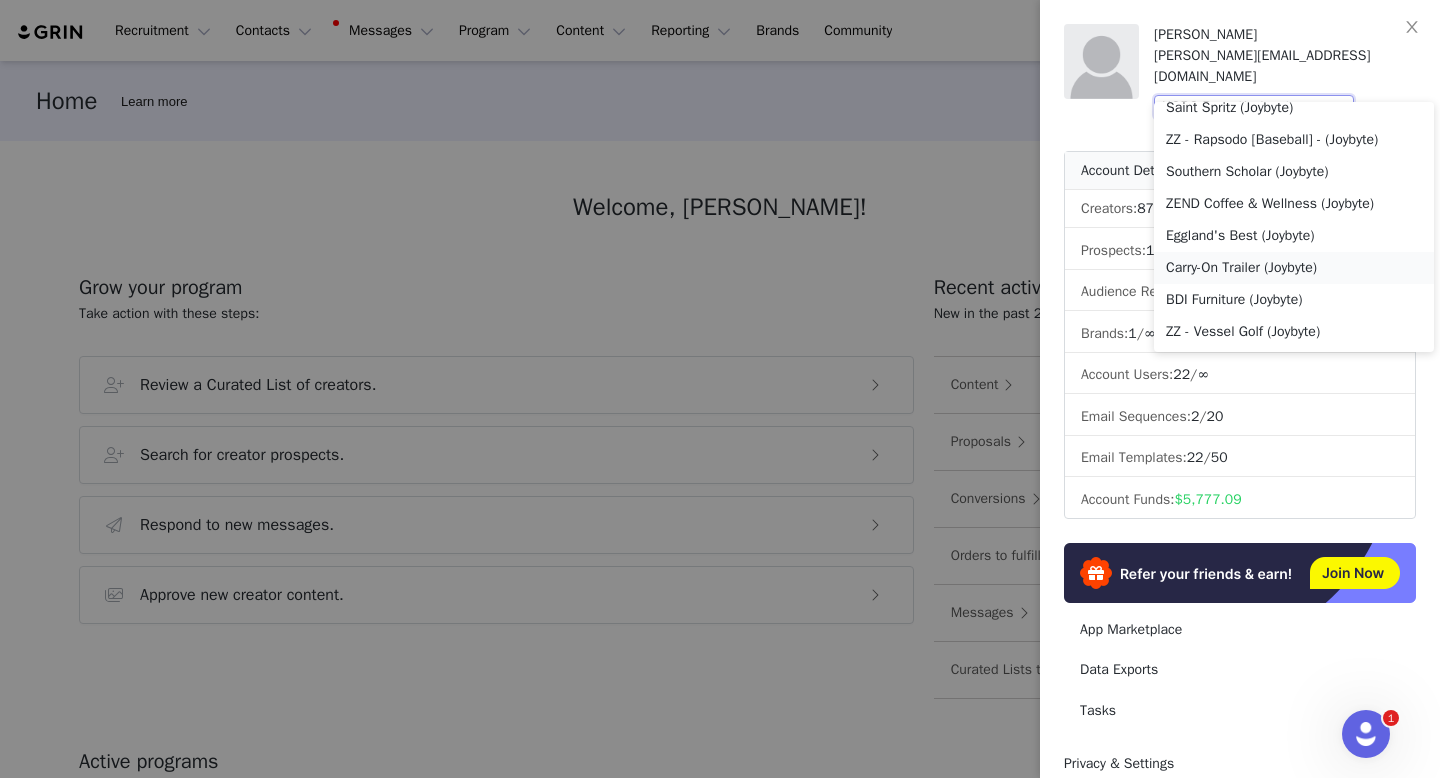click on "Carry-On Trailer (Joybyte)" at bounding box center (1294, 268) 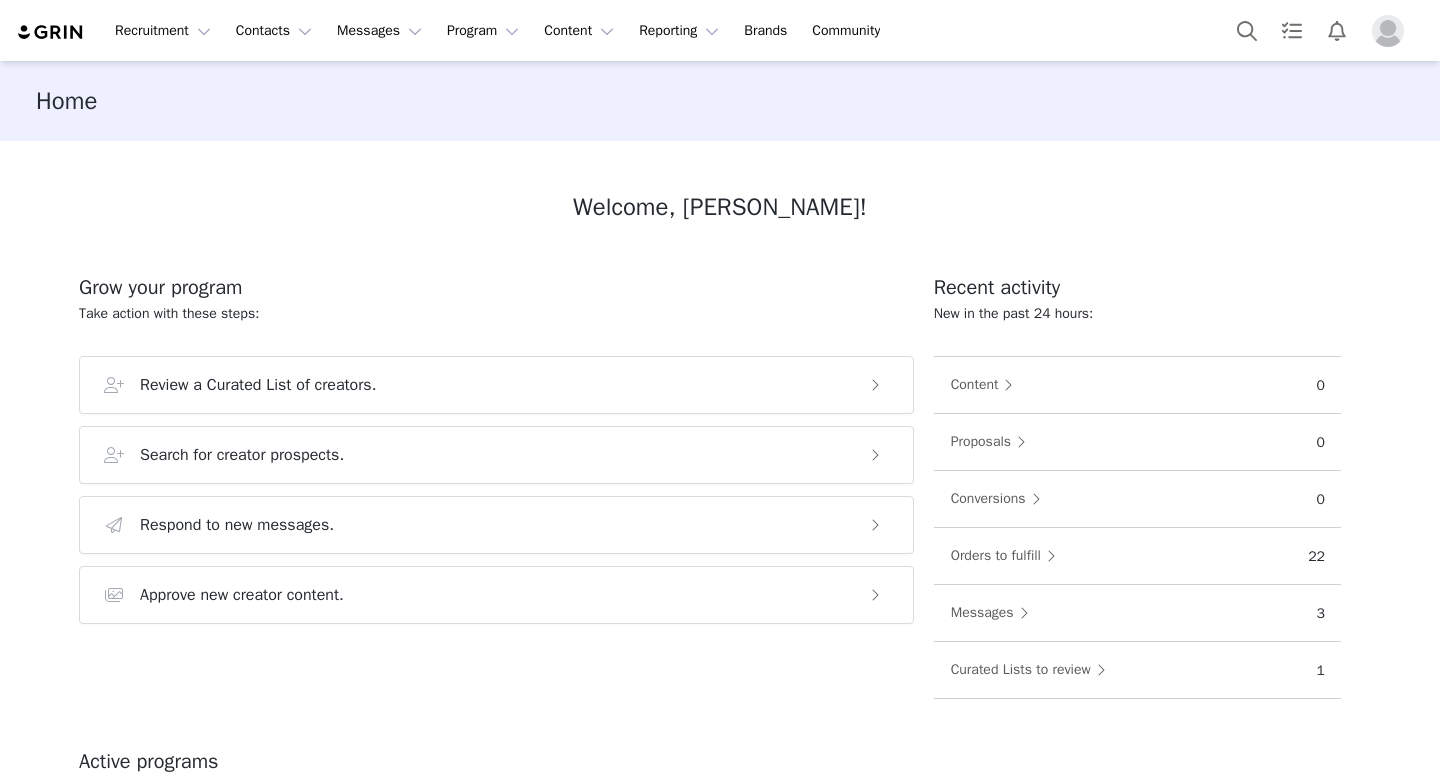 scroll, scrollTop: 0, scrollLeft: 0, axis: both 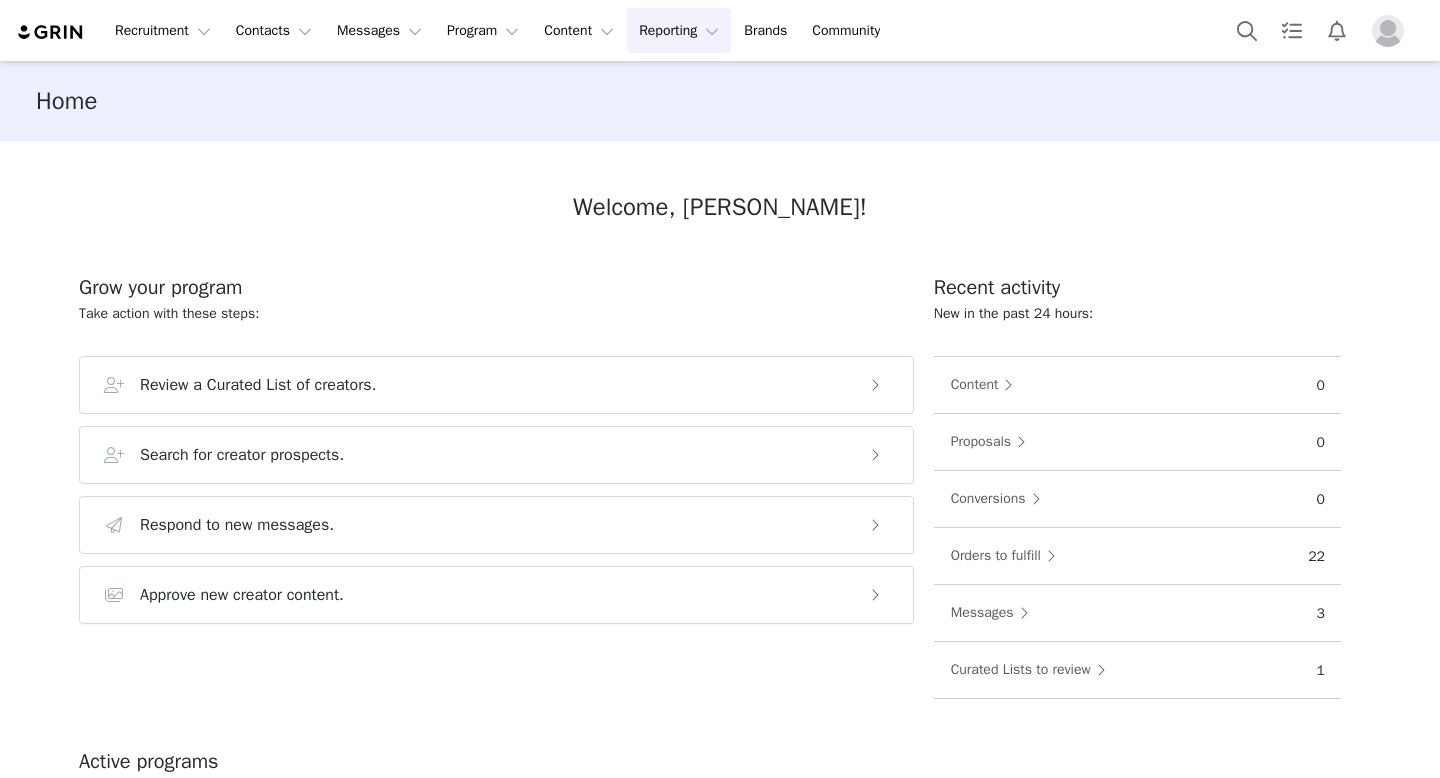click on "Reporting Reporting" at bounding box center (679, 30) 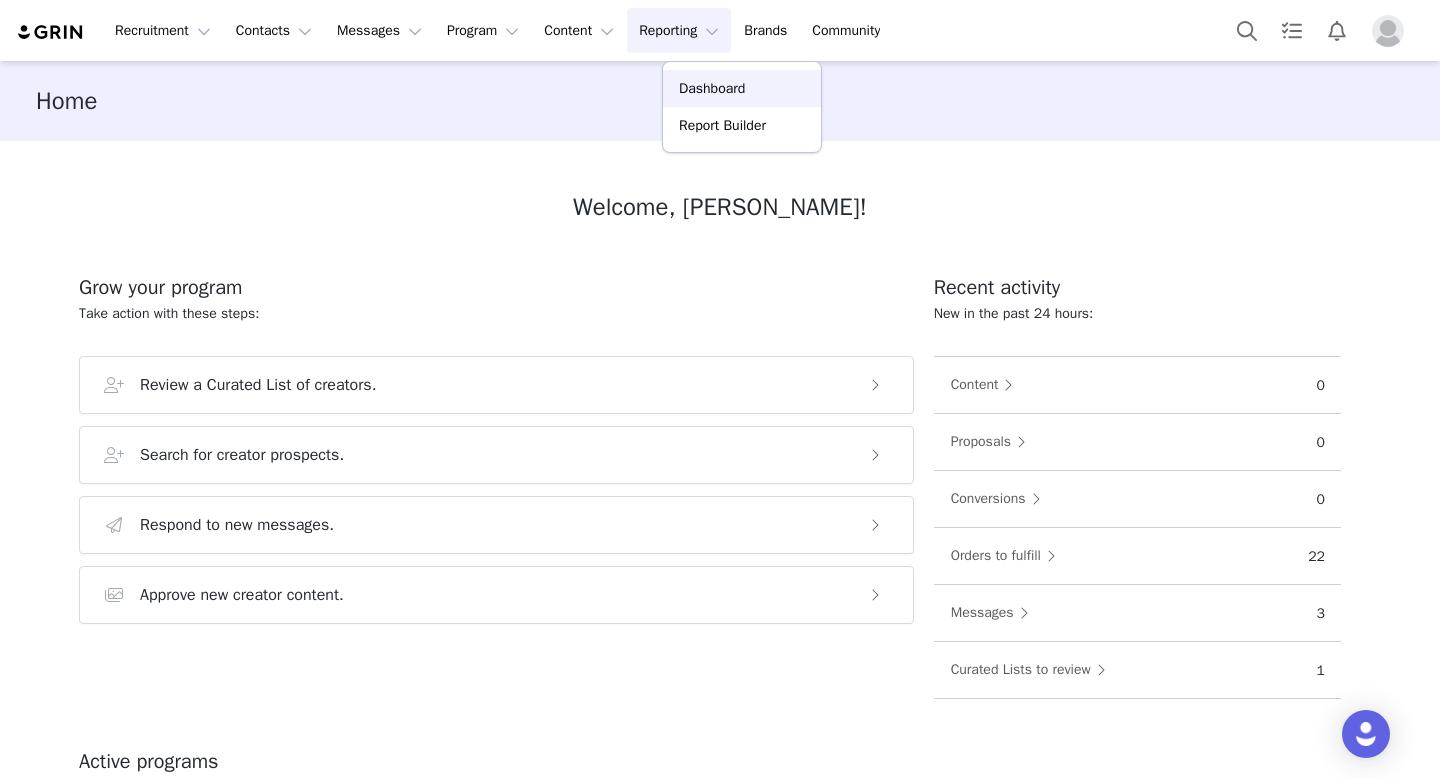 click on "Dashboard" at bounding box center (712, 88) 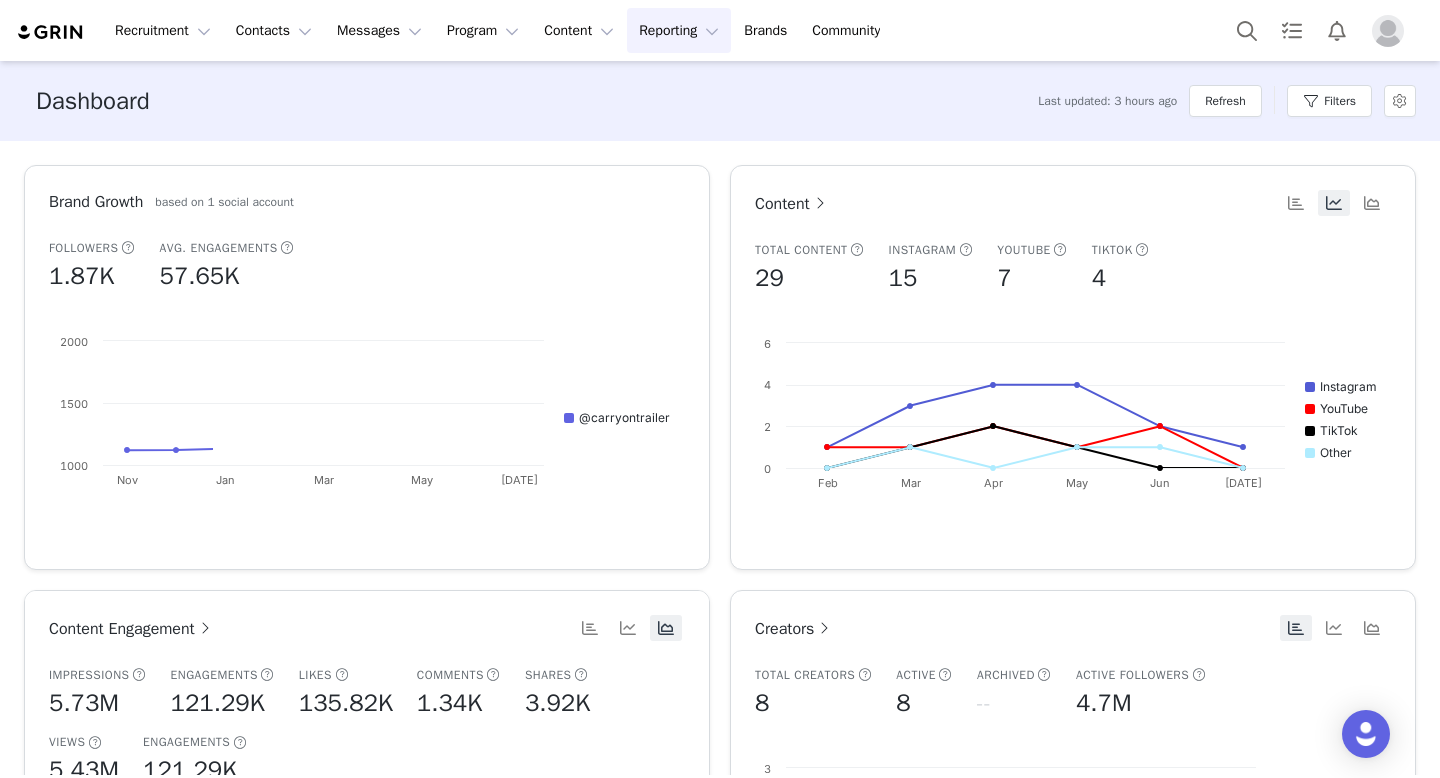 scroll, scrollTop: 37, scrollLeft: 0, axis: vertical 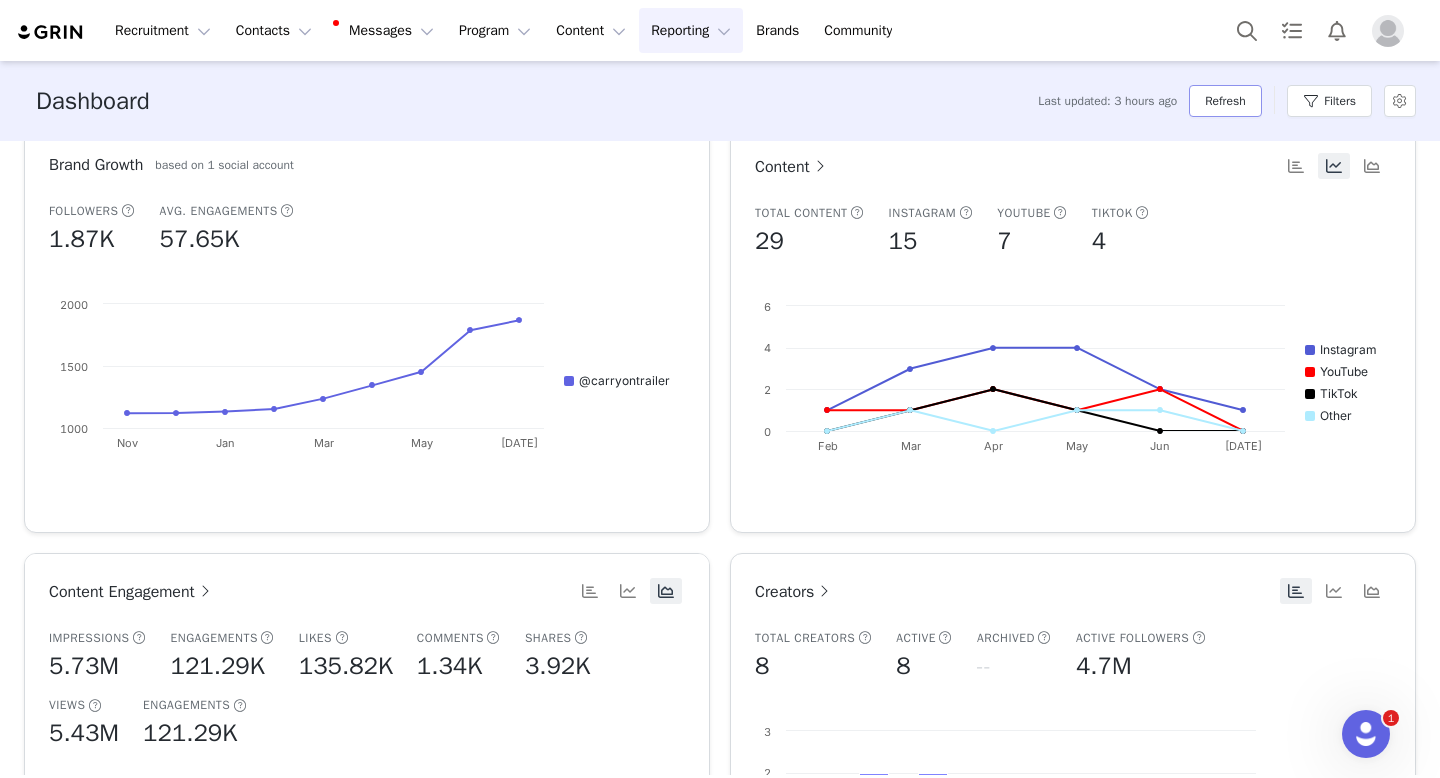 click on "Refresh" at bounding box center [1225, 101] 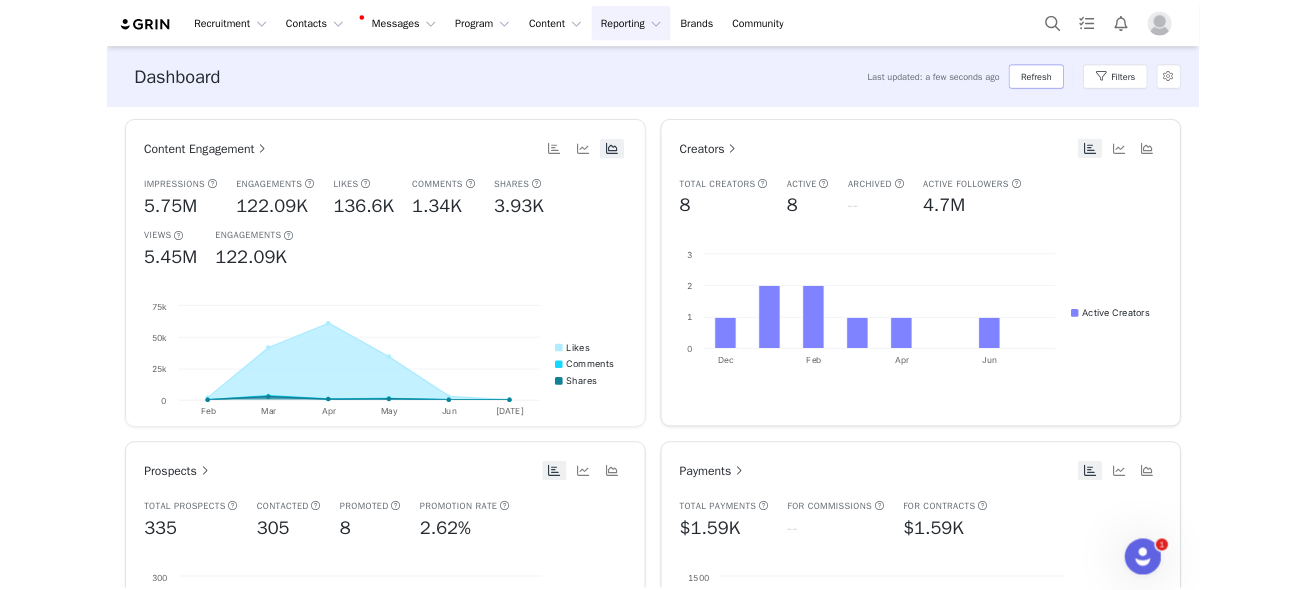 scroll, scrollTop: 0, scrollLeft: 0, axis: both 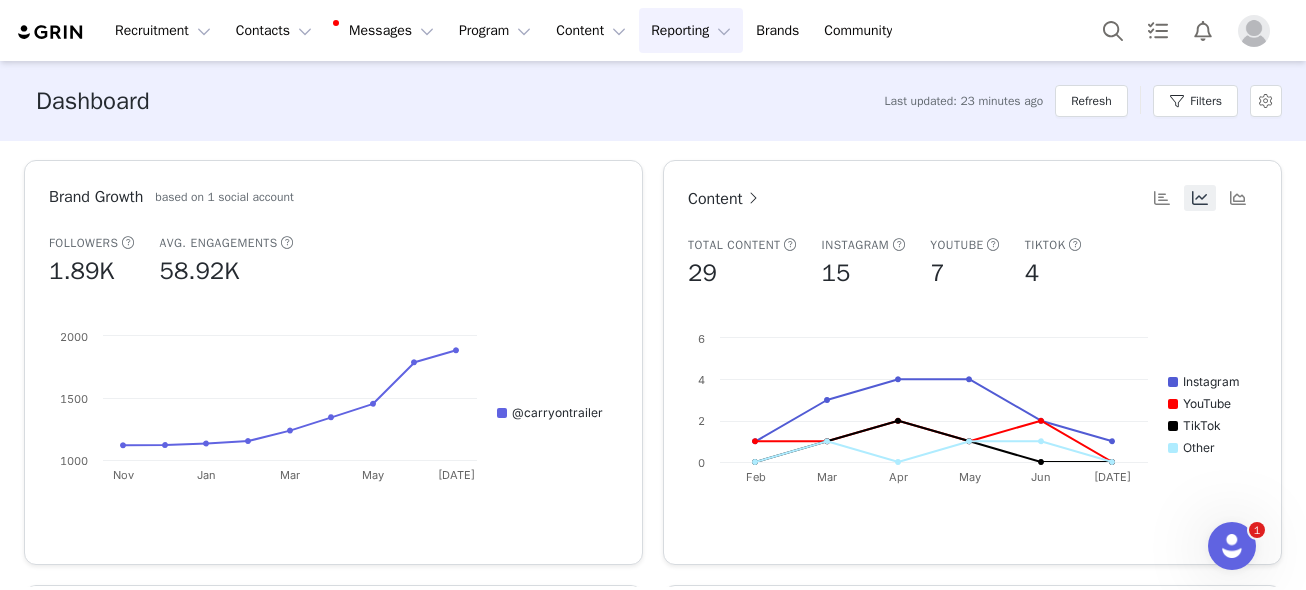 click on "Content" at bounding box center (725, 199) 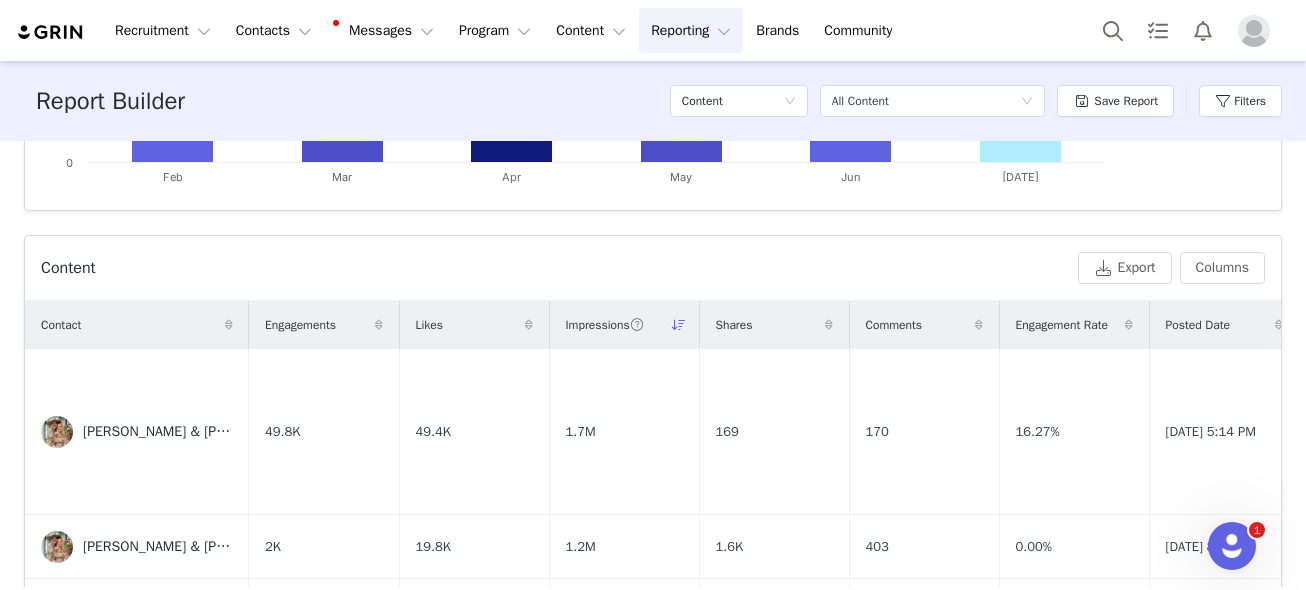 scroll, scrollTop: 580, scrollLeft: 0, axis: vertical 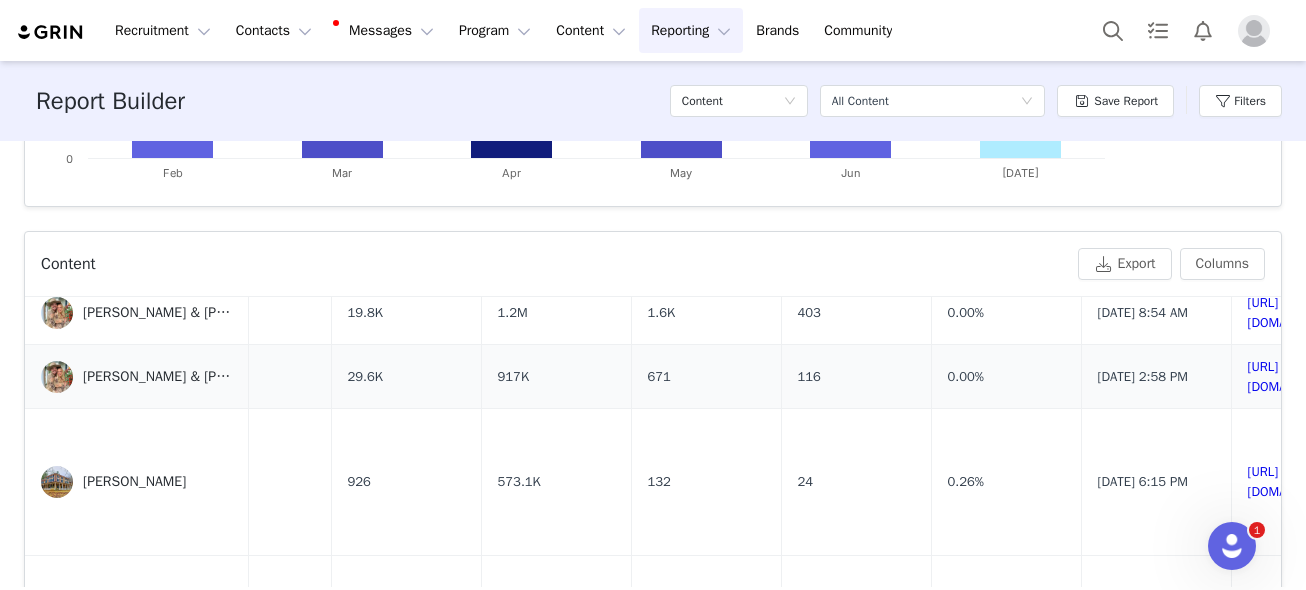 click at bounding box center [57, 377] 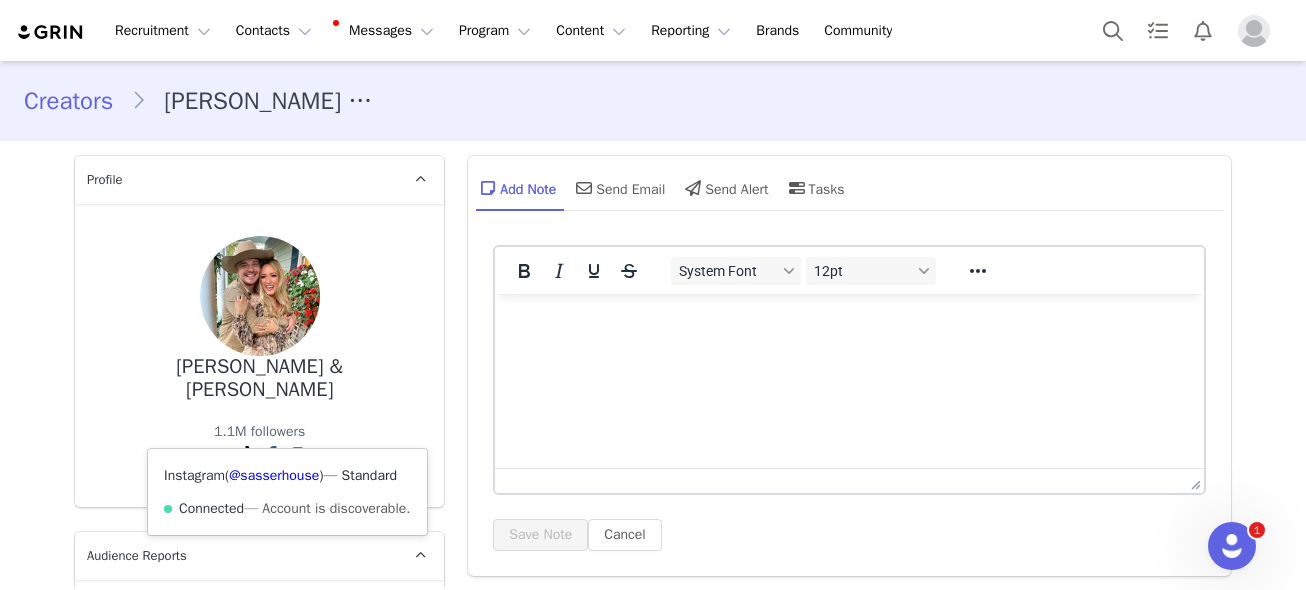 scroll, scrollTop: 0, scrollLeft: 0, axis: both 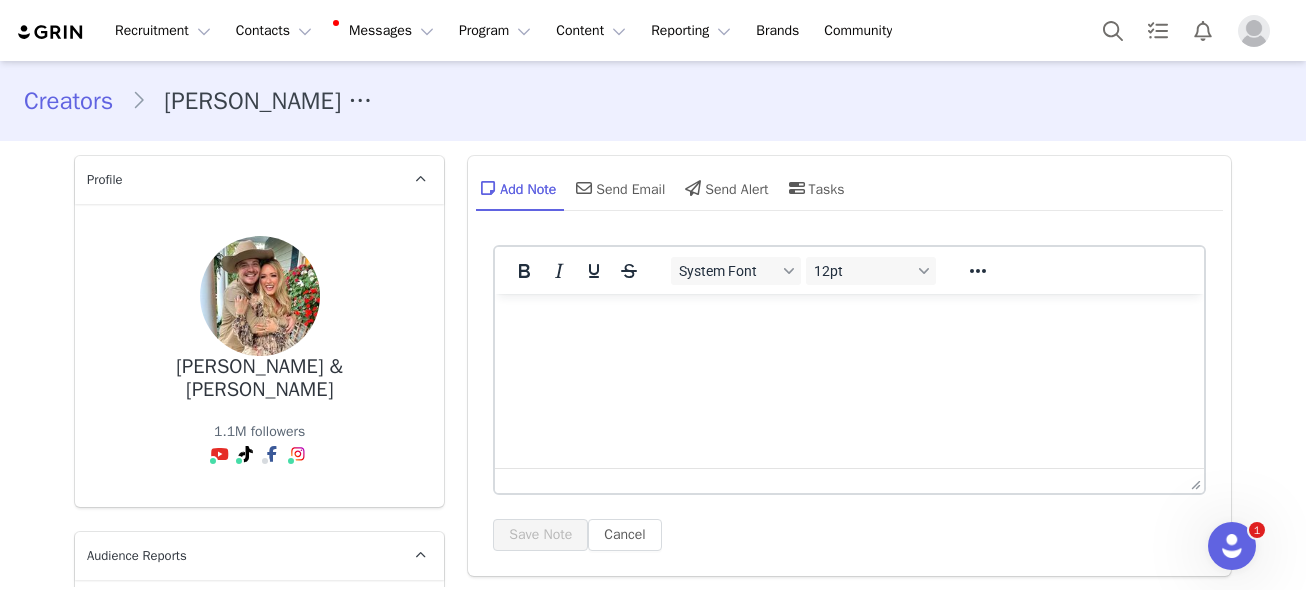 click 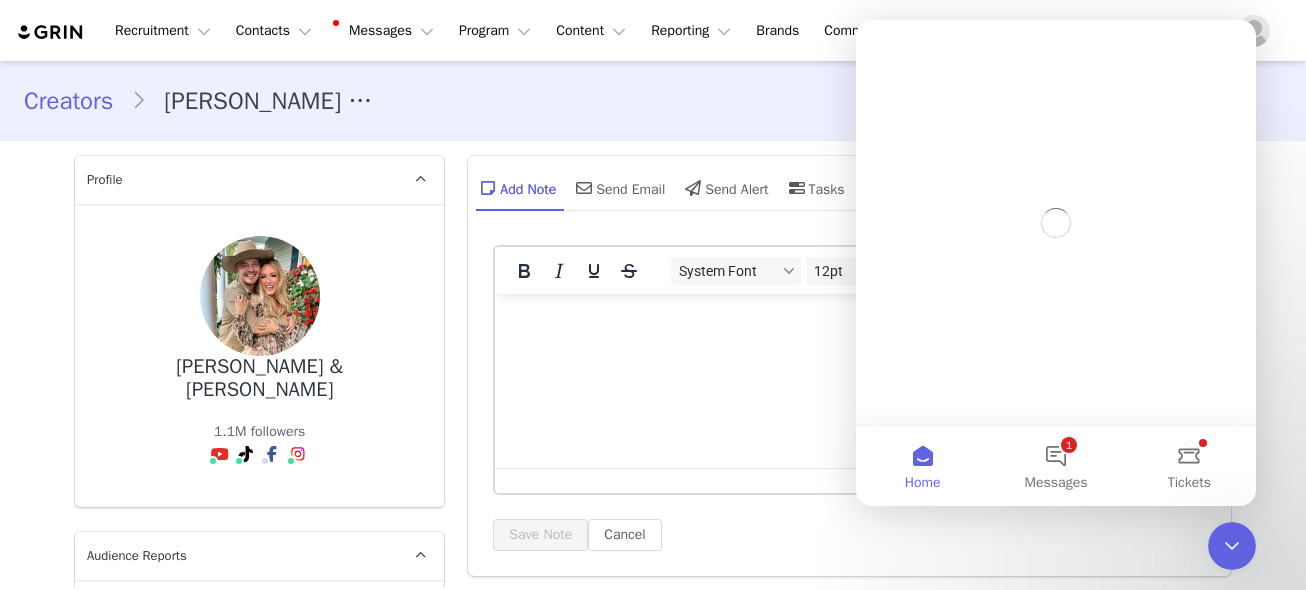 scroll, scrollTop: 0, scrollLeft: 0, axis: both 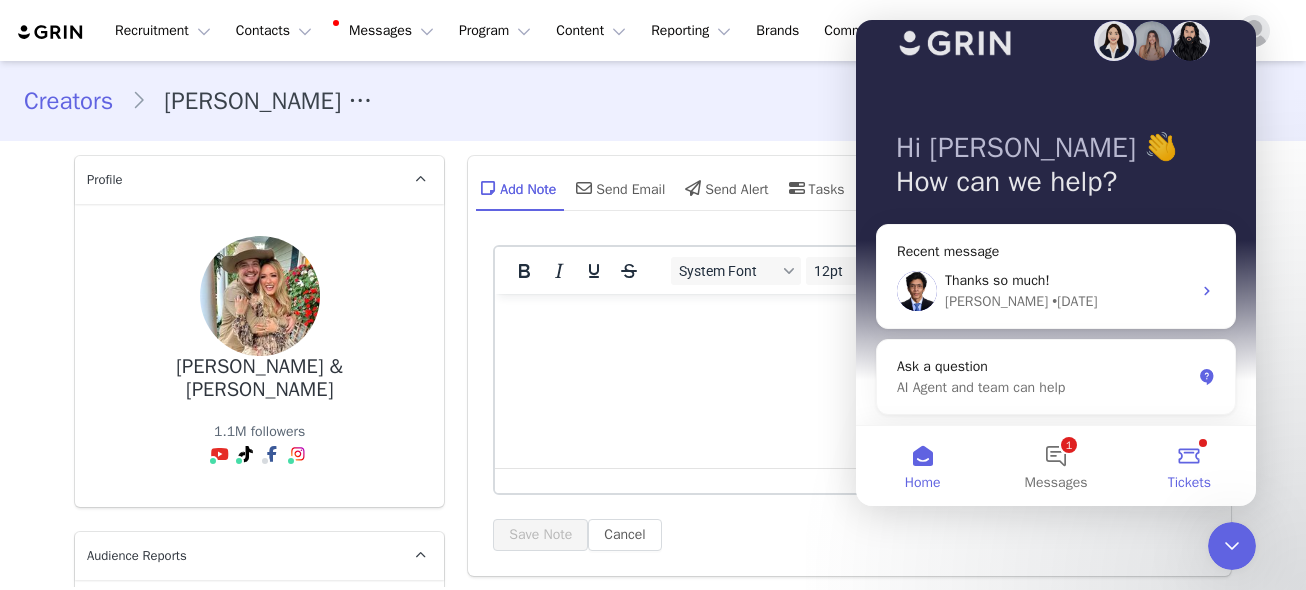 click on "Tickets" at bounding box center (1189, 466) 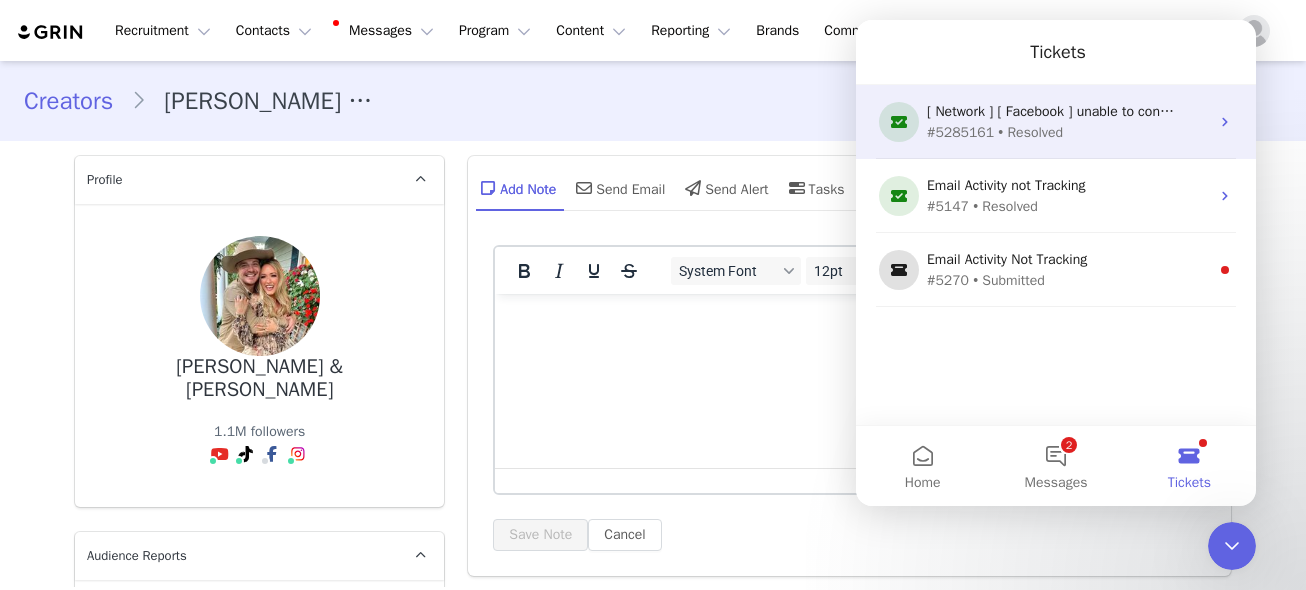 click on "#5285161 • Resolved" at bounding box center [1052, 132] 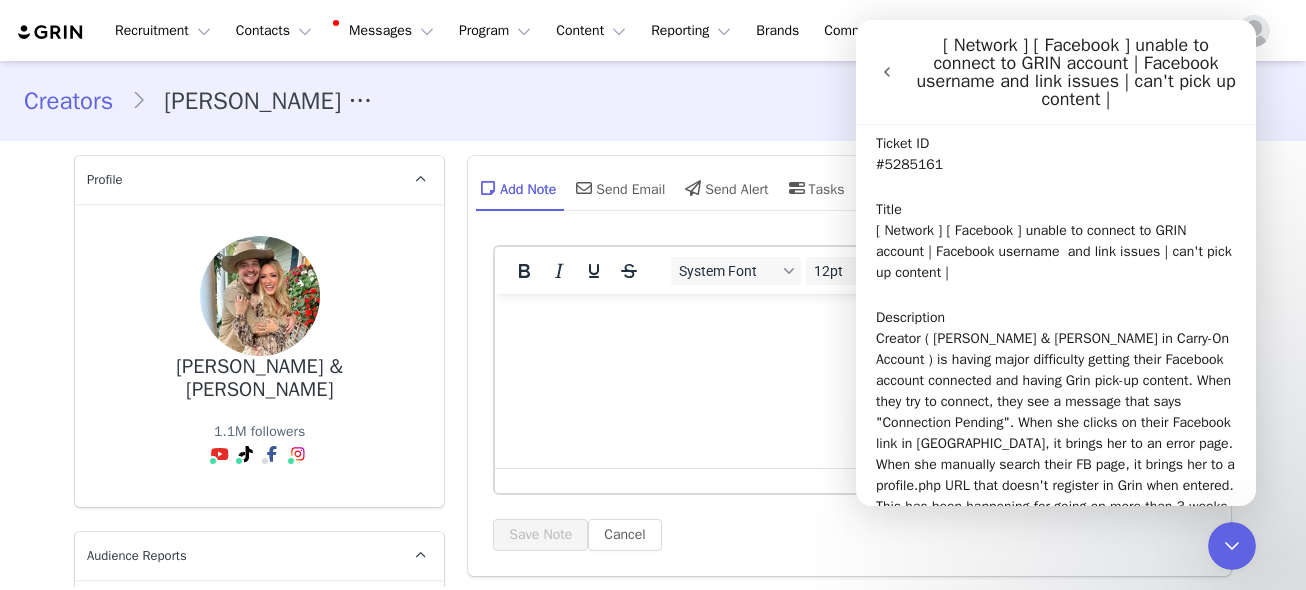 scroll, scrollTop: 536, scrollLeft: 0, axis: vertical 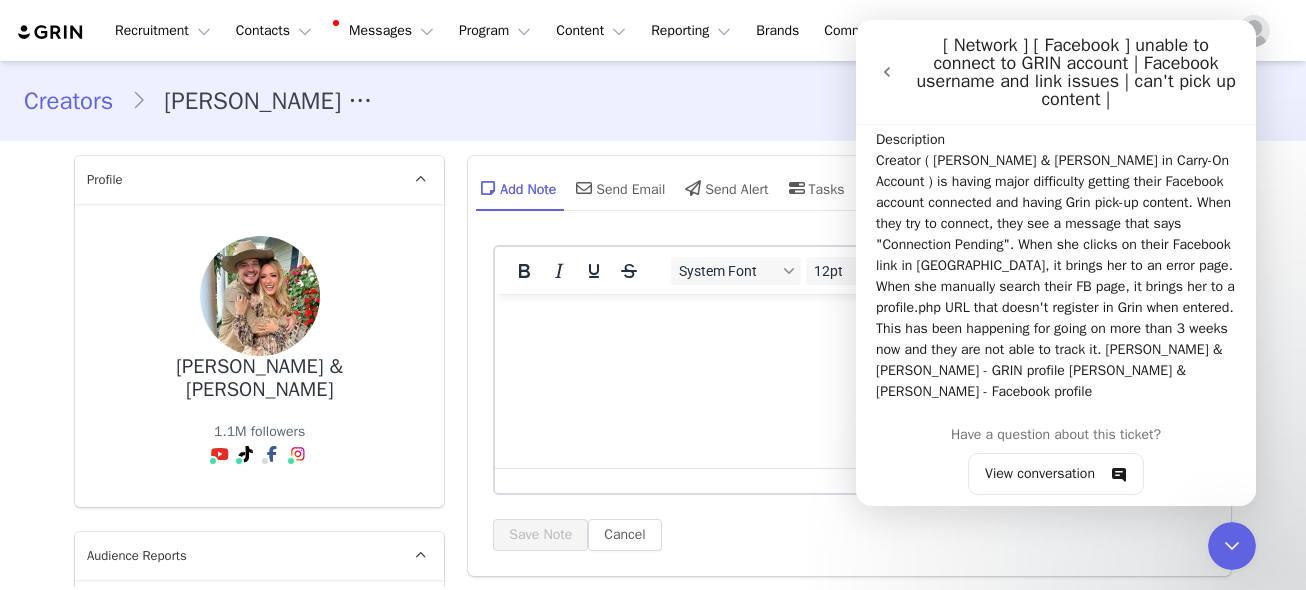 click 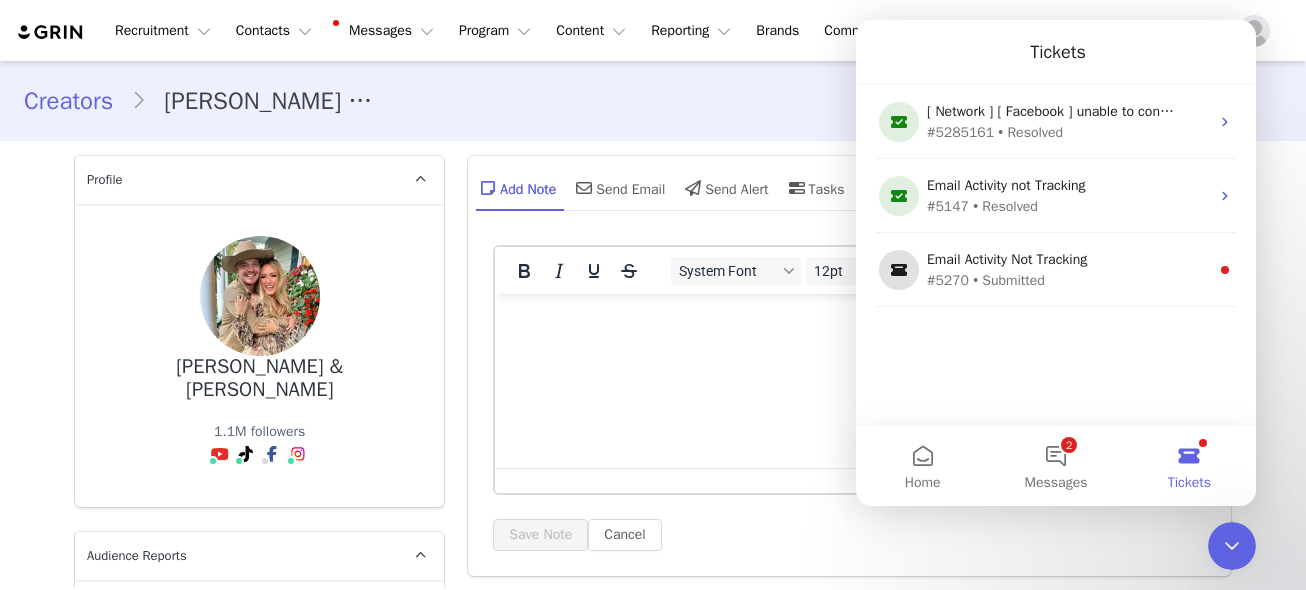 scroll, scrollTop: 514, scrollLeft: 0, axis: vertical 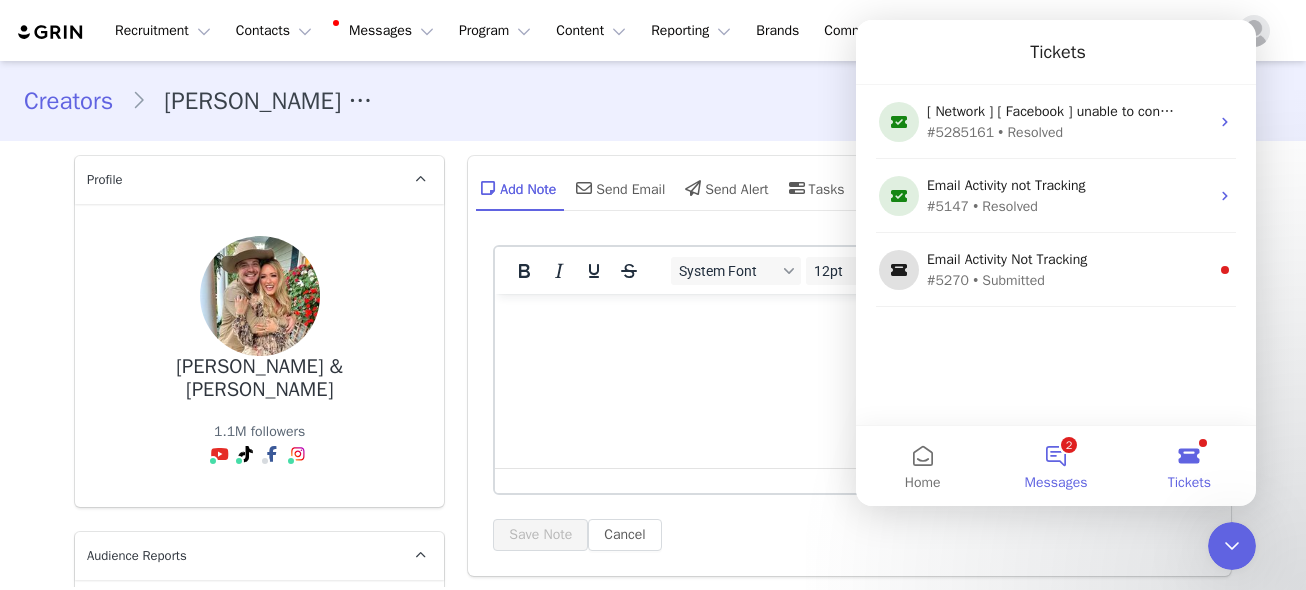 click on "2 Messages" at bounding box center (1055, 466) 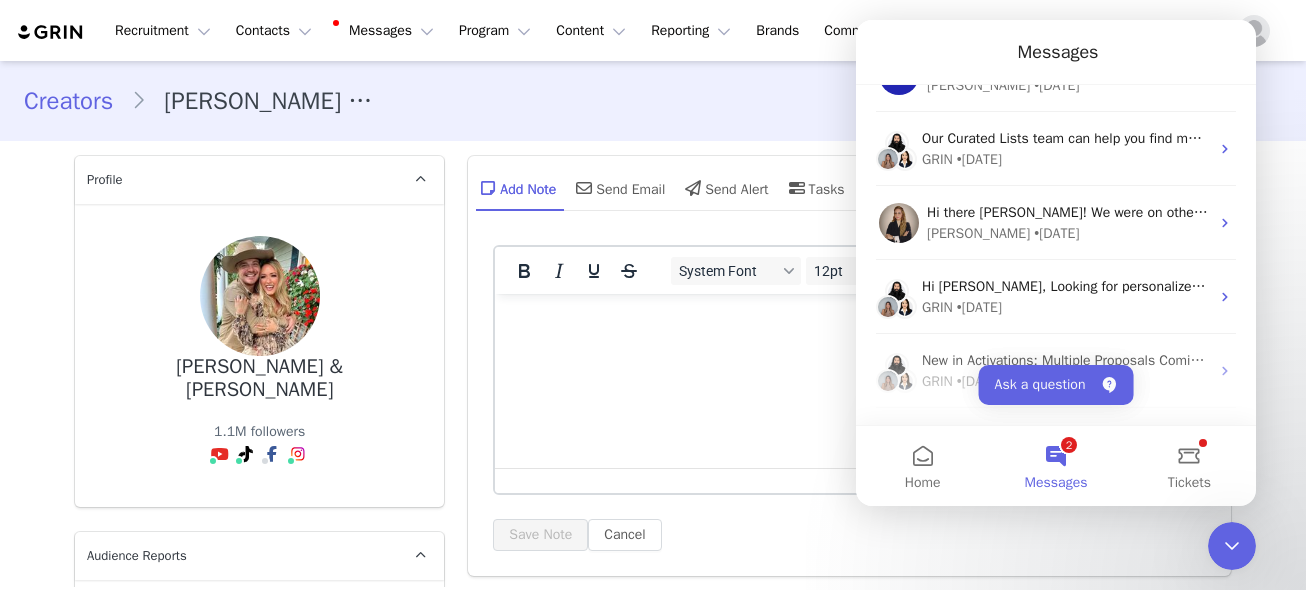 scroll, scrollTop: 1878, scrollLeft: 0, axis: vertical 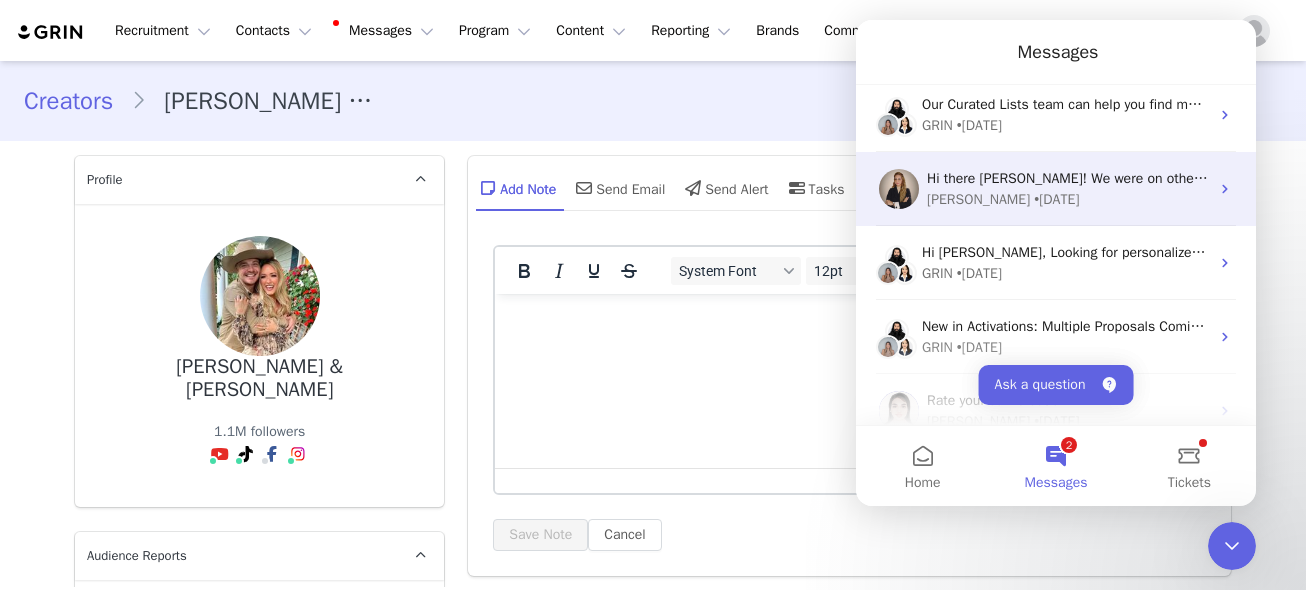 click on "Marie •  9w ago" at bounding box center (1068, 199) 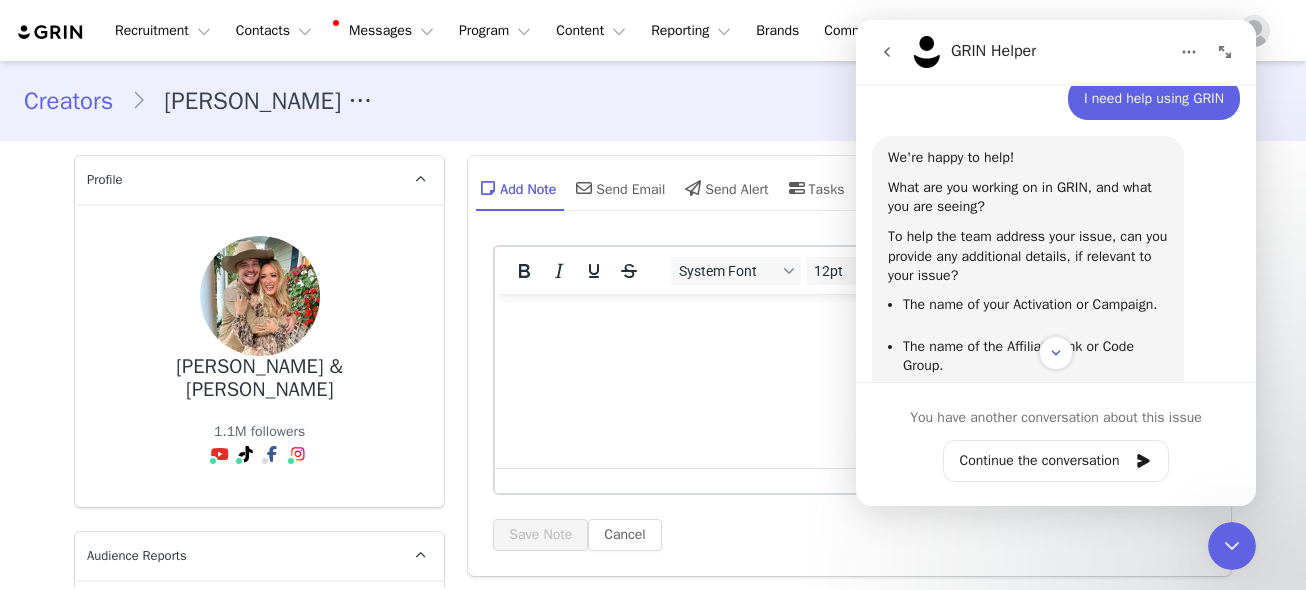 scroll, scrollTop: 0, scrollLeft: 0, axis: both 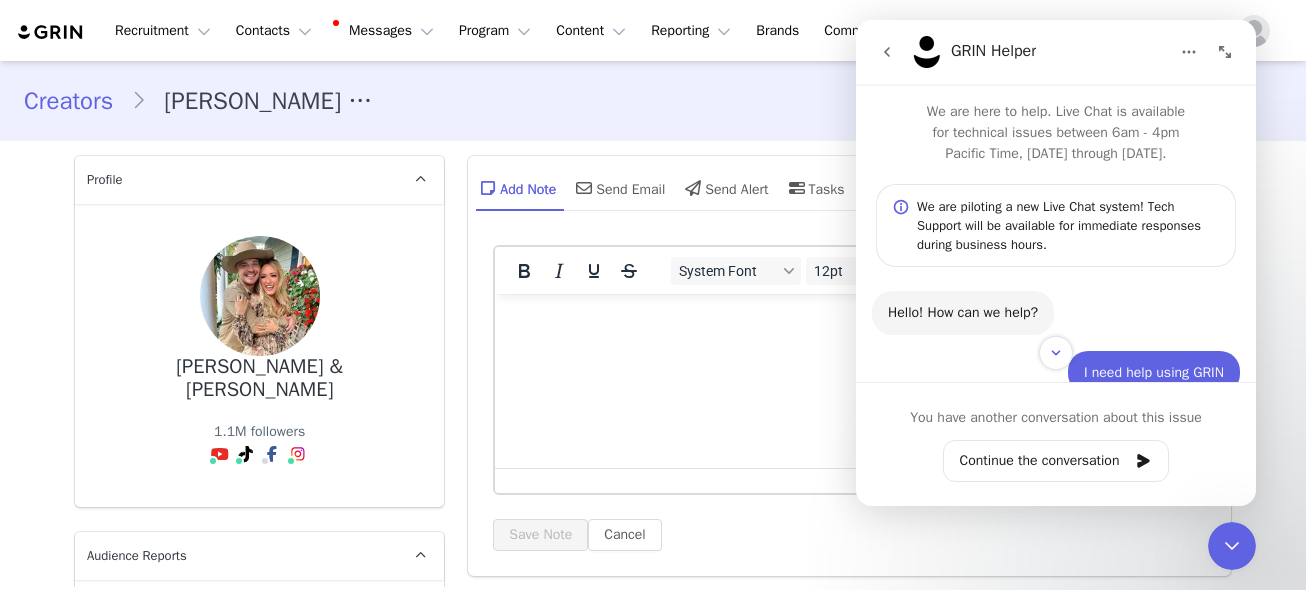 click 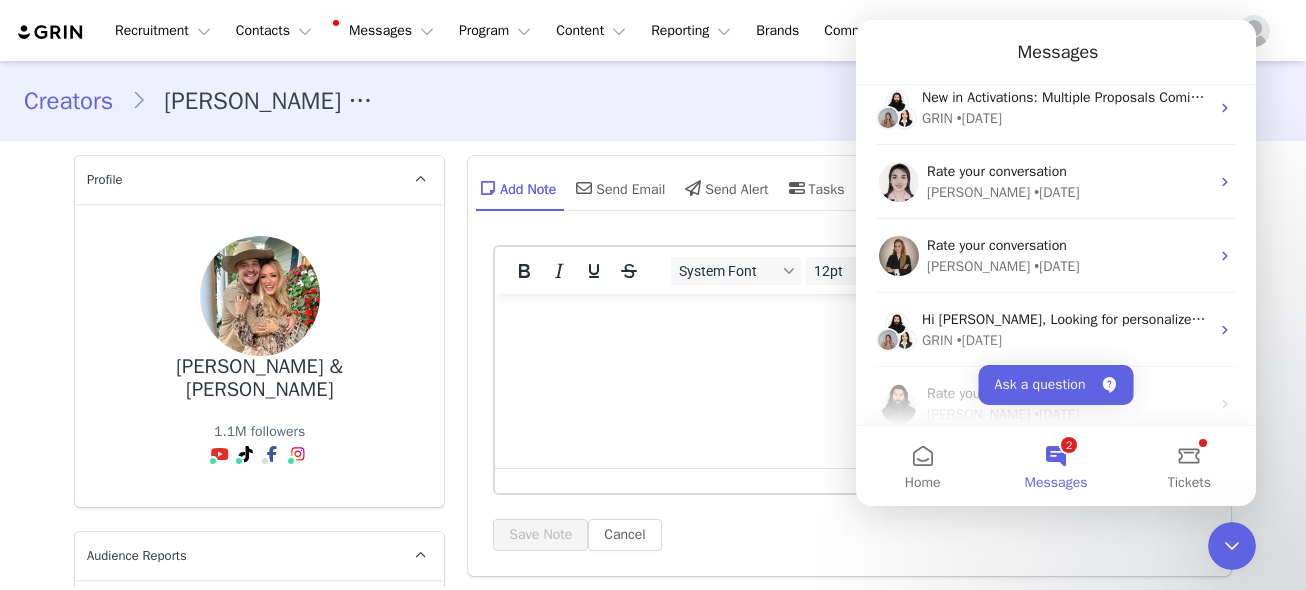 scroll, scrollTop: 2113, scrollLeft: 0, axis: vertical 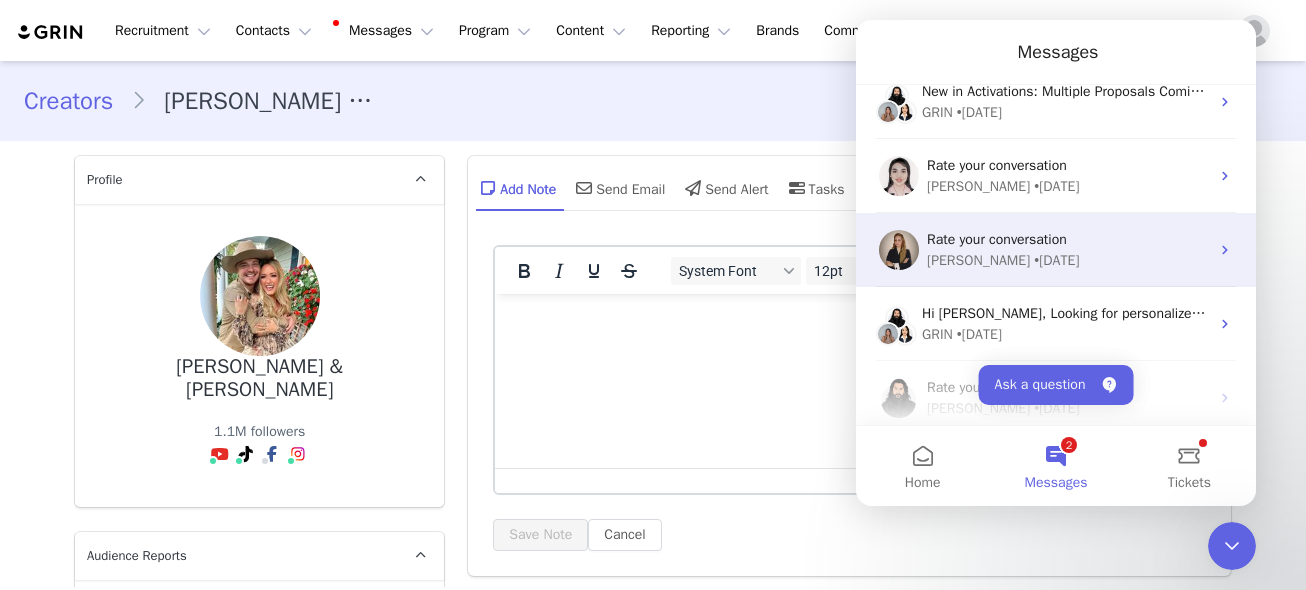 click on "Rate your conversation" at bounding box center (1068, 239) 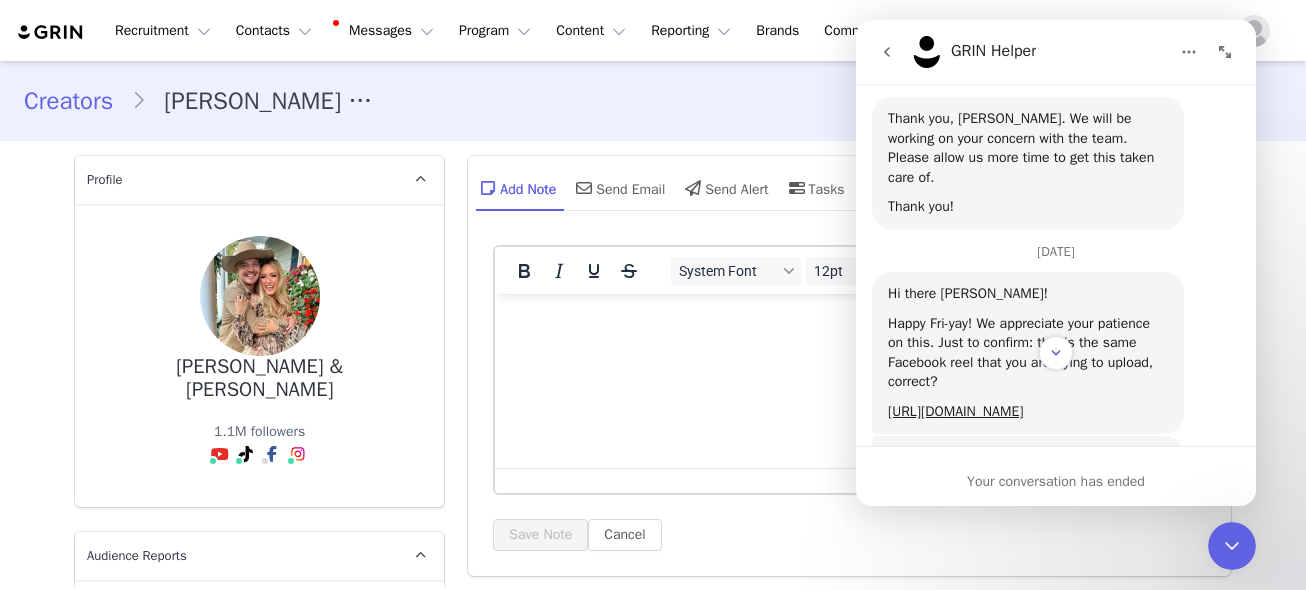 scroll, scrollTop: 2076, scrollLeft: 0, axis: vertical 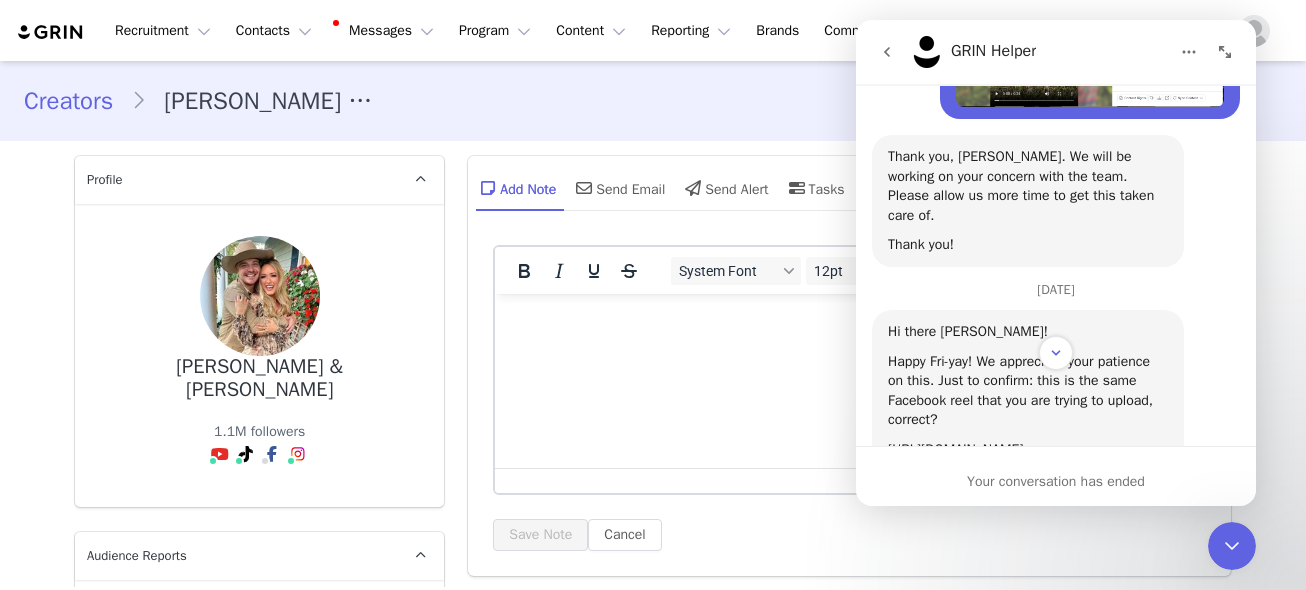 click 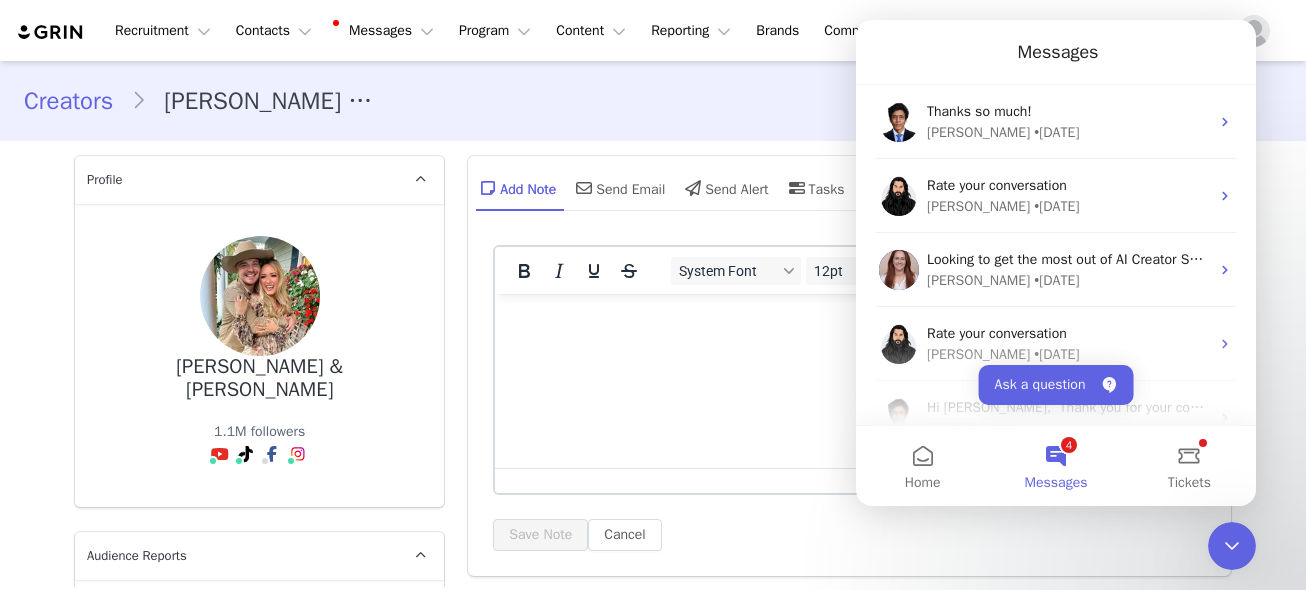scroll, scrollTop: 0, scrollLeft: 0, axis: both 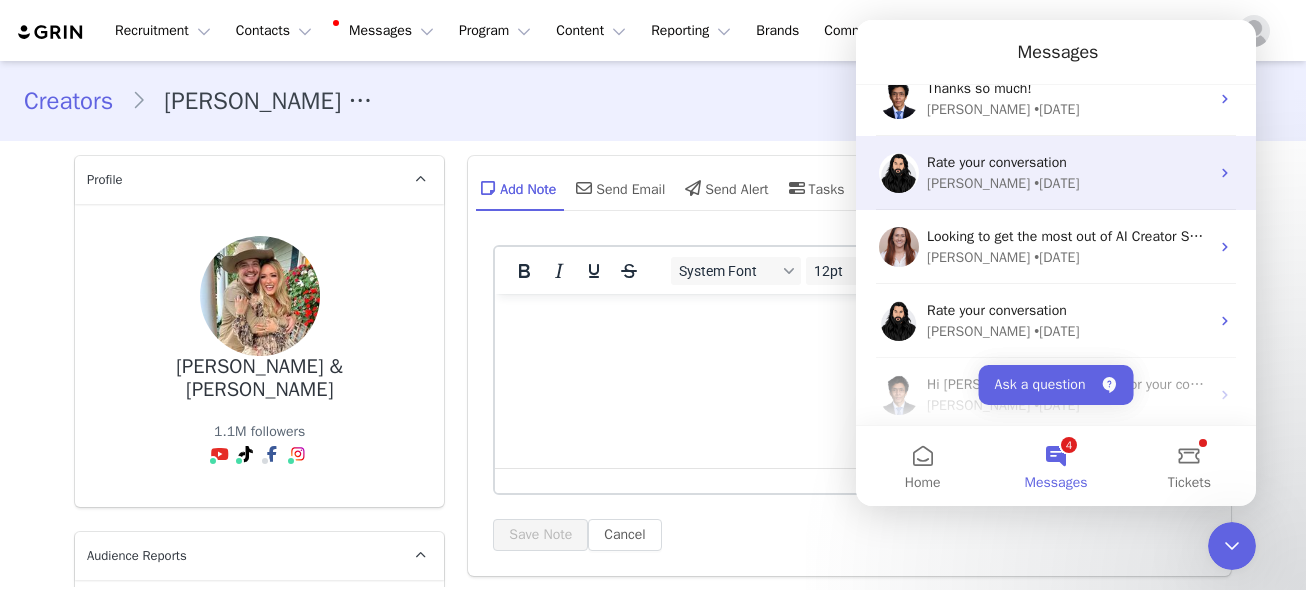 click on "Jairo •  2d ago" at bounding box center [1068, 183] 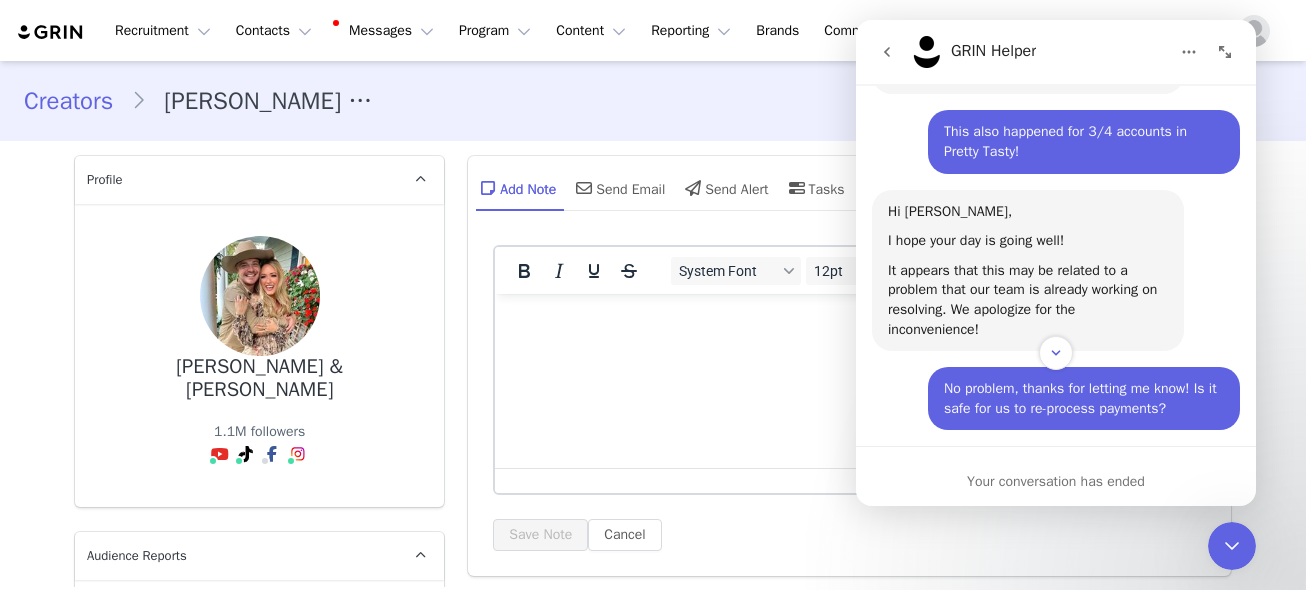 scroll, scrollTop: 2436, scrollLeft: 0, axis: vertical 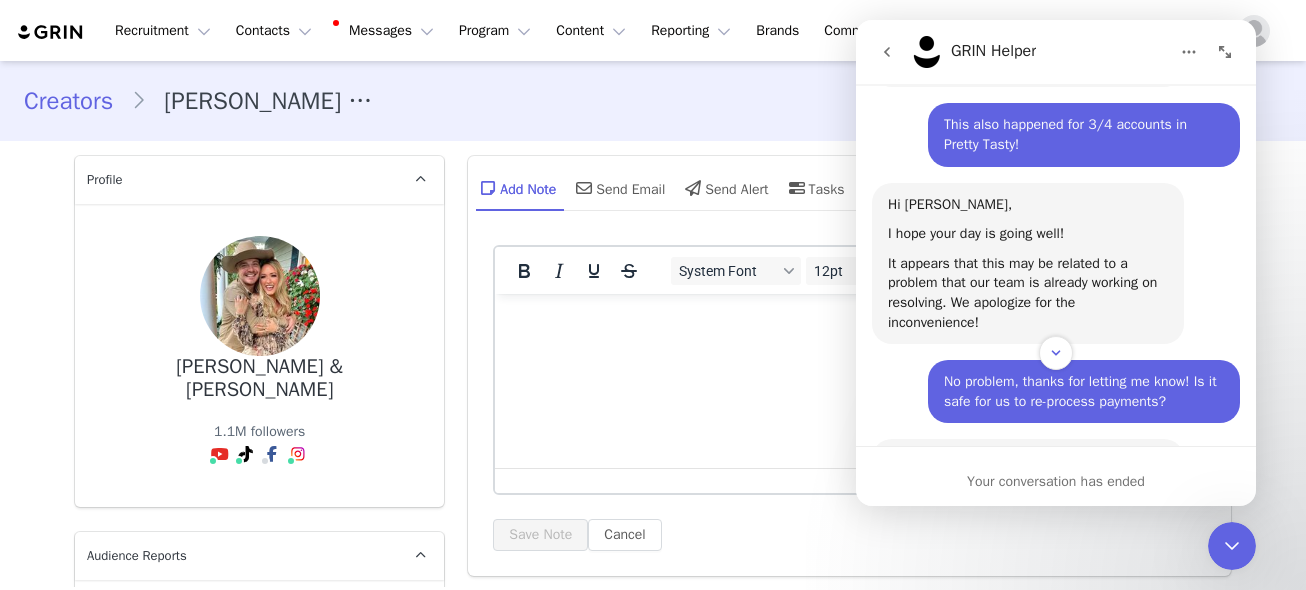 click 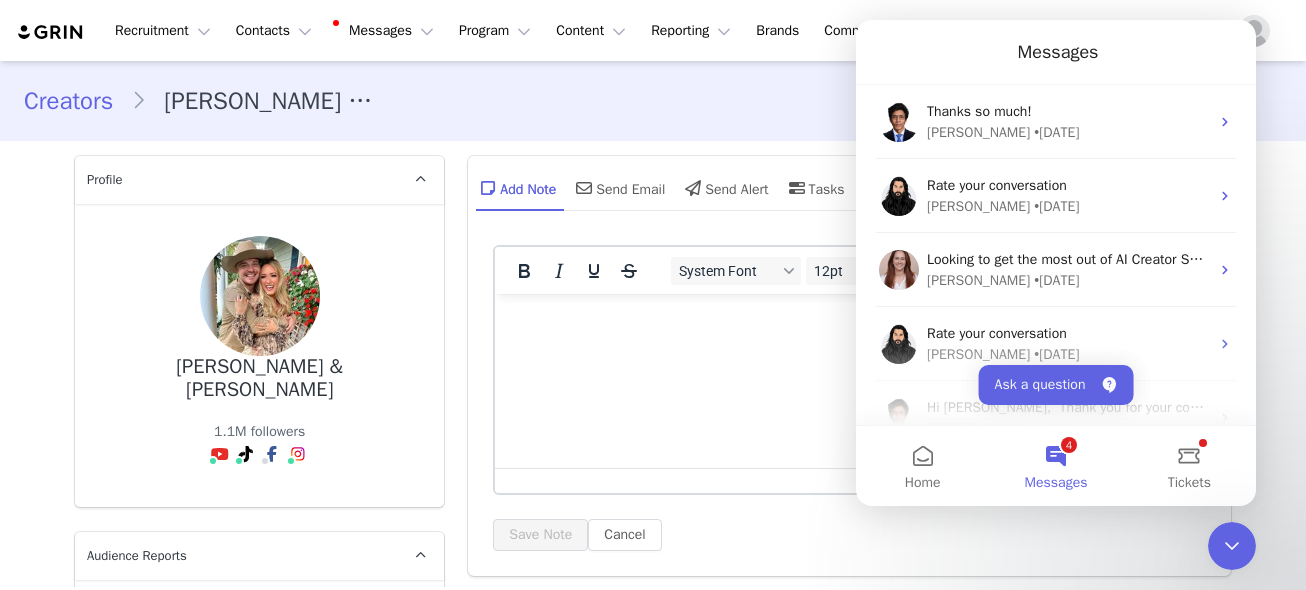 scroll, scrollTop: 0, scrollLeft: 0, axis: both 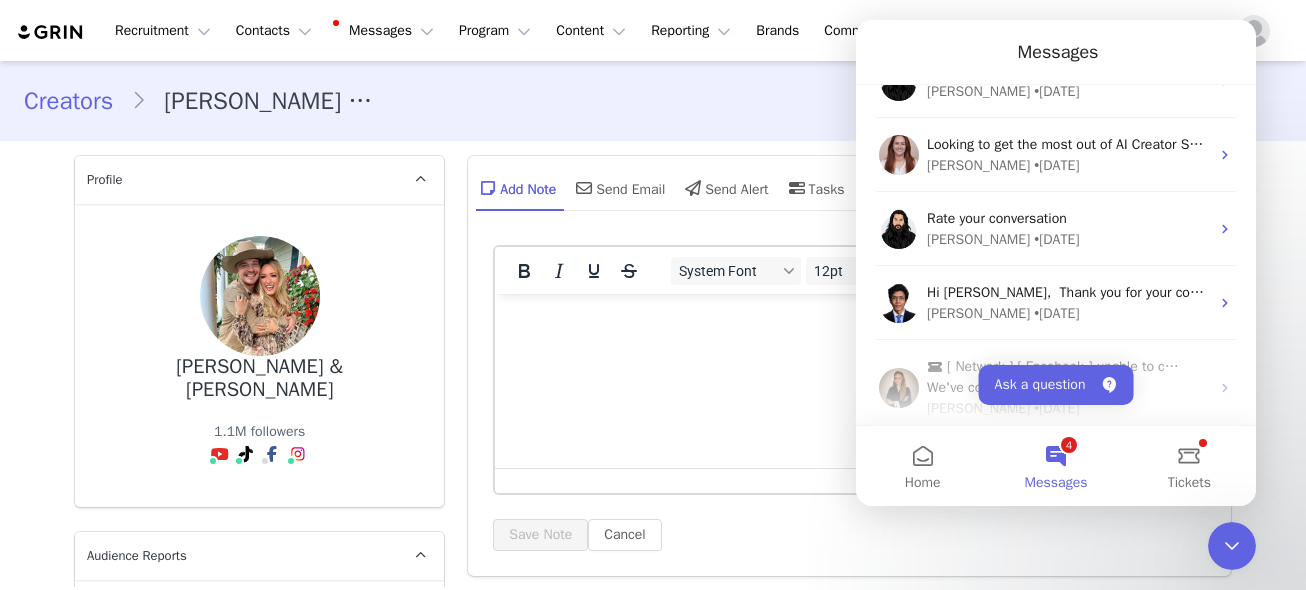 click 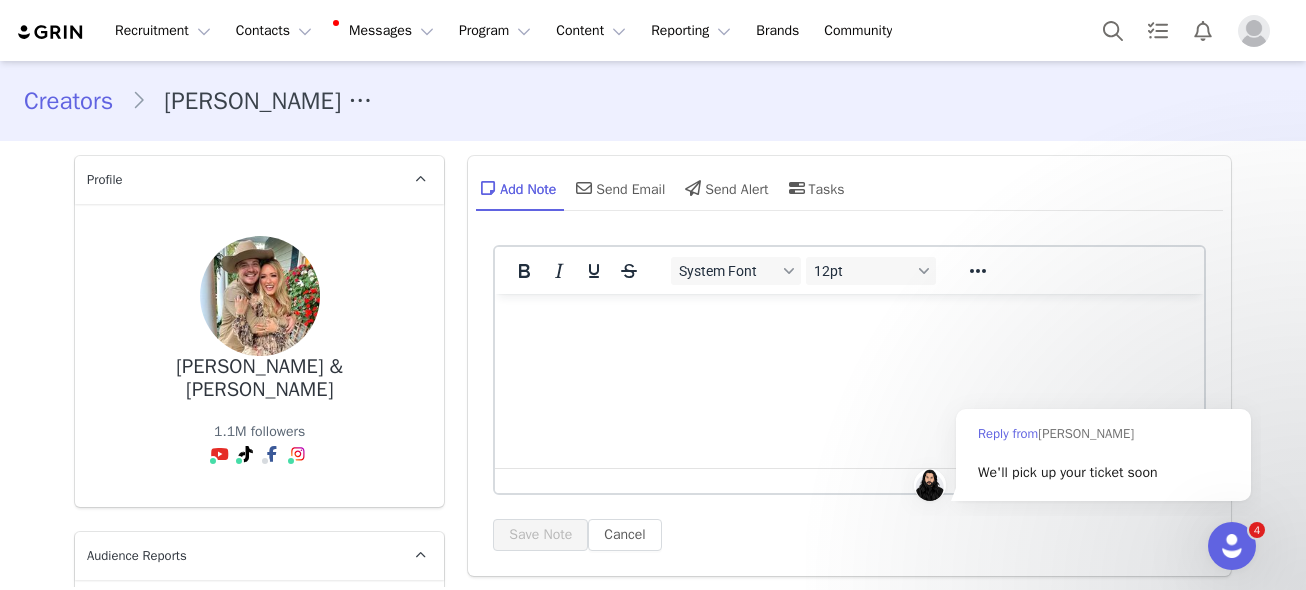 scroll, scrollTop: 0, scrollLeft: 0, axis: both 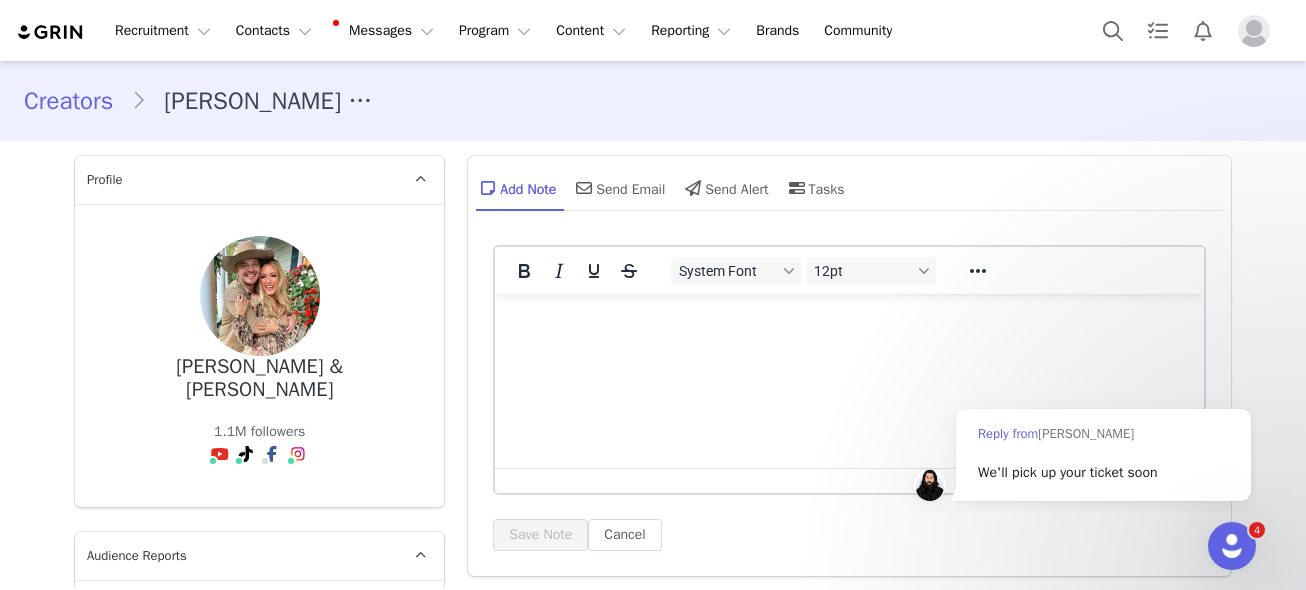 click at bounding box center (1254, 31) 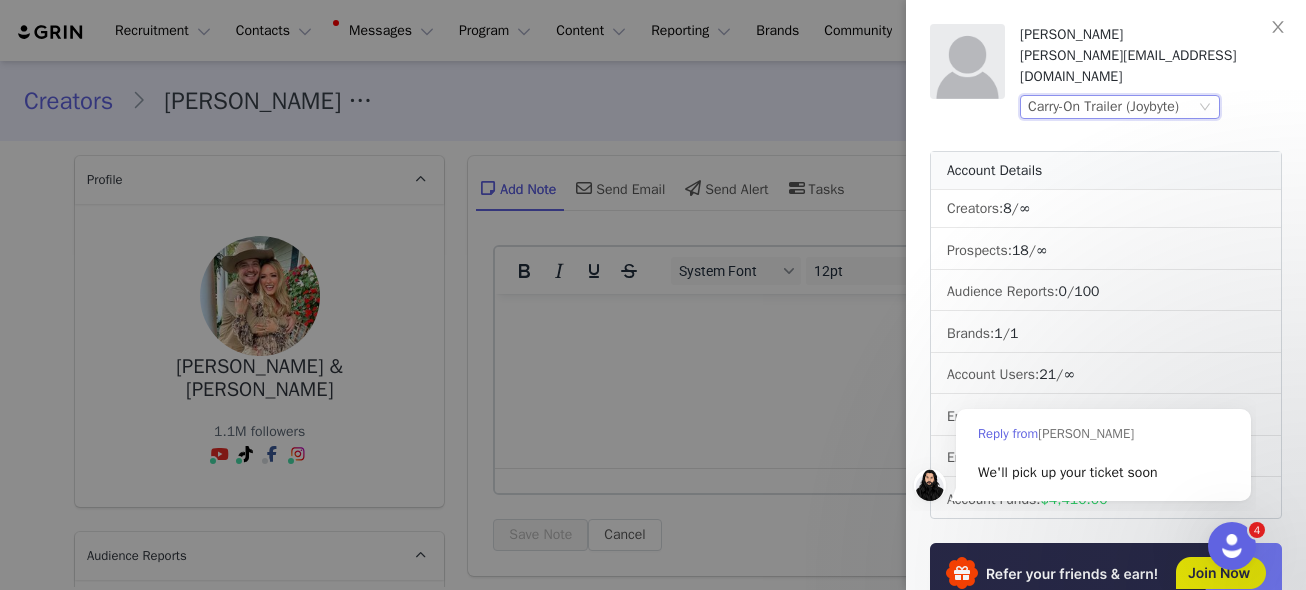 click on "Carry-On Trailer (Joybyte)" at bounding box center (1103, 107) 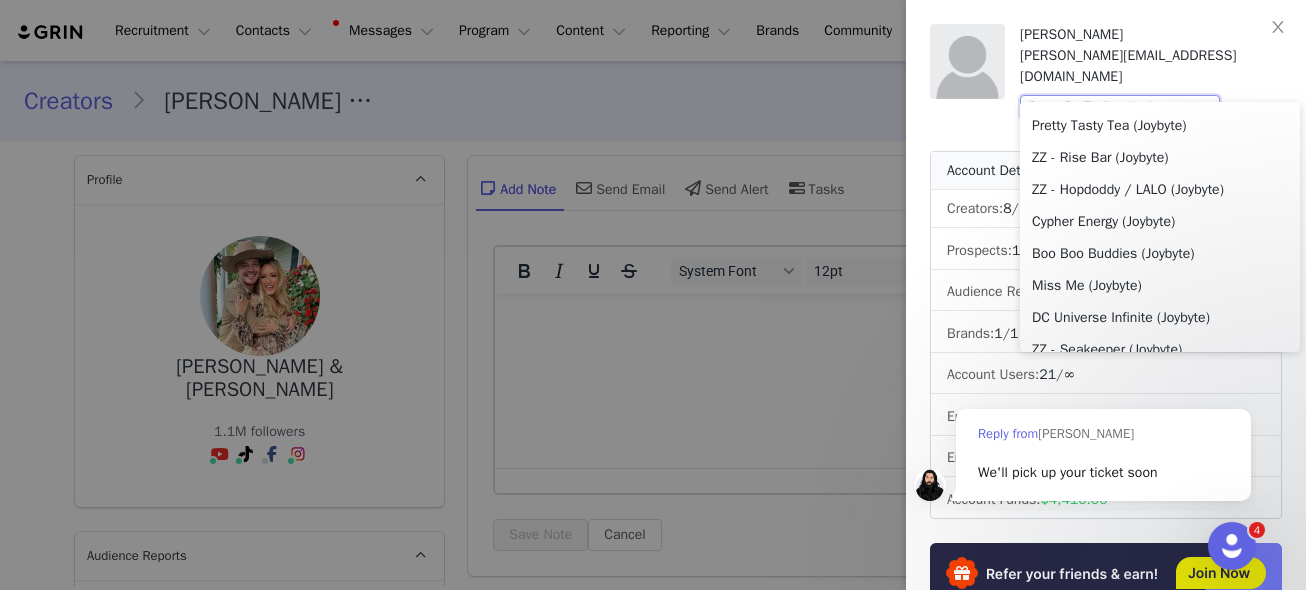scroll, scrollTop: 0, scrollLeft: 0, axis: both 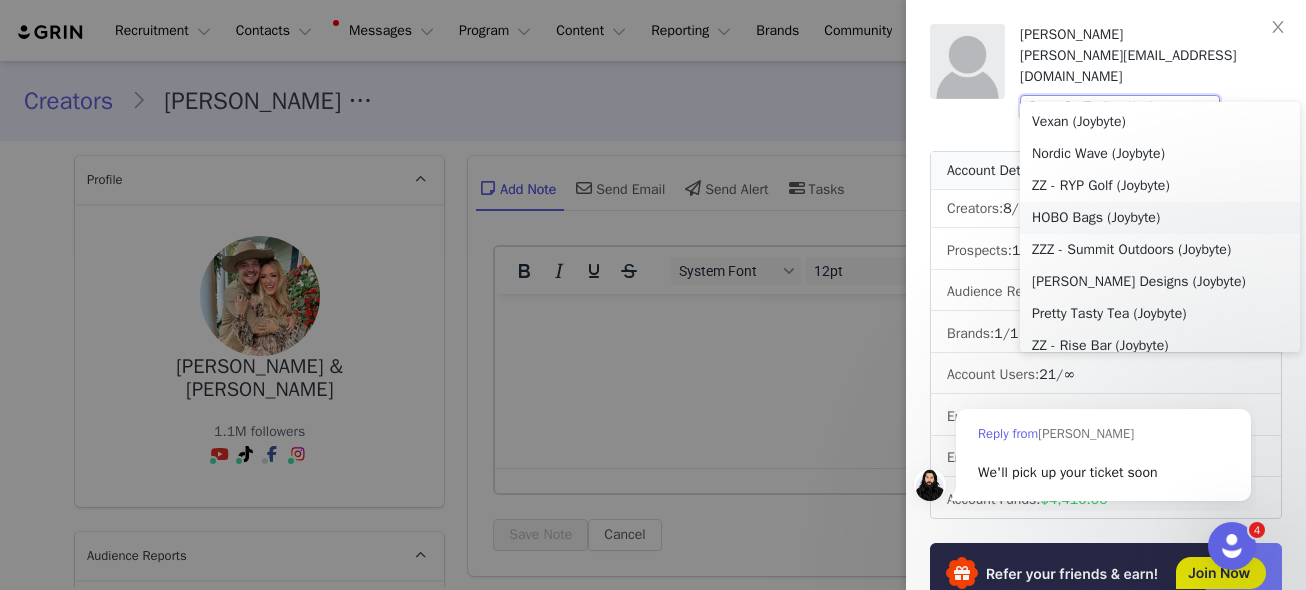 click on "HOBO Bags (Joybyte)" at bounding box center (1160, 218) 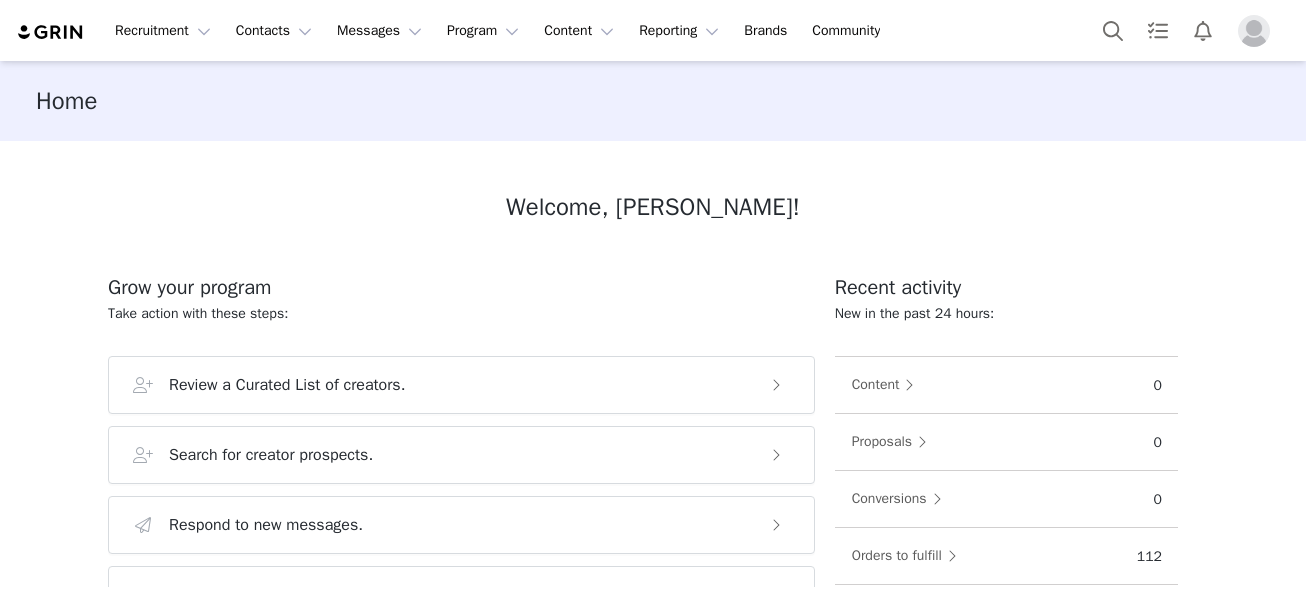 scroll, scrollTop: 0, scrollLeft: 0, axis: both 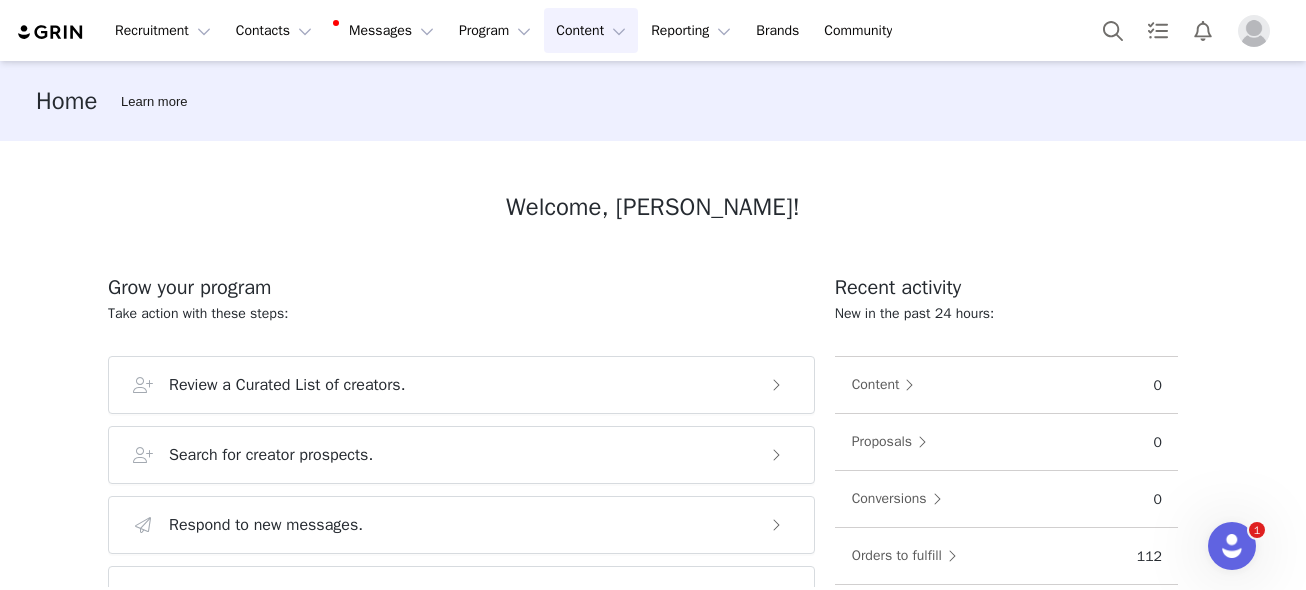 click on "Content Content" at bounding box center [591, 30] 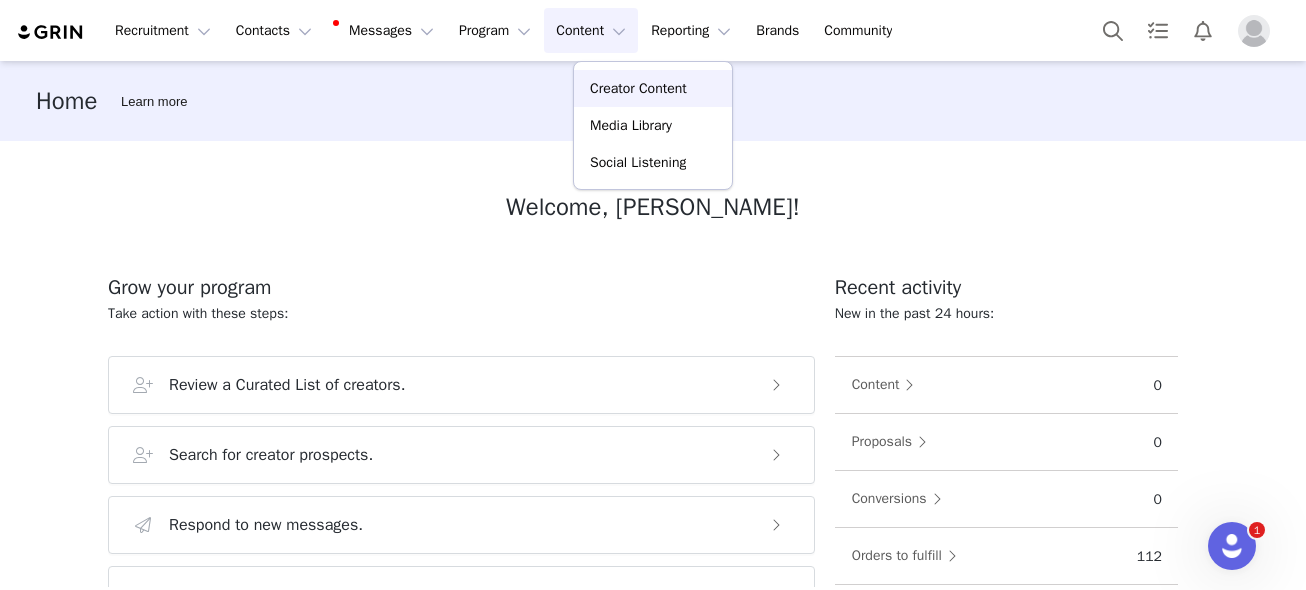 click on "Creator Content" at bounding box center (653, 88) 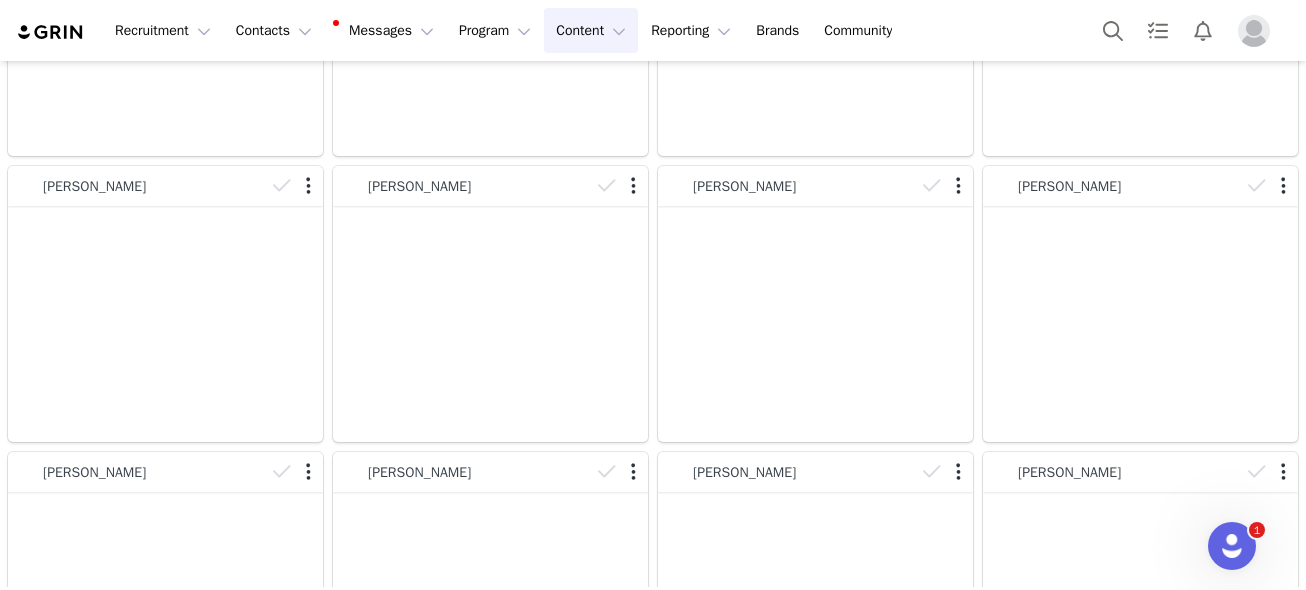 scroll, scrollTop: 2272, scrollLeft: 0, axis: vertical 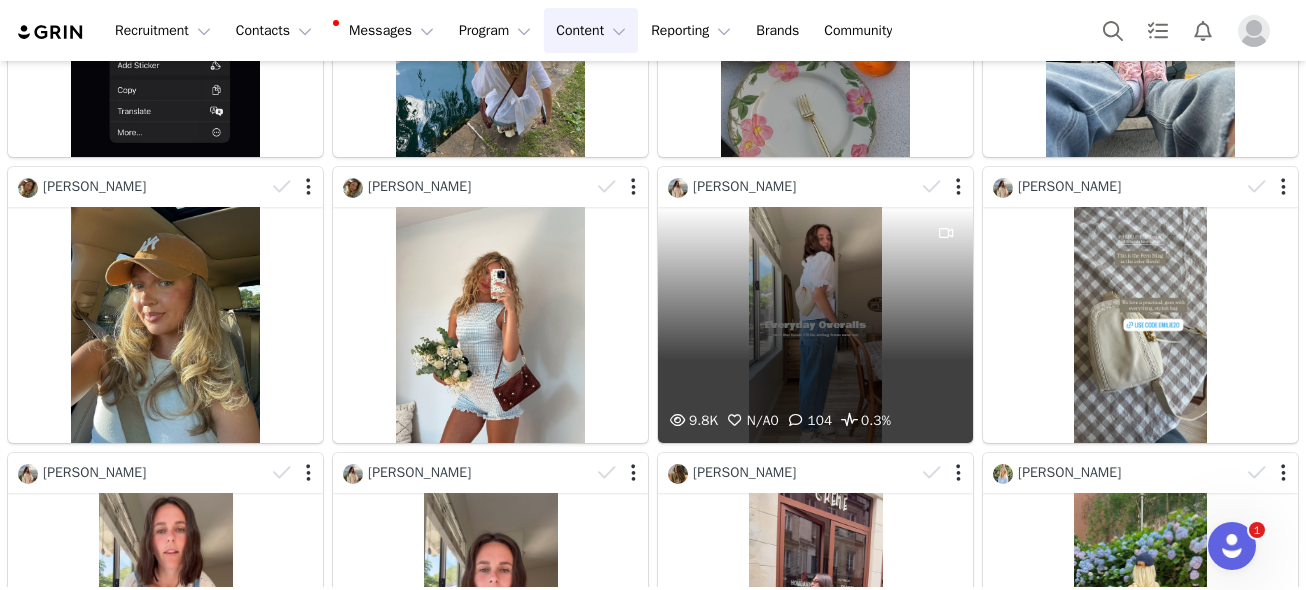 click on "9.8K   N/A  0  104  0.3%" at bounding box center [815, 325] 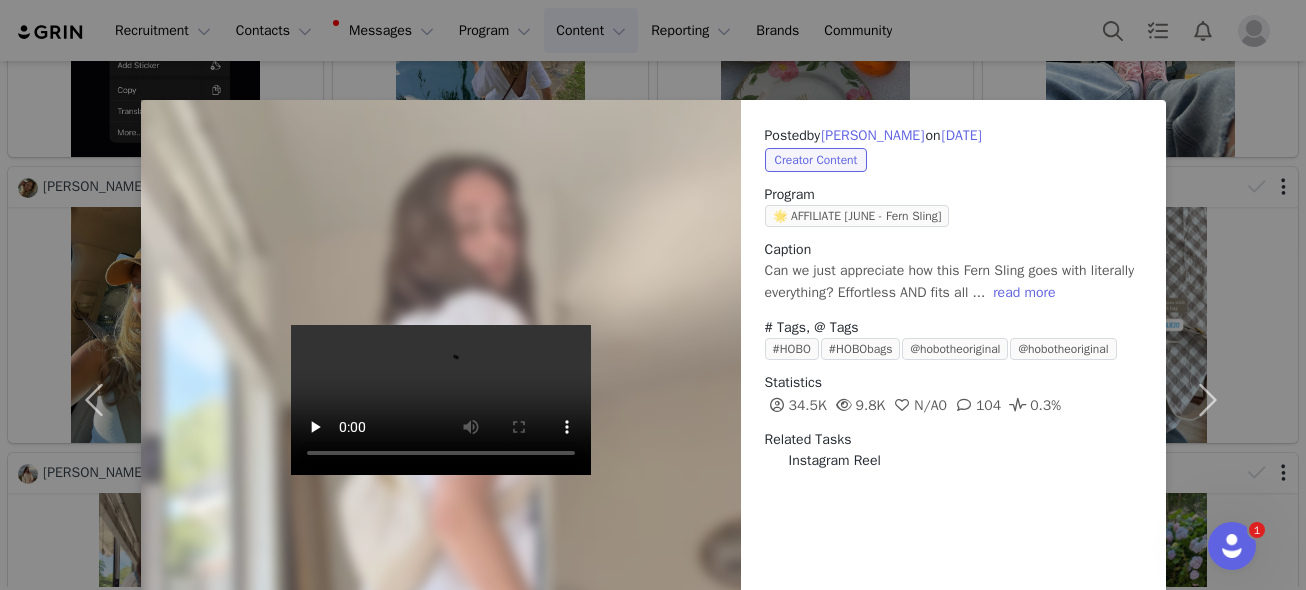 scroll, scrollTop: 134, scrollLeft: 0, axis: vertical 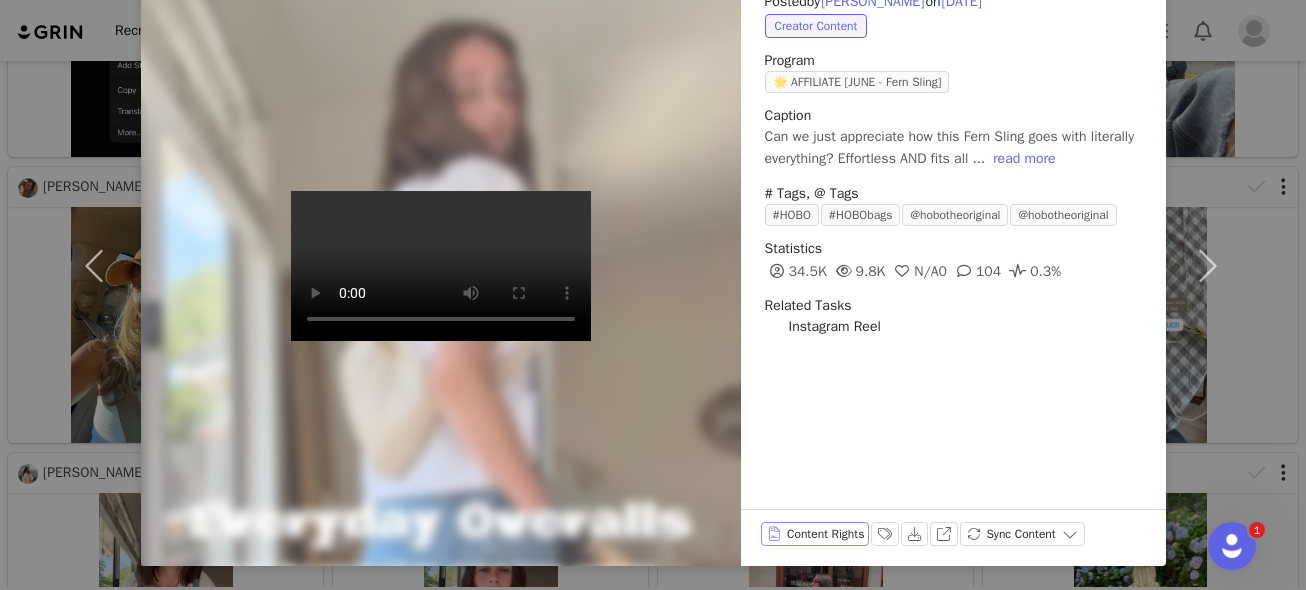 click on "Content Rights" at bounding box center [815, 534] 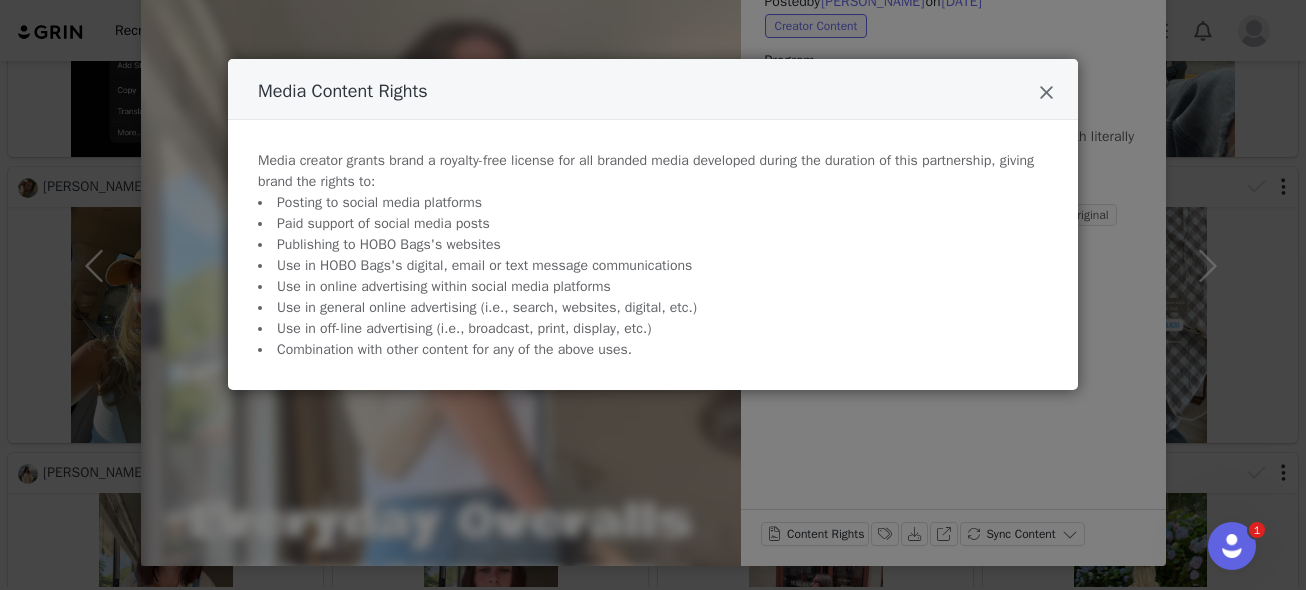 click on "Media Content Rights  Media creator grants brand a royalty-free license for all branded media developed during the duration of this partnership, giving brand the rights to:  Posting to social media platforms Paid support of social media posts Publishing to HOBO Bags's websites Use in HOBO Bags's digital, email or text message communications Use in online advertising within social media platforms Use in general online advertising (i.e., search, websites, digital, etc.) Use in off-line advertising (i.e., broadcast, print, display, etc.) Combination with other content for any of the above uses." at bounding box center (653, 295) 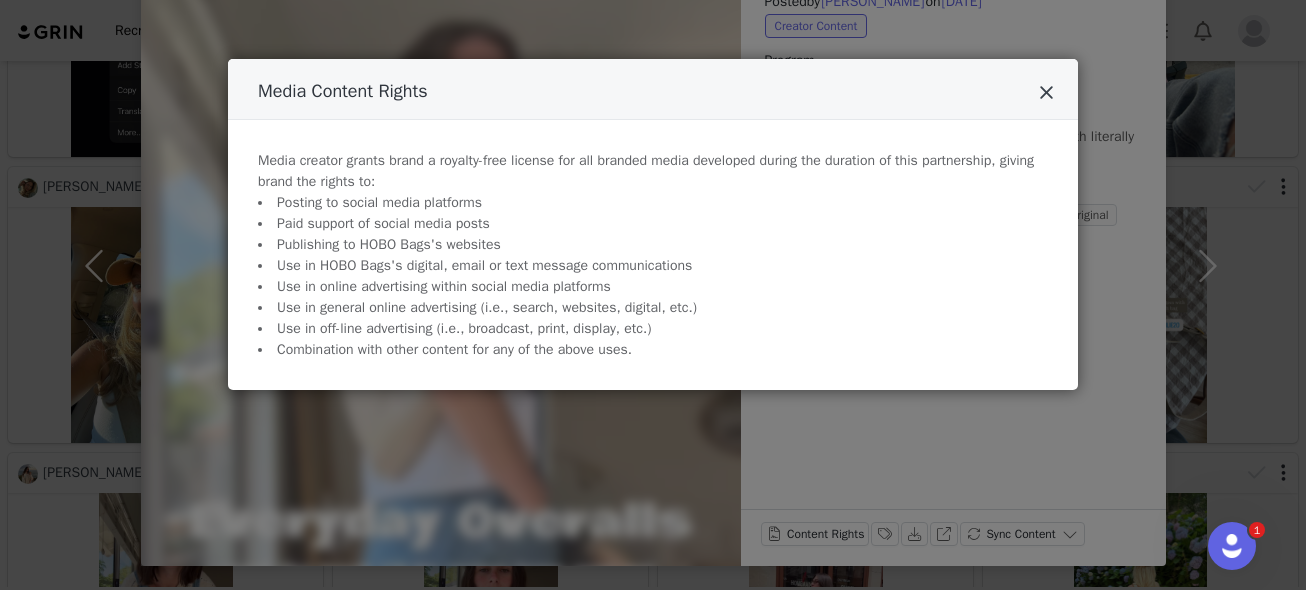 click at bounding box center [1046, 93] 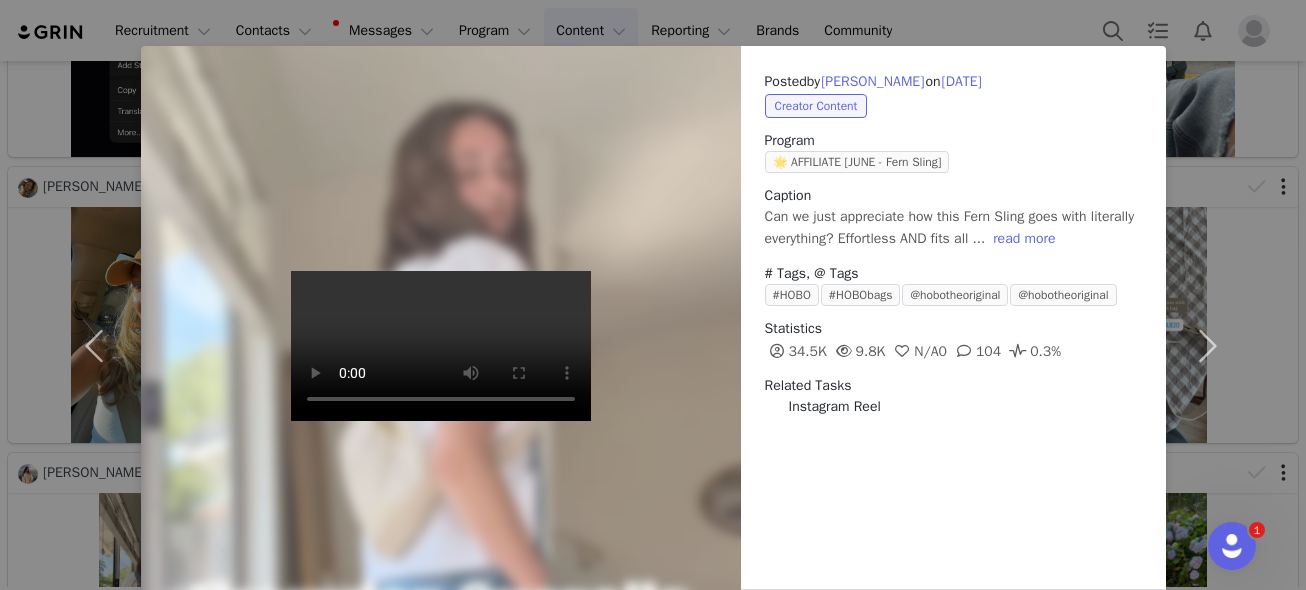 scroll, scrollTop: 33, scrollLeft: 0, axis: vertical 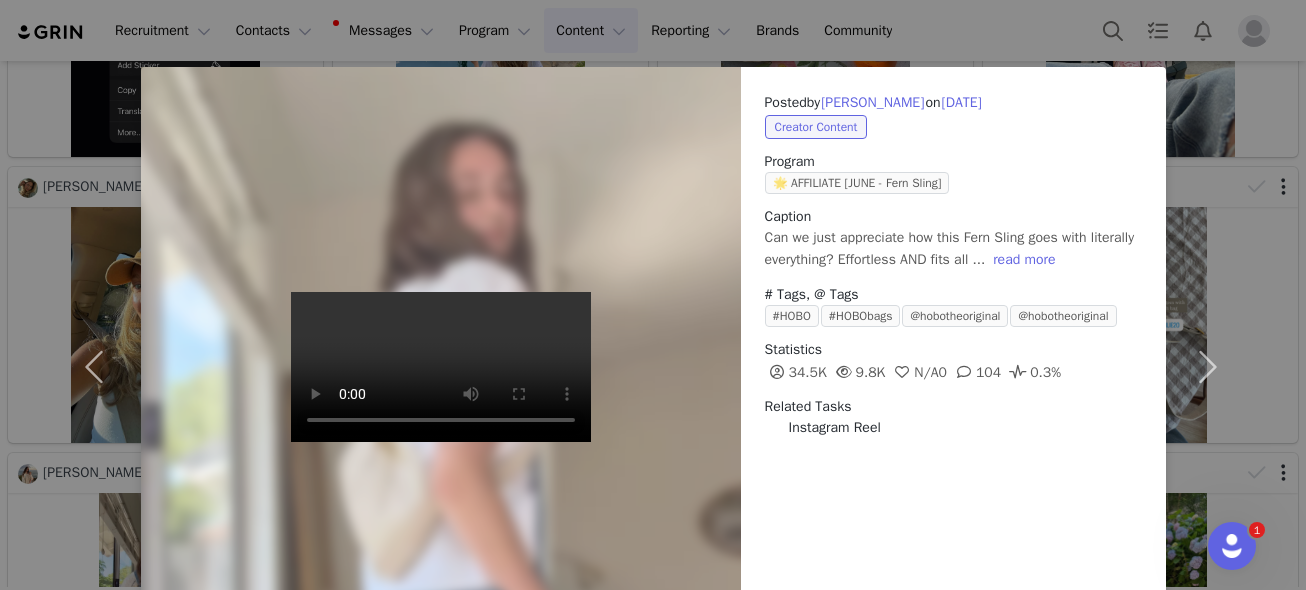 click on "Posted  by  Emilie Westby  on  Jun 29, 2025  Creator Content  Program 🌟 AFFILIATE [JUNE - Fern Sling] Caption Can we just appreciate how this  Fern Sling goes with literally everything? Effortless AND fits all ... read more # Tags, @ Tags  #HOBO   #HOBObags   @hobotheoriginal   @hobotheoriginal      Statistics 34.5K  9.8K   N/A  0  104  0.3%  Related Tasks Instagram Reel     Content Rights Labels & Tags Download View on Instagram Sync Content" at bounding box center (653, 295) 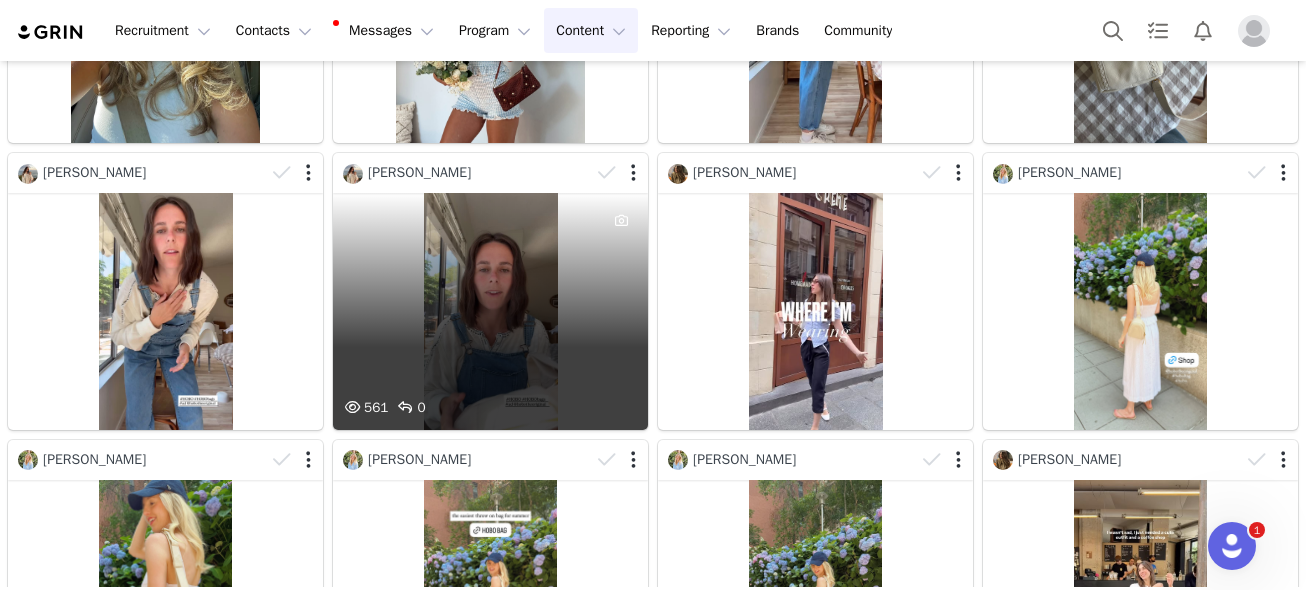 scroll, scrollTop: 2590, scrollLeft: 0, axis: vertical 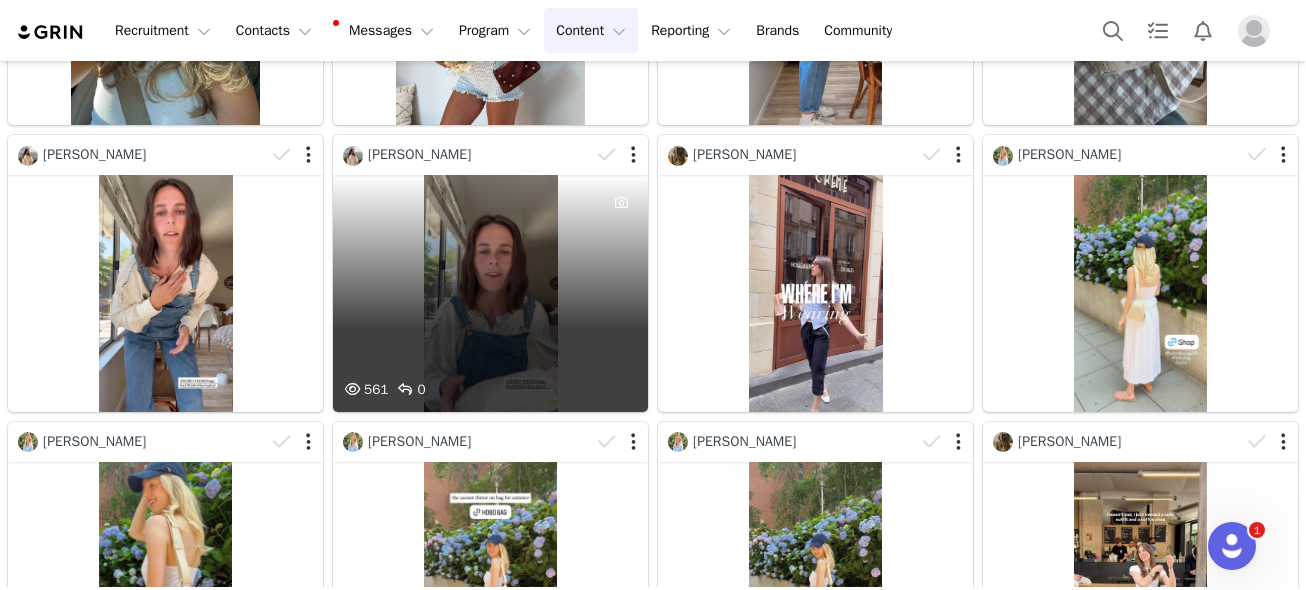 click on "561  0" at bounding box center [490, 293] 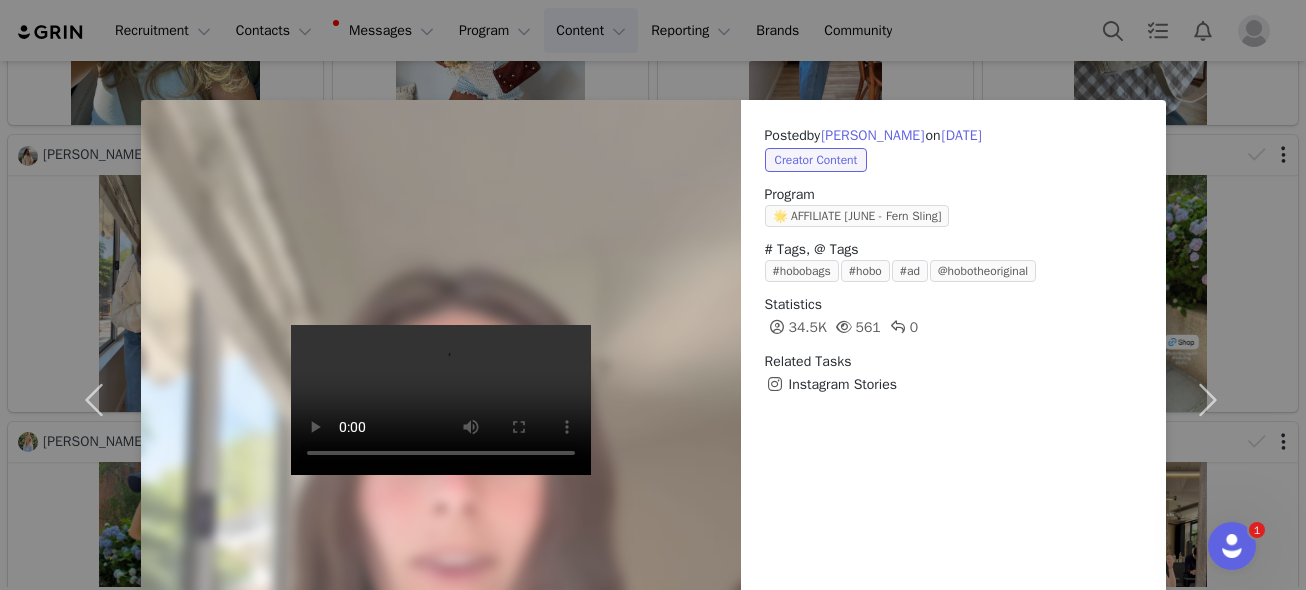 scroll, scrollTop: 134, scrollLeft: 0, axis: vertical 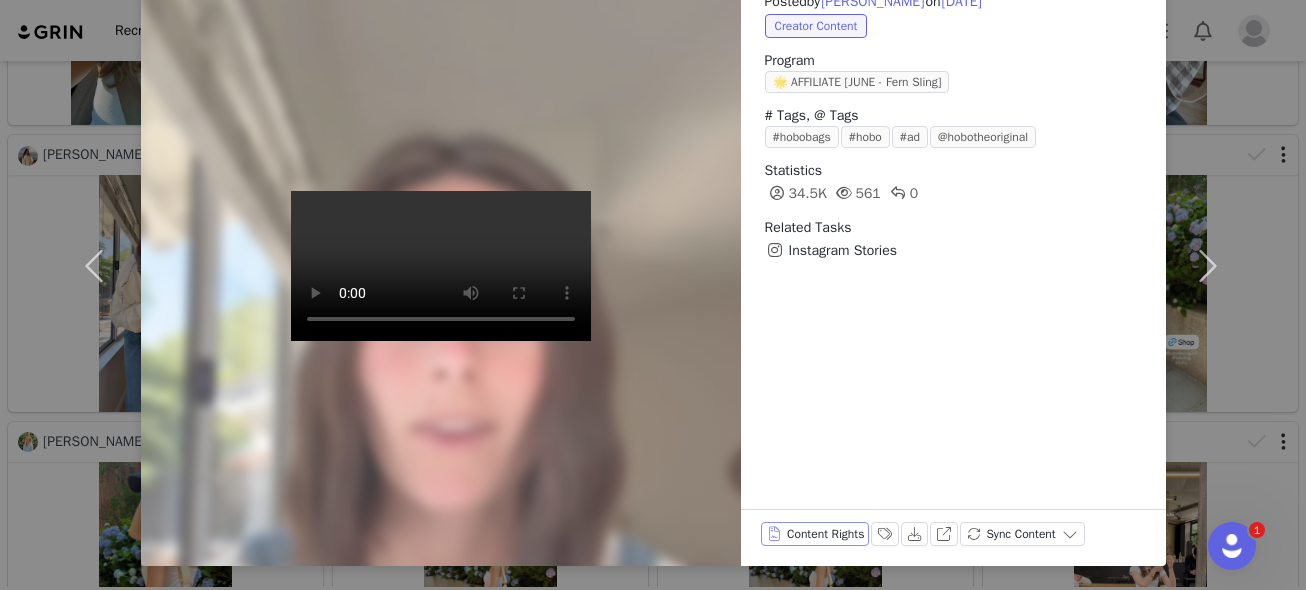 click on "Content Rights" at bounding box center [815, 534] 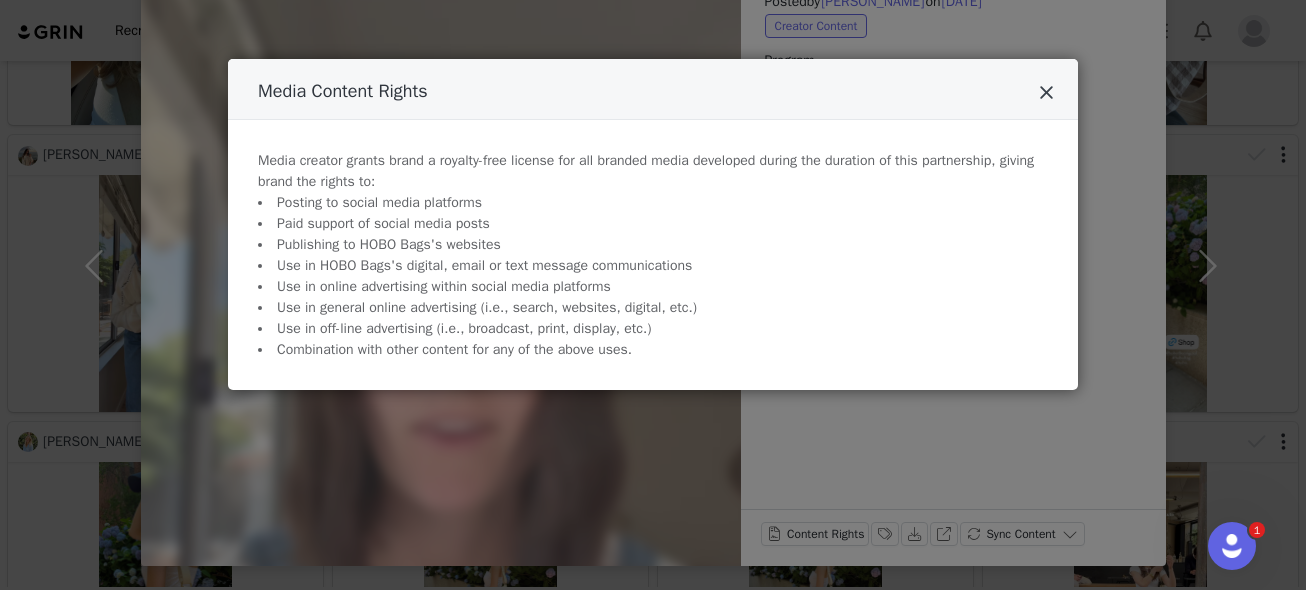 click at bounding box center [1046, 93] 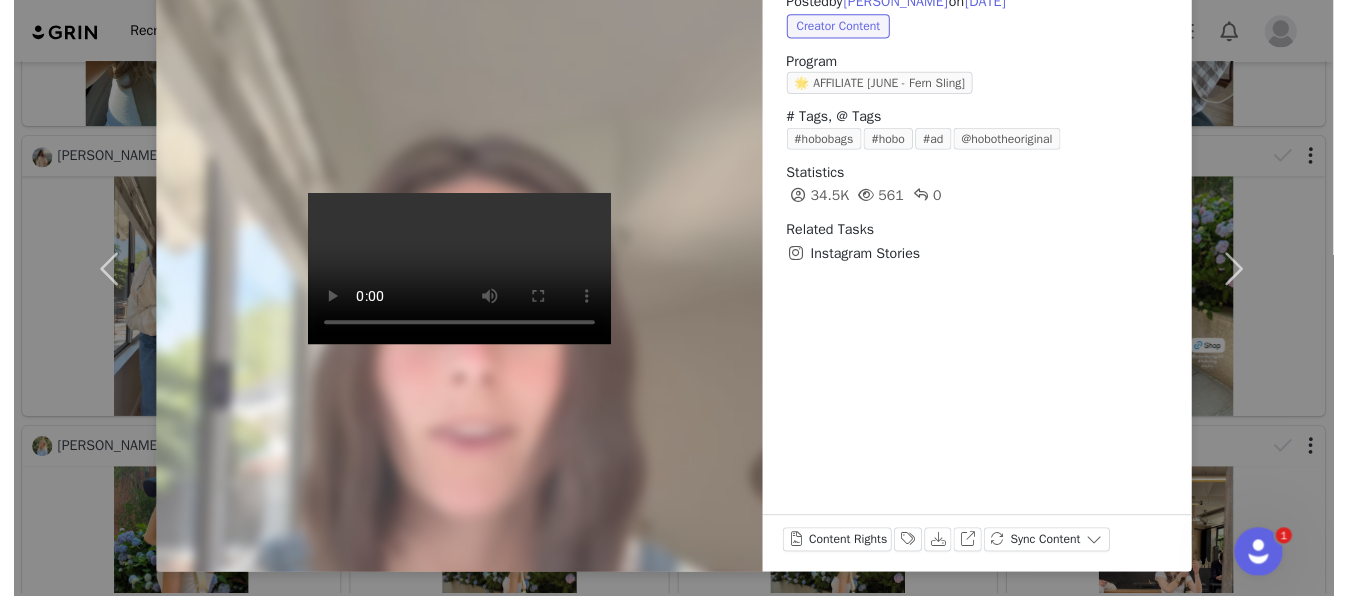scroll, scrollTop: 0, scrollLeft: 0, axis: both 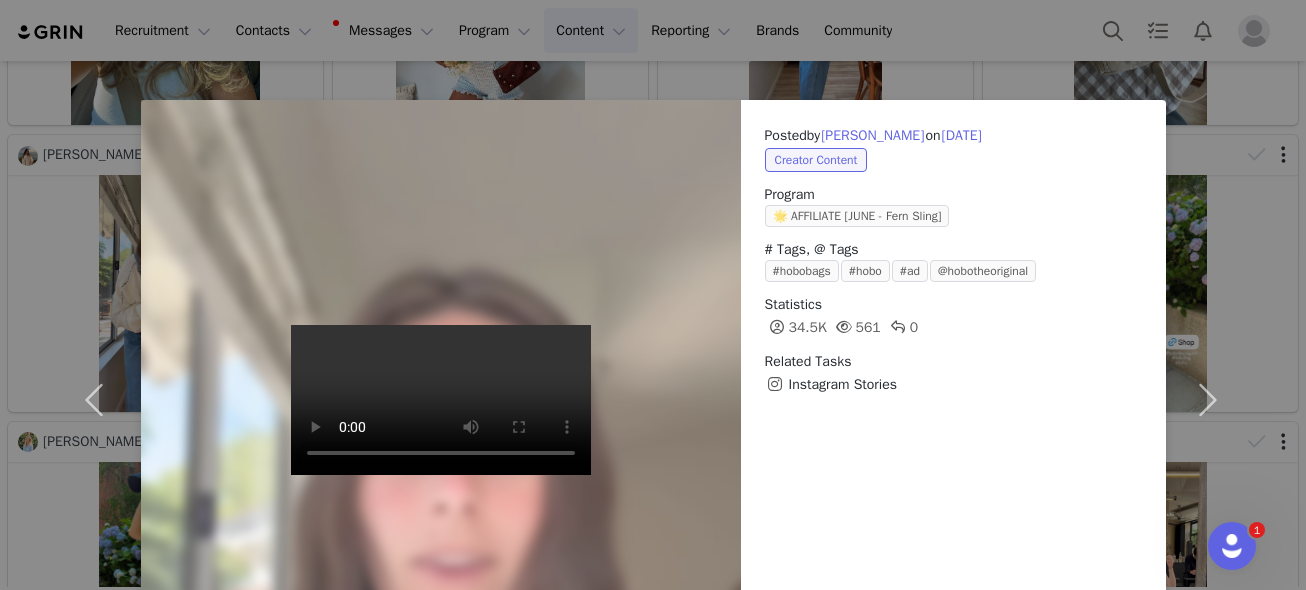 click on "Posted  by  Emilie Westby  on  Jun 29, 2025  Creator Content  Program 🌟 AFFILIATE [JUNE - Fern Sling] # Tags, @ Tags  #hobobags   #hobo   #ad   @hobotheoriginal      Statistics 34.5K  561  0  Related Tasks Instagram Stories     Content Rights Labels & Tags Download View on Instagram Sync Content" at bounding box center (653, 295) 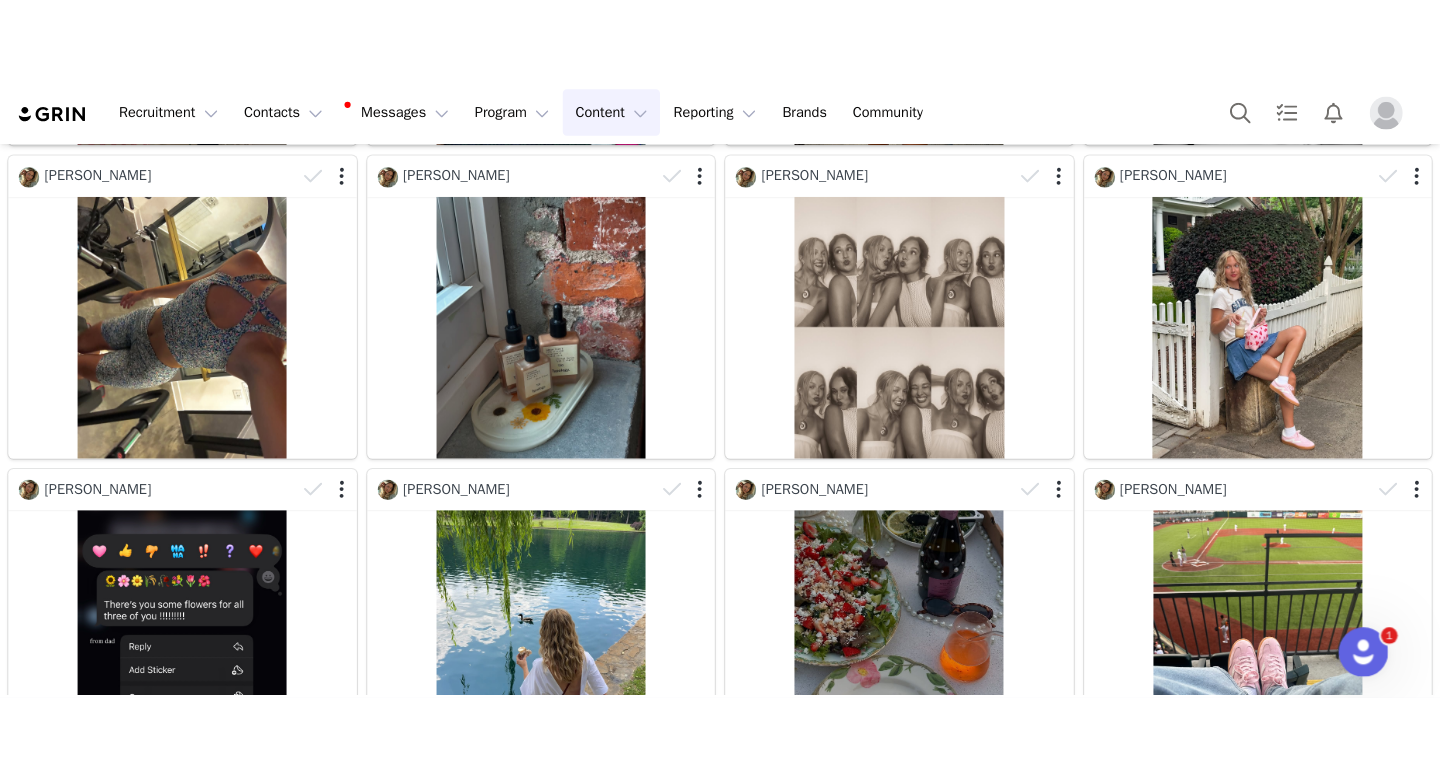 scroll, scrollTop: 0, scrollLeft: 0, axis: both 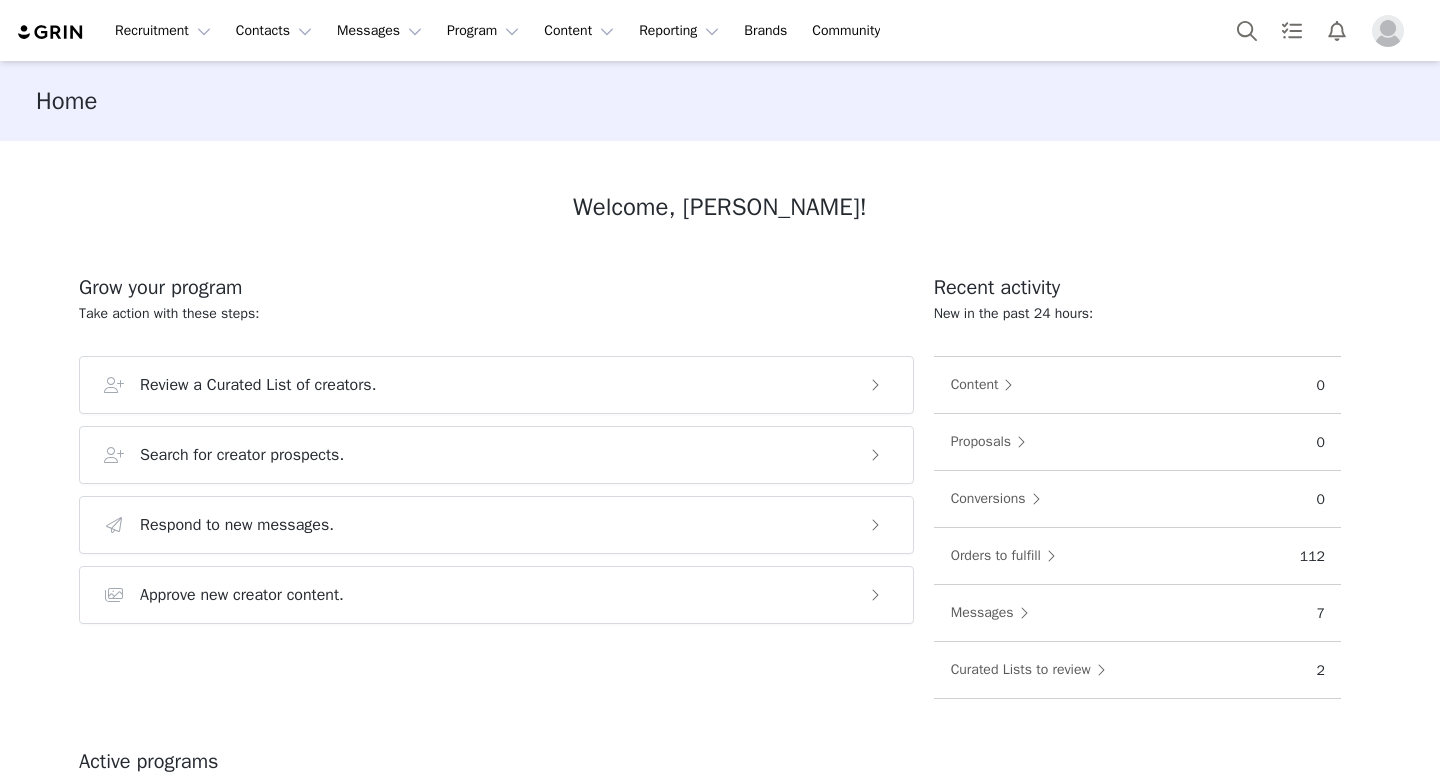 click at bounding box center [1388, 31] 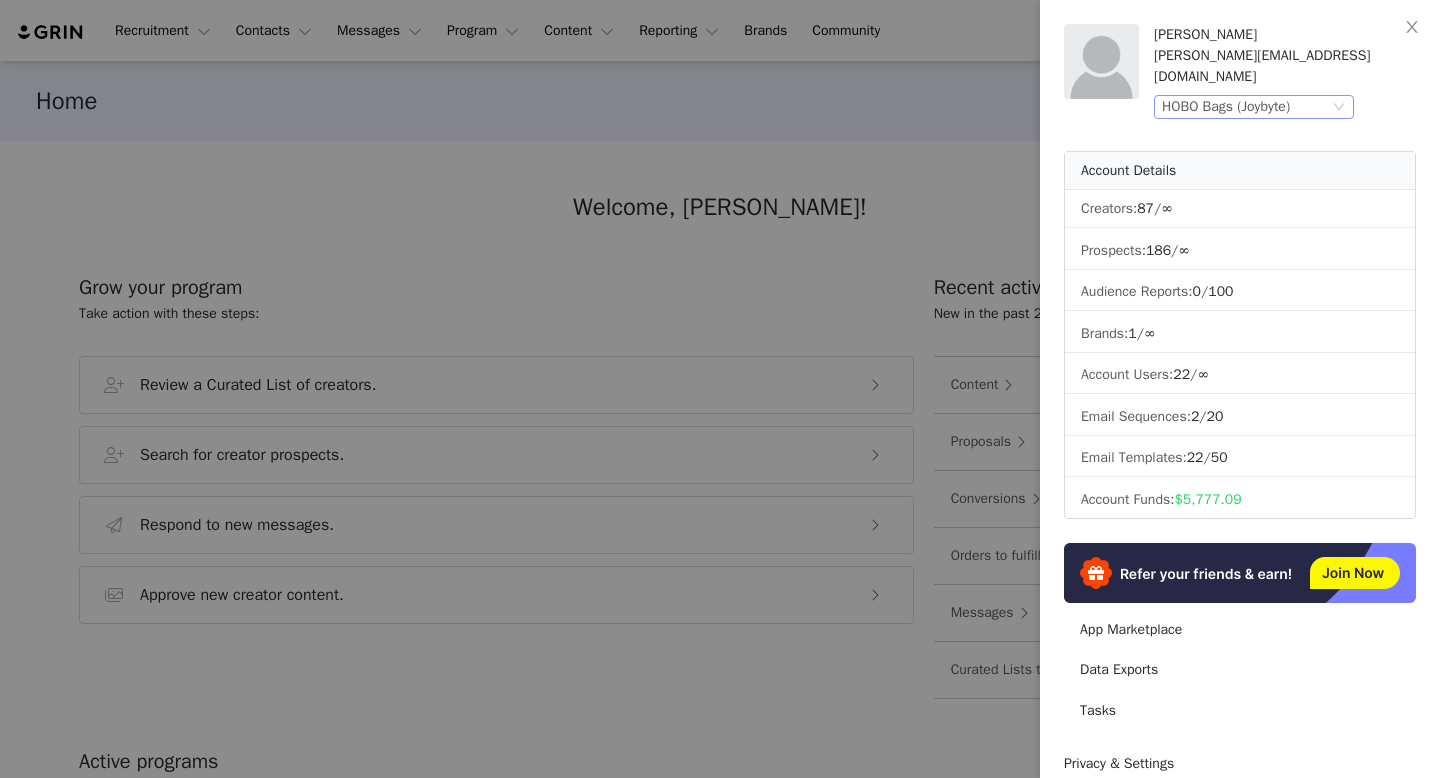 click on "HOBO Bags (Joybyte)" at bounding box center [1226, 107] 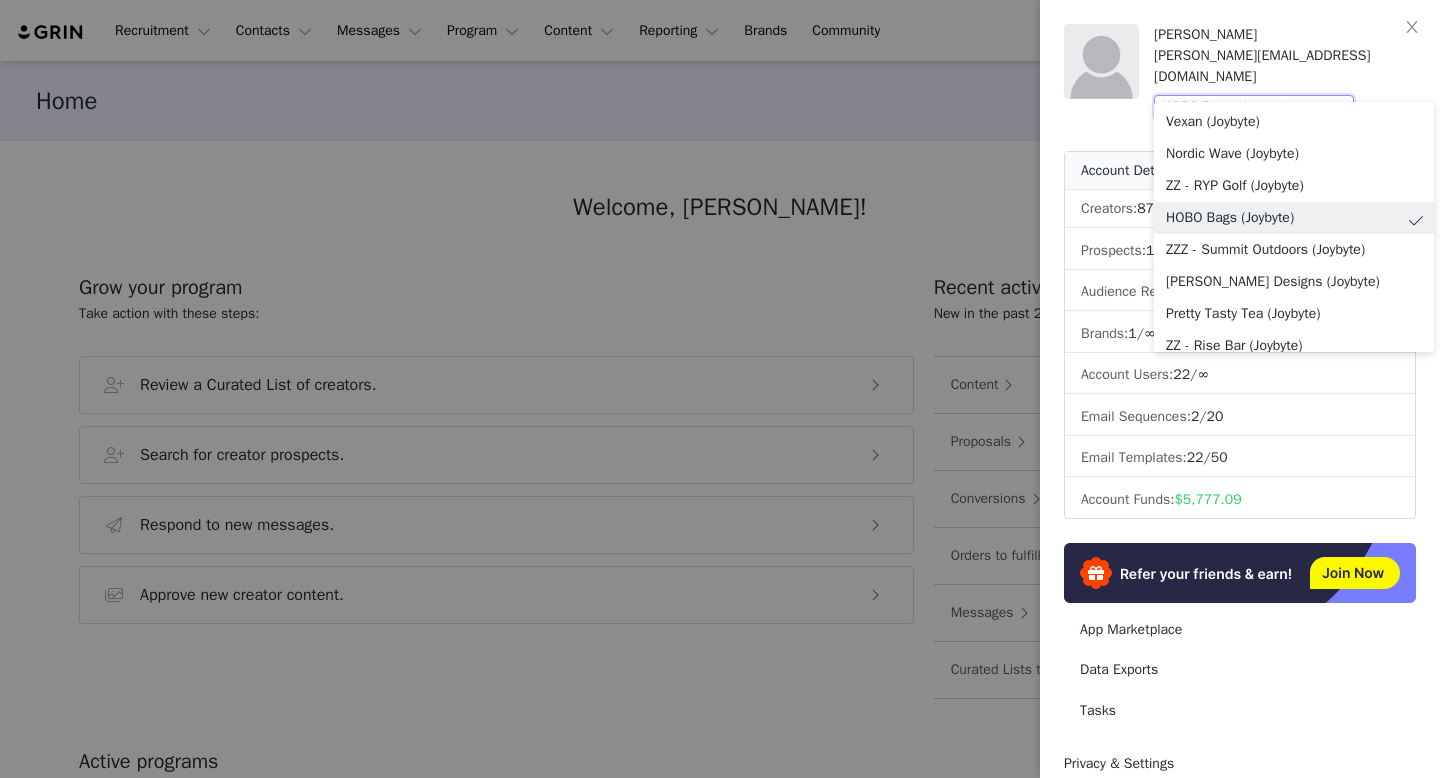 click at bounding box center [720, 389] 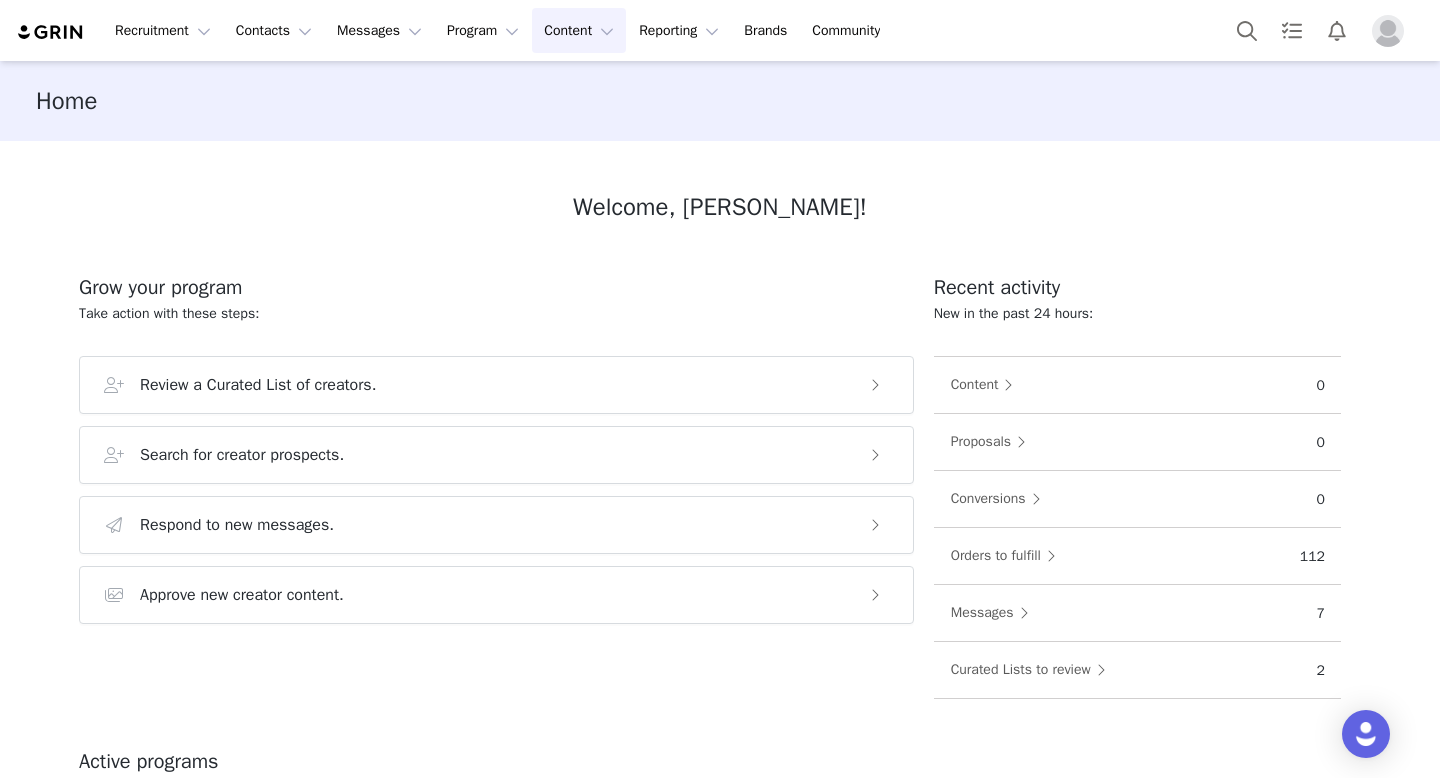 click on "Content Content" at bounding box center (579, 30) 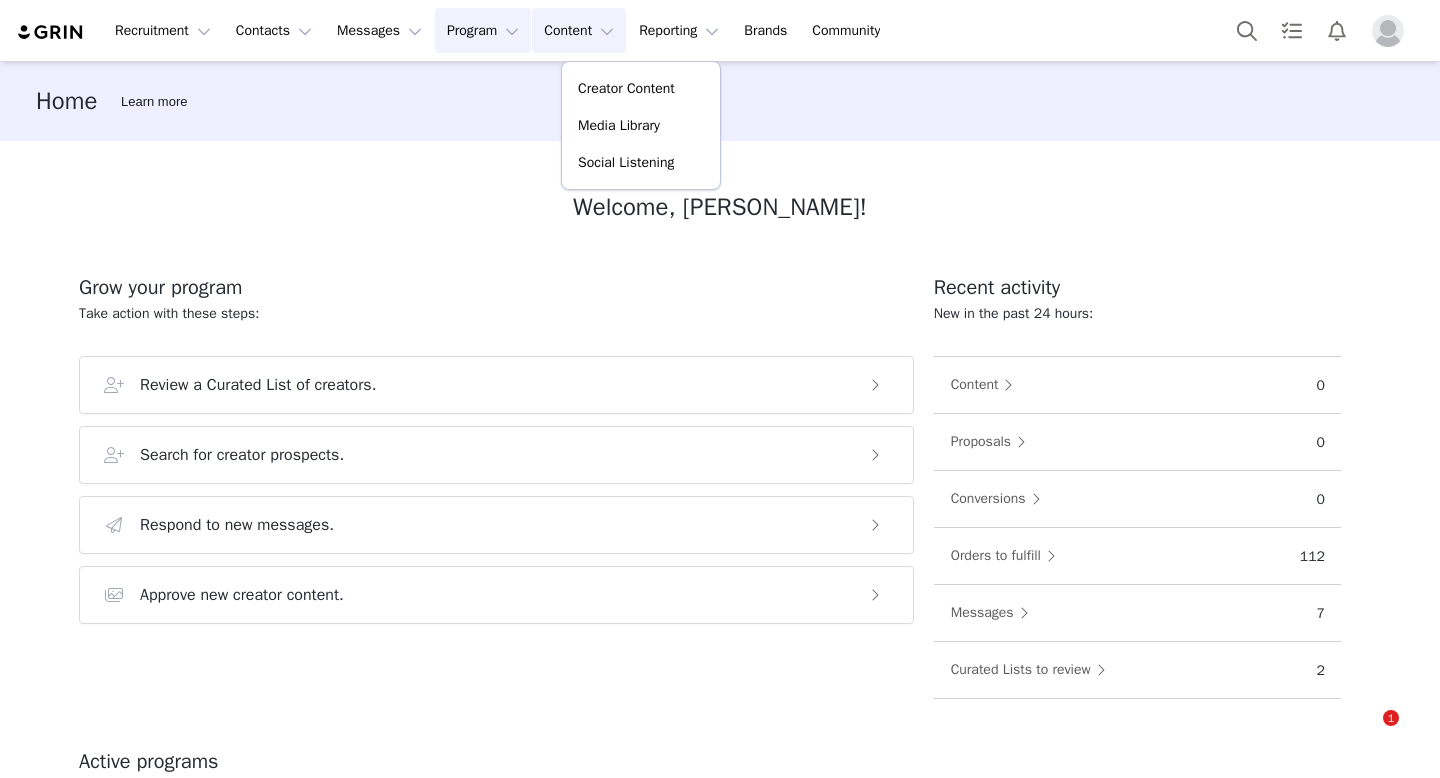 click on "Program Program" at bounding box center [483, 30] 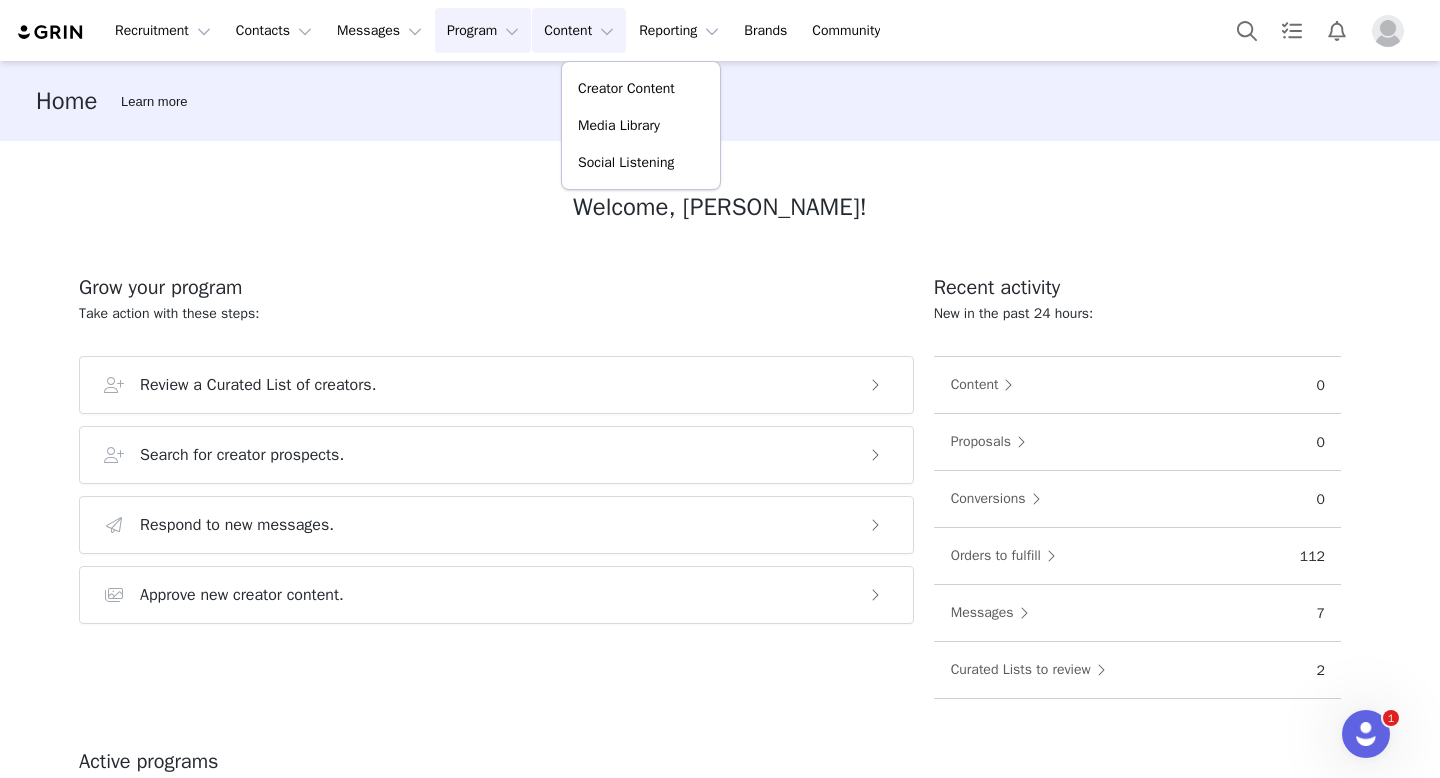 scroll, scrollTop: 0, scrollLeft: 0, axis: both 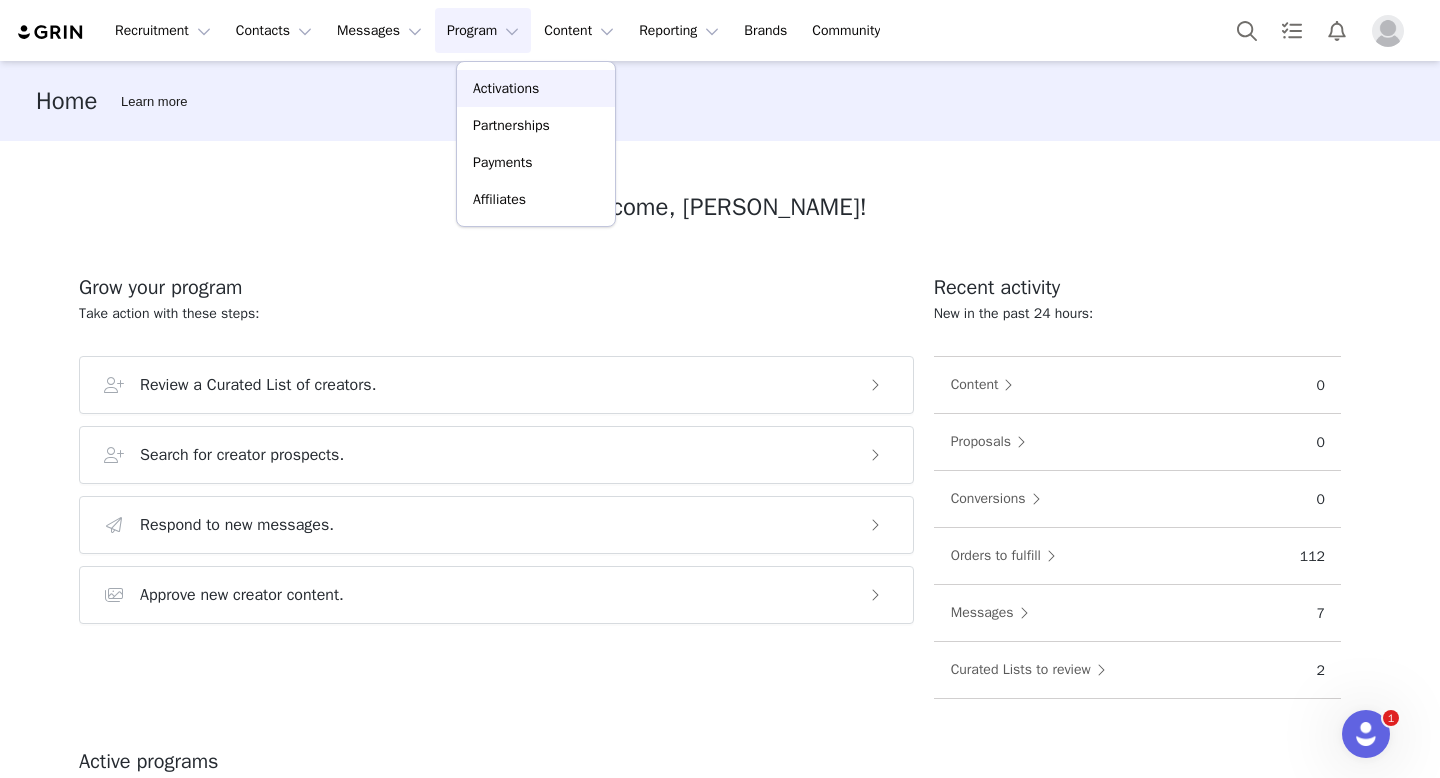 click on "Activations" at bounding box center (506, 88) 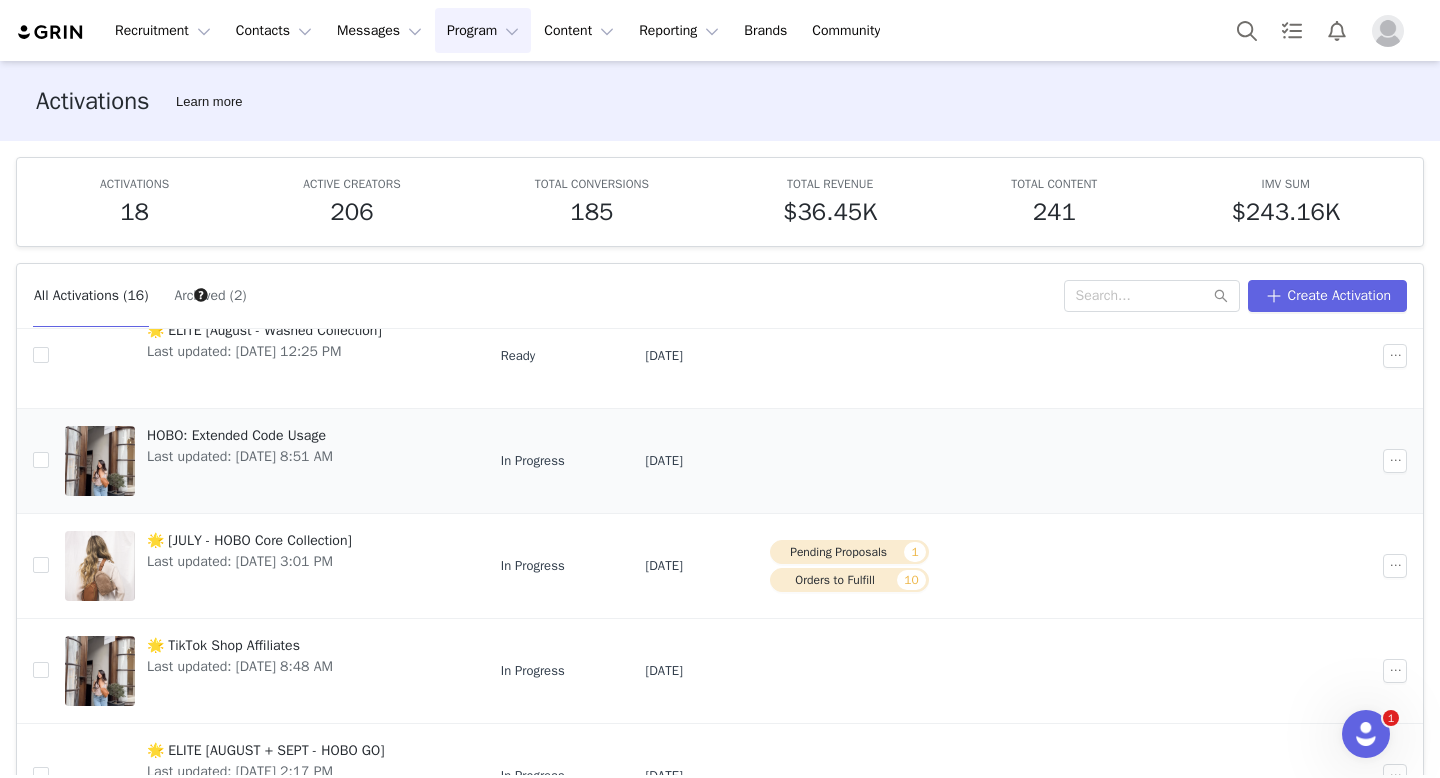 scroll, scrollTop: 0, scrollLeft: 0, axis: both 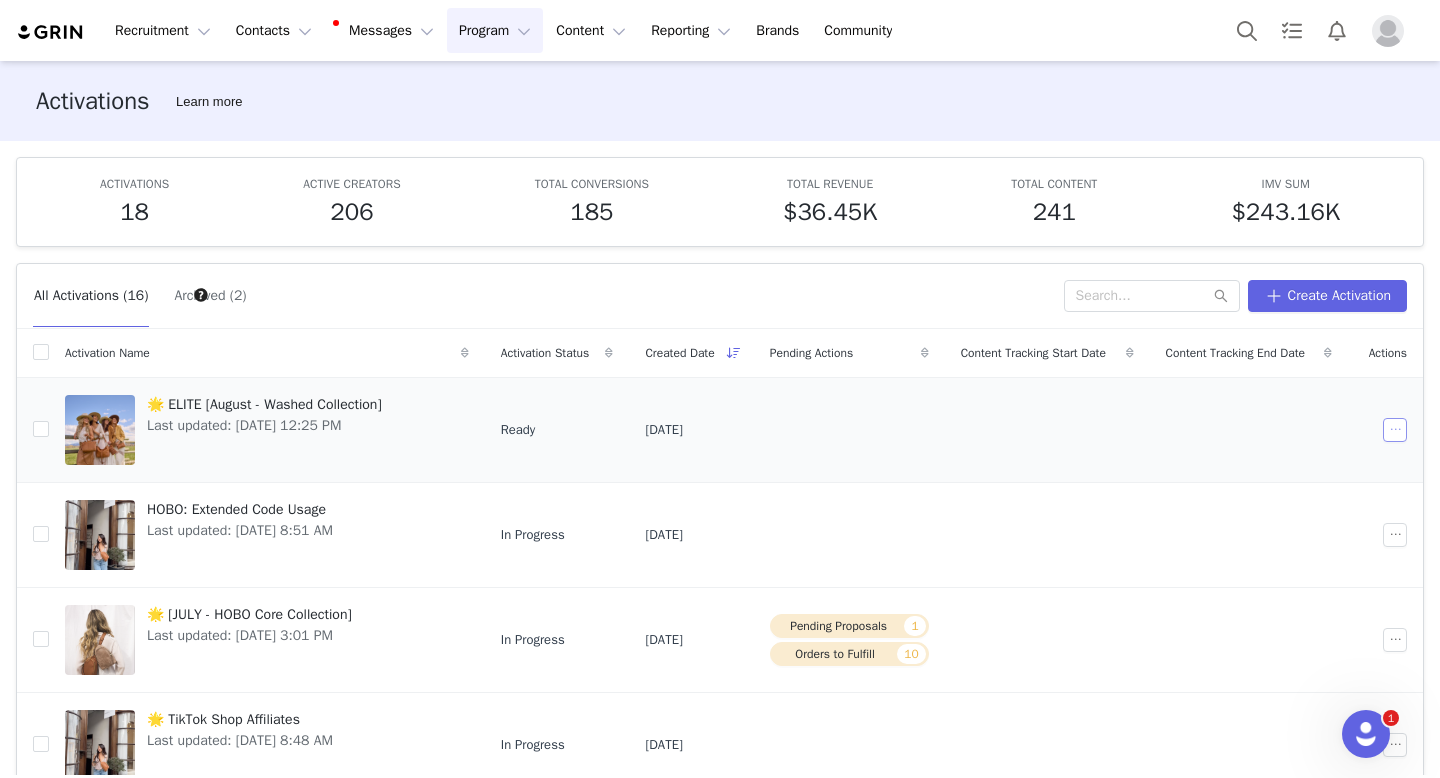 click at bounding box center [1395, 430] 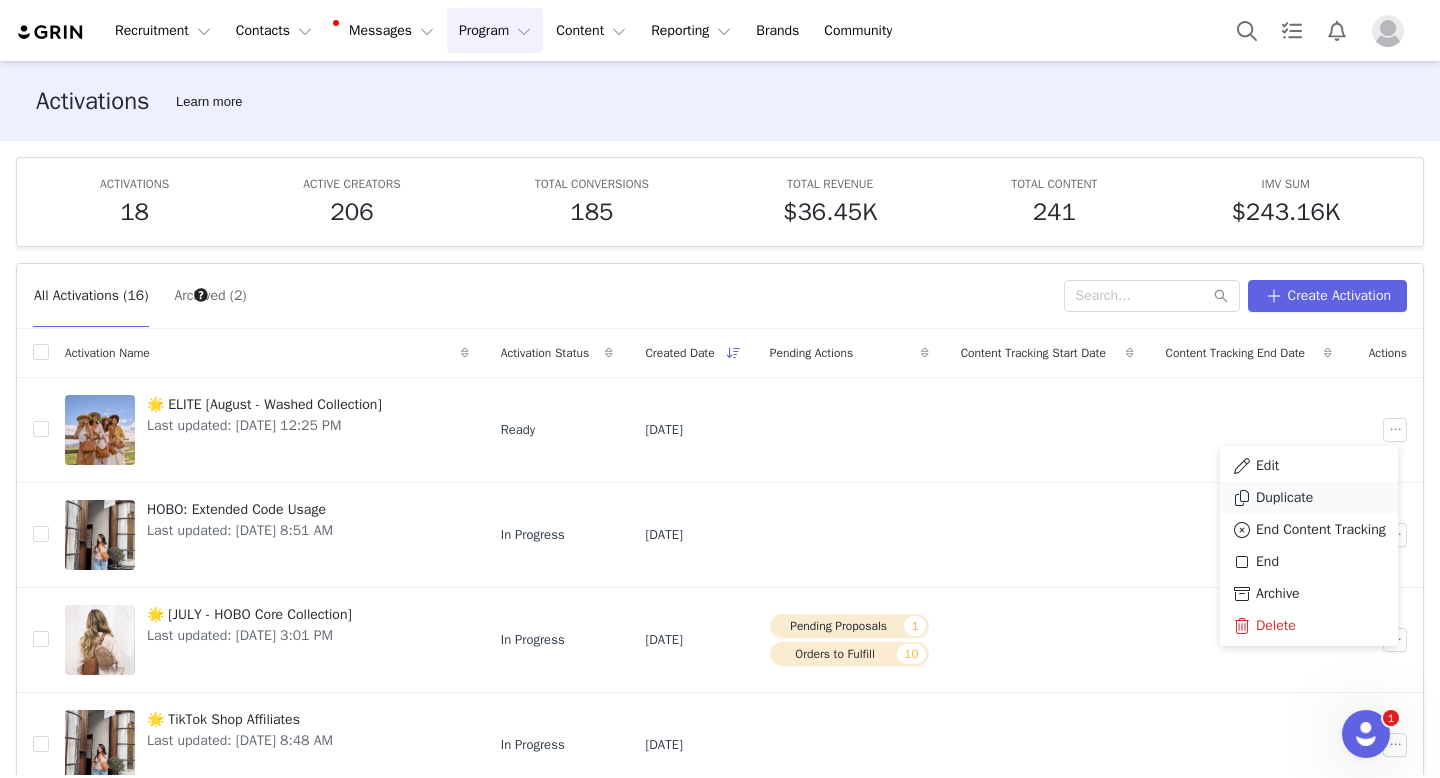 click on "Duplicate" at bounding box center [1284, 498] 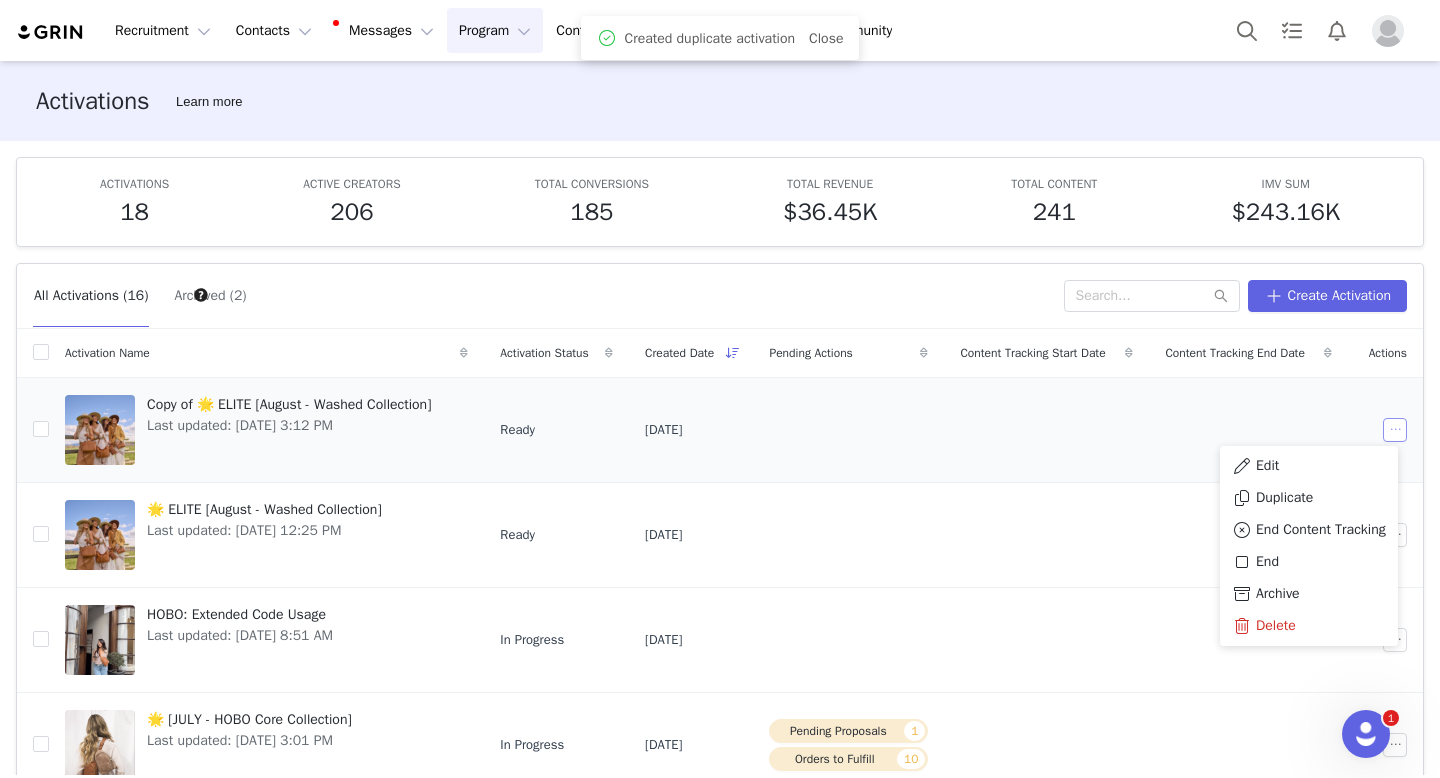 click at bounding box center (1395, 430) 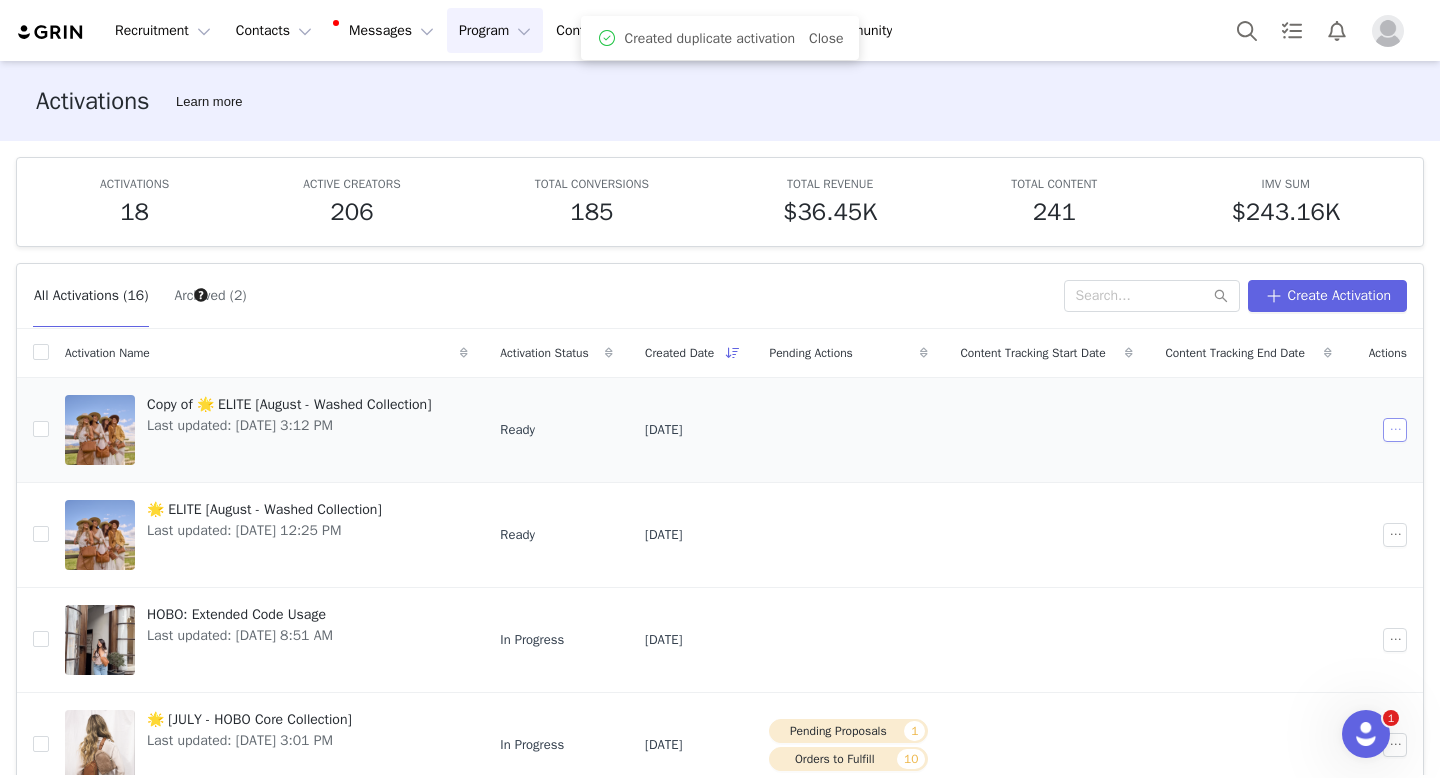 click at bounding box center [1395, 430] 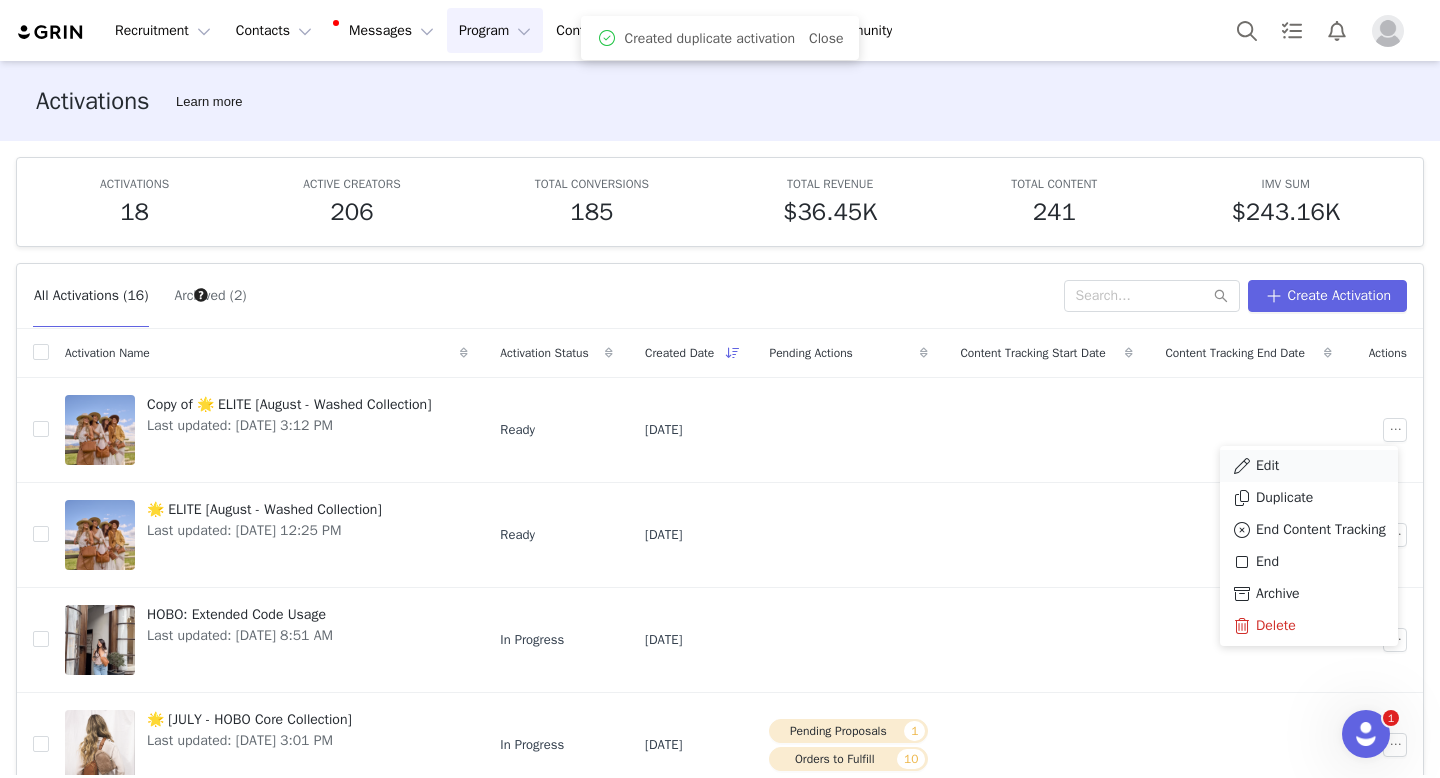 click on "Edit" at bounding box center [1309, 466] 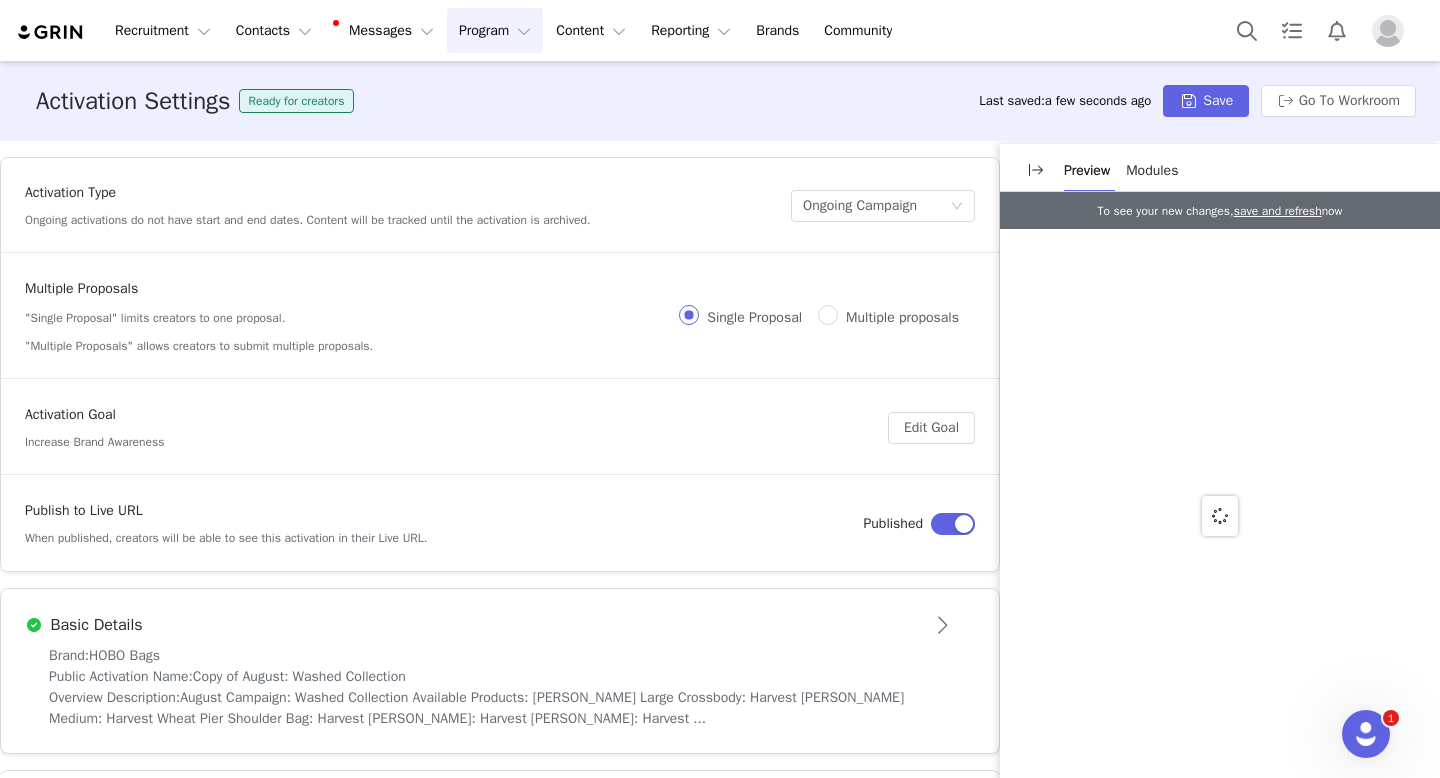 scroll, scrollTop: 198, scrollLeft: 0, axis: vertical 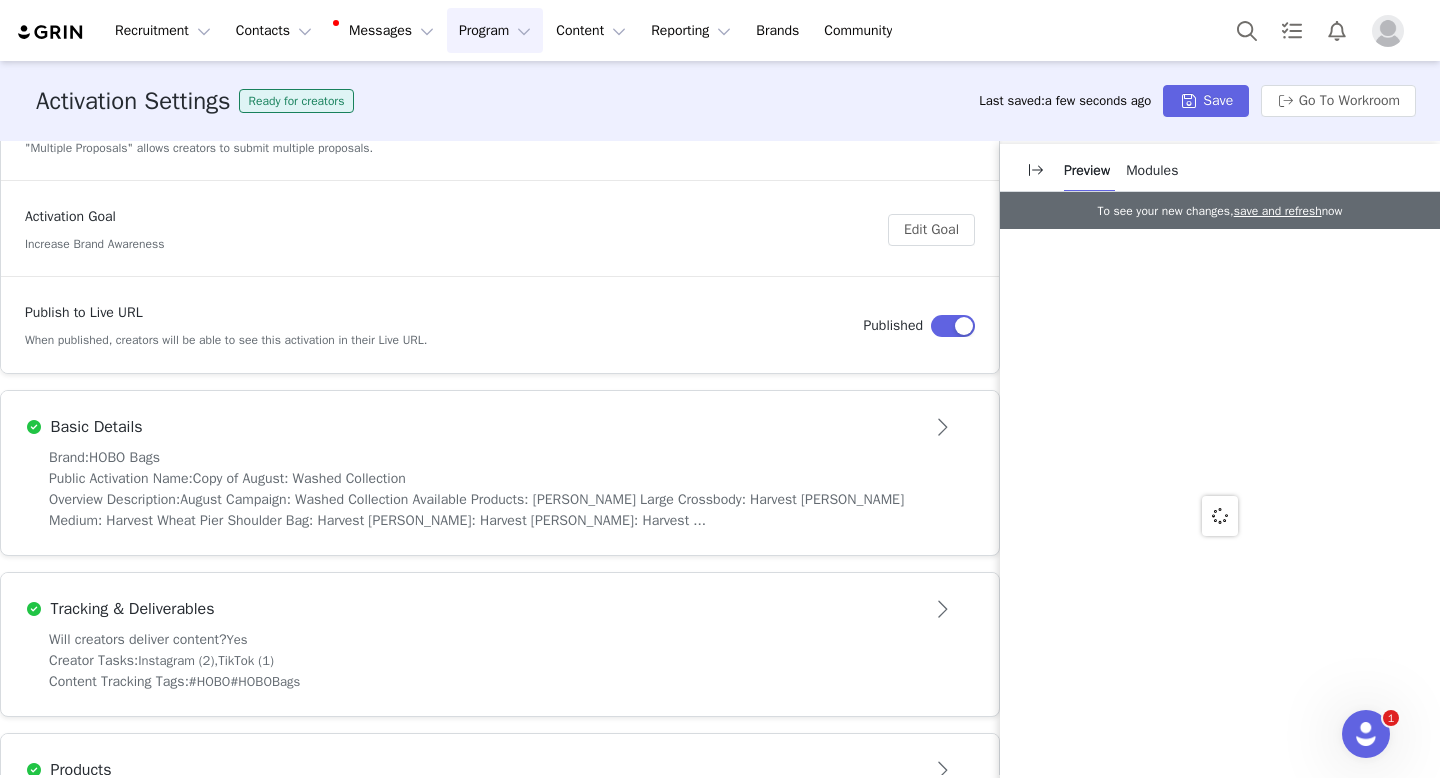 click on "Public Activation Name: Copy of August: Washed Collection" at bounding box center [500, 478] 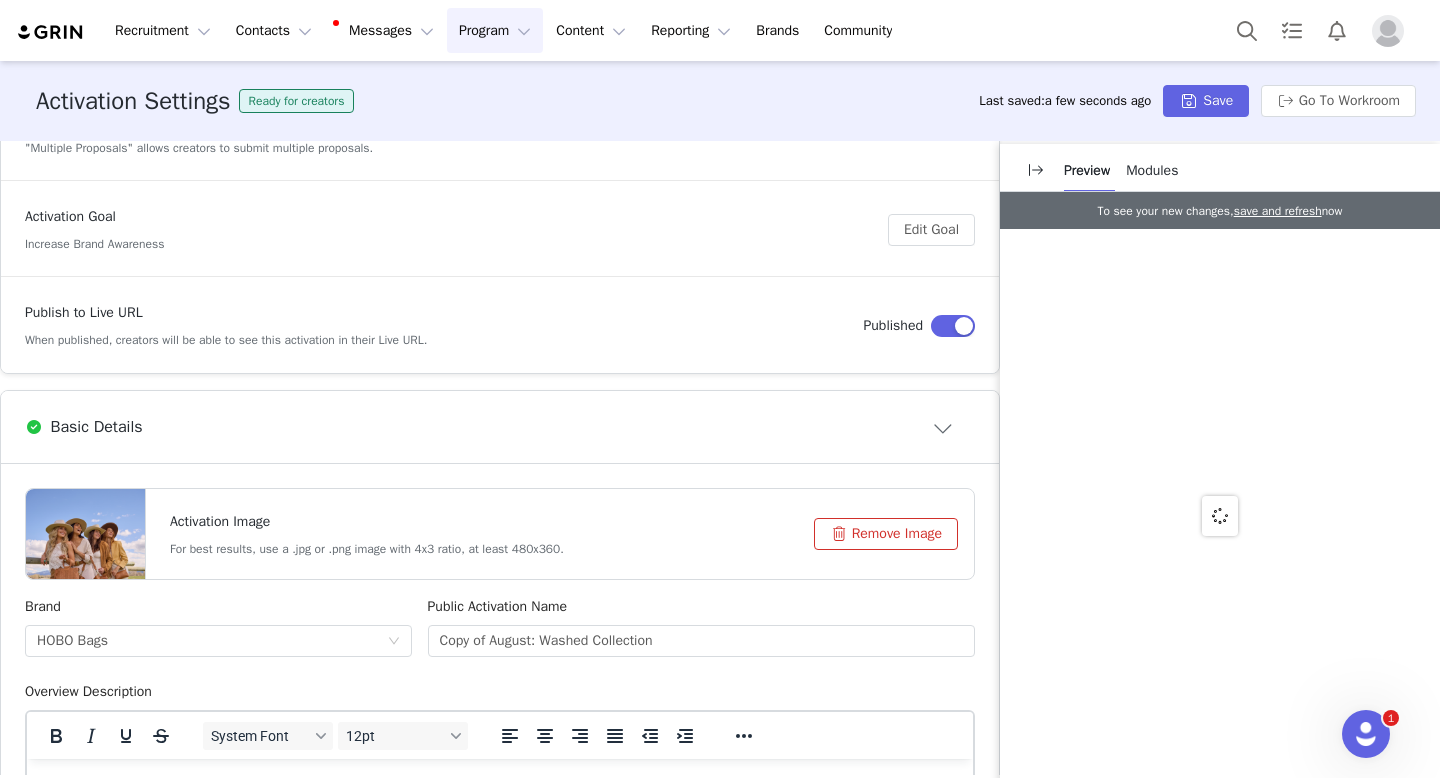scroll, scrollTop: 410, scrollLeft: 0, axis: vertical 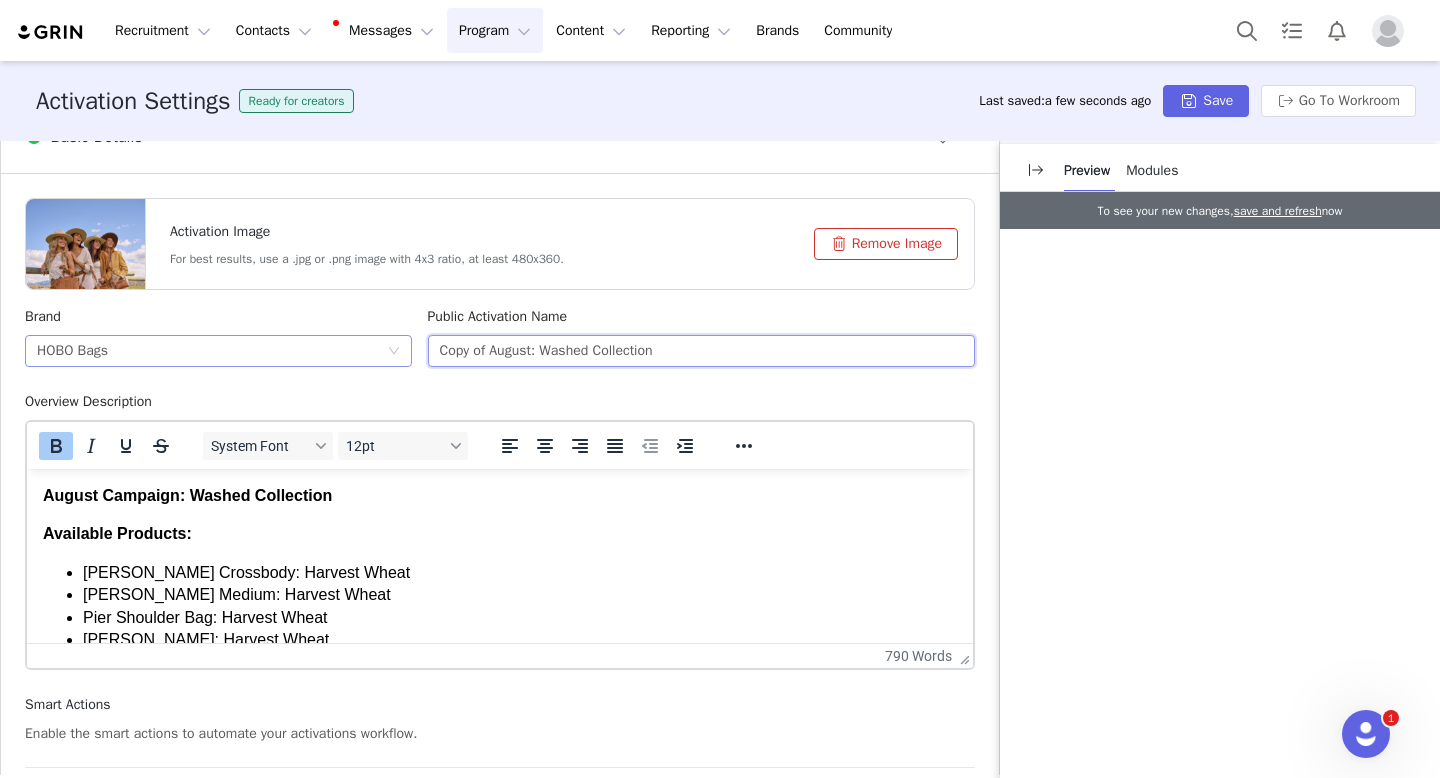 drag, startPoint x: 493, startPoint y: 357, endPoint x: 379, endPoint y: 357, distance: 114 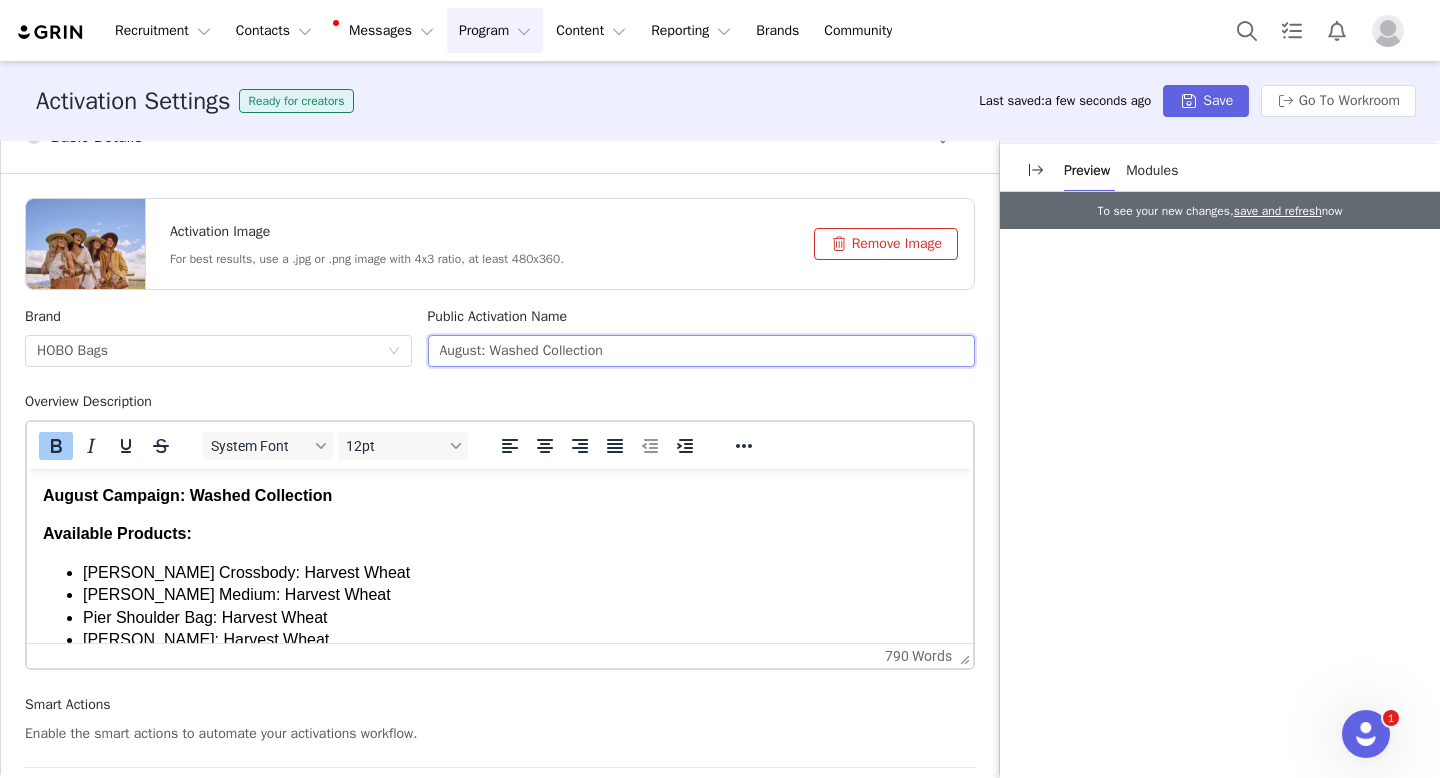 drag, startPoint x: 627, startPoint y: 342, endPoint x: 500, endPoint y: 340, distance: 127.01575 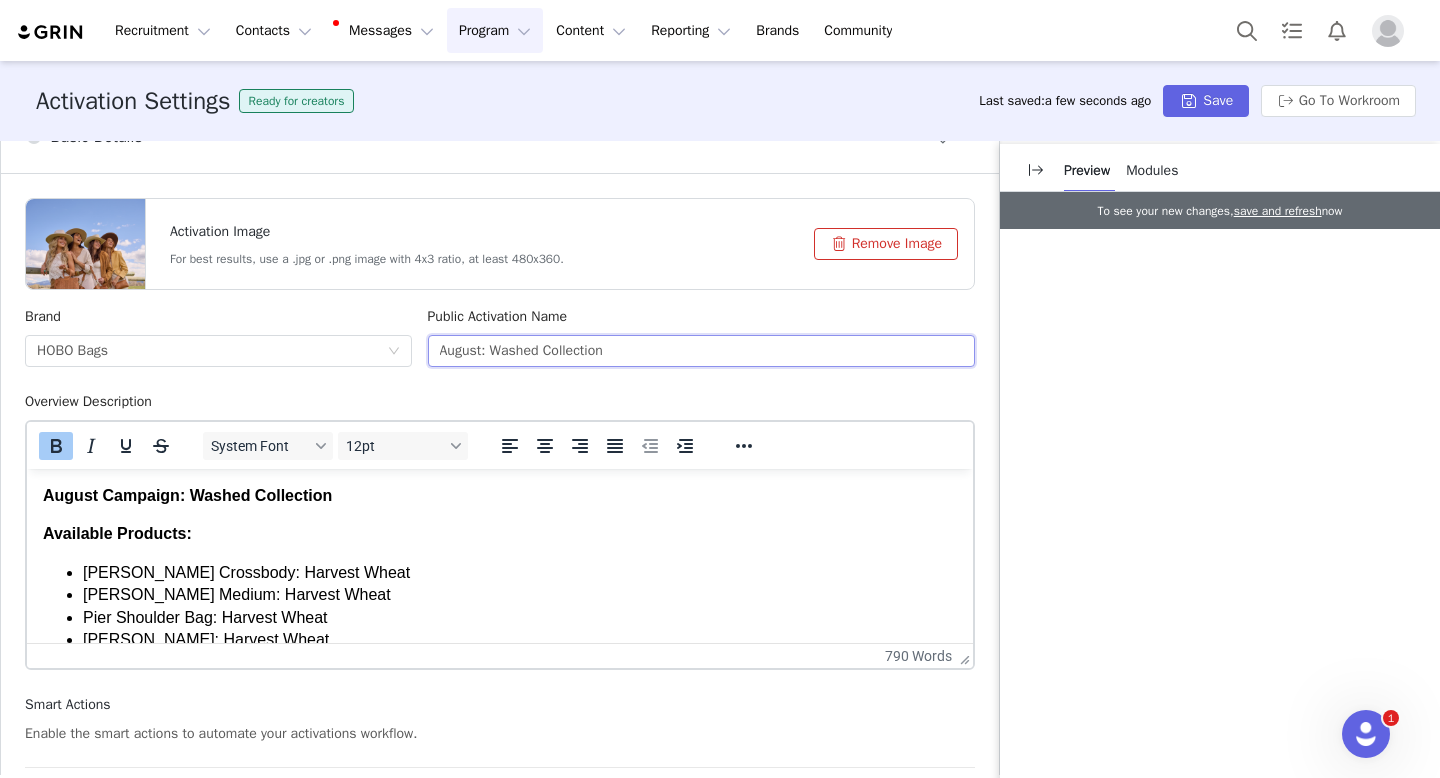 drag, startPoint x: 639, startPoint y: 353, endPoint x: 496, endPoint y: 350, distance: 143.03146 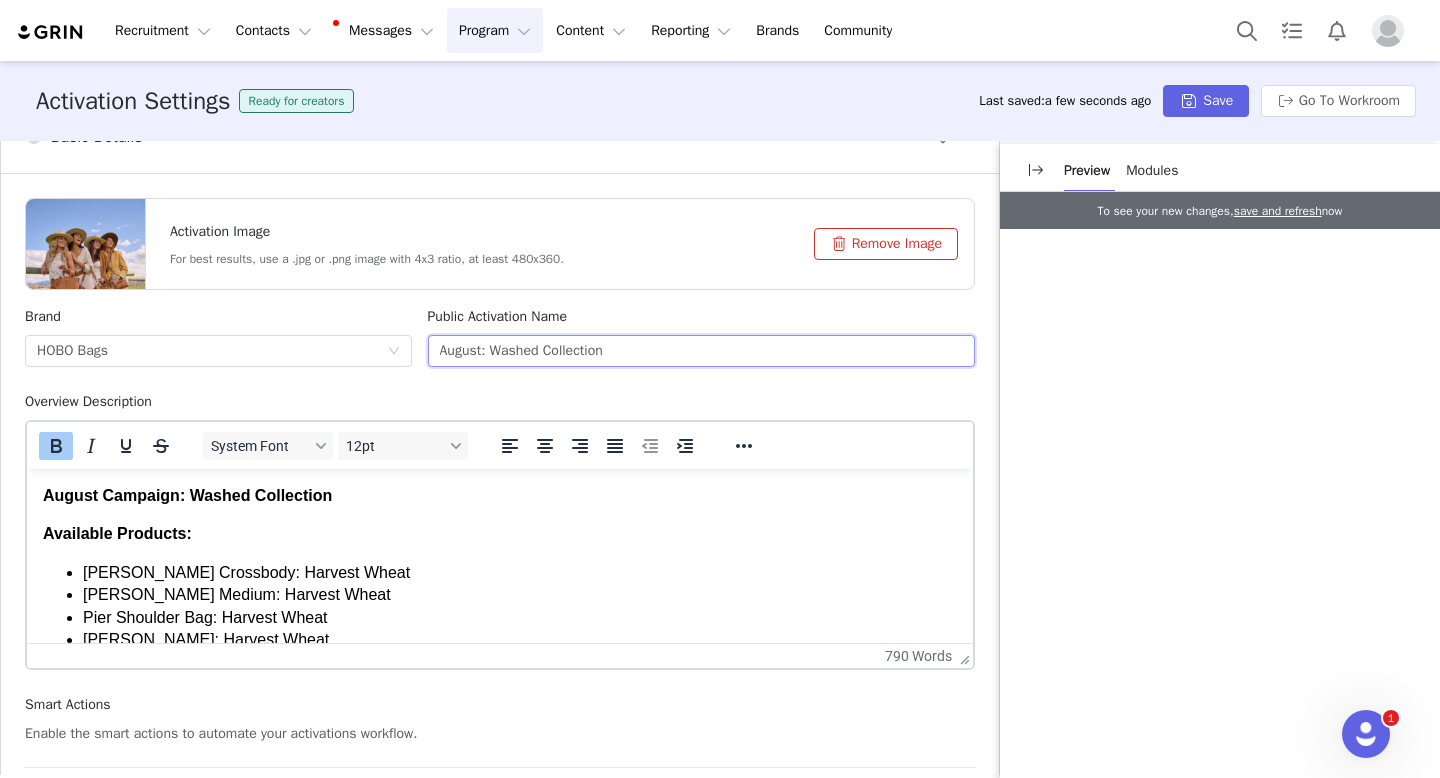 click on "August: Washed Collection" at bounding box center (702, 351) 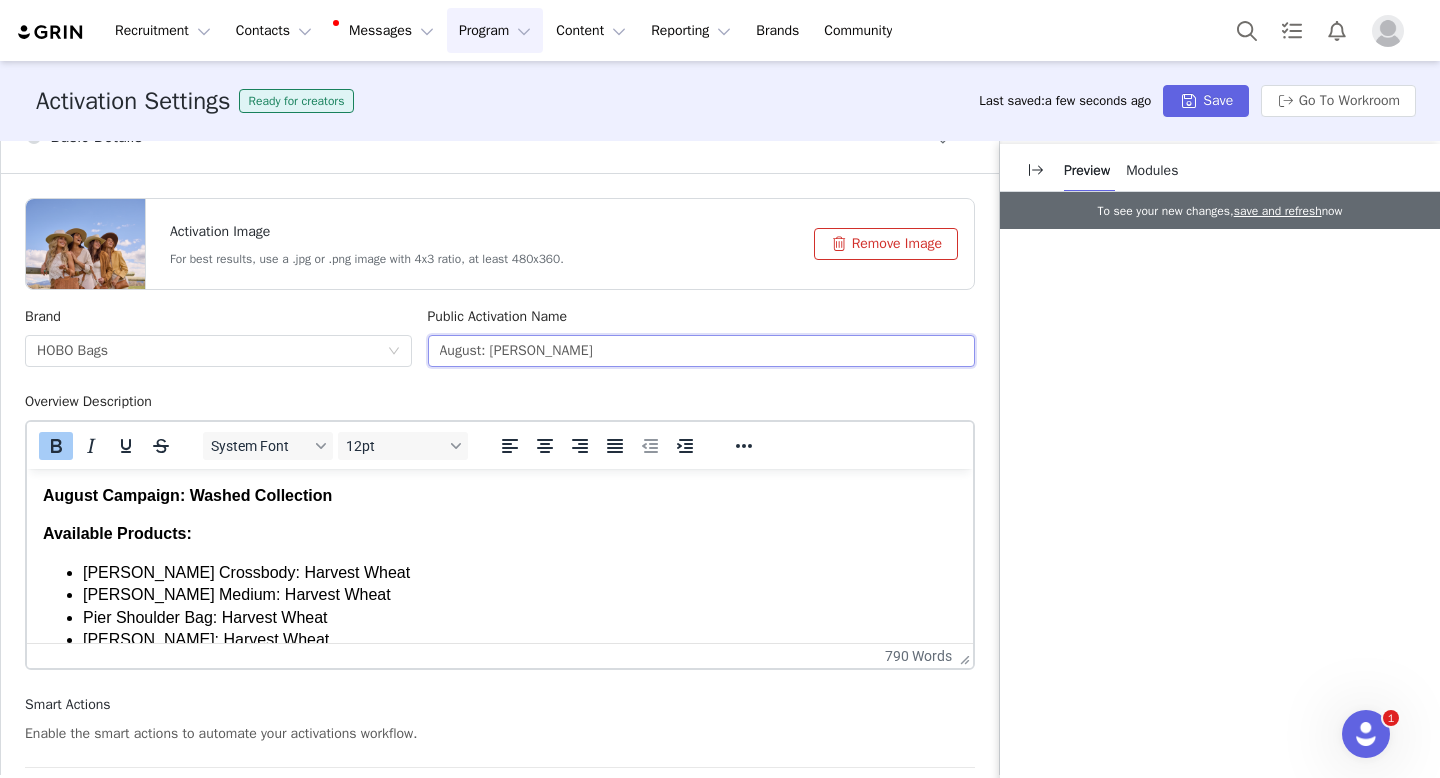 type on "August: Fern Sling" 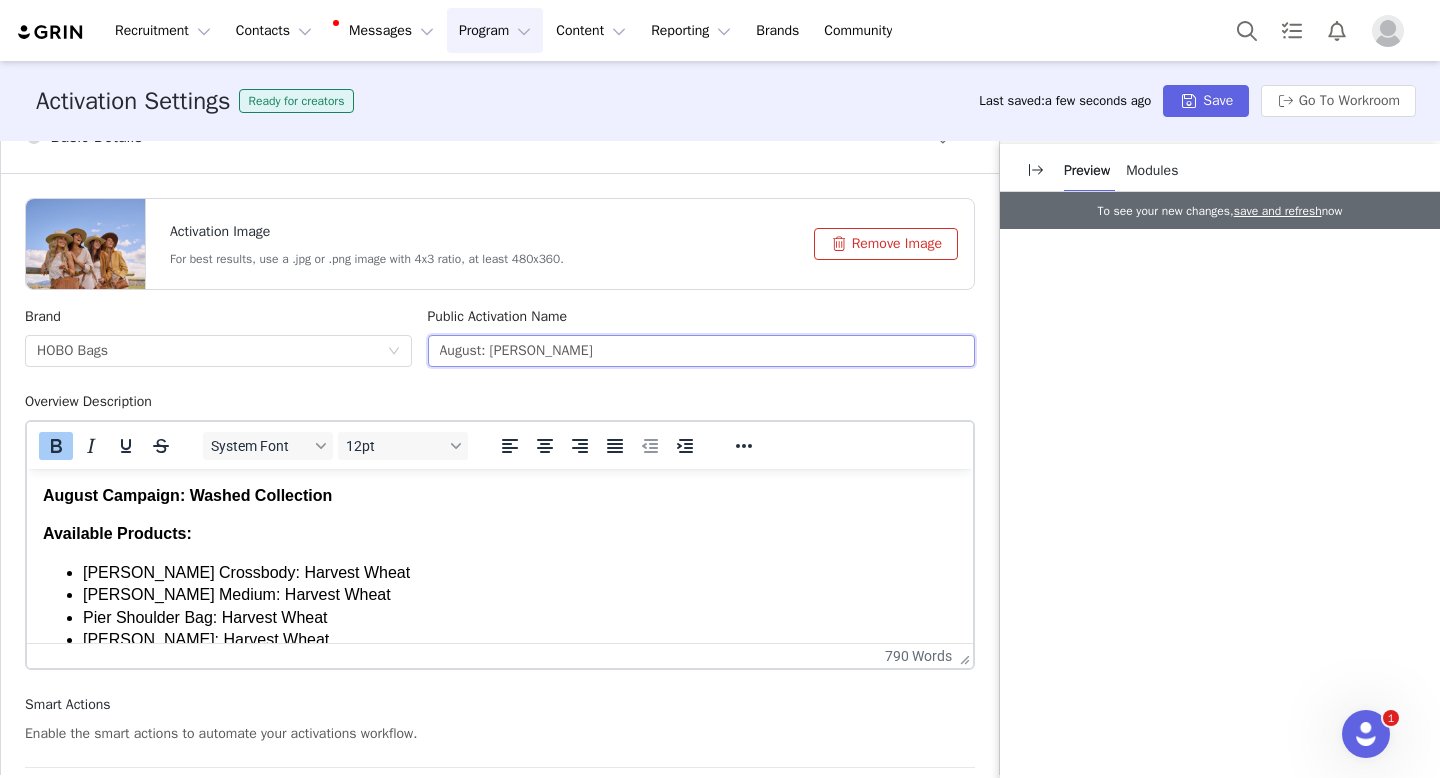 scroll, scrollTop: 72, scrollLeft: 0, axis: vertical 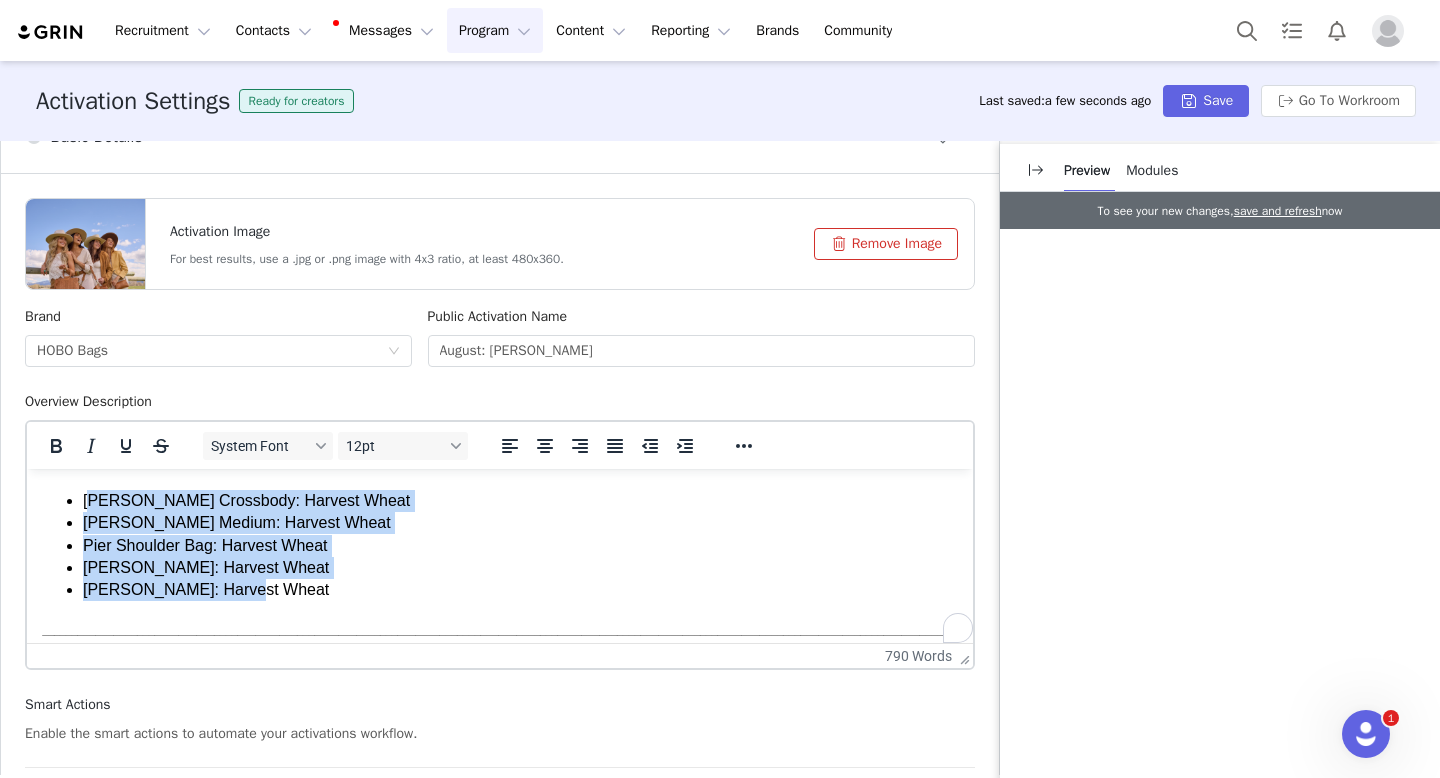 drag, startPoint x: 262, startPoint y: 586, endPoint x: 87, endPoint y: 505, distance: 192.83672 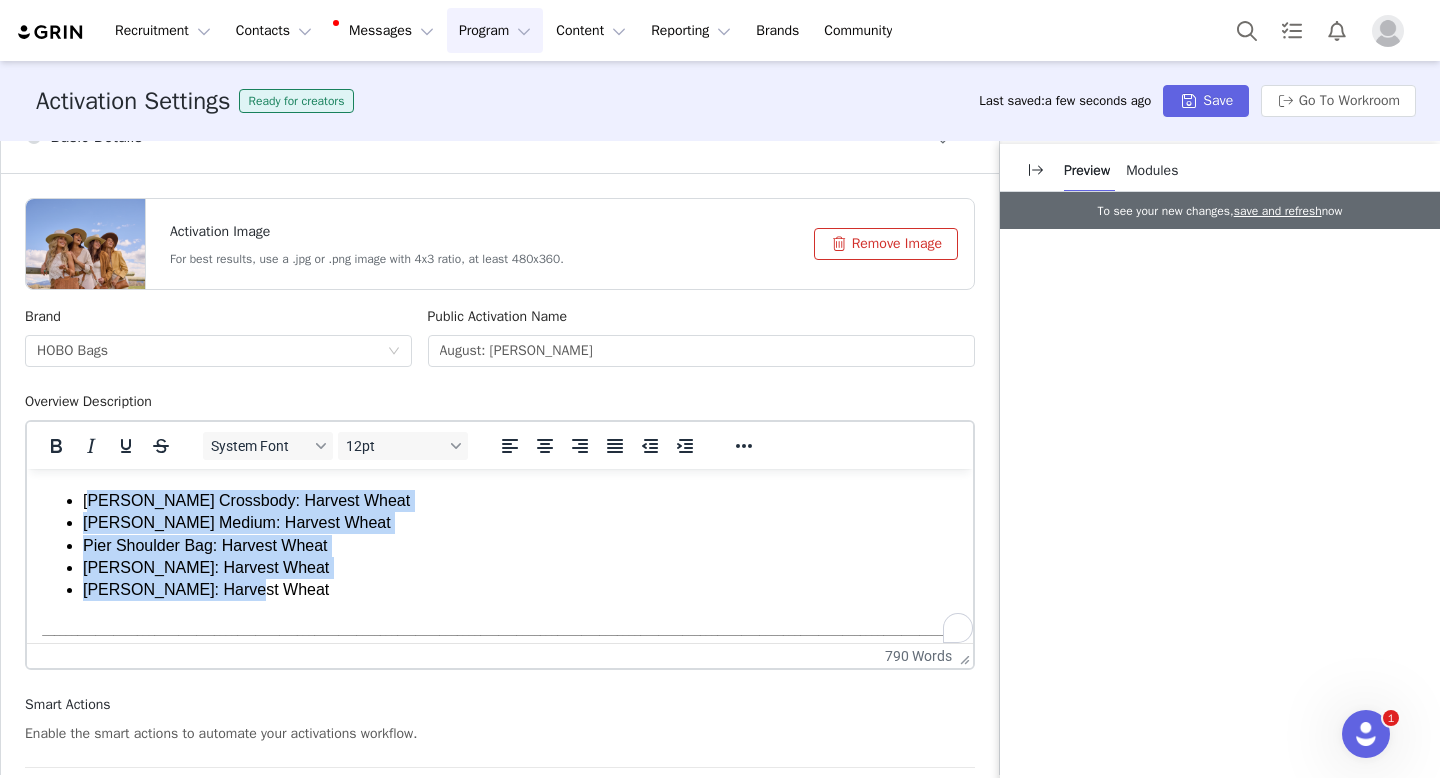 click on "Sheila Large Crossbody: Harvest Wheat  Sheila Medium: Harvest Wheat Pier Shoulder Bag: Harvest Wheat Sheila Sling: Harvest Wheat Darcy: Harvest Wheat" at bounding box center [500, 546] 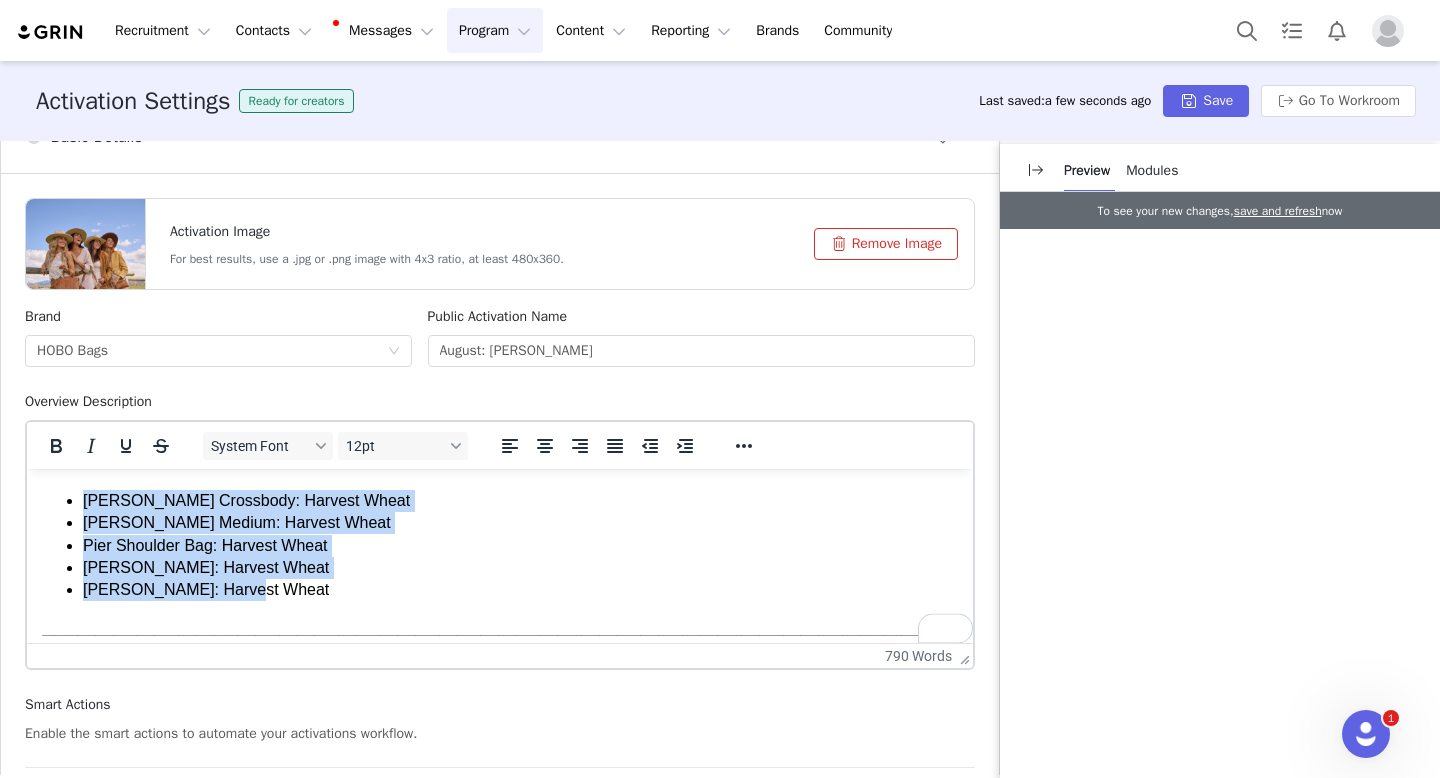 type 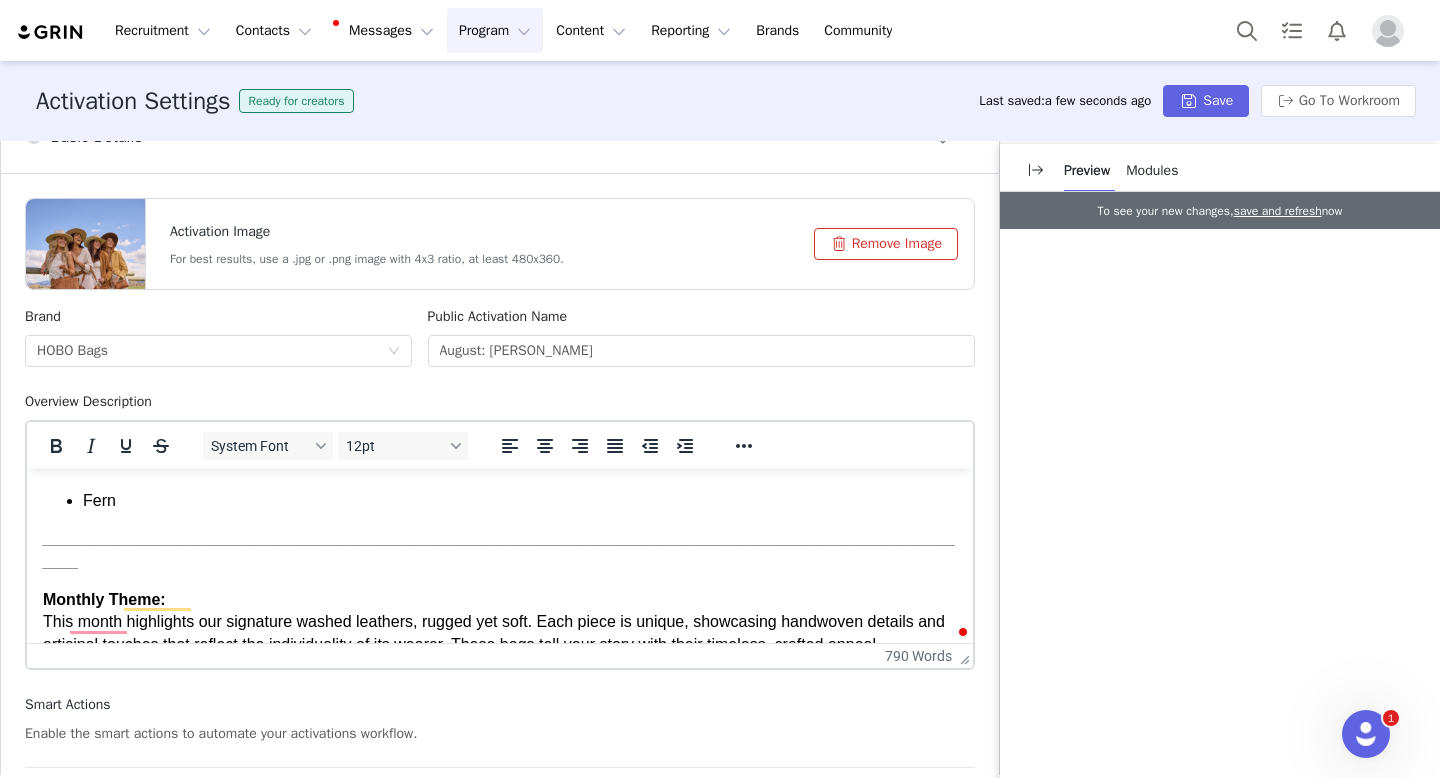 scroll, scrollTop: 488, scrollLeft: 0, axis: vertical 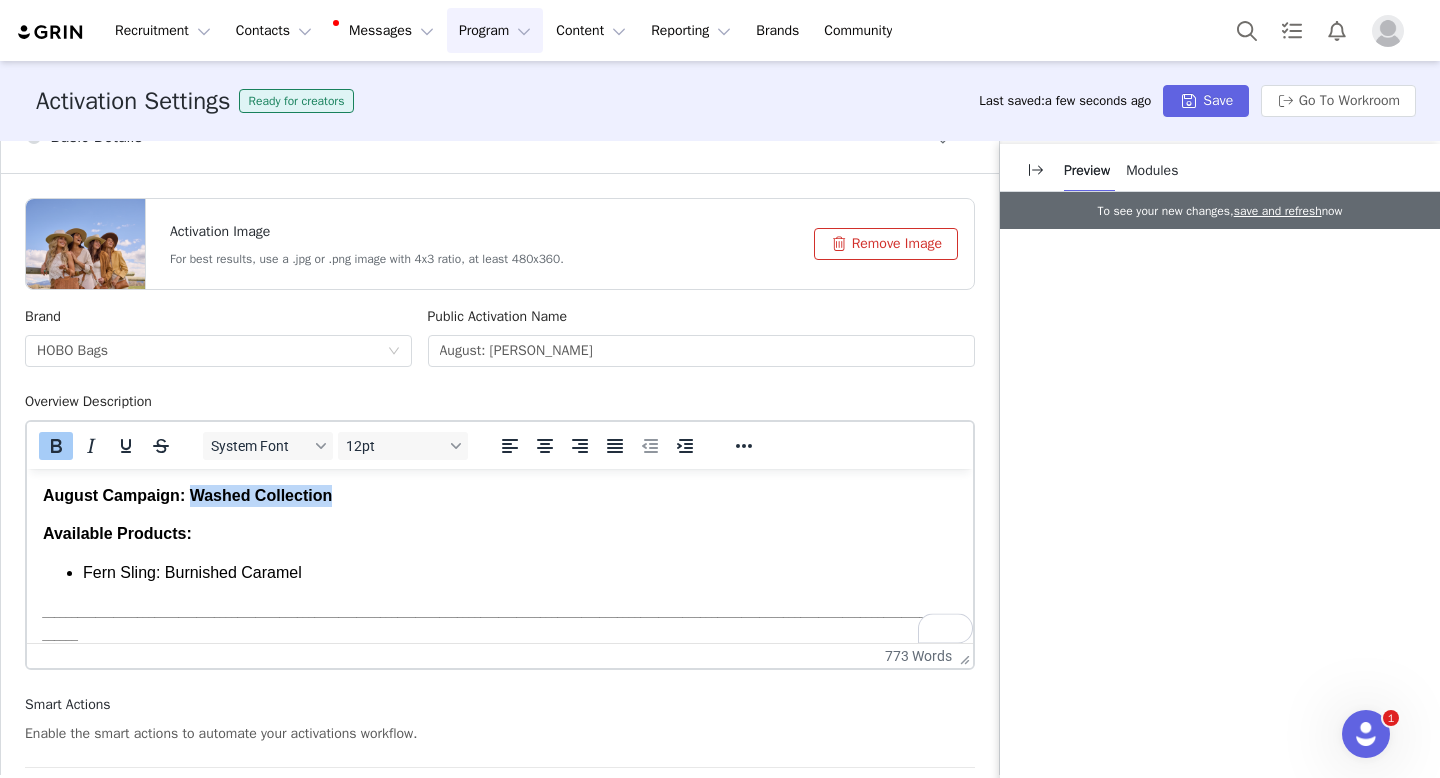 drag, startPoint x: 353, startPoint y: 498, endPoint x: 194, endPoint y: 497, distance: 159.00314 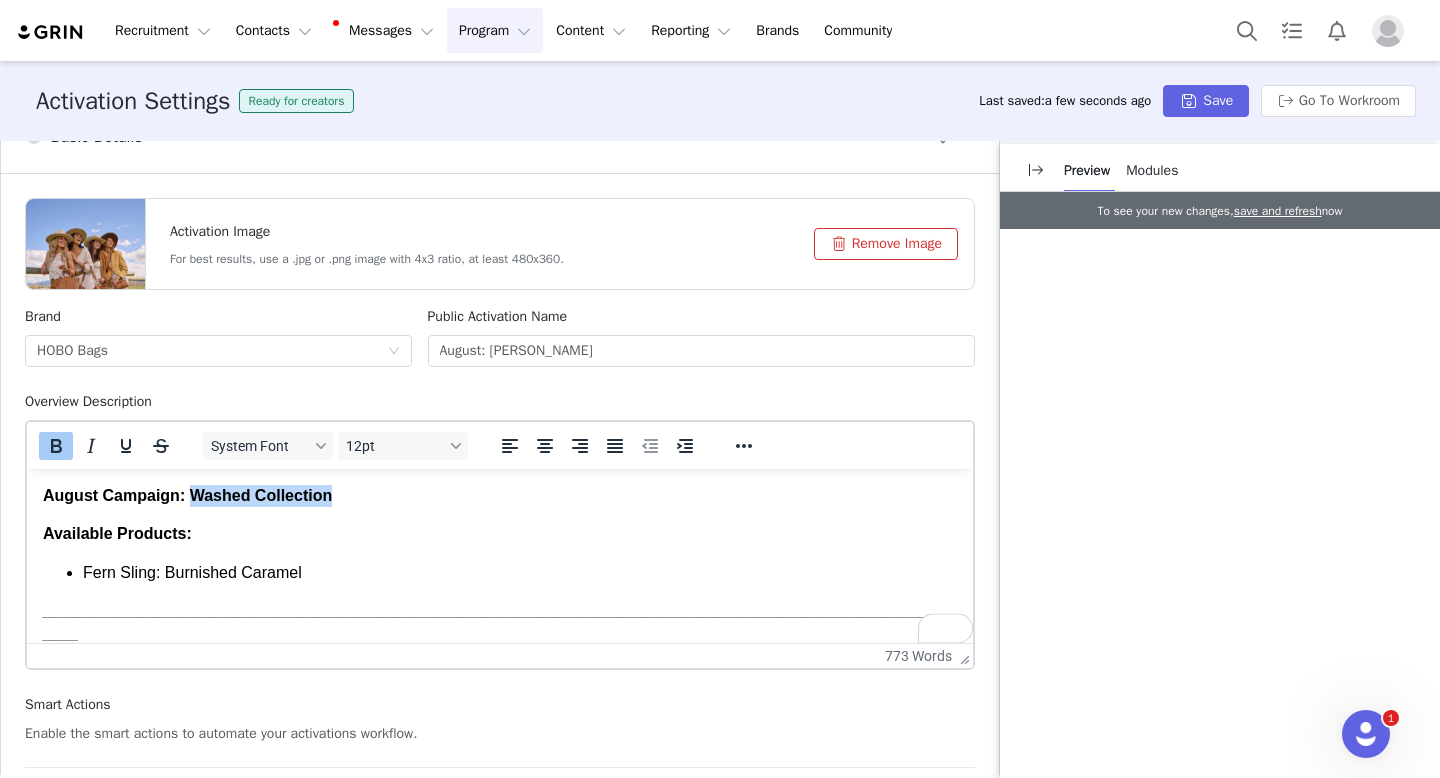 click on "August Campaign: Washed Collection" at bounding box center [500, 496] 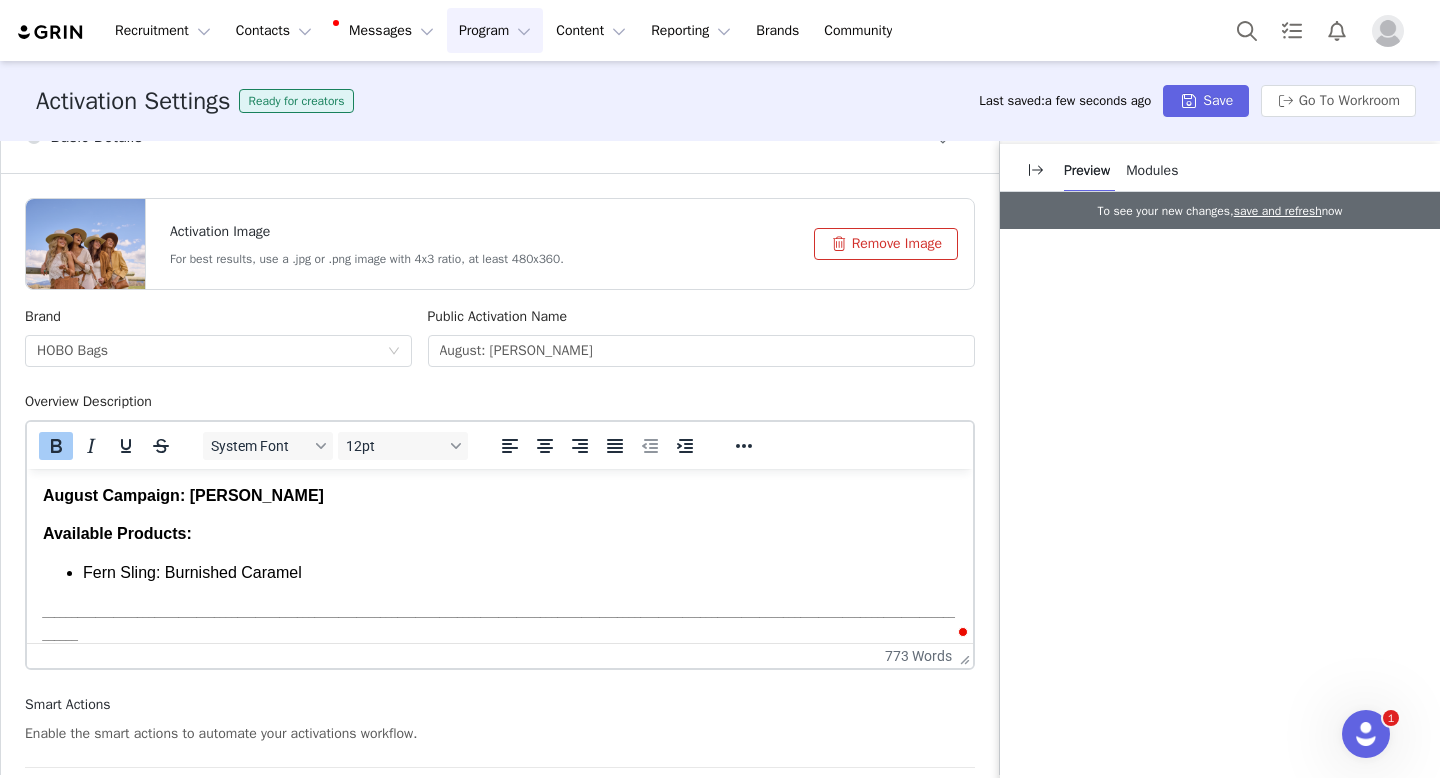 scroll, scrollTop: 14, scrollLeft: 0, axis: vertical 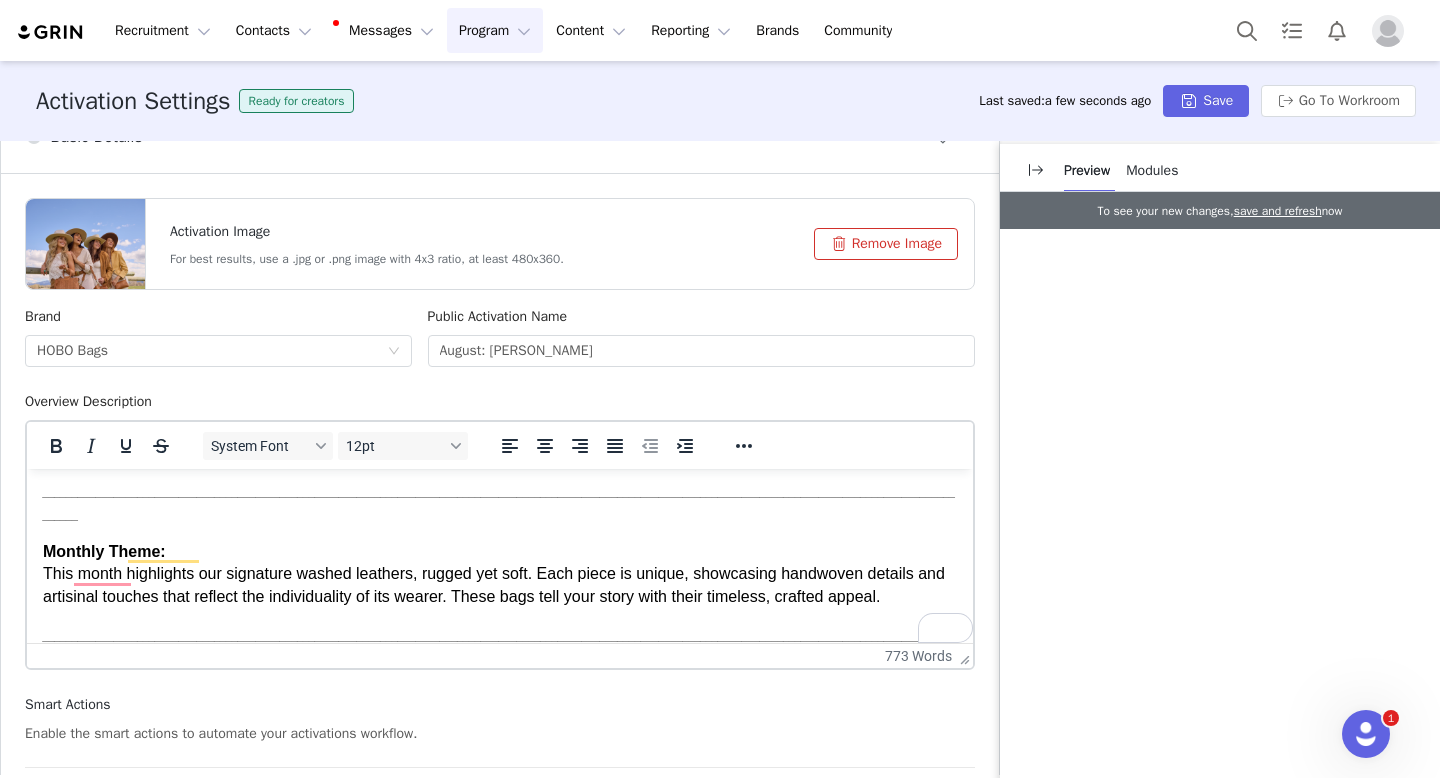click on "Monthly Theme: This month highlights our signature washed leathers, rugged yet soft. Each piece is unique, showcasing handwoven details and artisinal touches that reflect the individuality of its wearer. These bags tell your story with their timeless, crafted appeal." at bounding box center [500, 574] 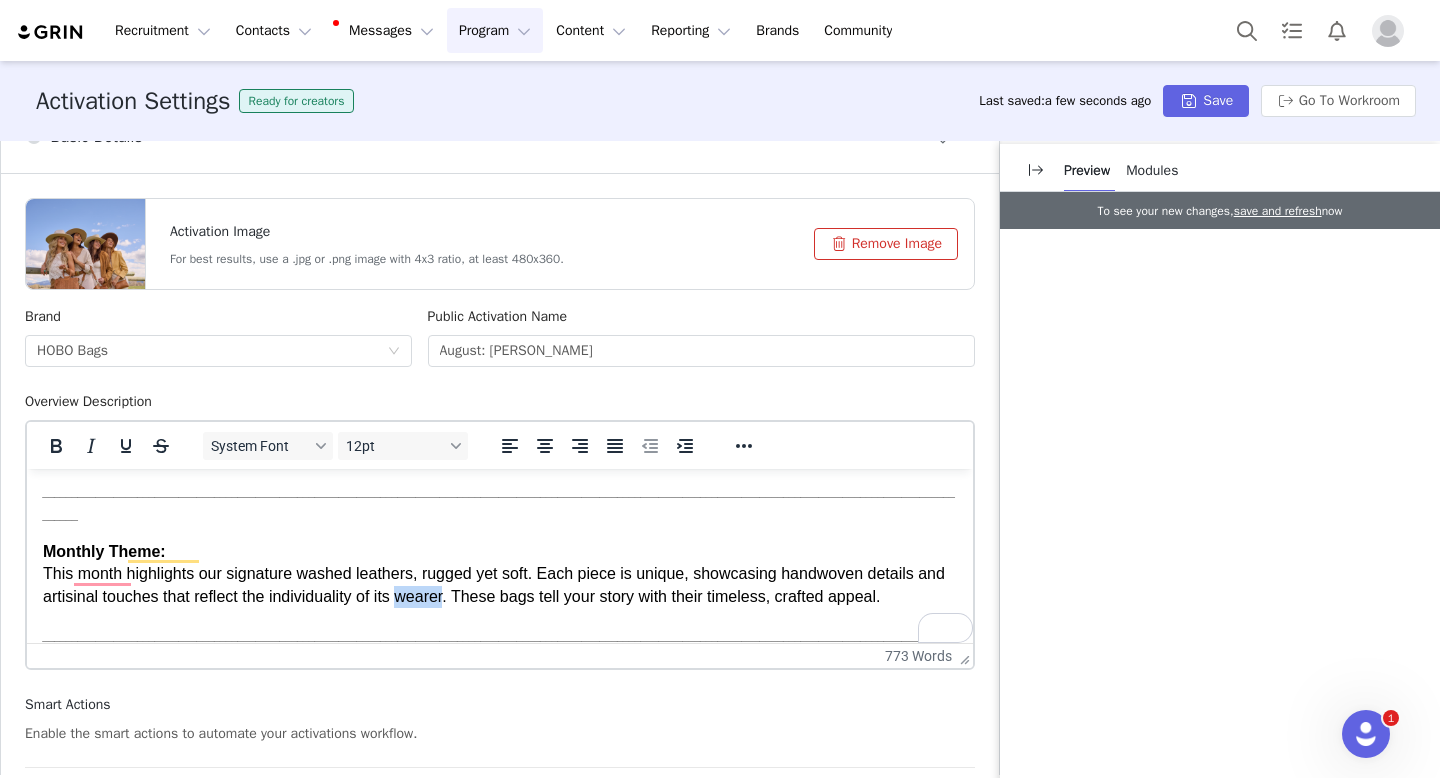 click on "Monthly Theme: This month highlights our signature washed leathers, rugged yet soft. Each piece is unique, showcasing handwoven details and artisinal touches that reflect the individuality of its wearer. These bags tell your story with their timeless, crafted appeal." at bounding box center (500, 574) 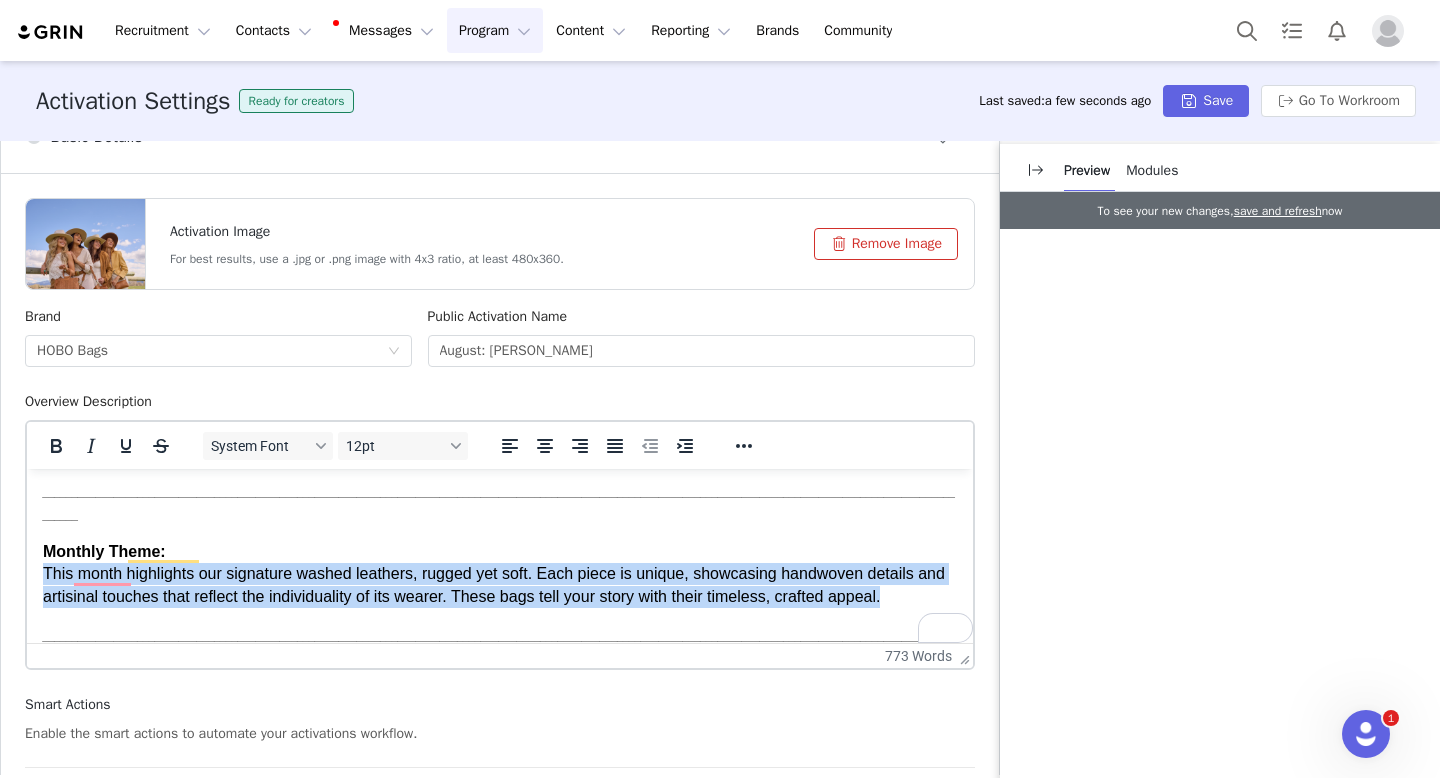 click on "Monthly Theme: This month highlights our signature washed leathers, rugged yet soft. Each piece is unique, showcasing handwoven details and artisinal touches that reflect the individuality of its wearer. These bags tell your story with their timeless, crafted appeal." at bounding box center [500, 574] 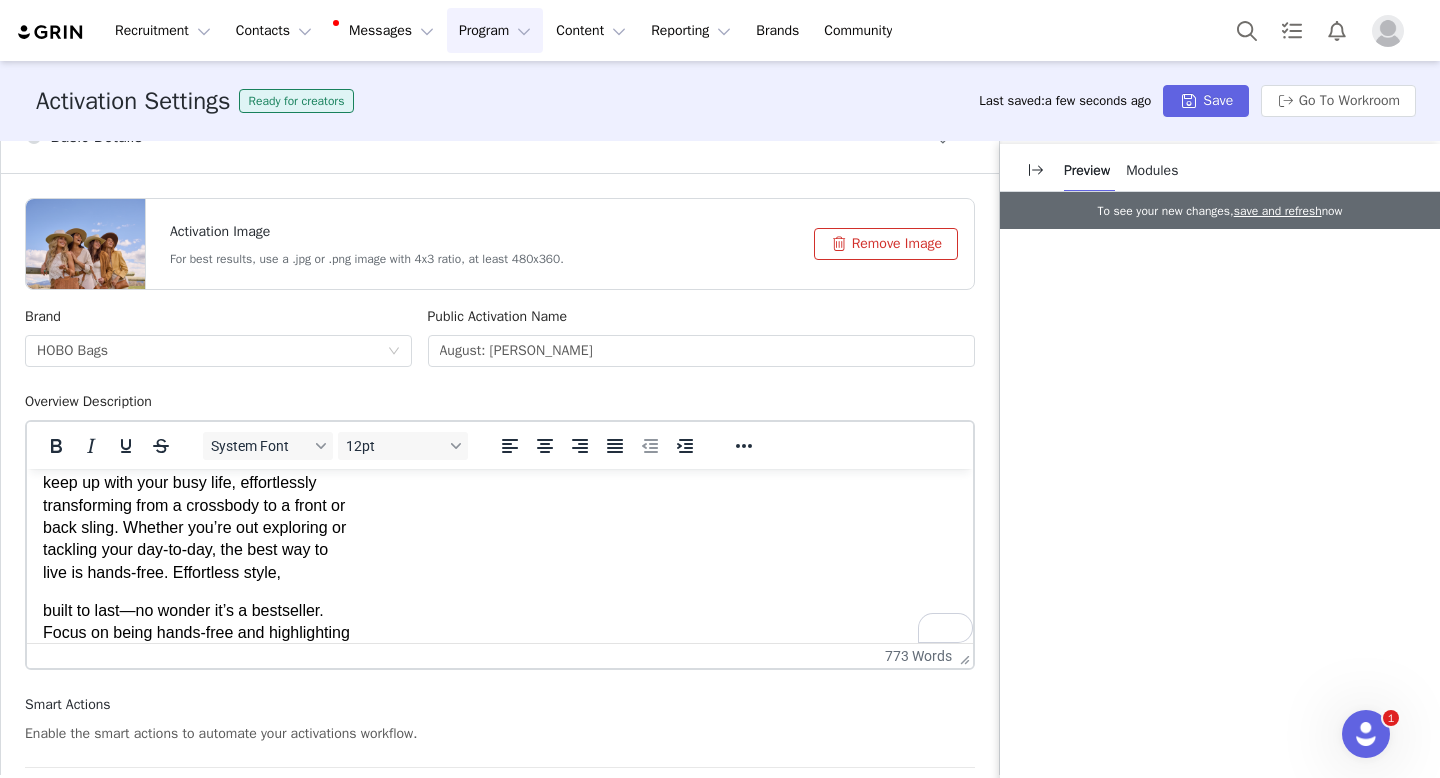 scroll, scrollTop: 272, scrollLeft: 0, axis: vertical 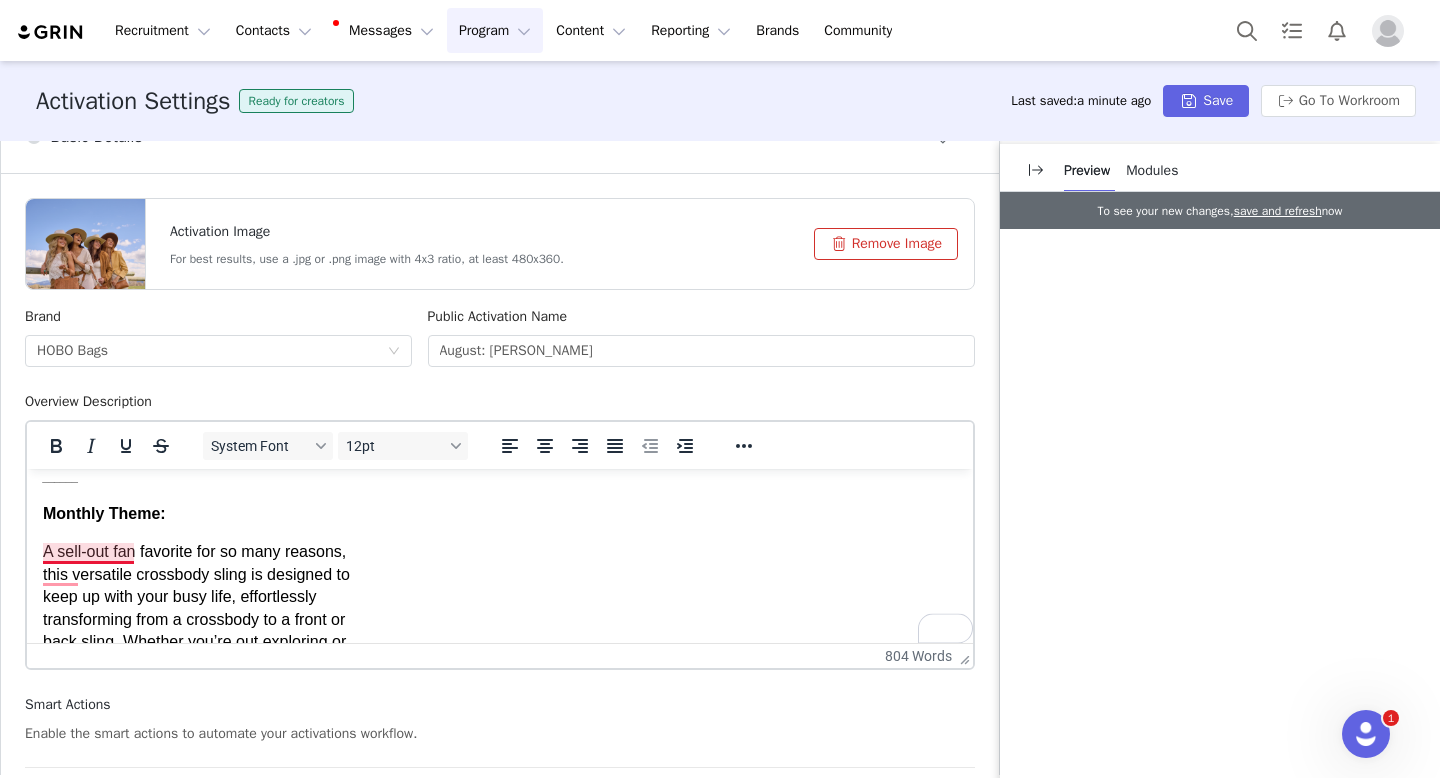 click on "August Campaign: Fern Sling Available Products: Fern Sling: Burnished Caramel ________________________________________________________________________________________________________________________________________________________________ Monthly Theme: A sell-out fan favorite for so many reasons, this versatile crossbody sling is designed to keep up with your busy life, effortlessly transforming from a crossbody to a front or back sling. Whether you’re out exploring or tackling your day-to-day, the best way to live is hands-free. Effortless style, built to last—no wonder it’s a bestseller. Focus on being hands-free and highlighting the features of the bag. ________________________________________________________________________________________________________________________________________________________________ General Information Timeline:  All posts must go live between August 6 and August 31, 2025. Content should be submitted for review no later than August 15. Deliverables: Payment Terms:  LINK" at bounding box center [500, 2218] 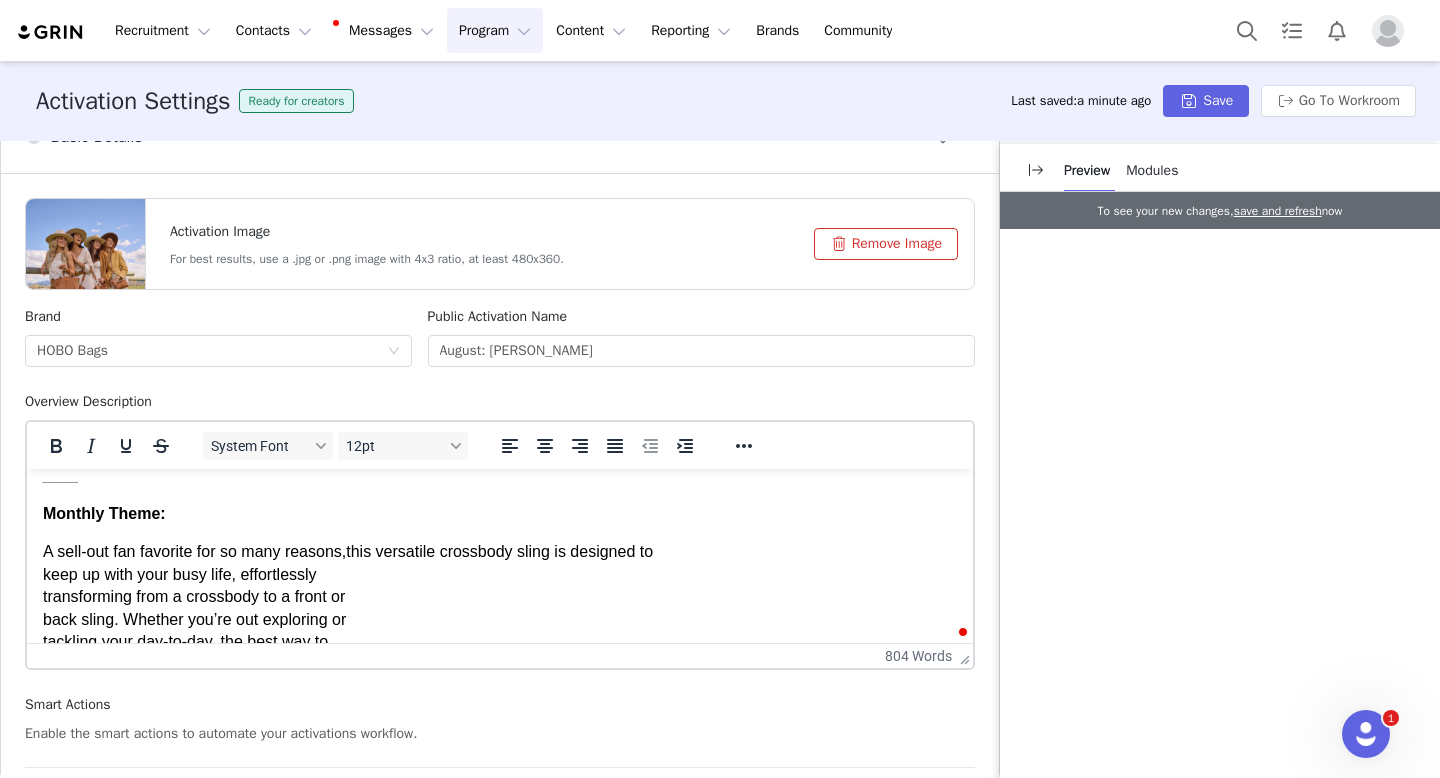 click on "A sell-out fan favorite for so many reasons,  this versatile crossbody sling is designed to keep up with your busy life, effortlessly transforming from a crossbody to a front or back sling. Whether you’re out exploring or tackling your day-to-day, the best way to live is hands-free. Effortless style," at bounding box center (348, 607) 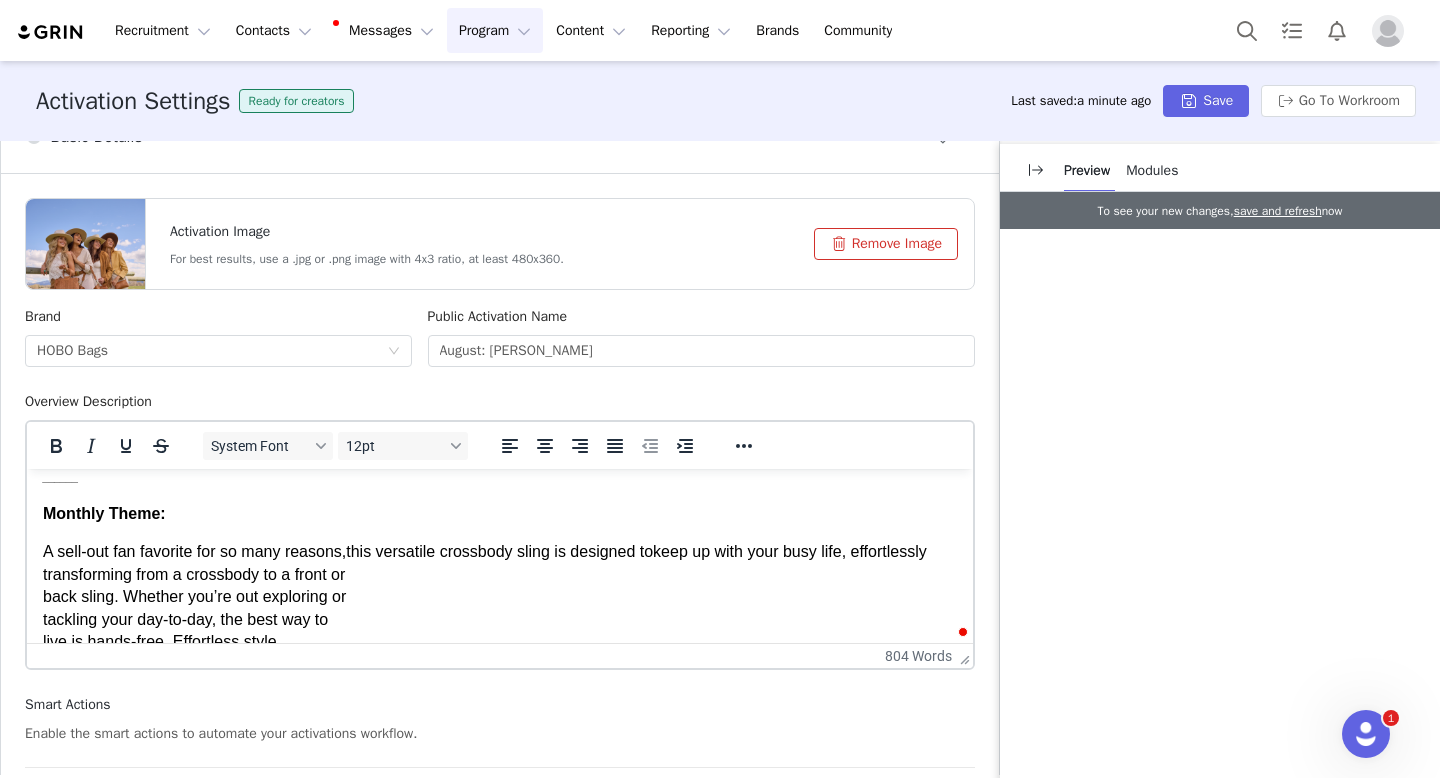 click on "A sell-out fan favorite for so many reasons,  this versatile crossbody sling is designed to  keep up with your busy life, effortlessly transforming from a crossbody to a front or back sling. Whether you’re out exploring or tackling your day-to-day, the best way to live is hands-free. Effortless style," at bounding box center [485, 596] 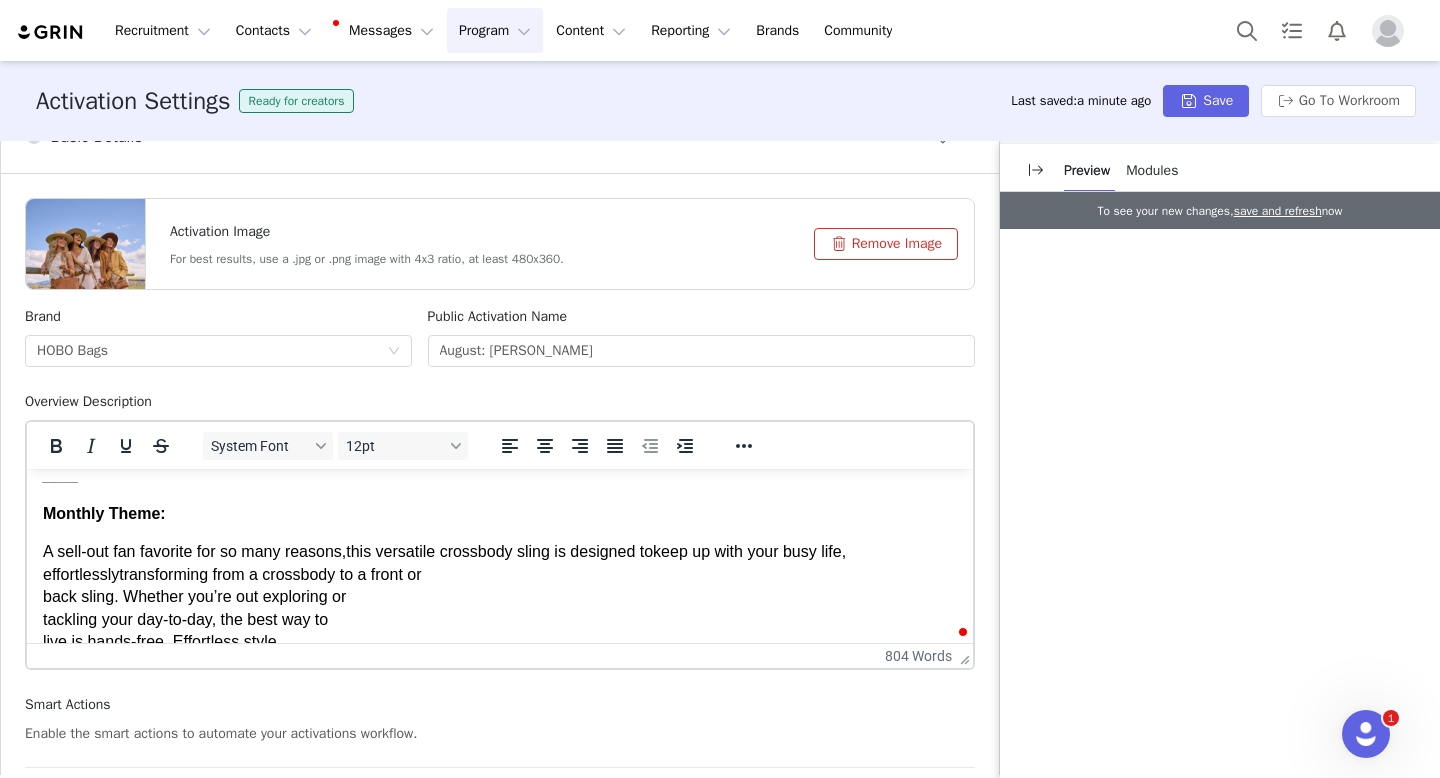 click on "A sell-out fan favorite for so many reasons,  this versatile crossbody sling is designed to  keep up with your busy life, effortlessly  transforming from a crossbody to a front or back sling. Whether you’re out exploring or tackling your day-to-day, the best way to live is hands-free. Effortless style," at bounding box center (444, 596) 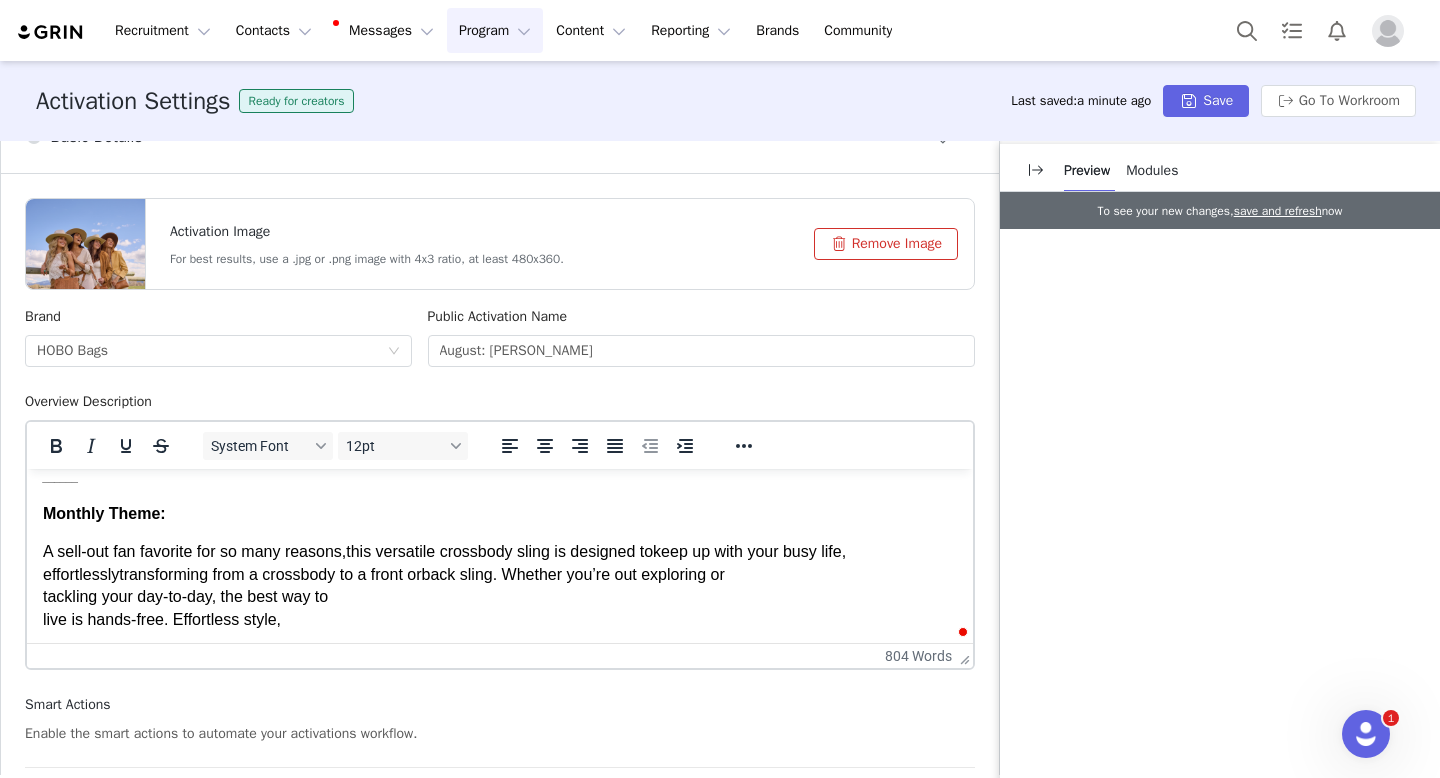 click on "A sell-out fan favorite for so many reasons,  this versatile crossbody sling is designed to  keep up with your busy life, effortlessly  transforming from a crossbody to a front or  back sling. Whether you’re out exploring or tackling your day-to-day, the best way to live is hands-free. Effortless style," at bounding box center [444, 585] 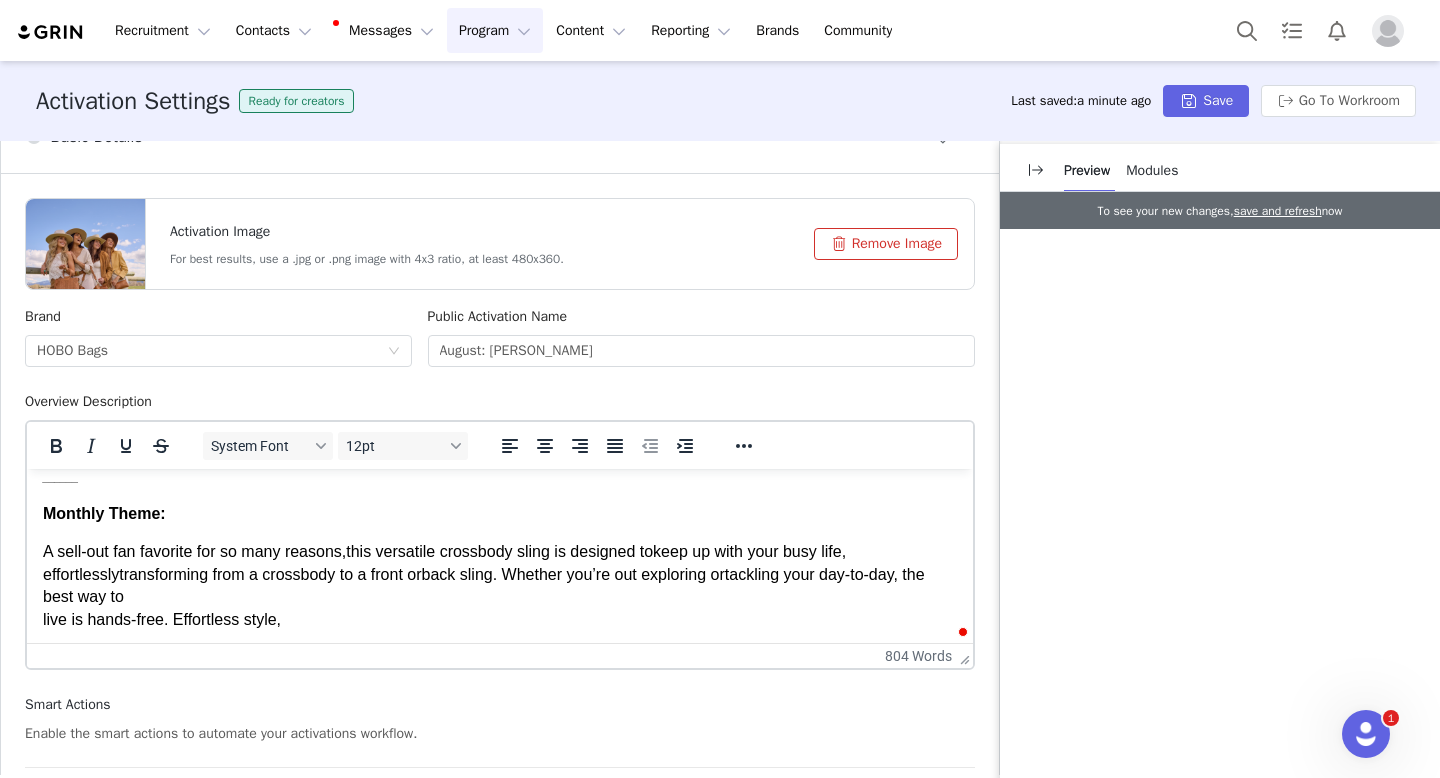 click on "A sell-out fan favorite for so many reasons,  this versatile crossbody sling is designed to  keep up with your busy life, effortlessly  transforming from a crossbody to a front or  back sling. Whether you’re out exploring or  tackling your day-to-day, the best way to live is hands-free. Effortless style," at bounding box center (484, 585) 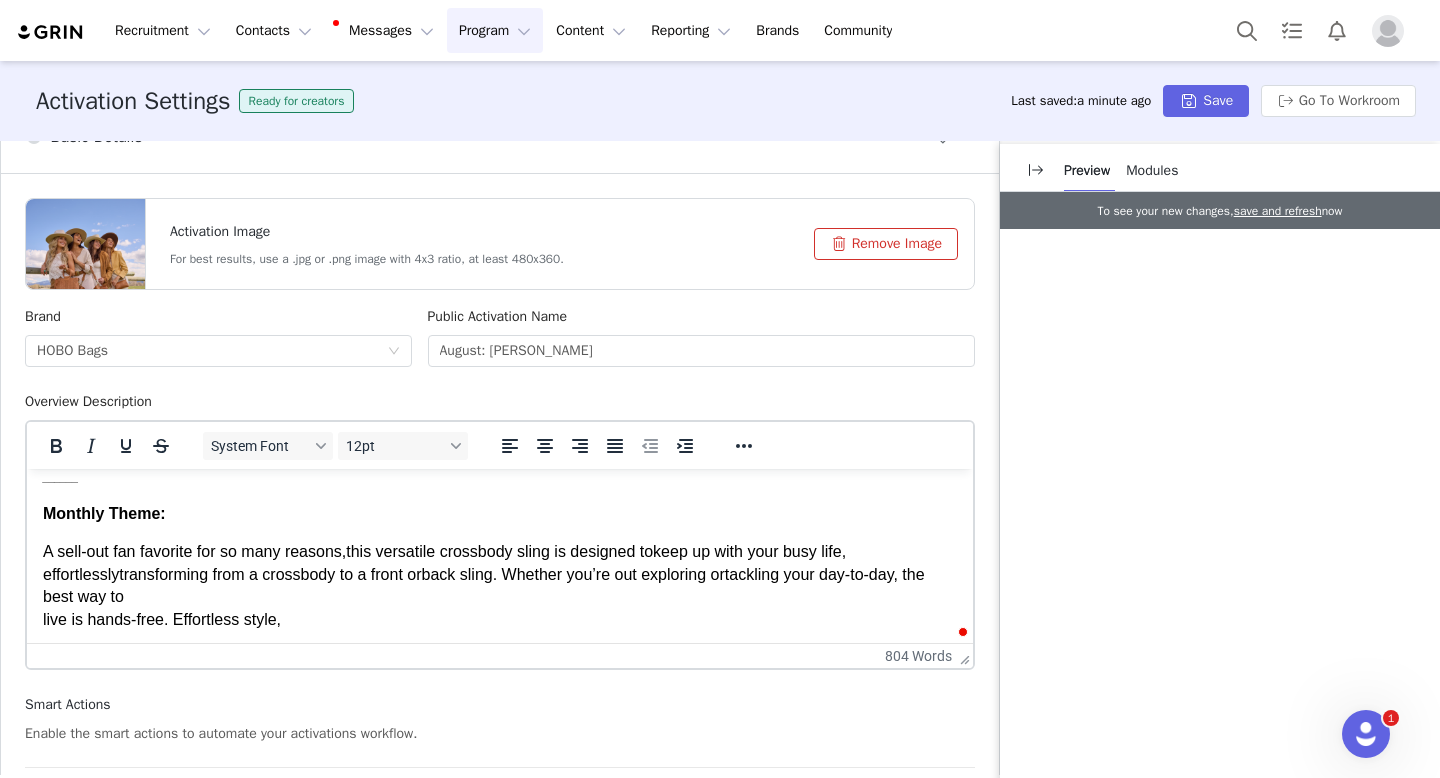 click on "A sell-out fan favorite for so many reasons,  this versatile crossbody sling is designed to  keep up with your busy life, effortlessly  transforming from a crossbody to a front or  back sling. Whether you’re out exploring or  tackling your day-to-day, the best way to live is hands-free. Effortless style," at bounding box center [484, 585] 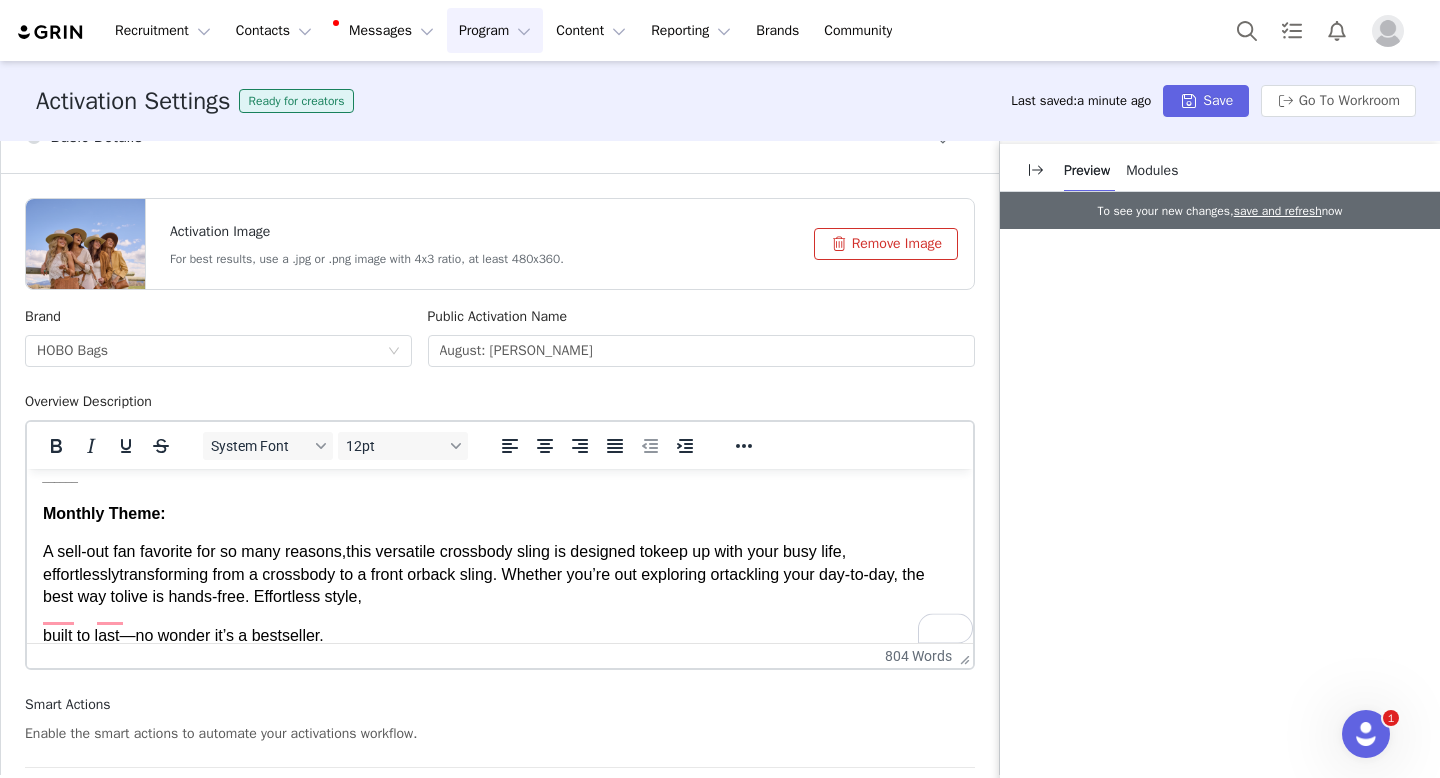 click on "August Campaign: Fern Sling Available Products: Fern Sling: Burnished Caramel ________________________________________________________________________________________________________________________________________________________________ Monthly Theme: A sell-out fan favorite for so many reasons,  this versatile crossbody sling is designed to  keep up with your busy life, effortlessly  transforming from a crossbody to a front or  back sling. Whether you’re out exploring or  tackling your day-to-day, the best way to  live is hands-free. Effortless style, built to last—no wonder it’s a bestseller. Focus on being hands-free and highlighting the features of the bag. ________________________________________________________________________________________________________________________________________________________________ General Information Timeline:  All posts must go live between August 6 and August 31, 2025. Content should be submitted for review no later than August 15. Deliverables: LINK LINK" at bounding box center [500, 2174] 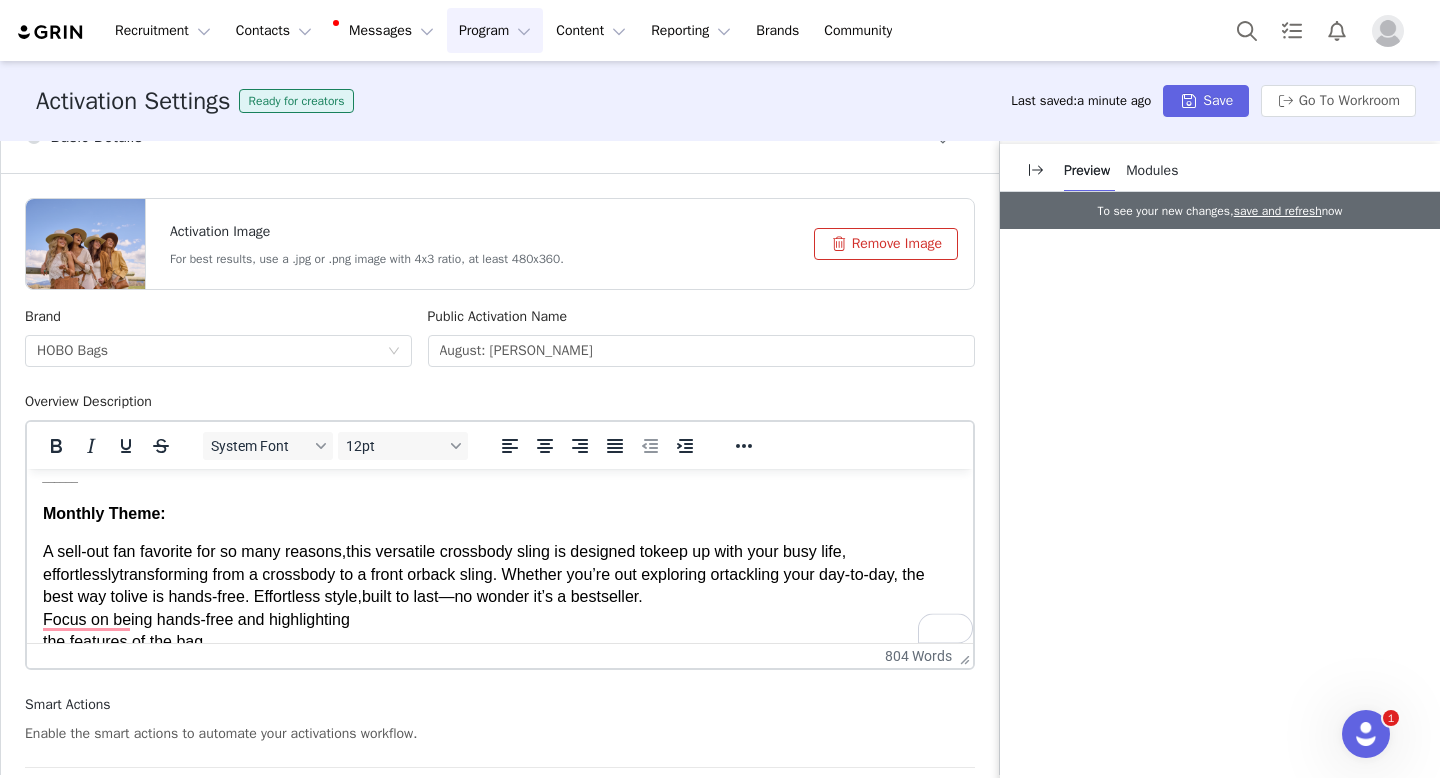 click on "built to last—no wonder it’s a bestseller. Focus on being hands-free and highlighting the features of the bag." at bounding box center (343, 619) 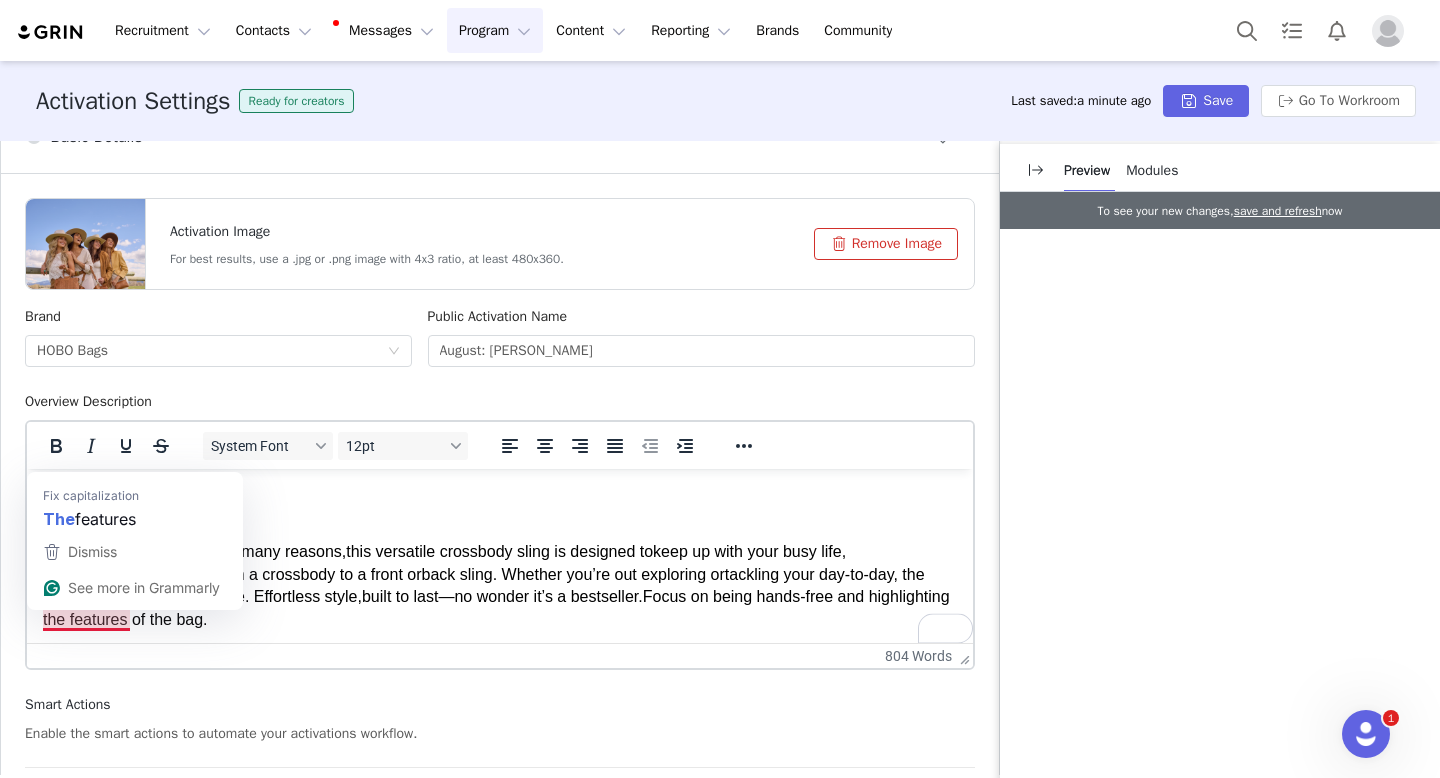 click on "August Campaign: Fern Sling Available Products: Fern Sling: Burnished Caramel ________________________________________________________________________________________________________________________________________________________________ Monthly Theme: A sell-out fan favorite for so many reasons,  this versatile crossbody sling is designed to  keep up with your busy life, effortlessly  transforming from a crossbody to a front or  back sling. Whether you’re out exploring or  tackling your day-to-day, the best way to  live is hands-free. Effortless style,  built to last—no wonder it’s a bestseller.  Focus on being hands-free and highlighting the features of the bag. ________________________________________________________________________________________________________________________________________________________________ General Information Timeline:  All posts must go live between August 6 and August 31, 2025. Content should be submitted for review no later than August 15. Deliverables: LINK *" at bounding box center (500, 2143) 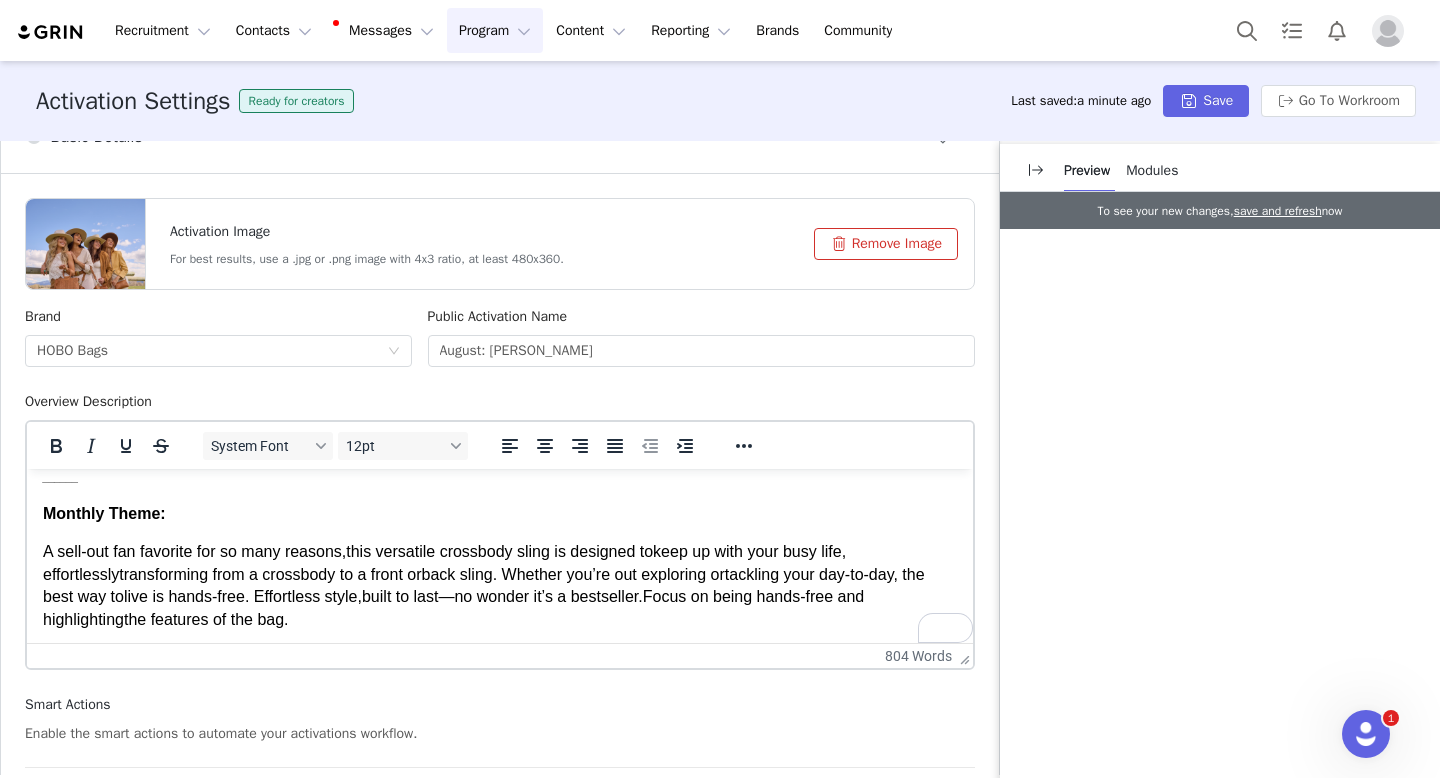 click on "A sell-out fan favorite for so many reasons,  this versatile crossbody sling is designed to  keep up with your busy life, effortlessly  transforming from a crossbody to a front or  back sling. Whether you’re out exploring or  tackling your day-to-day, the best way to  live is hands-free. Effortless style,  built to last—no wonder it’s a bestseller.  Focus on being hands-free and highlighting  the features of the bag." at bounding box center [500, 586] 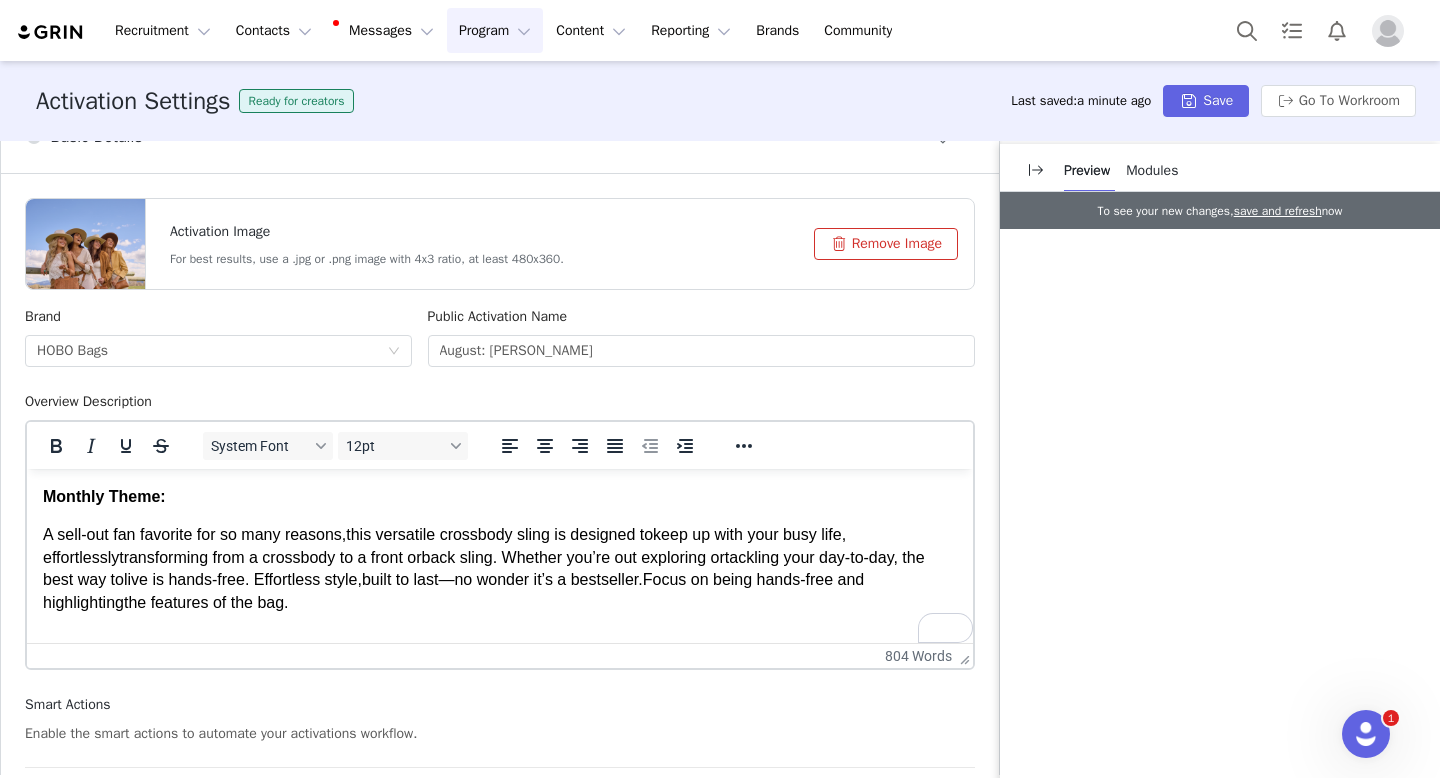 scroll, scrollTop: 177, scrollLeft: 0, axis: vertical 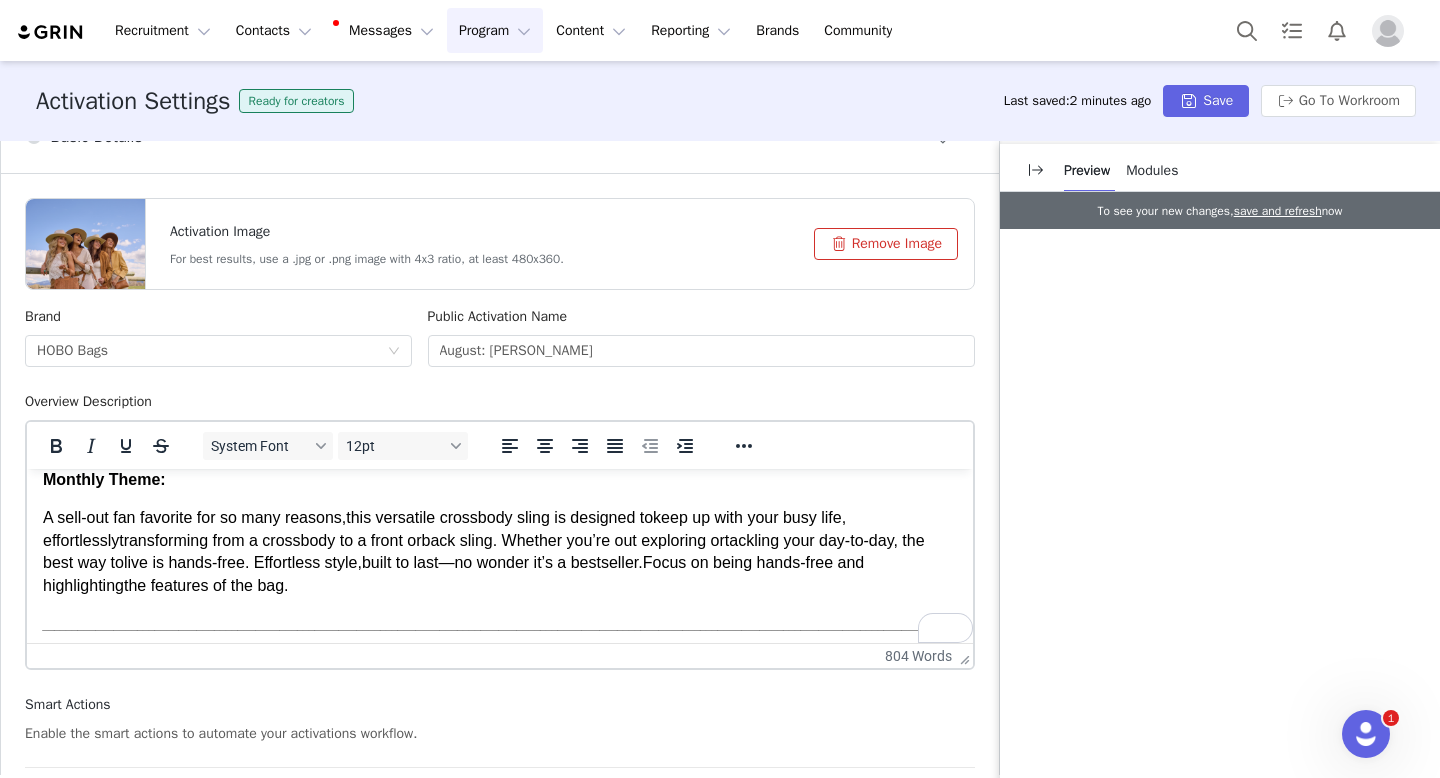 click on "built to last—no wonder it’s a bestseller.  Focus on being hands-free and highlighting  the features of the bag." at bounding box center (453, 573) 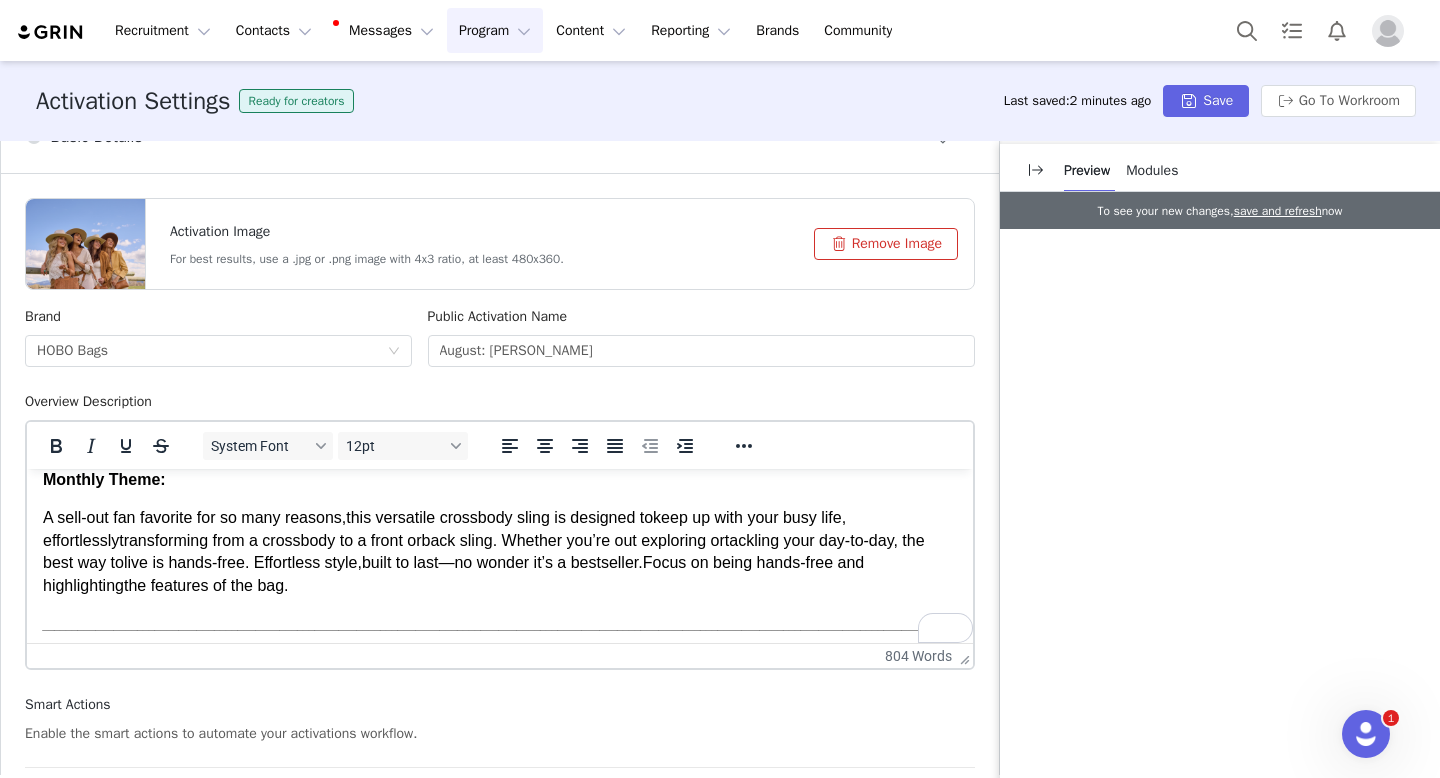 click on "built to last—no wonder it’s a bestseller.  Focus on being hands-free and highlighting  the features of the bag." at bounding box center [453, 573] 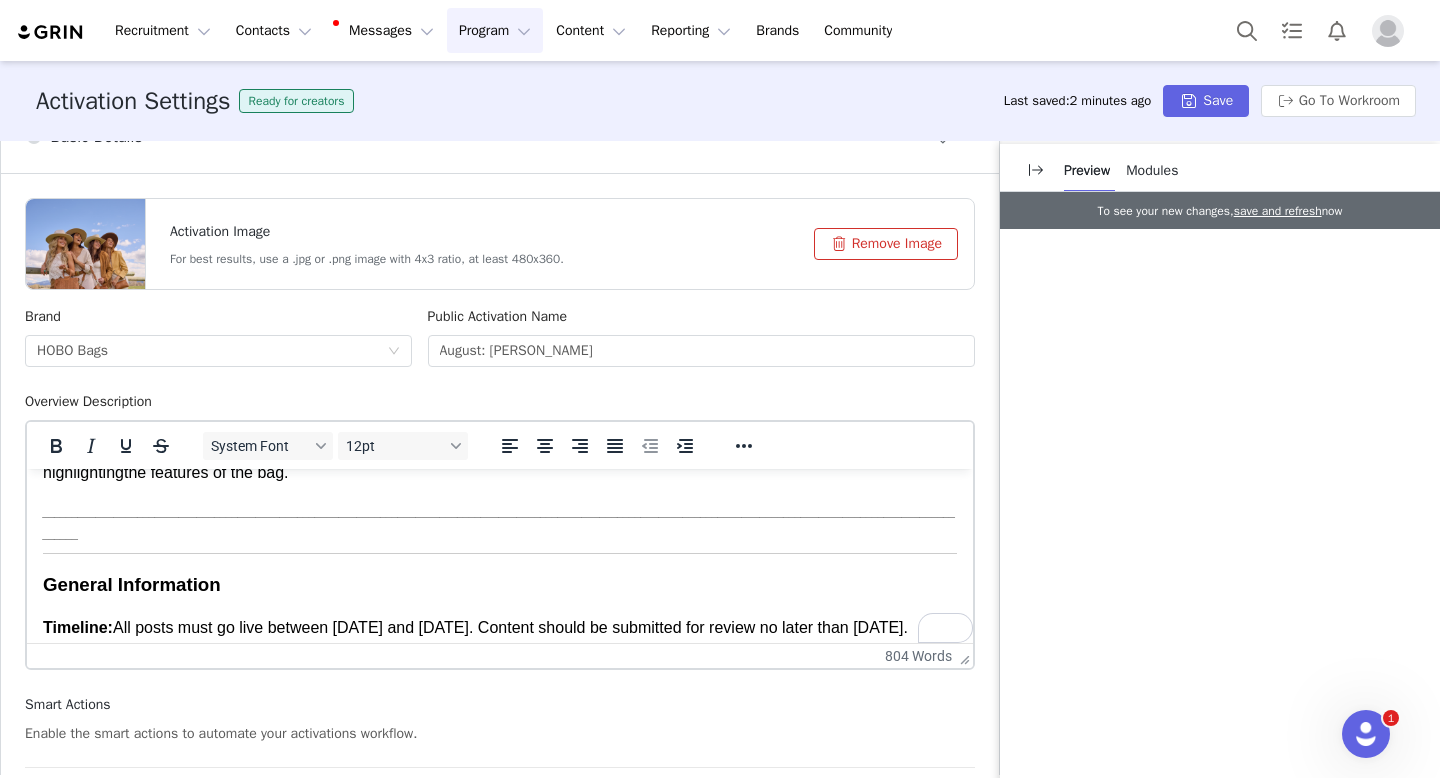 click on "Timeline:  All posts must go live between August 6 and August 31, 2025. Content should be submitted for review no later than August 15. Deliverables:  (1) Reel + (1) Instagram Story or (1) TikTok Payment Terms:  Net-45 from Post Date Campaign Goal(s):  Conversion Performance, Brand Awareness" at bounding box center [500, 662] 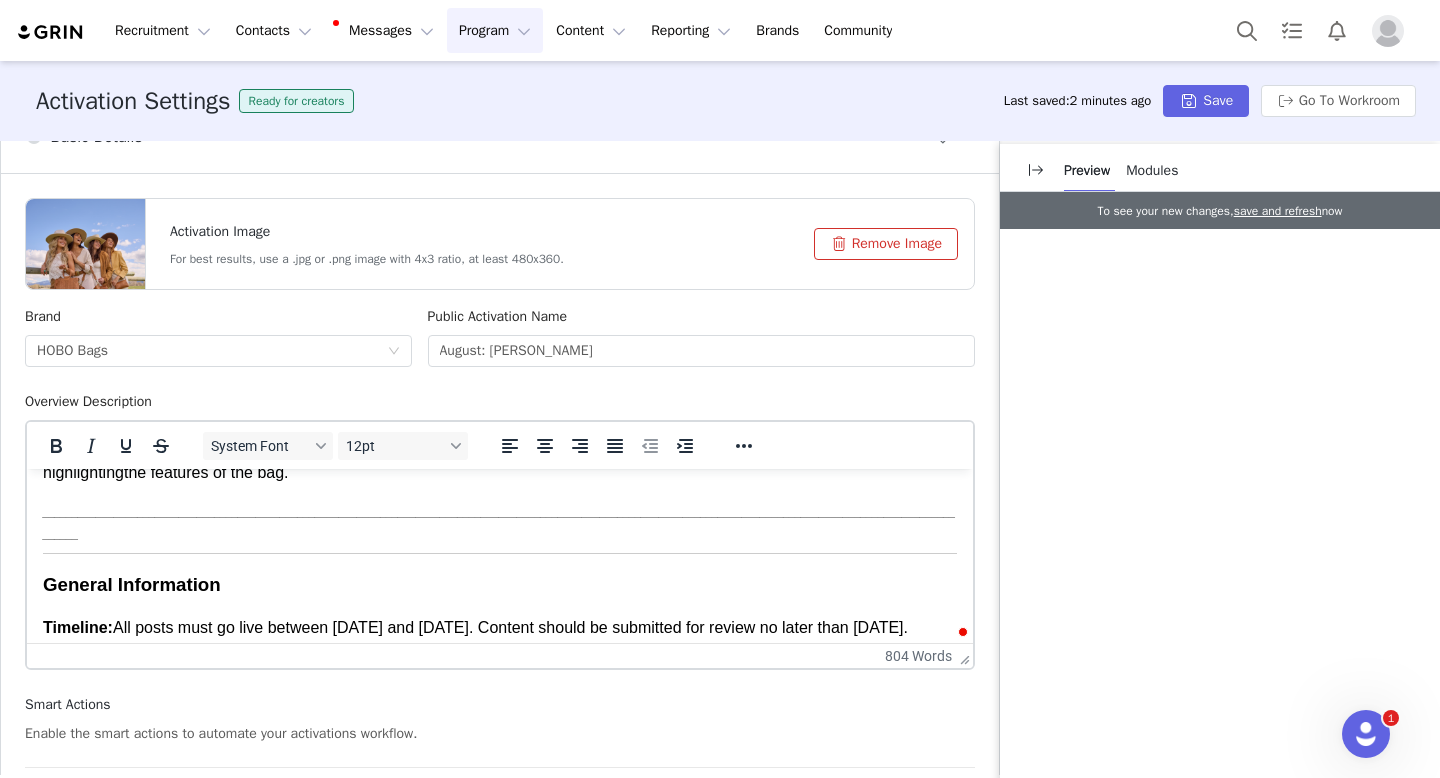 scroll, scrollTop: 355, scrollLeft: 0, axis: vertical 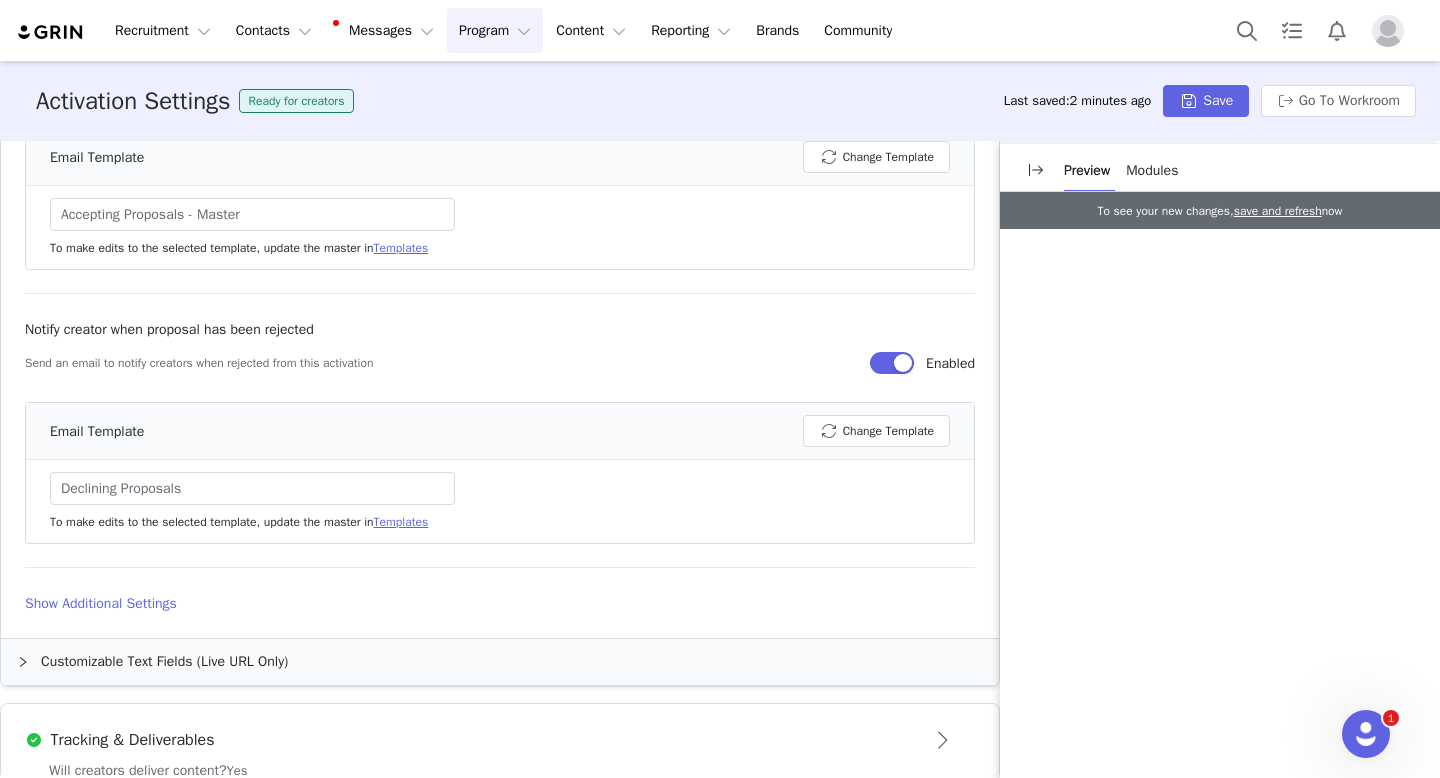 click on "Show Additional Settings" at bounding box center (500, 603) 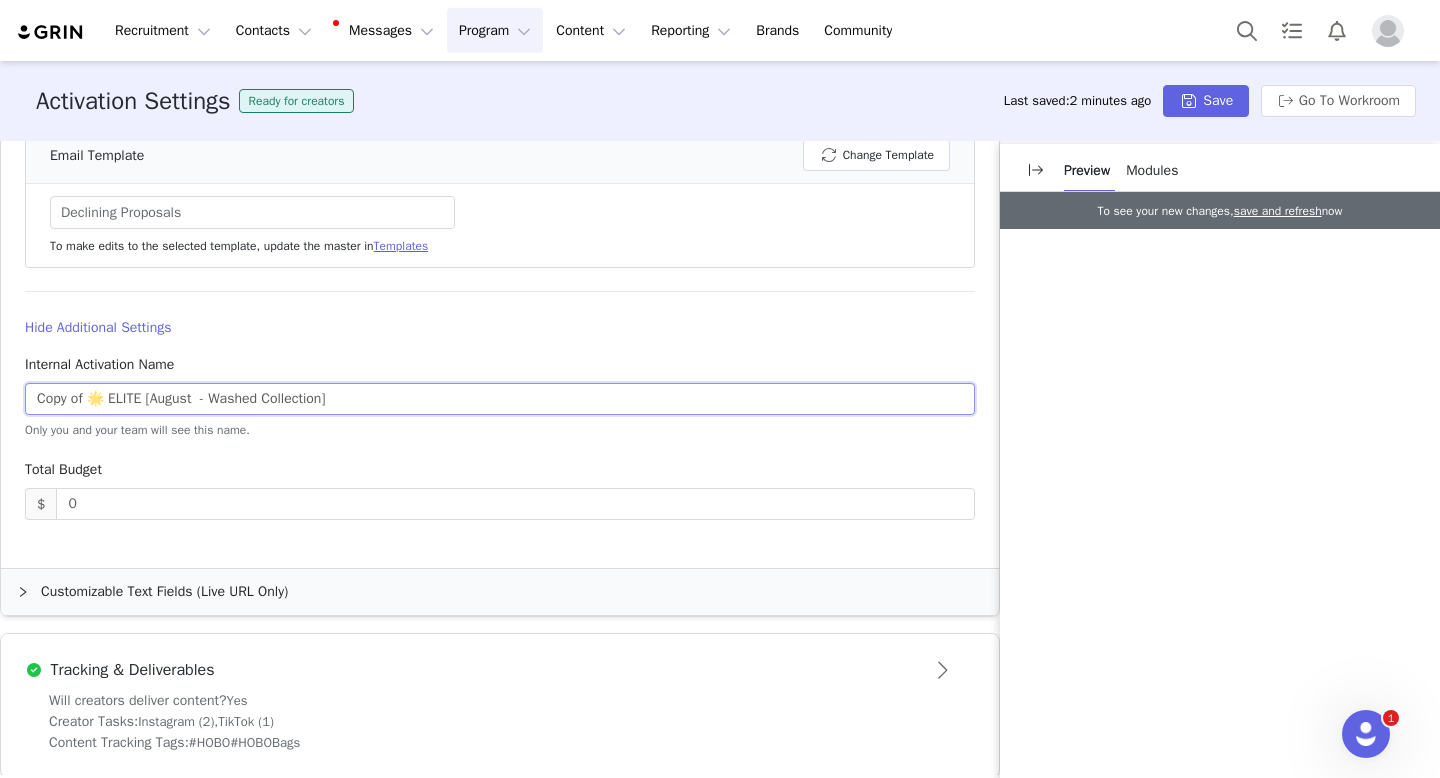 drag, startPoint x: 90, startPoint y: 399, endPoint x: 0, endPoint y: 399, distance: 90 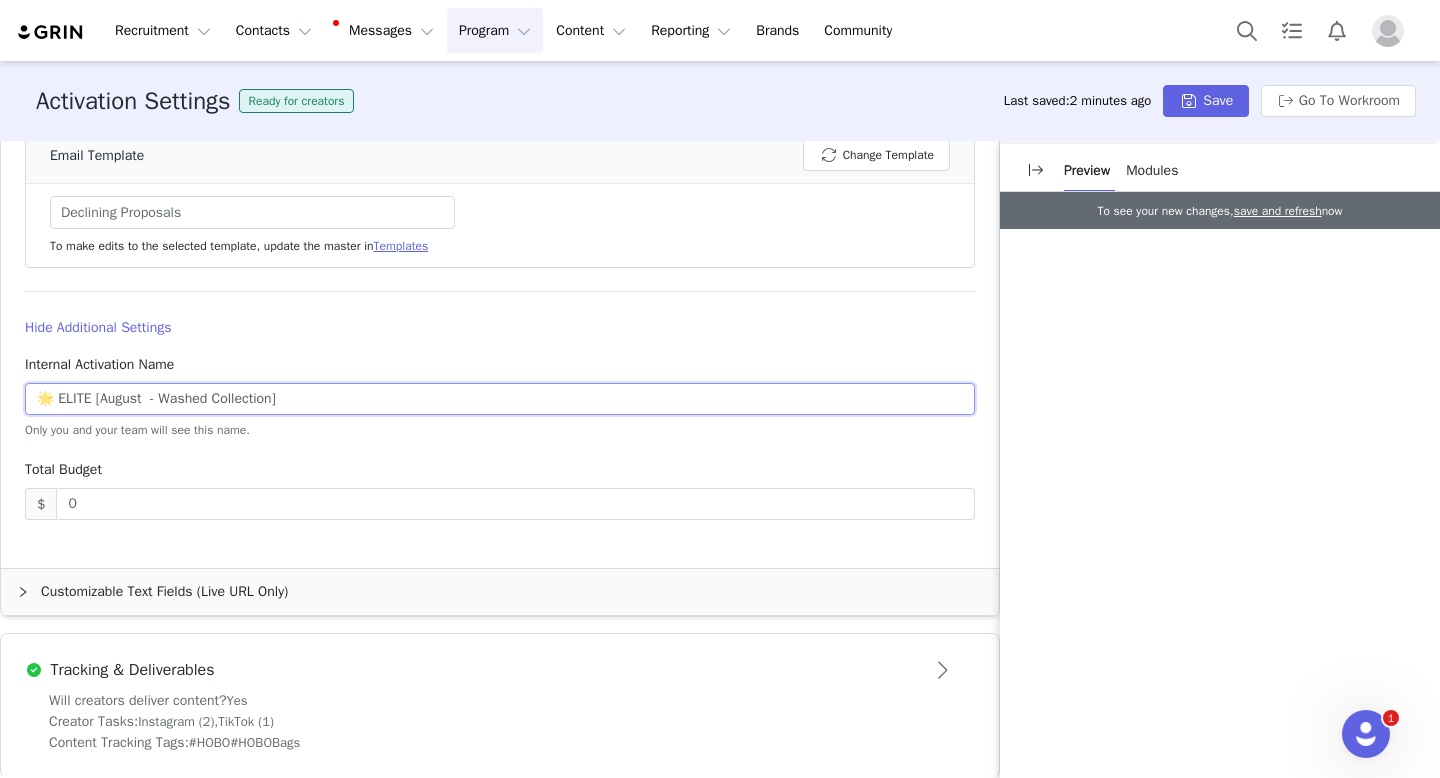 click on "🌟 ELITE [August  - Washed Collection]" at bounding box center (500, 399) 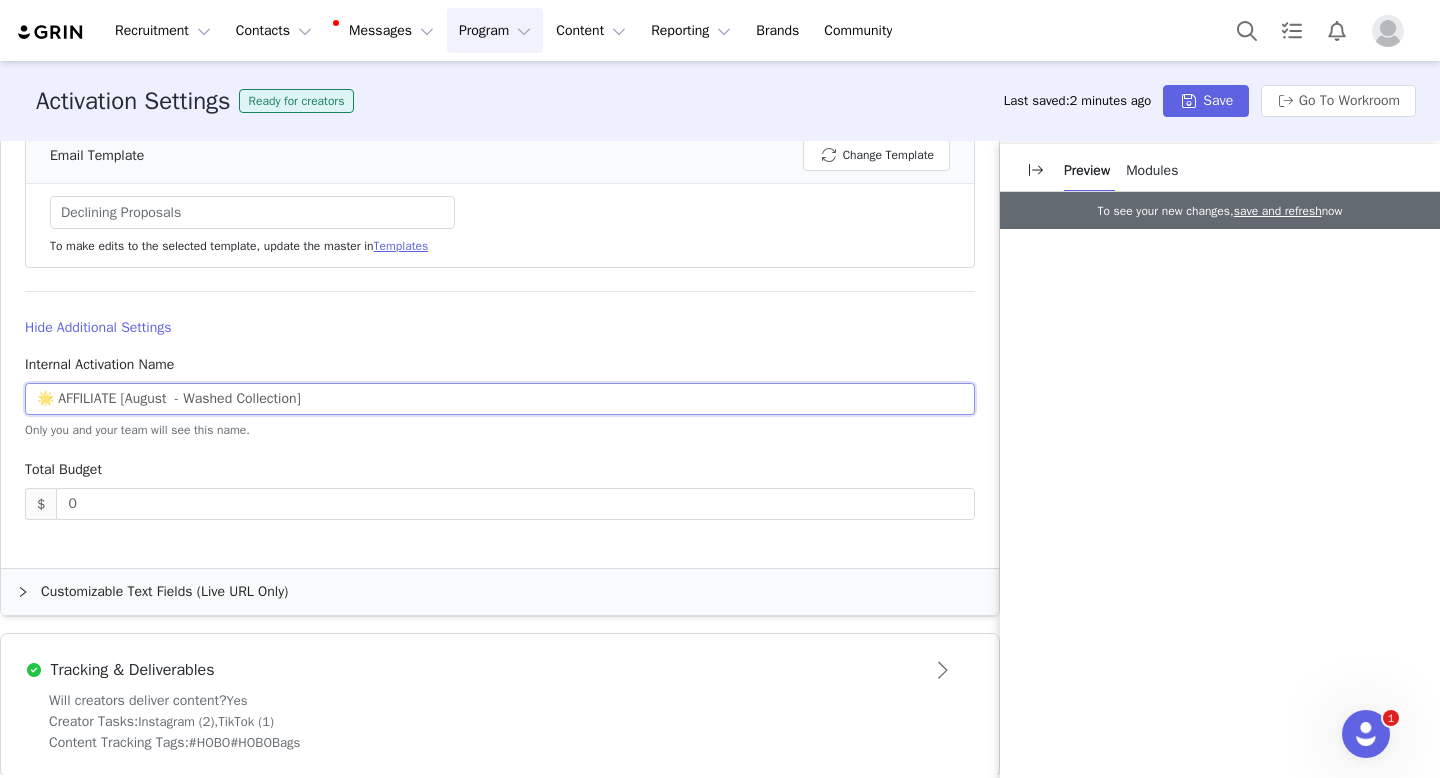 drag, startPoint x: 311, startPoint y: 401, endPoint x: 194, endPoint y: 401, distance: 117 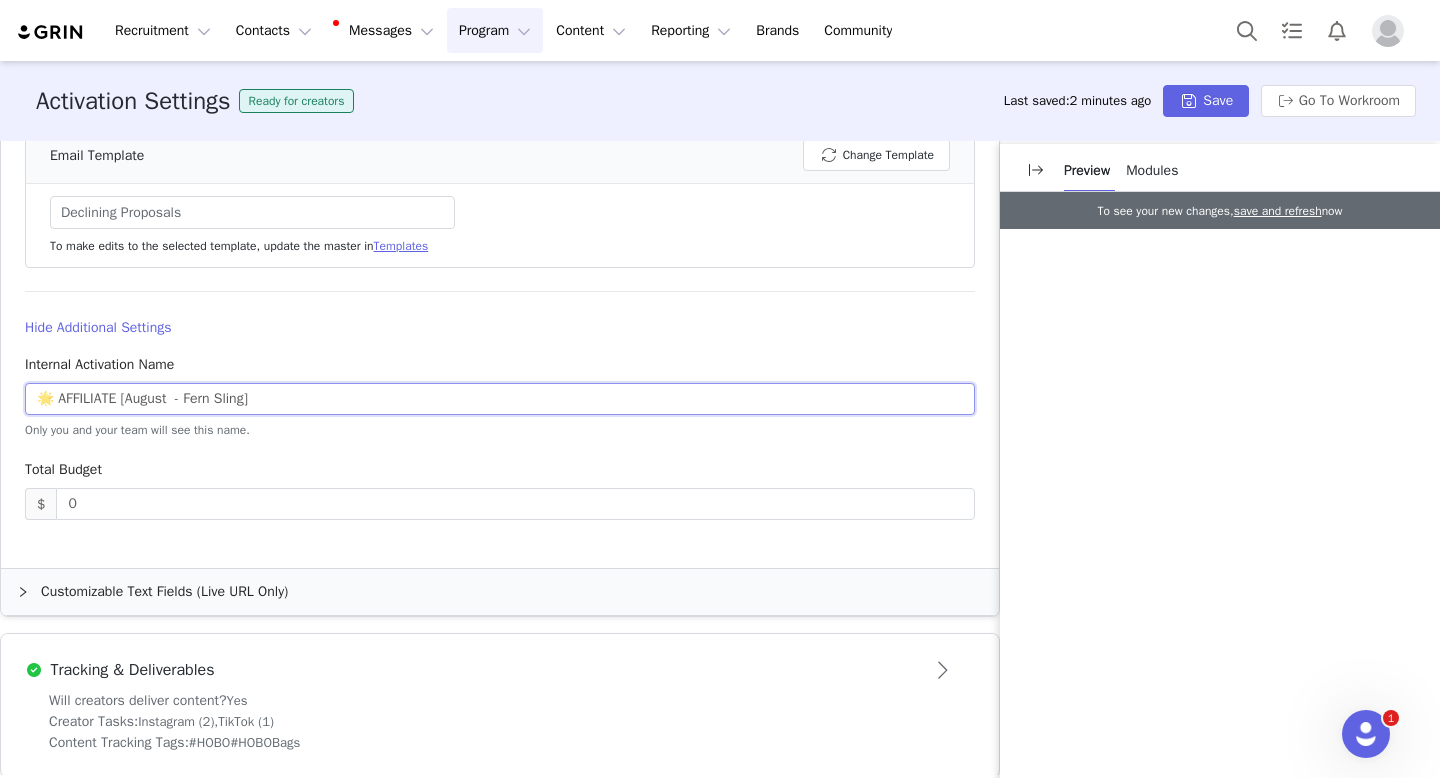 type on "🌟 AFFILIATE [August  - Fern Sling]" 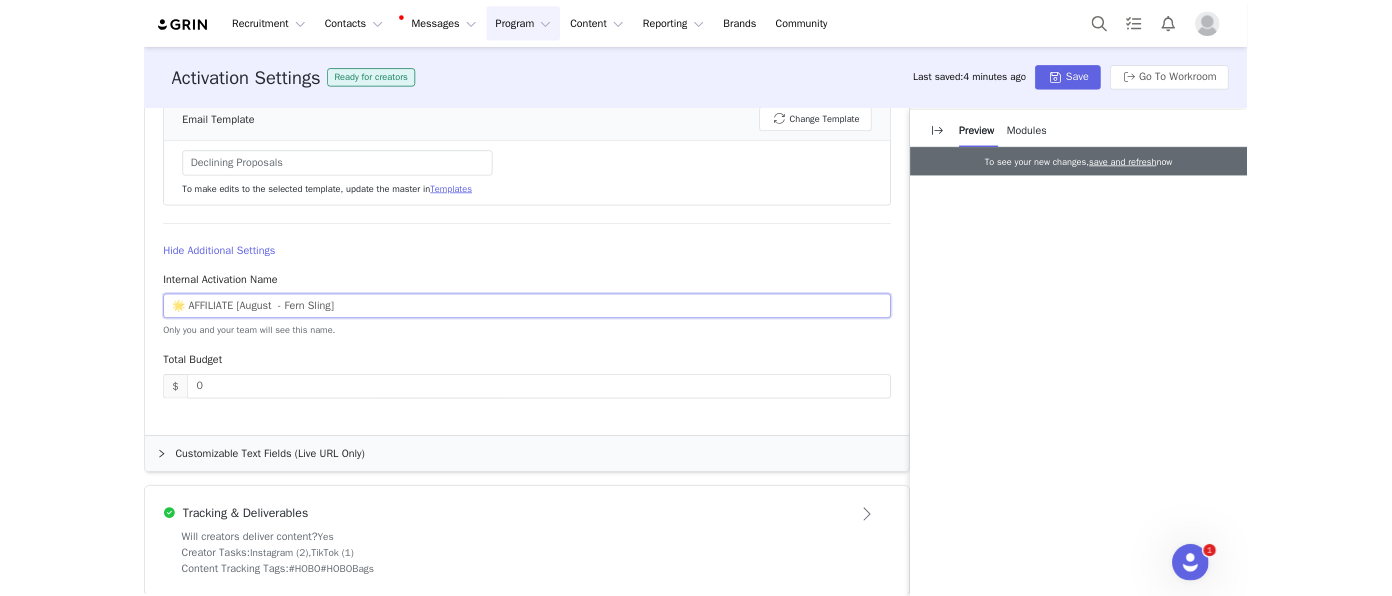 scroll, scrollTop: 3267, scrollLeft: 0, axis: vertical 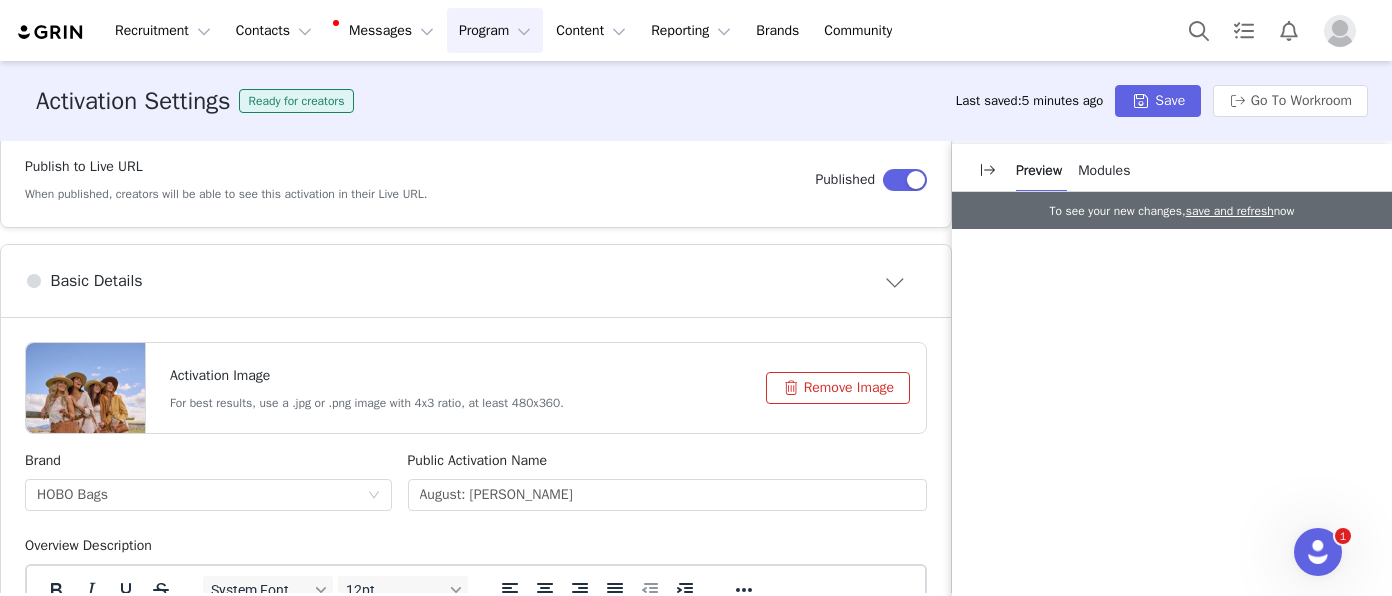 click at bounding box center (85, 388) 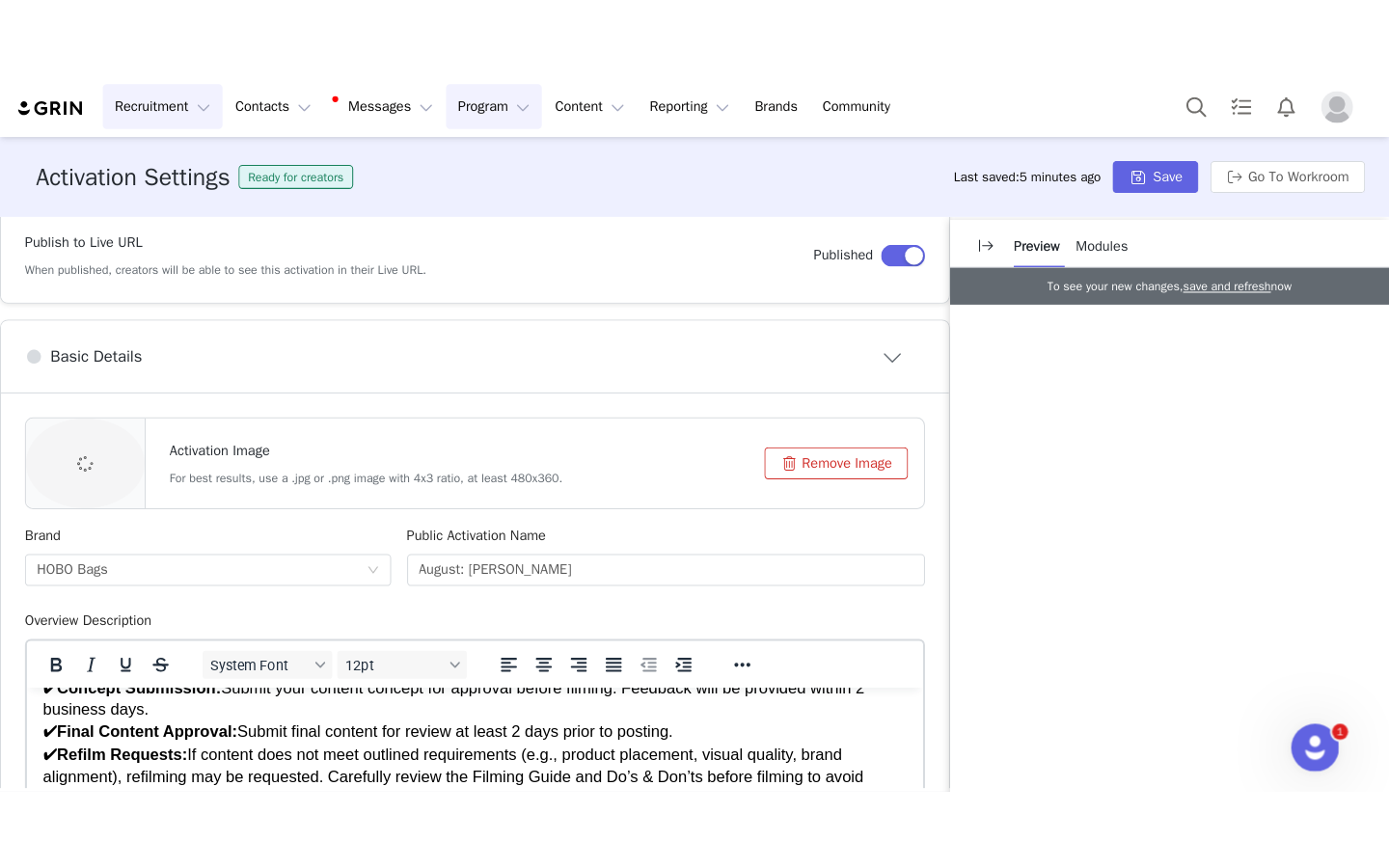scroll, scrollTop: 1722, scrollLeft: 0, axis: vertical 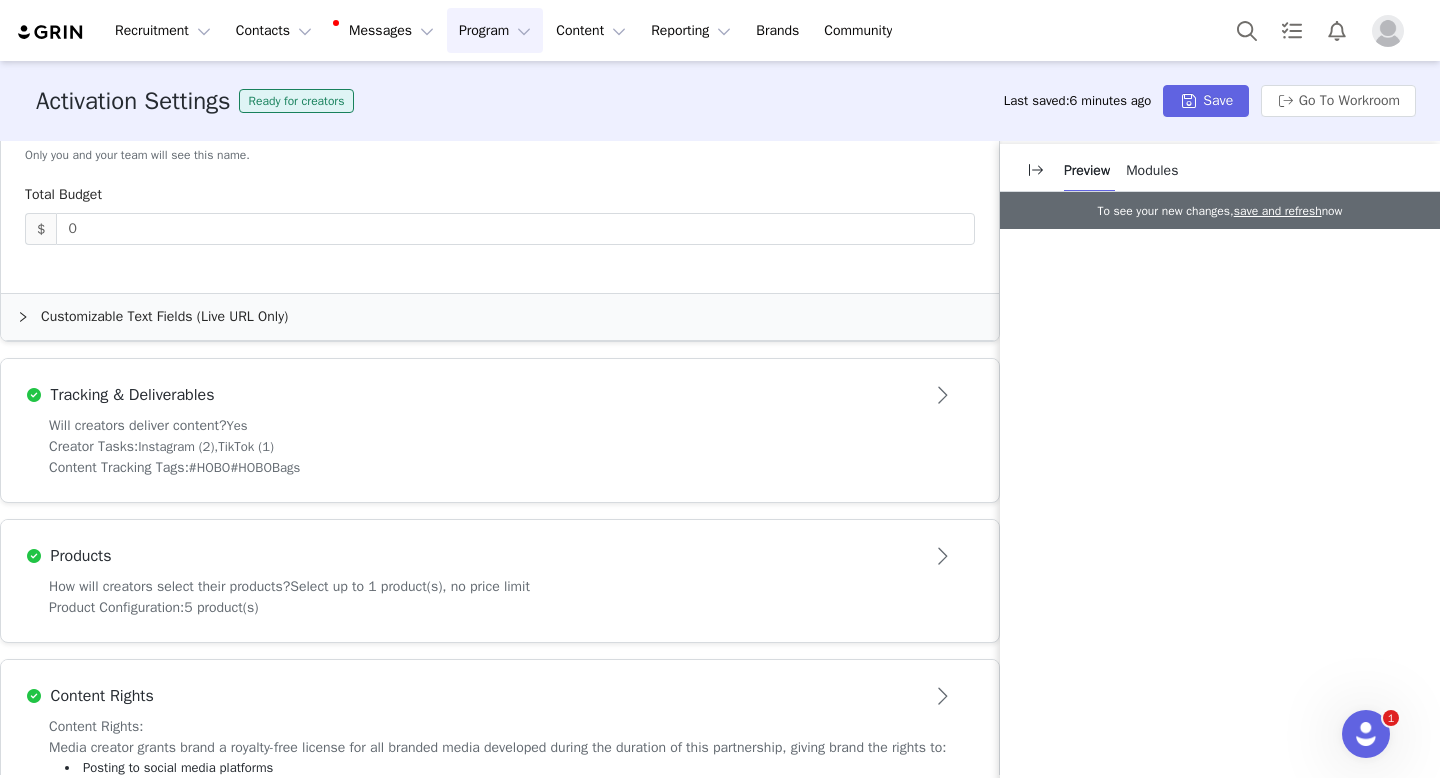 click on "Customizable Text Fields (Live URL Only)" at bounding box center (500, 317) 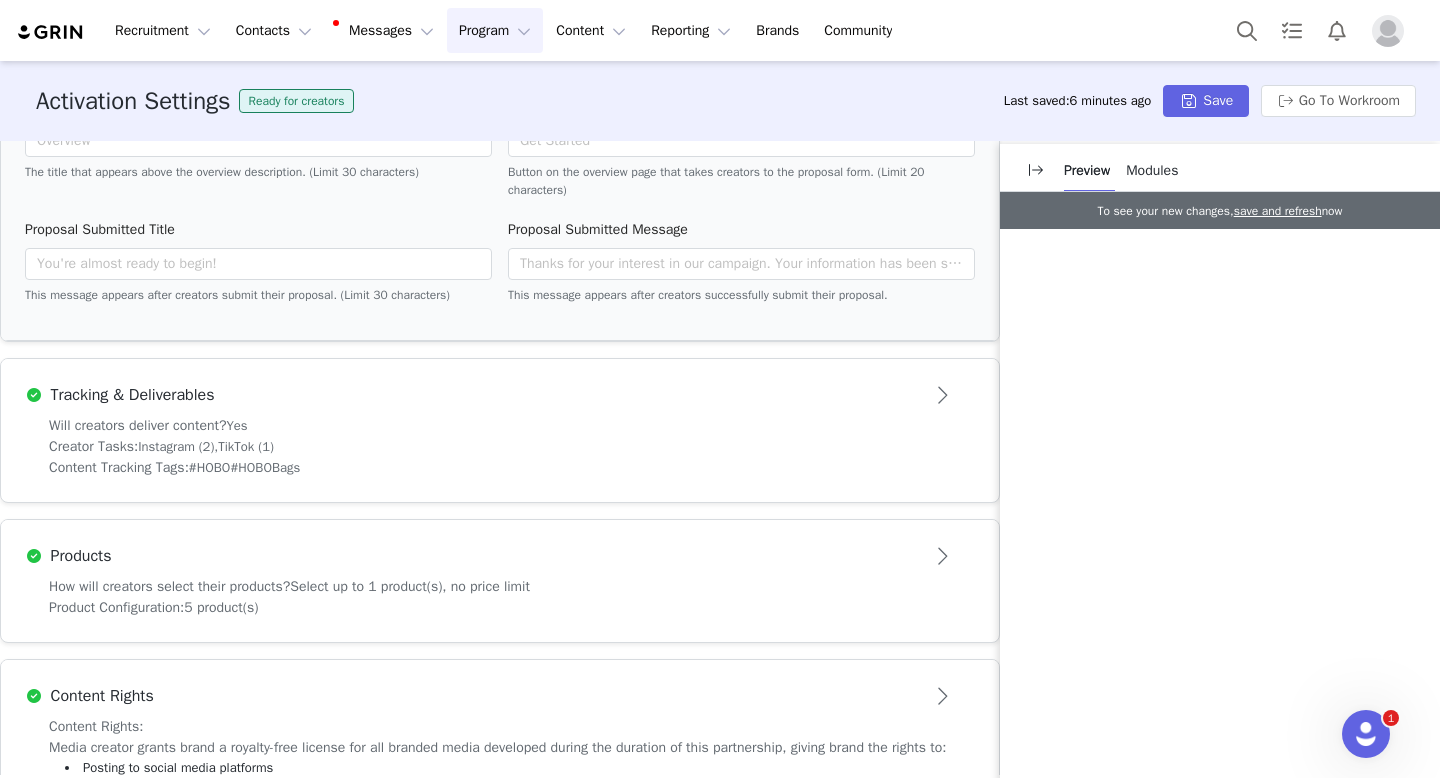 click on "Creator Tasks:  Instagram (2),   TikTok (1)" at bounding box center [500, 446] 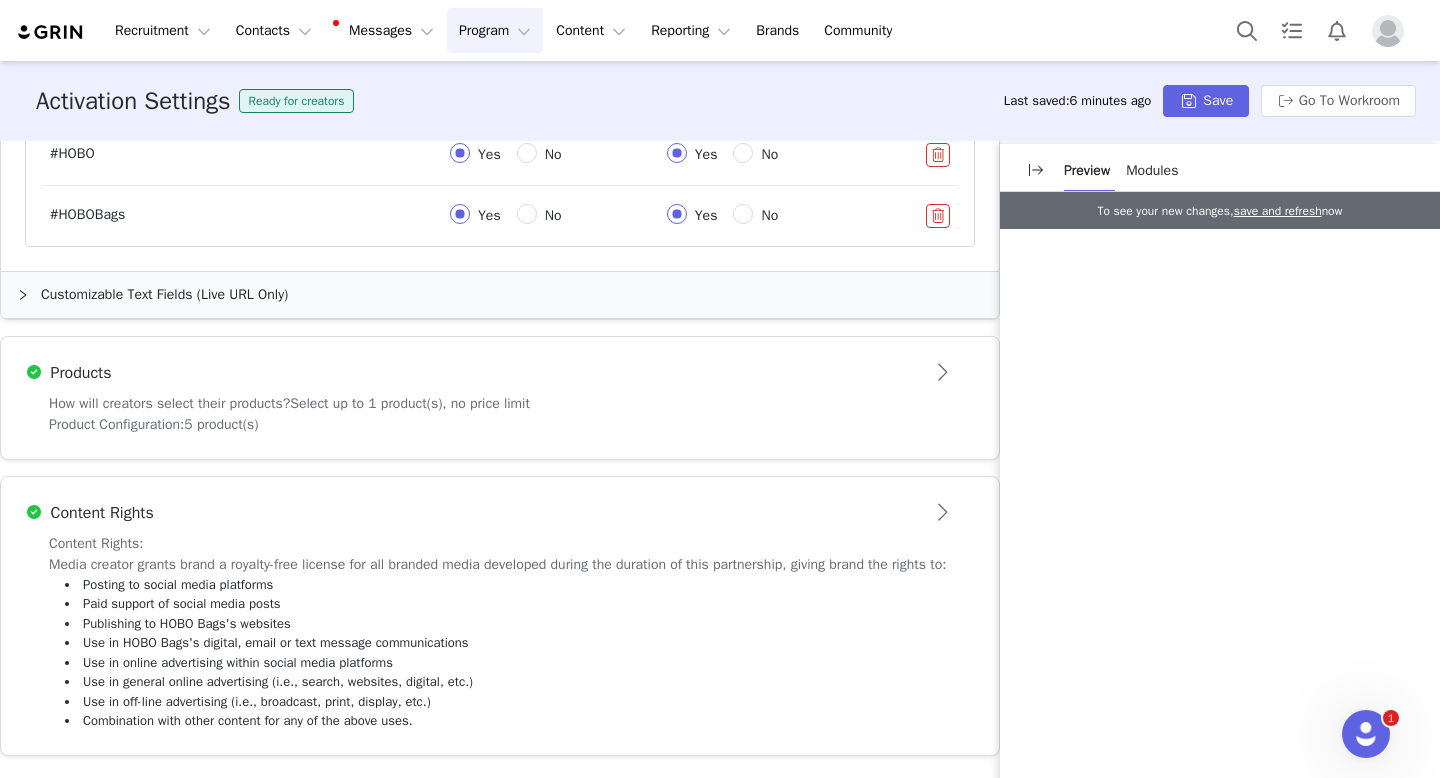 click on "Product Configuration: 5 product(s)" at bounding box center (500, 424) 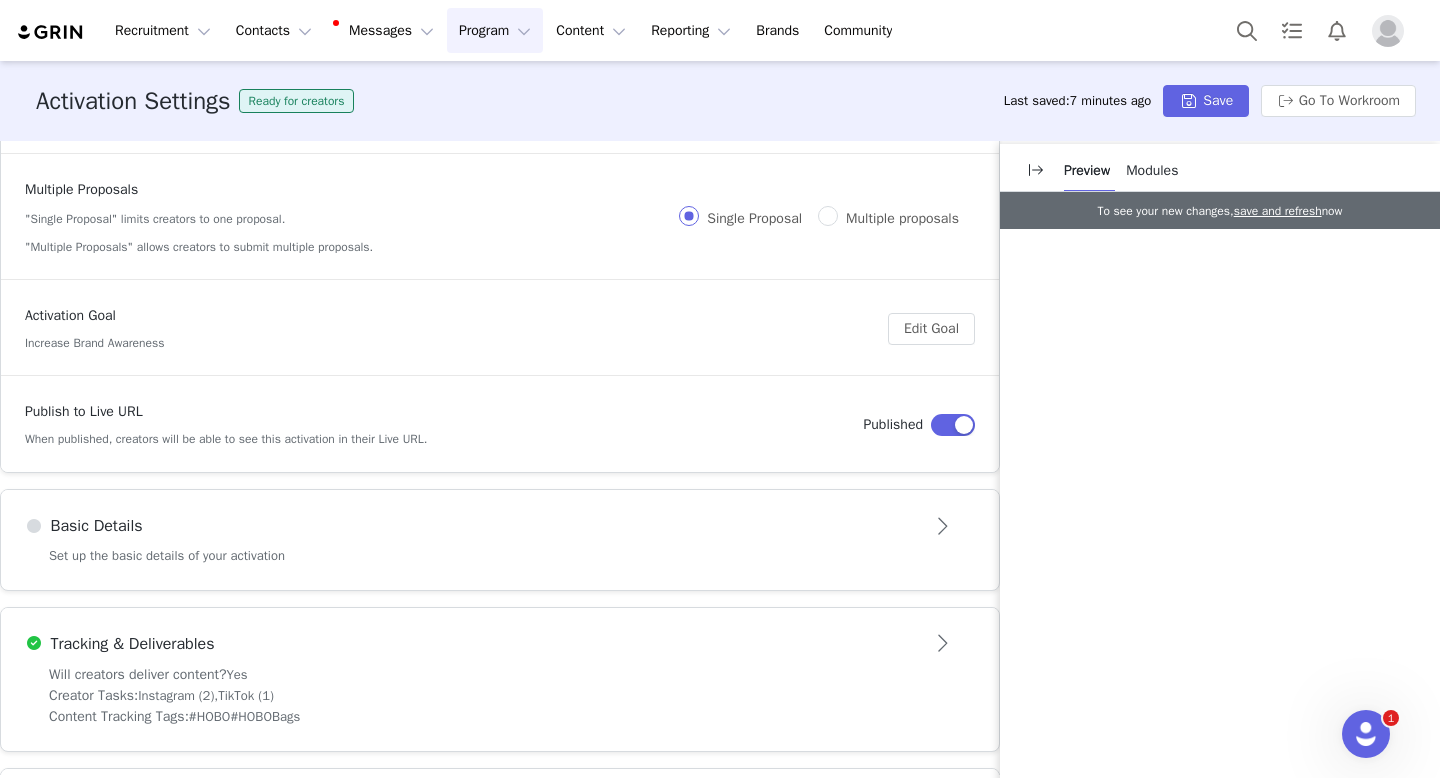 click on "Set up the basic details of your activation" at bounding box center [500, 568] 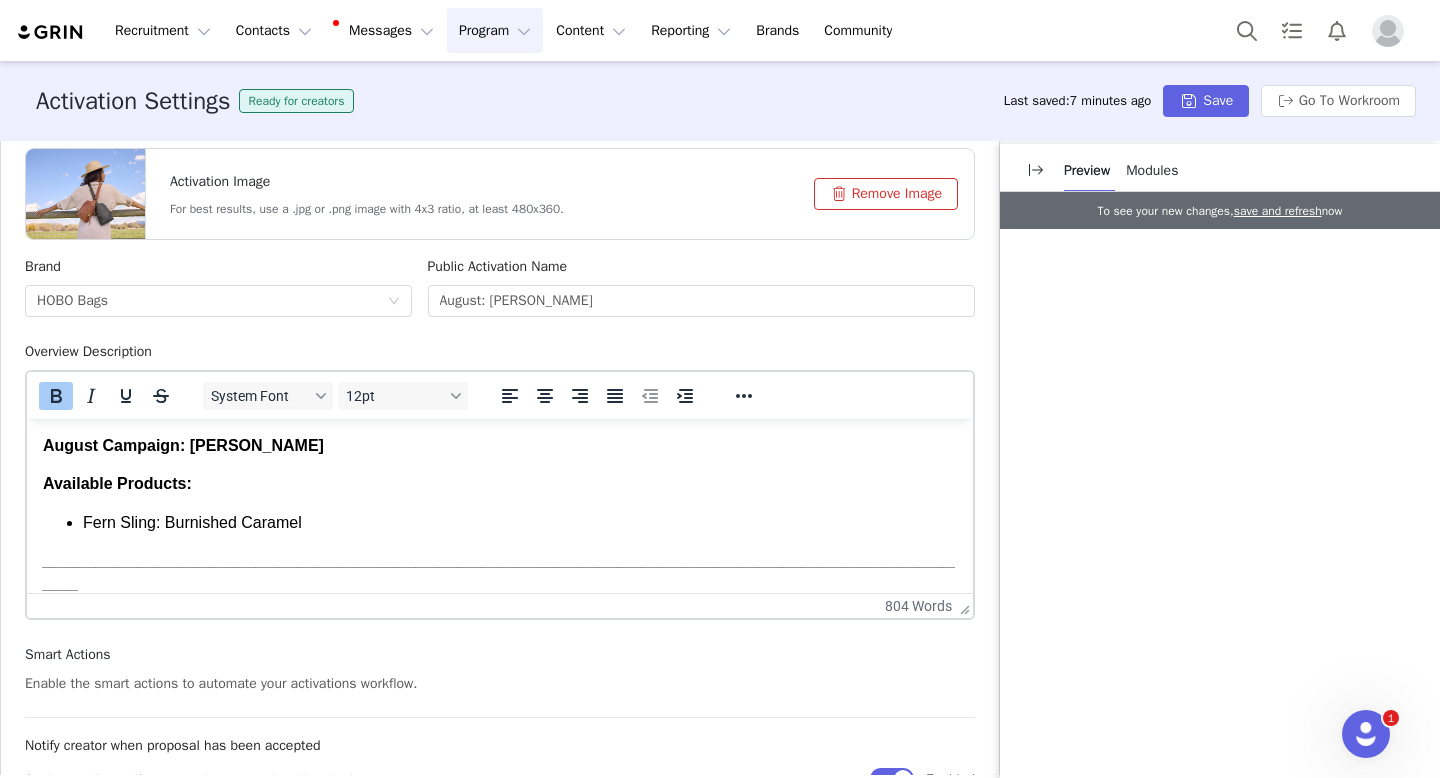 click on "Fern Sling: Burnished Caramel" at bounding box center [520, 523] 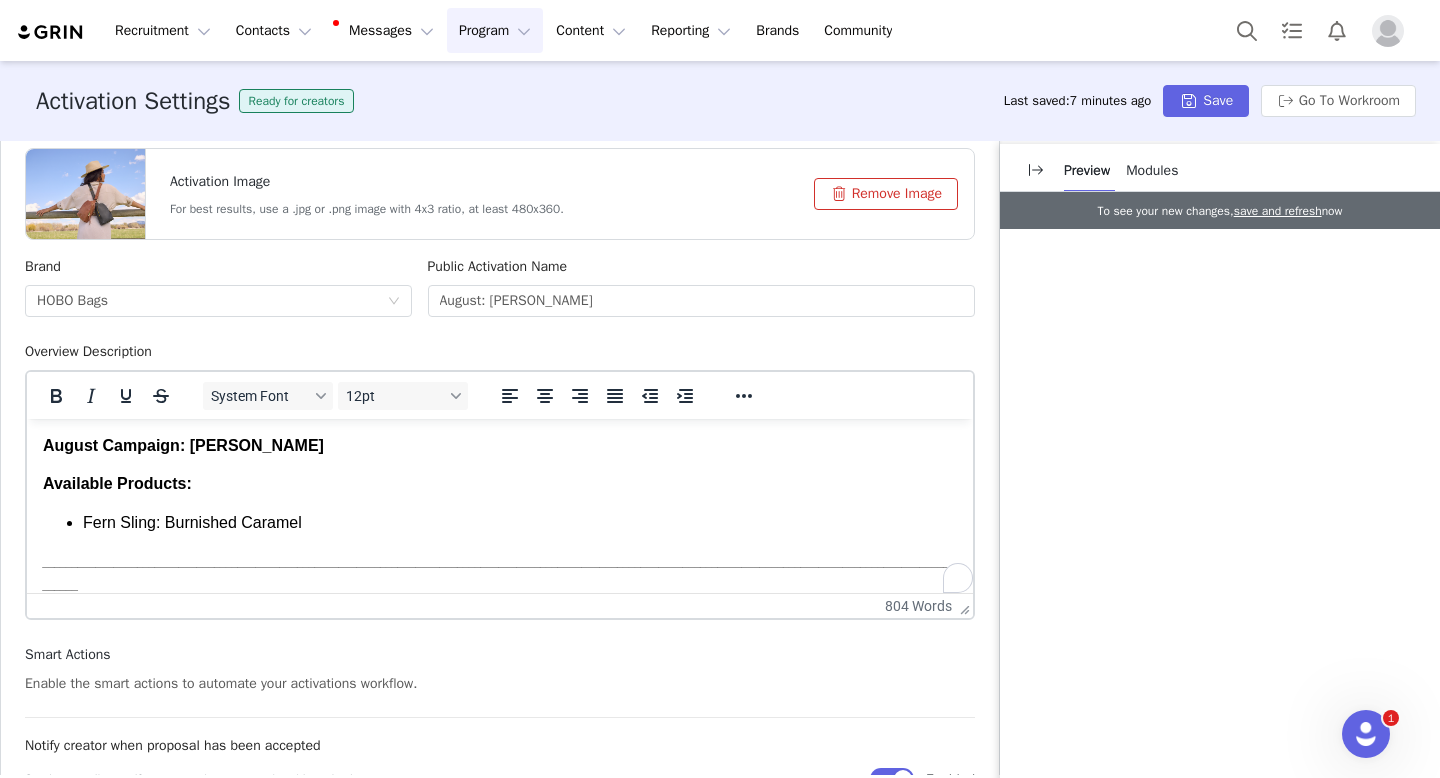 click on "Fern Sling: Burnished Caramel" at bounding box center [520, 523] 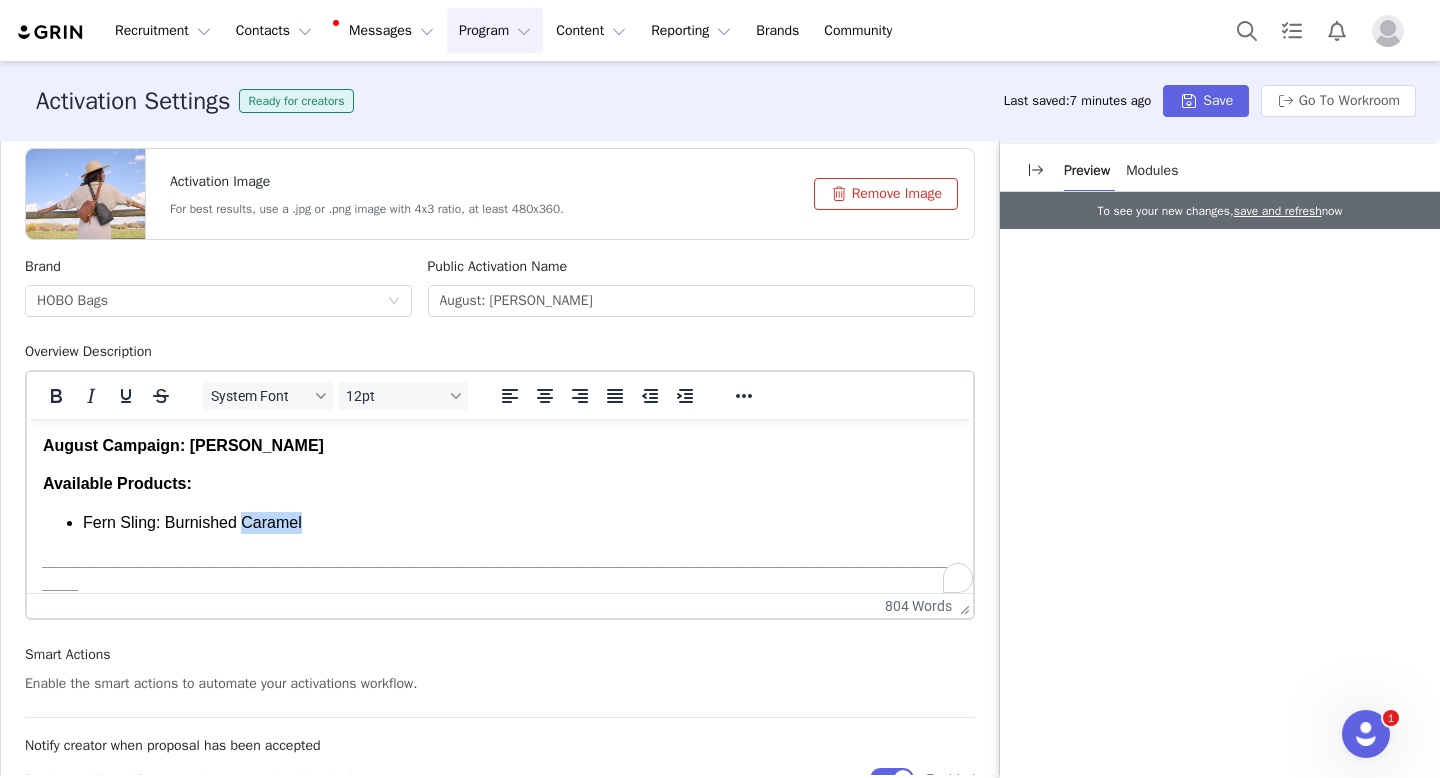 type 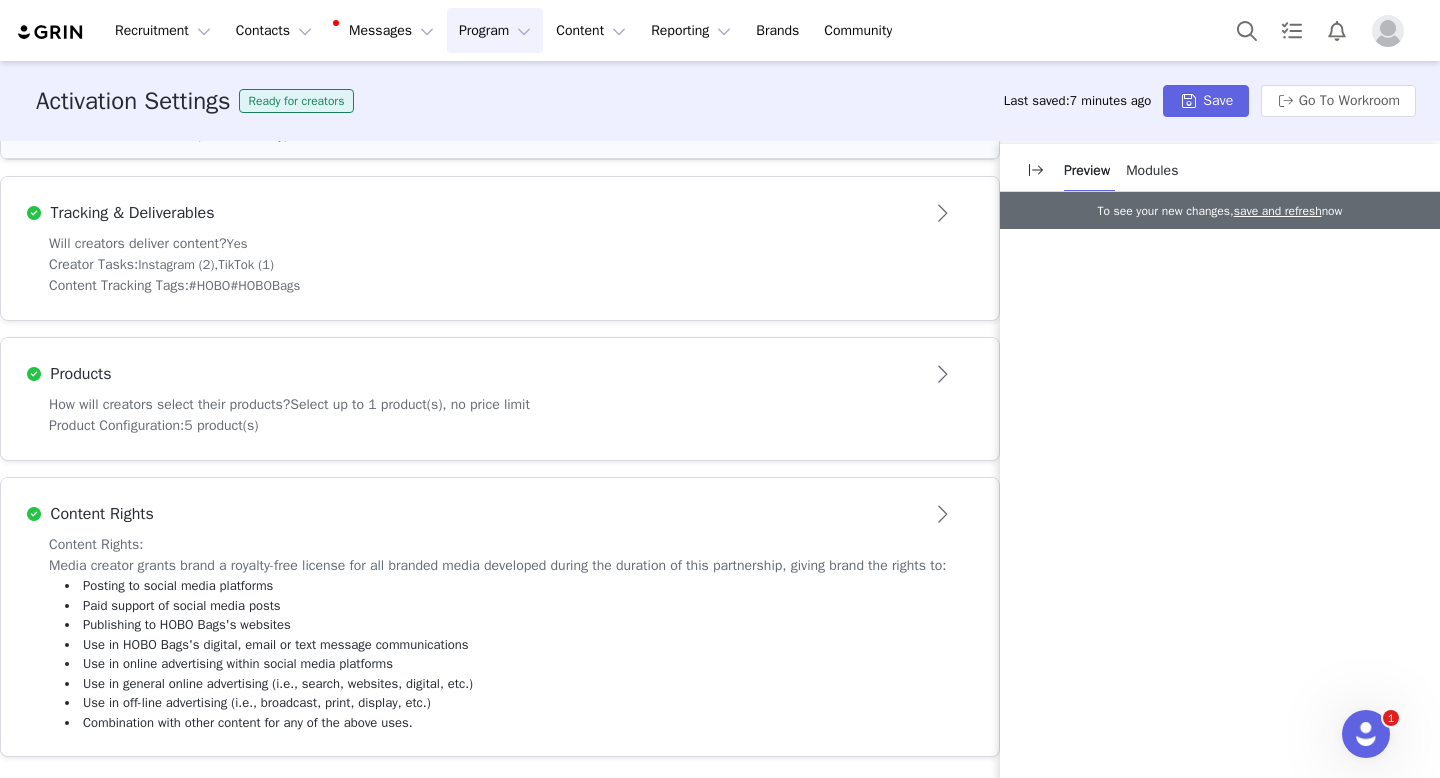 click on "Select up to 1 product(s), no price limit" at bounding box center (410, 404) 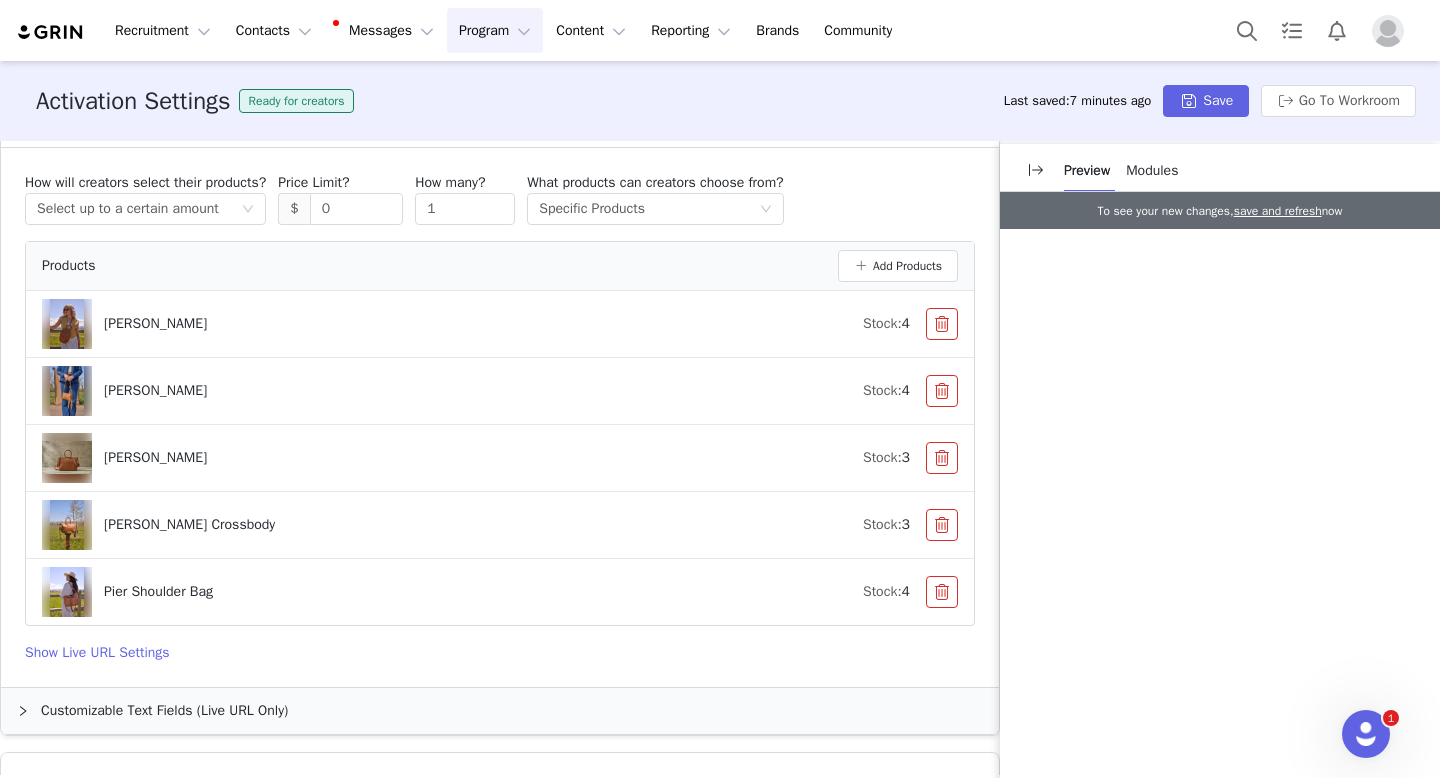 click at bounding box center (942, 324) 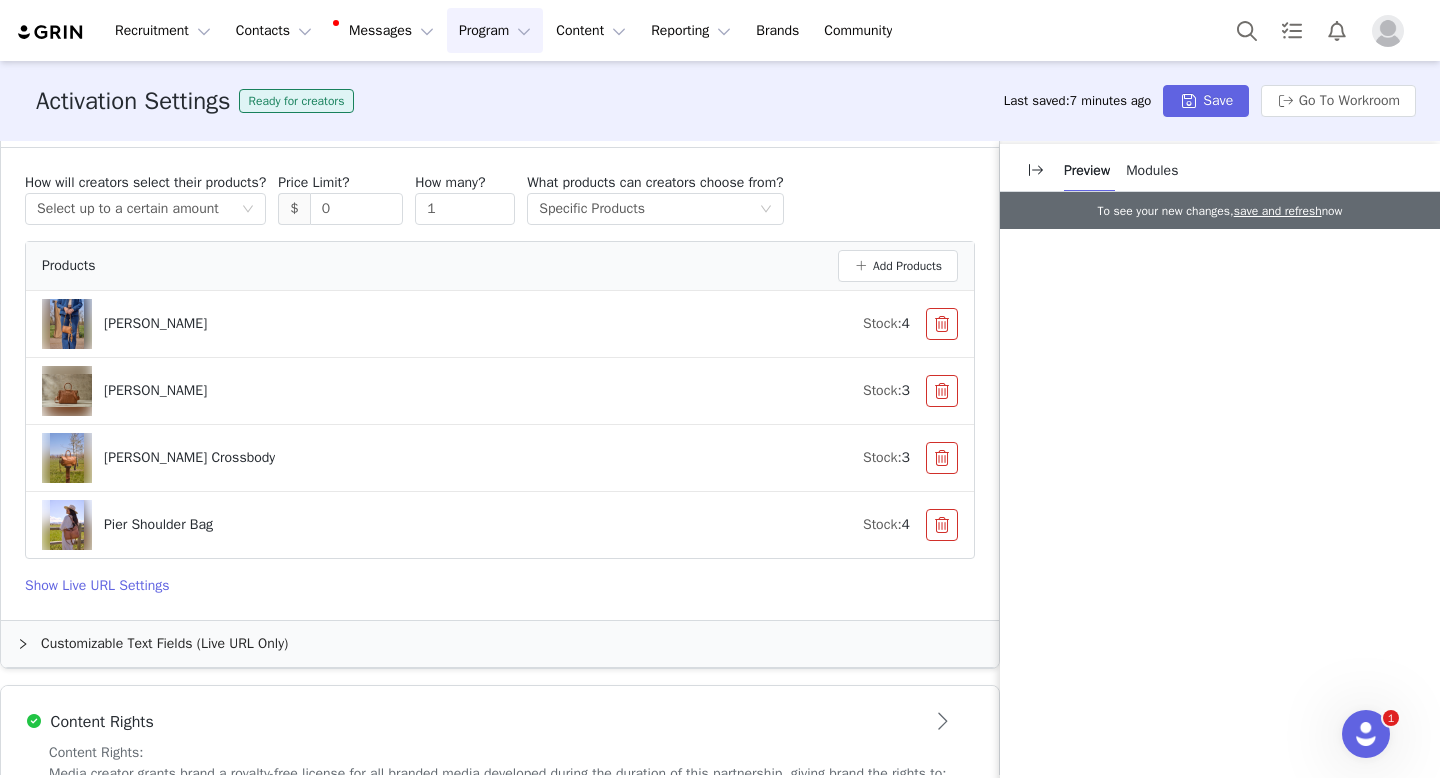 click at bounding box center (942, 324) 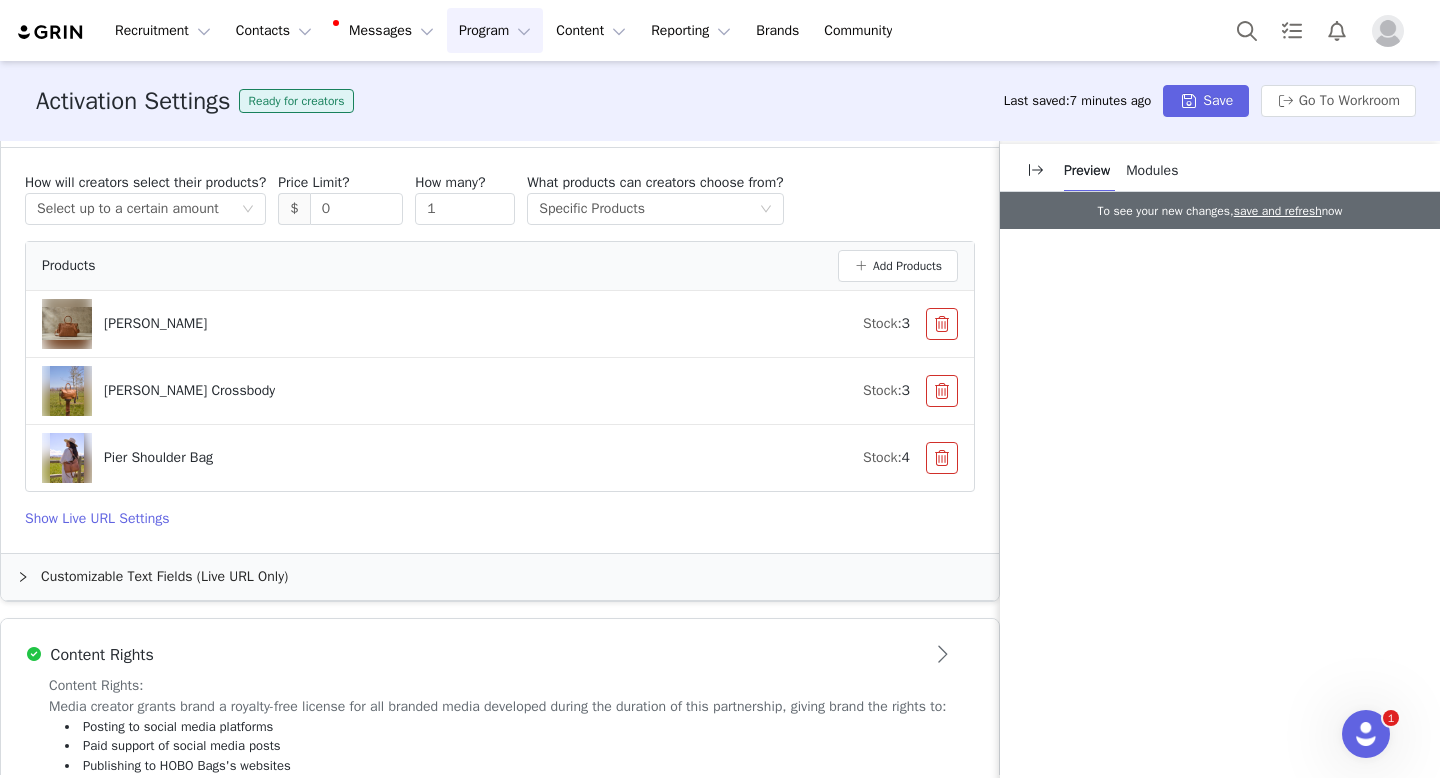 click at bounding box center [942, 324] 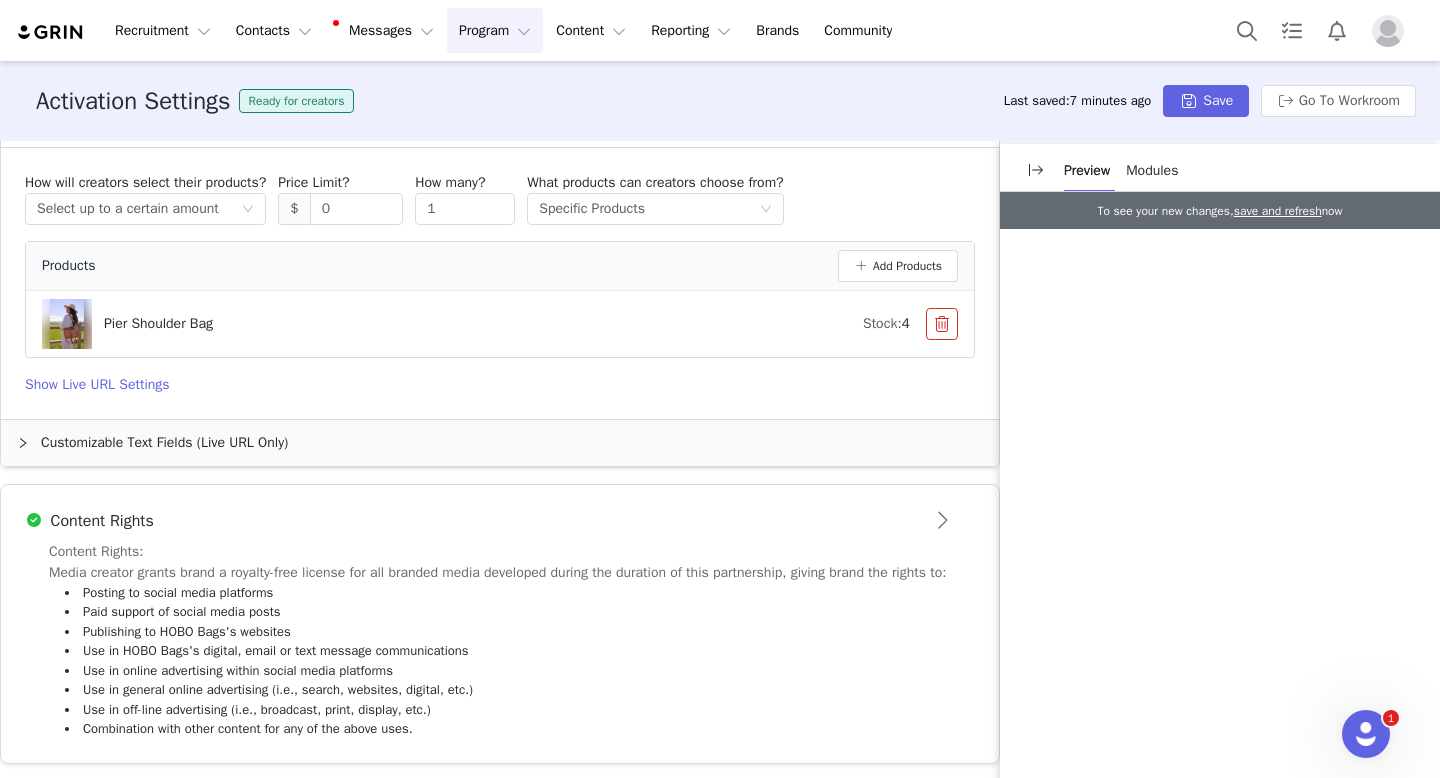 click at bounding box center (942, 324) 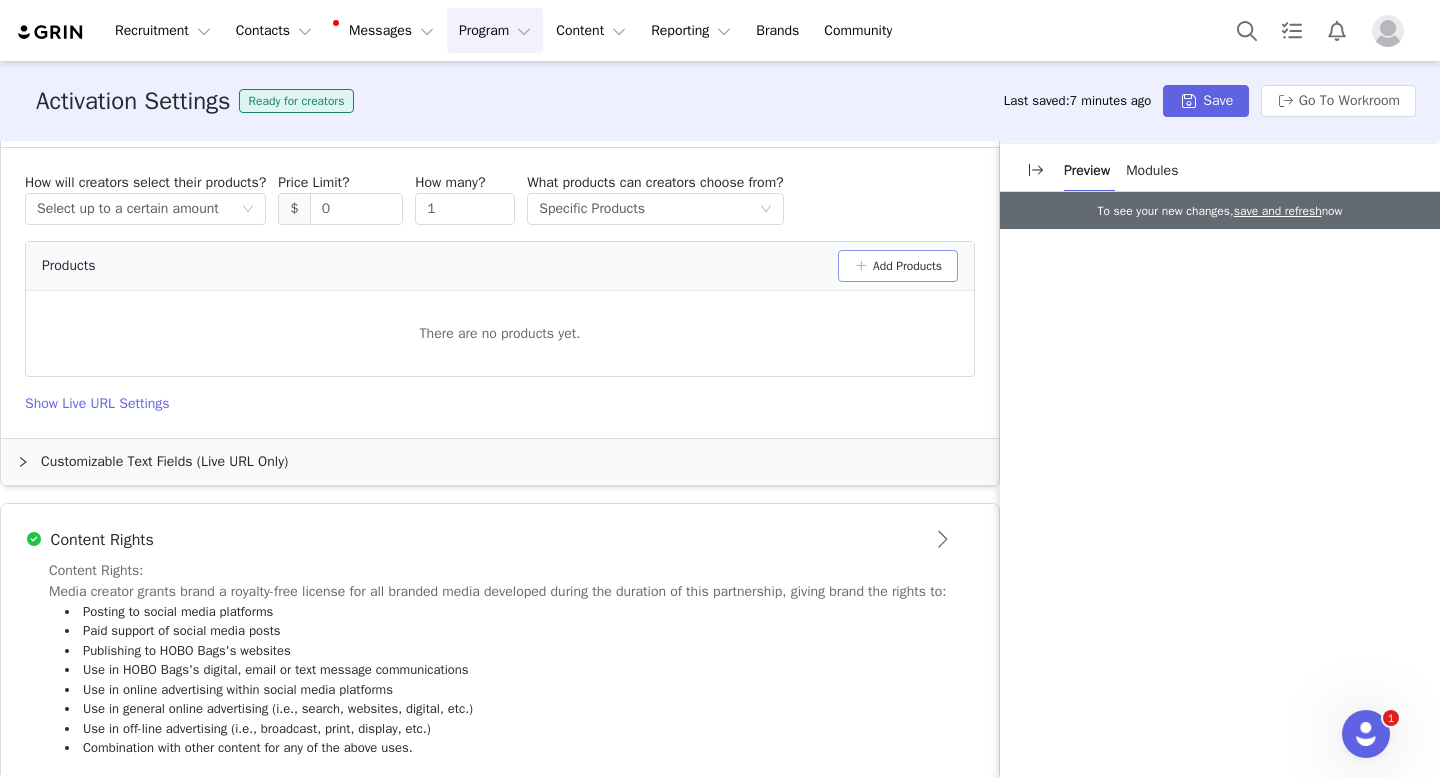 click on "Add Products" at bounding box center [898, 266] 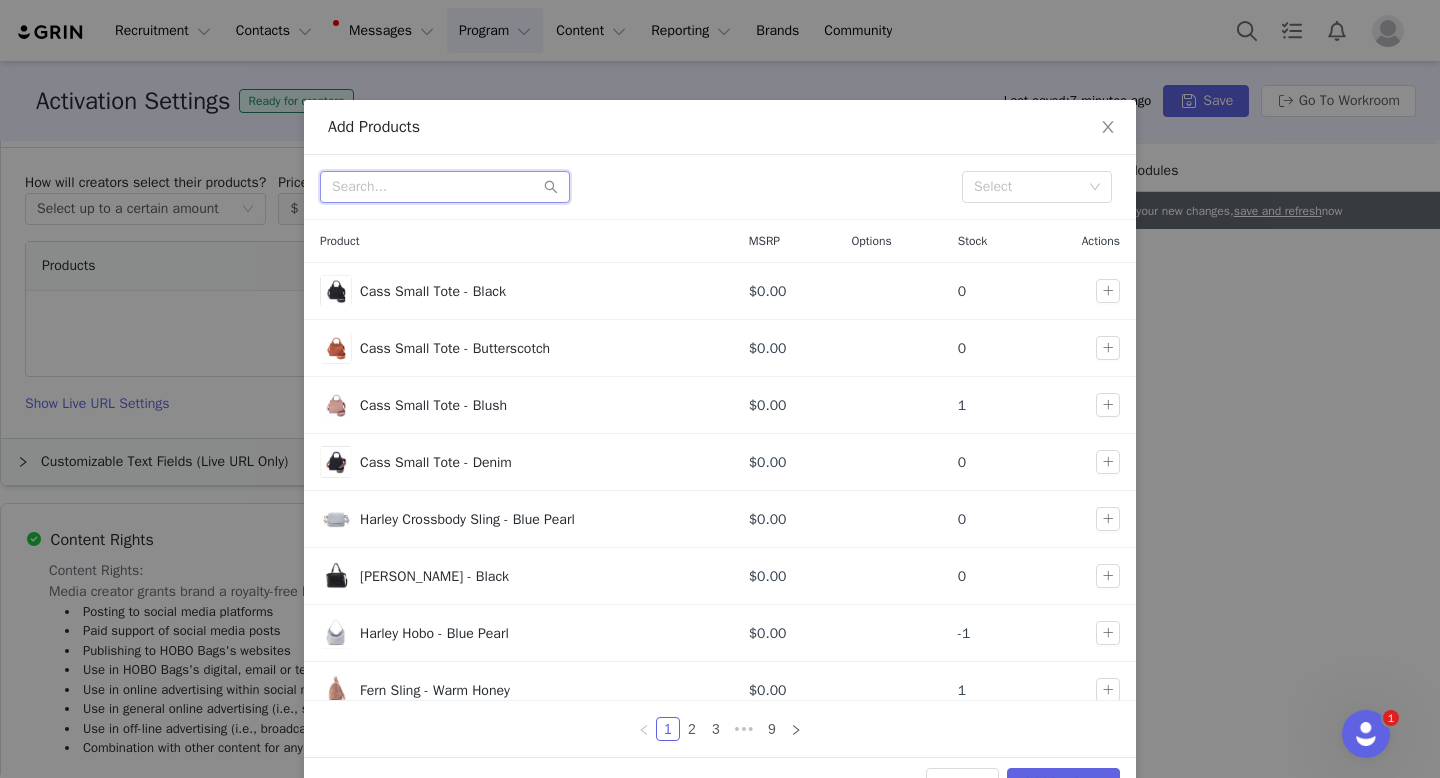 click at bounding box center [445, 187] 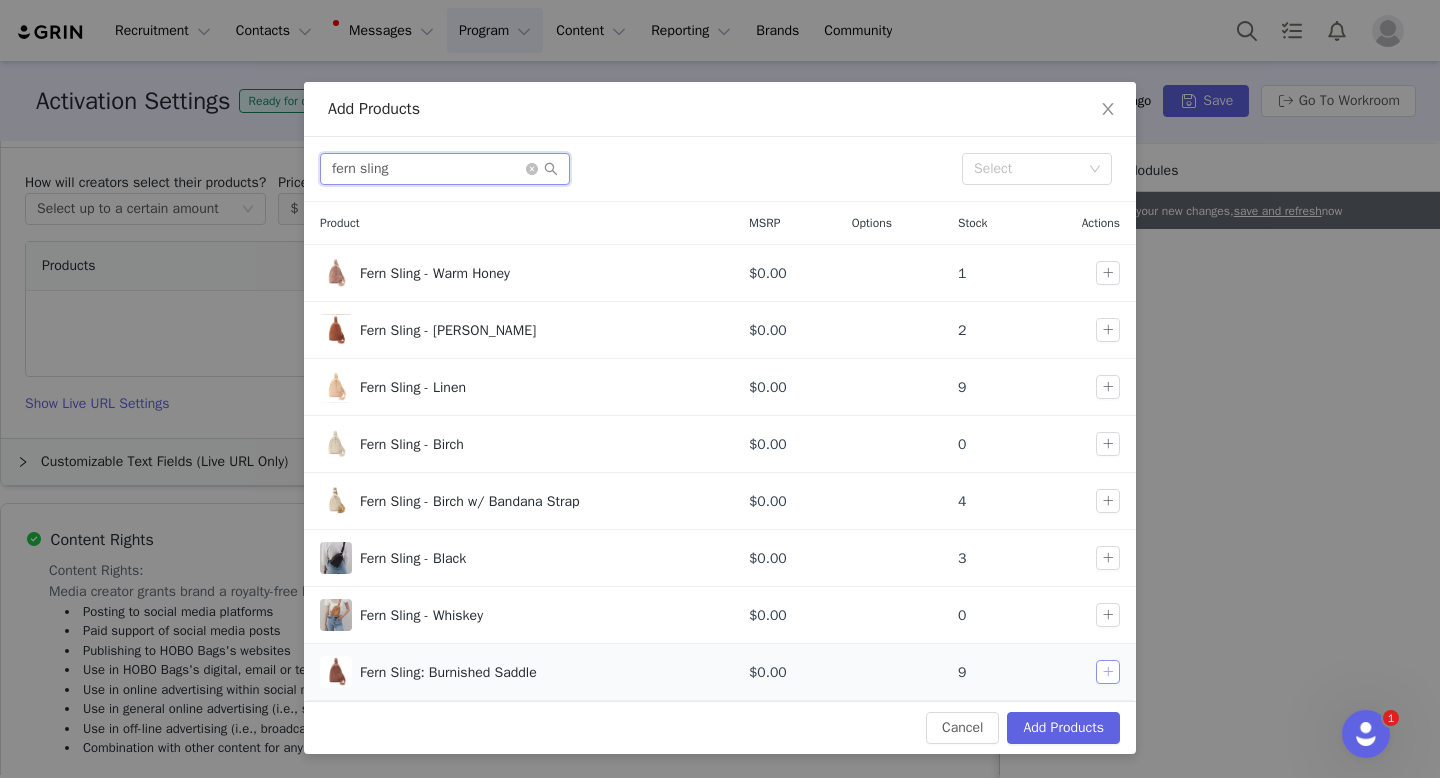 type on "fern sling" 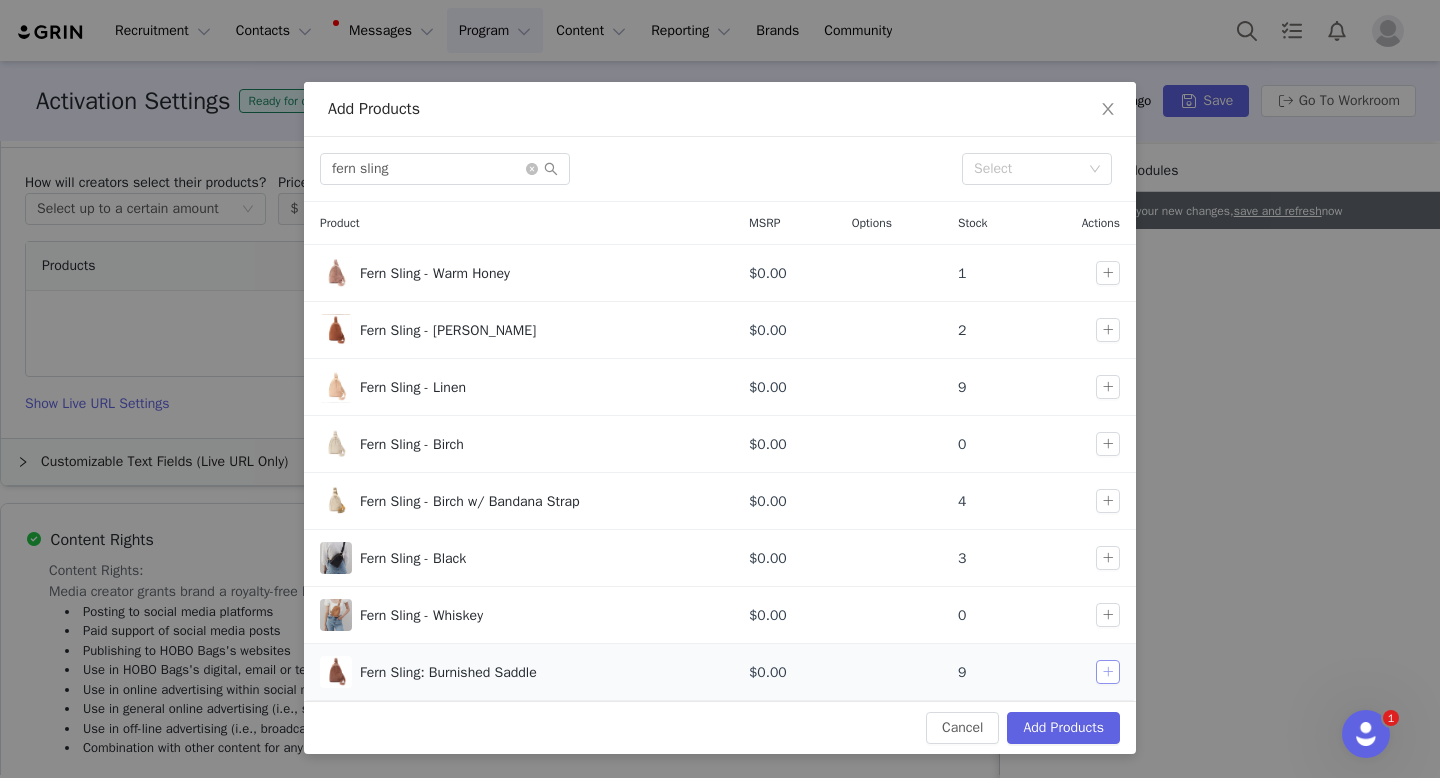 click at bounding box center [1108, 672] 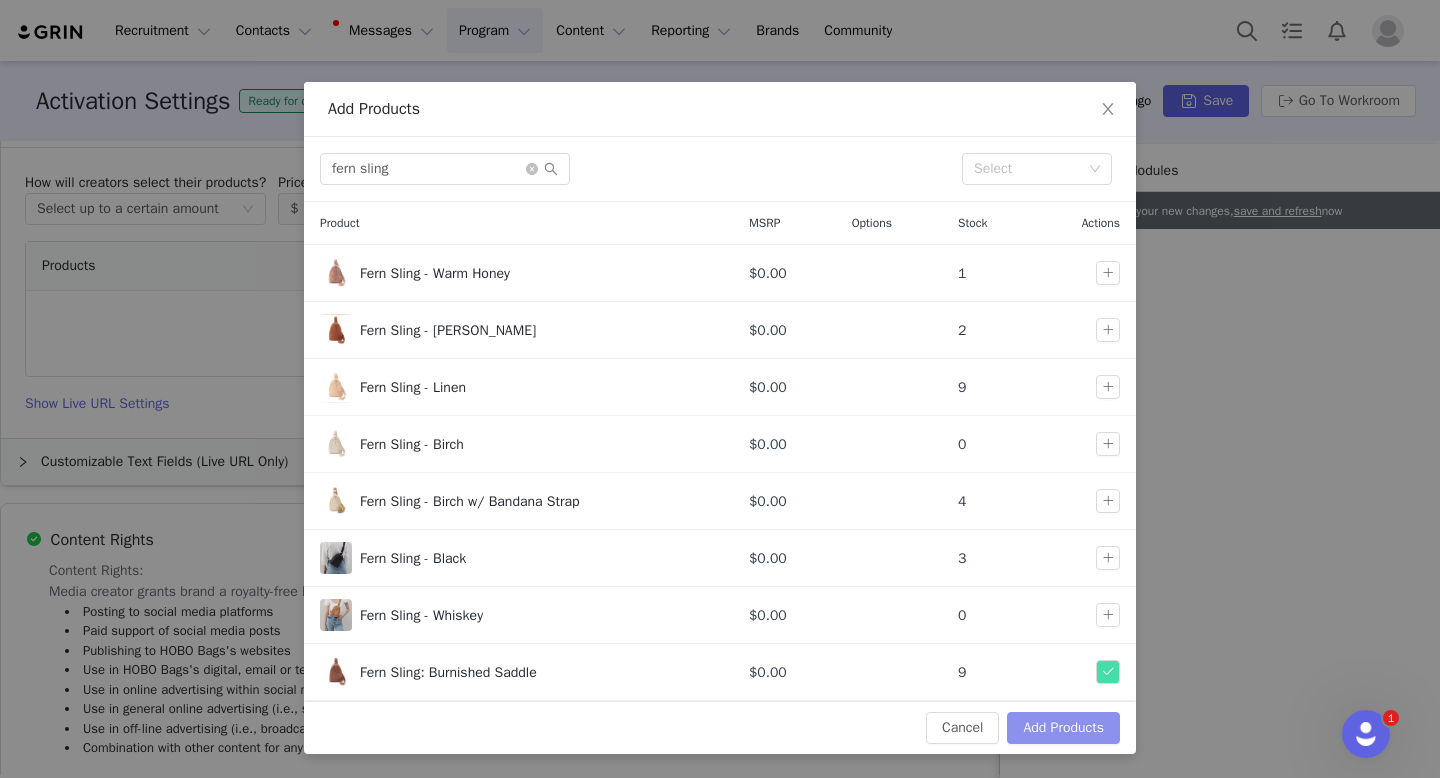 click on "Add Products" at bounding box center (1063, 728) 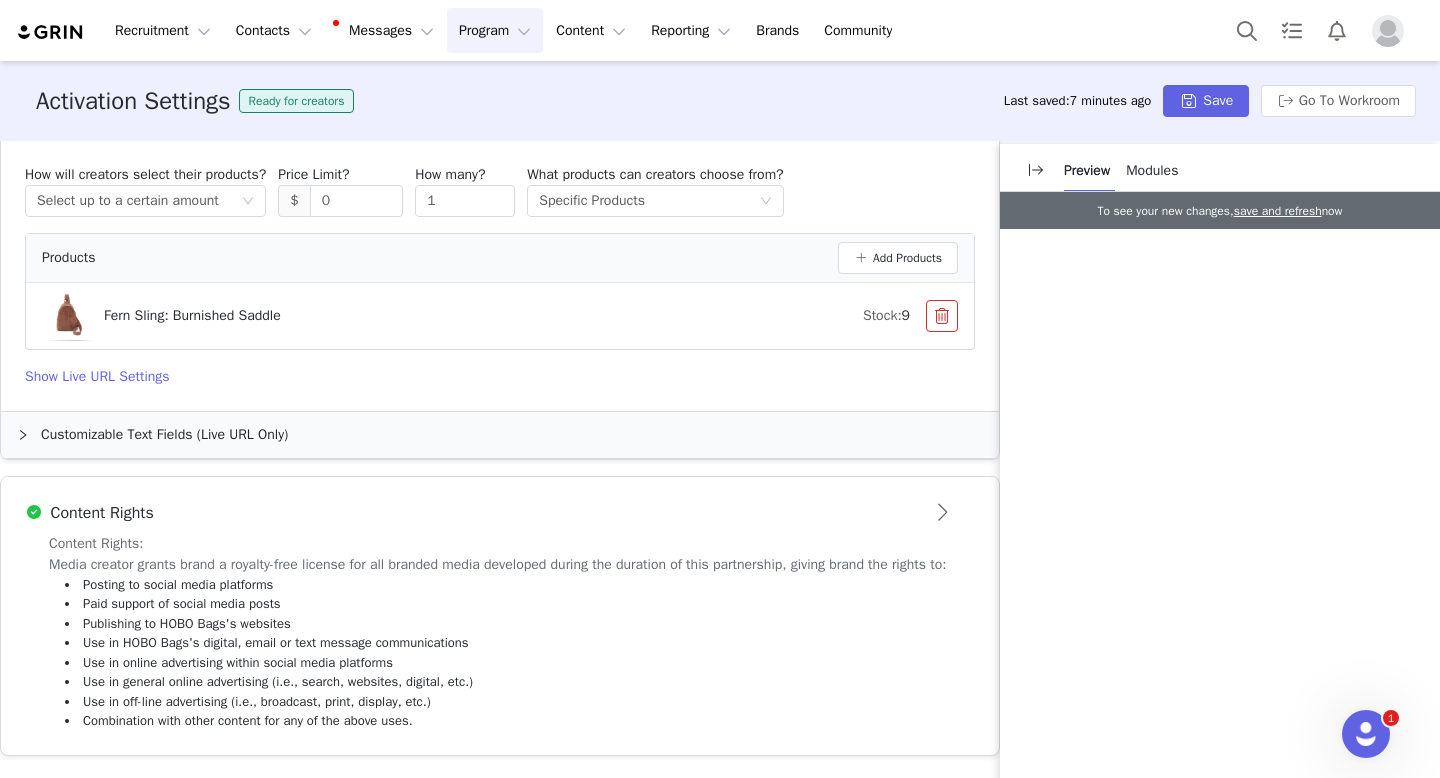 click on "Use in general online advertising (i.e., search, websites, digital, etc.)" at bounding box center [500, 682] 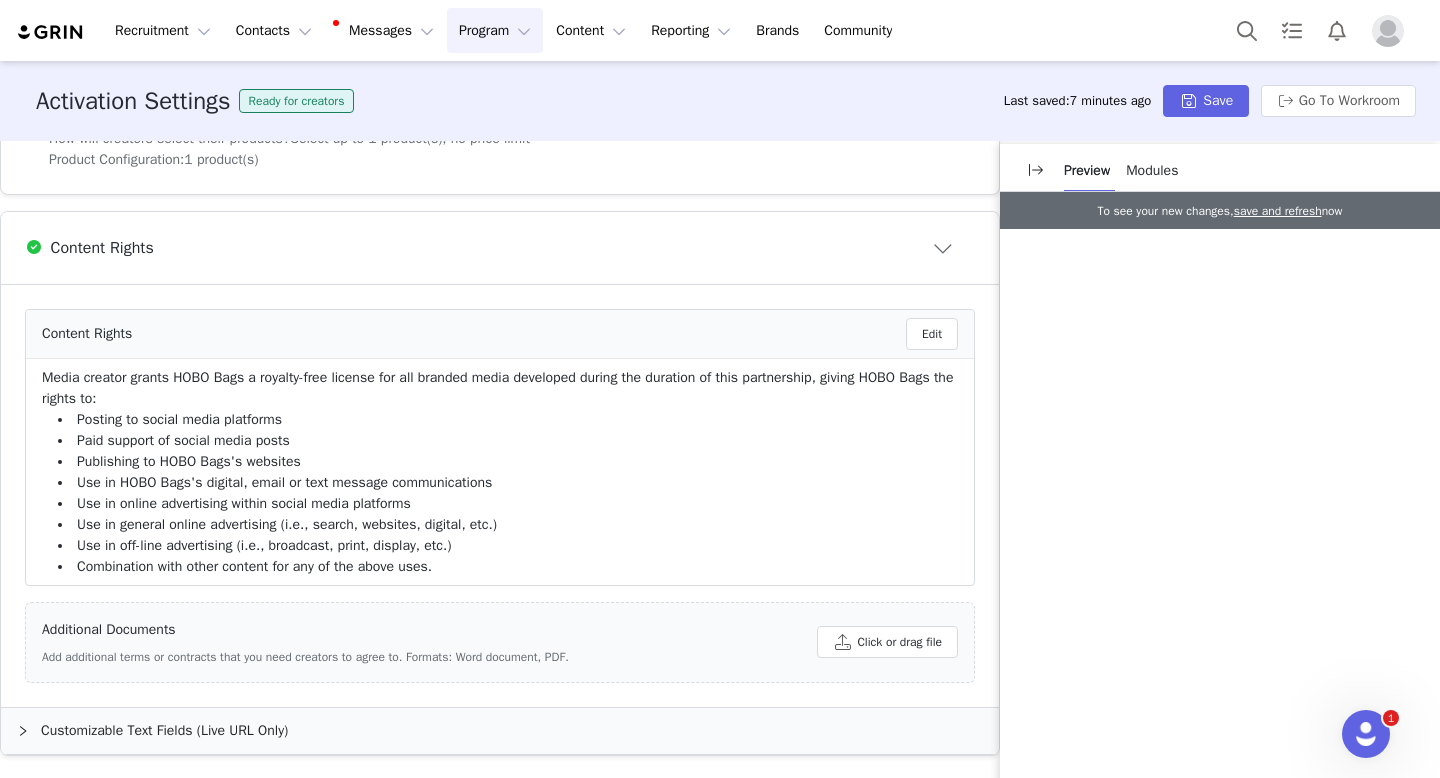 click on "Customizable Text Fields (Live URL Only)" at bounding box center (500, 731) 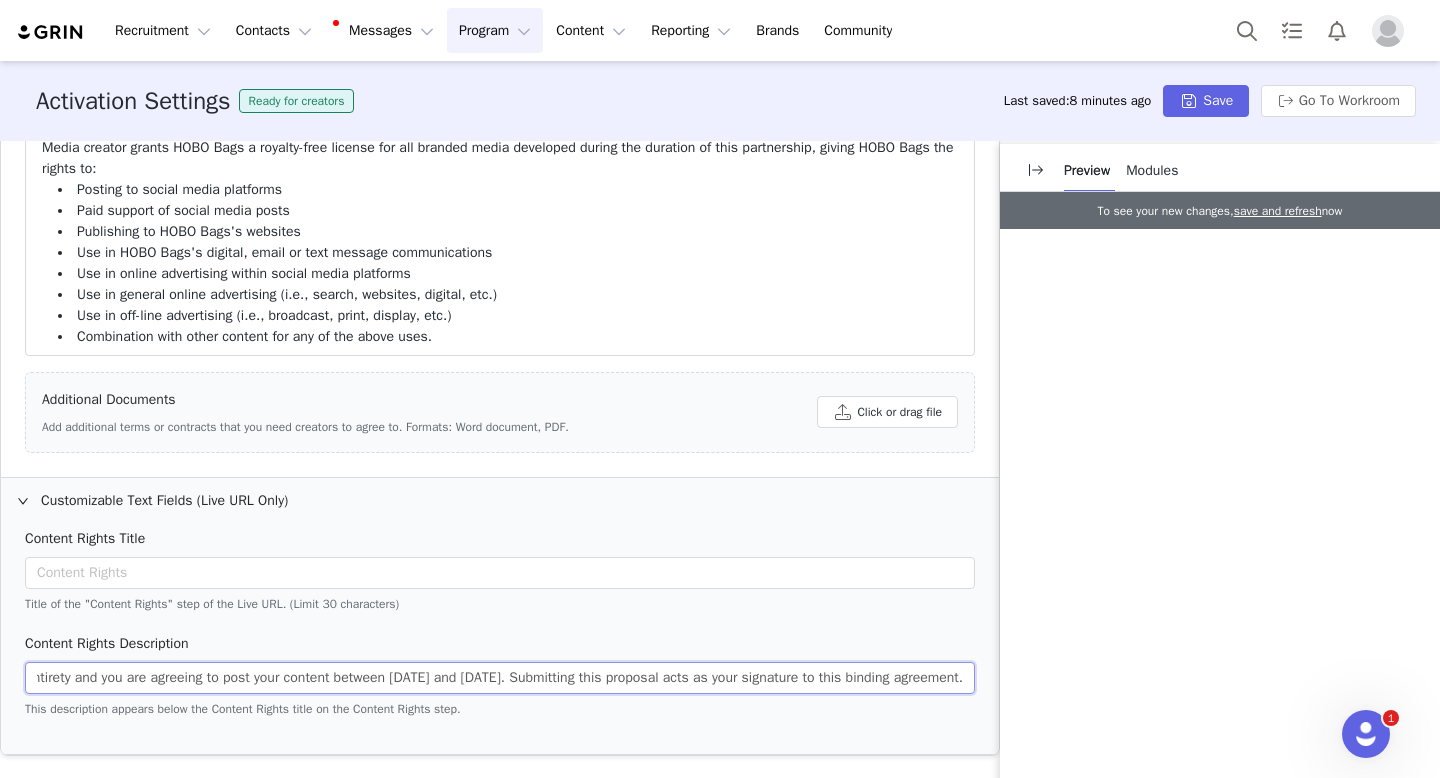 click on "By submitting this proposal, you are acknowledging that you have read this proposal in it's entirety and you are agreeing to post your content between August 6 and August 31, 2025. Submitting this proposal acts as your signature to this binding agreement." at bounding box center [500, 678] 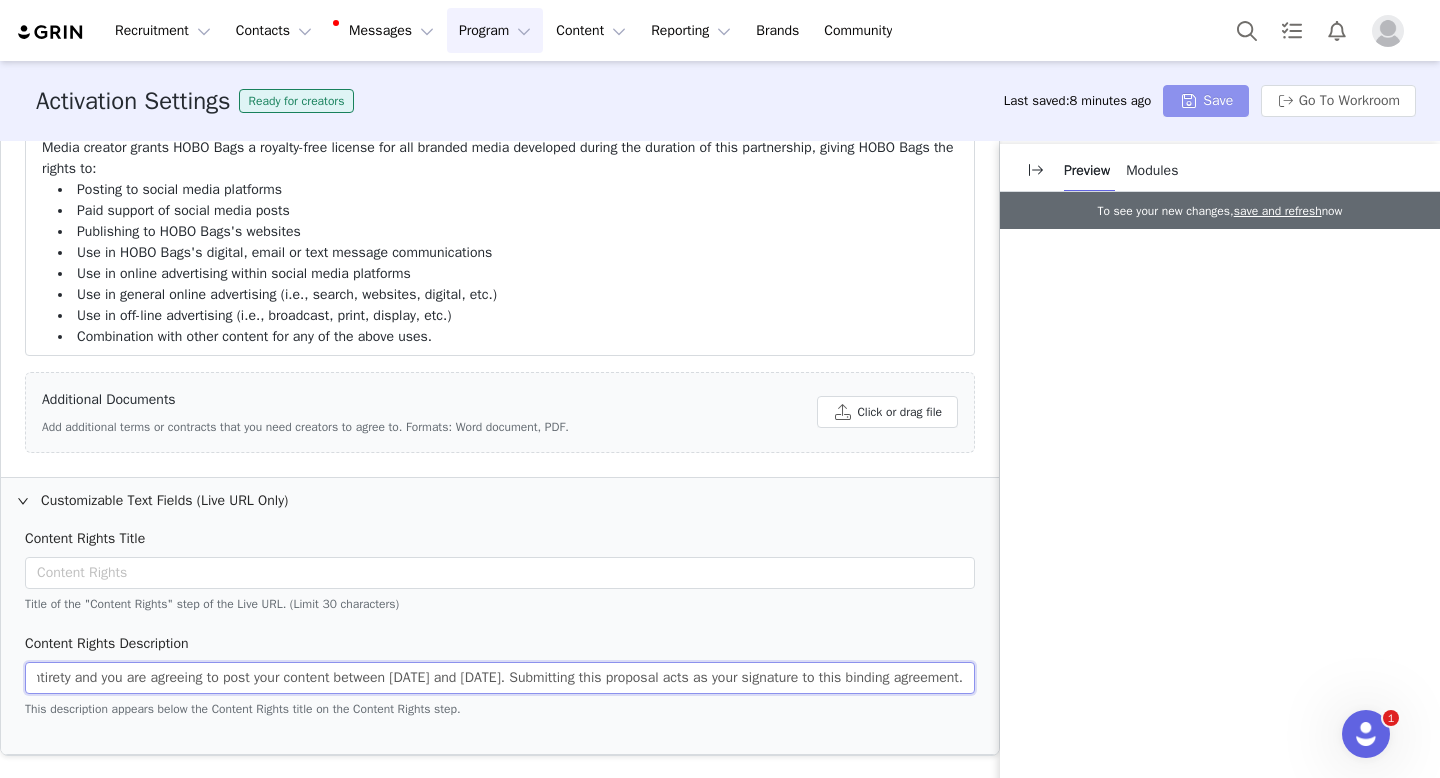 type on "By submitting this proposal, you are acknowledging that you have read this proposal in it's entirety and you are agreeing to post your content between August 1 and August 31, 2025. Submitting this proposal acts as your signature to this binding agreement." 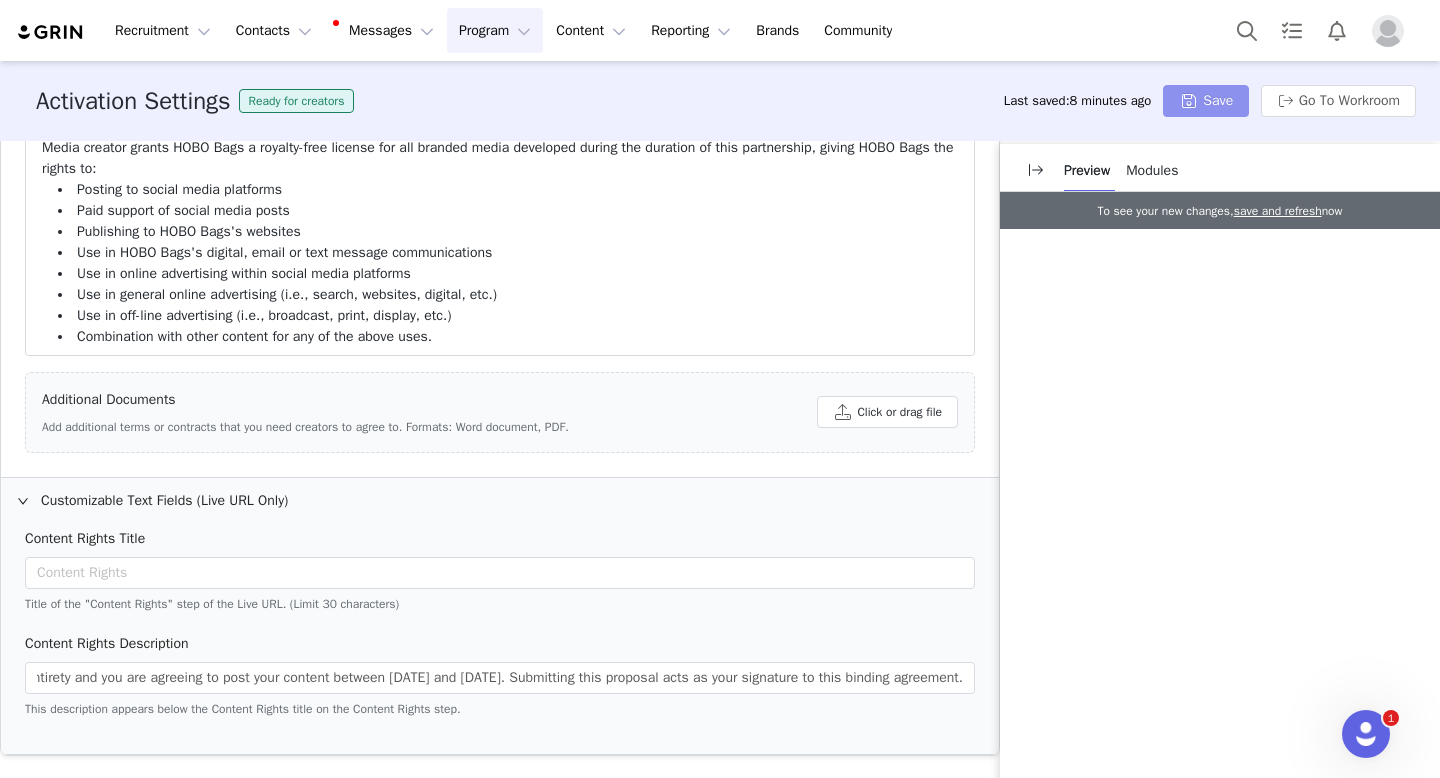 click on "Save" at bounding box center (1206, 101) 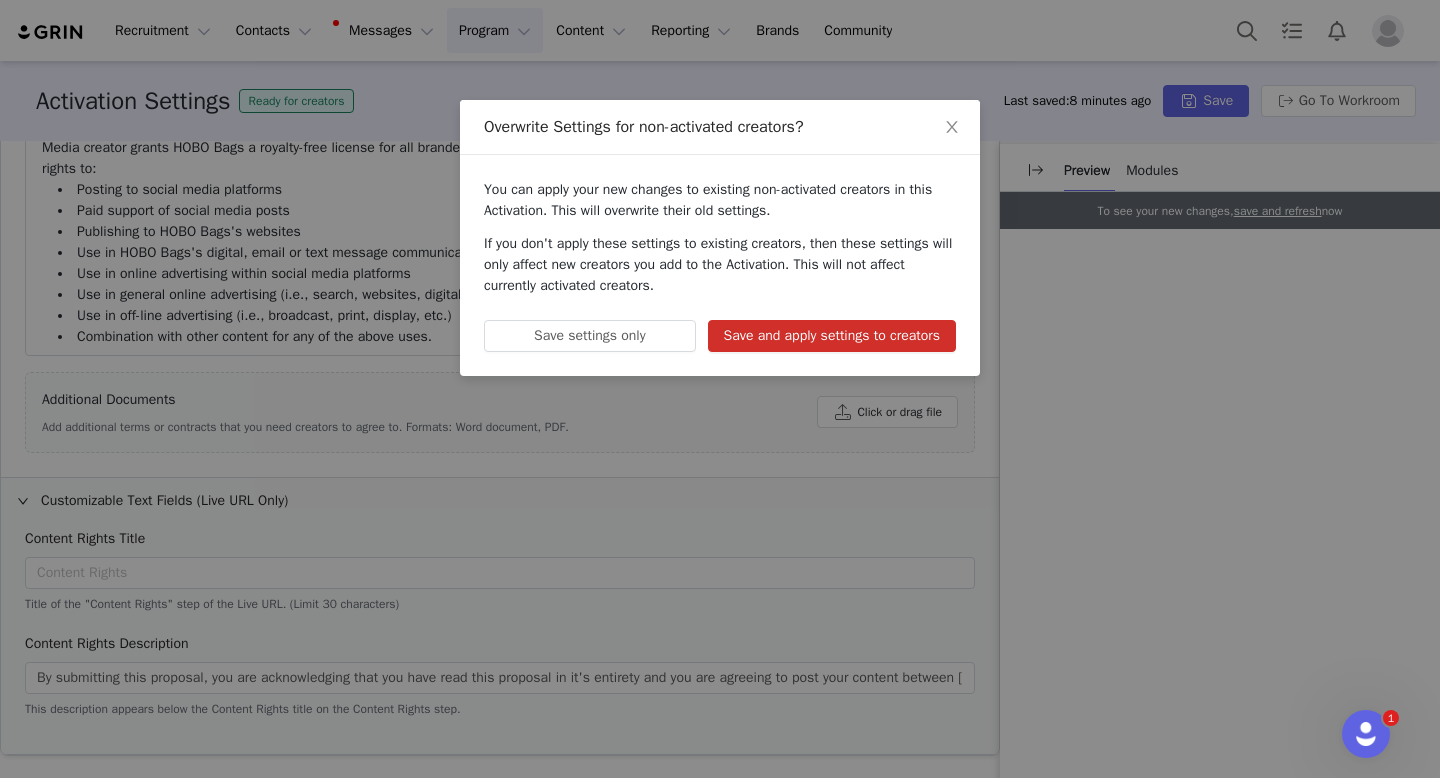 click on "Save and apply settings to creators" at bounding box center (832, 336) 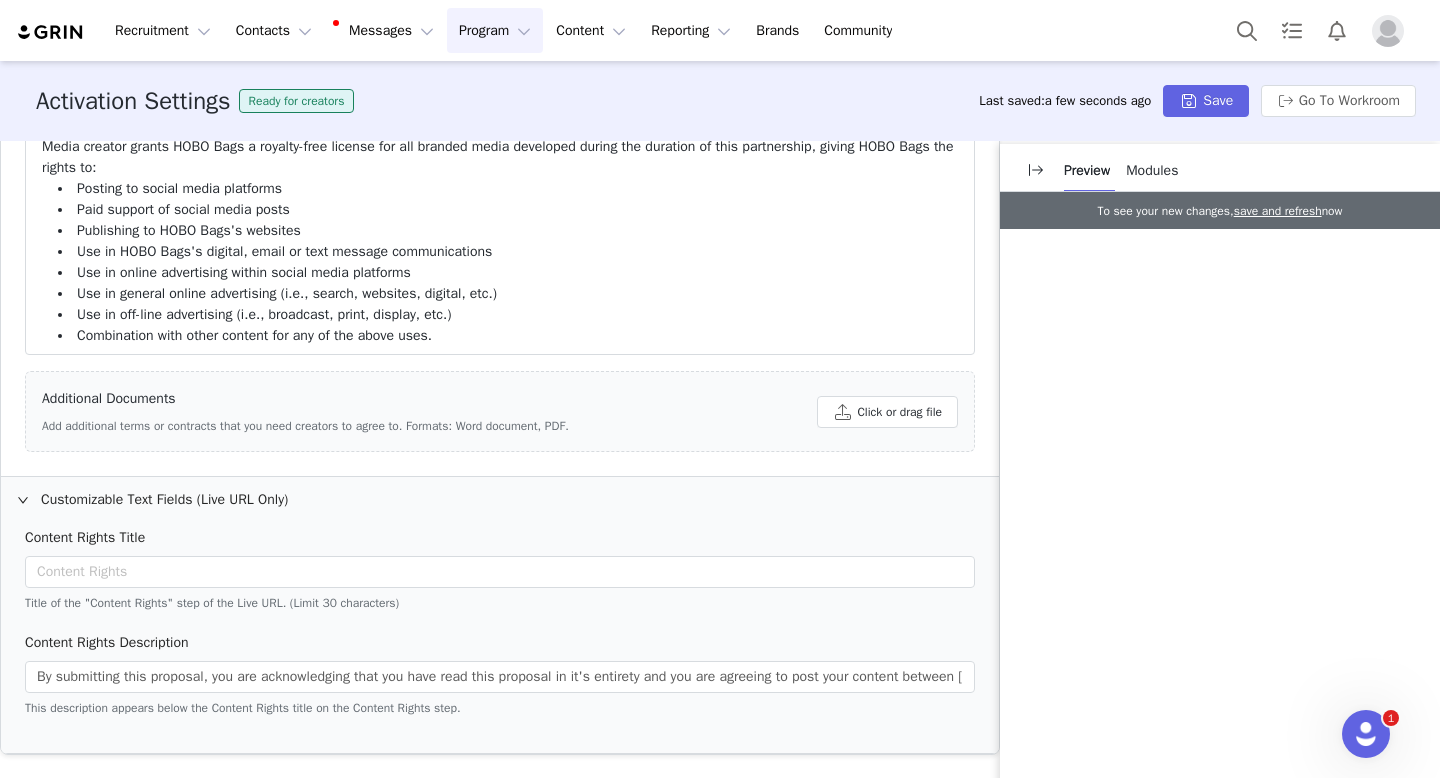 scroll, scrollTop: 498, scrollLeft: 0, axis: vertical 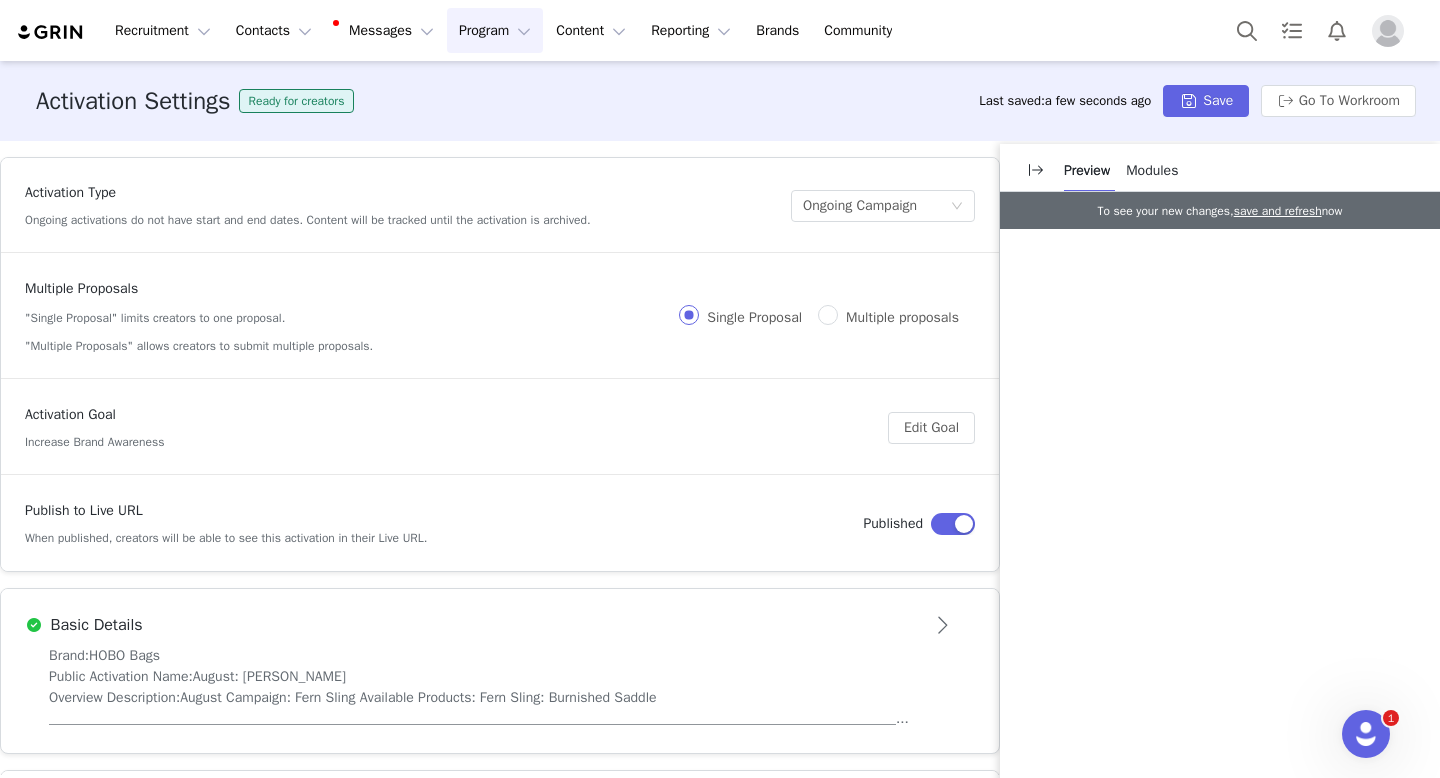 click on "Basic Details" at bounding box center [467, 625] 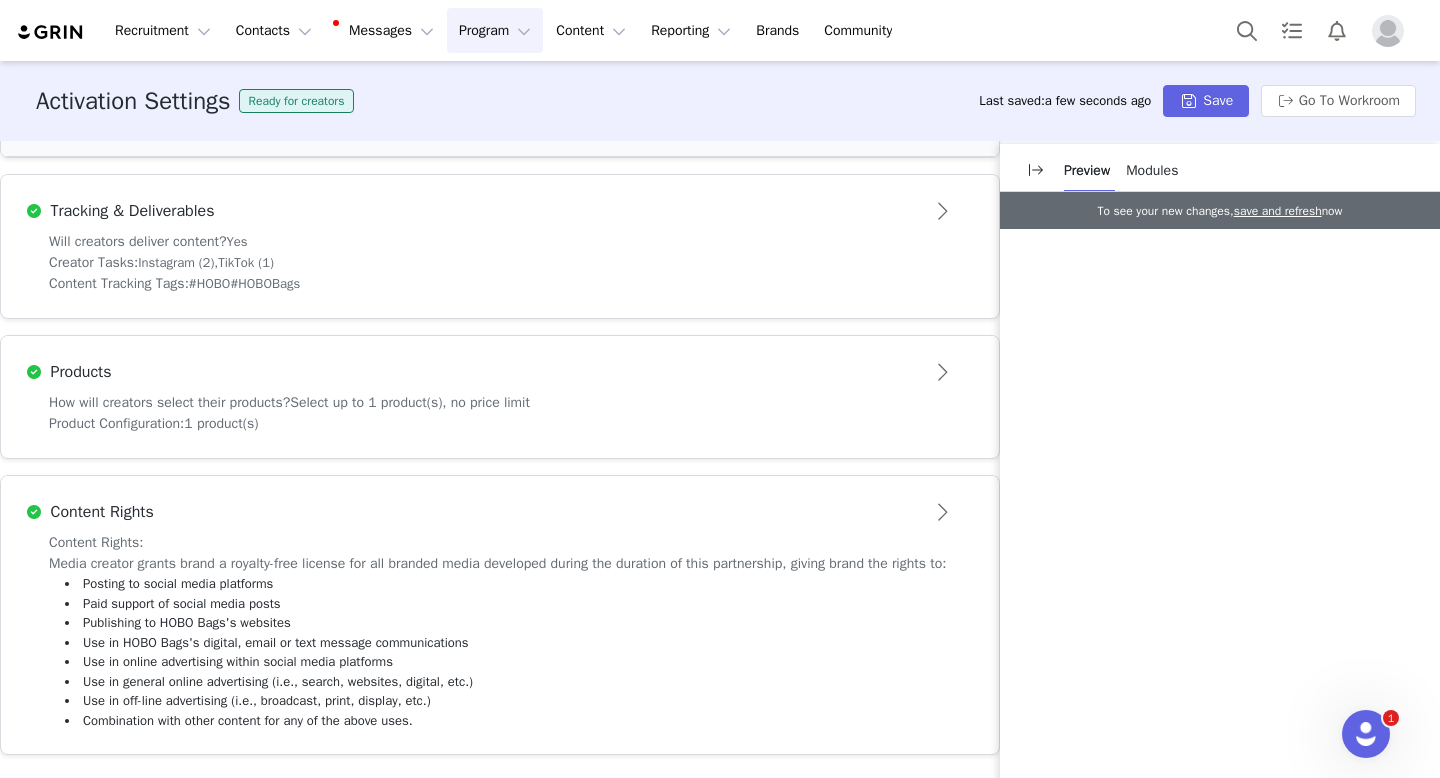click on "Select up to 1 product(s), no price limit" at bounding box center (410, 402) 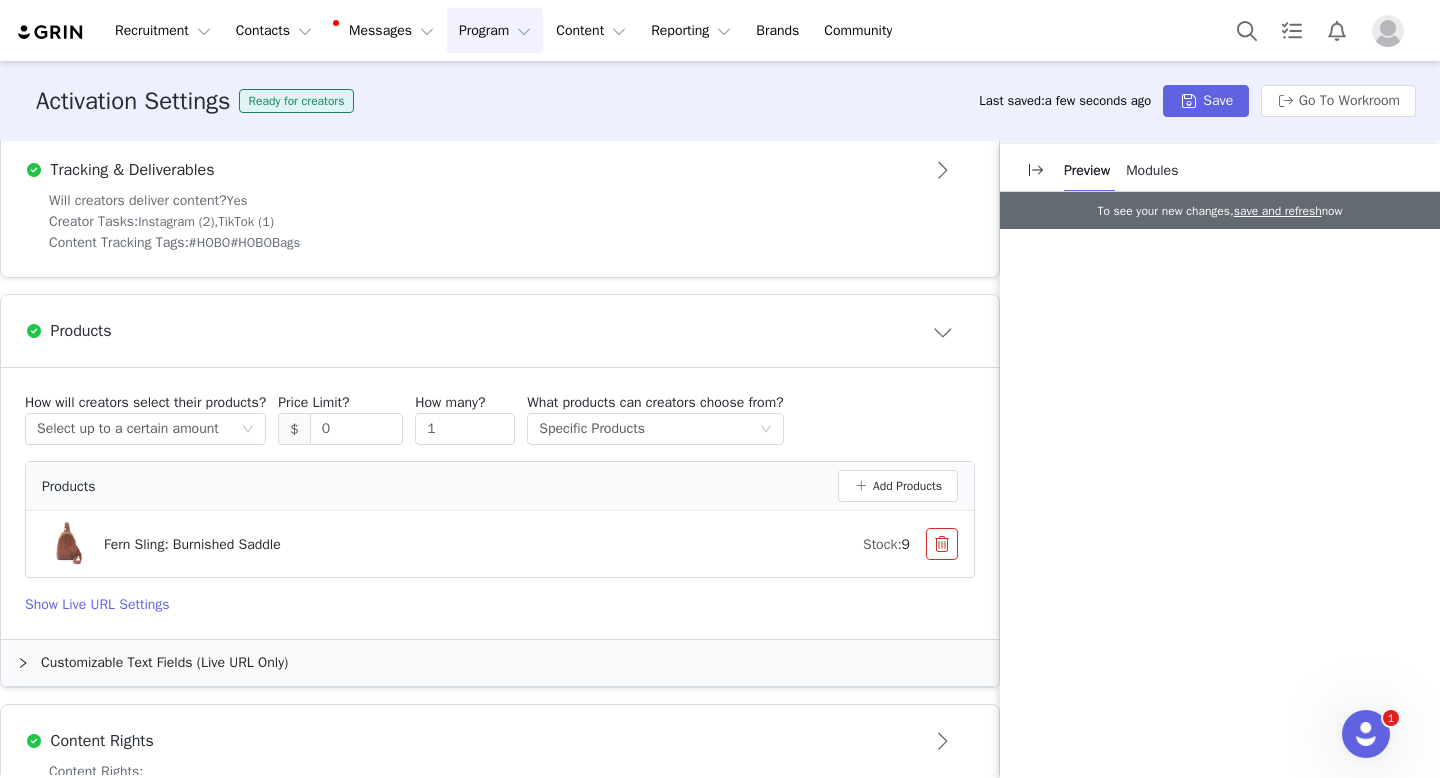 click on "Customizable Text Fields (Live URL Only)" at bounding box center (500, 663) 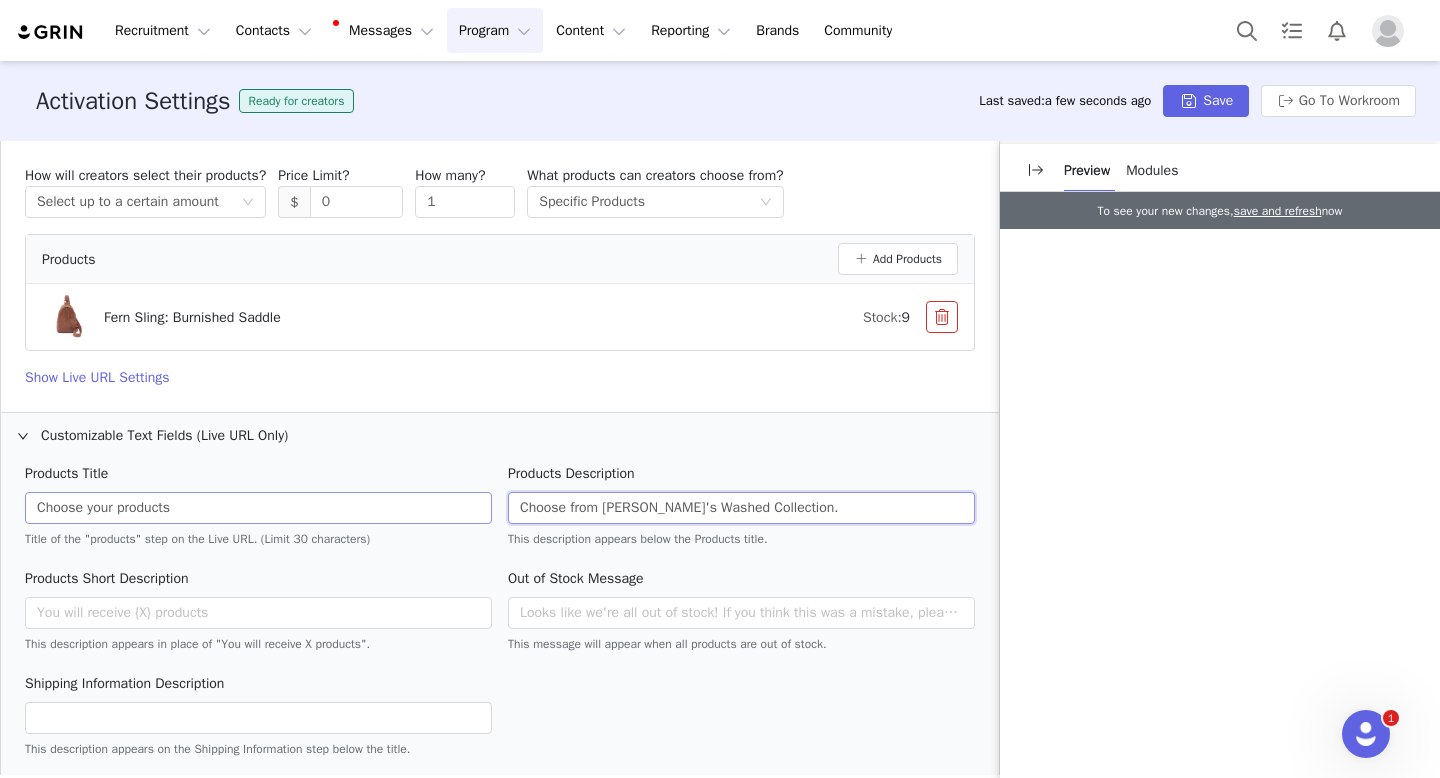 drag, startPoint x: 799, startPoint y: 526, endPoint x: 490, endPoint y: 533, distance: 309.07928 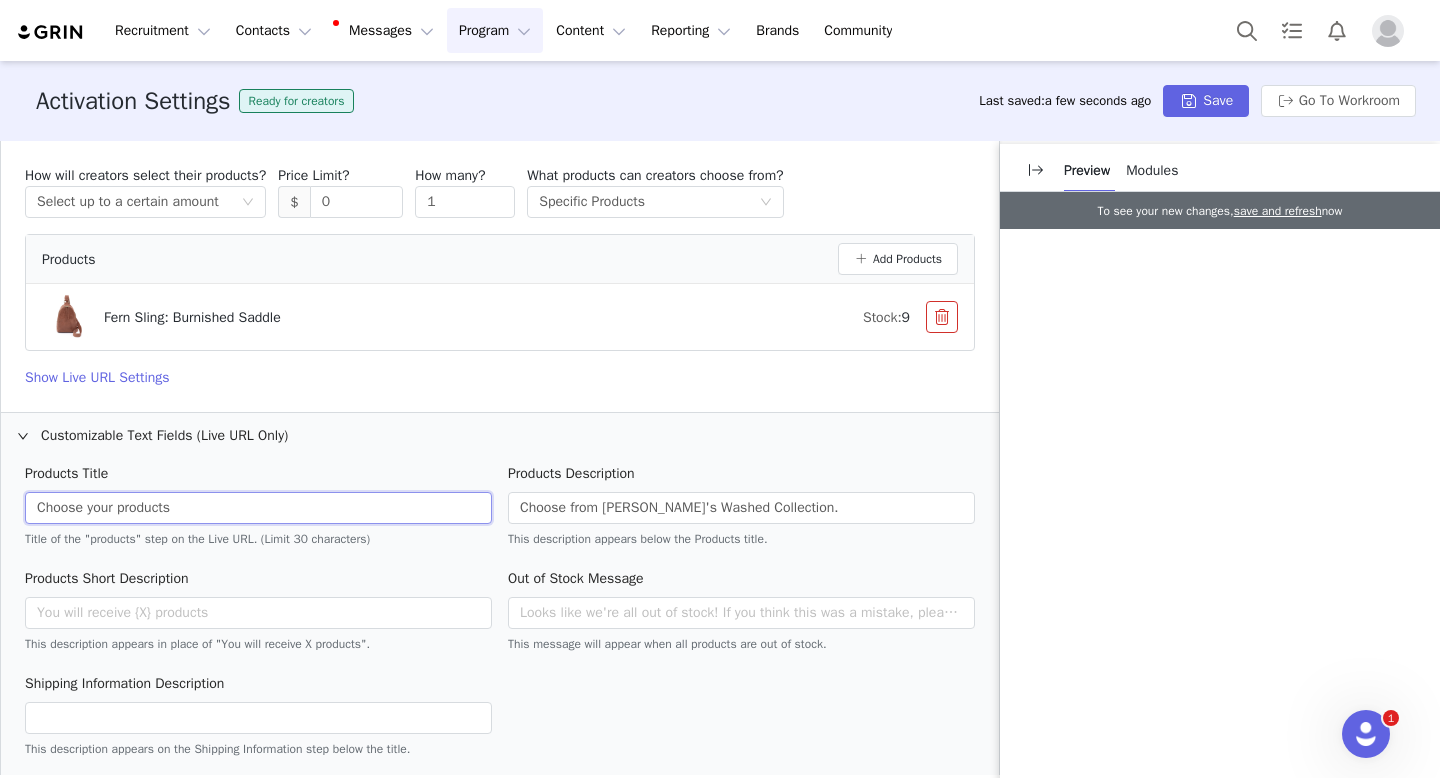 click on "Choose your products" at bounding box center [258, 508] 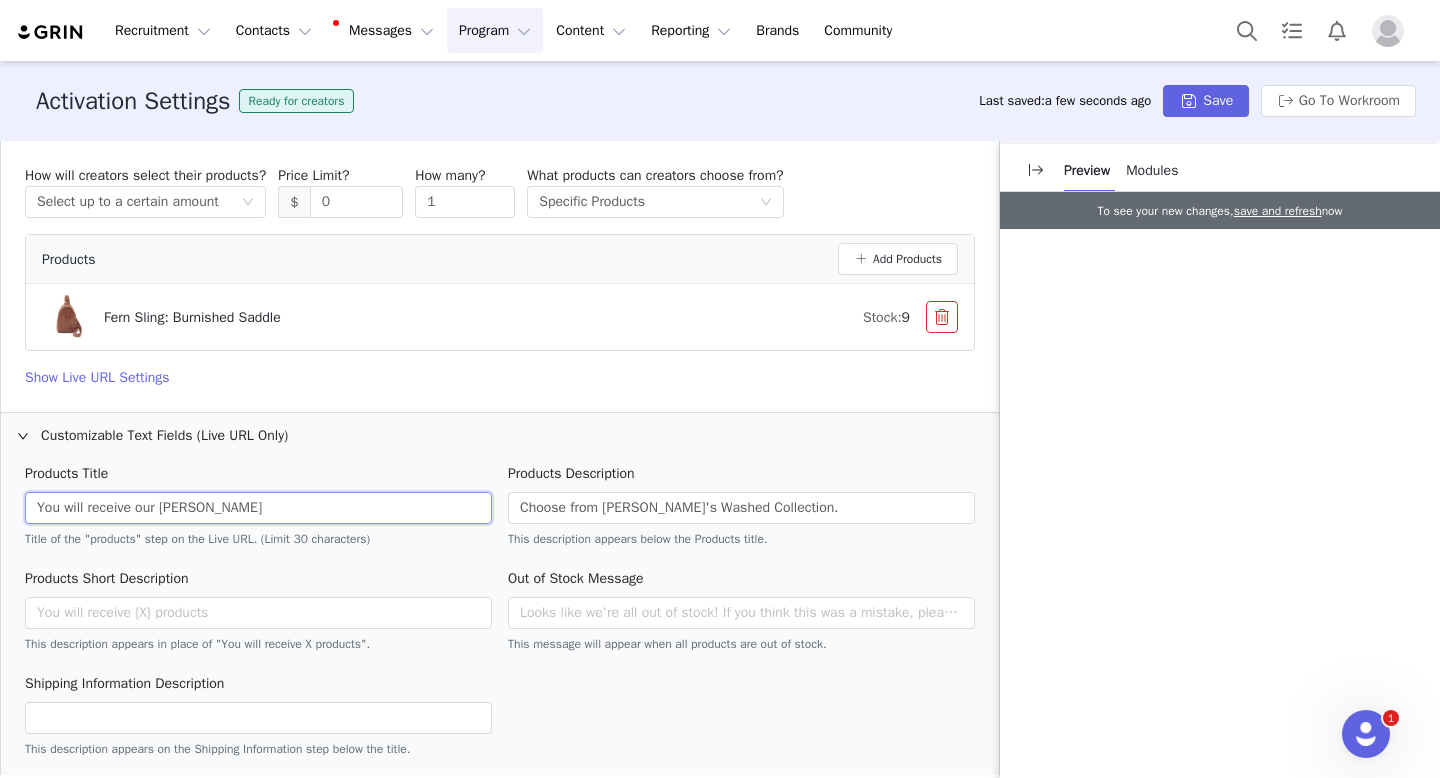 drag, startPoint x: 278, startPoint y: 530, endPoint x: 14, endPoint y: 526, distance: 264.0303 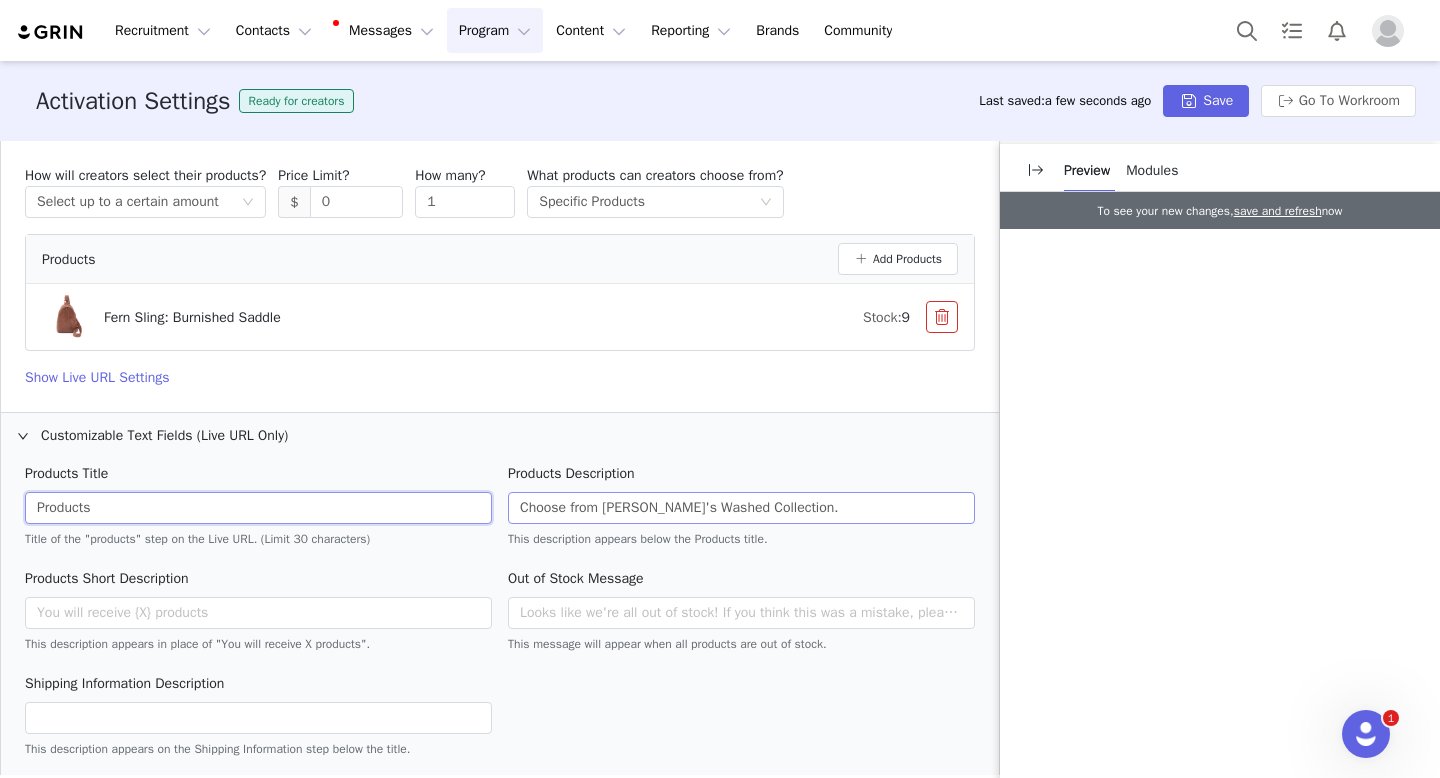 type on "Products" 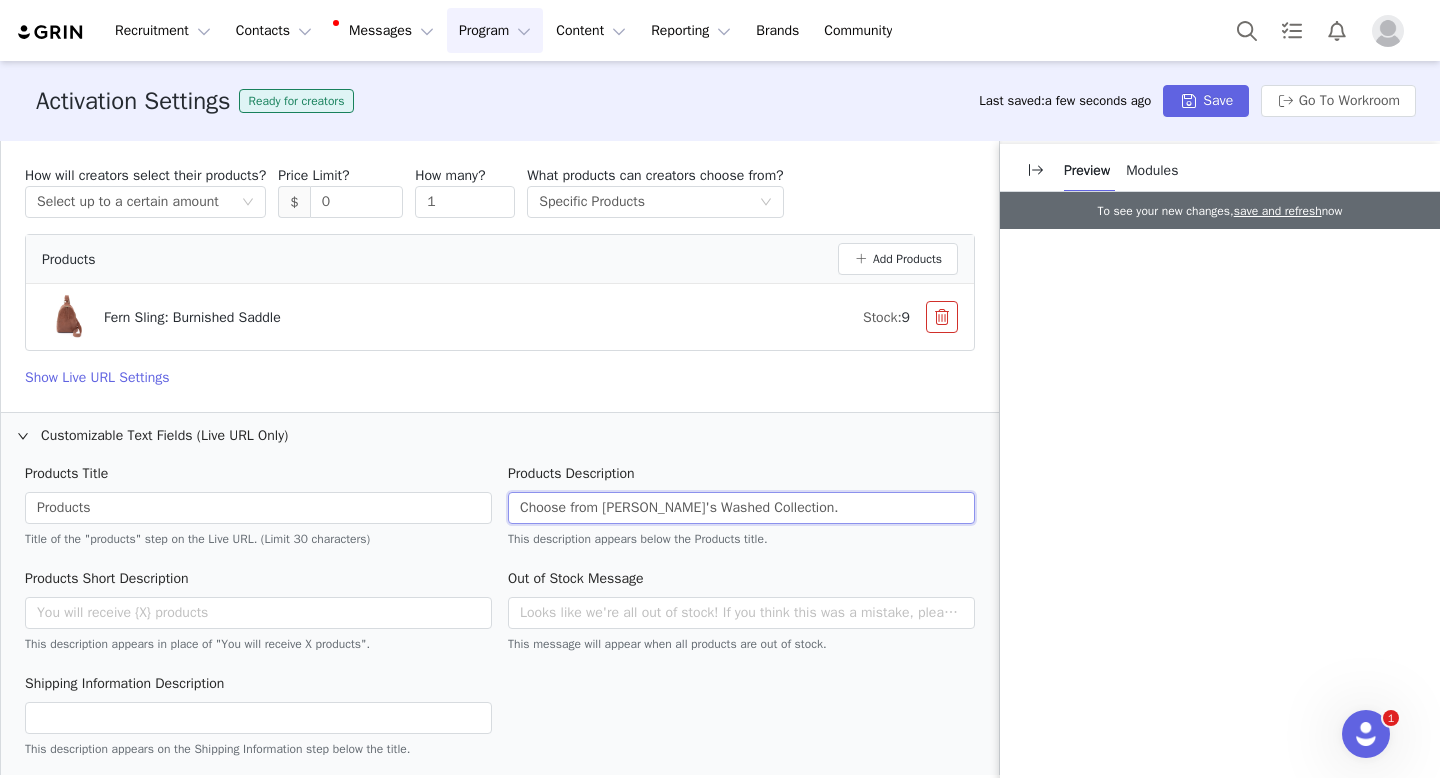 click on "Choose from HOBO's Washed Collection." at bounding box center [741, 508] 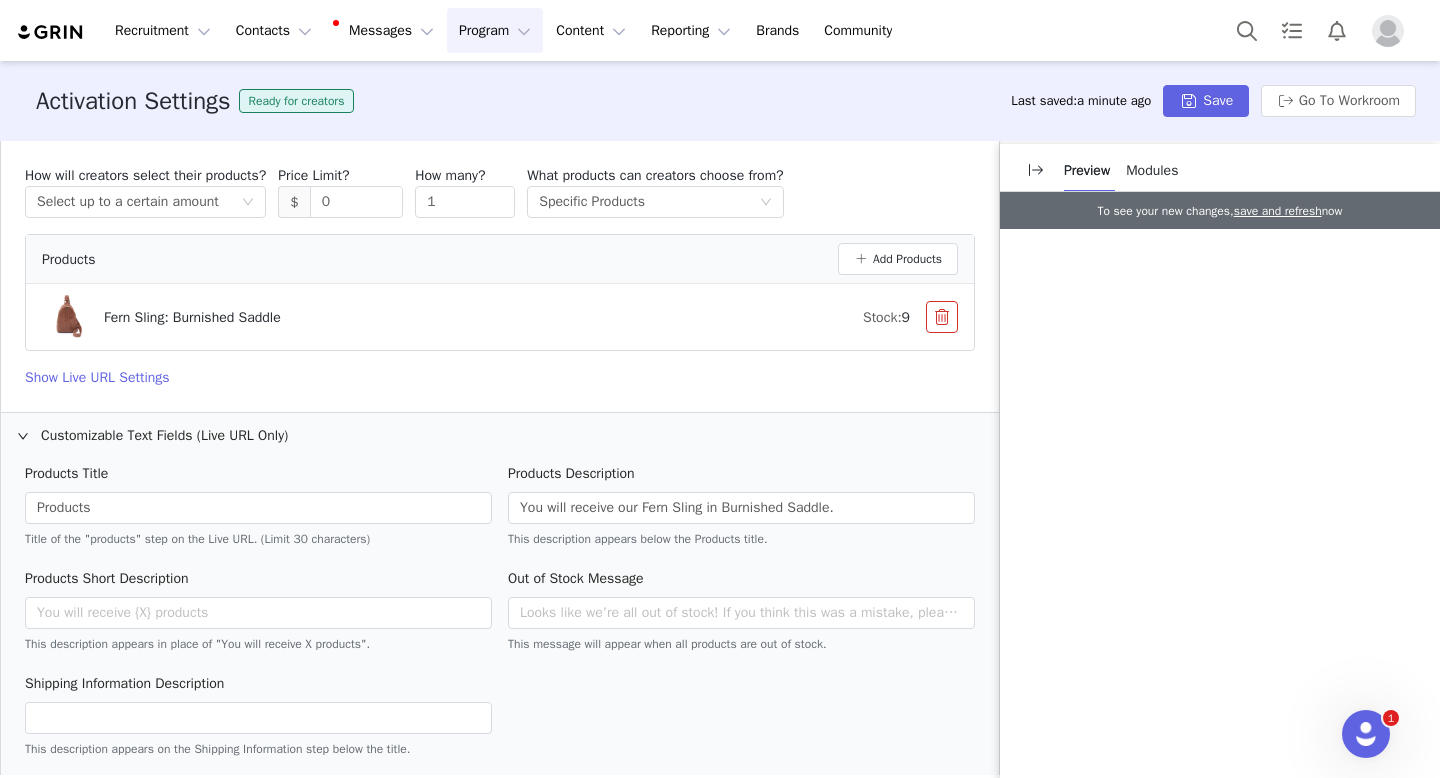 click on "Last saved:
a minute ago
Save Go To Workroom" at bounding box center (1213, 101) 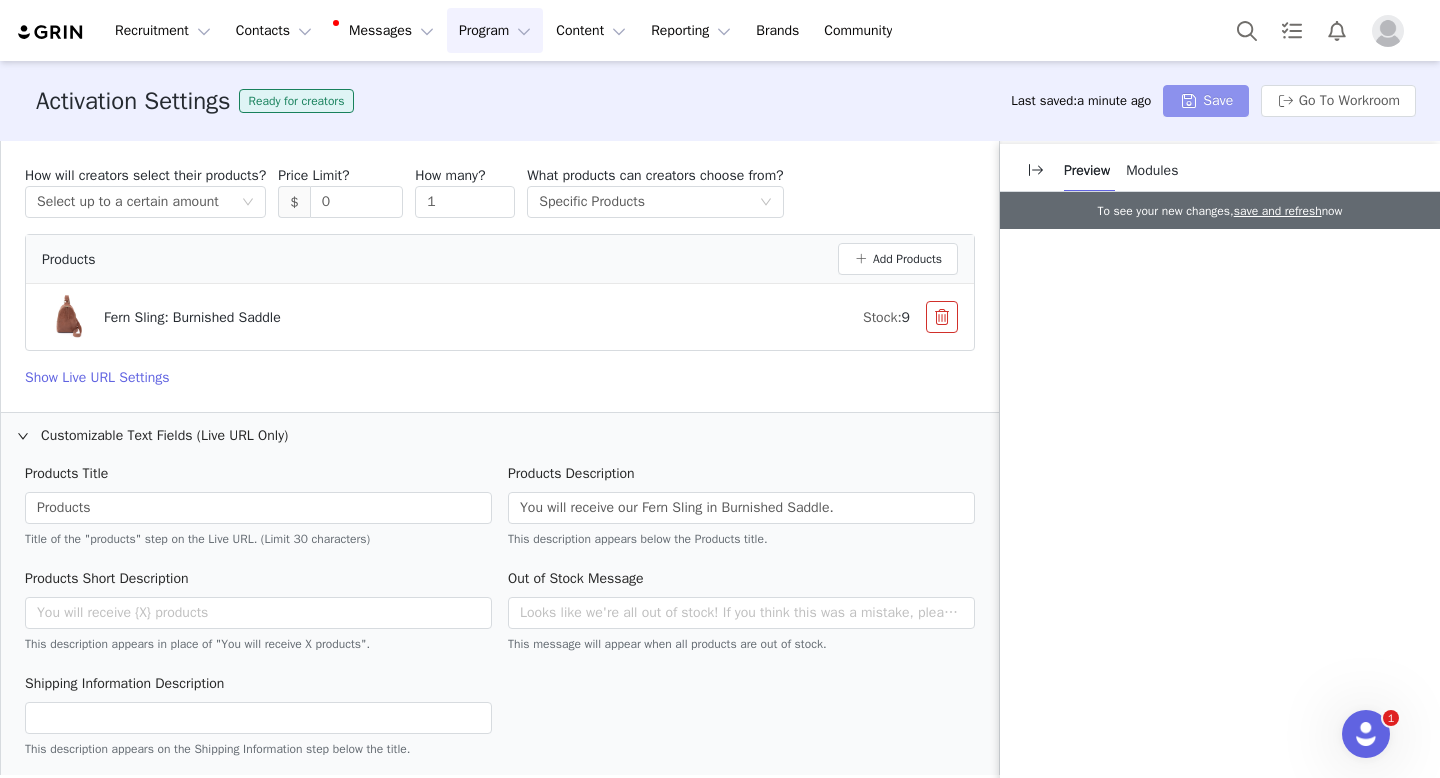 click on "Save" at bounding box center (1206, 101) 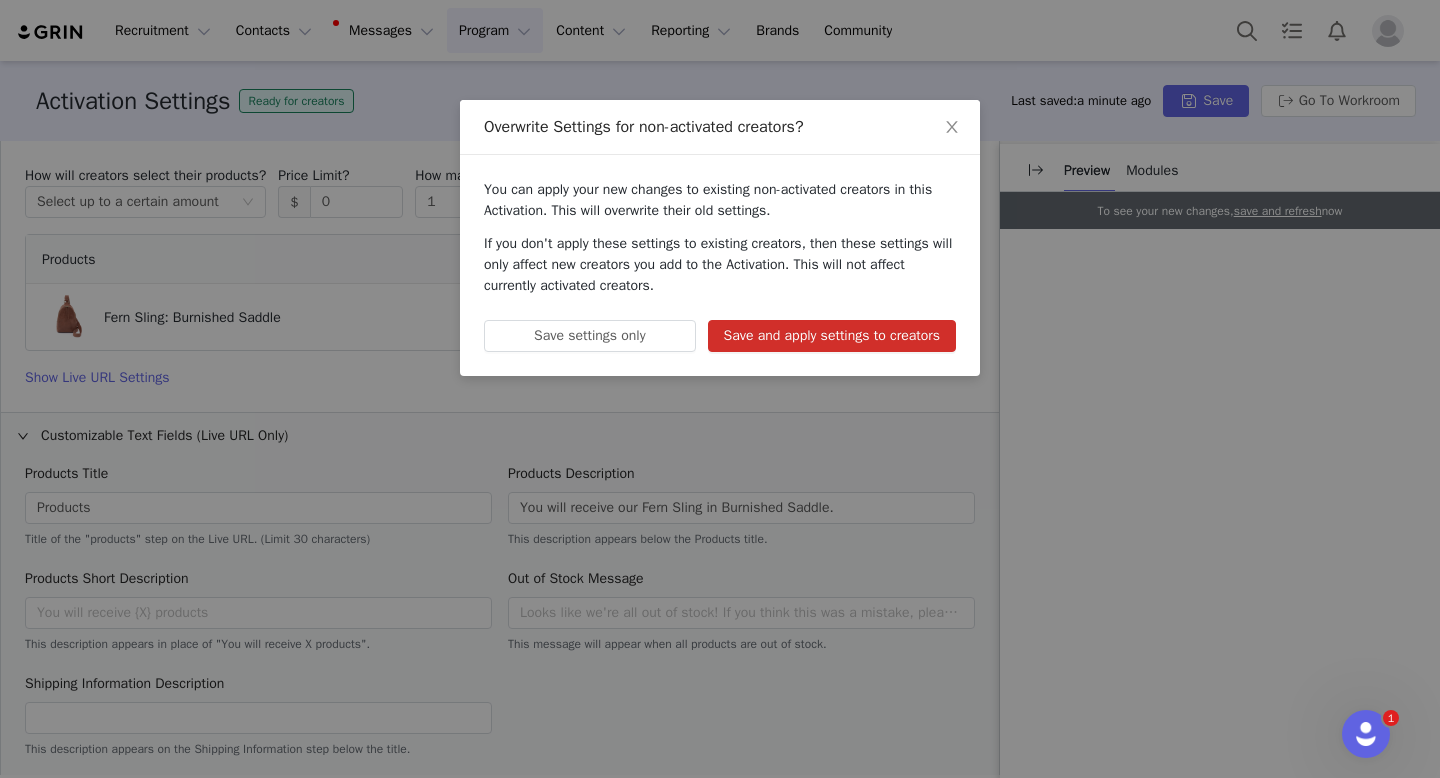 click on "Save and apply settings to creators" at bounding box center (832, 336) 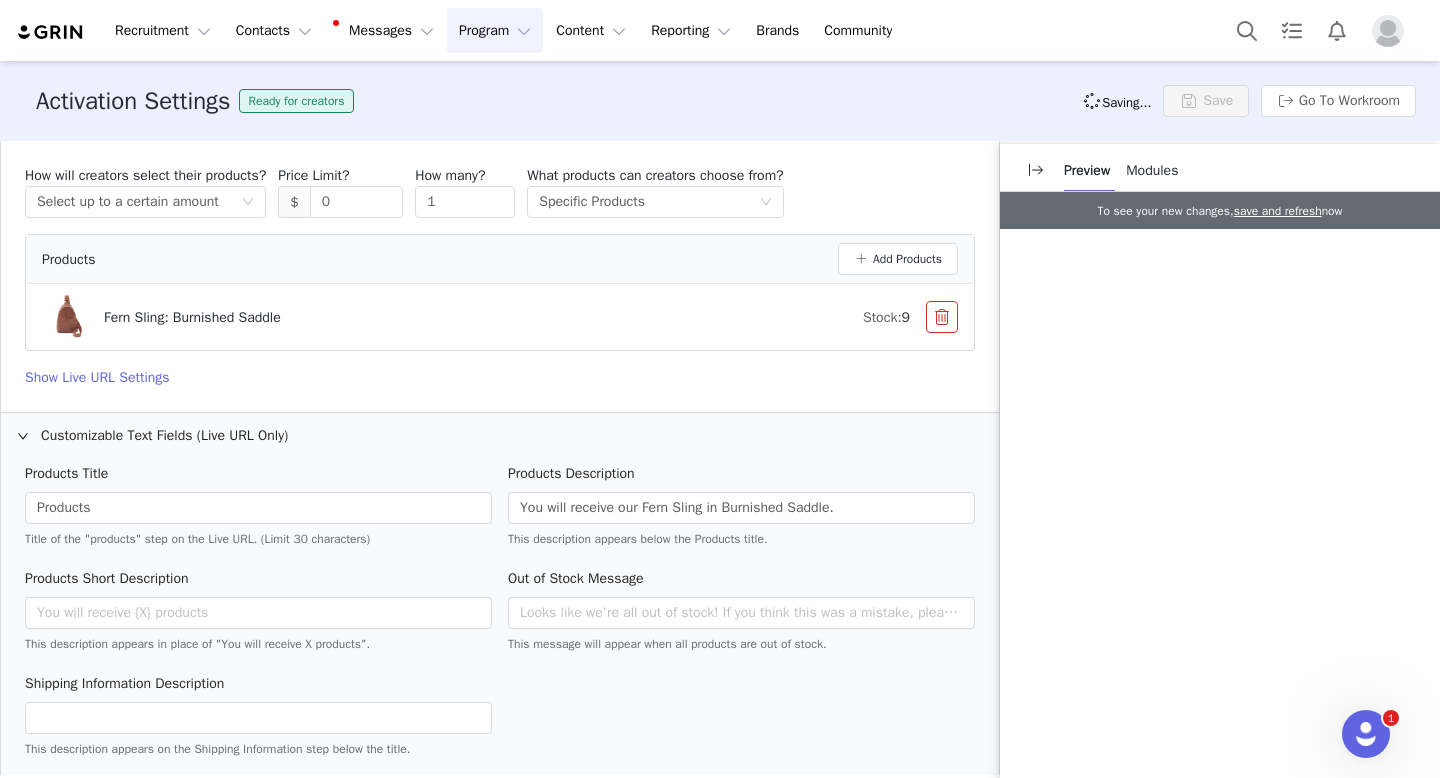 type on "You will receive our Fern Sling in Burnished Saddle." 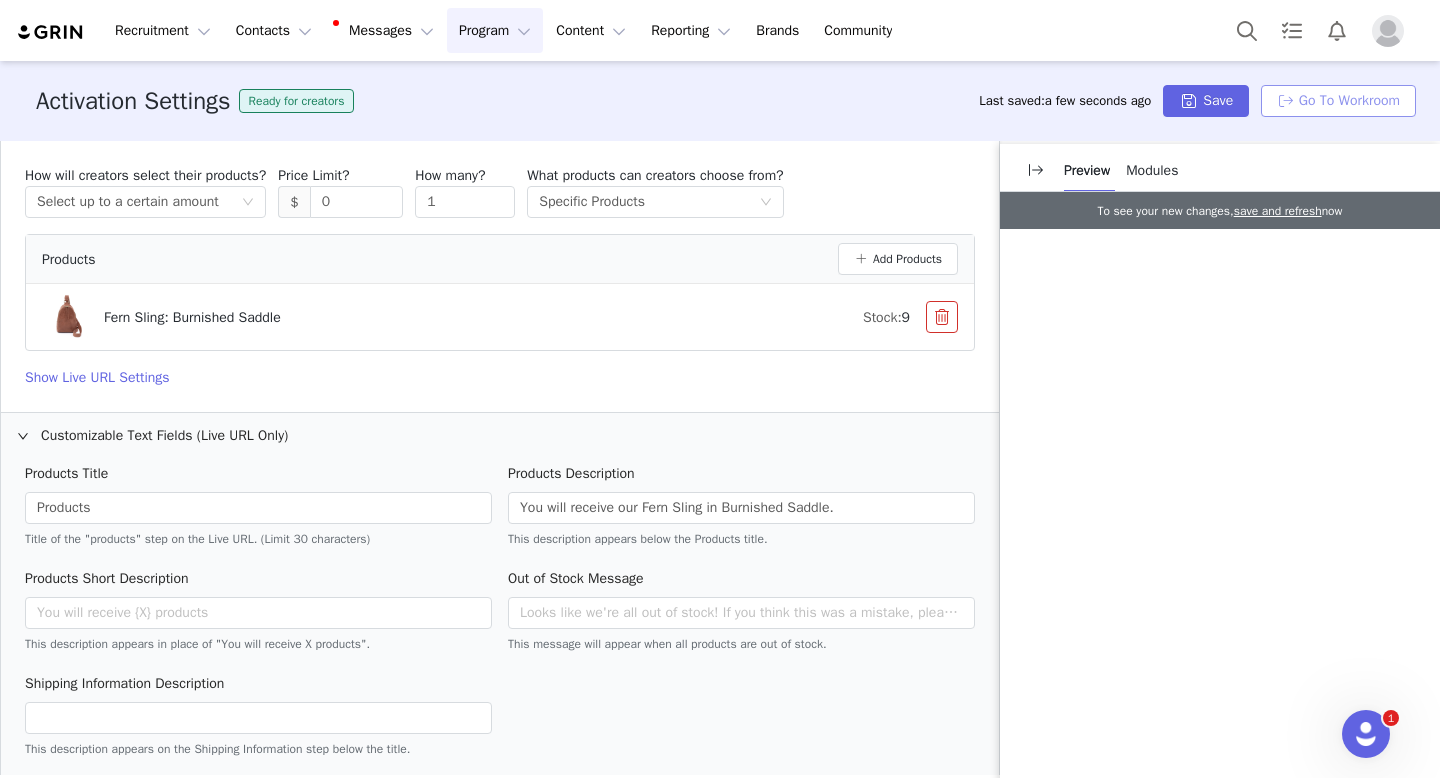click on "Go To Workroom" at bounding box center (1338, 101) 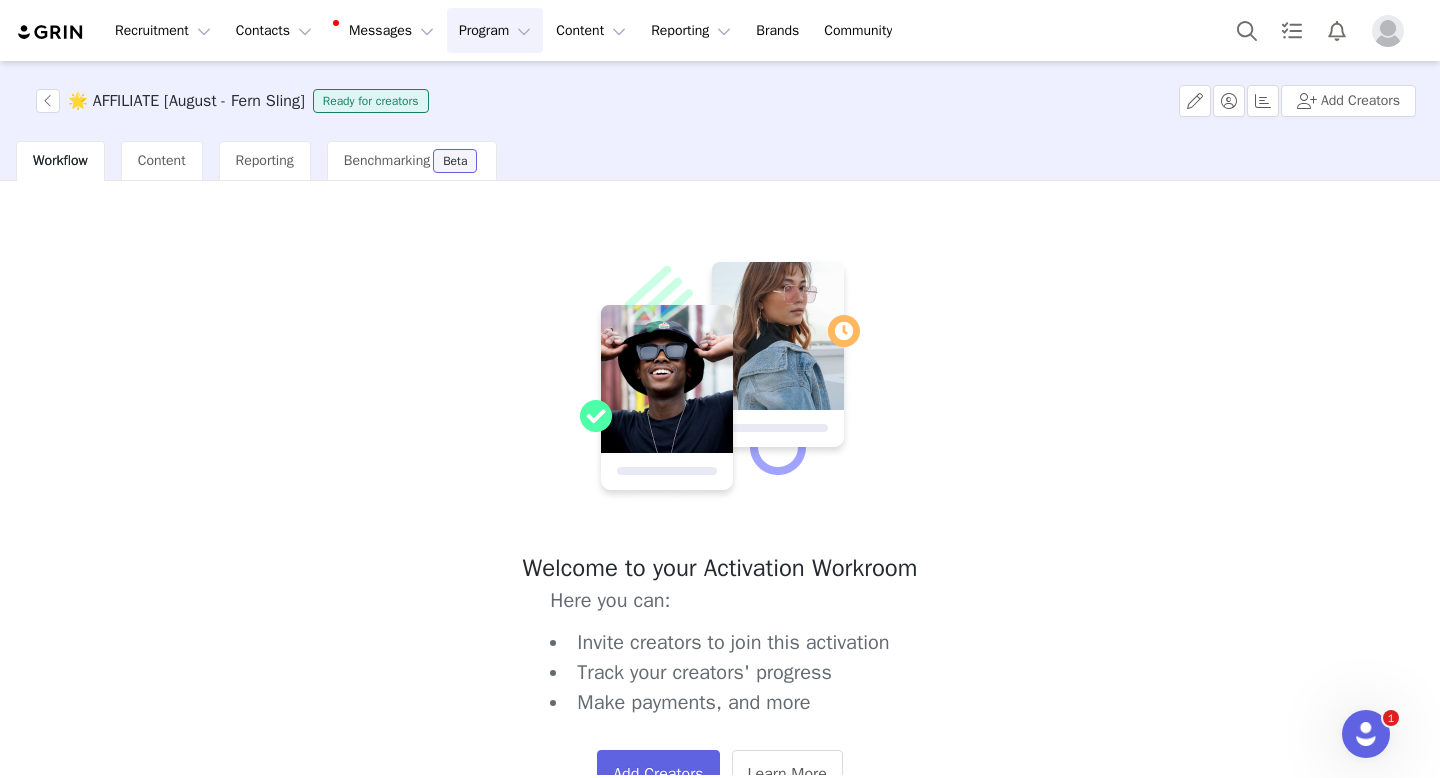 click on "Program Program" at bounding box center [495, 30] 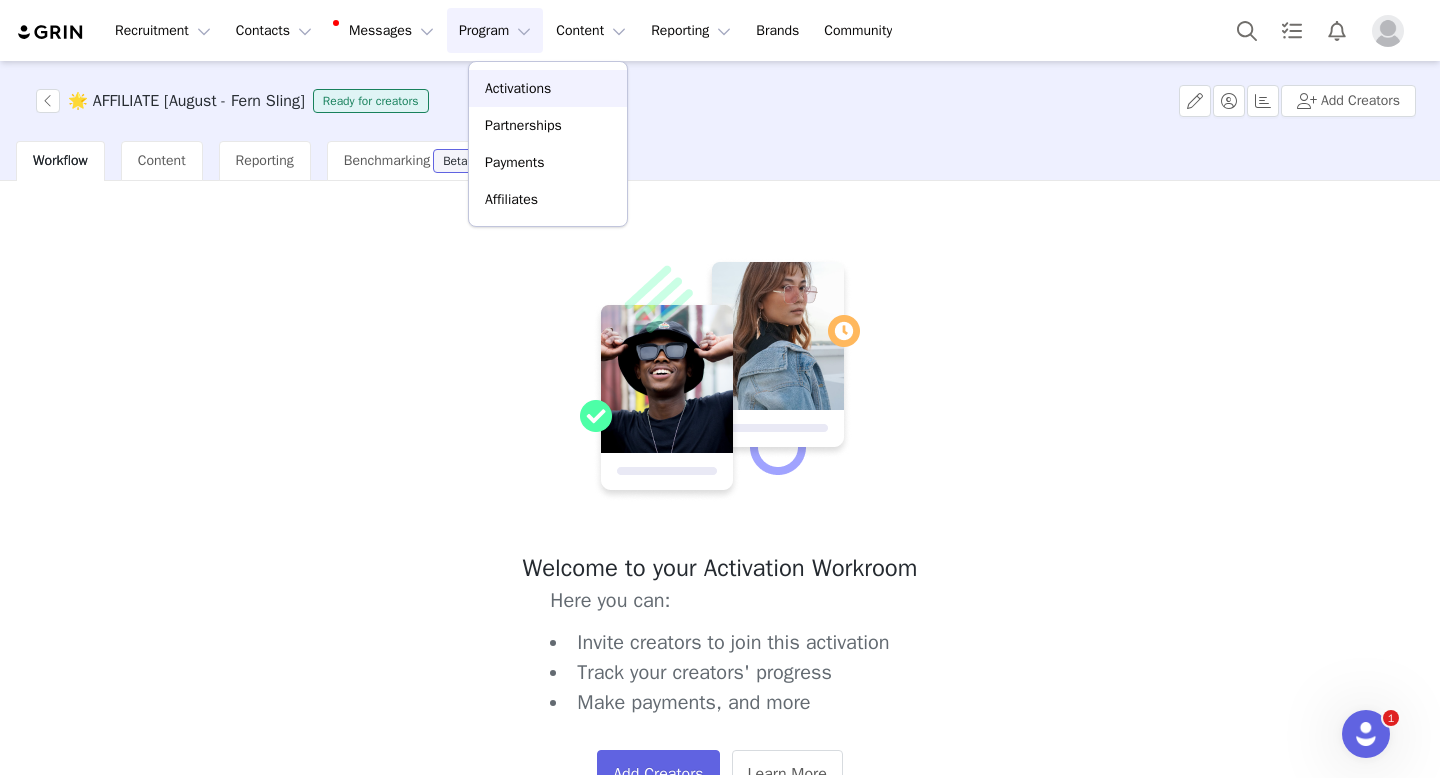 click on "Activations" at bounding box center (518, 88) 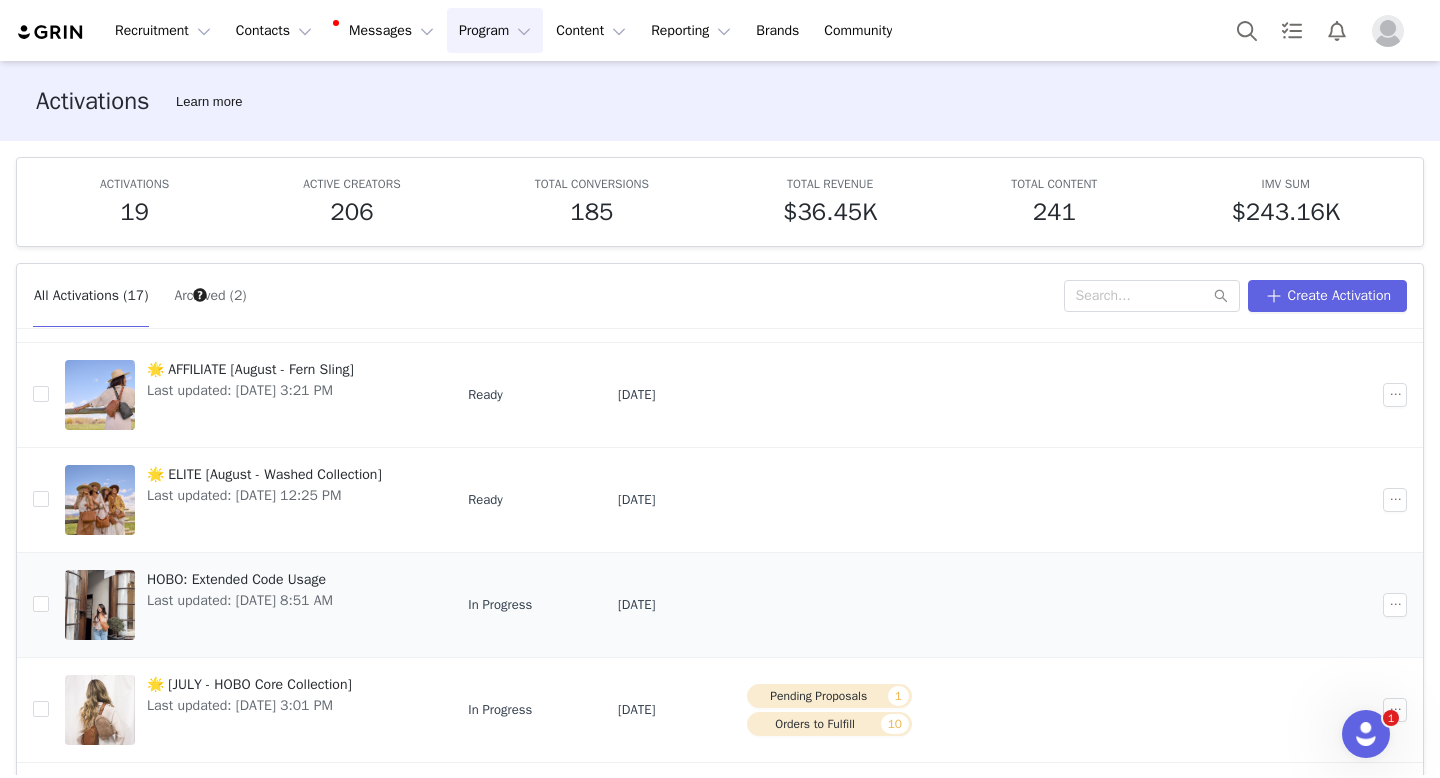 scroll, scrollTop: 178, scrollLeft: 0, axis: vertical 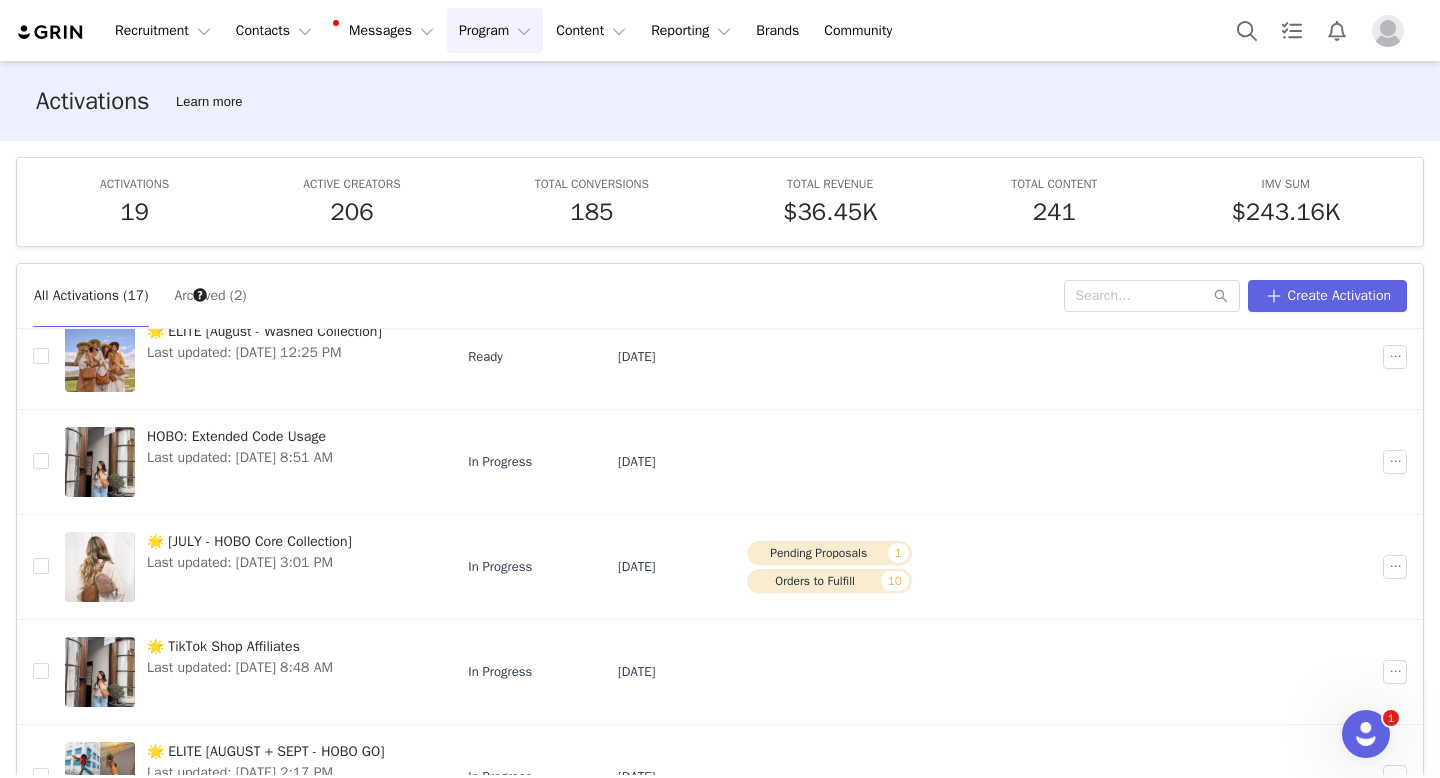 click at bounding box center [1388, 31] 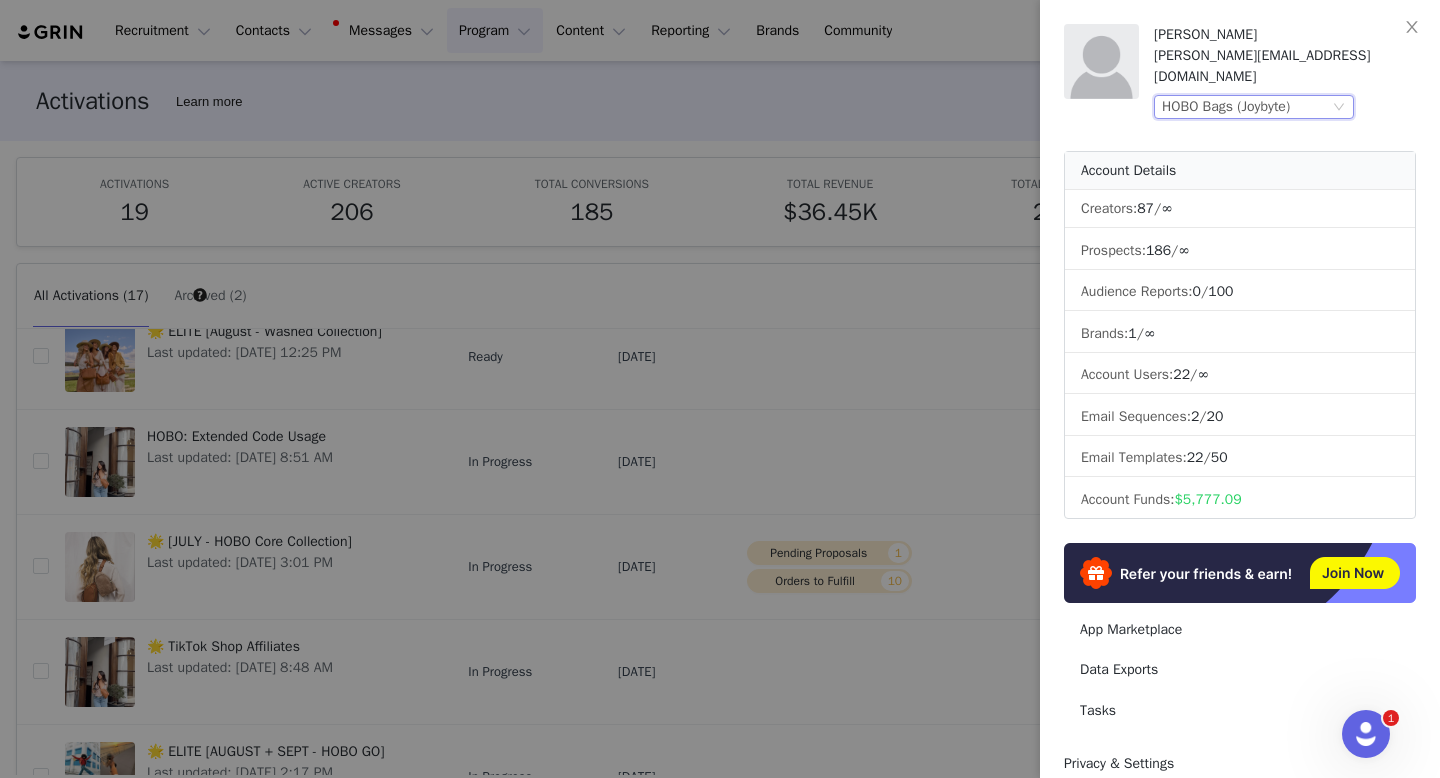 click on "HOBO Bags (Joybyte)" at bounding box center (1226, 107) 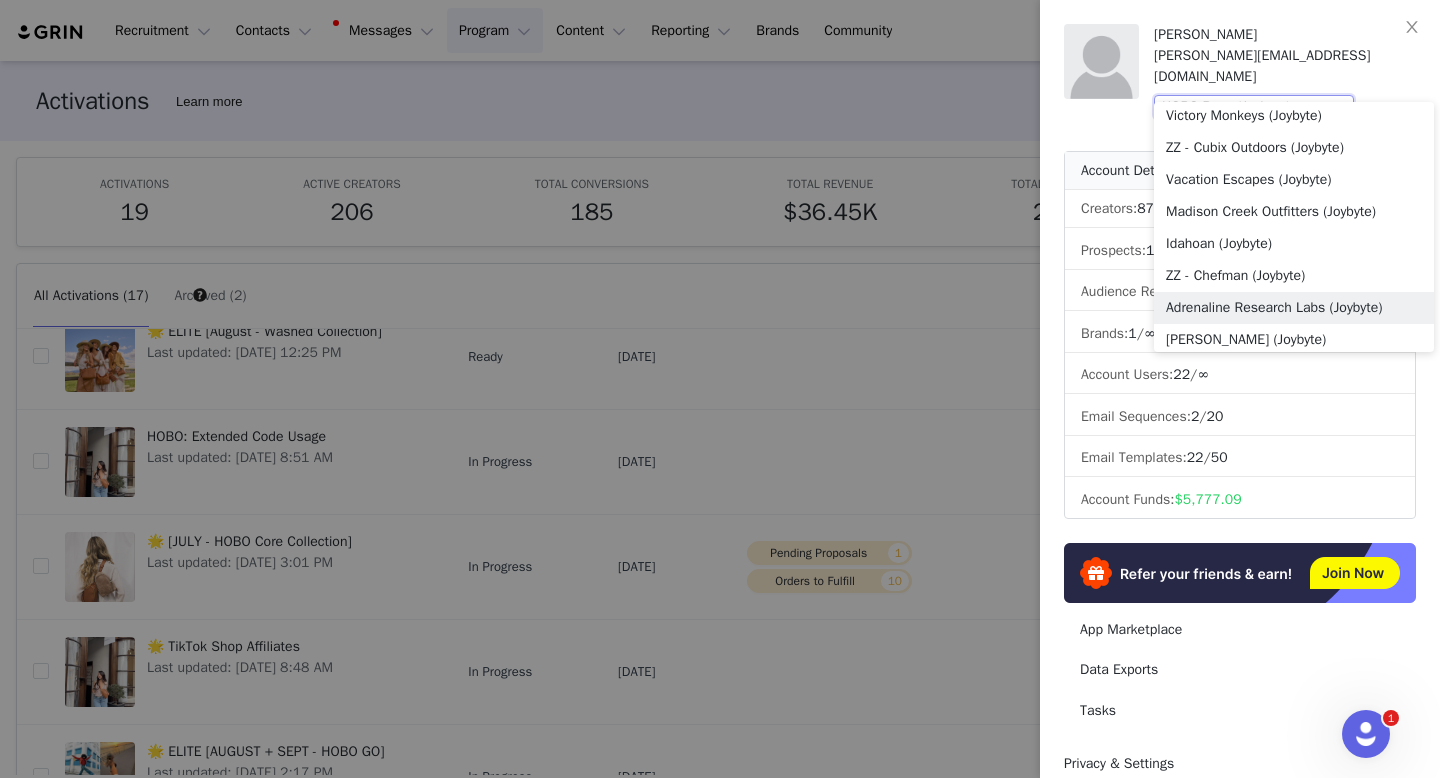 scroll, scrollTop: 611, scrollLeft: 0, axis: vertical 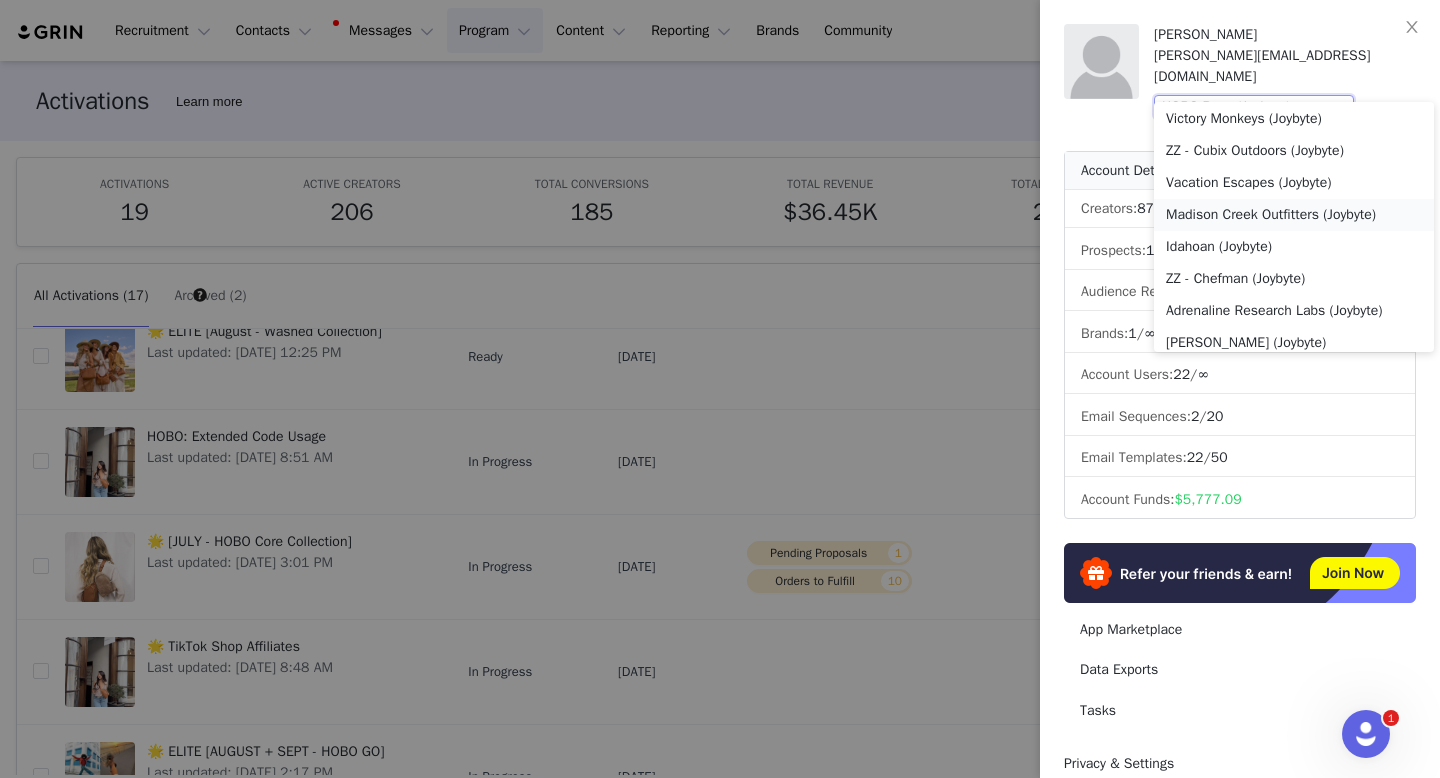 click on "Madison Creek Outfitters (Joybyte)" at bounding box center (1294, 215) 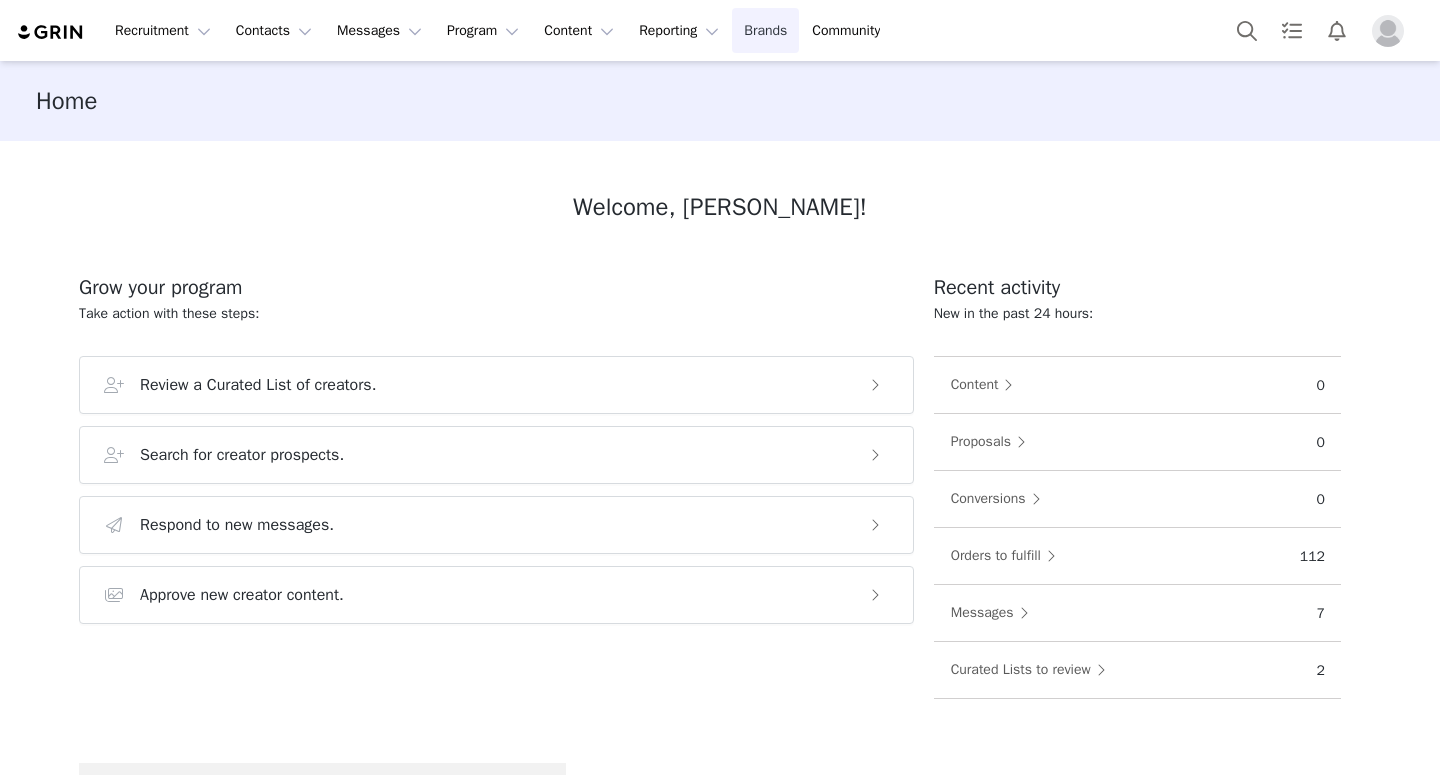 click on "Brands Brands" at bounding box center [765, 30] 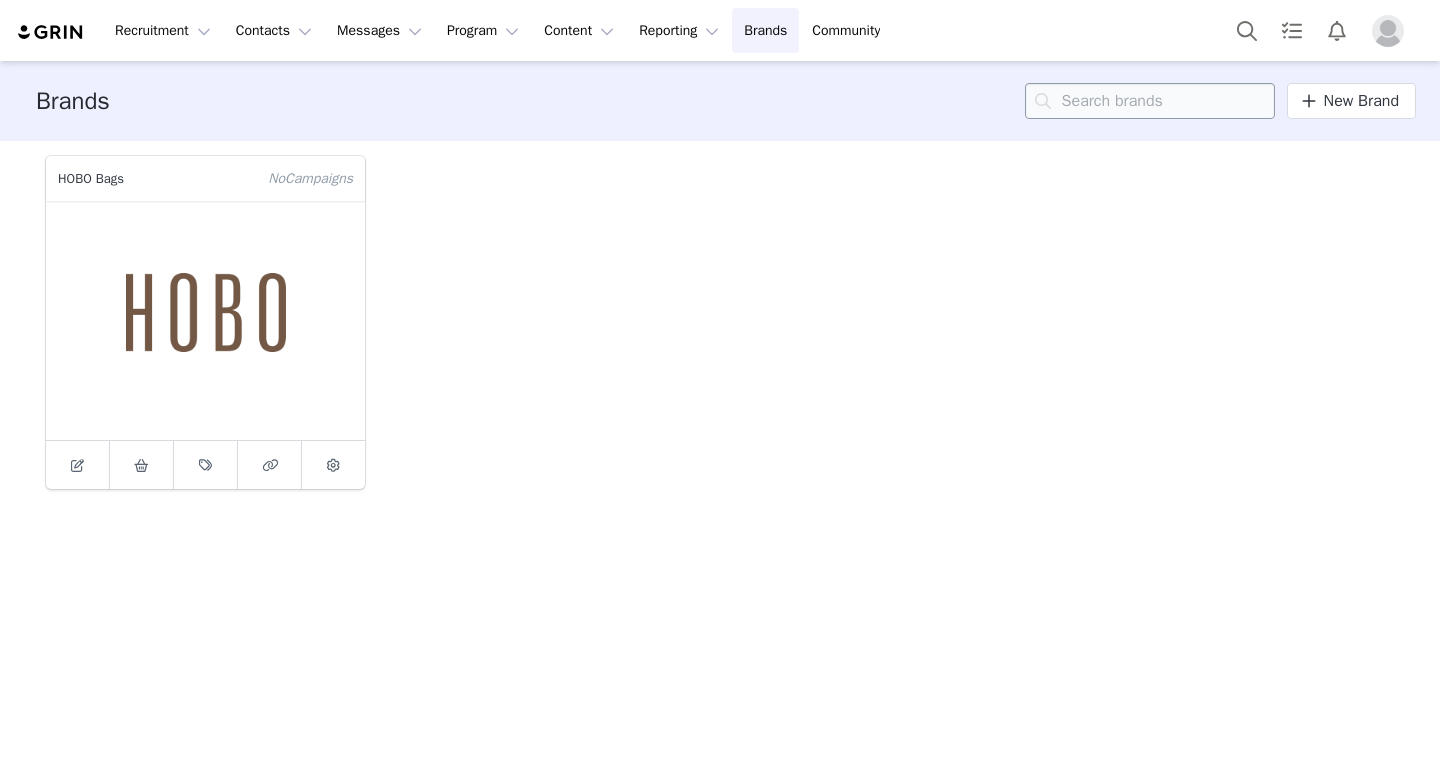 scroll, scrollTop: 0, scrollLeft: 0, axis: both 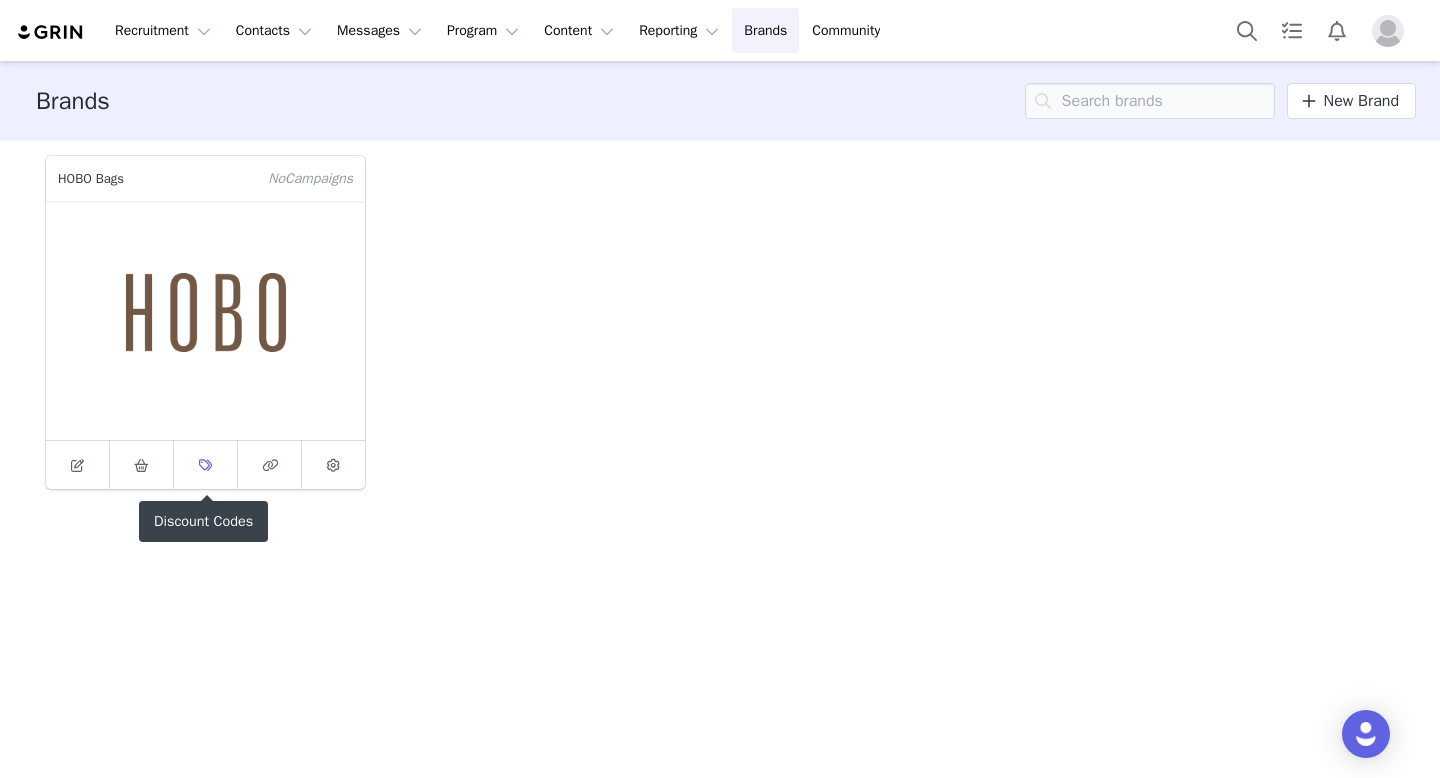 click at bounding box center [206, 465] 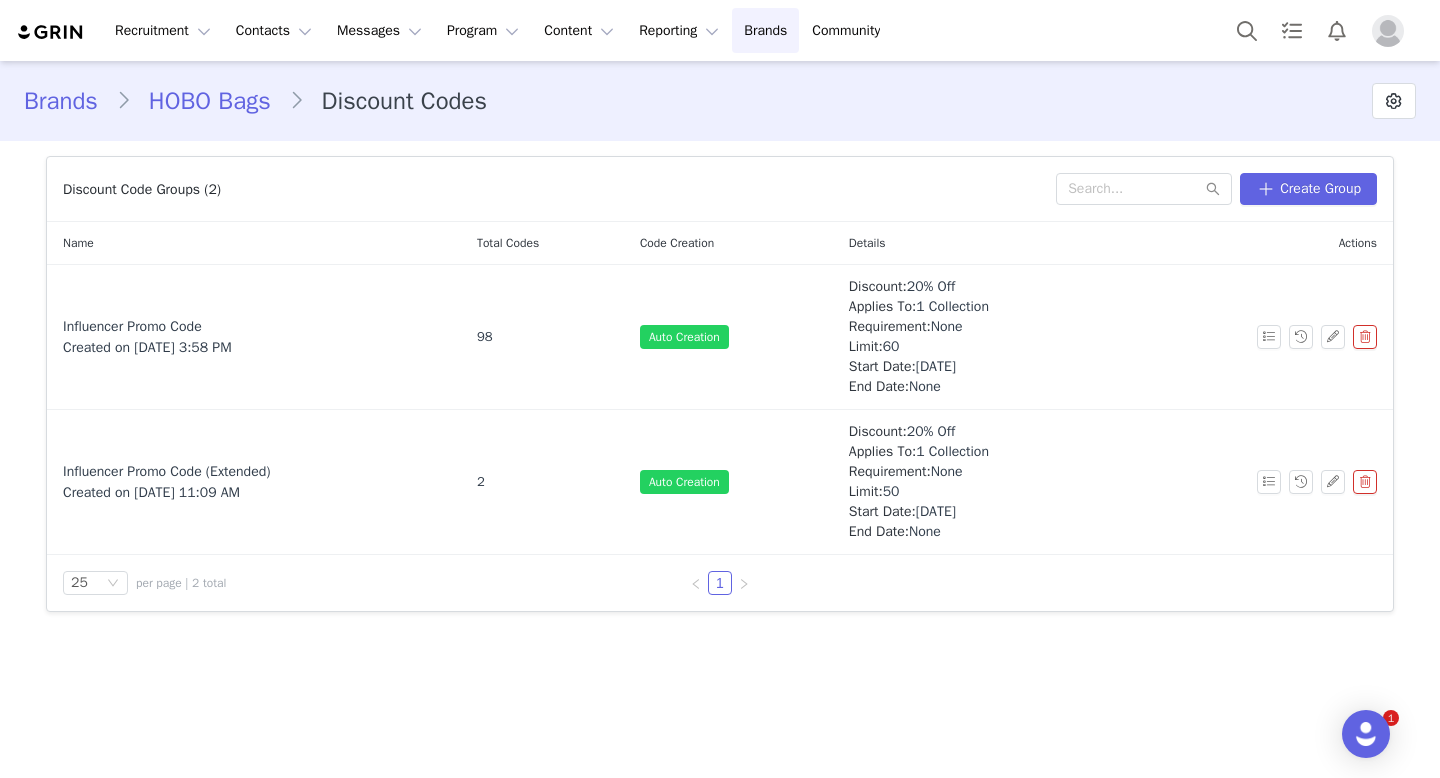 click on "HOBO Bags" at bounding box center (210, 101) 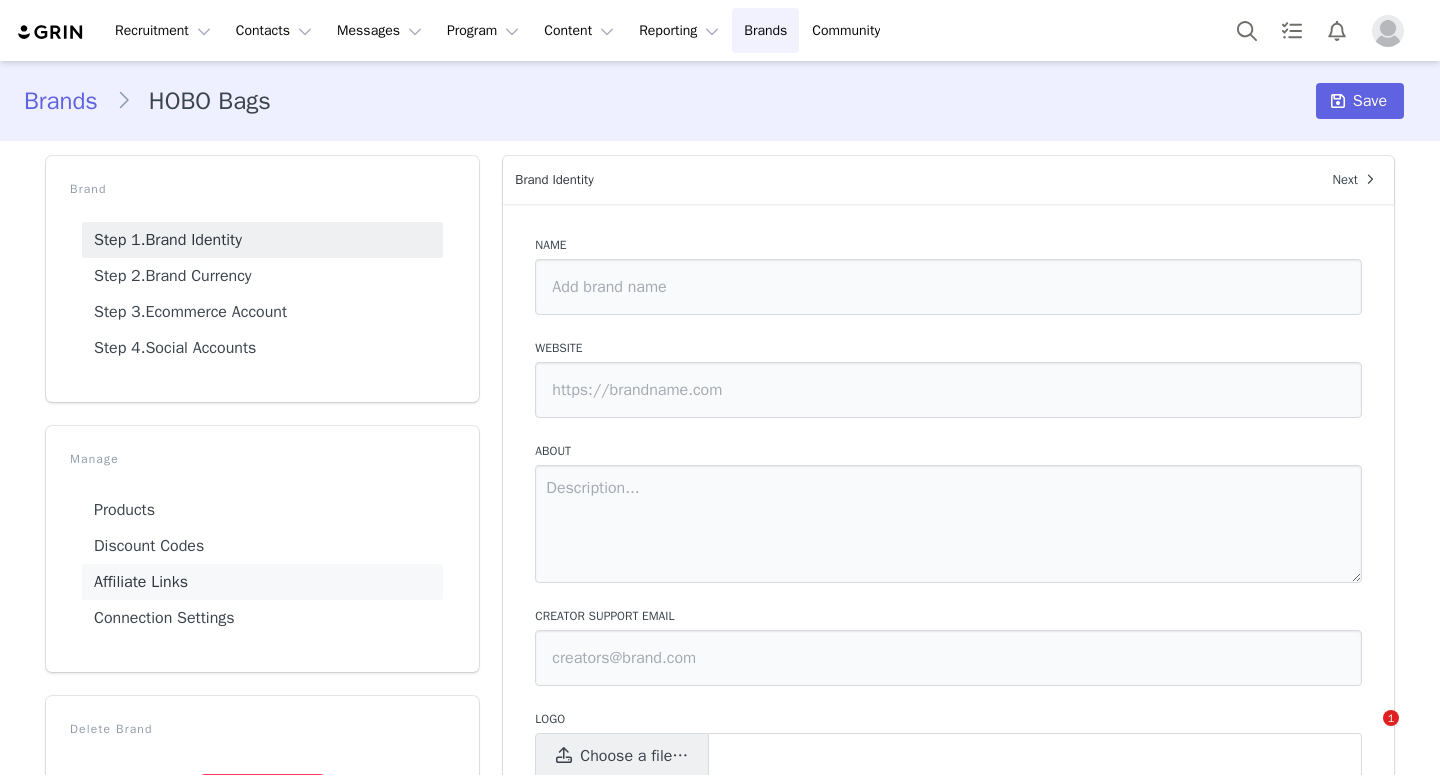 type on "HOBO Bags" 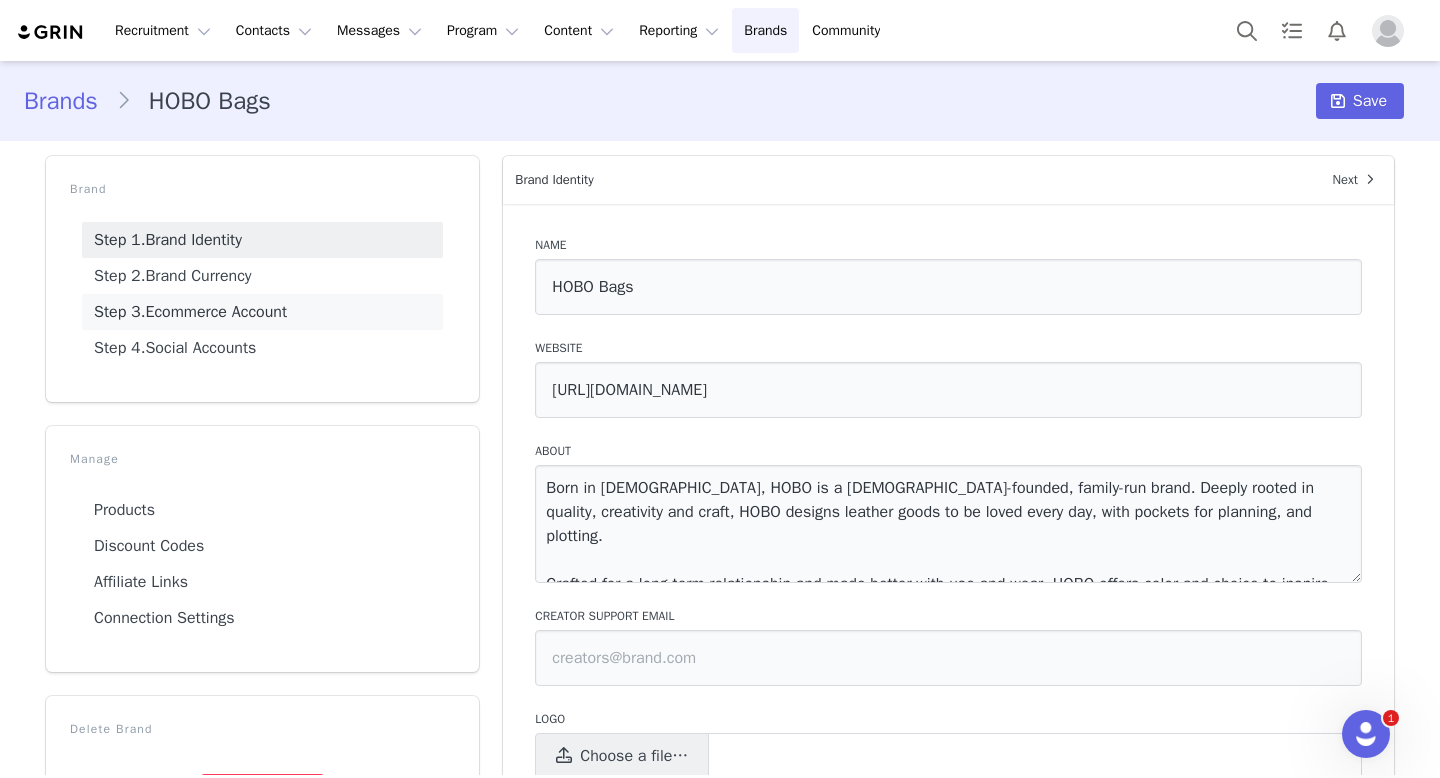 scroll, scrollTop: 0, scrollLeft: 0, axis: both 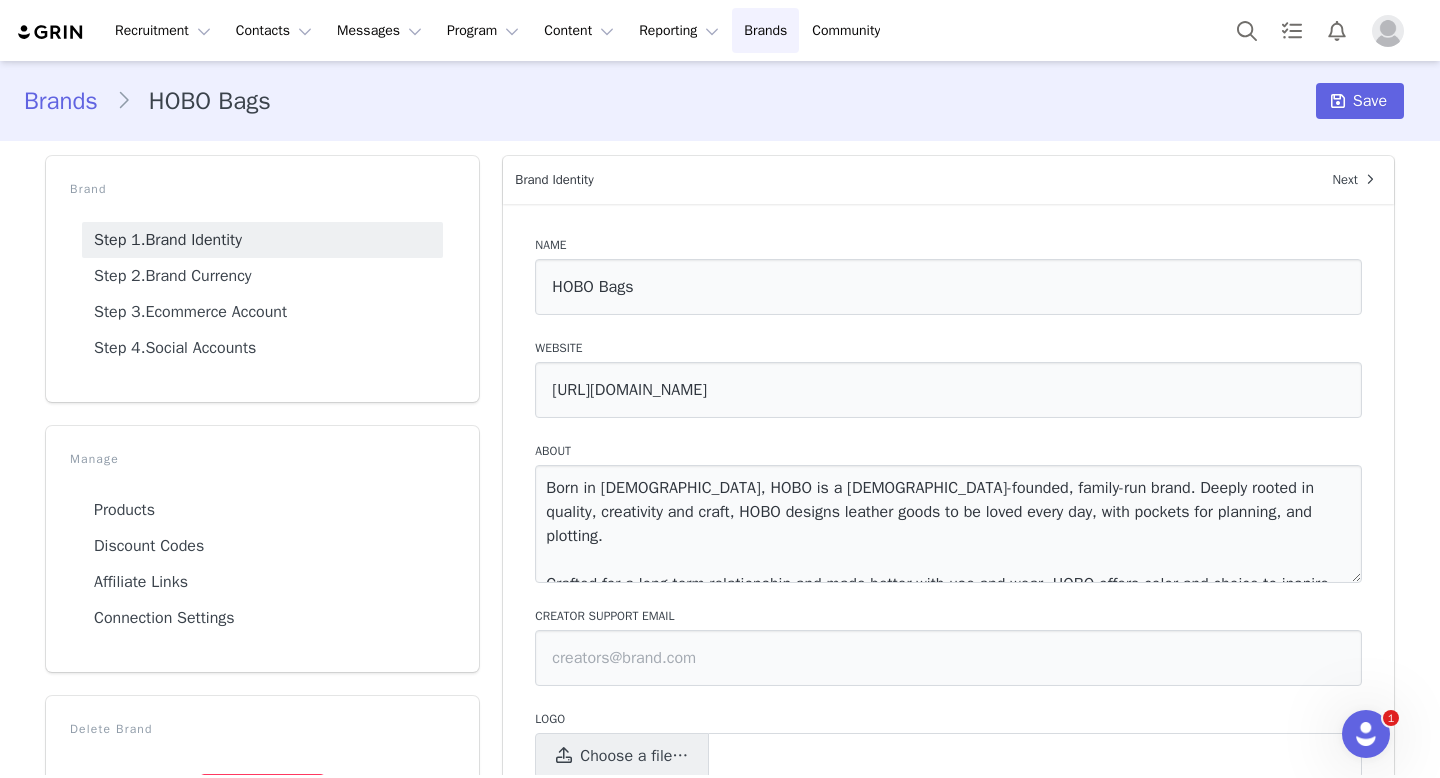 click on "Products" at bounding box center [262, 510] 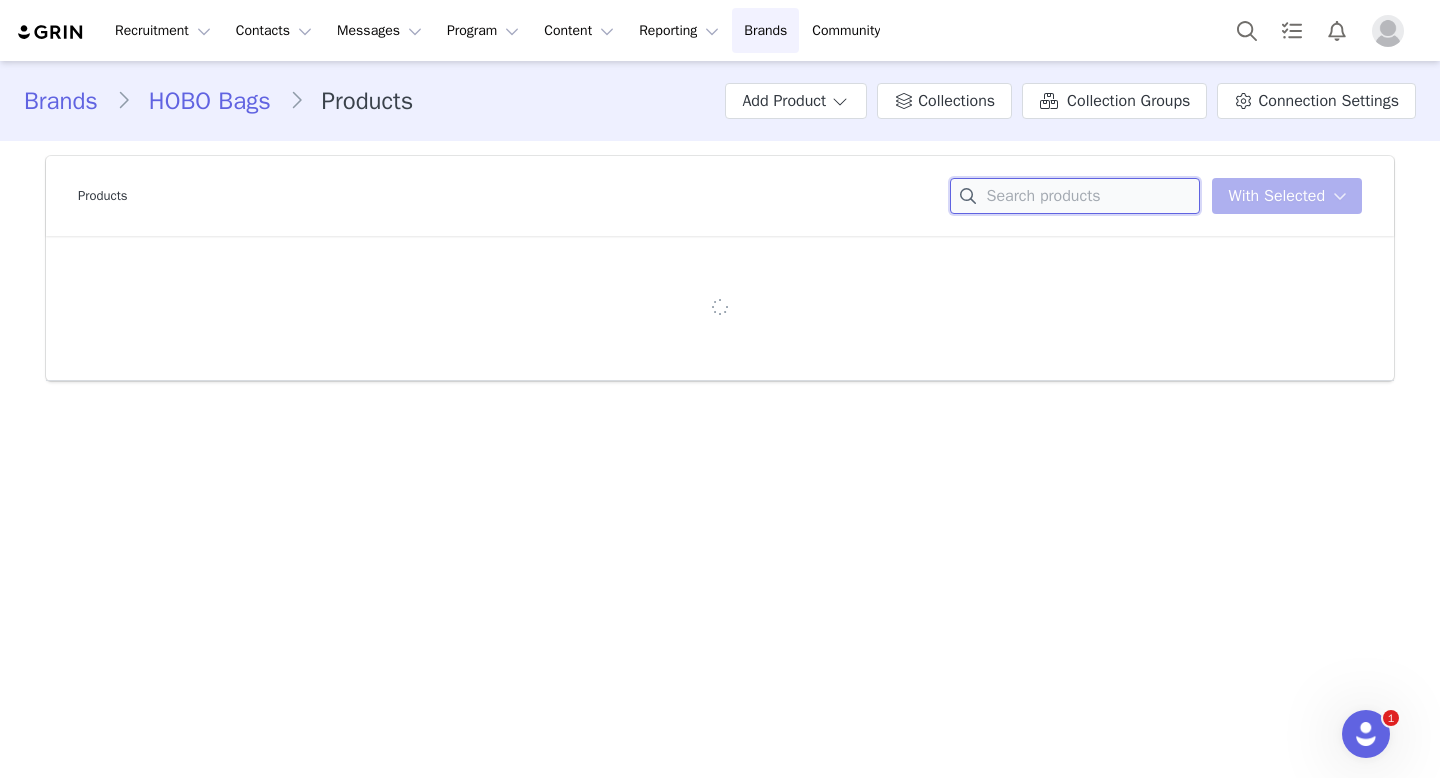 click at bounding box center [1075, 196] 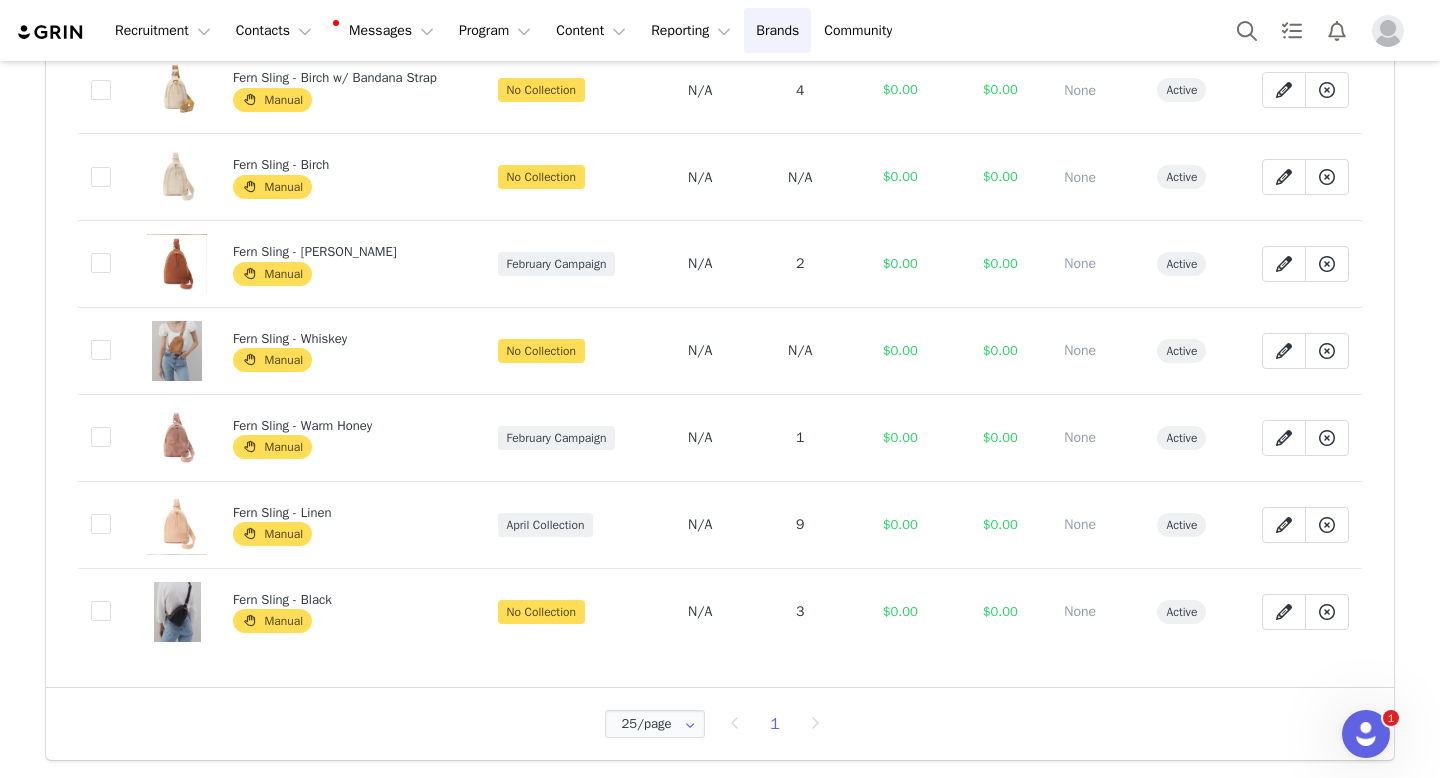 scroll, scrollTop: 0, scrollLeft: 0, axis: both 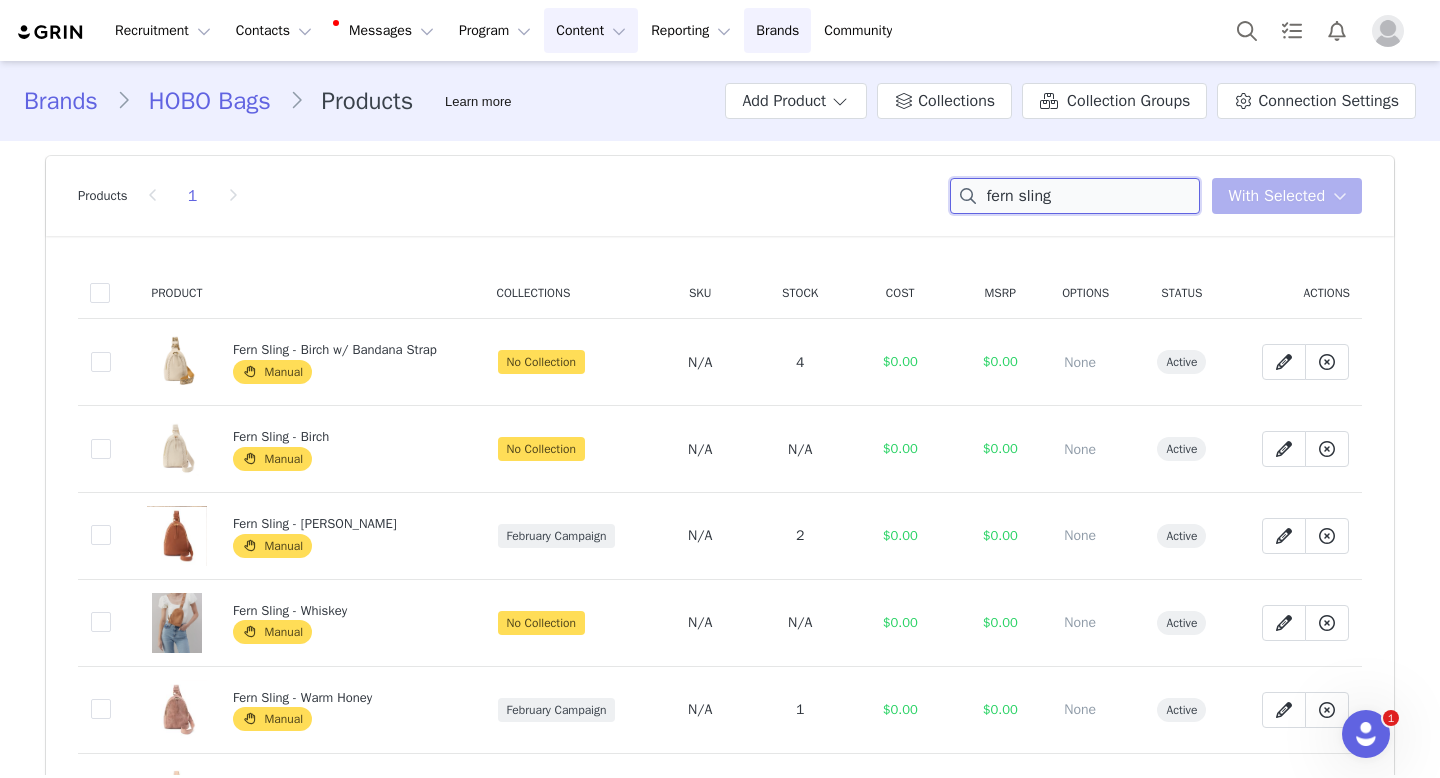 type on "fern sling" 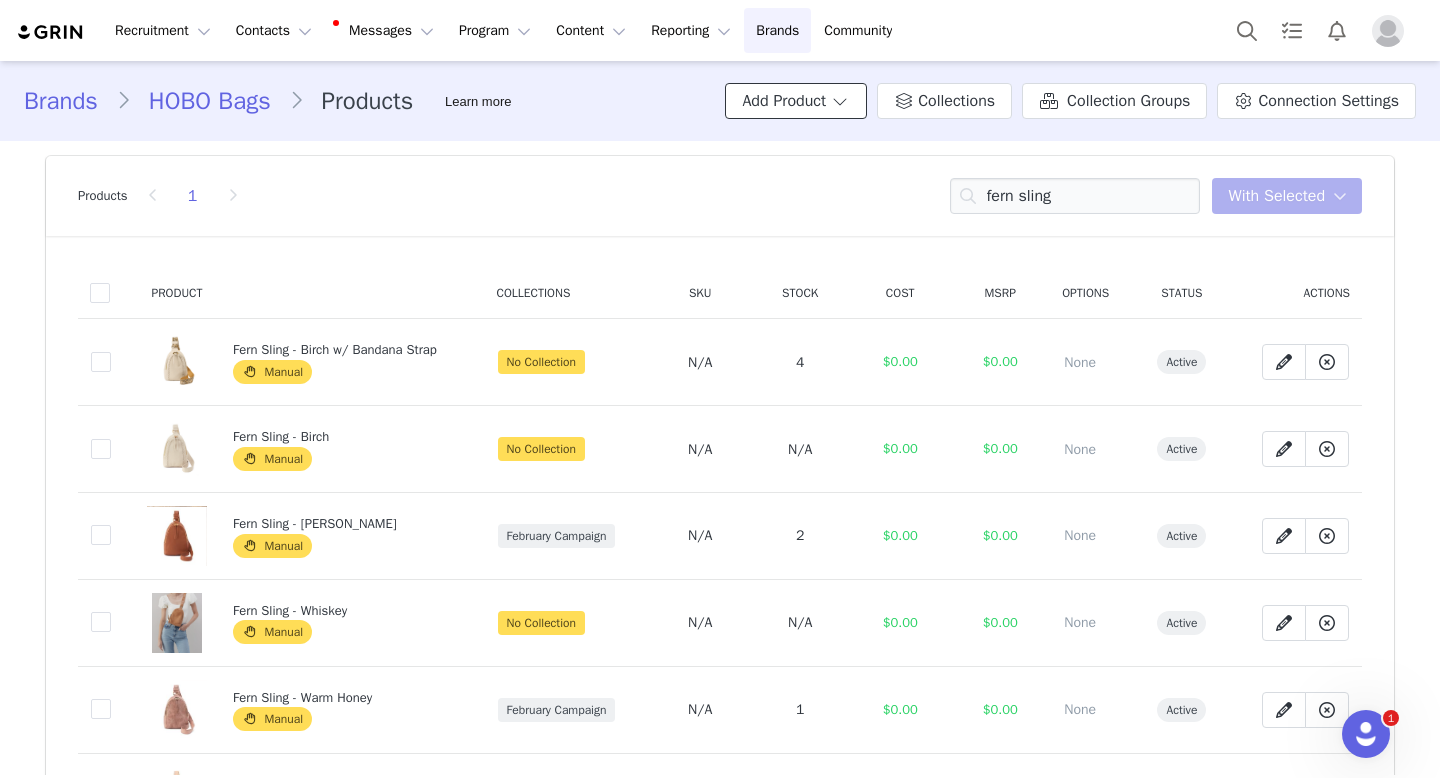 click on "Add Product" at bounding box center [796, 101] 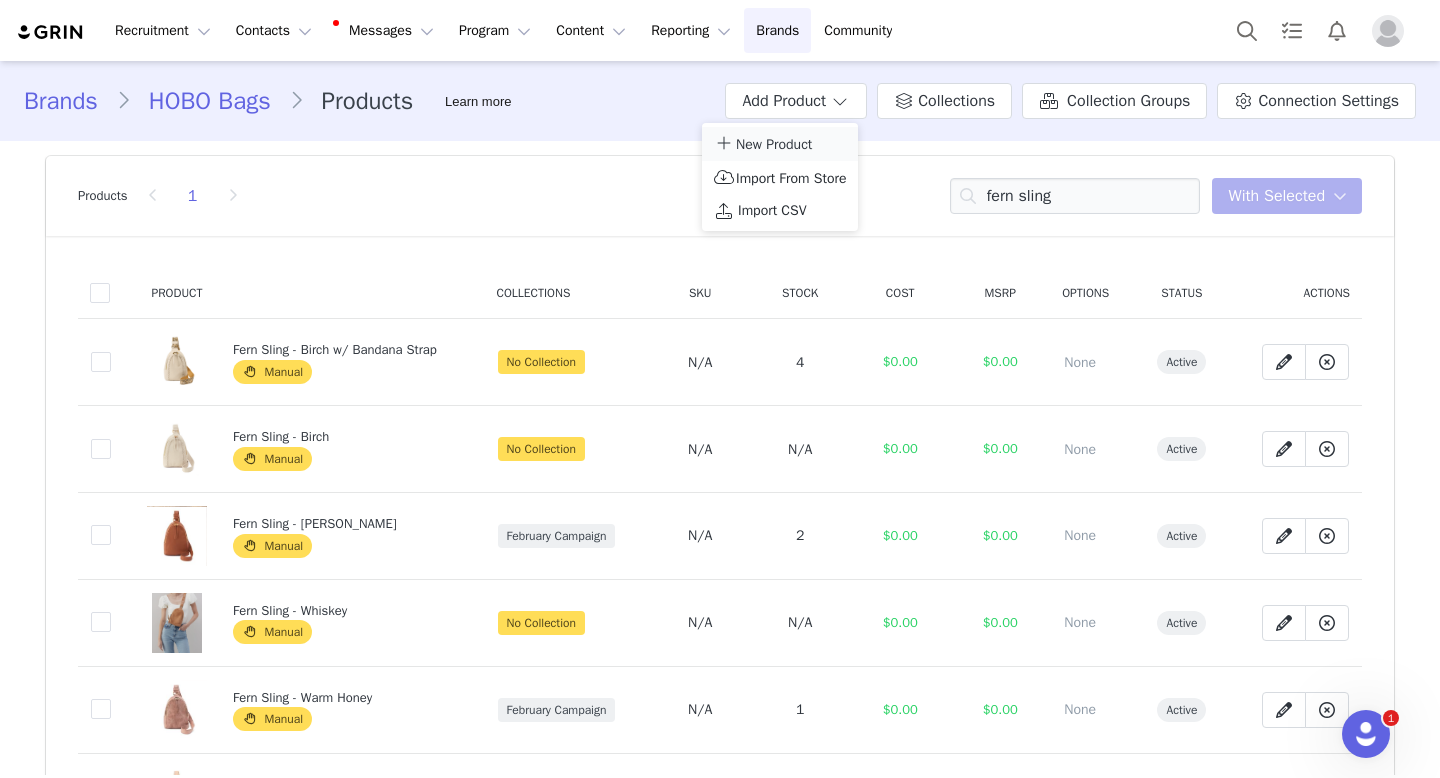 click on "New Product" at bounding box center [774, 144] 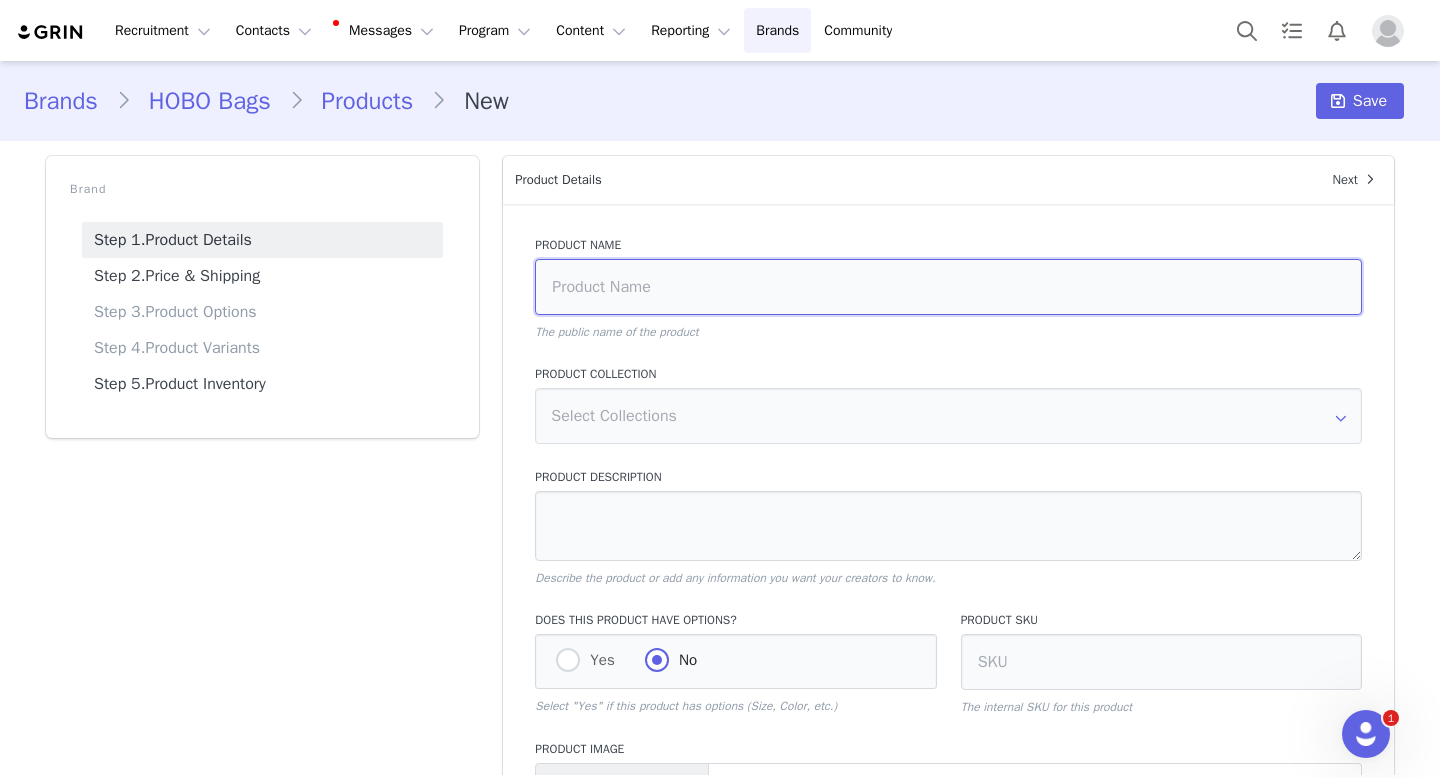 click at bounding box center [948, 287] 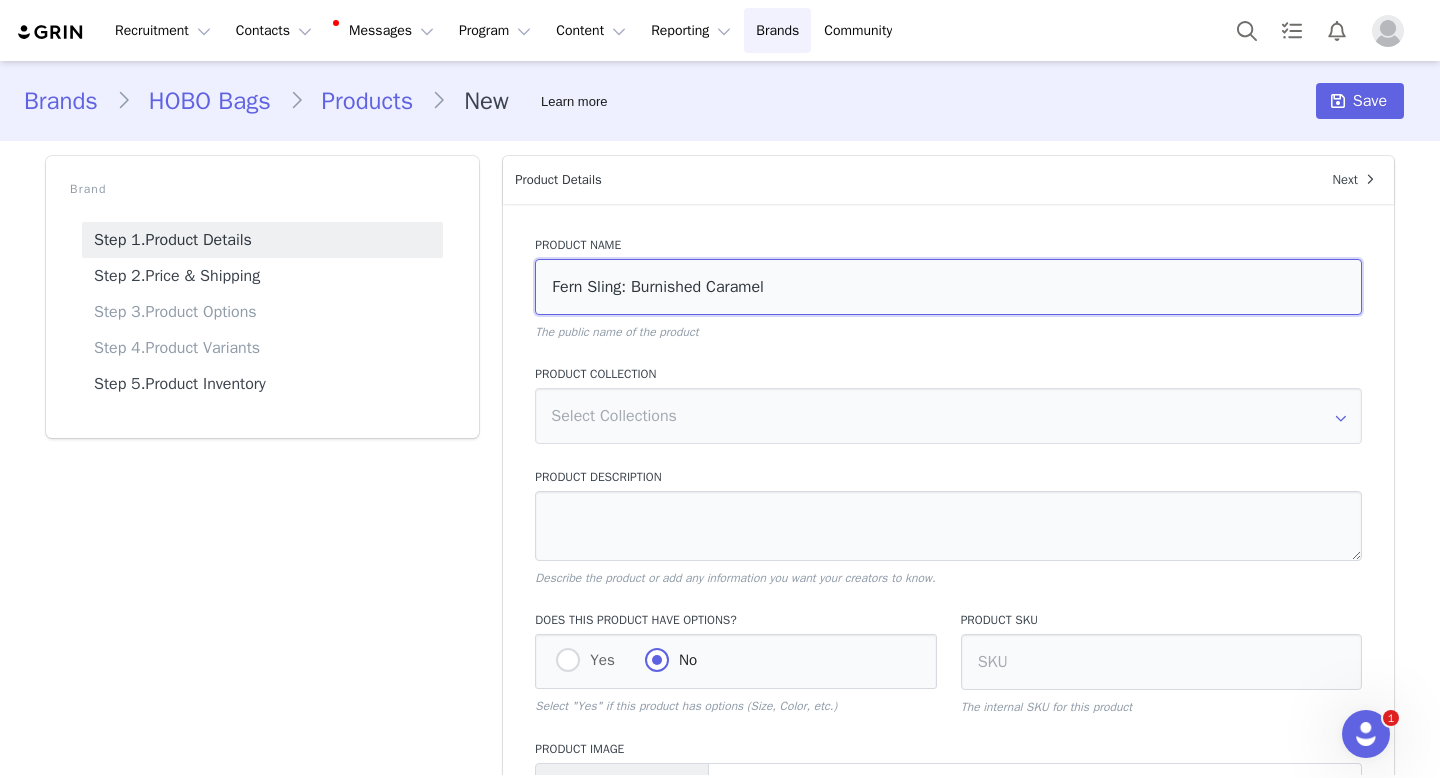 click on "Fern Sling: Burnished Caramel" at bounding box center (948, 287) 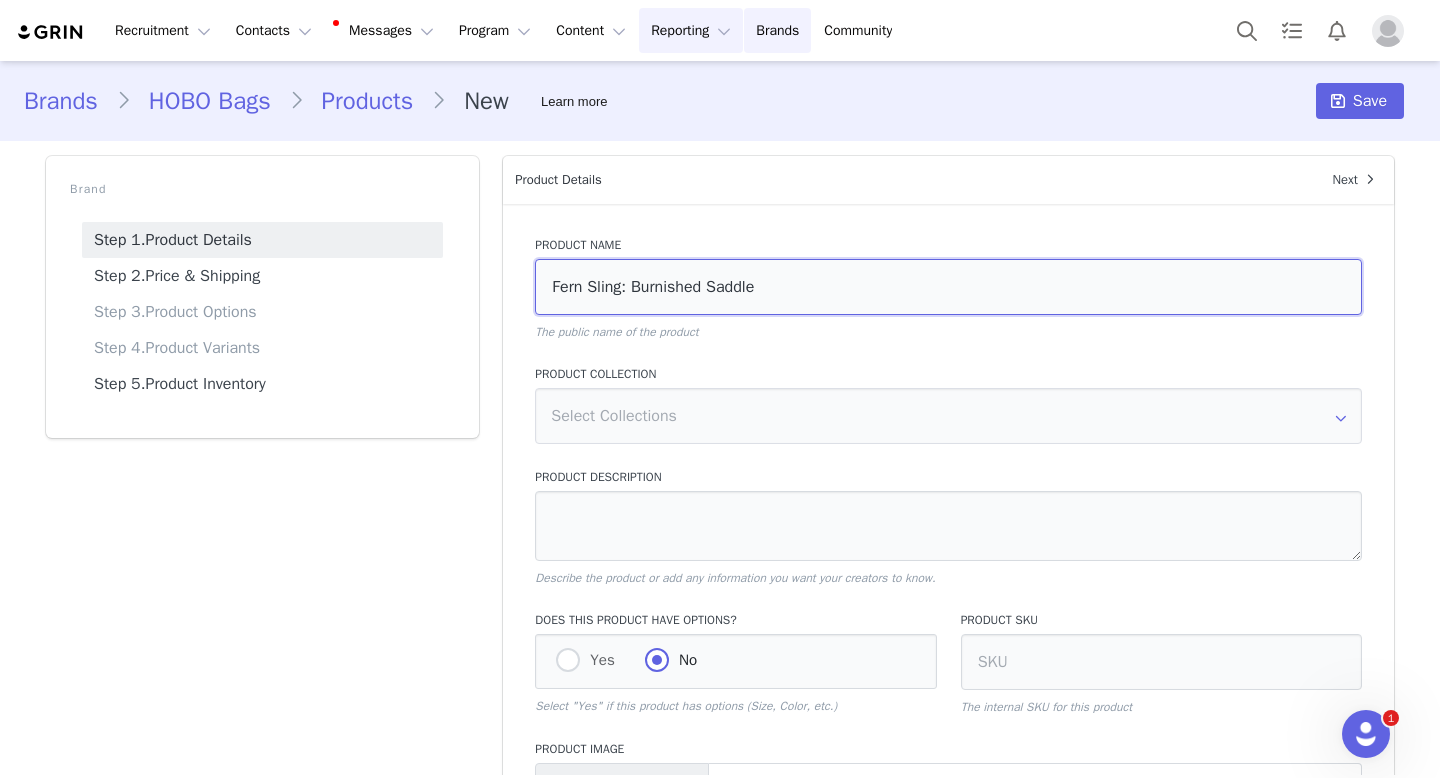 type on "Fern Sling: Burnished Saddle" 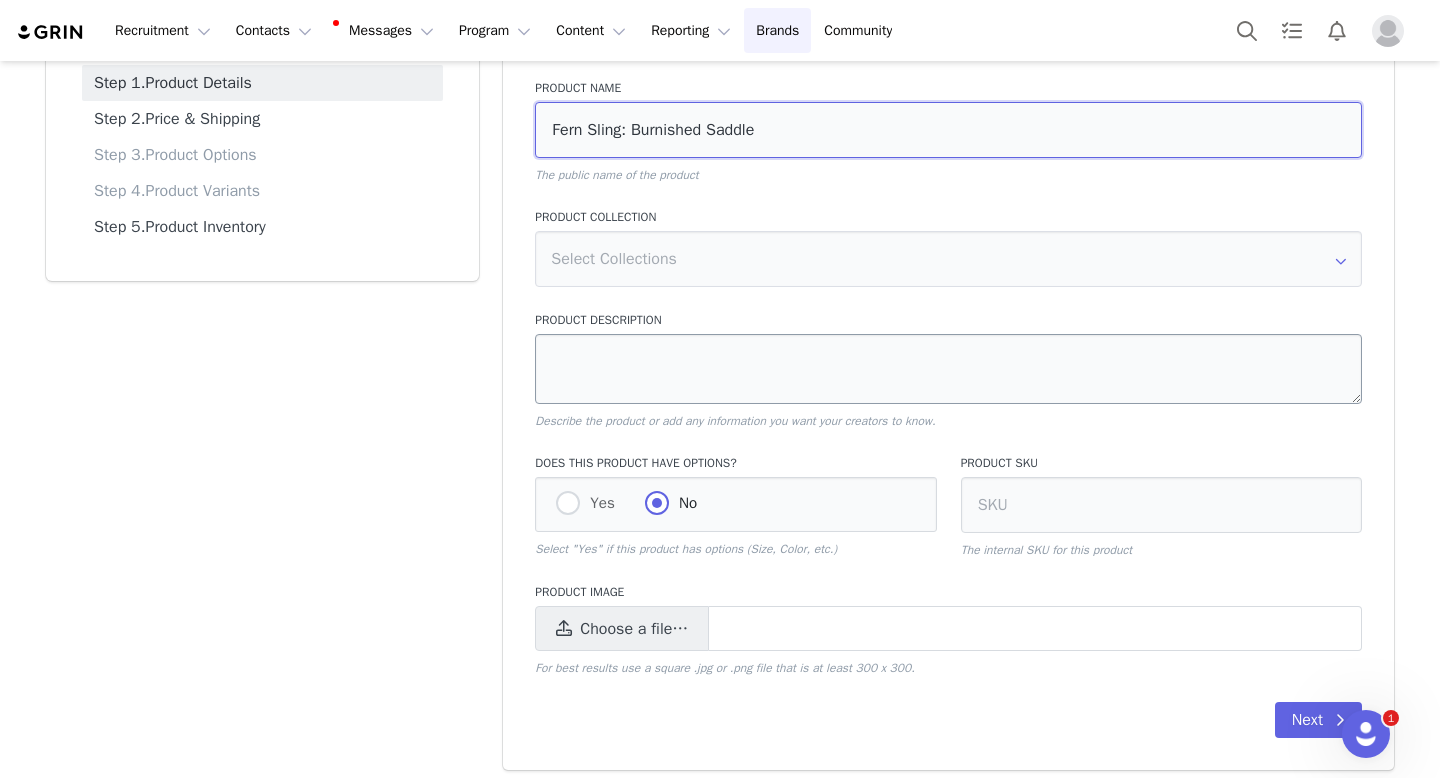 scroll, scrollTop: 159, scrollLeft: 0, axis: vertical 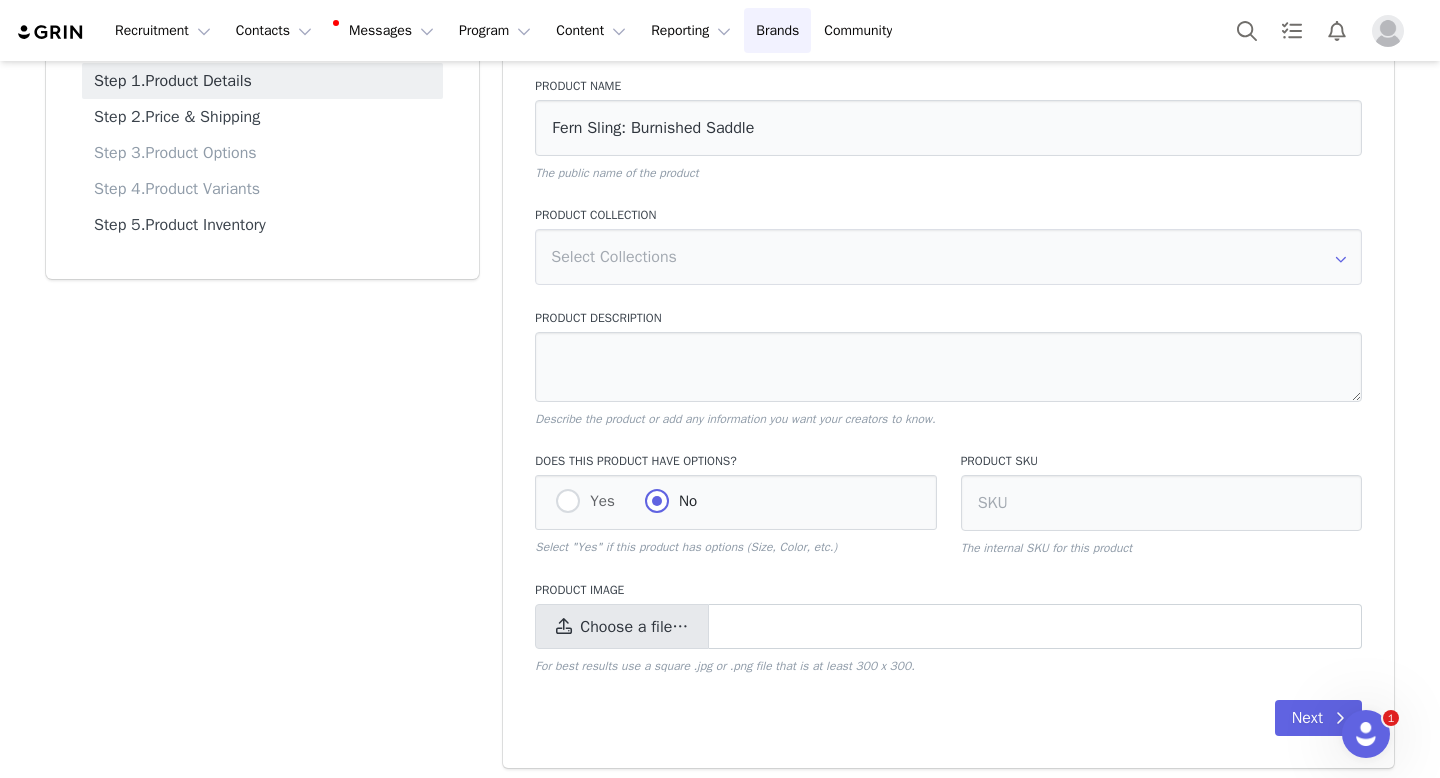 click on "Choose a file…" at bounding box center [634, 627] 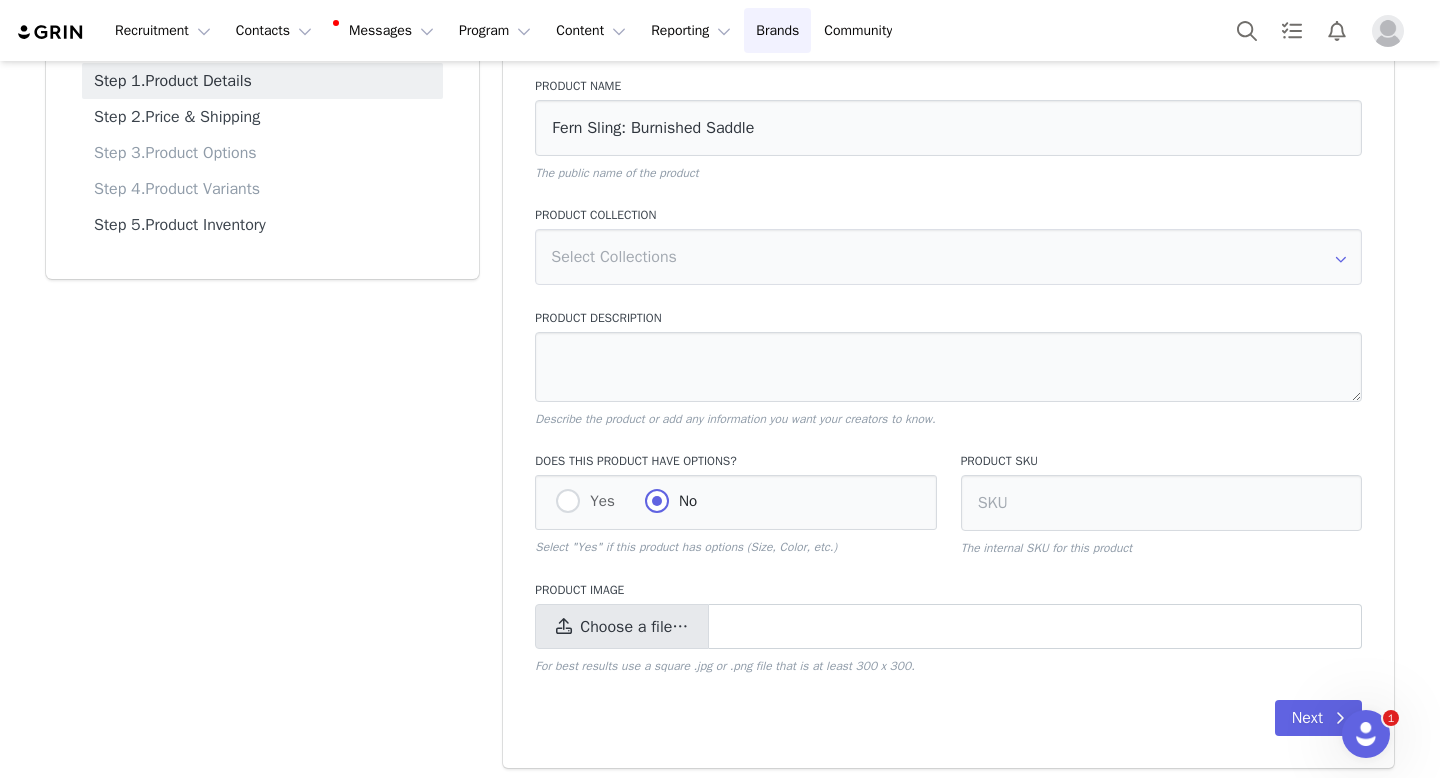 type on "C:\fakepath\Screenshot 2025-07-10 at 3.18.45 PM.png" 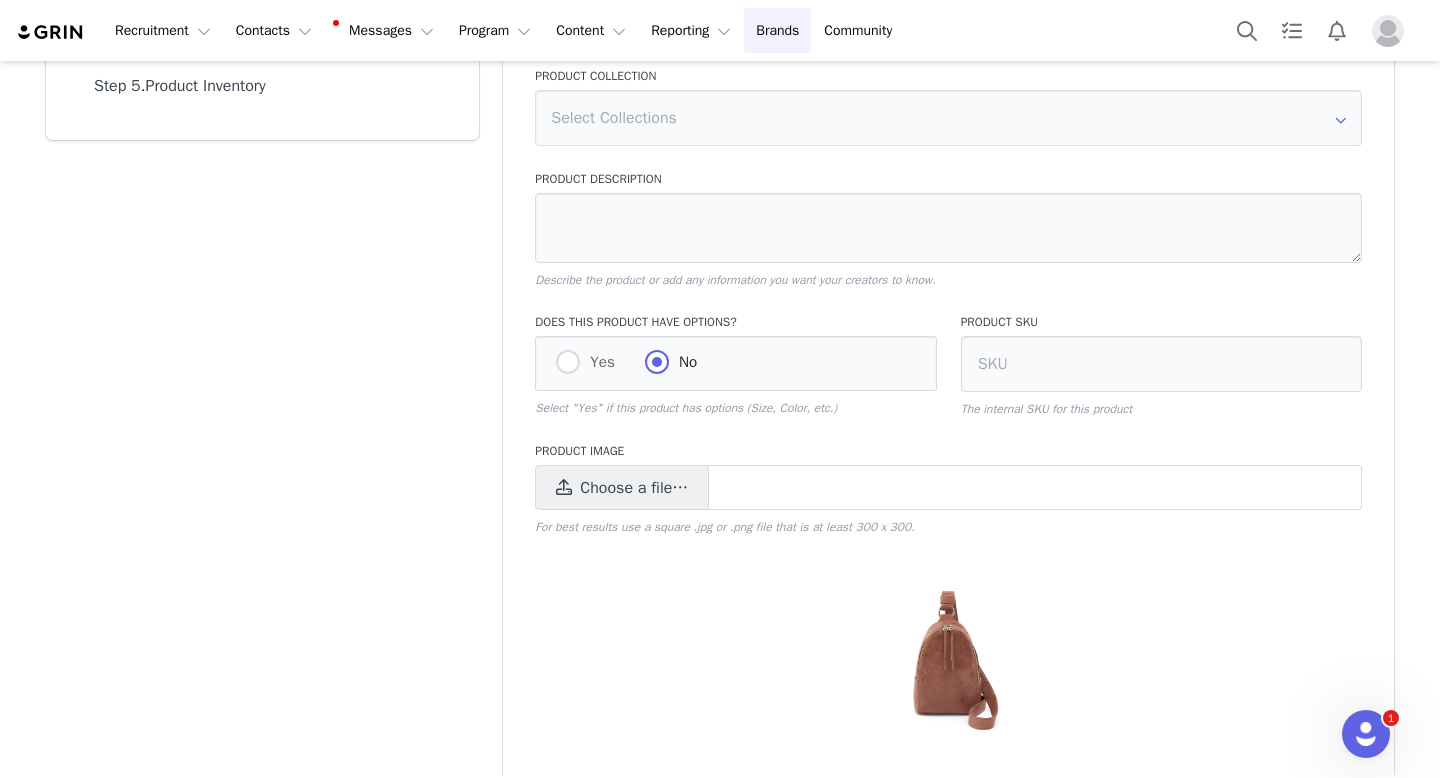 scroll, scrollTop: 396, scrollLeft: 0, axis: vertical 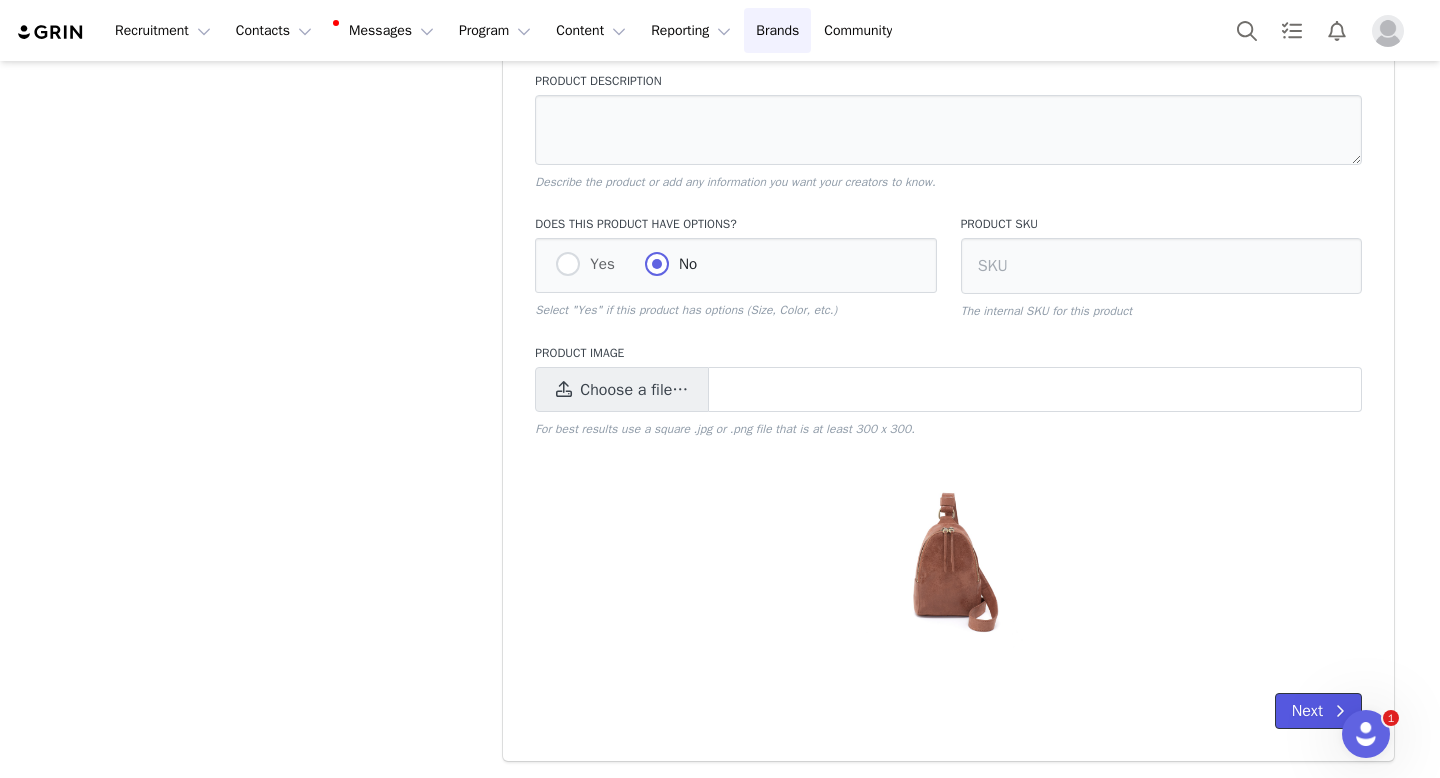 click on "Next" at bounding box center (1318, 711) 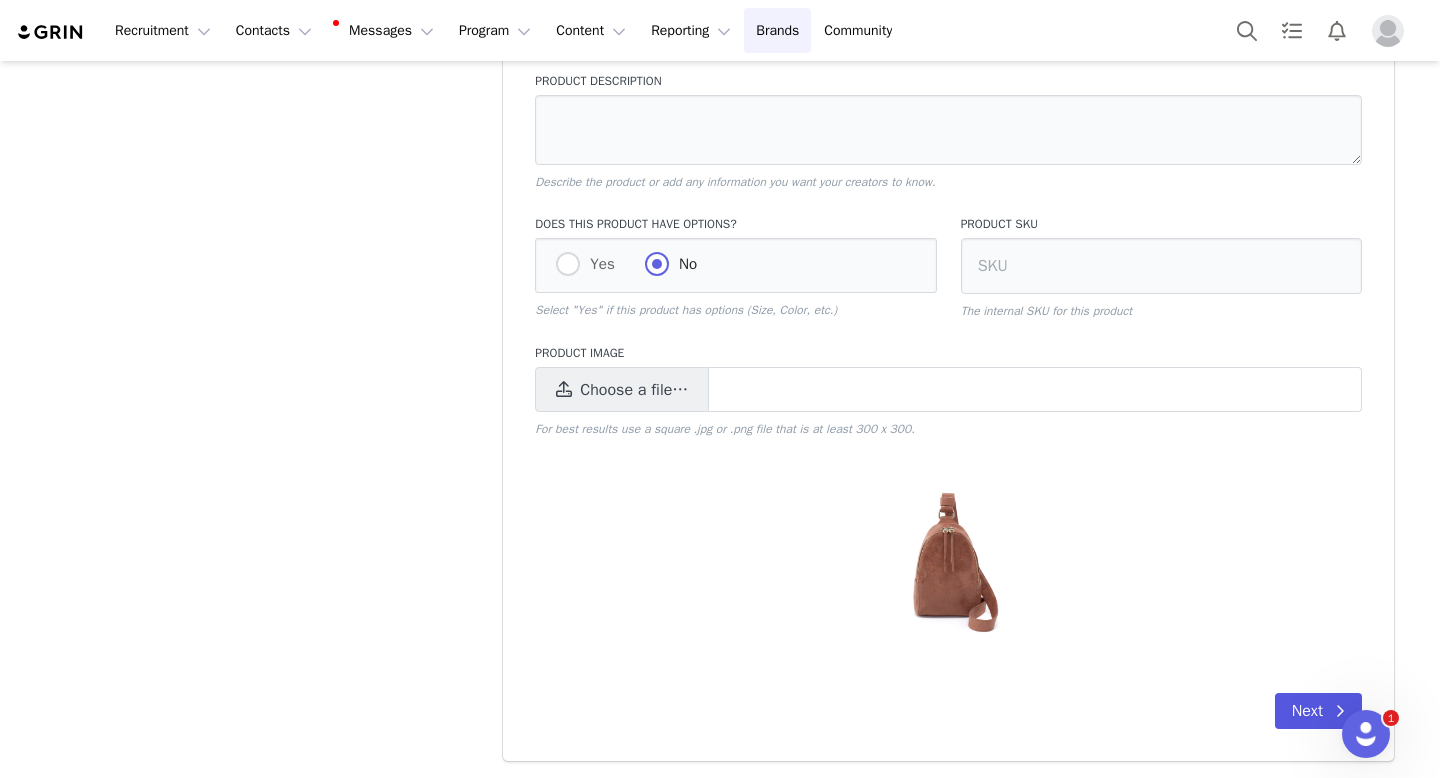 scroll, scrollTop: 0, scrollLeft: 0, axis: both 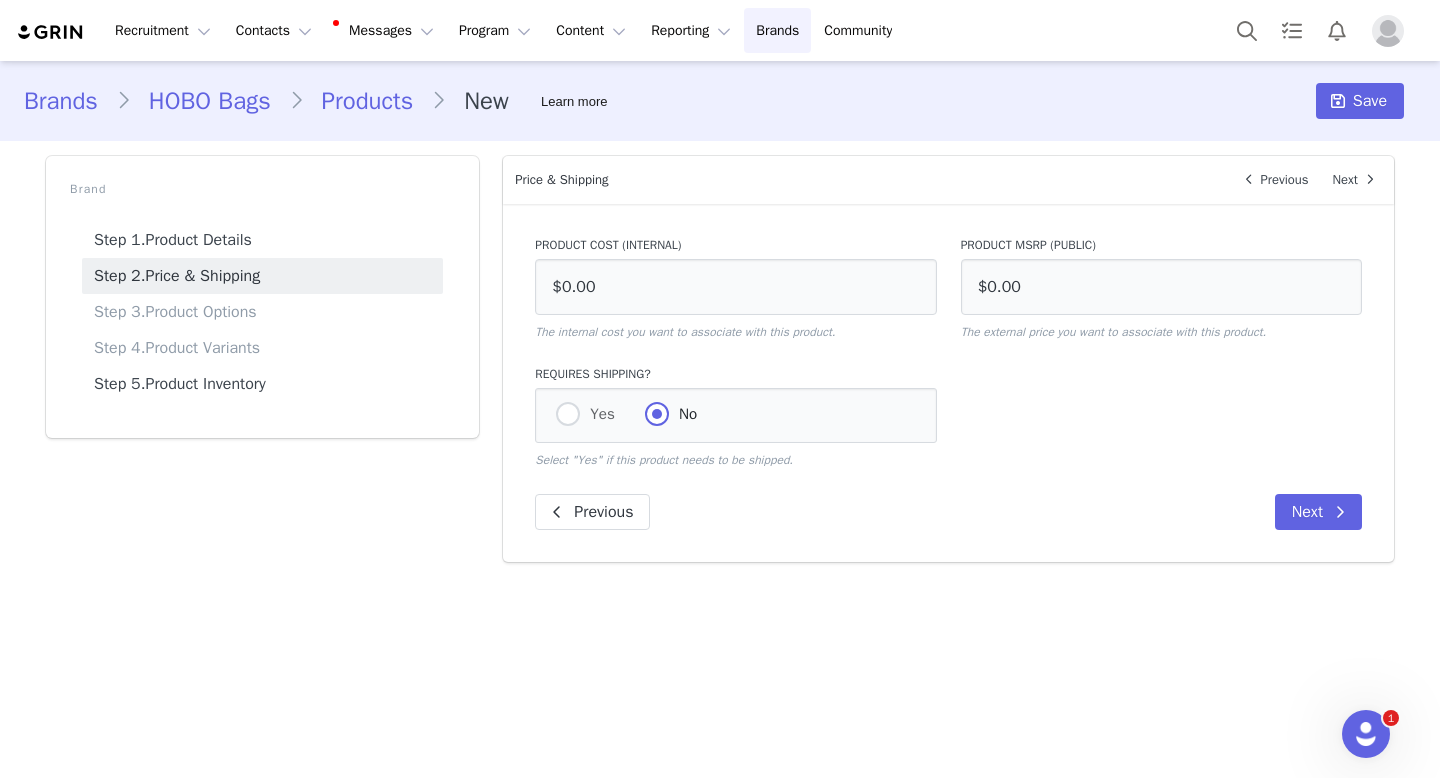 click on "Next" at bounding box center (1318, 512) 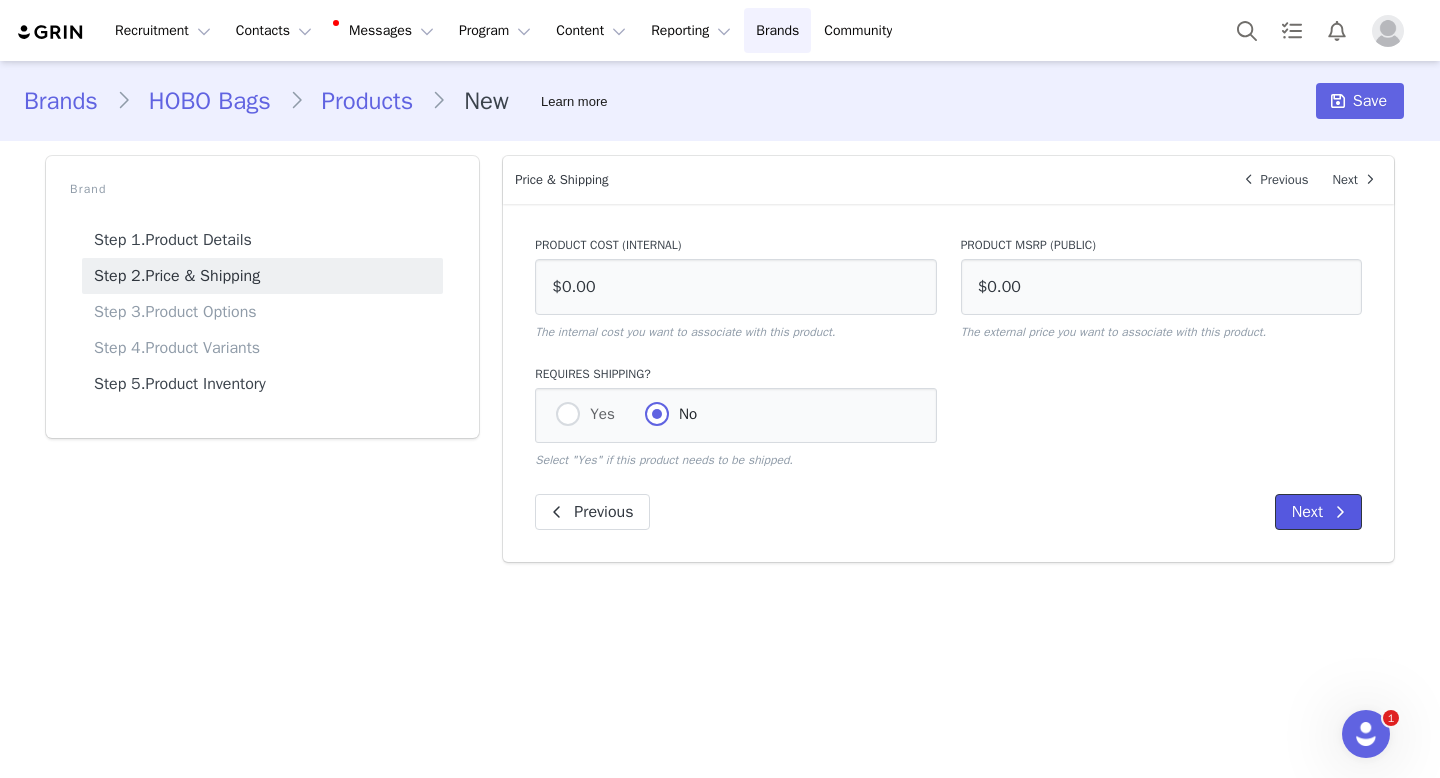 click on "Next" at bounding box center [1318, 512] 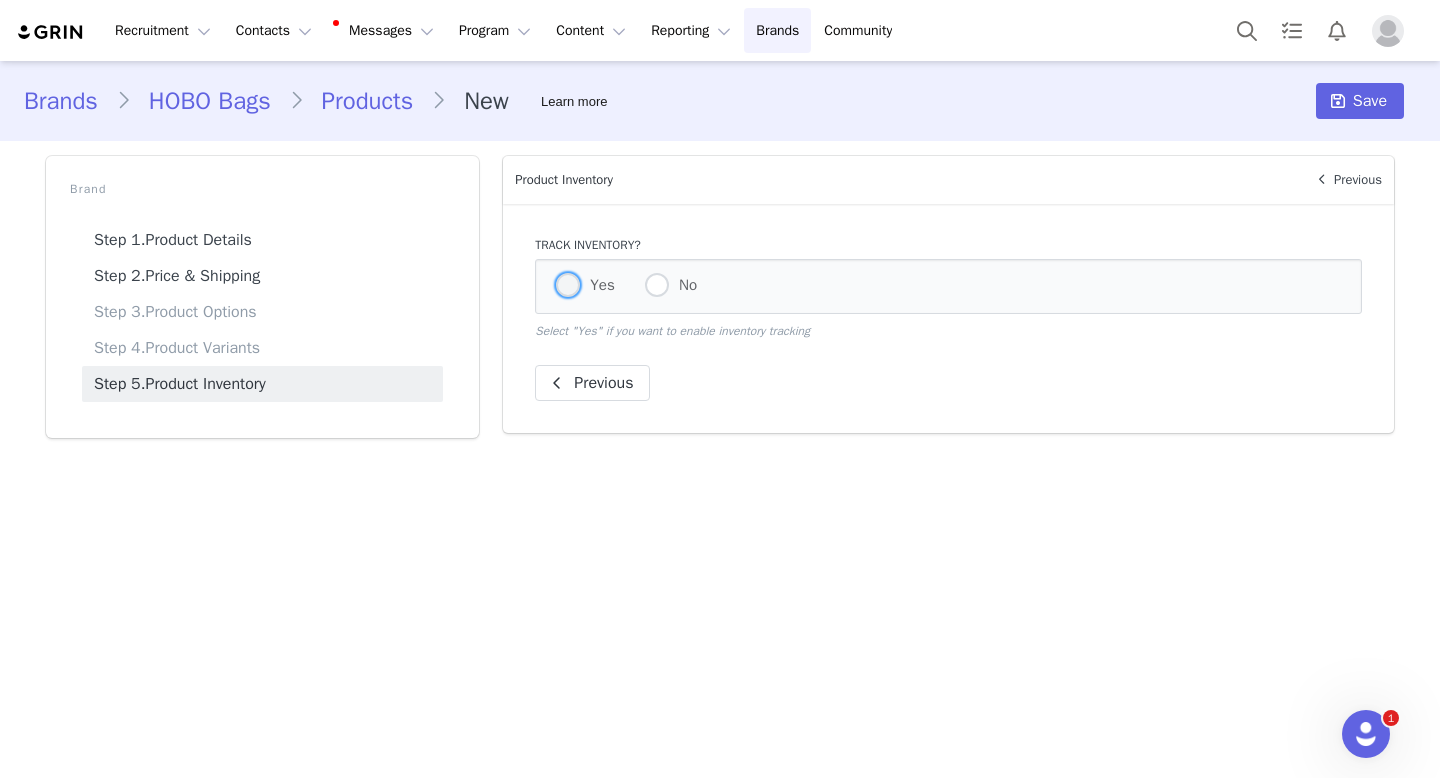 click on "Yes" at bounding box center [585, 286] 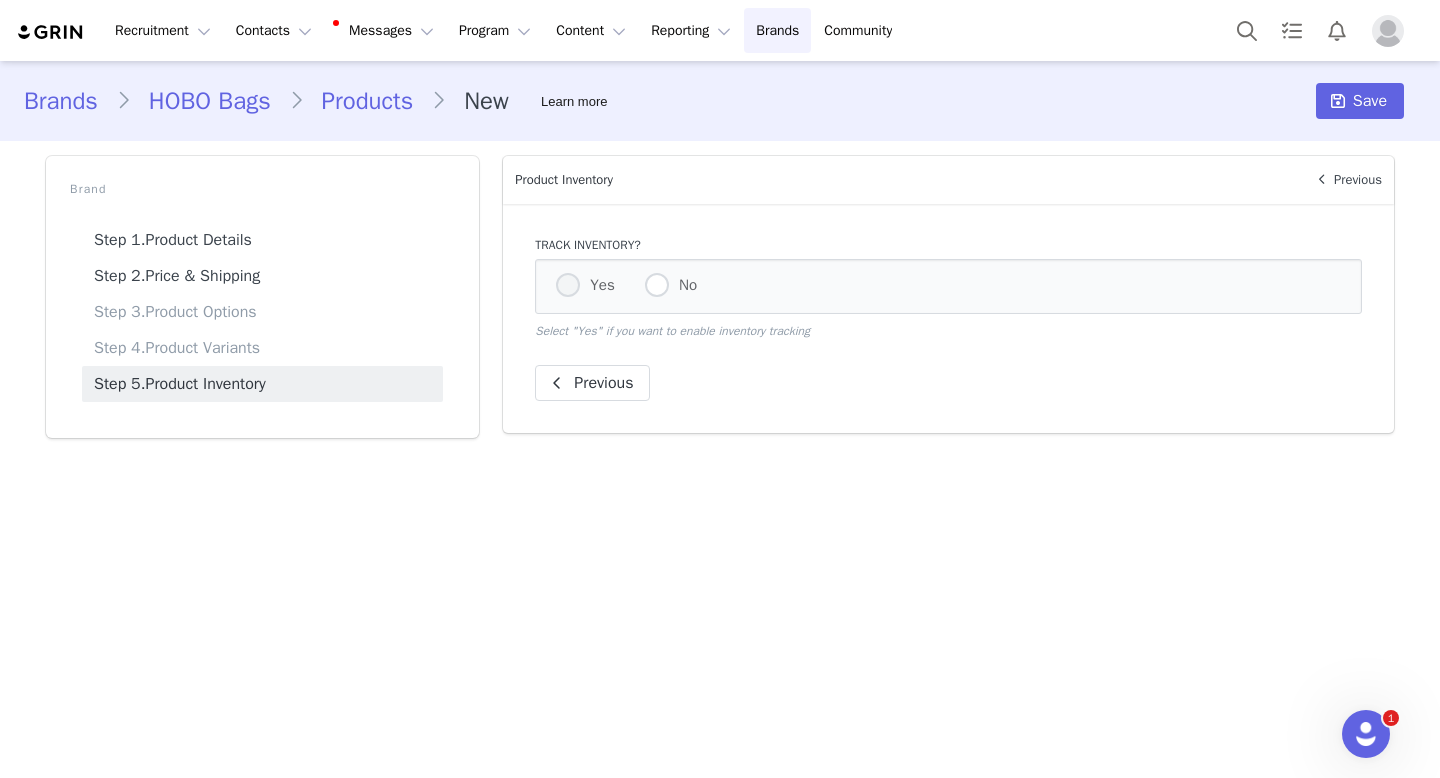 click on "Yes" at bounding box center [568, 286] 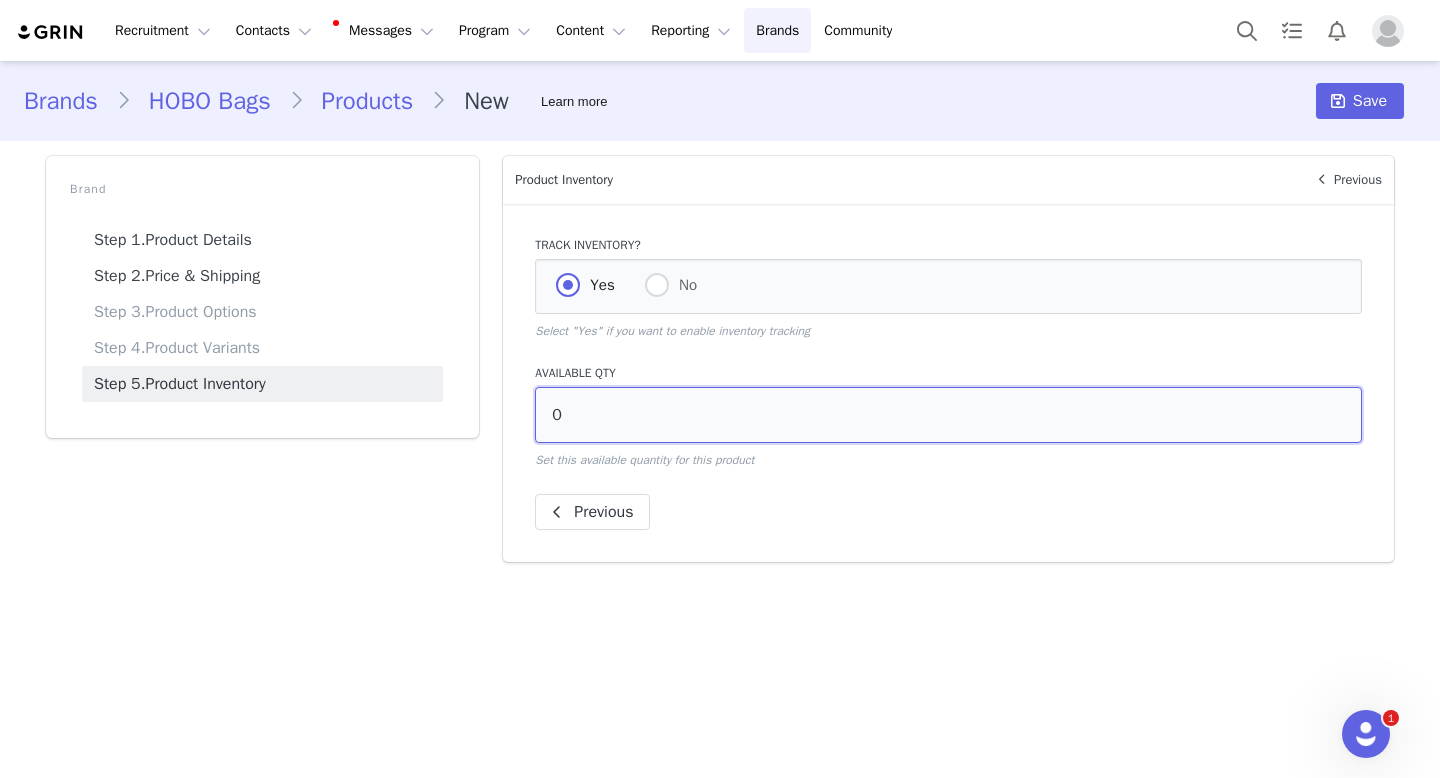 click on "0" at bounding box center [948, 415] 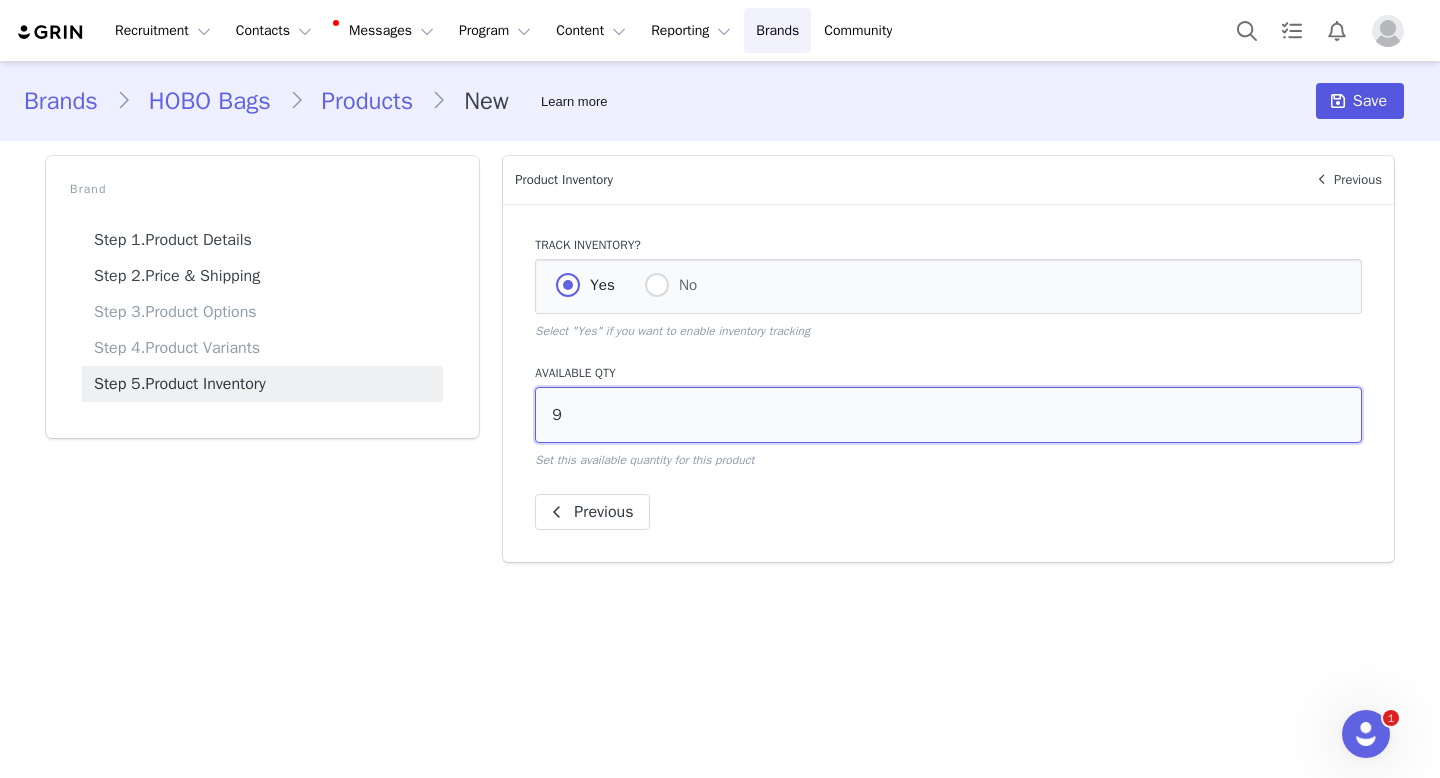 type on "9" 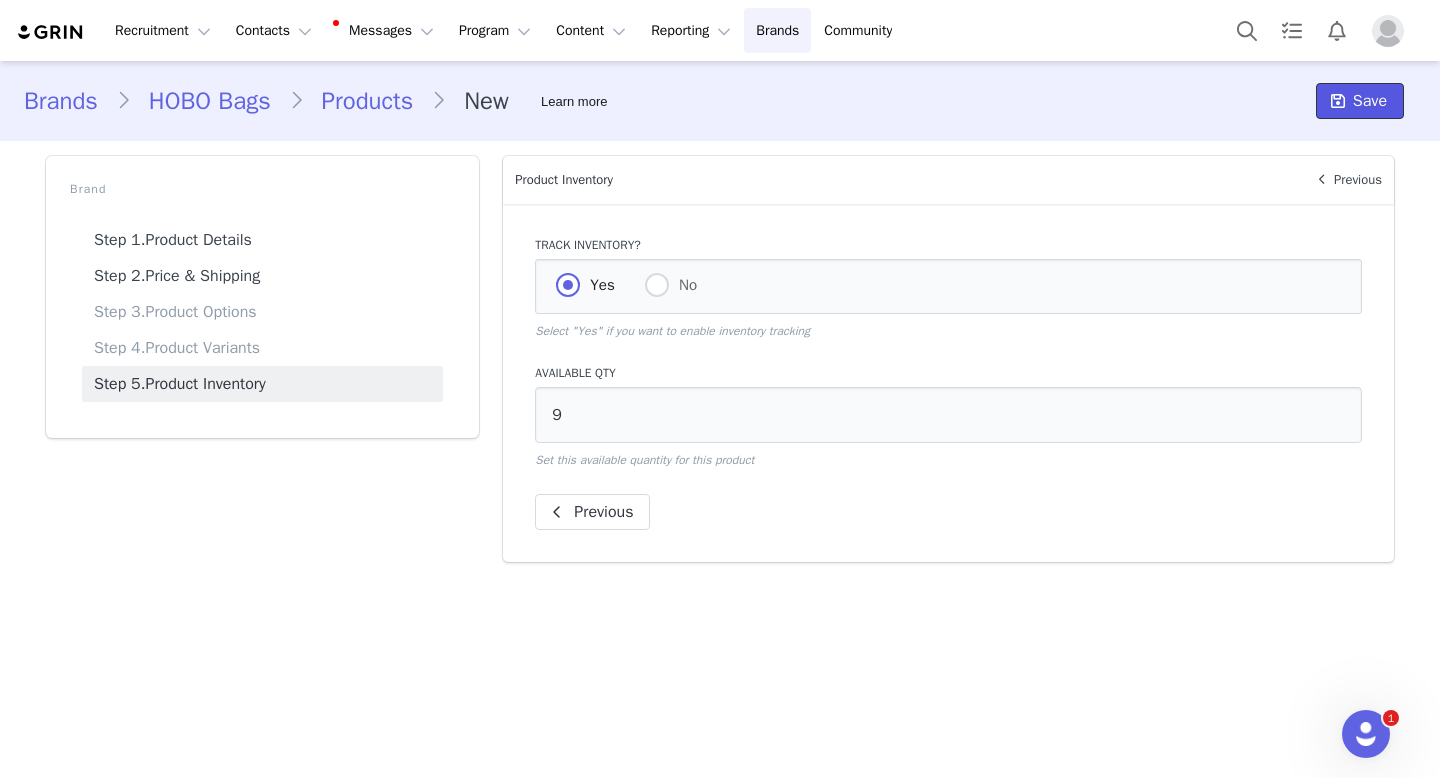 click on "Save" at bounding box center [1370, 101] 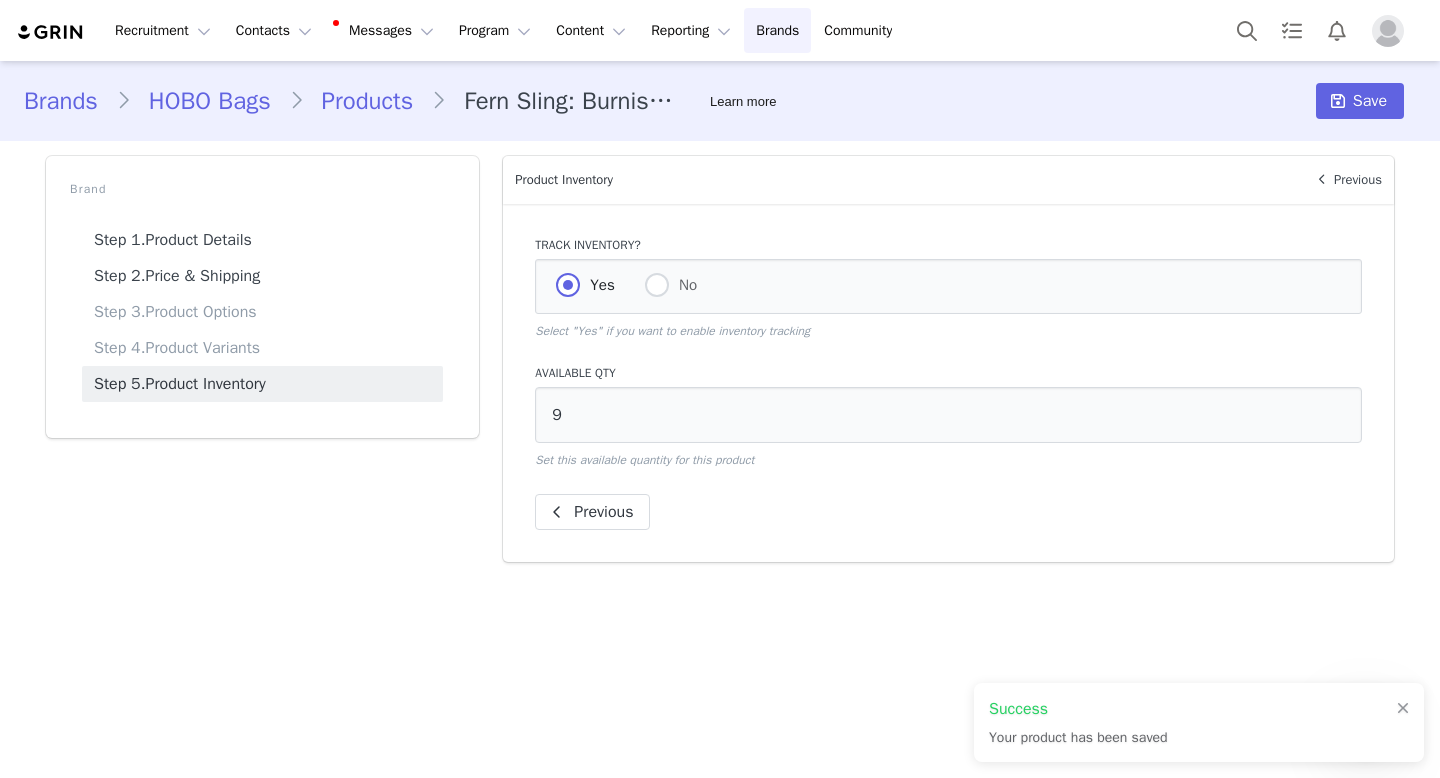 click on "Products" at bounding box center (368, 101) 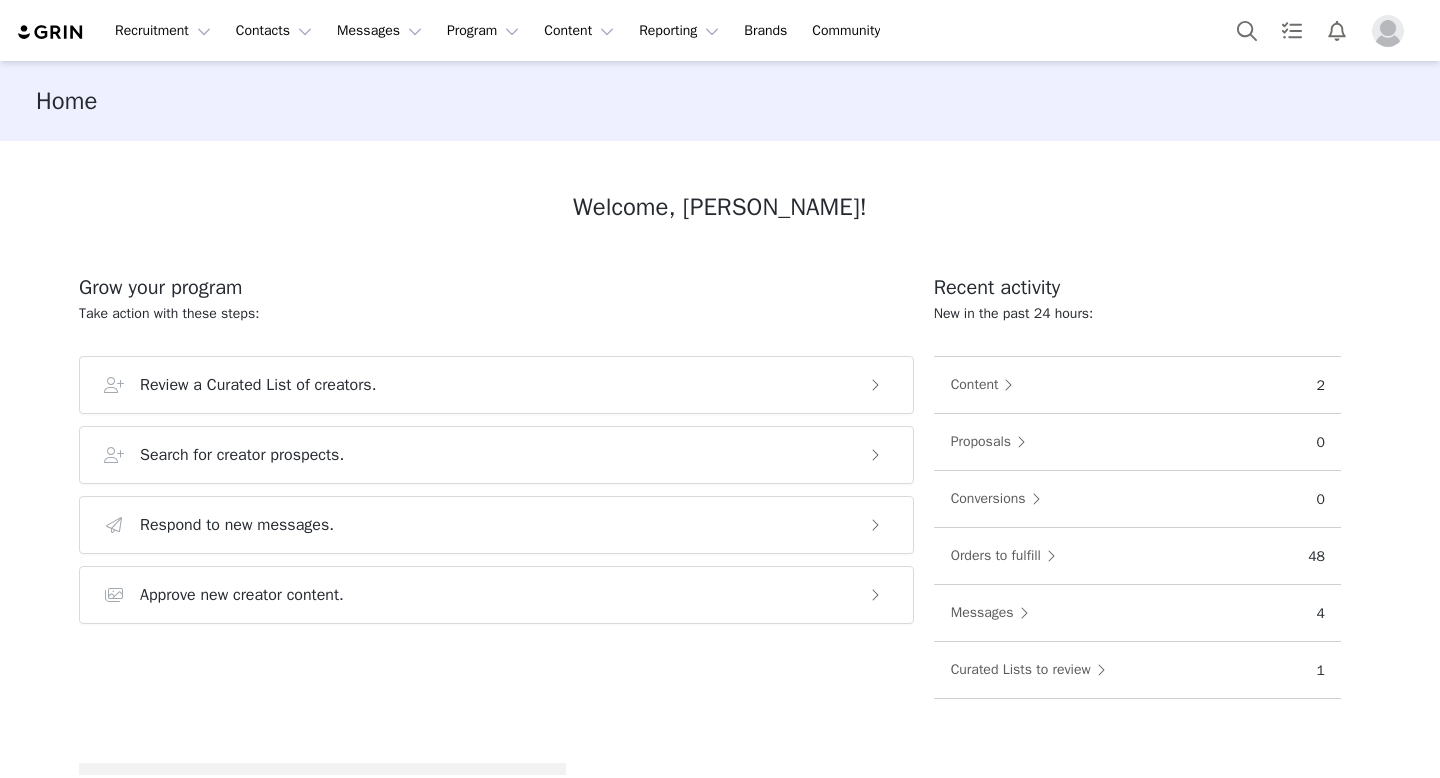 scroll, scrollTop: 0, scrollLeft: 0, axis: both 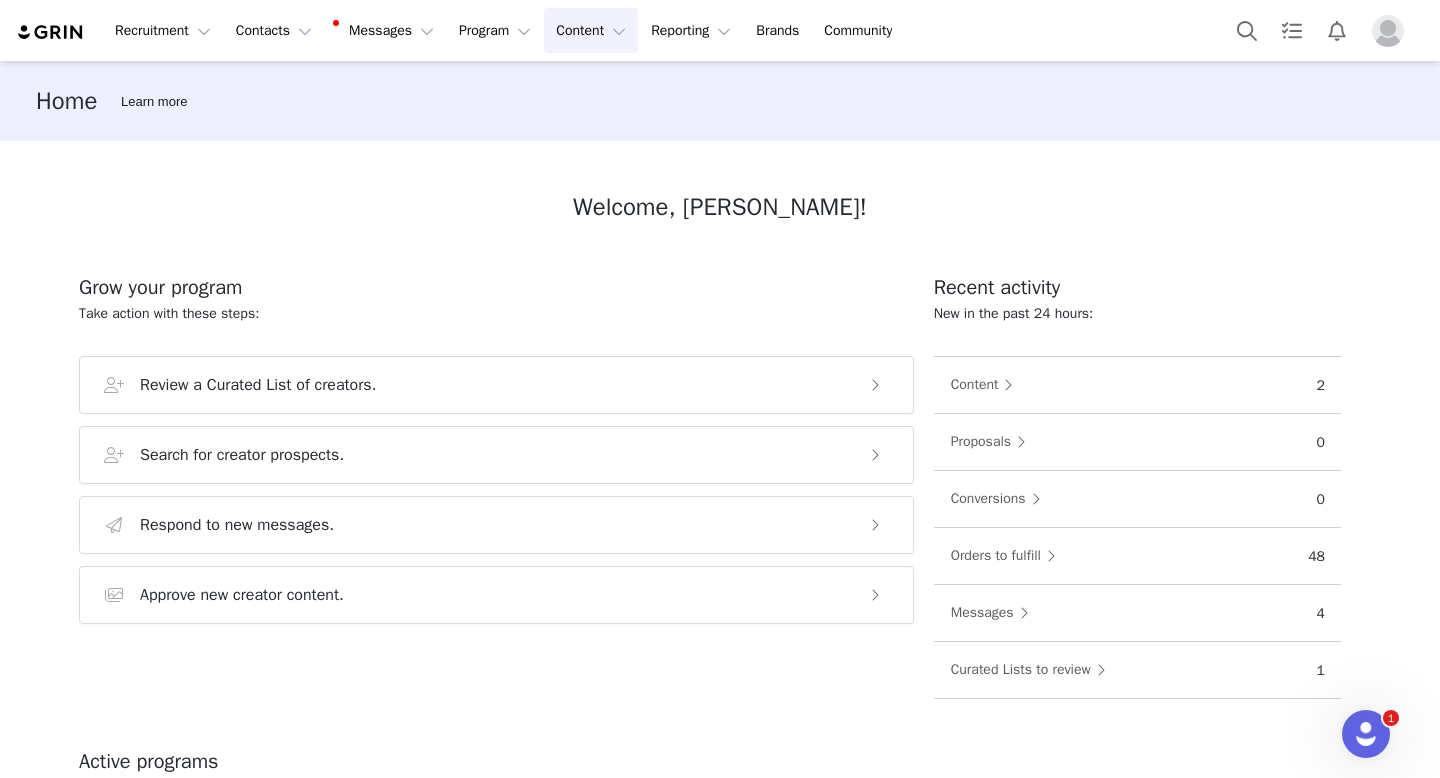 click on "Content Content" at bounding box center (591, 30) 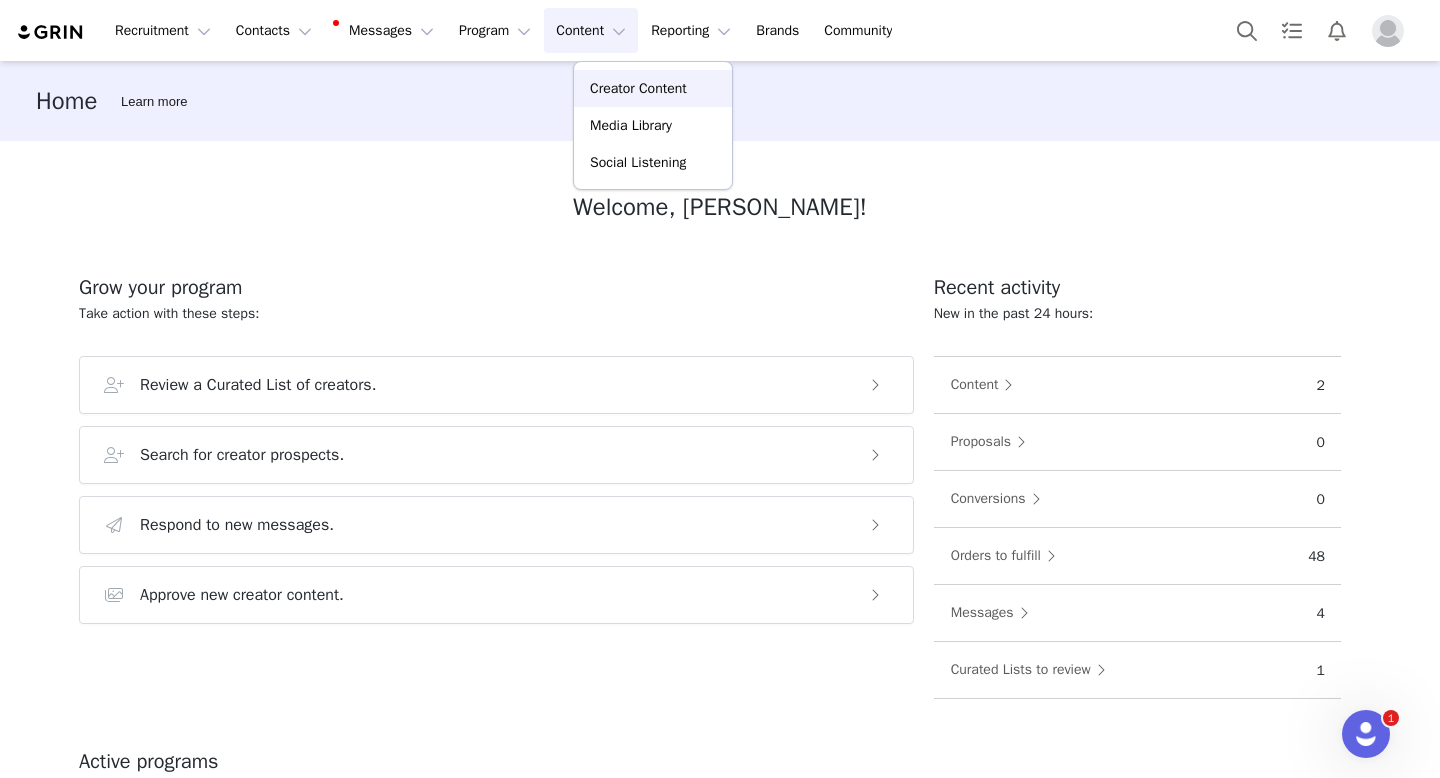 click on "Creator Content" at bounding box center [638, 88] 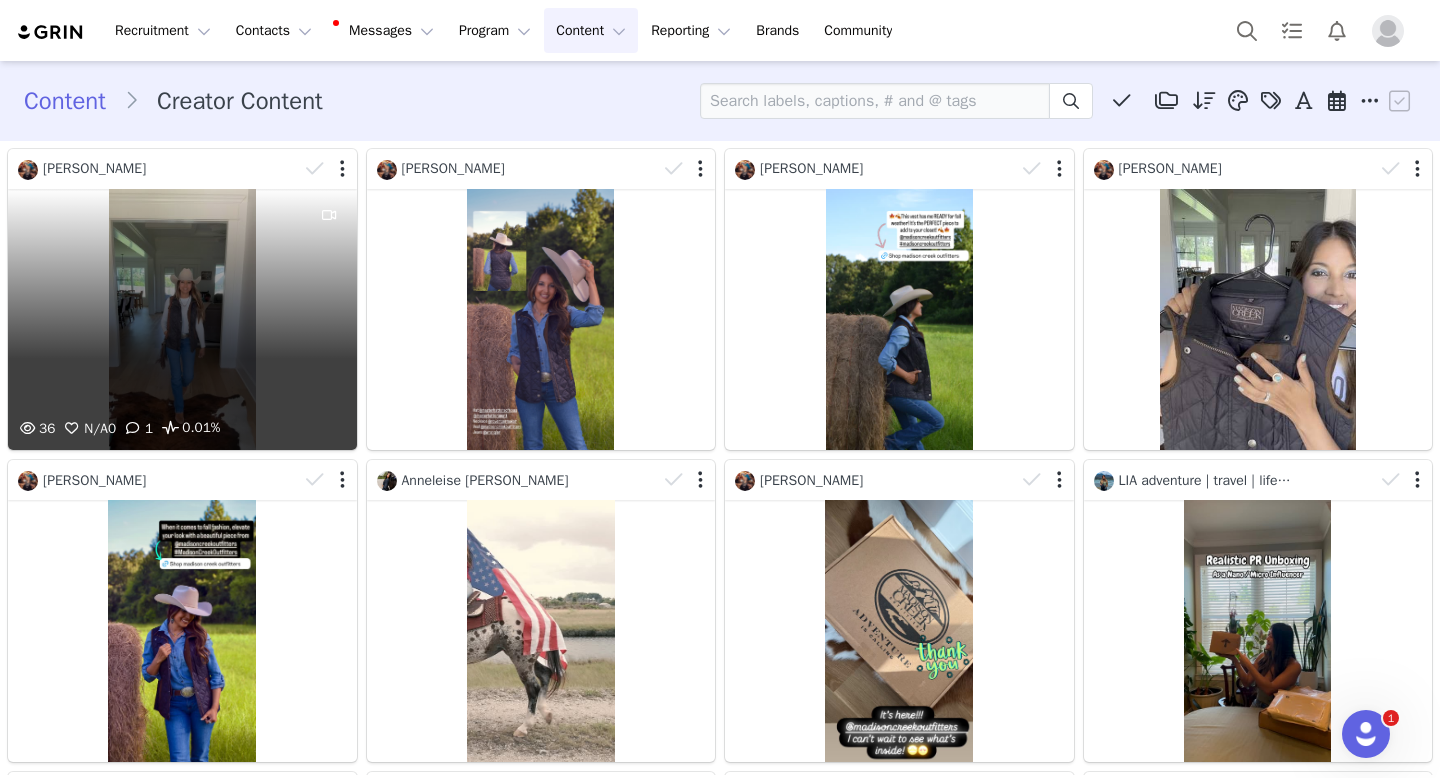 click on "36   N/A  0  1  0.01%" at bounding box center [182, 319] 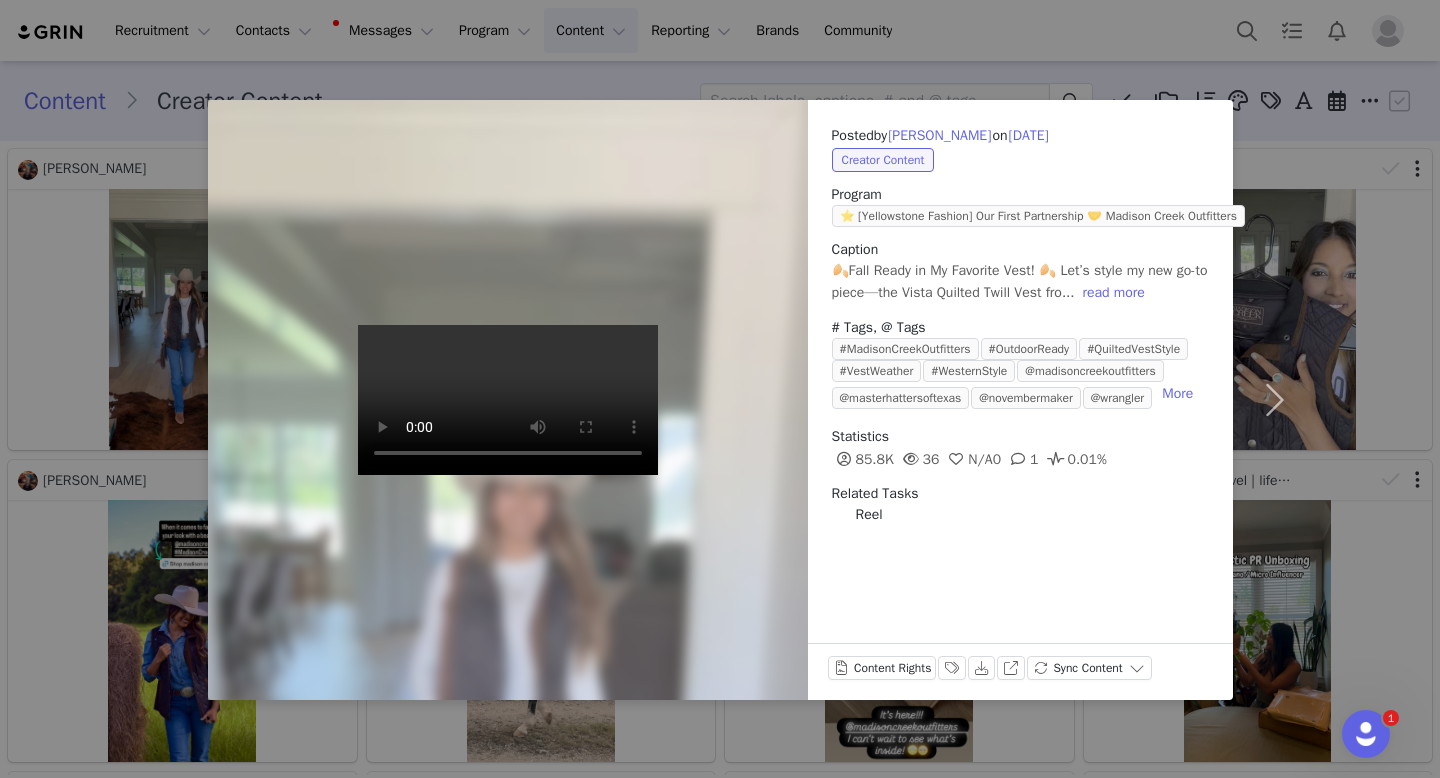 click on "Posted  by  [PERSON_NAME]  on  [DATE]  Creator Content  Program ⭐️ [Yellowstone Fashion] Our First Partnership 🤝 Madison Creek Outfitters Caption 🍂Fall Ready in My Favorite Vest! 🍂
Let’s style my new go-to piece—the Vista Quilted Twill Vest fro... read more # Tags, @ Tags  #MadisonCreekOutfitters   #OutdoorReady   #QuiltedVestStyle   #VestWeather   #WesternStyle   @madisoncreekoutfitters   @masterhattersoftexas   @novembermaker   @wrangler  More     Statistics 85.8K  36   N/A  0  1  0.01%  Related Tasks Reel     Content Rights Labels & Tags Download View on Instagram Sync Content" at bounding box center [720, 389] 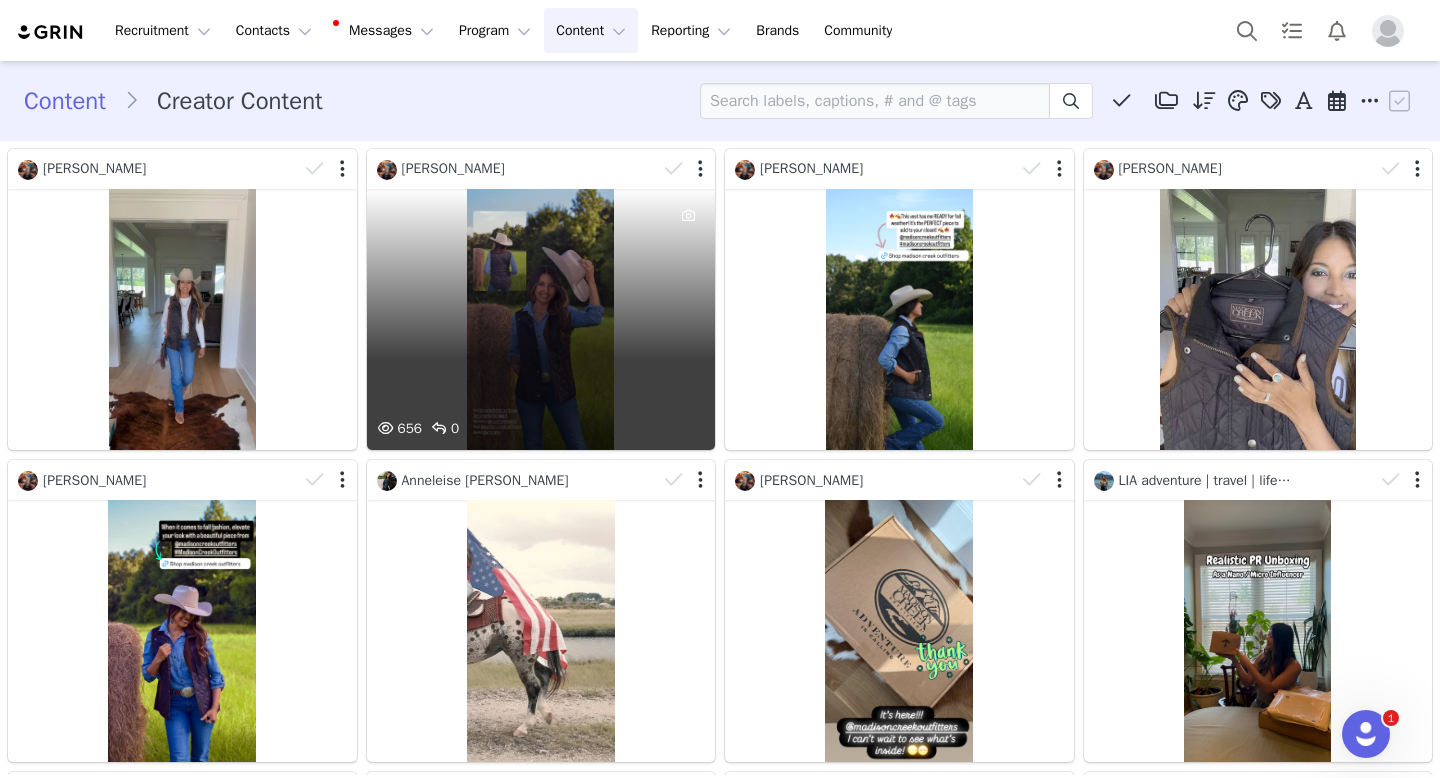 click on "656  0" at bounding box center [541, 319] 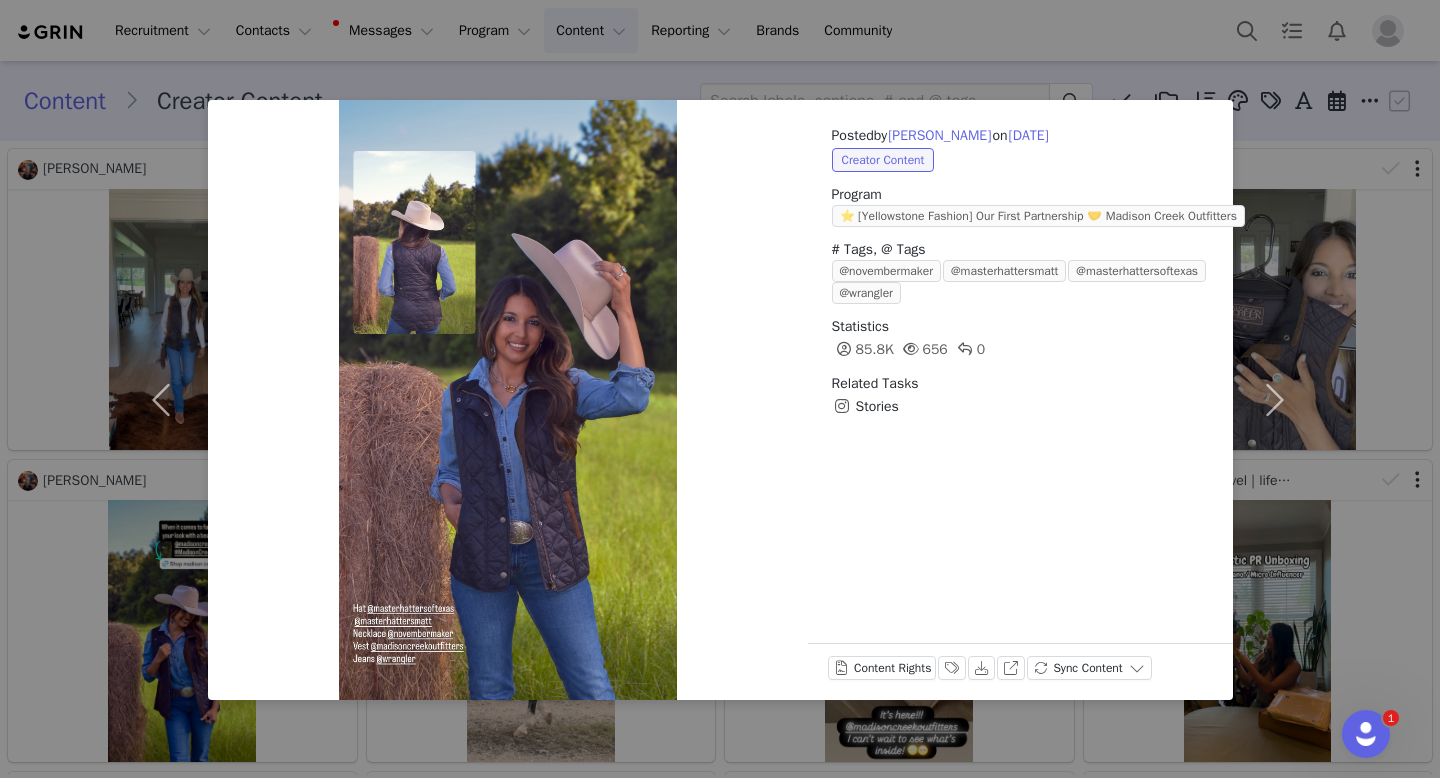 click on "Posted  by  [PERSON_NAME]  on  [DATE]  Creator Content  Program ⭐️ [Yellowstone Fashion] Our First Partnership 🤝 Madison Creek Outfitters # Tags, @ Tags  @novembermaker   @masterhattersmatt   @masterhattersoftexas   @wrangler      Statistics 85.8K  656  0  Related Tasks Stories     Content Rights Labels & Tags Download View on Instagram Sync Content" at bounding box center (720, 389) 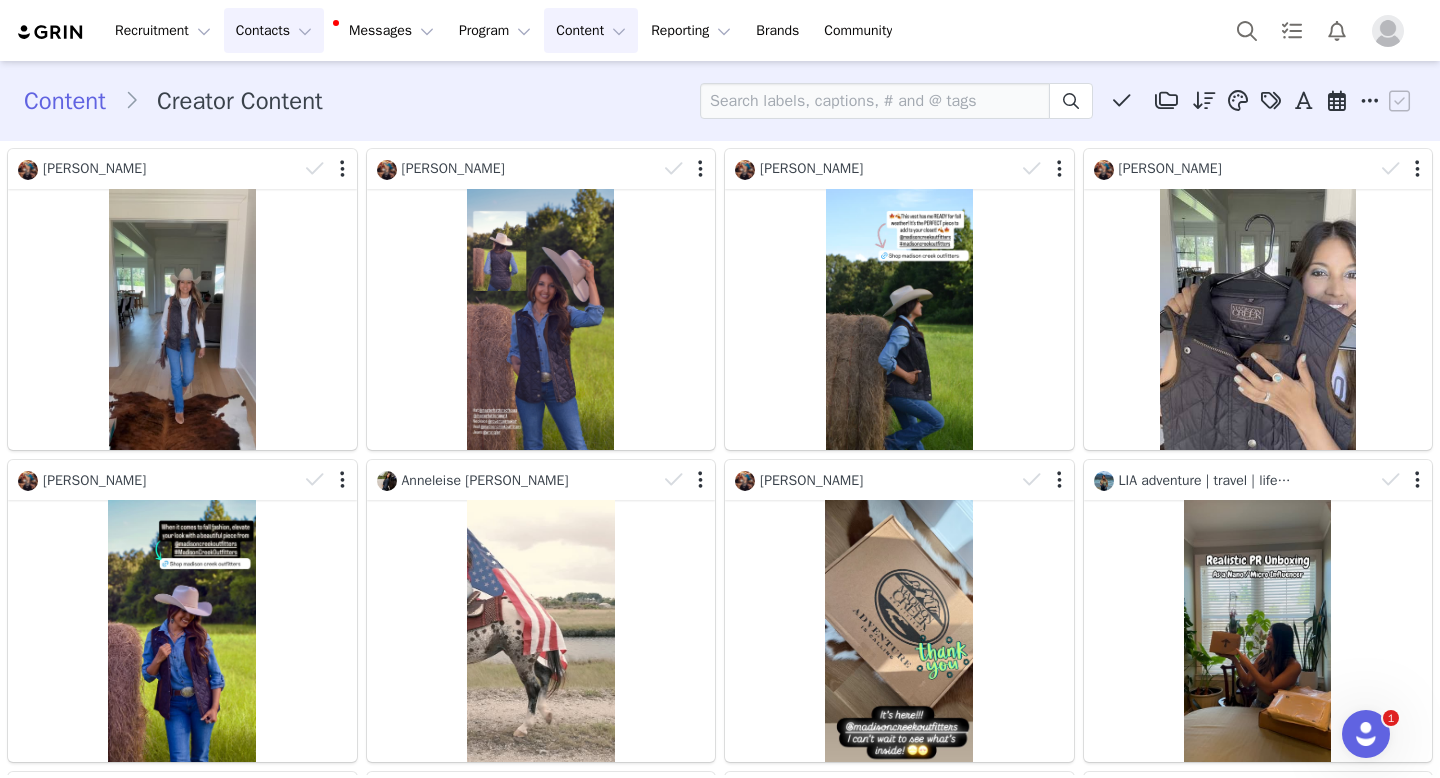 click on "Contacts Contacts" at bounding box center (274, 30) 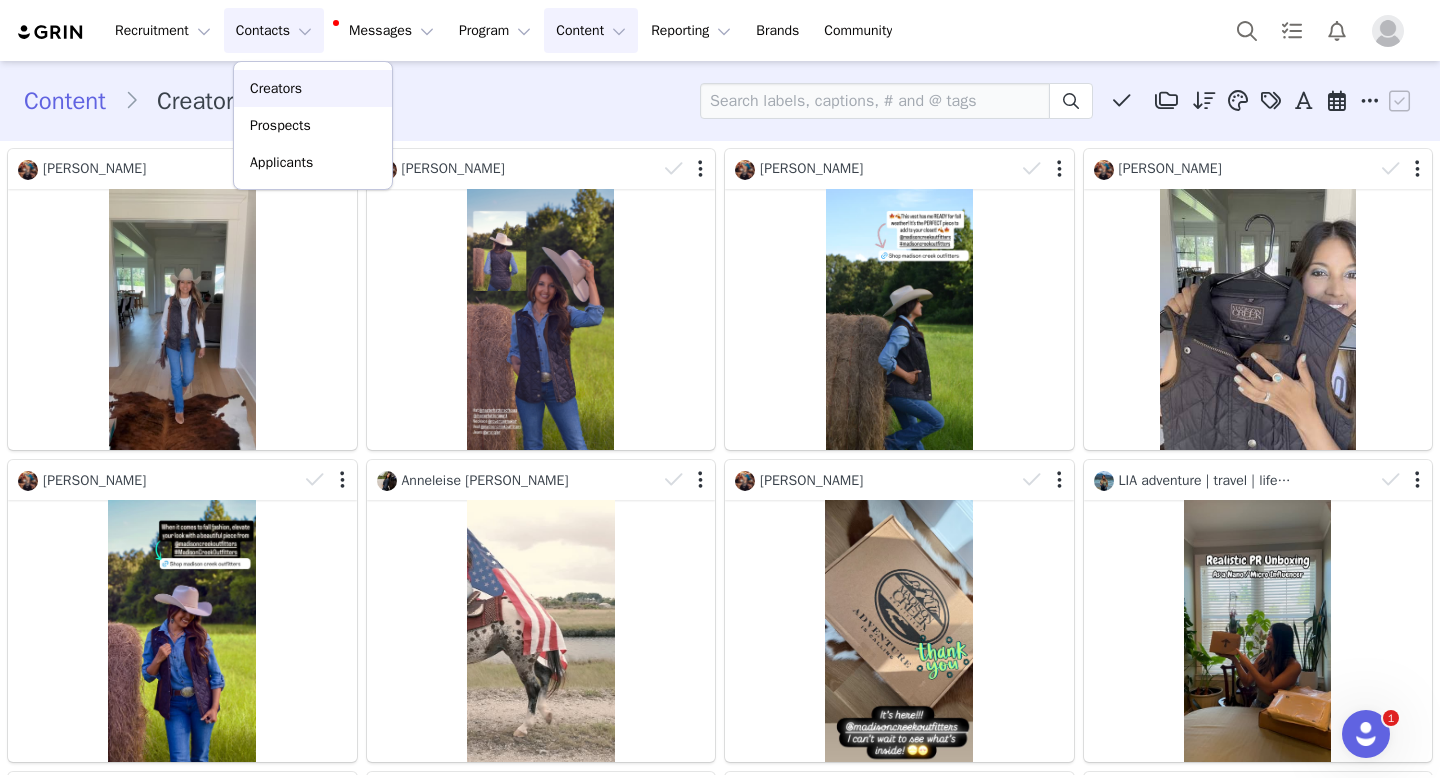 click on "Creators" at bounding box center [276, 88] 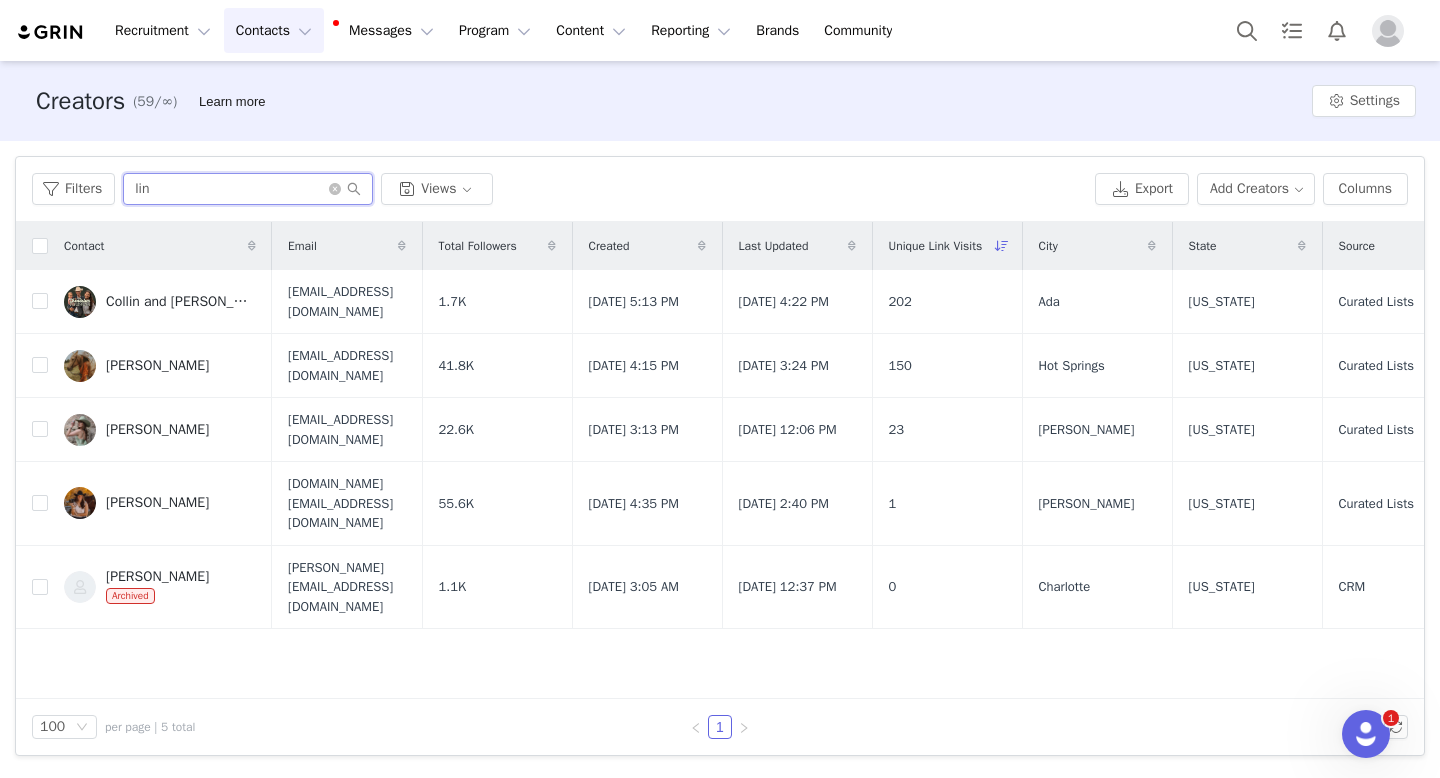 click on "lin" at bounding box center [248, 189] 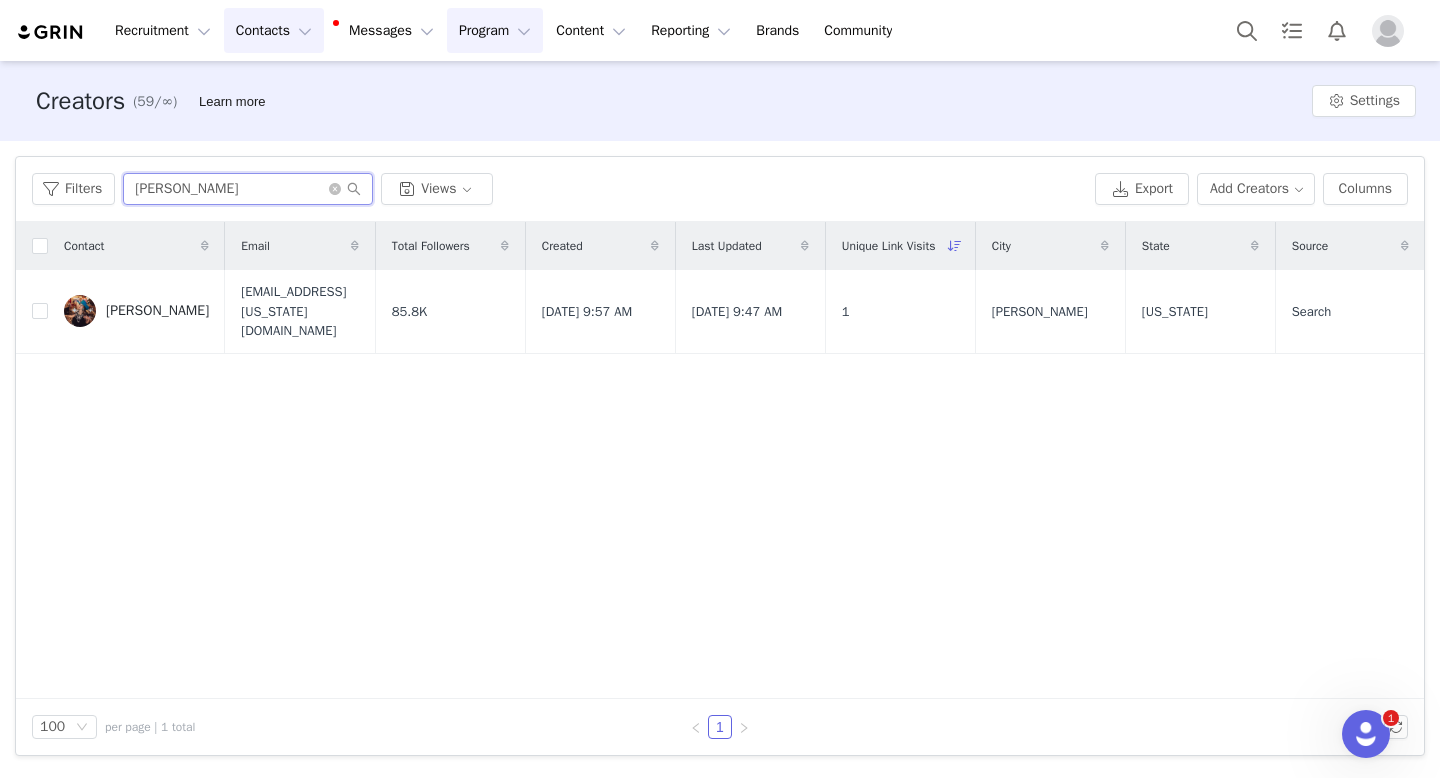 type on "[PERSON_NAME]" 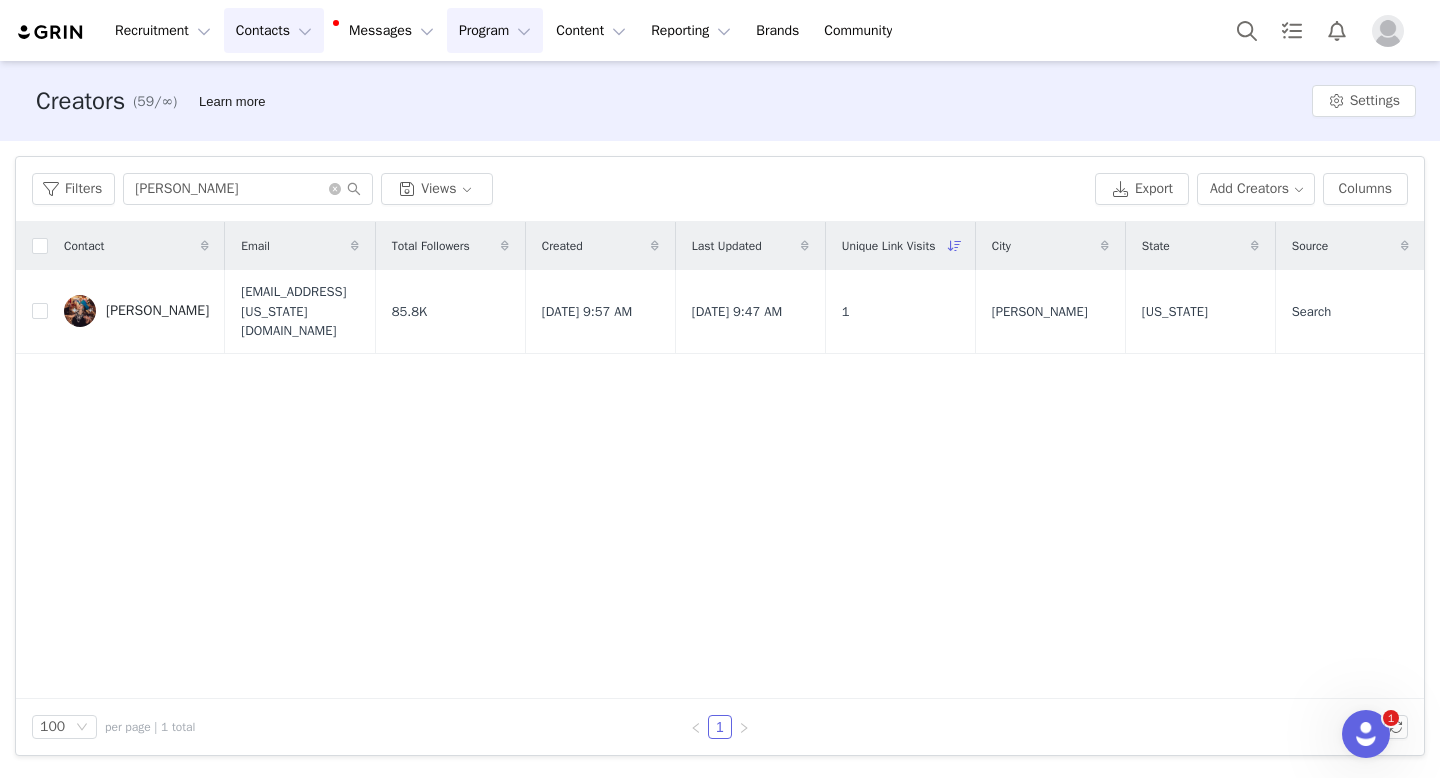 click on "Program Program" at bounding box center [495, 30] 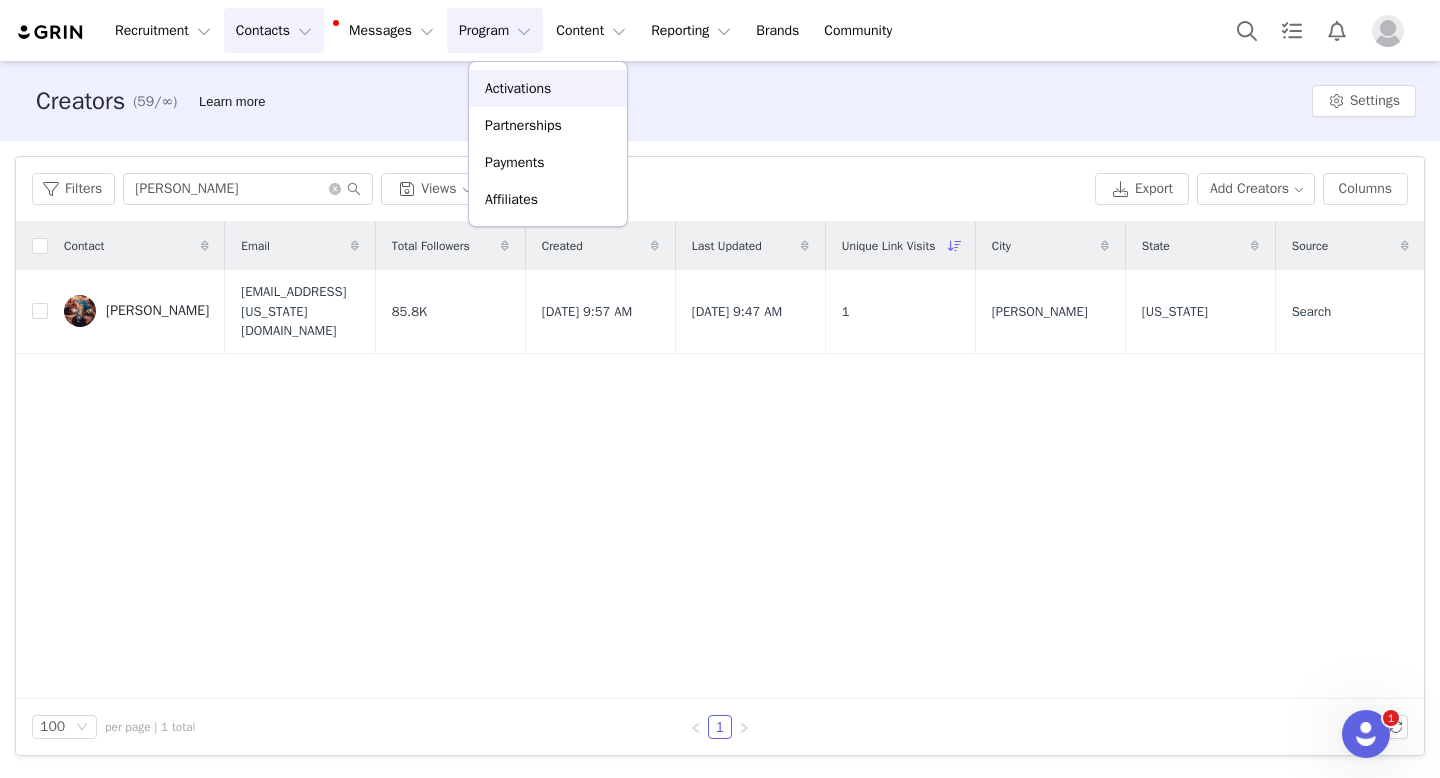 click on "Activations" at bounding box center (518, 88) 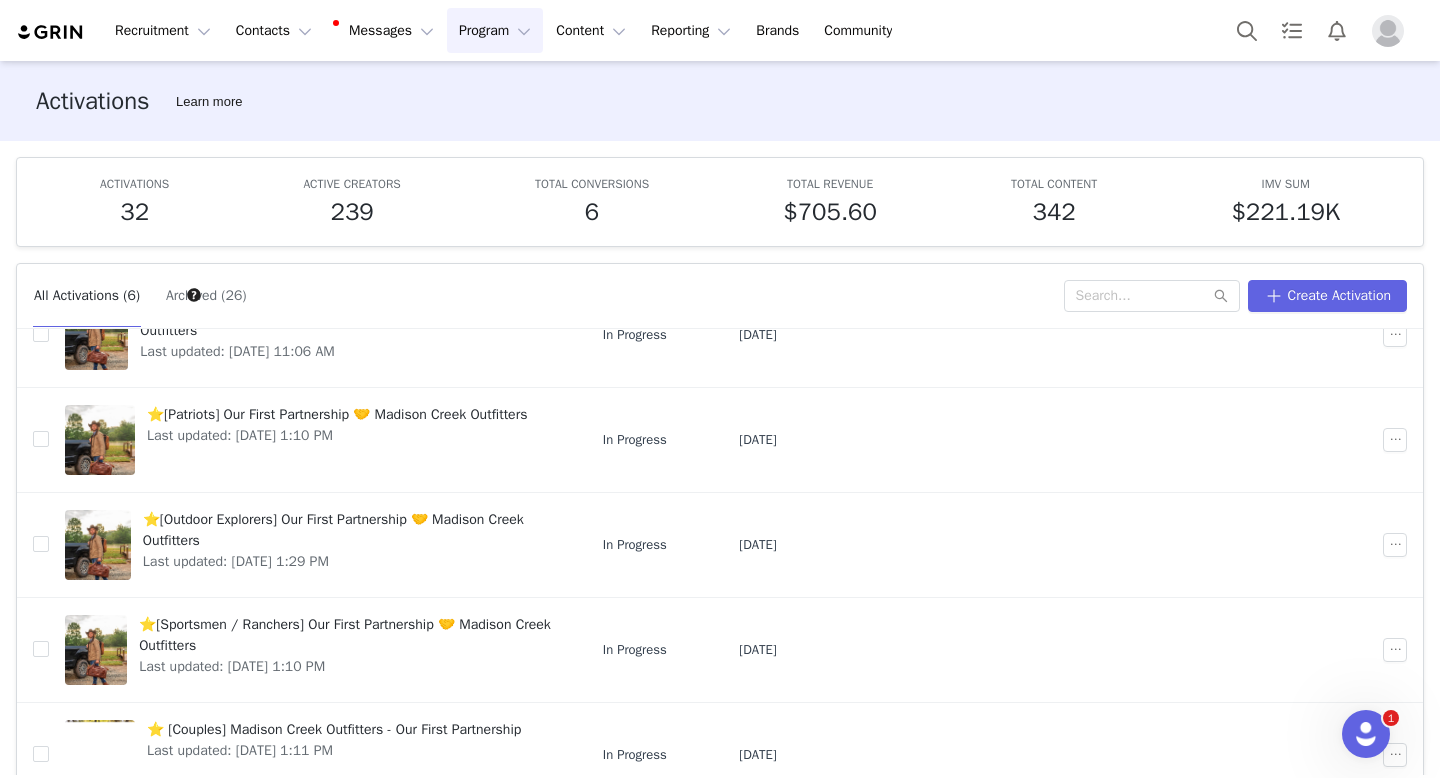 scroll, scrollTop: 0, scrollLeft: 0, axis: both 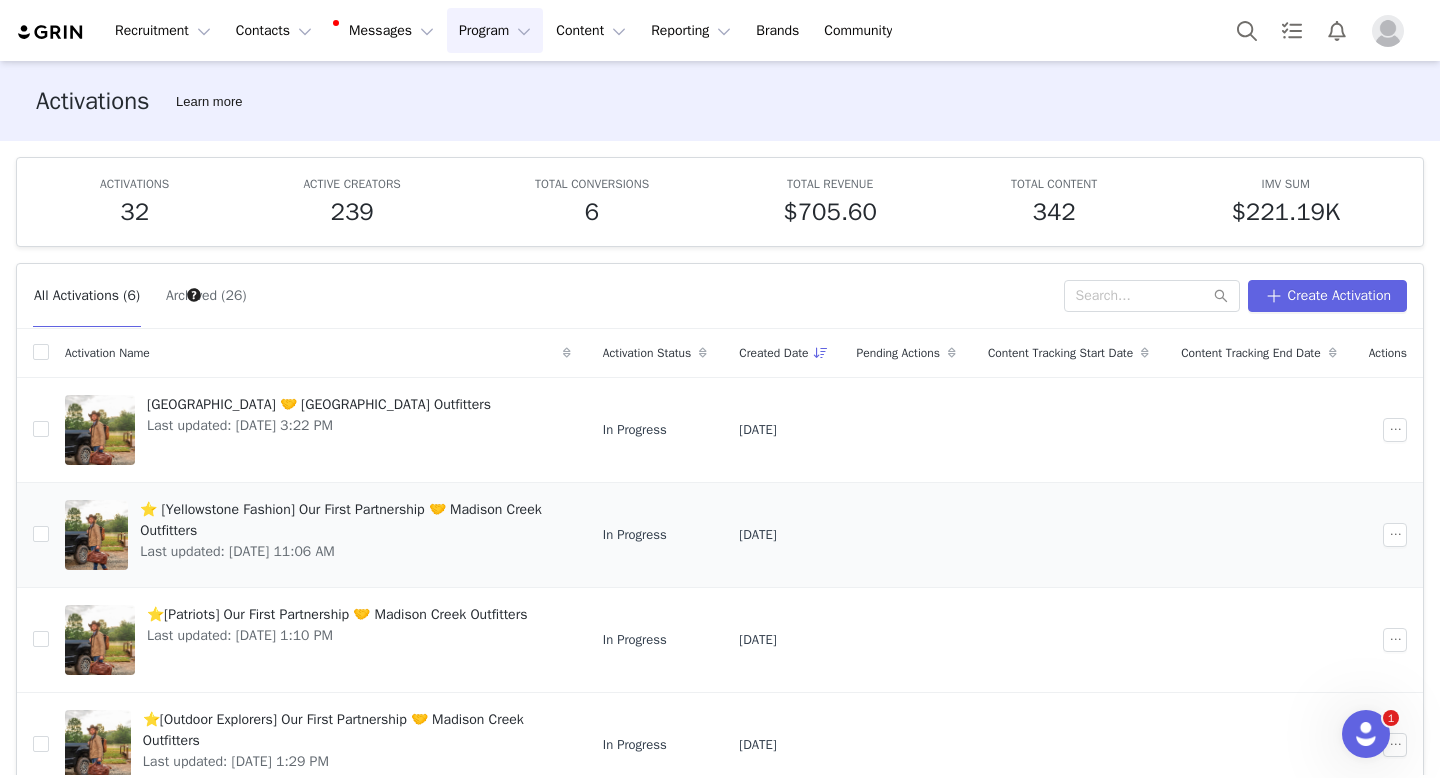 click on "⭐️ [Yellowstone Fashion] Our First Partnership 🤝 Madison Creek Outfitters" at bounding box center [349, 520] 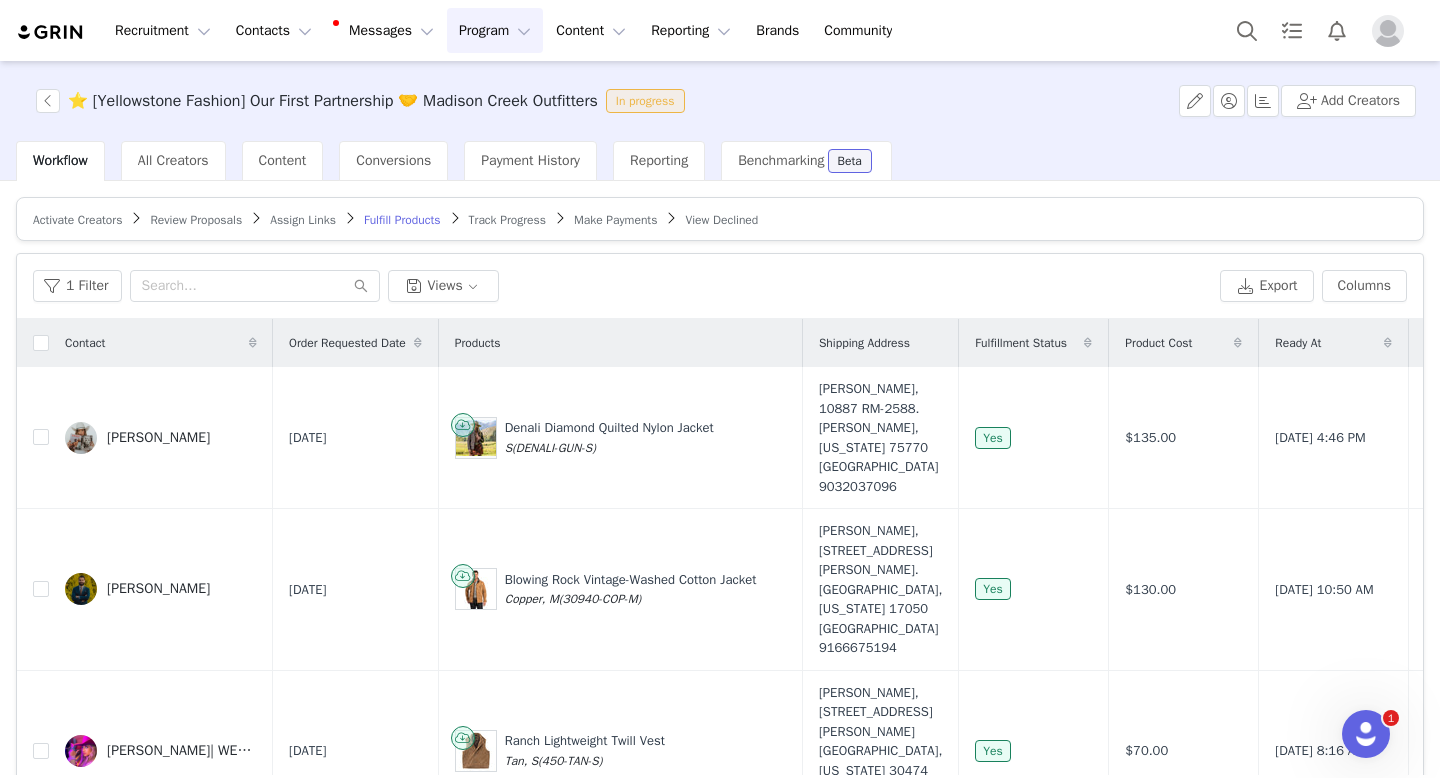 scroll, scrollTop: 2037, scrollLeft: 0, axis: vertical 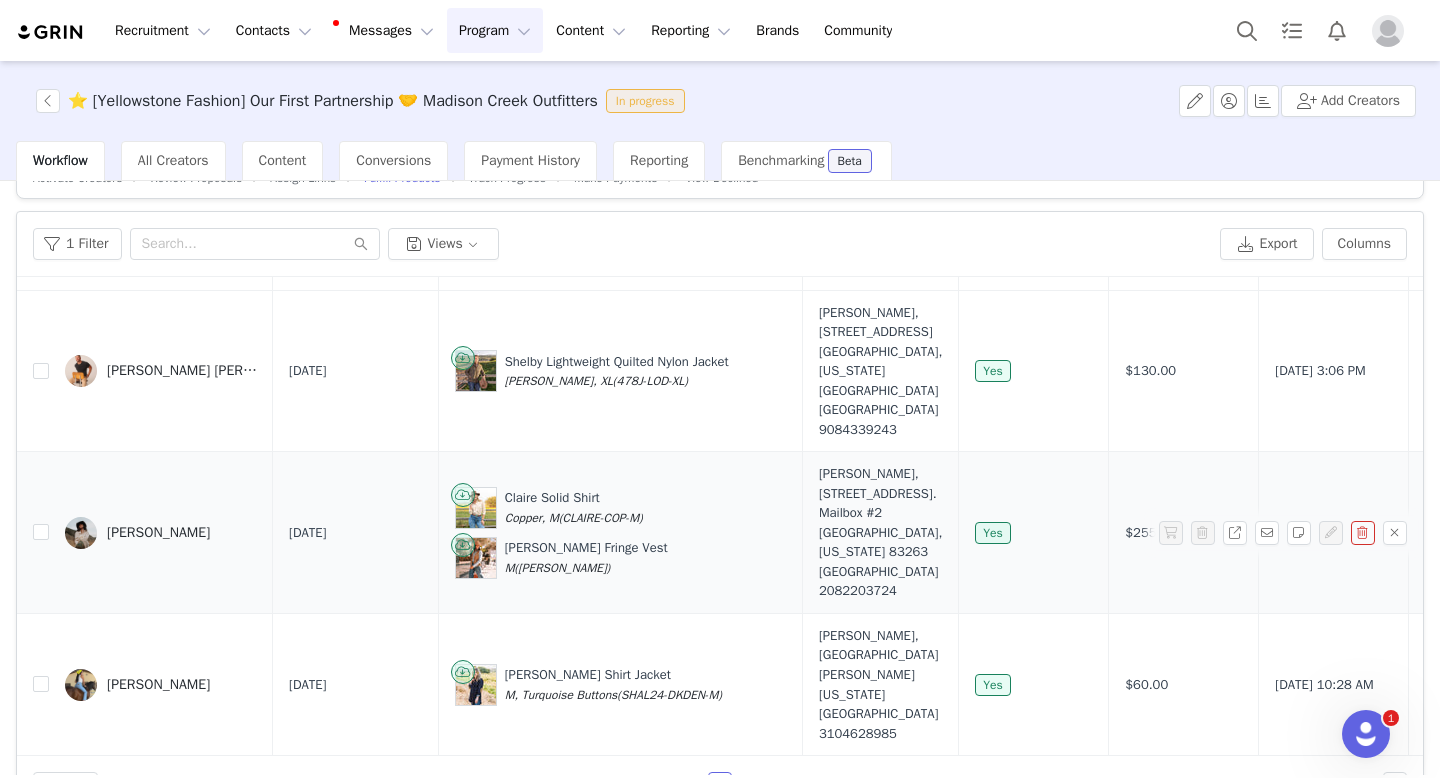 click on "[PERSON_NAME]" at bounding box center (158, 533) 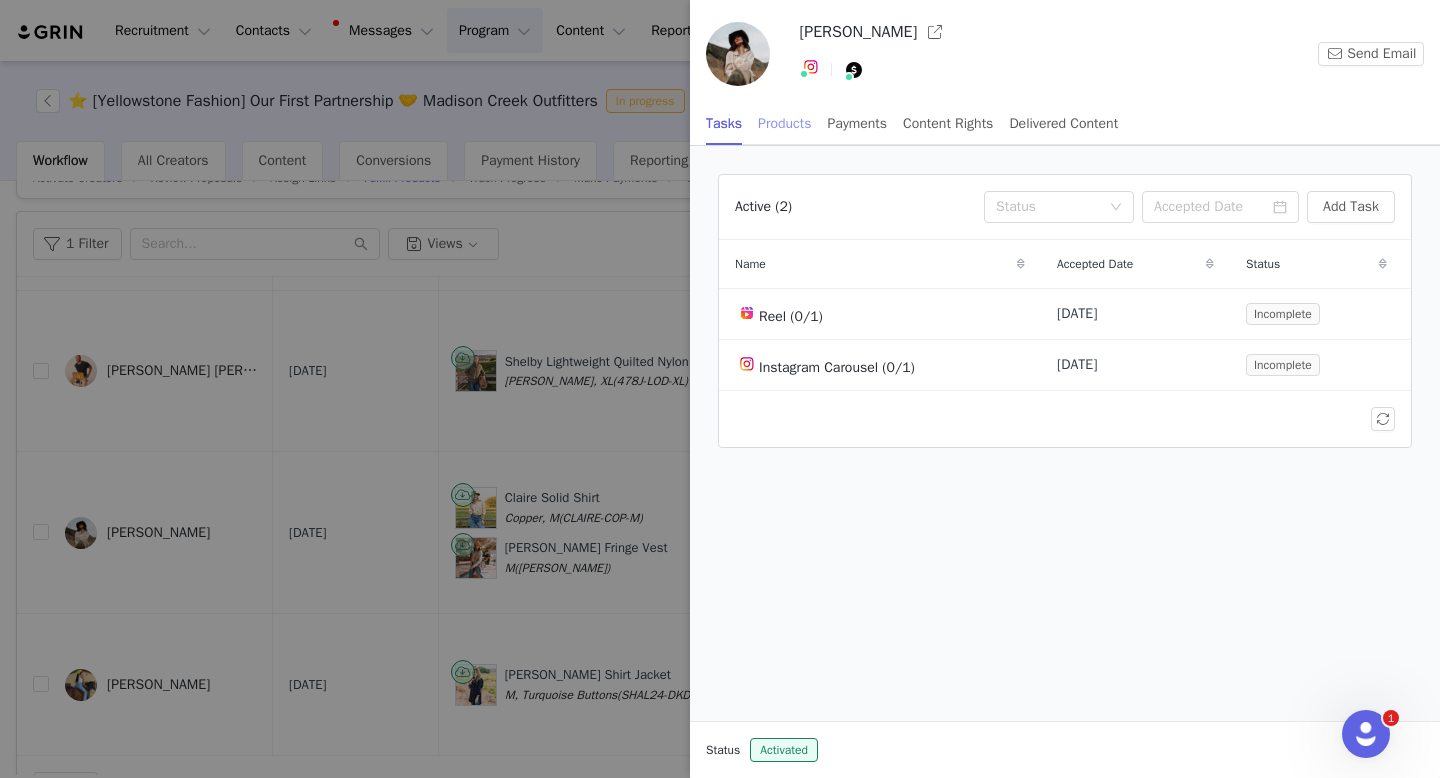 click on "Products" at bounding box center (784, 123) 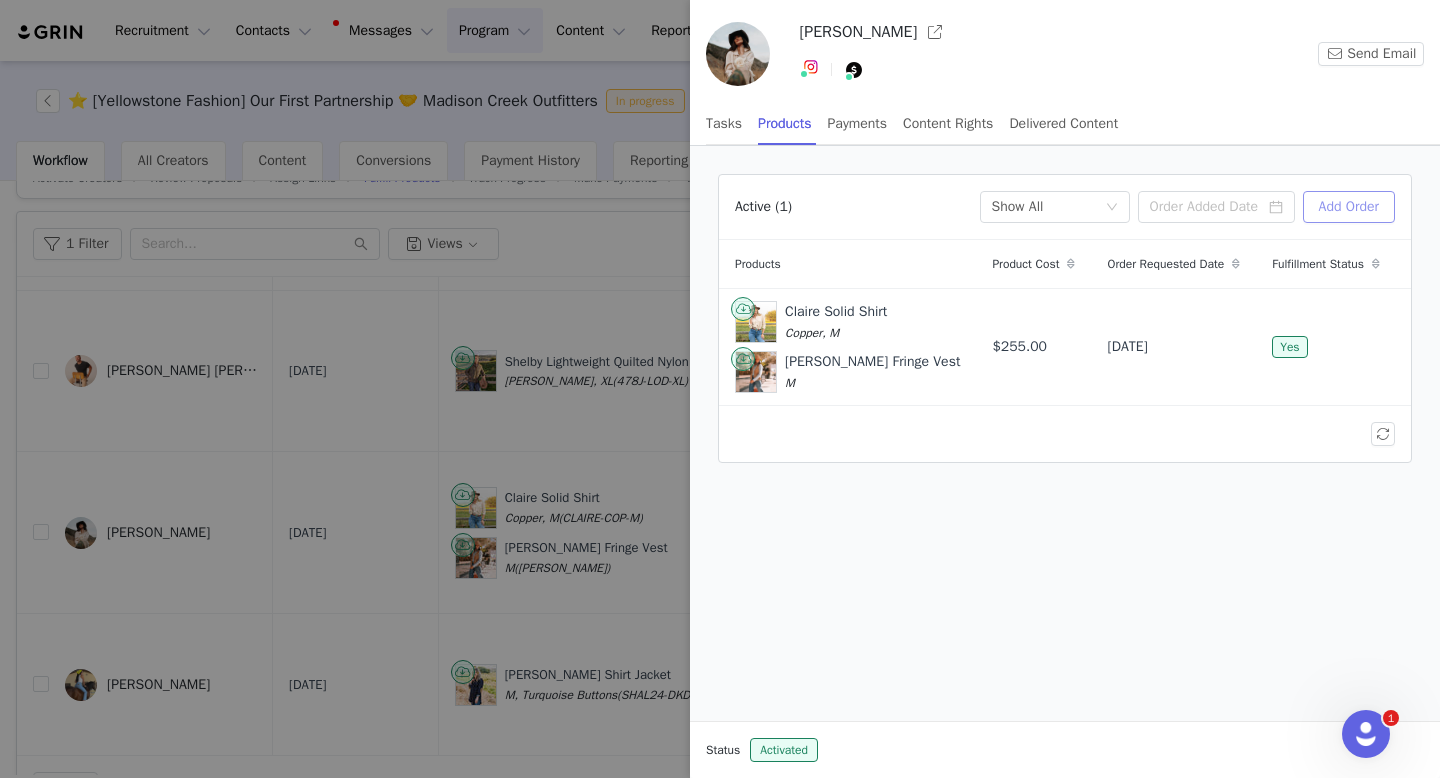 click on "Add Order" at bounding box center [1349, 207] 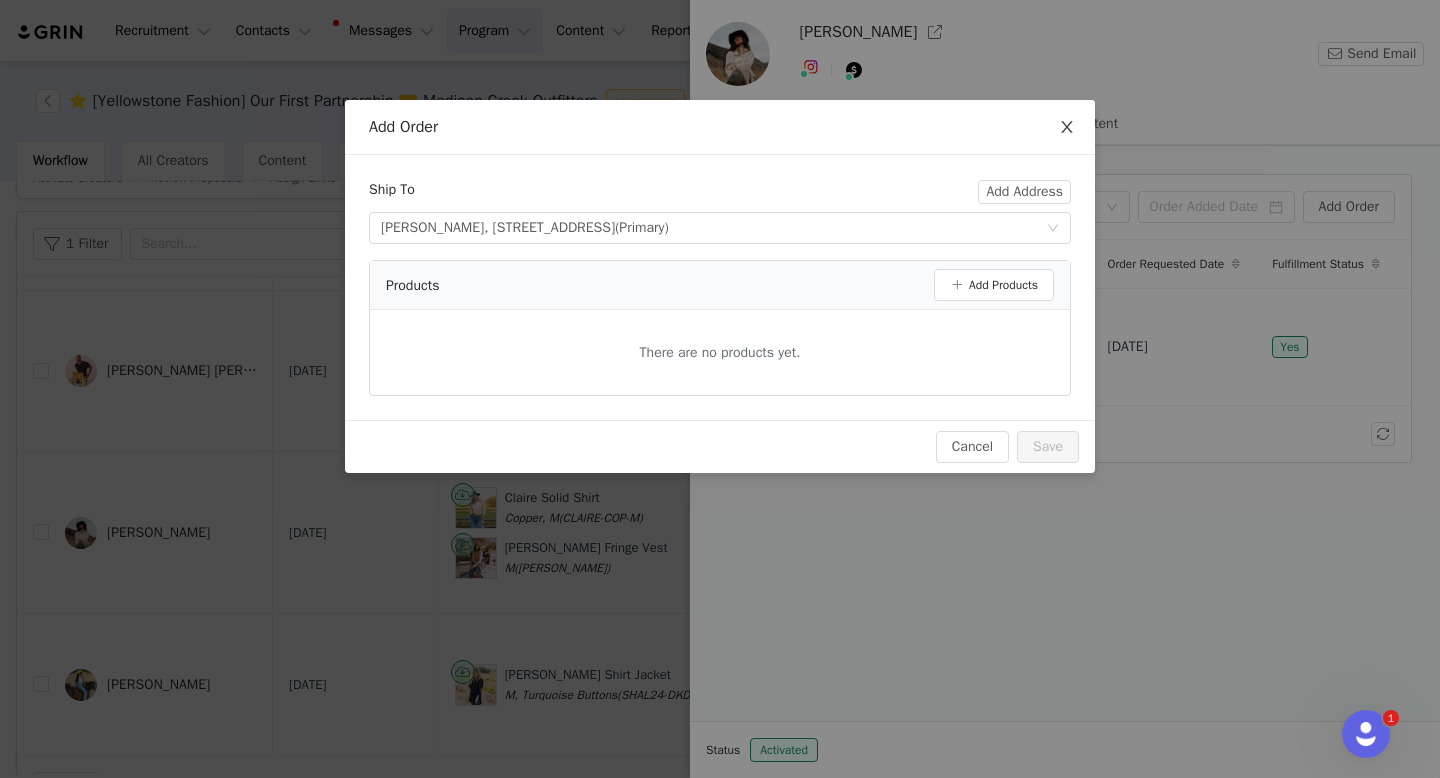 click 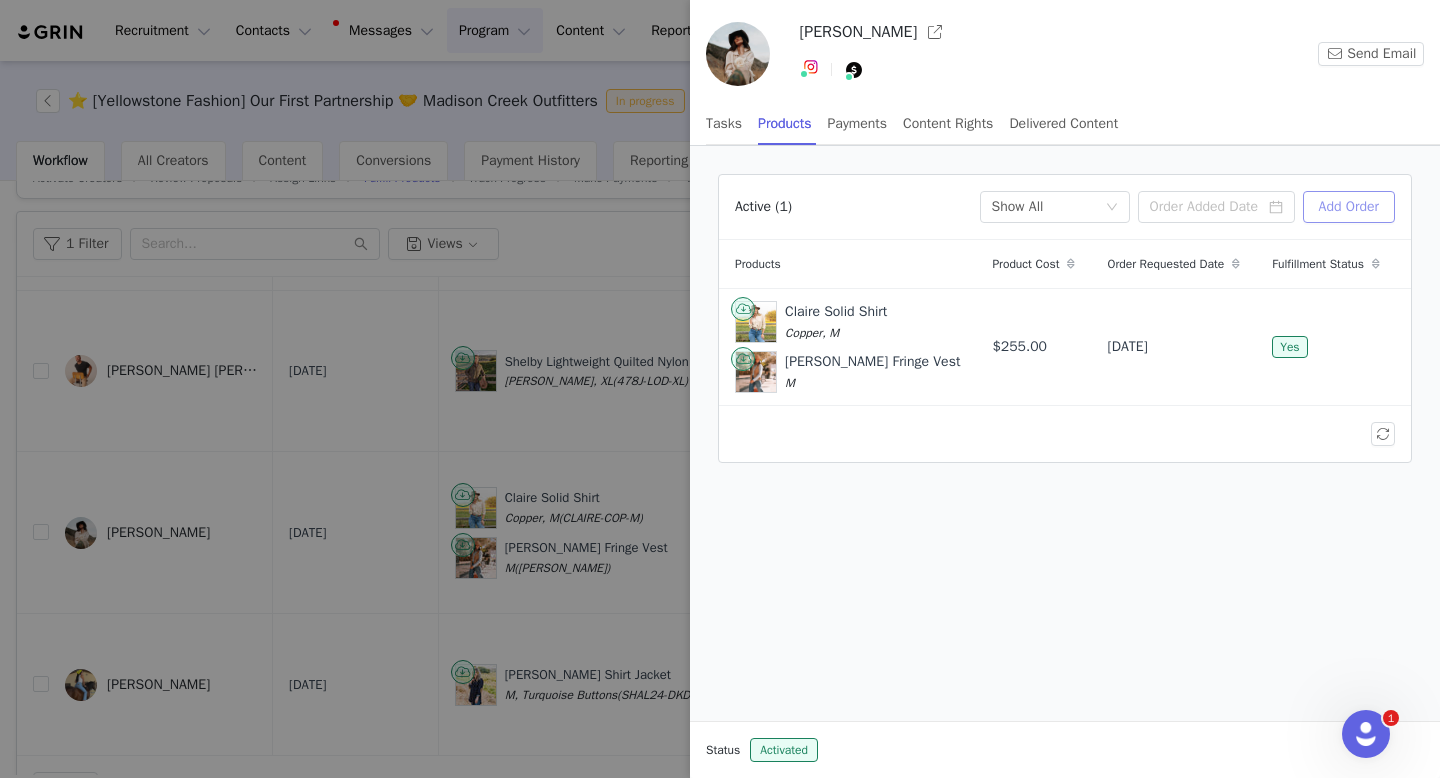 click on "Add Order" at bounding box center [1349, 207] 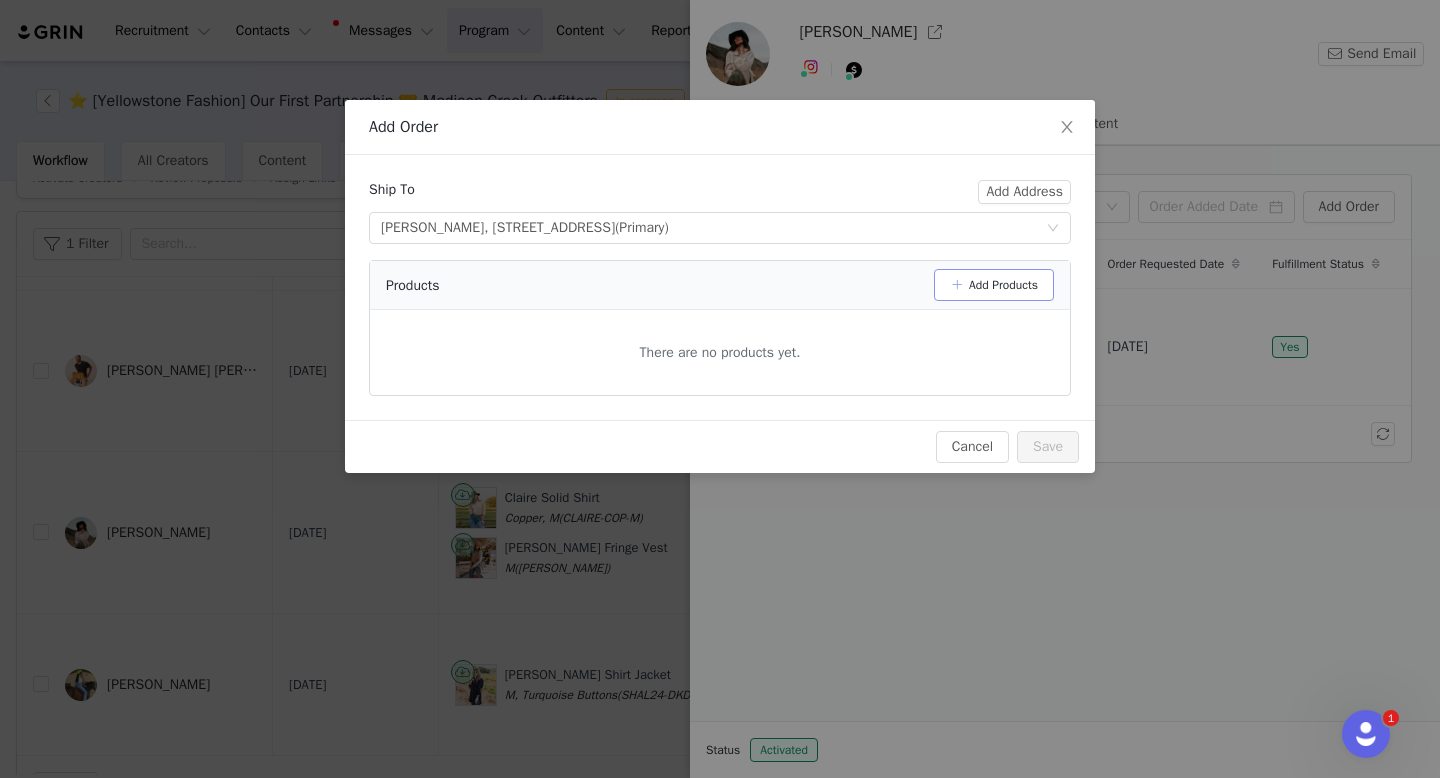click on "Add Products" at bounding box center [994, 285] 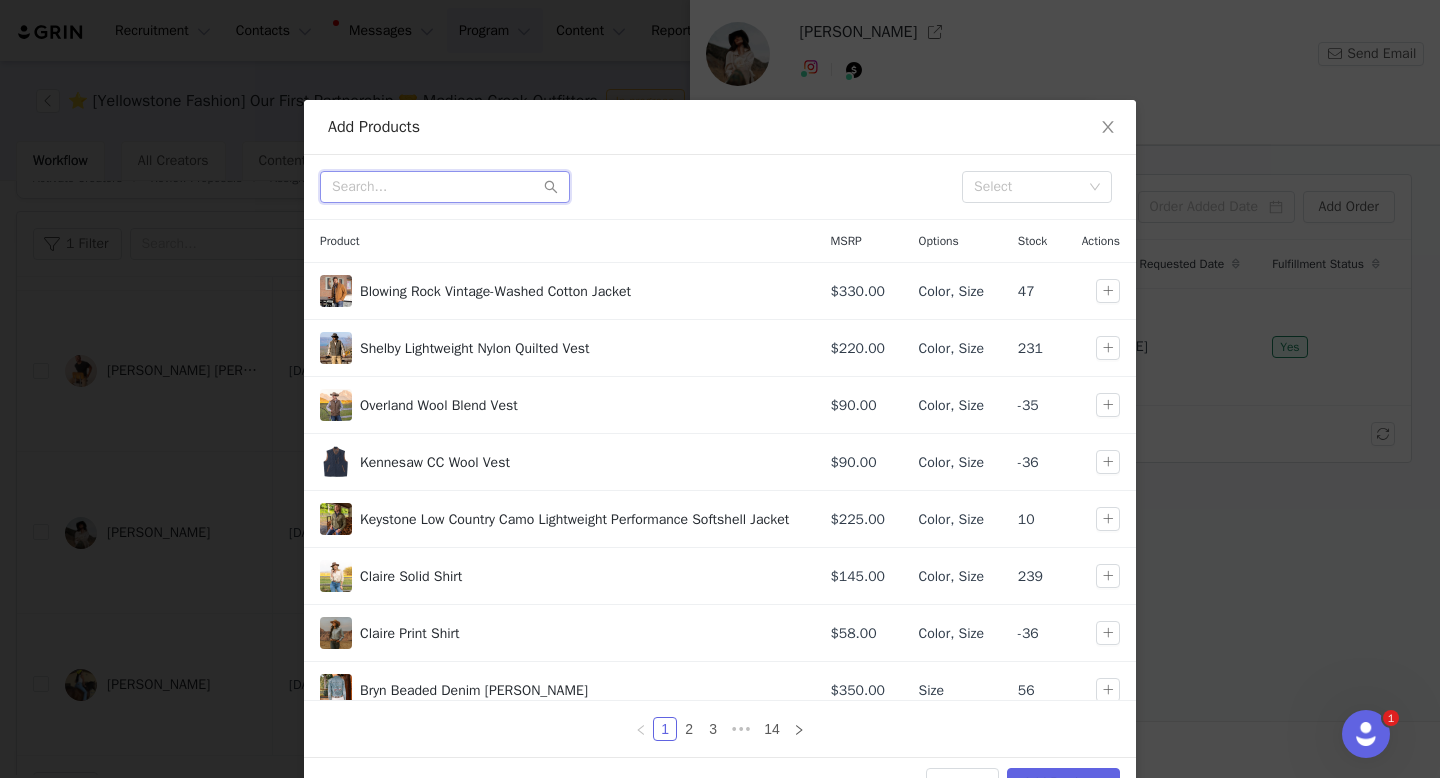click at bounding box center [445, 187] 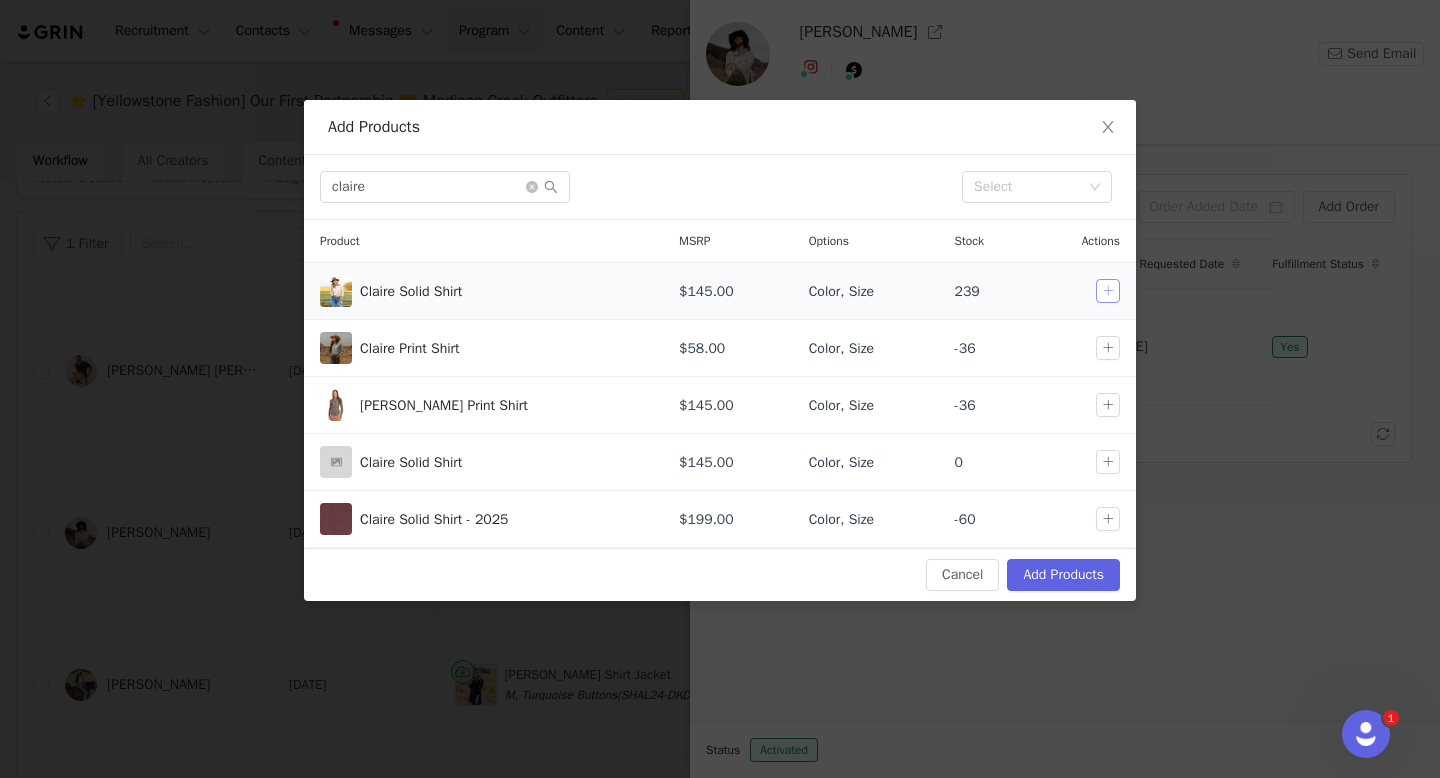 click at bounding box center (1108, 291) 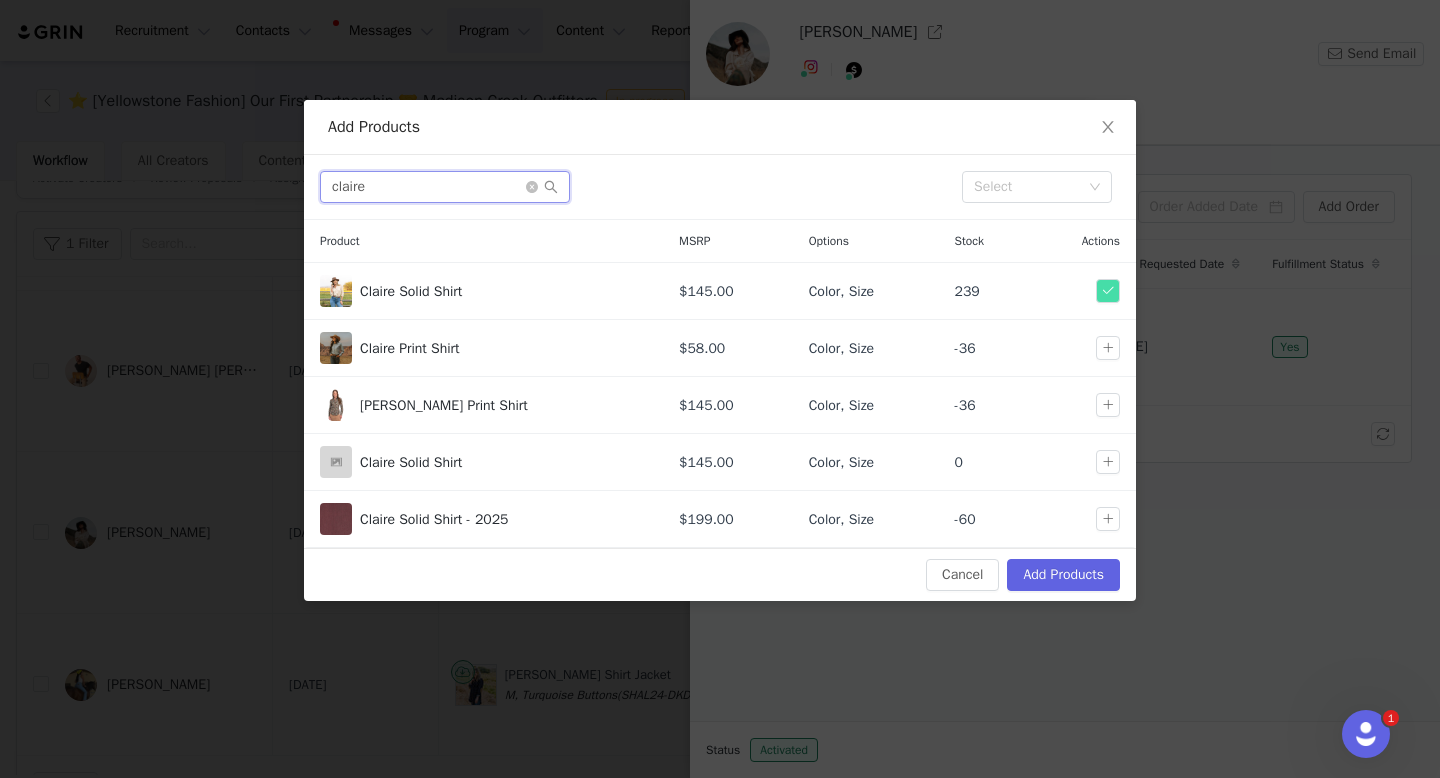 click on "claire" at bounding box center [445, 187] 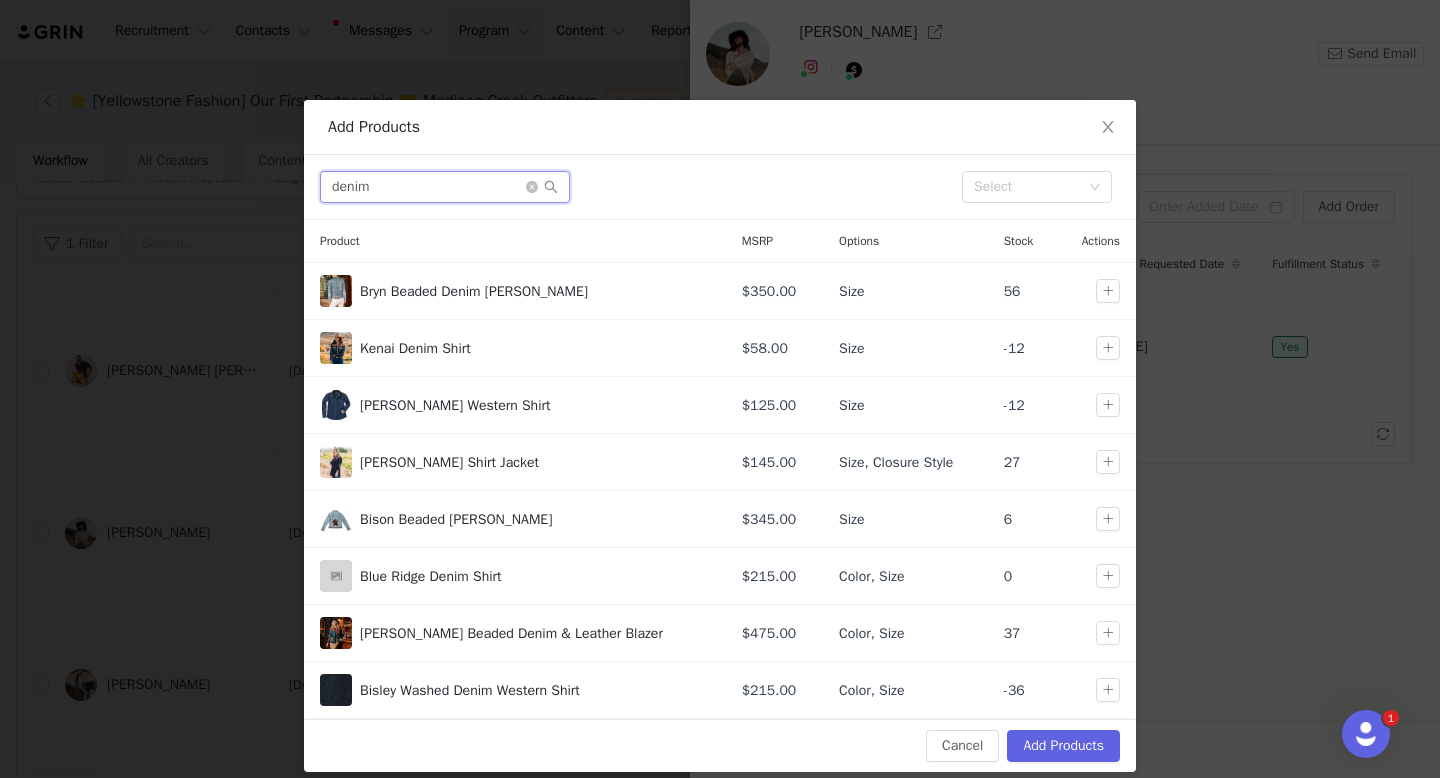 type on "denim" 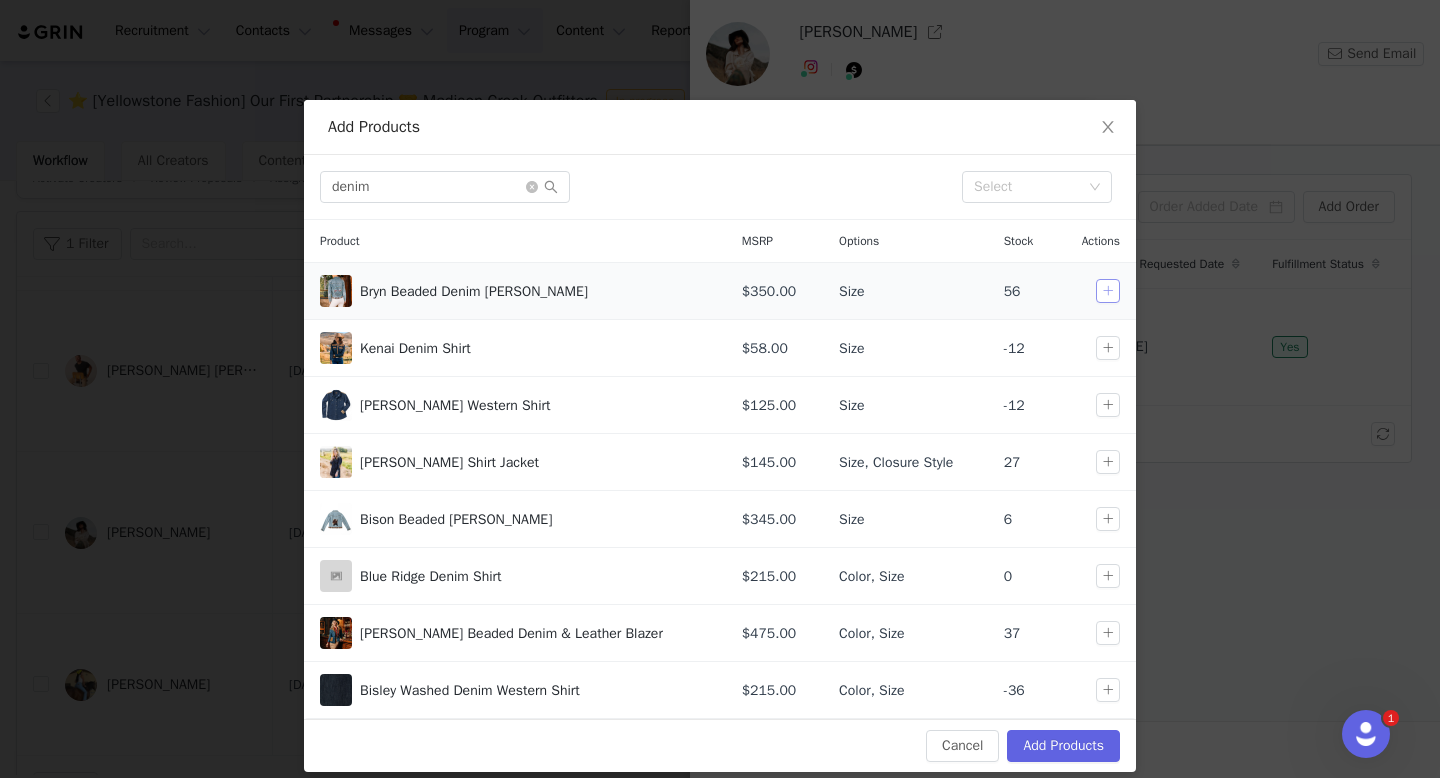 click at bounding box center [1108, 291] 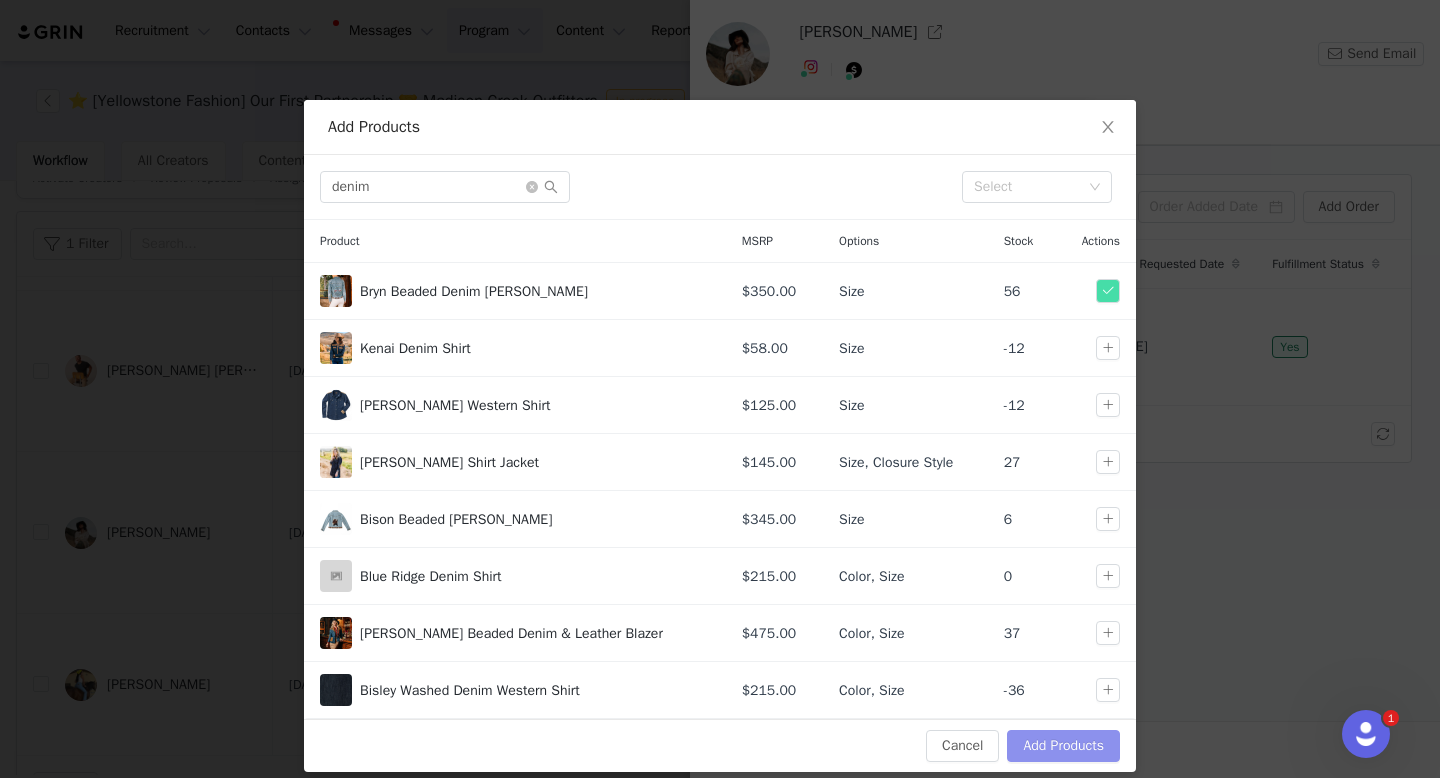click on "Add Products" at bounding box center (1063, 746) 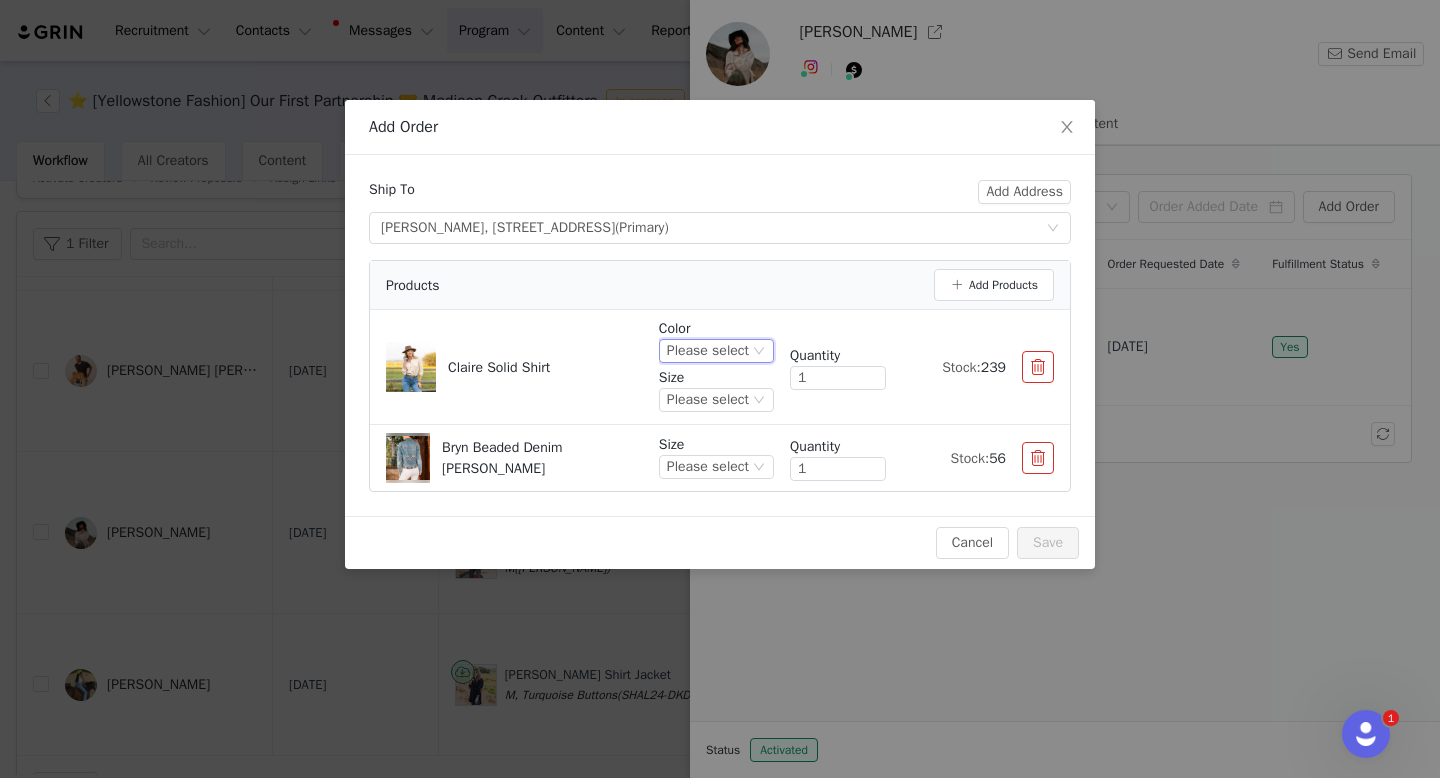 click on "Please select" at bounding box center (708, 351) 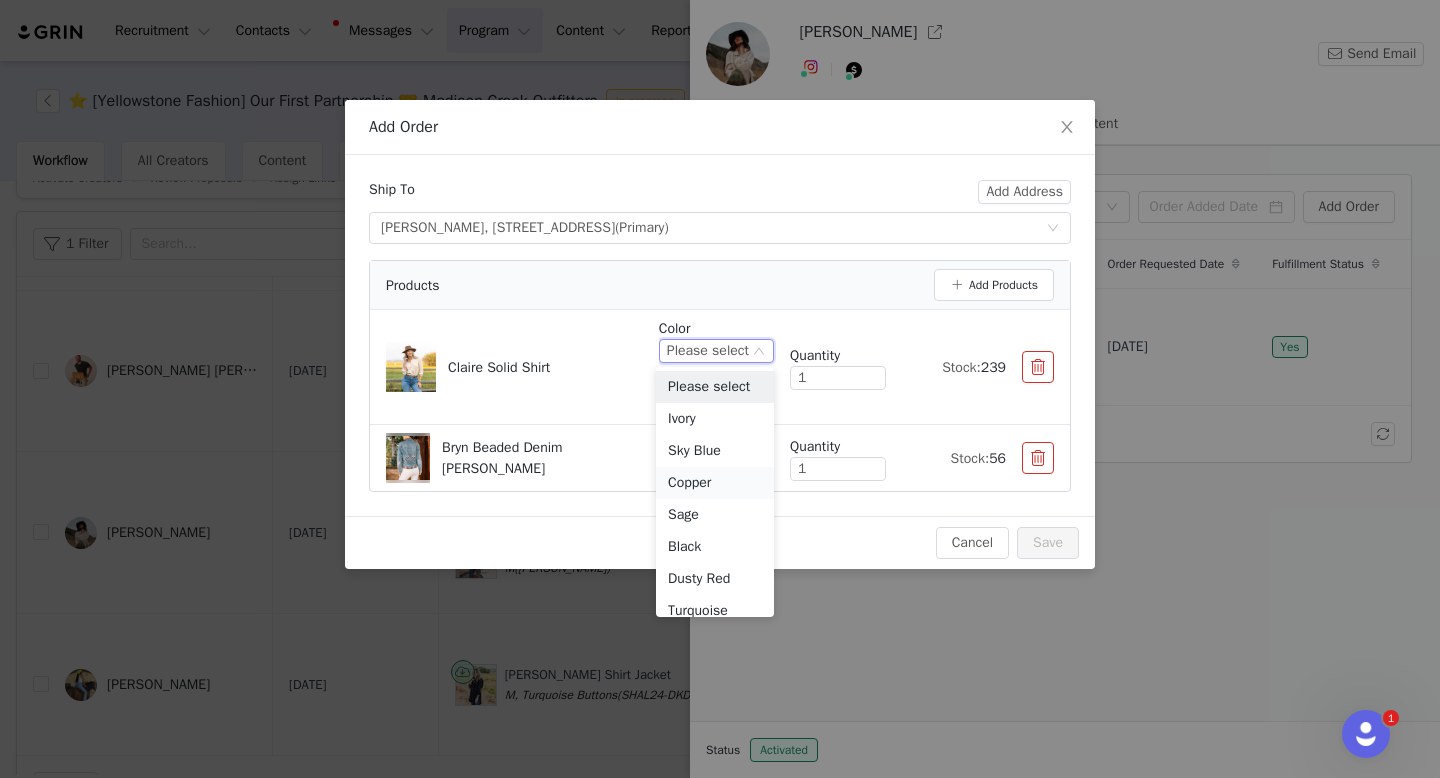click on "Copper" at bounding box center [715, 483] 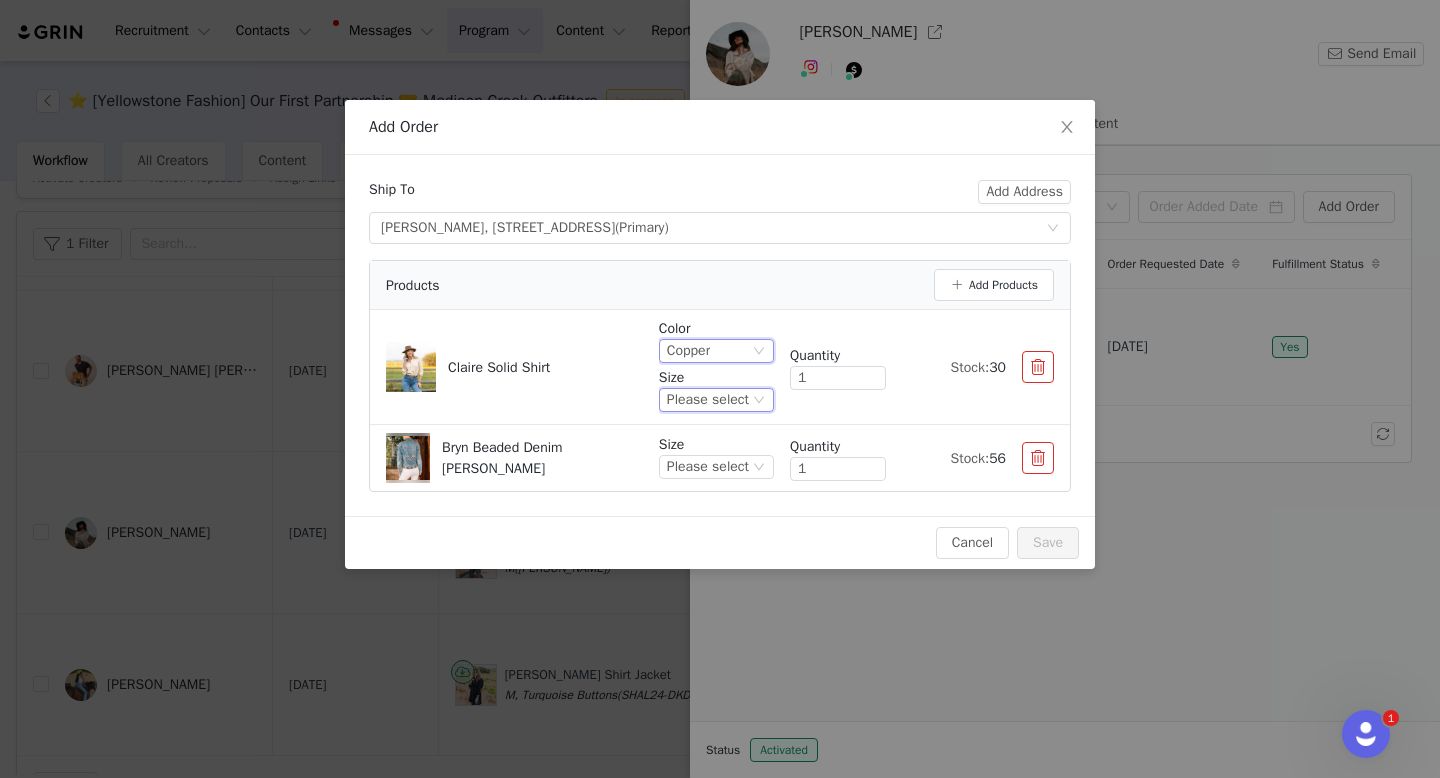 click on "Please select" at bounding box center [716, 400] 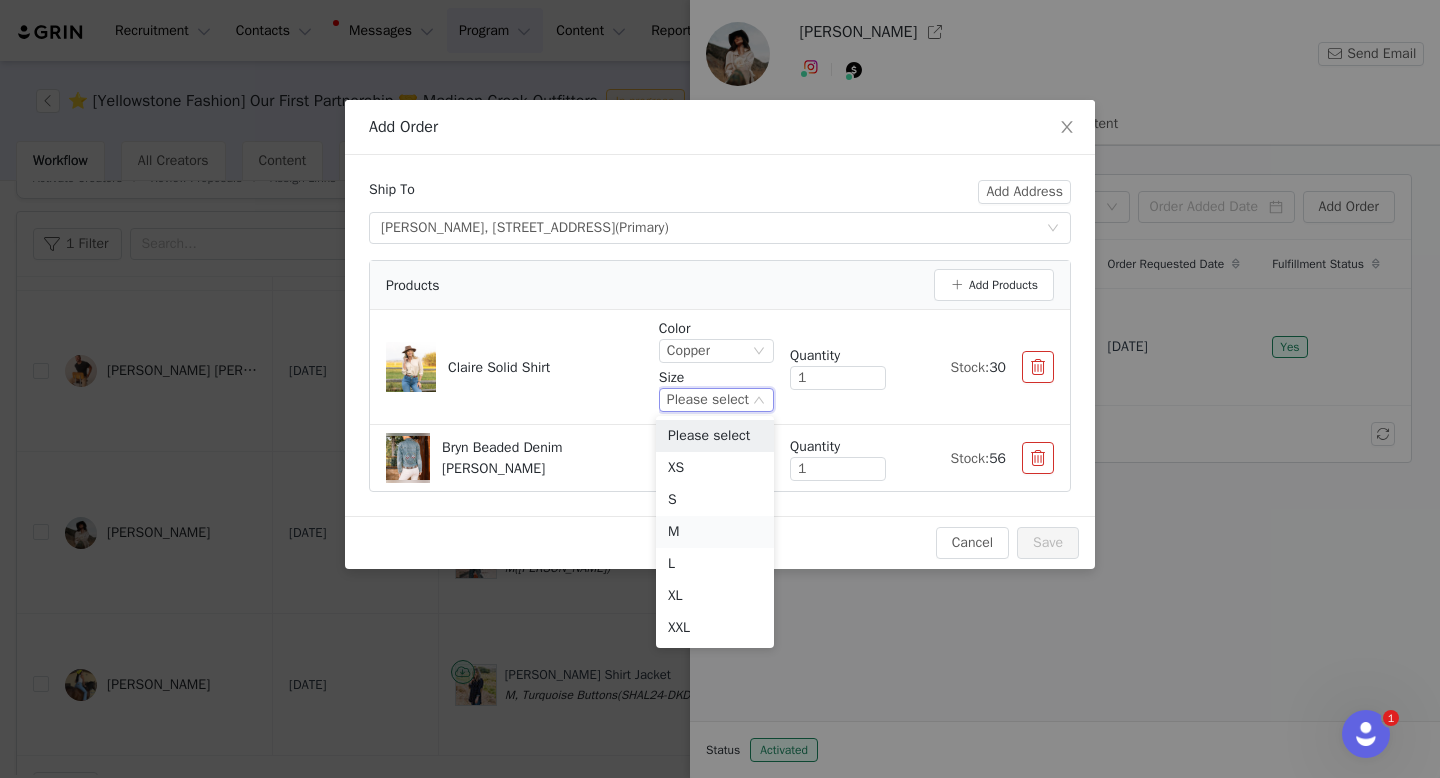 click on "M" at bounding box center [715, 532] 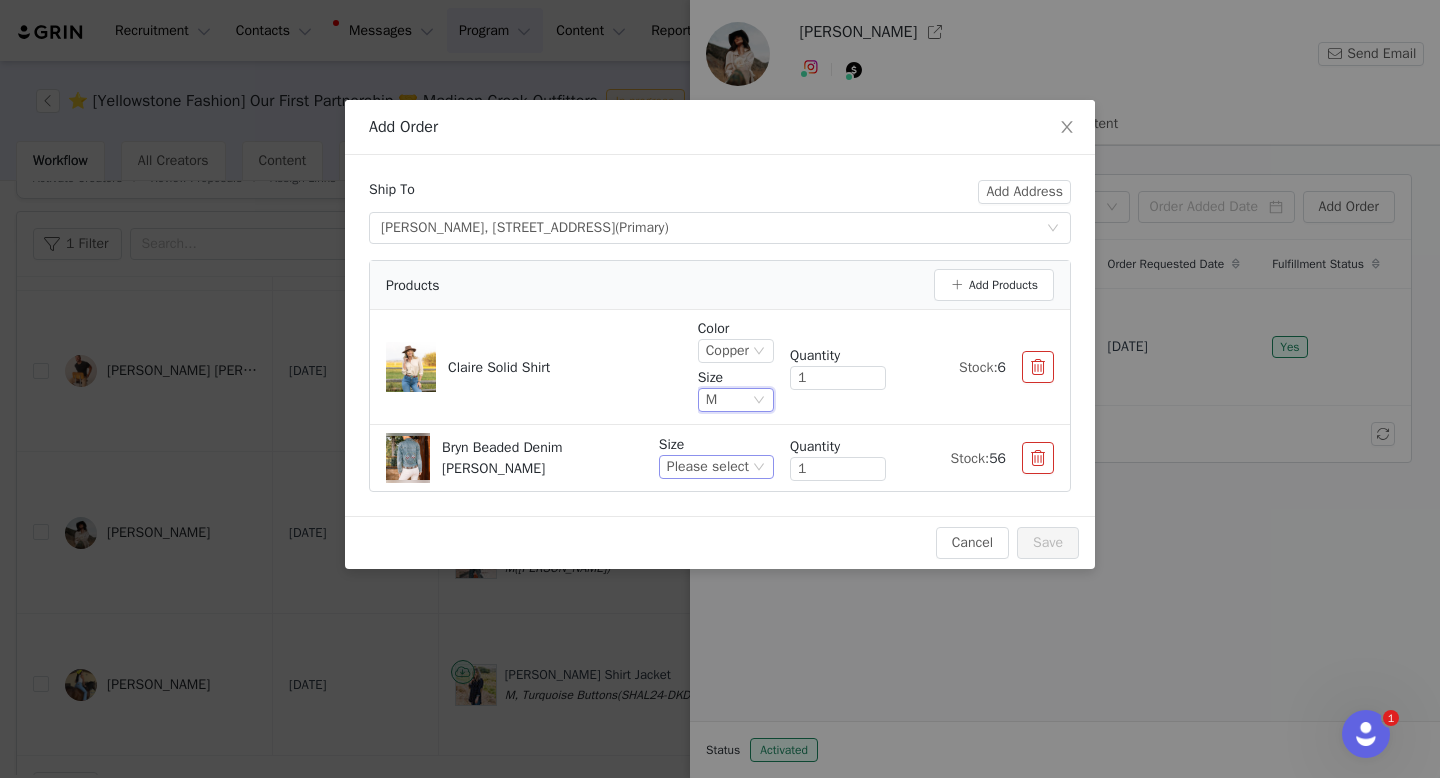 click on "Please select" at bounding box center [708, 467] 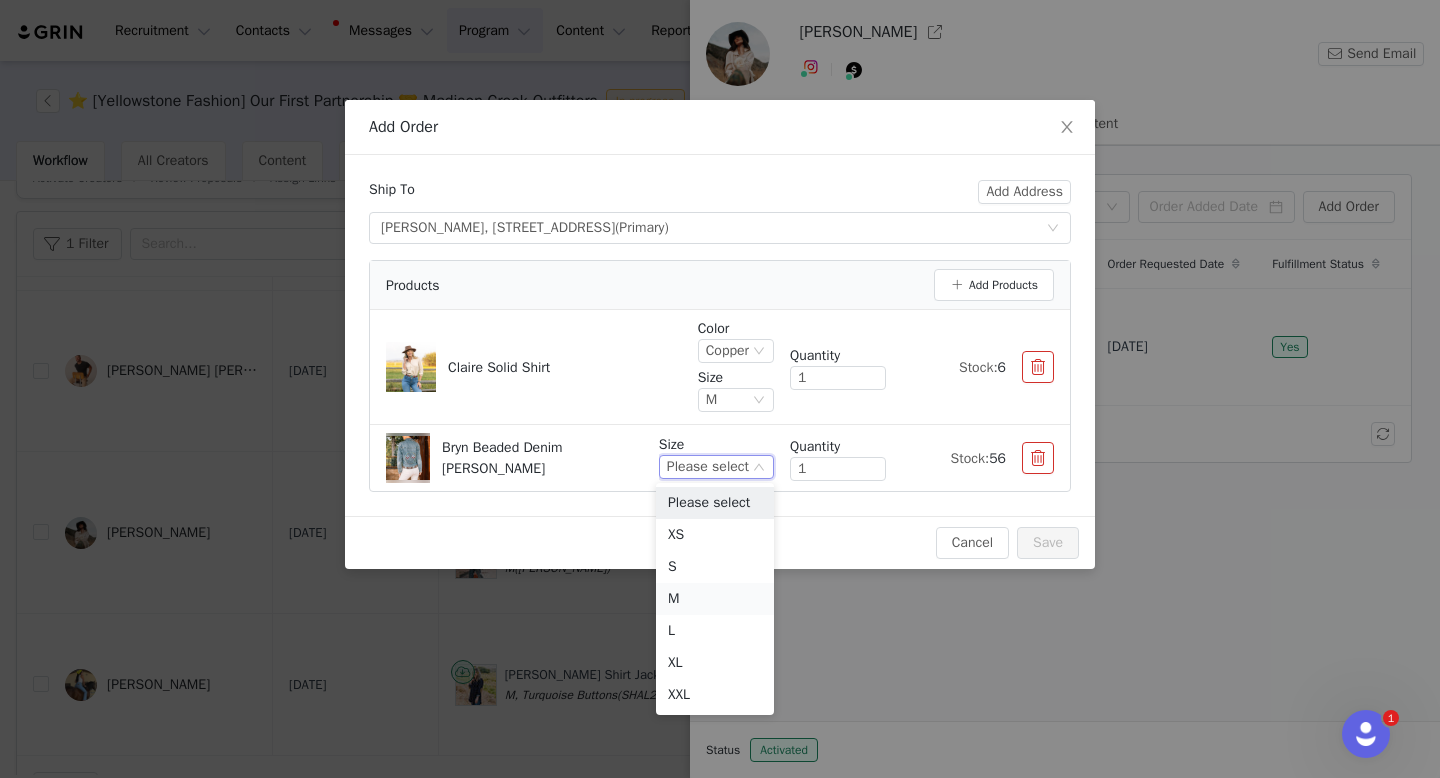 click on "M" at bounding box center [715, 599] 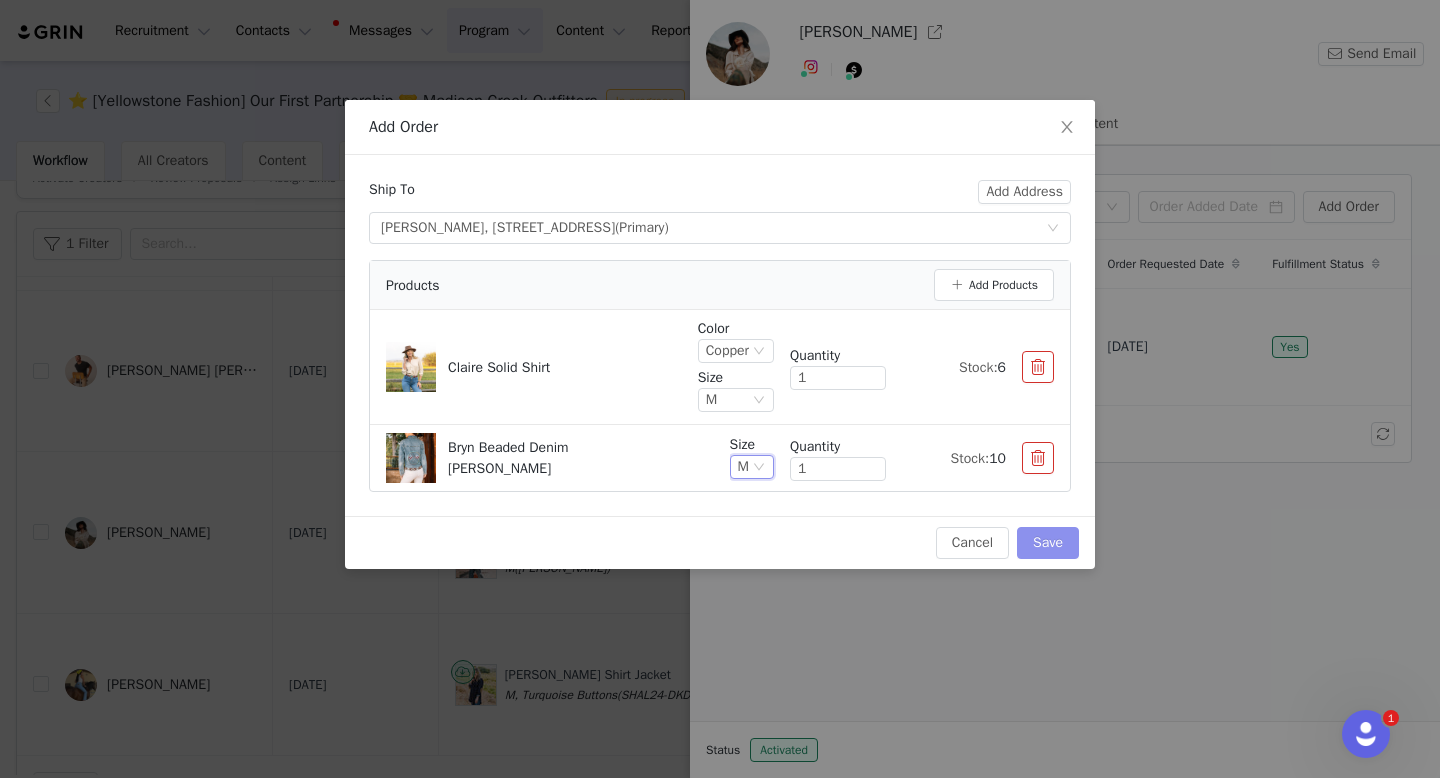 click on "Save" at bounding box center (1048, 543) 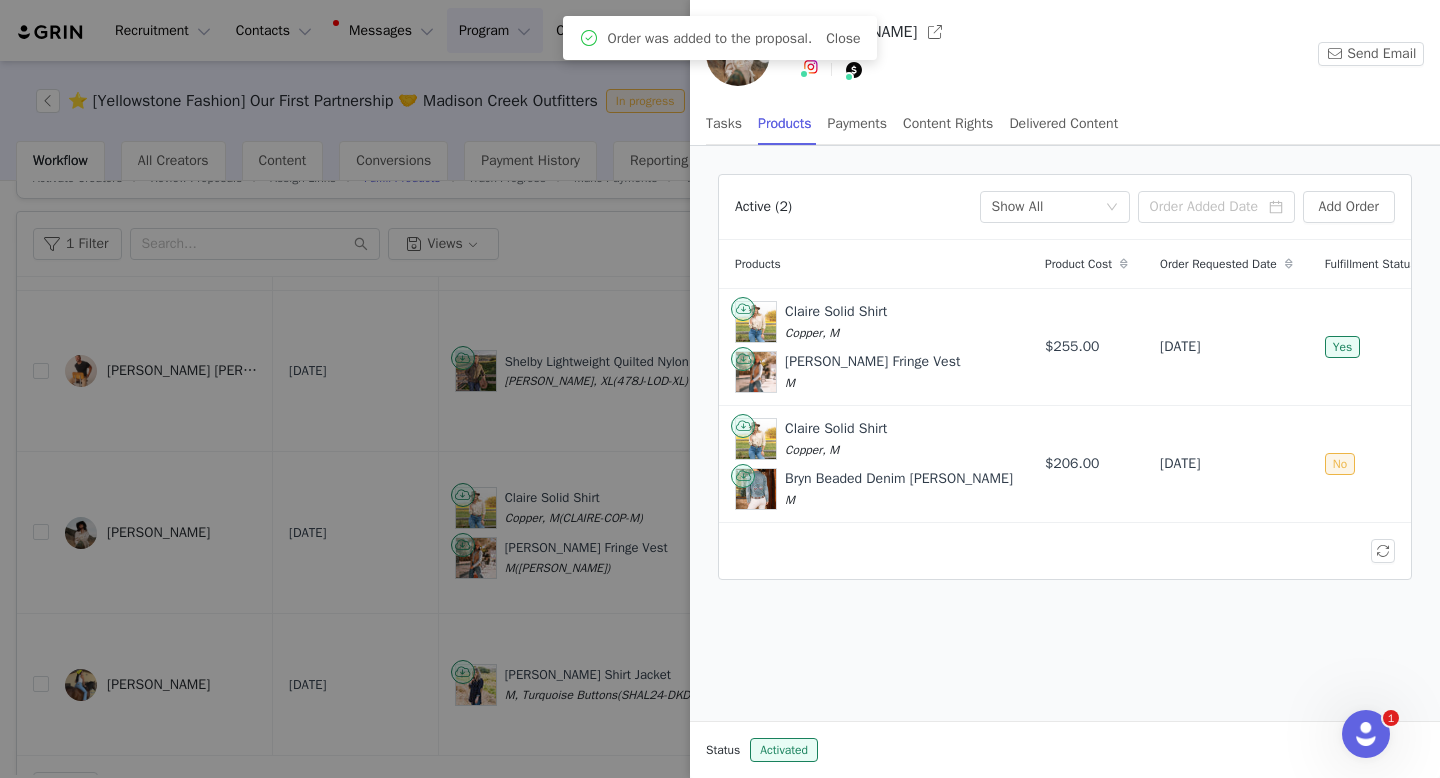 click at bounding box center (720, 389) 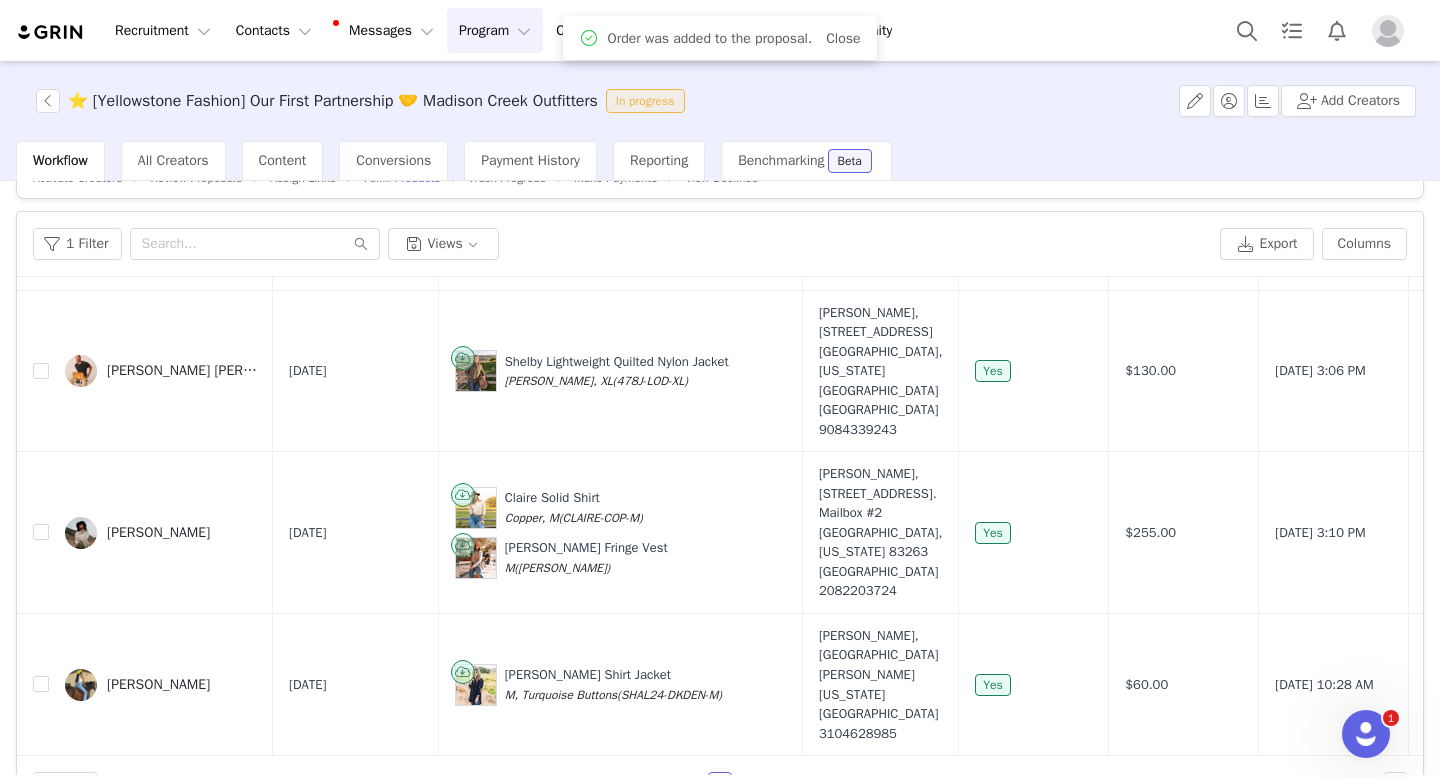 scroll, scrollTop: 95, scrollLeft: 0, axis: vertical 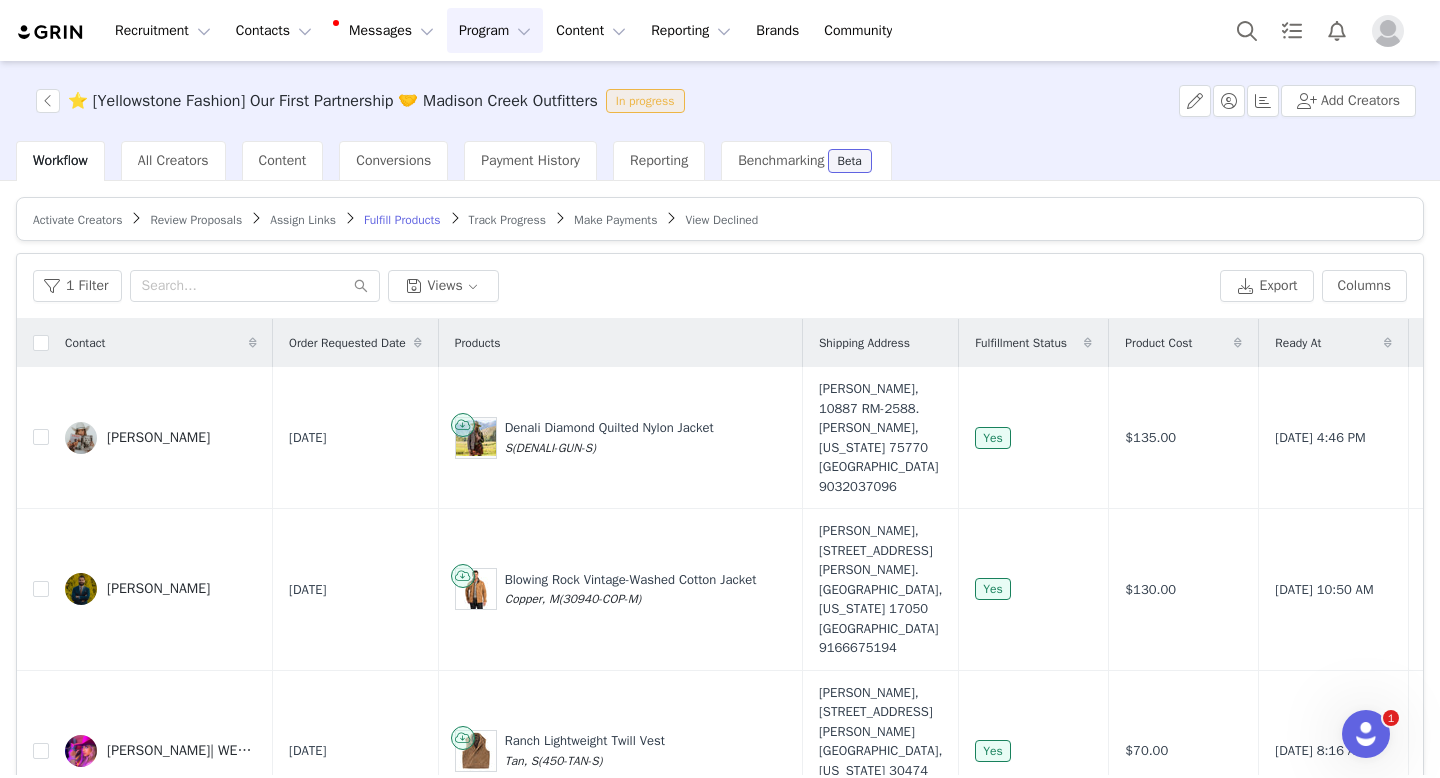 click on "Activate Creators Review Proposals Assign Links Fulfill Products Track Progress Make Payments View Declined" at bounding box center [720, 219] 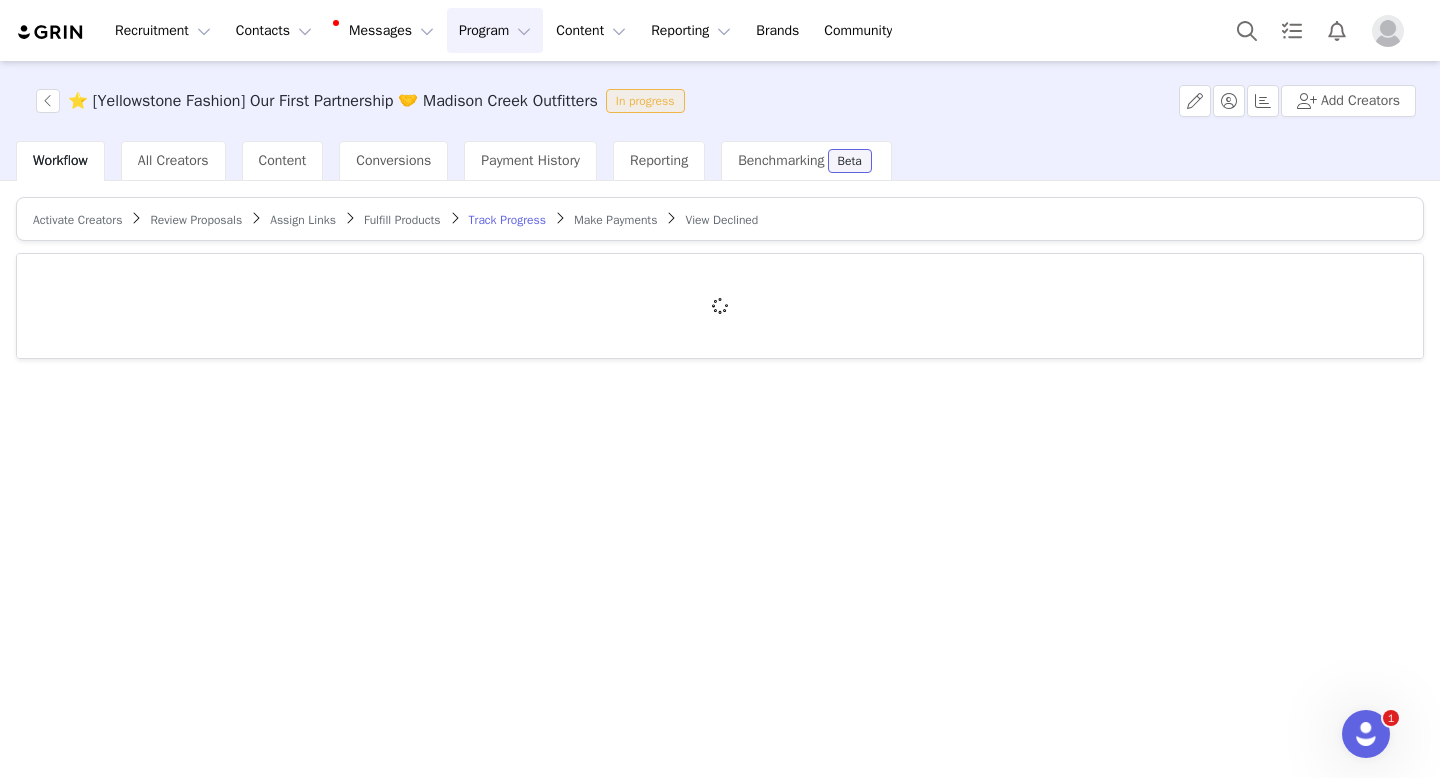 click on "Fulfill Products" at bounding box center (402, 220) 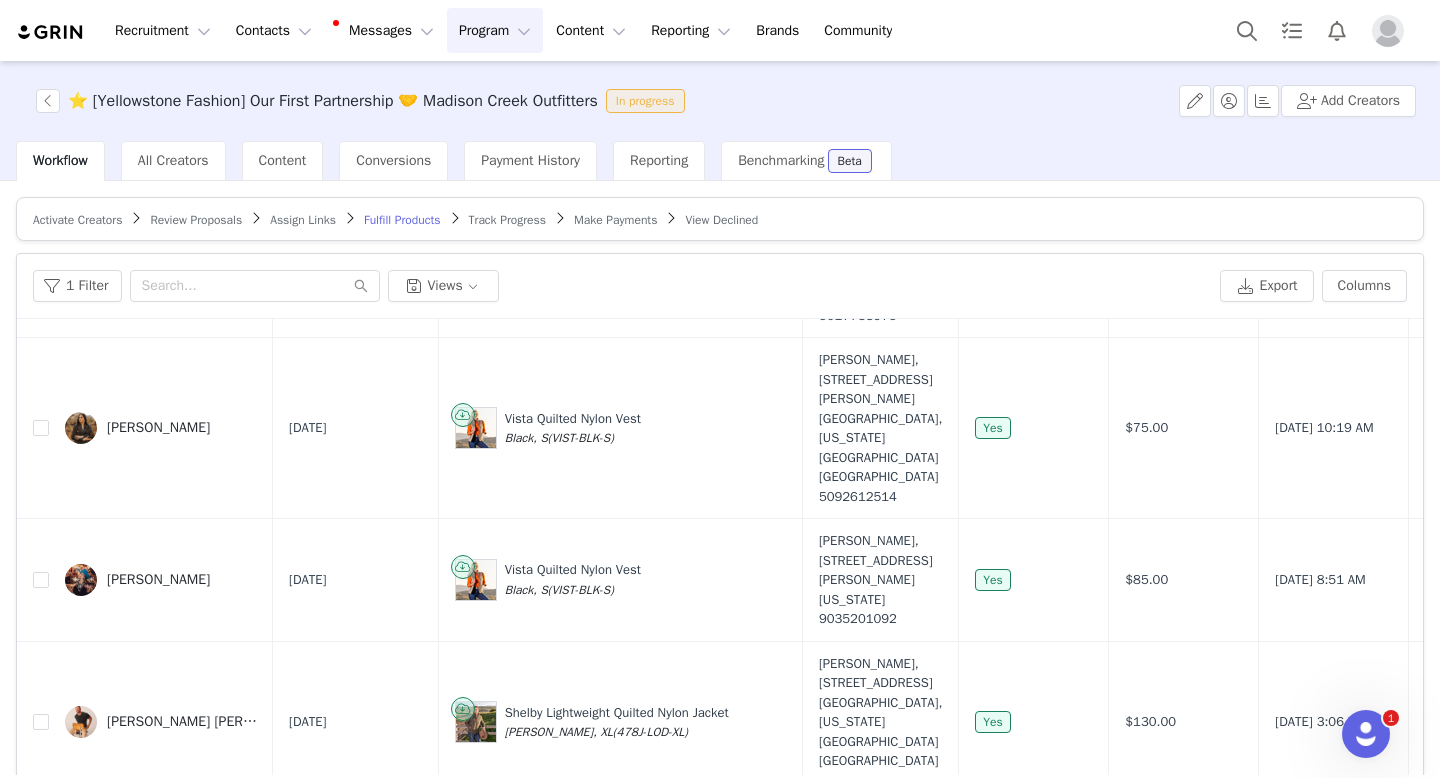 scroll, scrollTop: 2198, scrollLeft: 0, axis: vertical 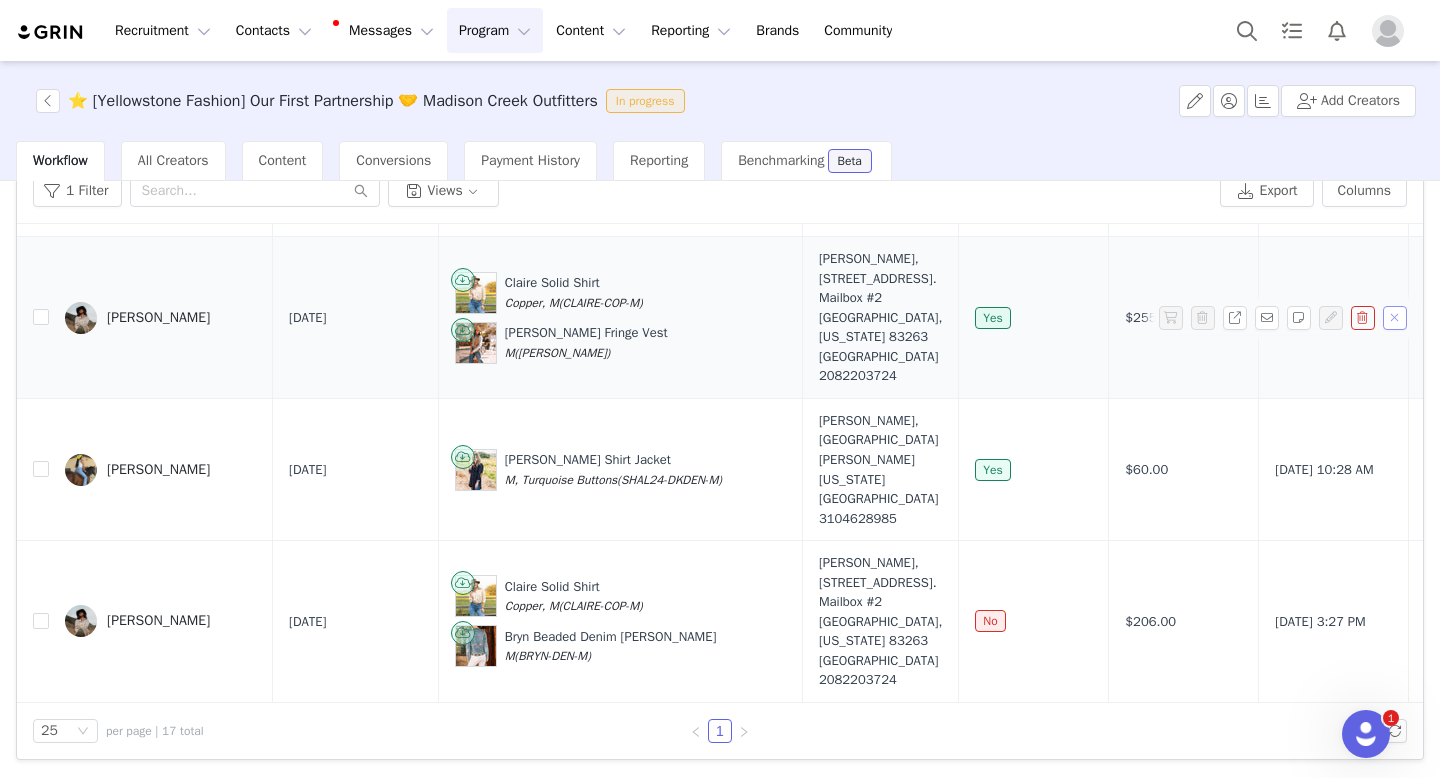click at bounding box center (1395, 318) 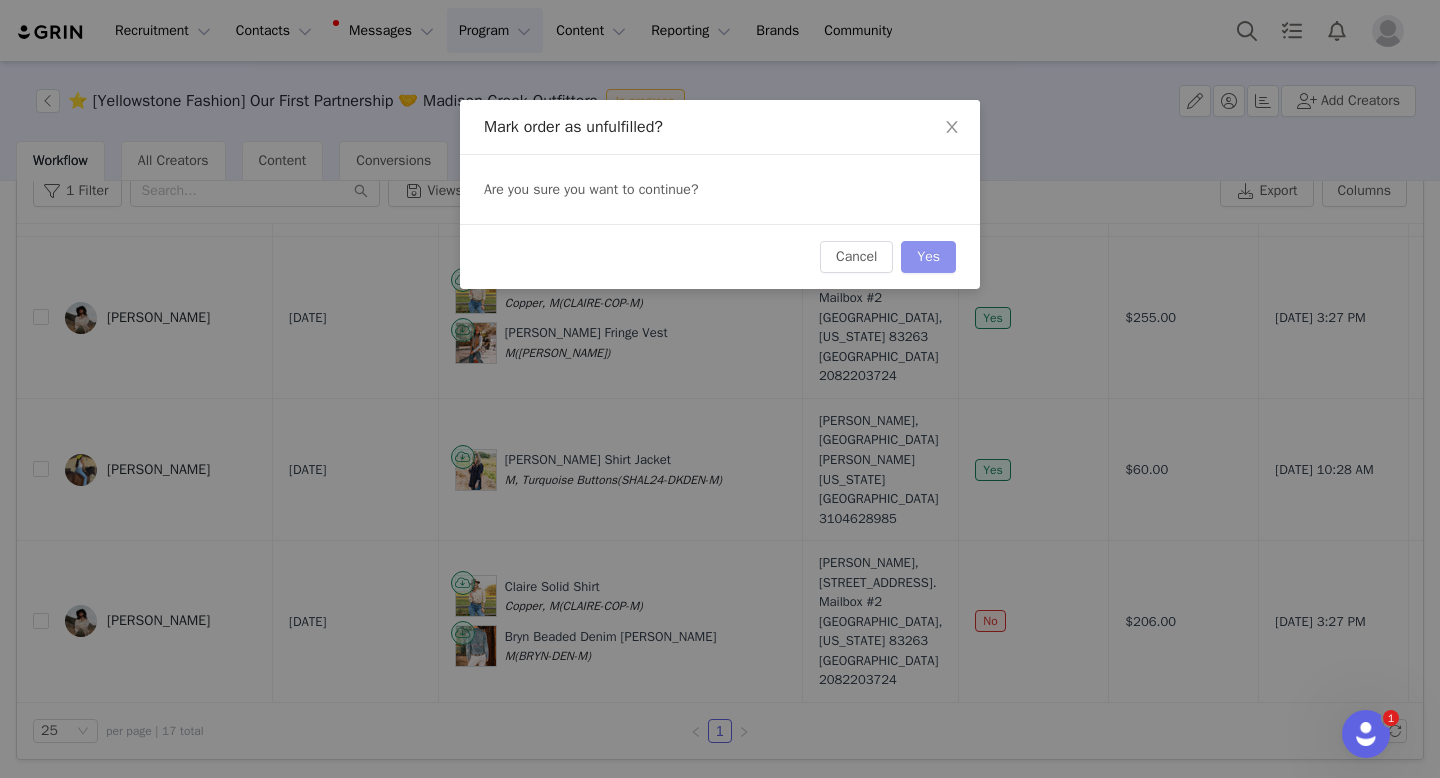 click on "Yes" at bounding box center [928, 257] 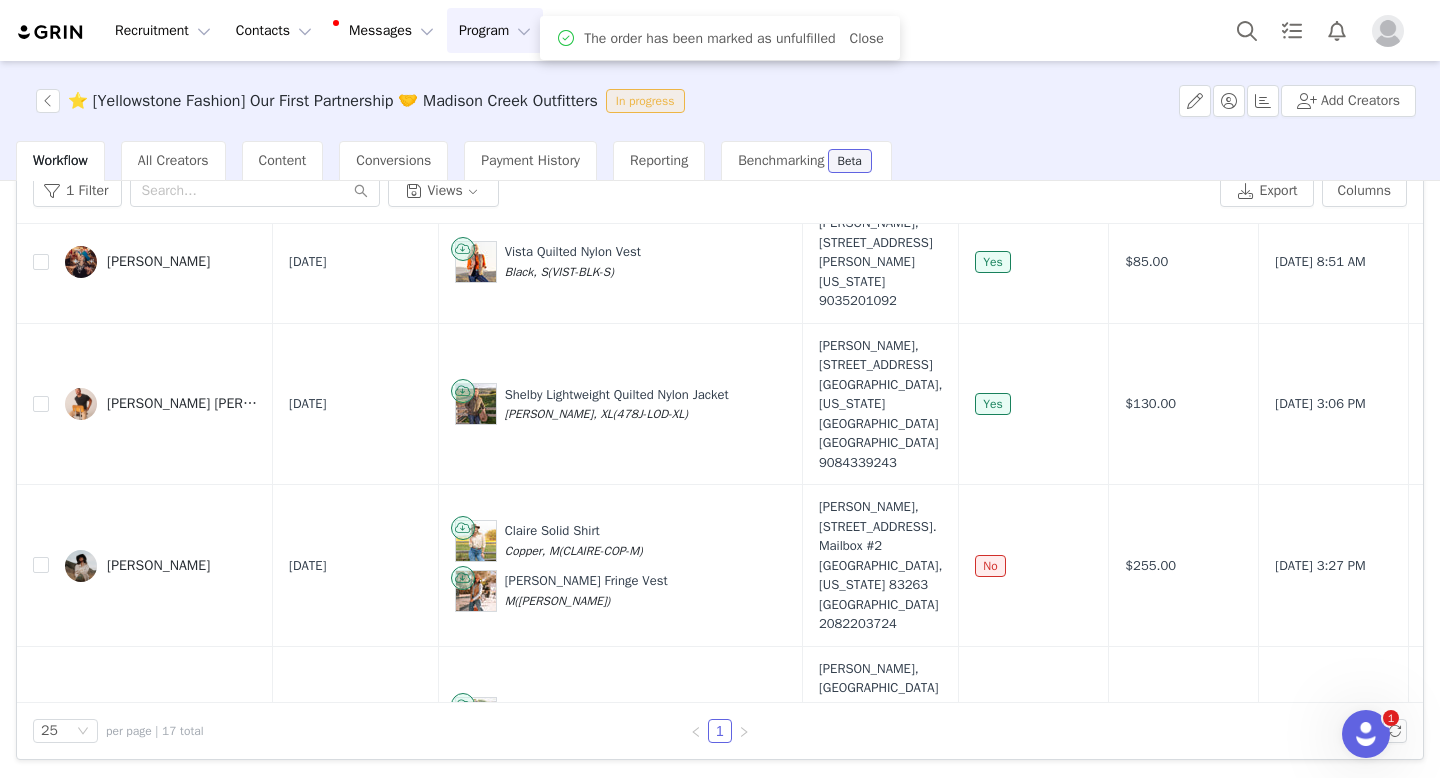 scroll, scrollTop: 2198, scrollLeft: 0, axis: vertical 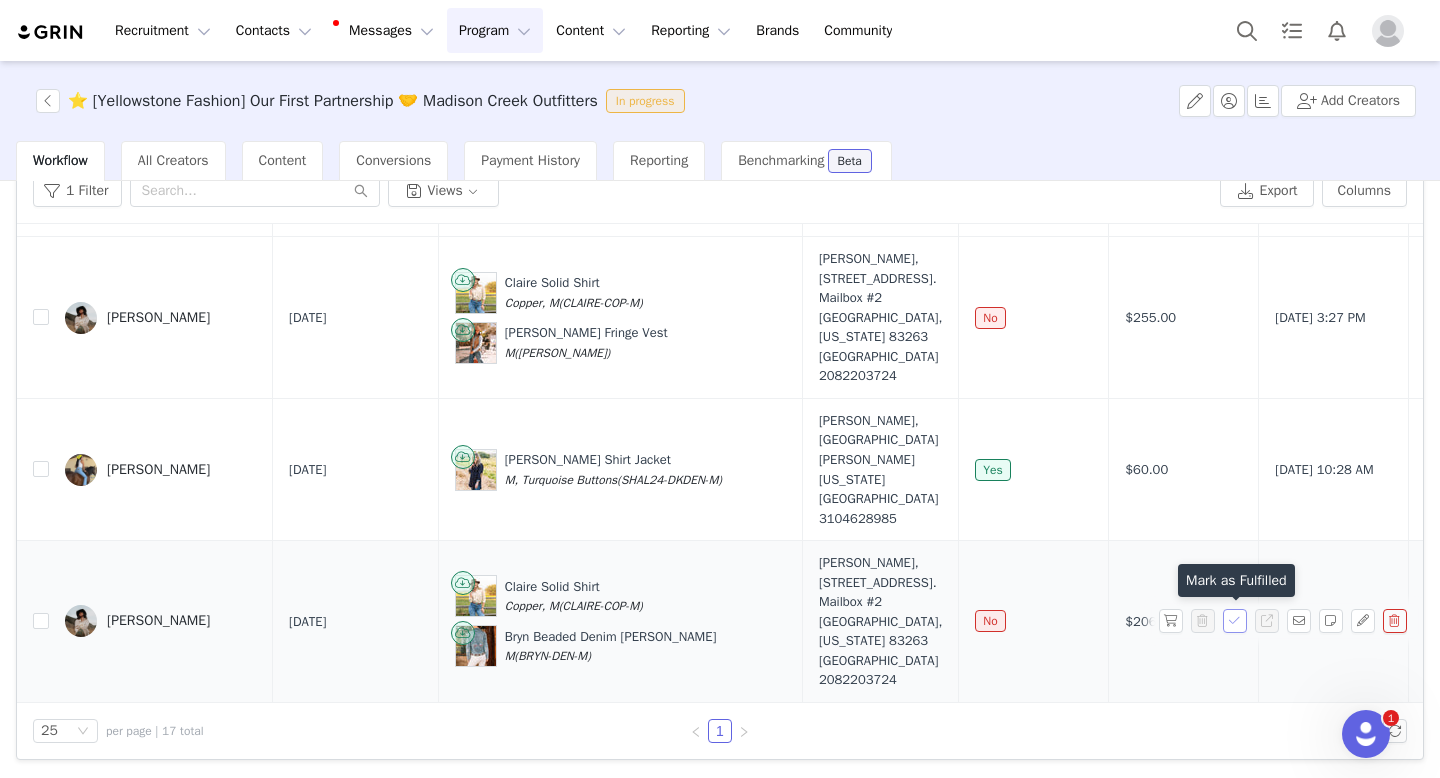 click at bounding box center [1235, 621] 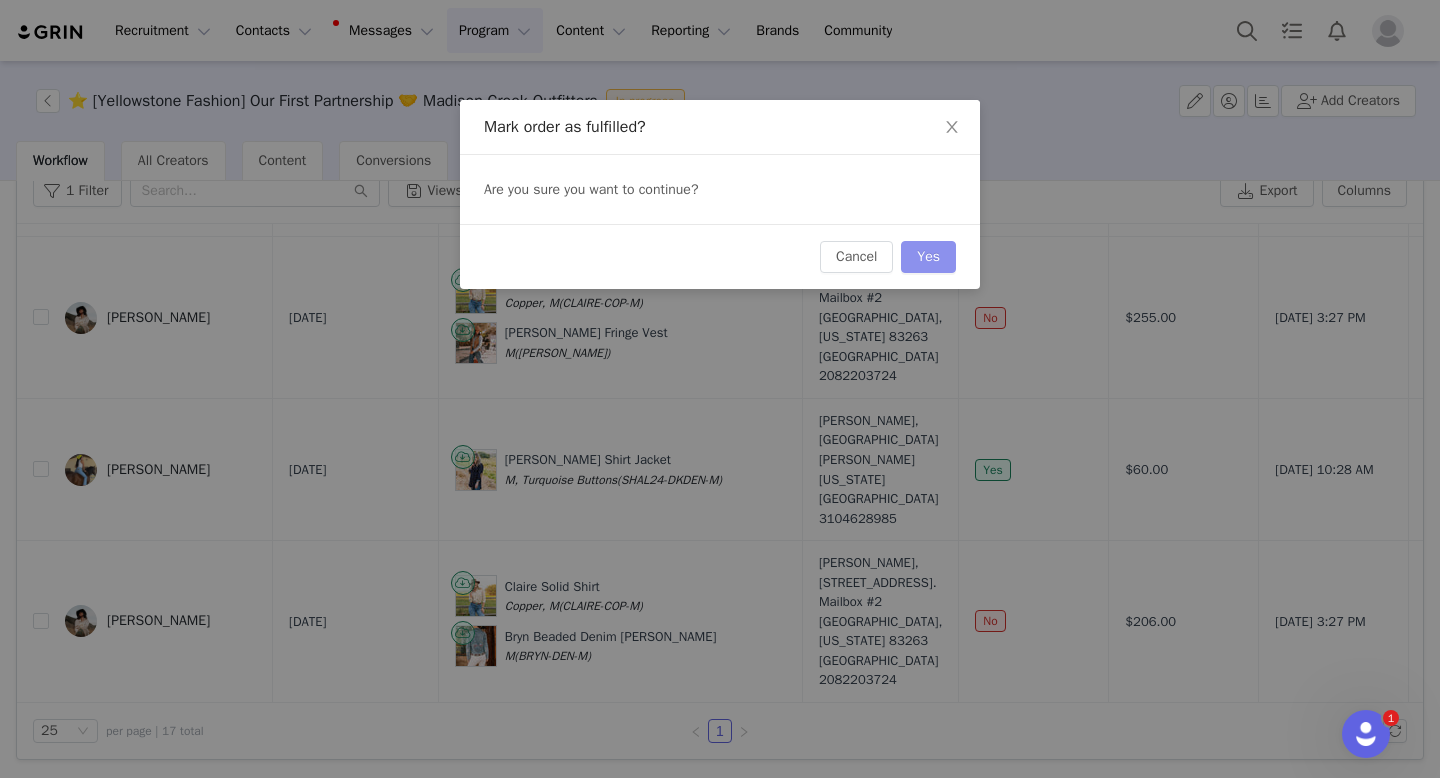 click on "Yes" at bounding box center (928, 257) 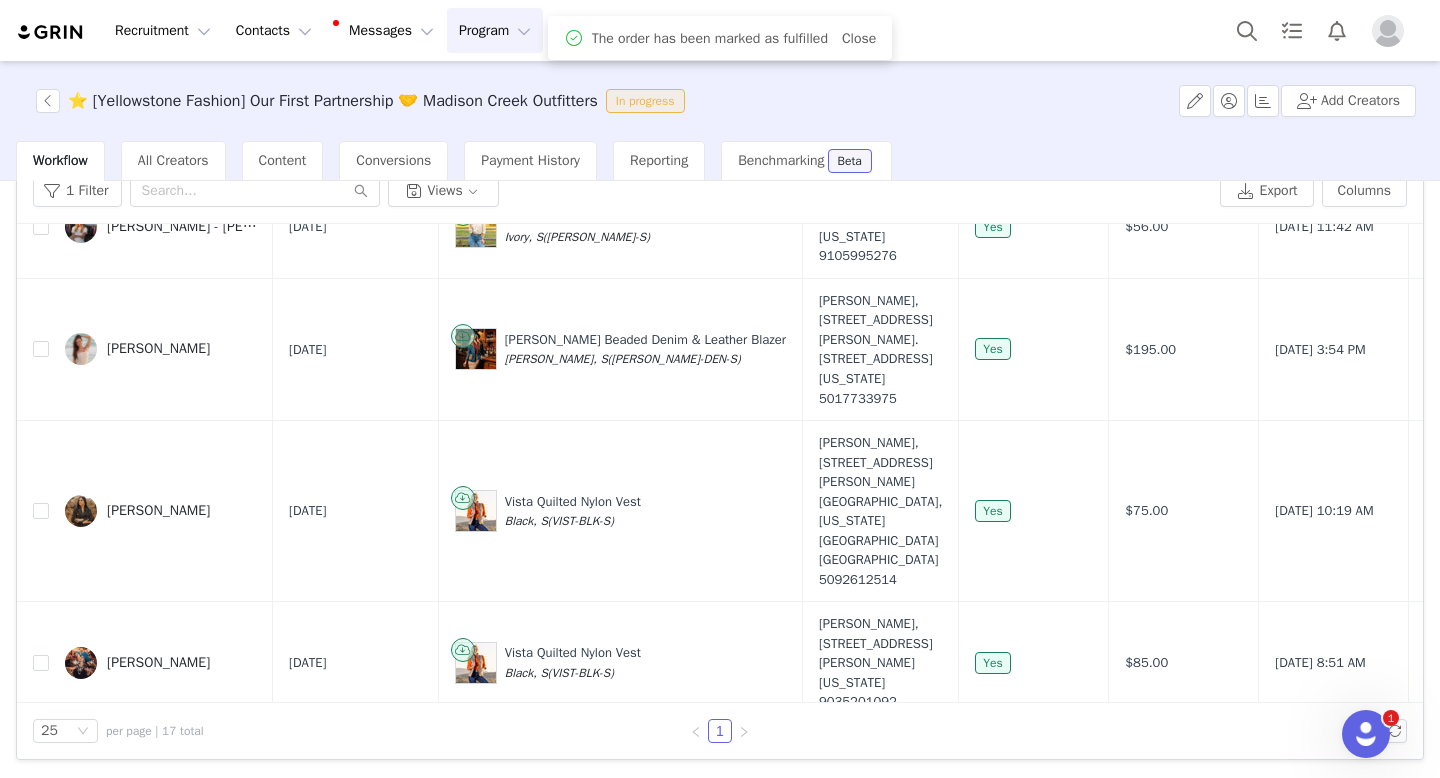 scroll, scrollTop: 2198, scrollLeft: 0, axis: vertical 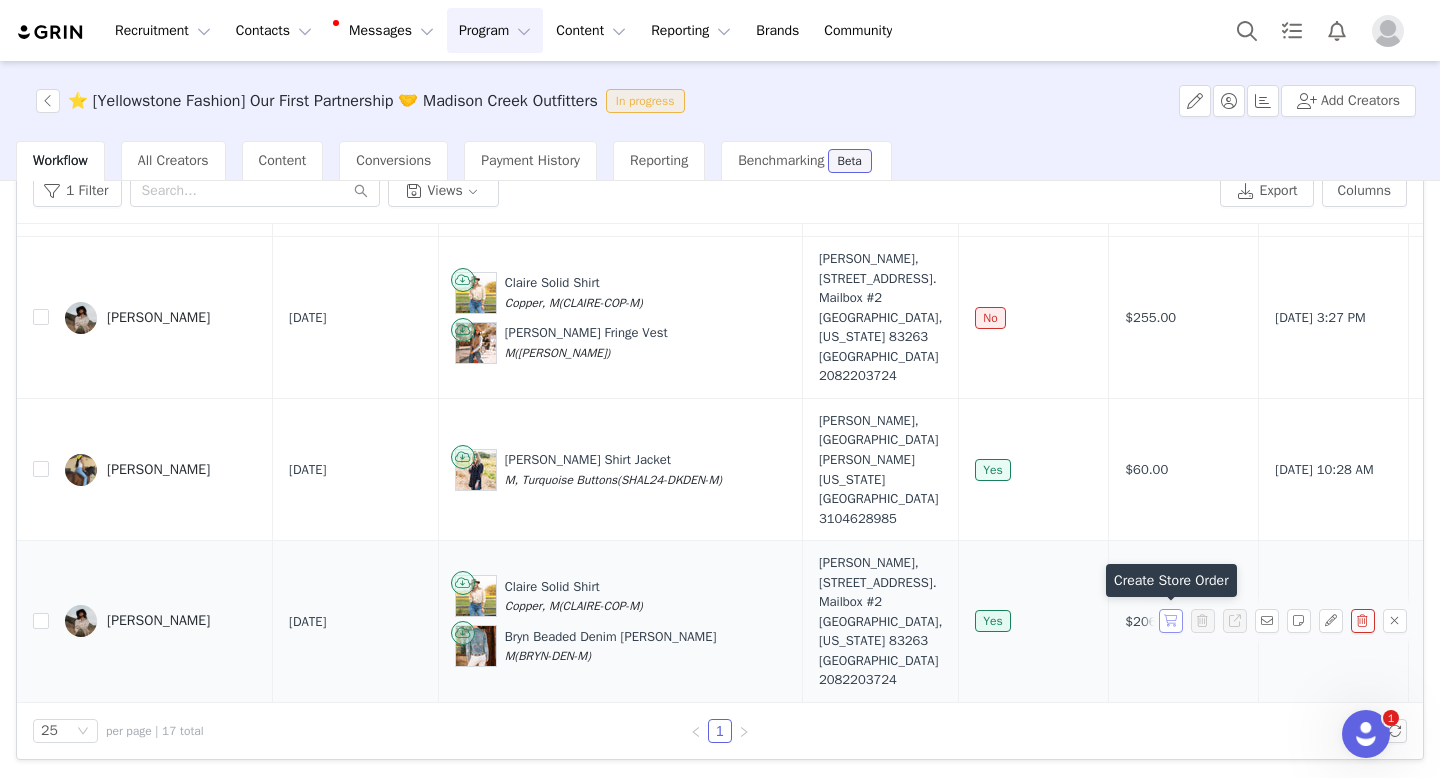 click at bounding box center [1171, 621] 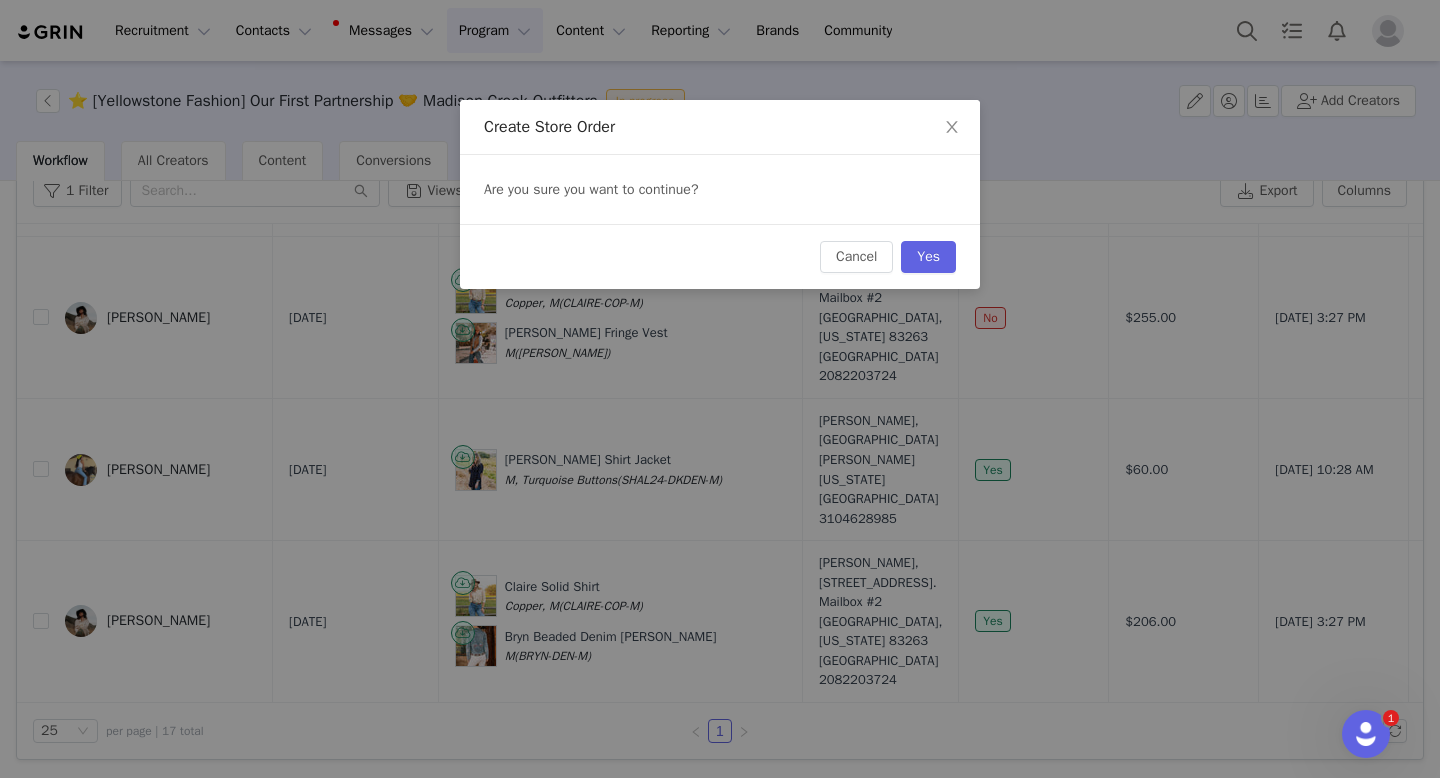 click on "Cancel Yes" at bounding box center [720, 256] 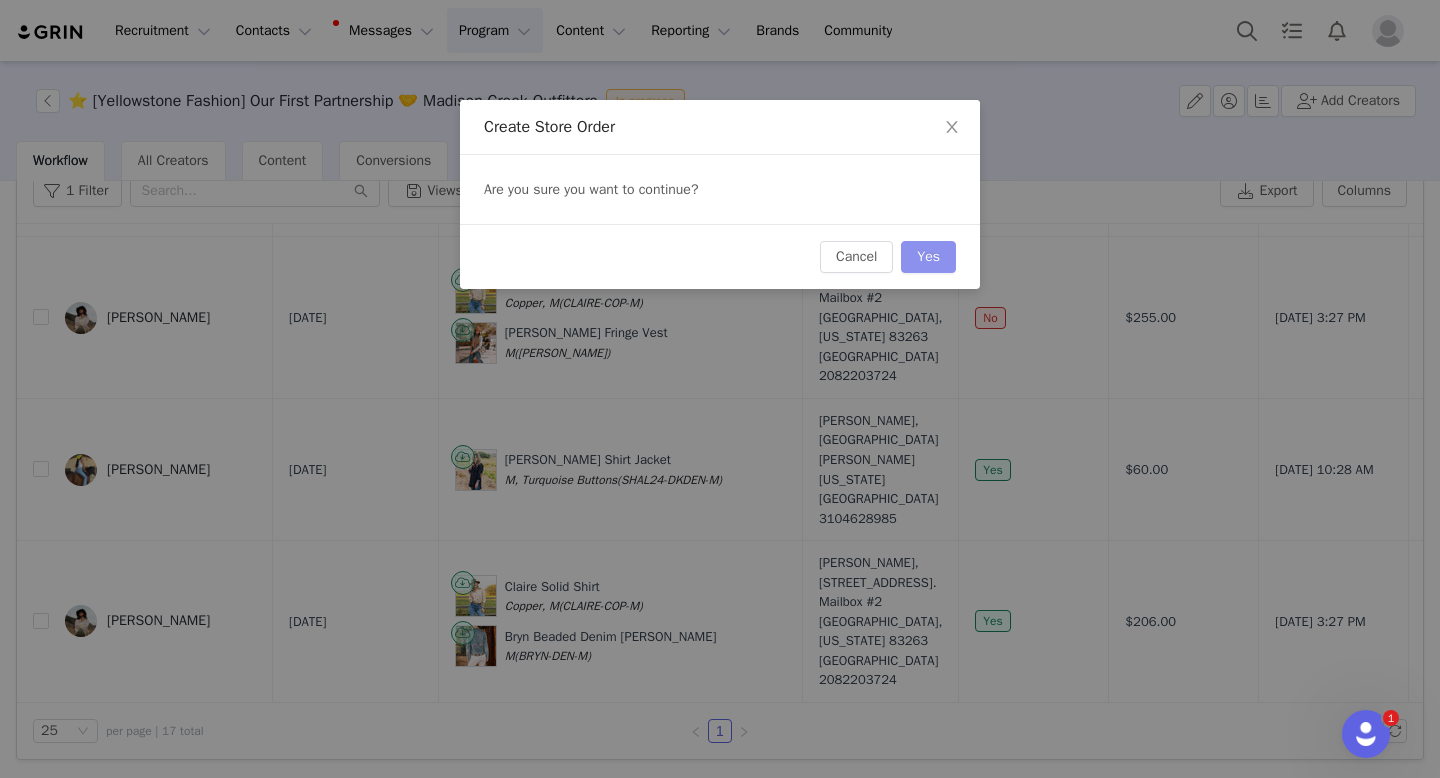 click on "Yes" at bounding box center (928, 257) 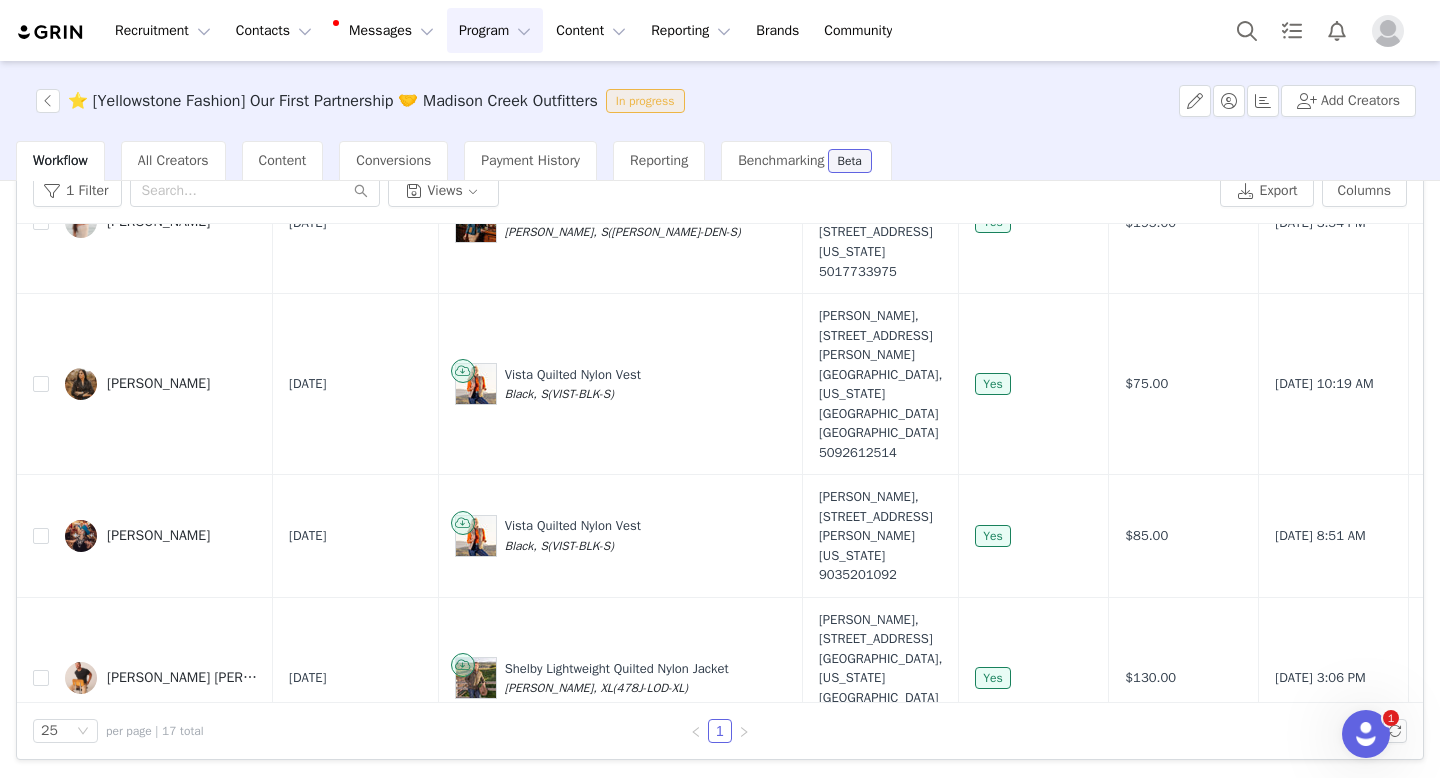 scroll, scrollTop: 2198, scrollLeft: 0, axis: vertical 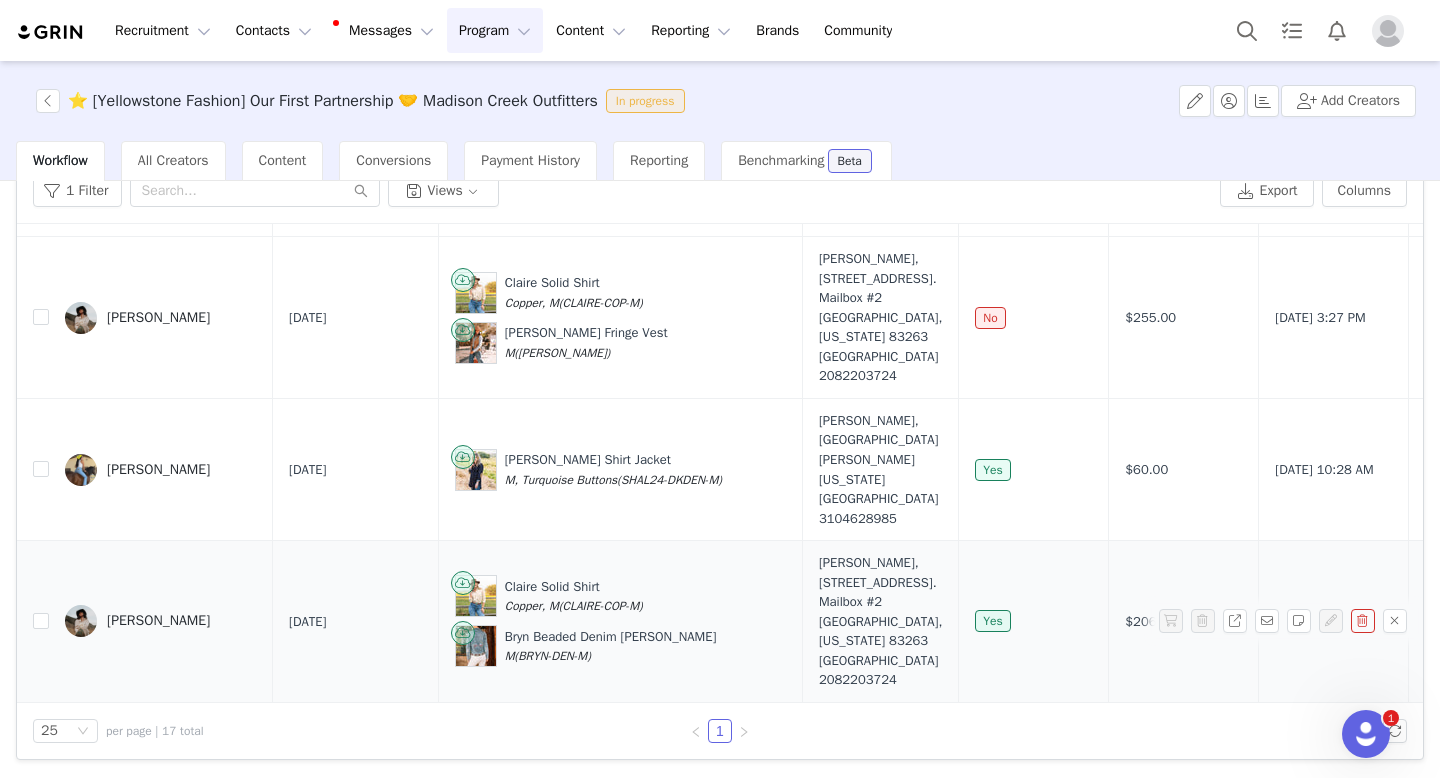 click on "Justie Jensen" at bounding box center [158, 621] 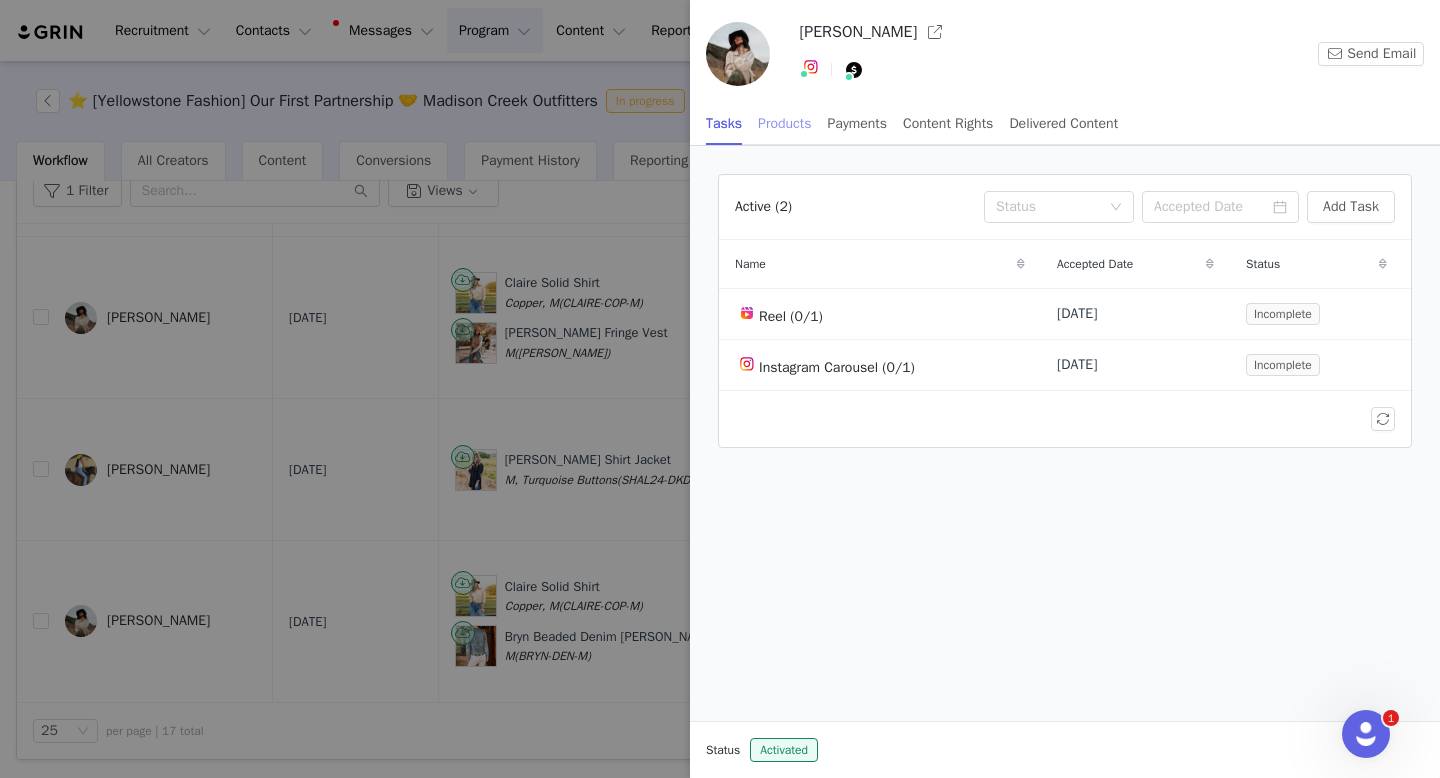 click on "Products" at bounding box center [784, 123] 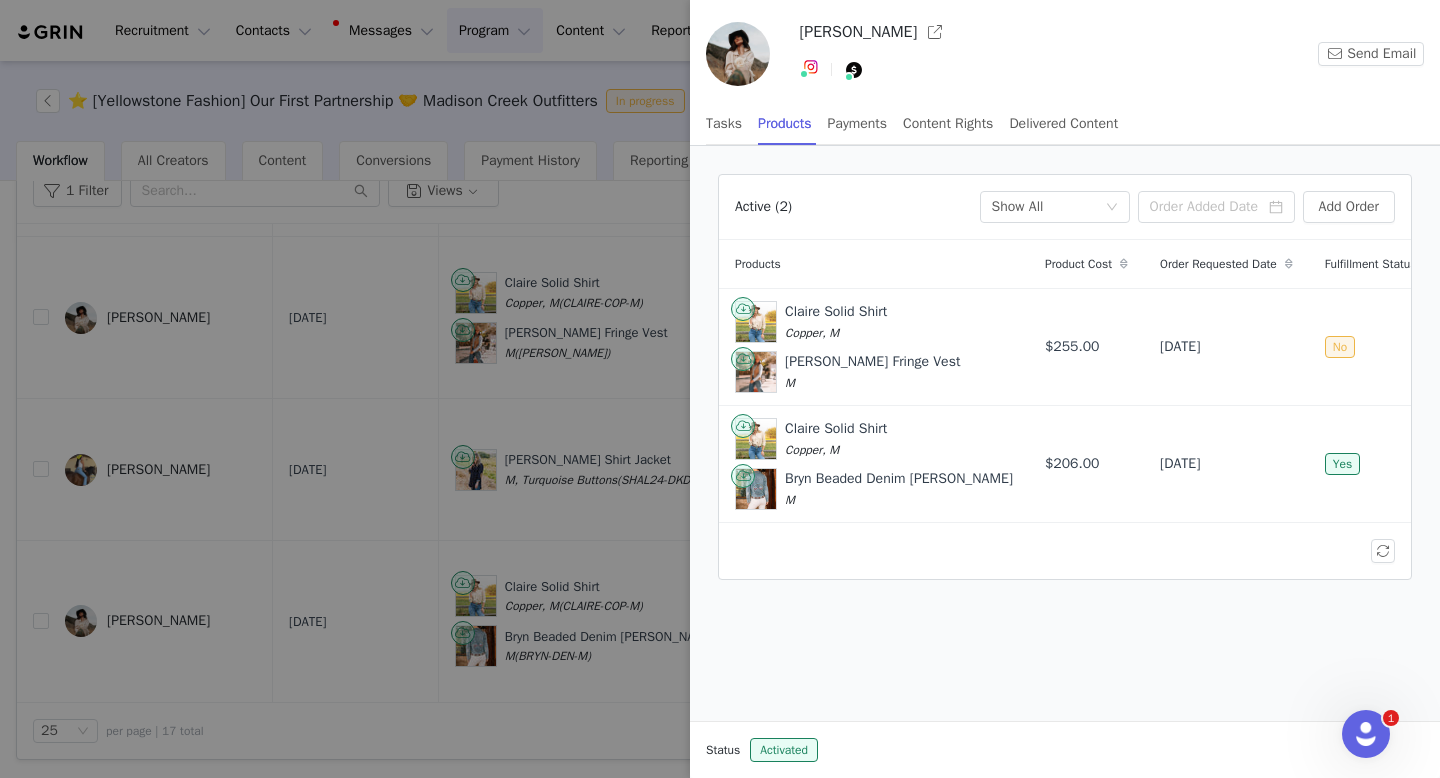 click at bounding box center [720, 389] 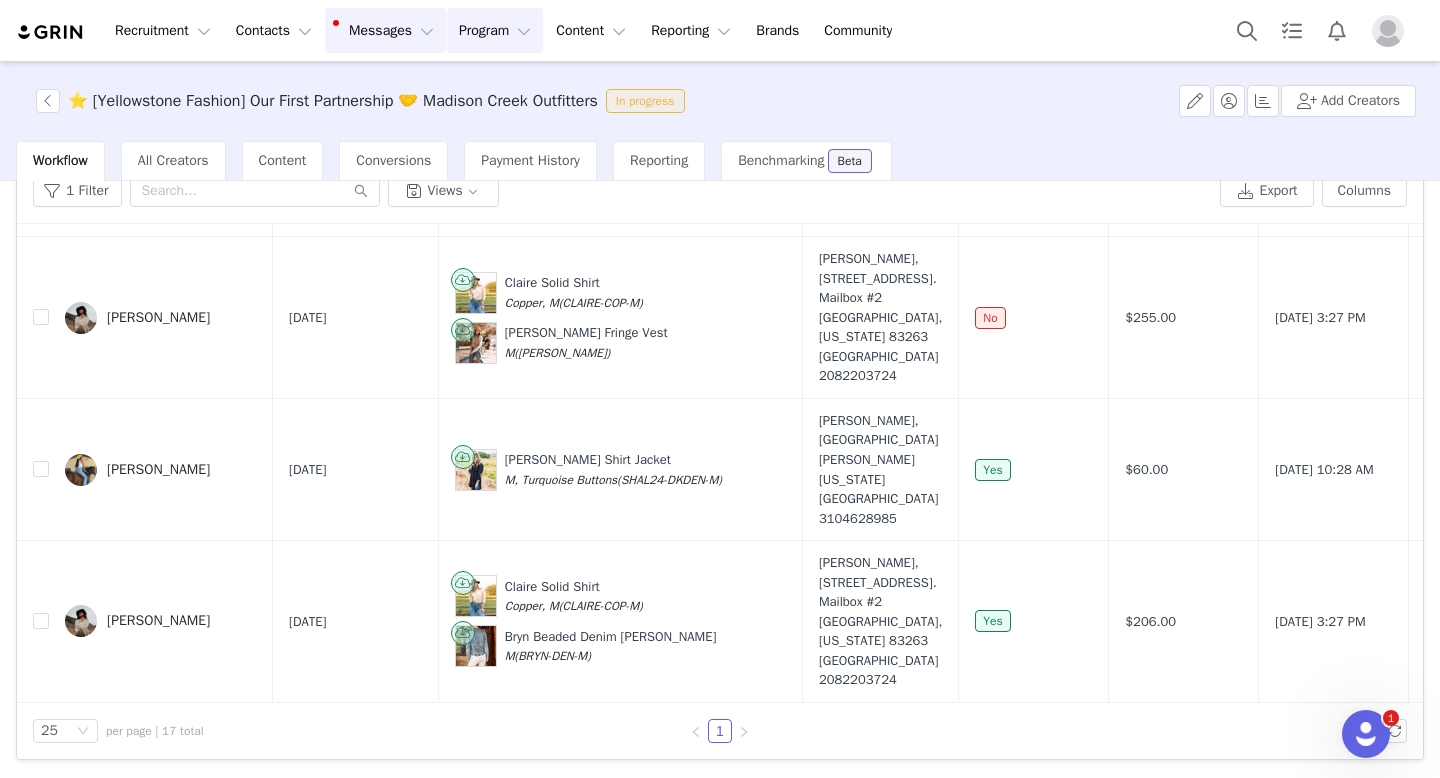 click on "Messages Messages" at bounding box center [385, 30] 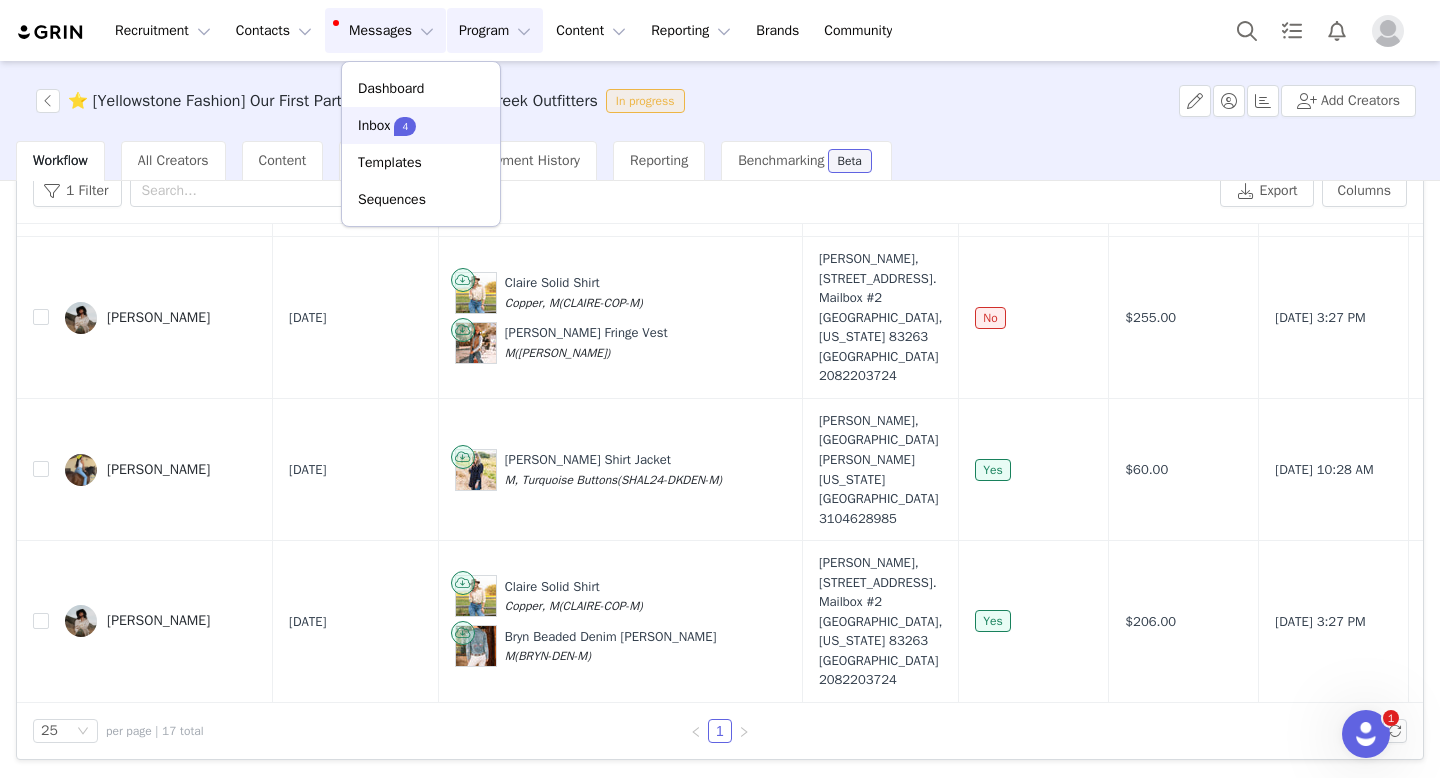 click on "4" at bounding box center [405, 126] 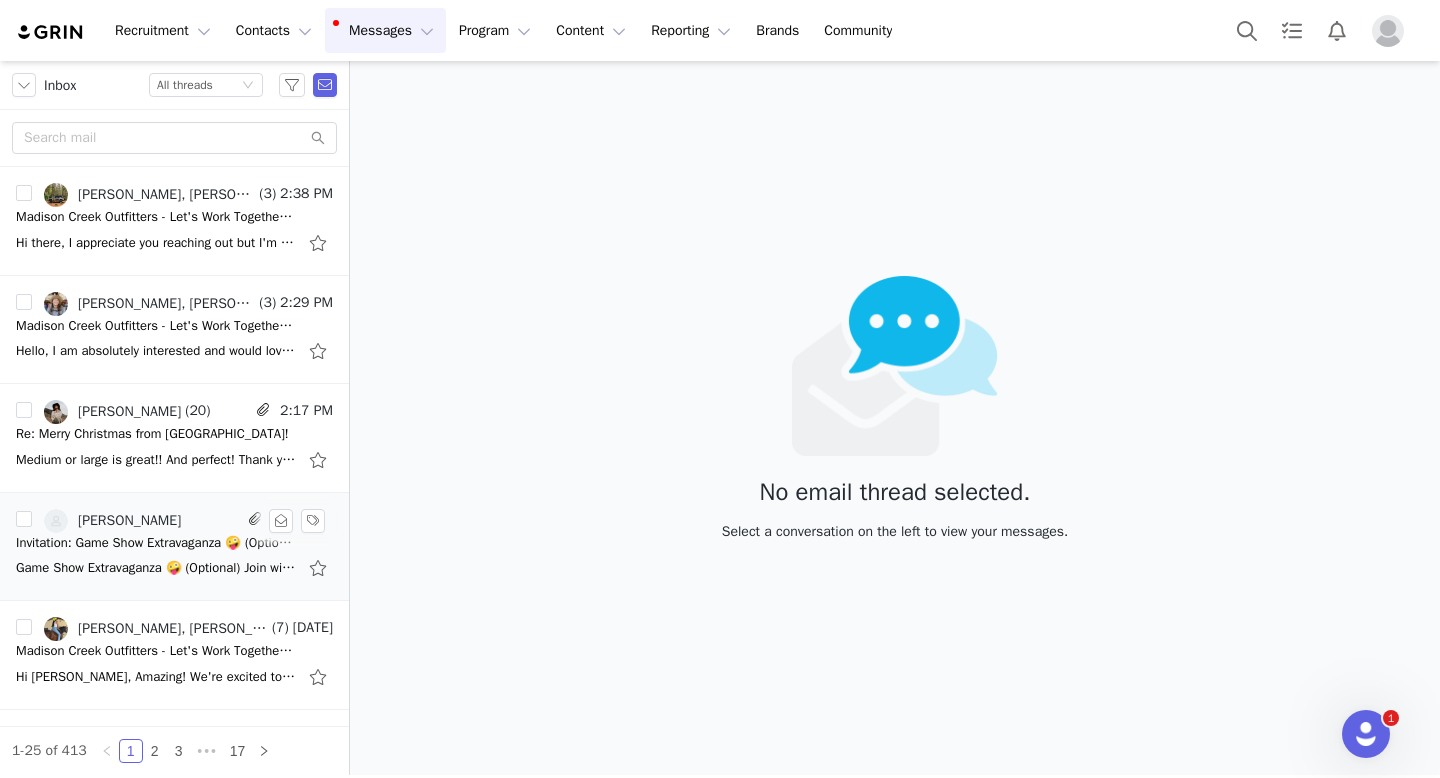 click on "Game Show Extravaganza 🤪 (Optional) Join with Google Meet – You have been invited by [PERSON_NAME] to attend an event named Game Show Extravaganza 🤪 (Optional) [DATE][DATE] ⋅ 12pm – 1:30pm" at bounding box center (156, 568) 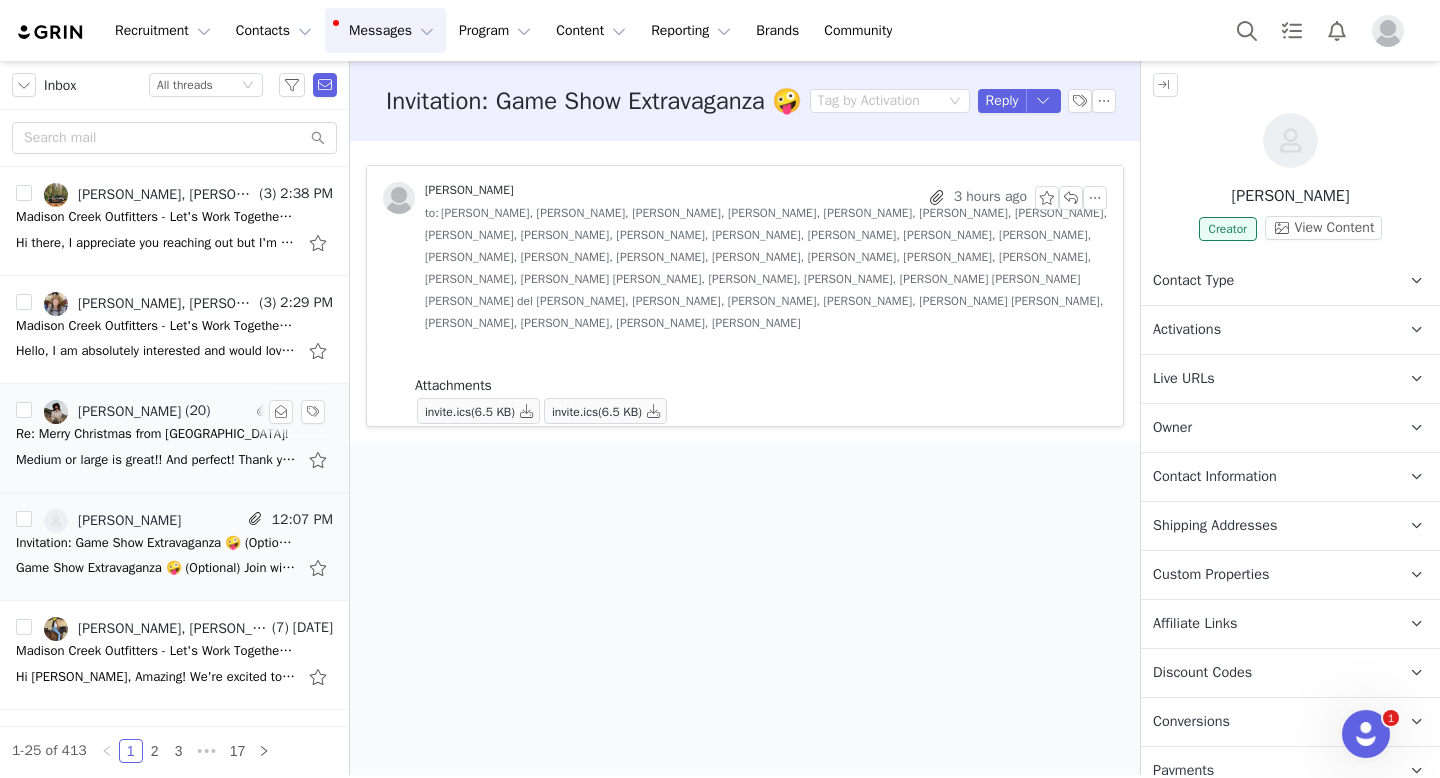 click on "Re: Merry Christmas from Madison Creek!" at bounding box center [152, 434] 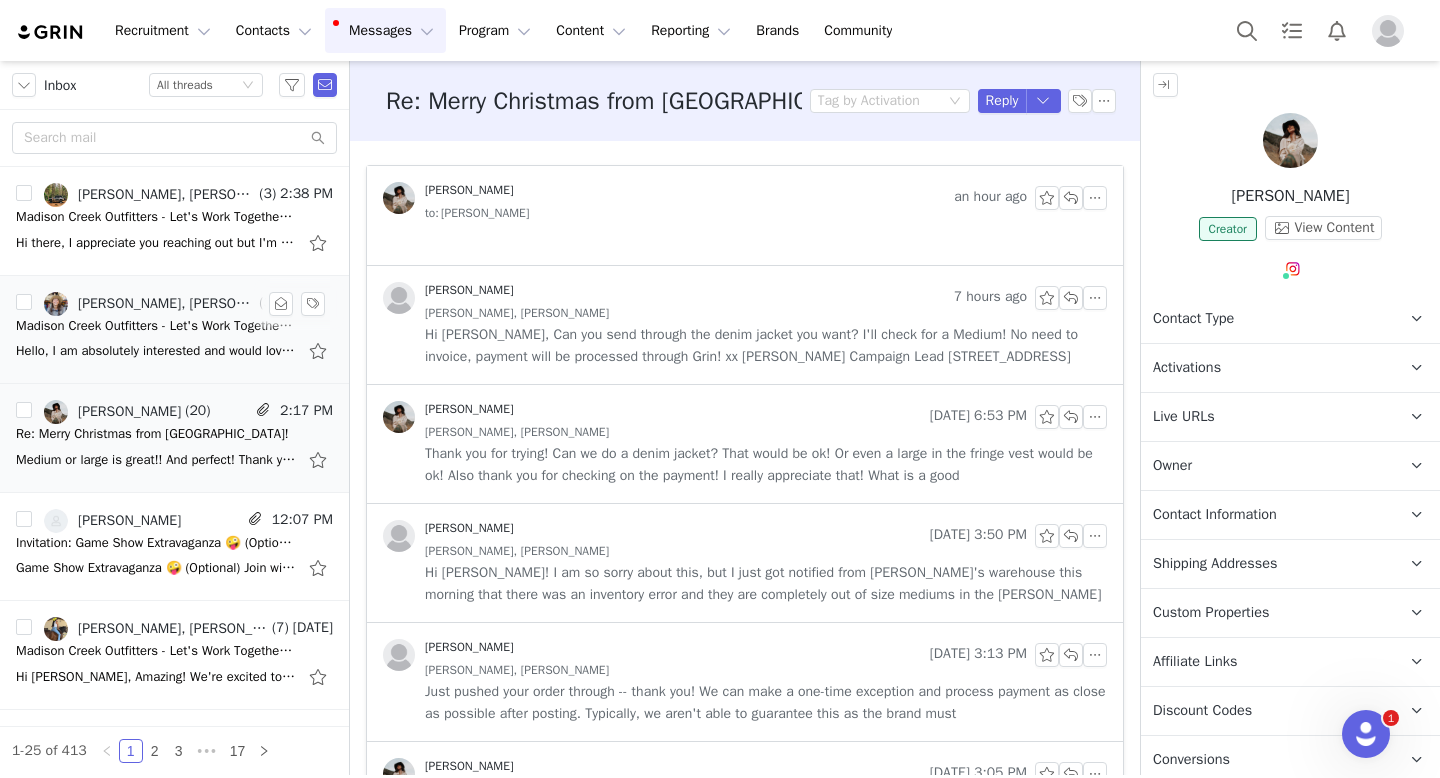 click on "Madison Creek Outfitters - Let's Work Together 🍃☀️" at bounding box center [156, 326] 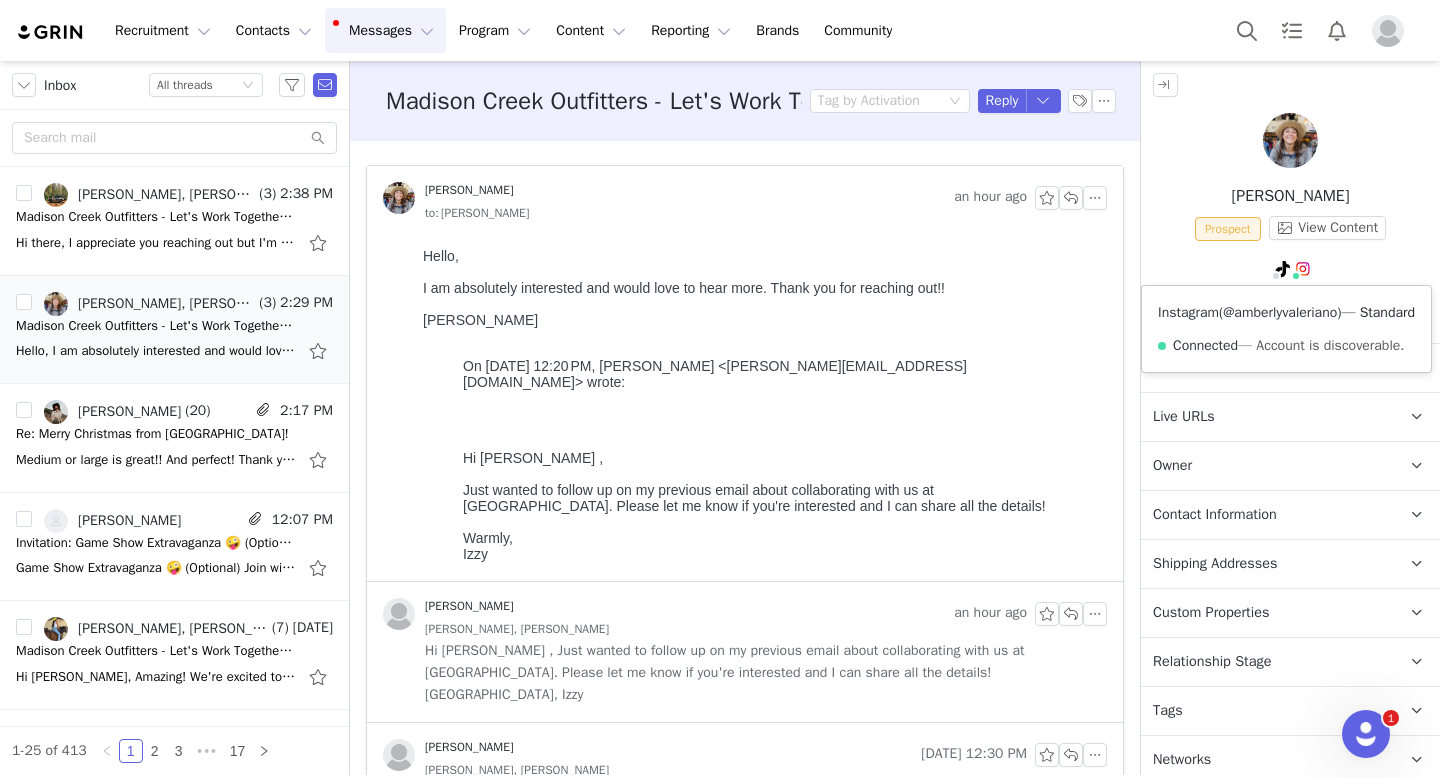 scroll, scrollTop: 0, scrollLeft: 0, axis: both 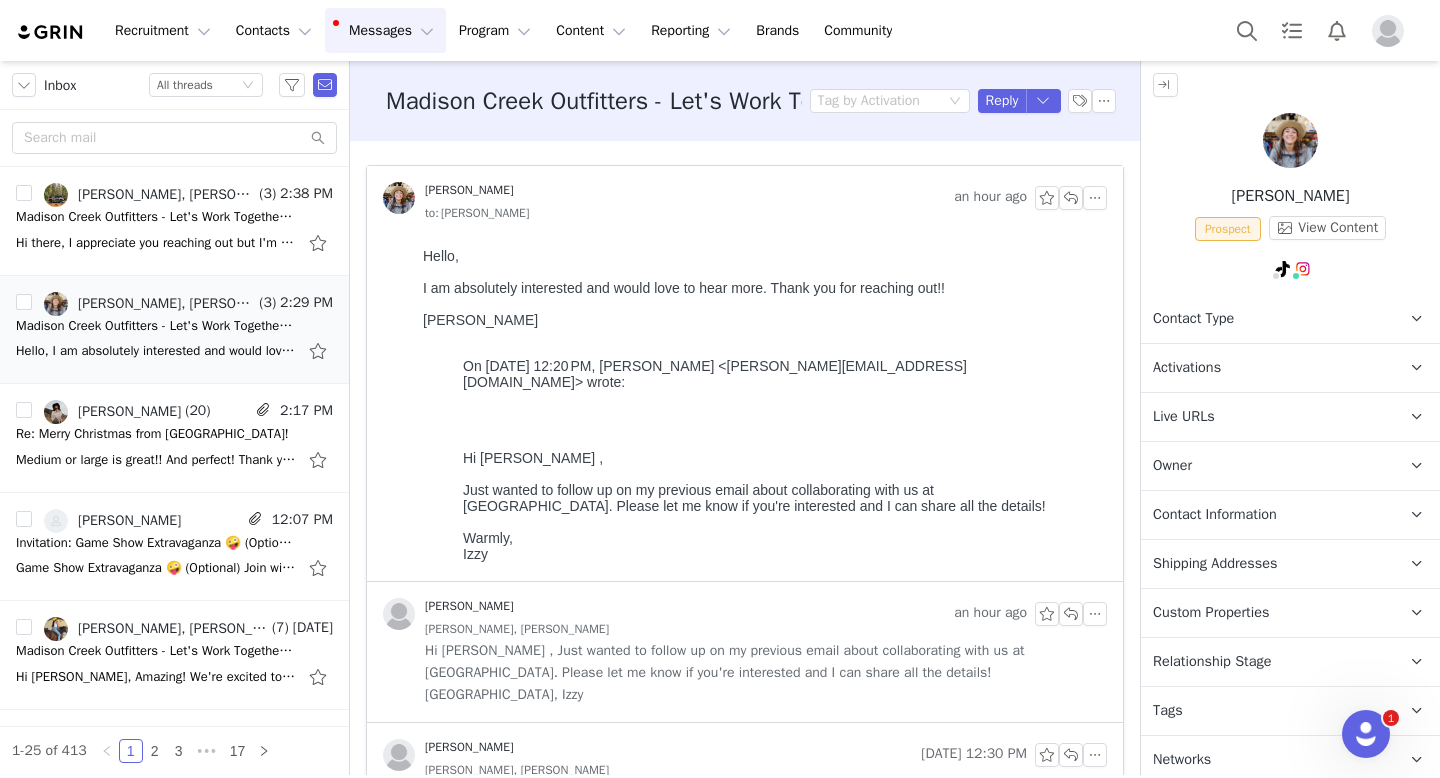 click on "Activations" at bounding box center (1266, 368) 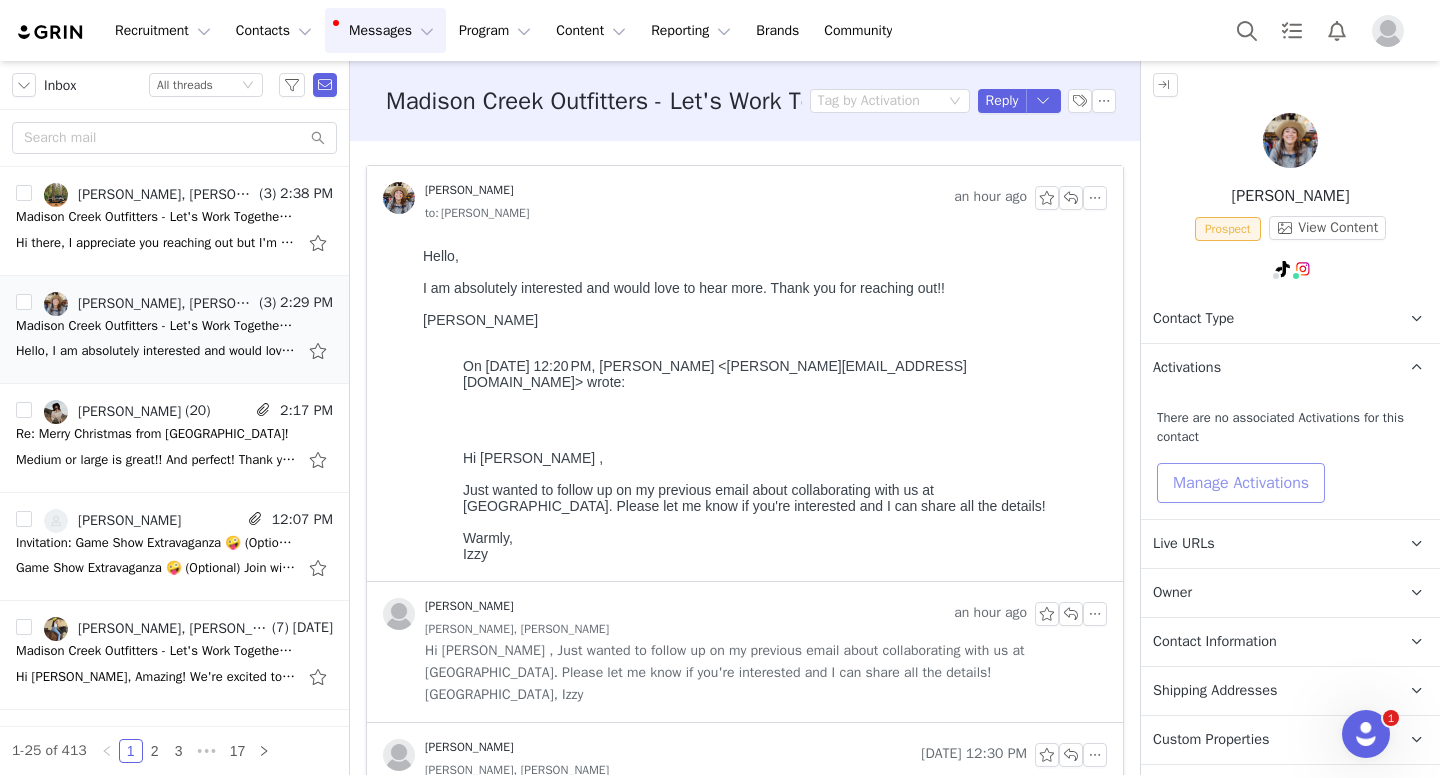 click on "Manage Activations" at bounding box center [1241, 483] 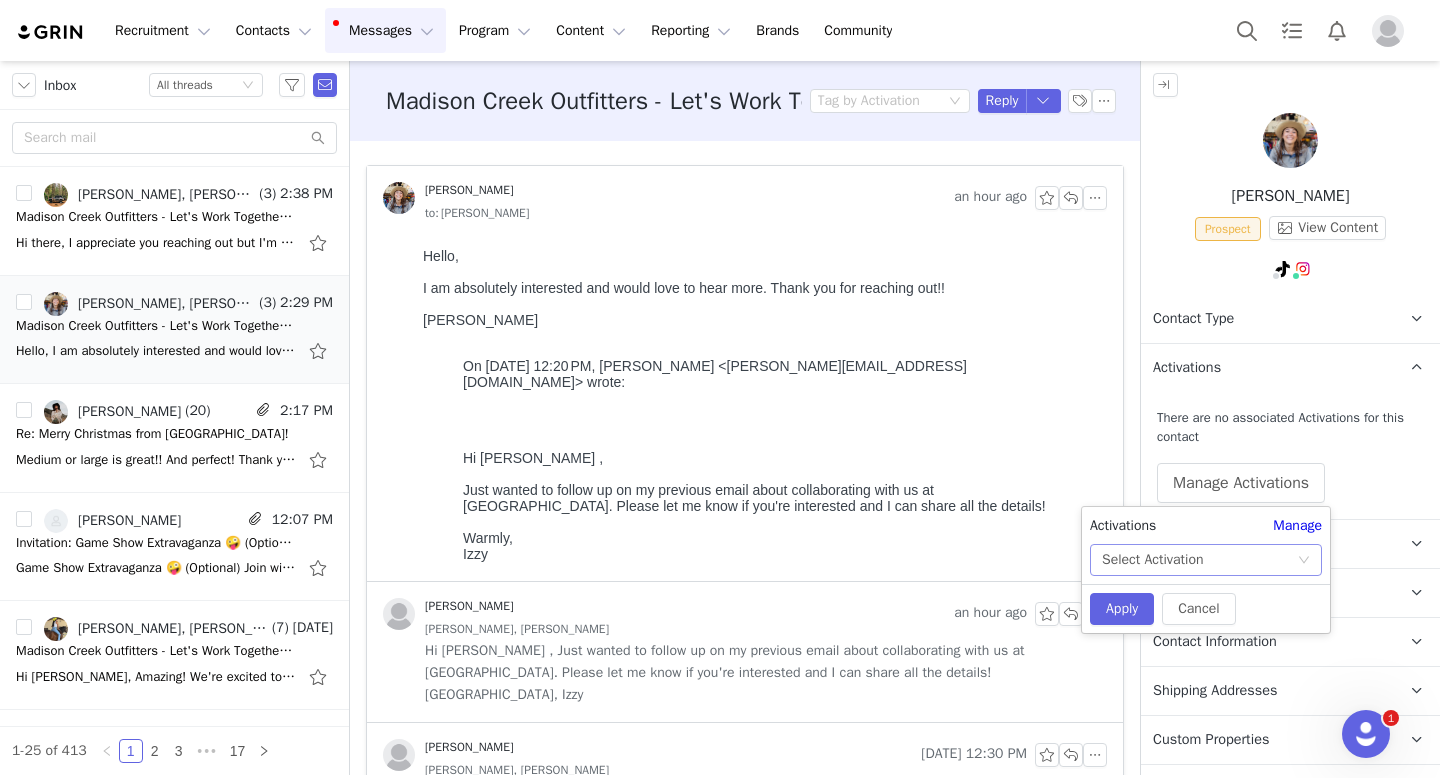 click on "Select Activation" at bounding box center (1199, 560) 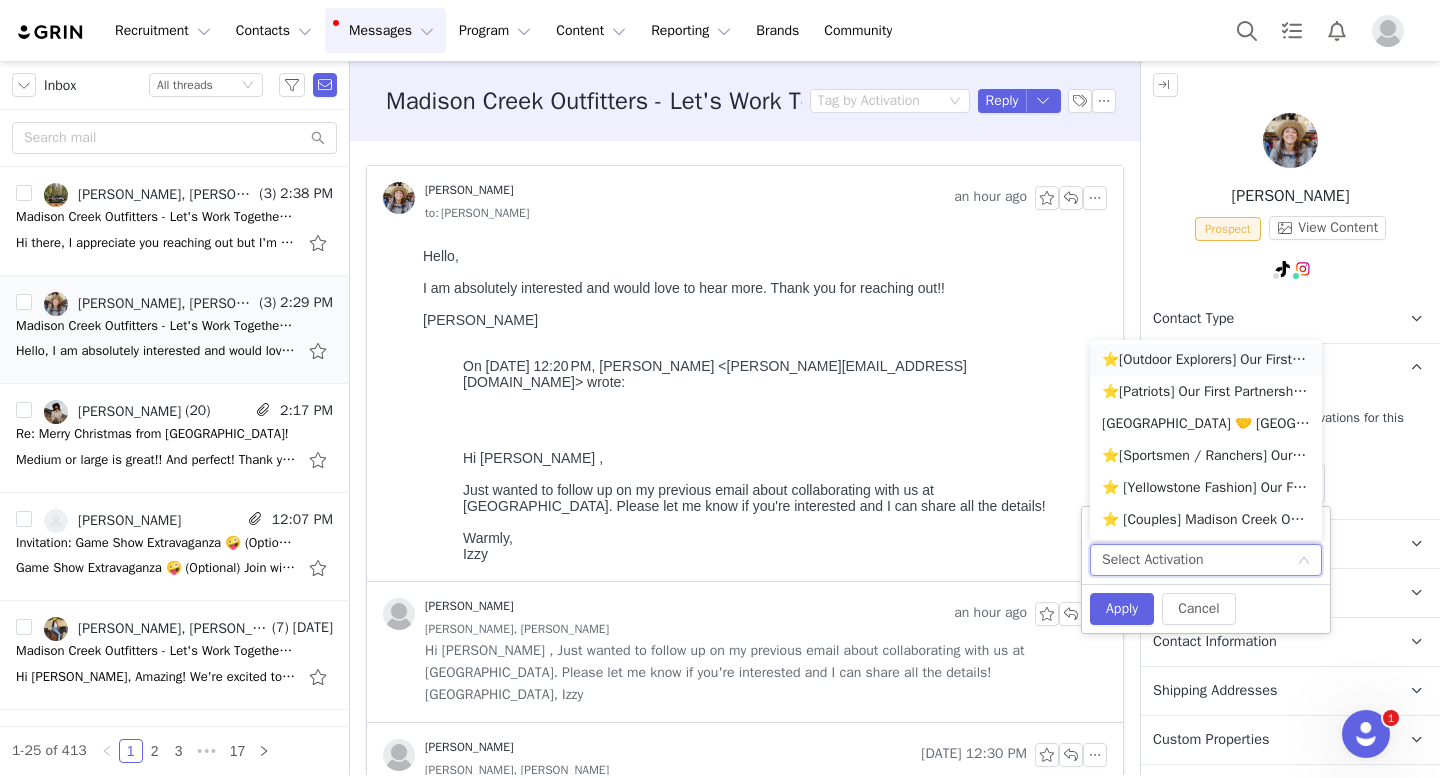 click on "⭐️[Outdoor Explorers] Our First Partnership 🤝 Madison Creek Outfitters" at bounding box center [1206, 360] 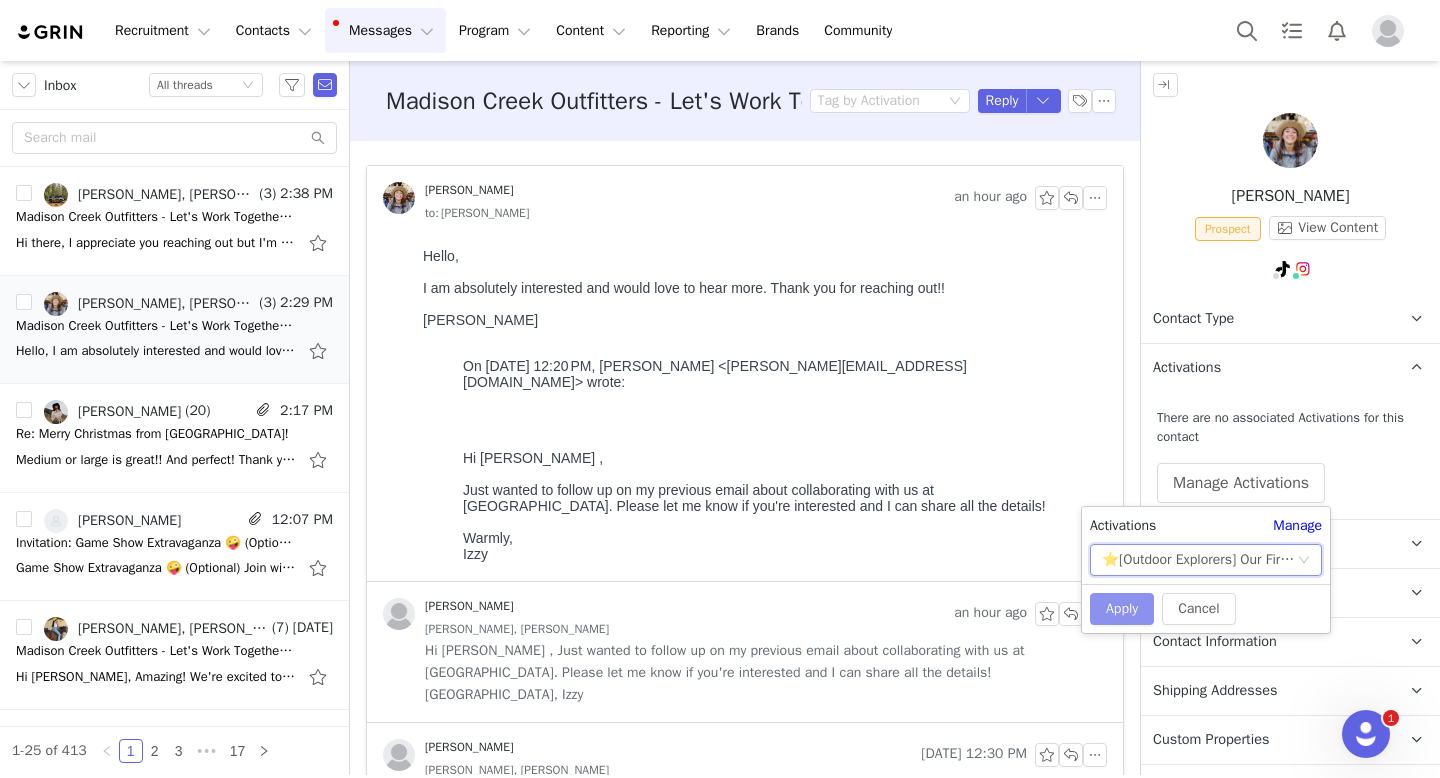 click on "Apply" at bounding box center [1122, 609] 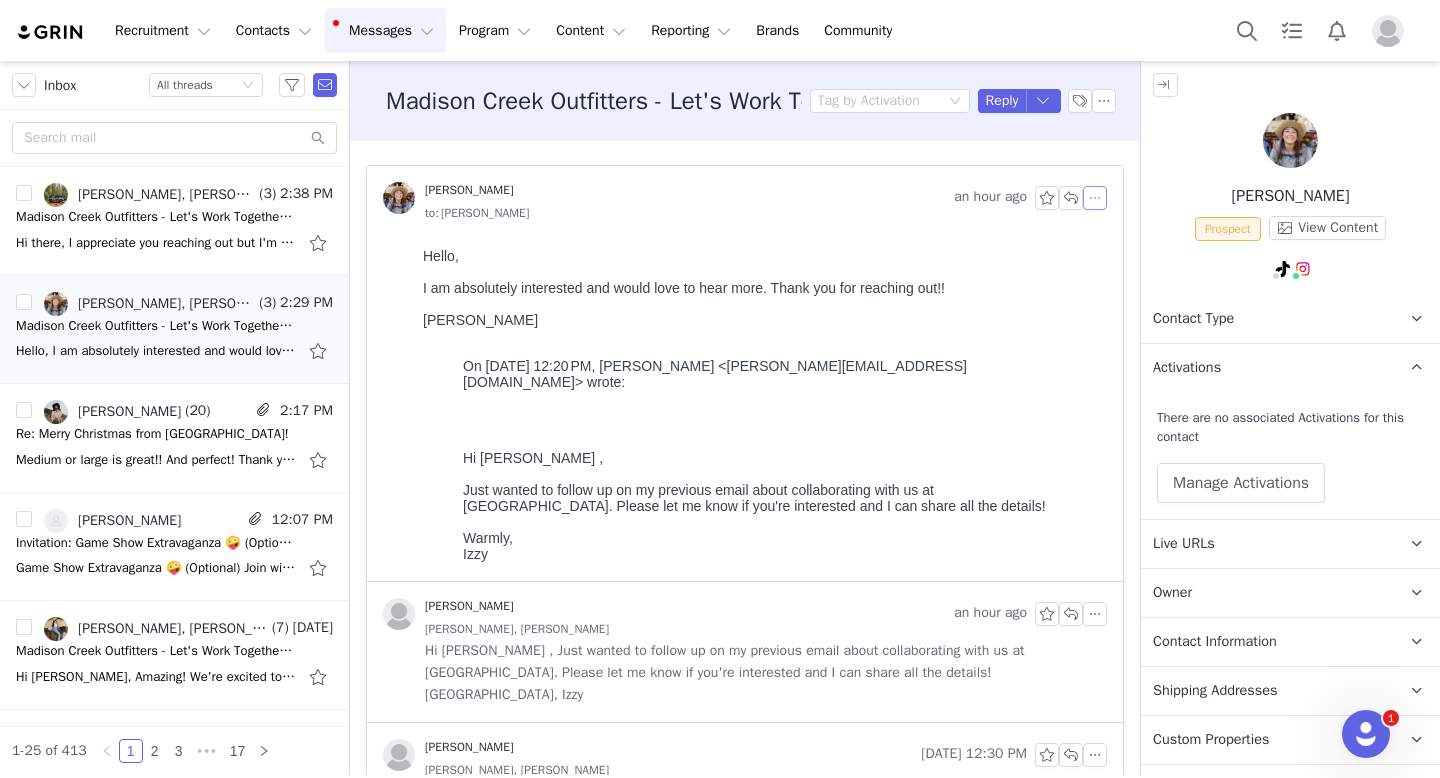 click at bounding box center (1095, 198) 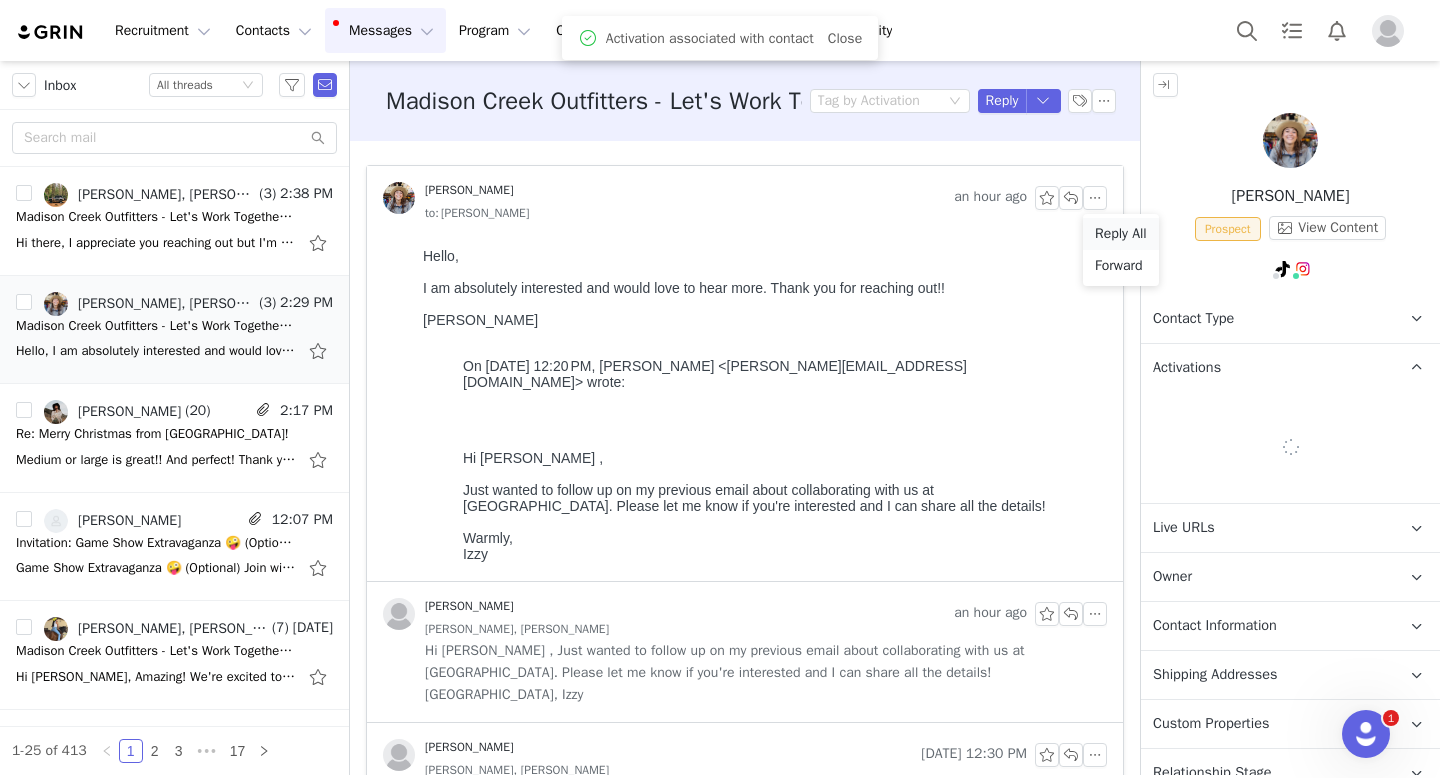 click on "Reply All" at bounding box center (1121, 234) 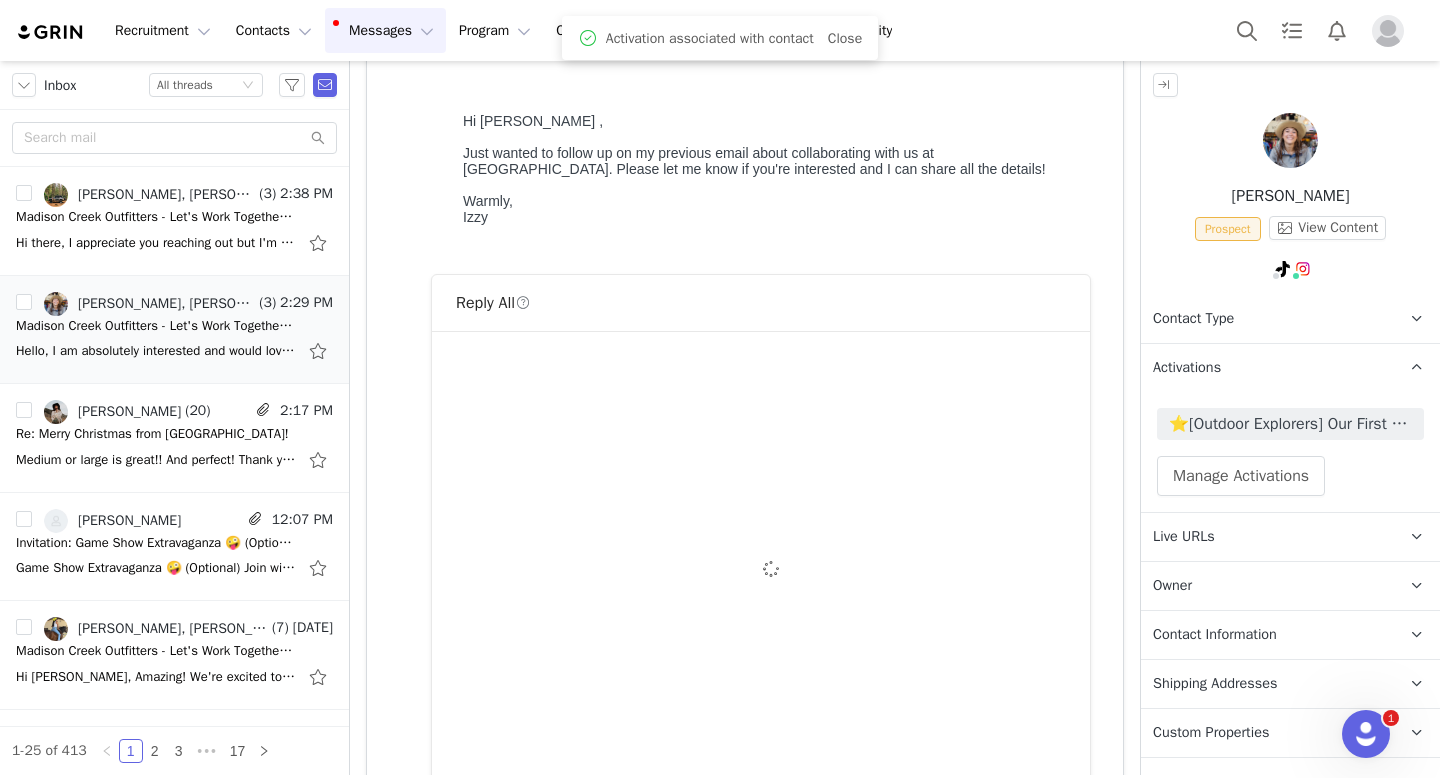 scroll, scrollTop: 518, scrollLeft: 0, axis: vertical 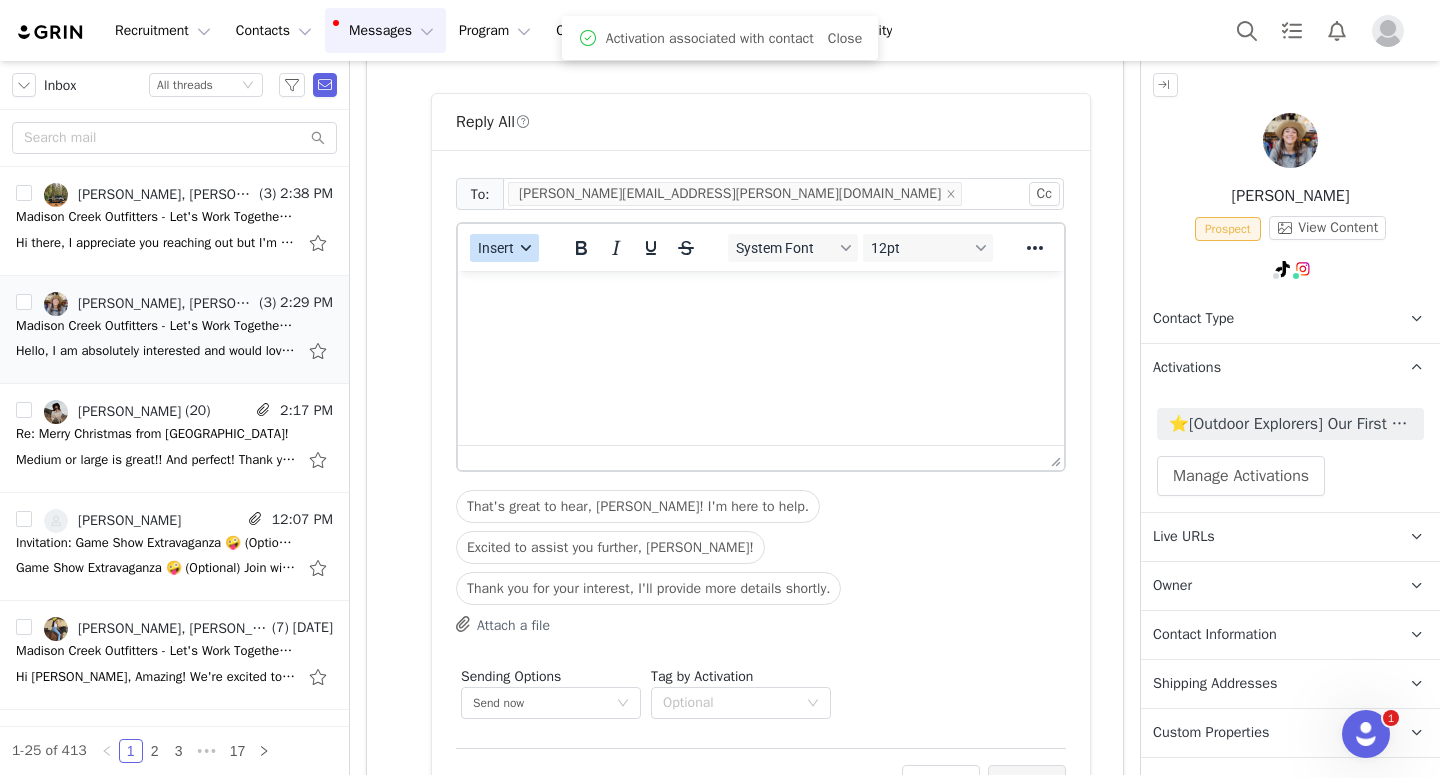 click on "Insert" at bounding box center (504, 248) 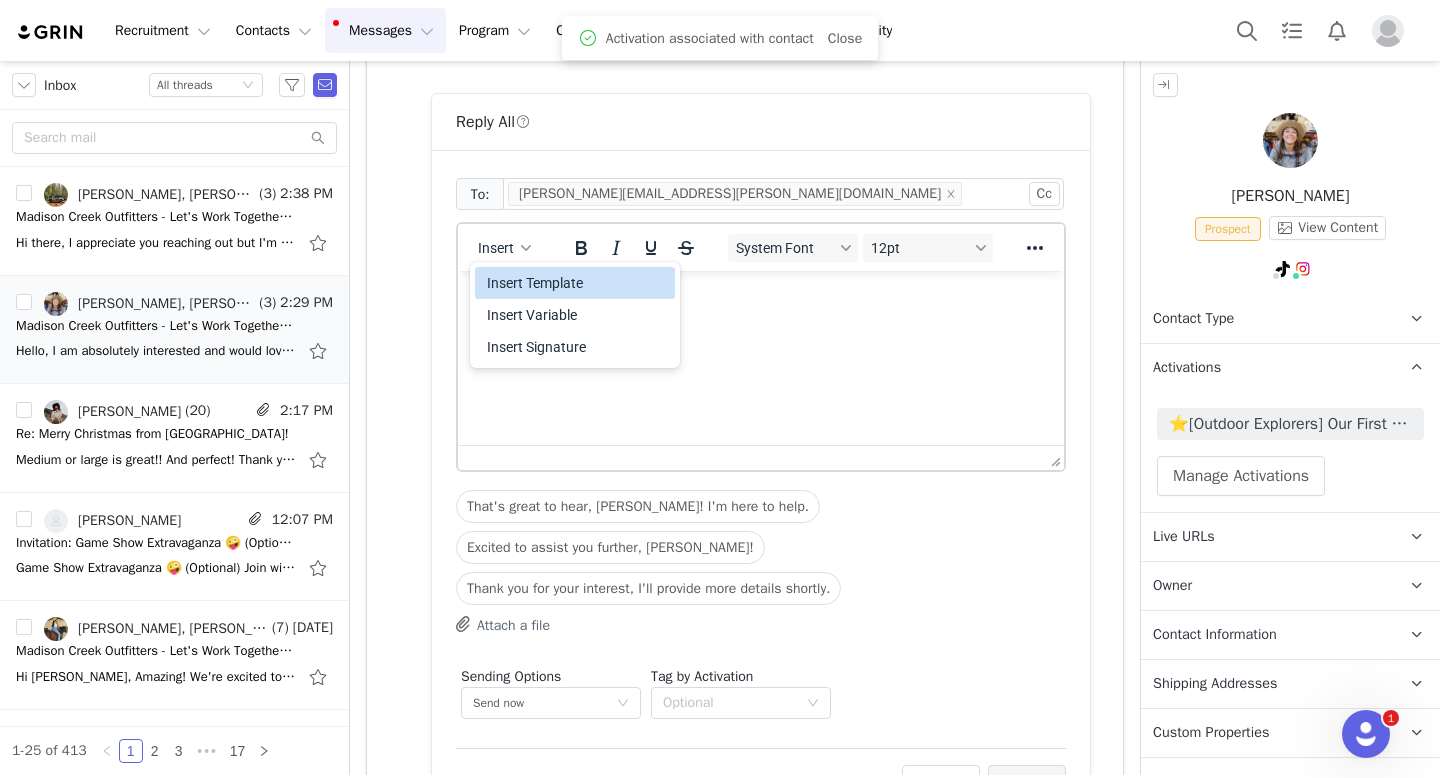 click on "Insert Template" at bounding box center [577, 283] 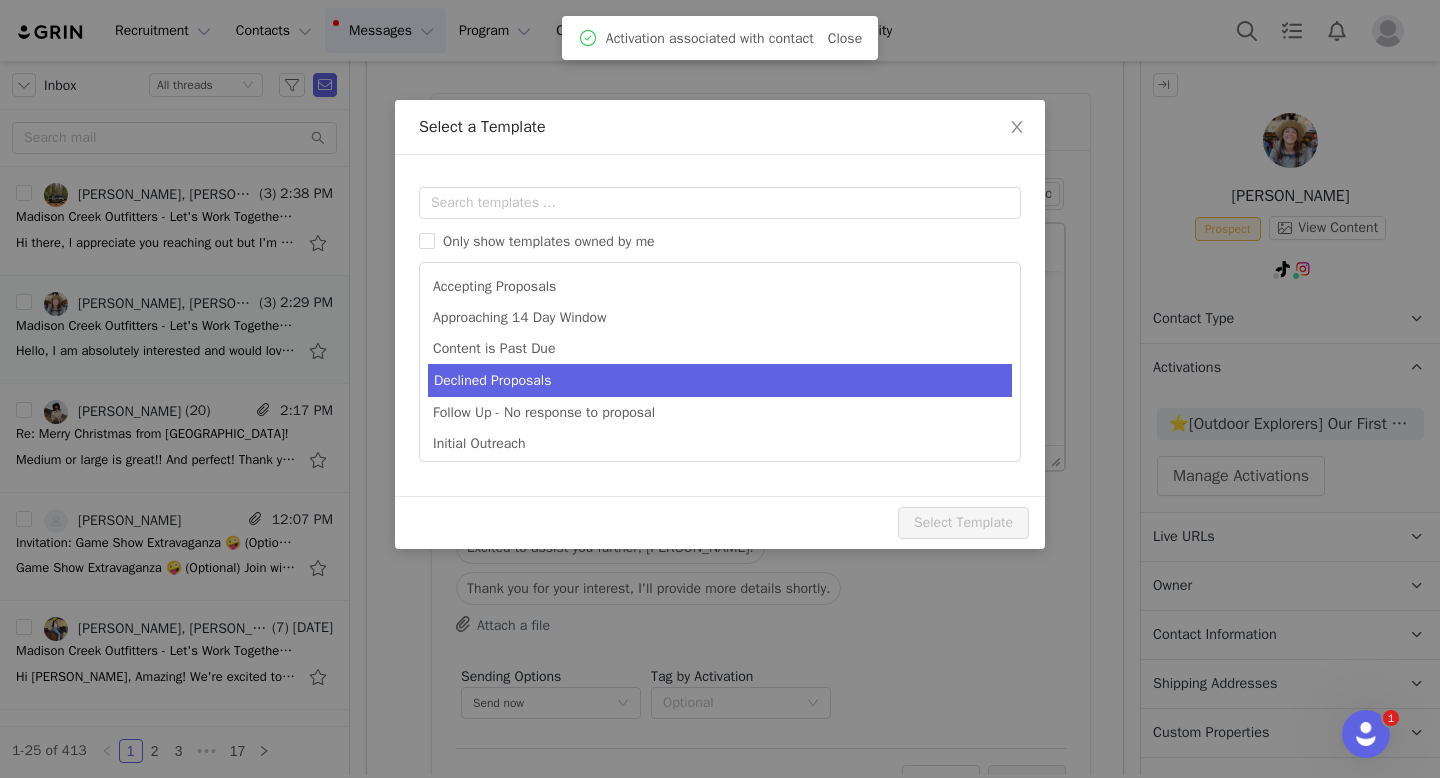 scroll, scrollTop: 0, scrollLeft: 0, axis: both 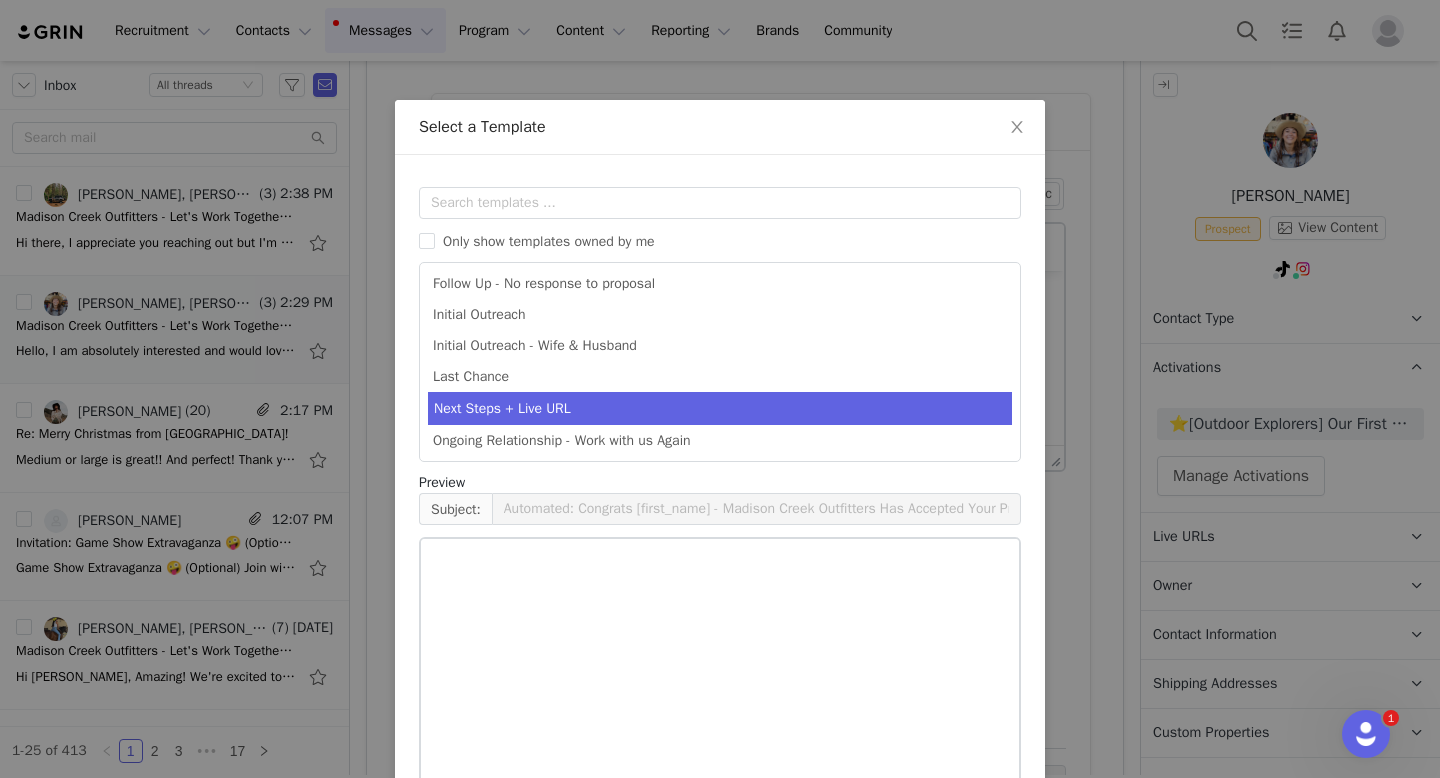 click on "Next Steps + Live URL" at bounding box center (720, 408) 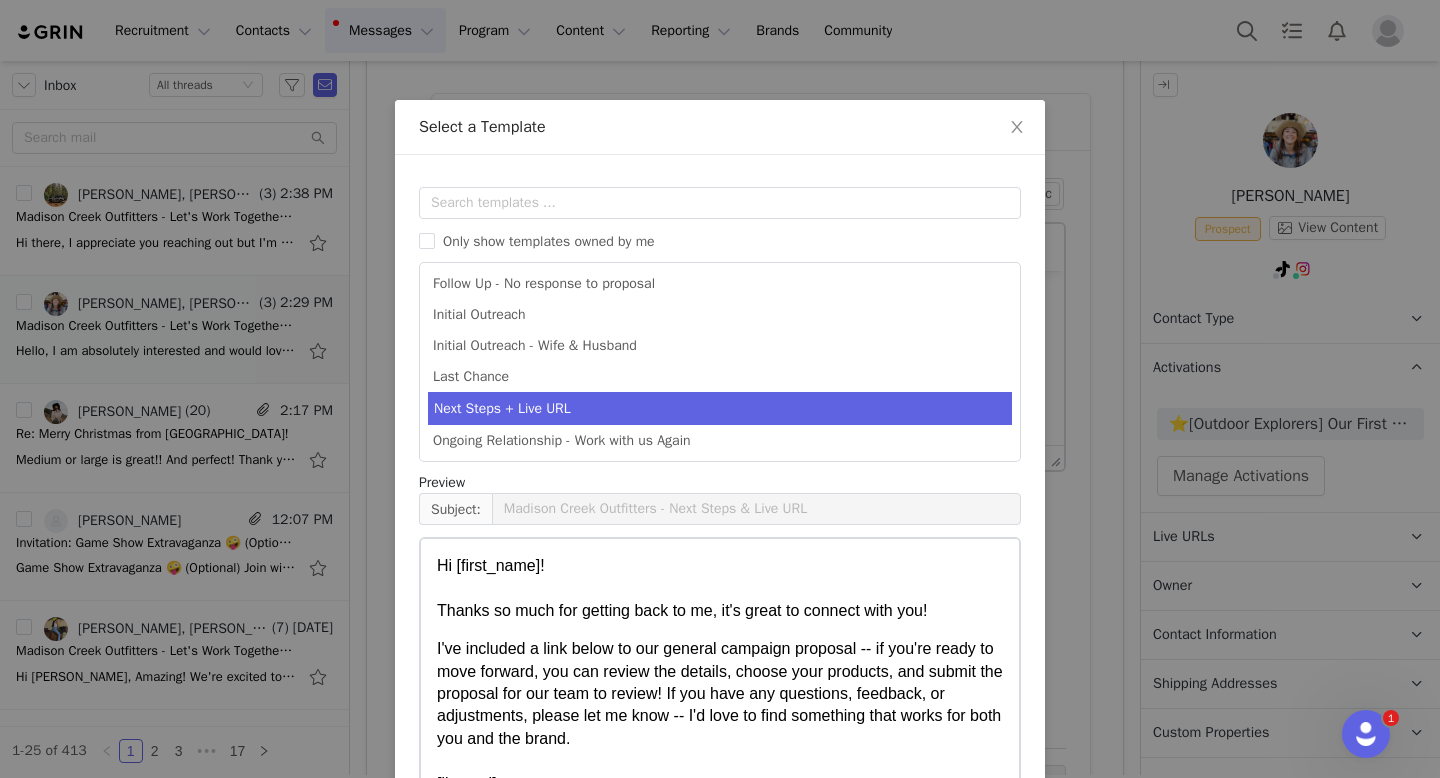 scroll, scrollTop: 129, scrollLeft: 0, axis: vertical 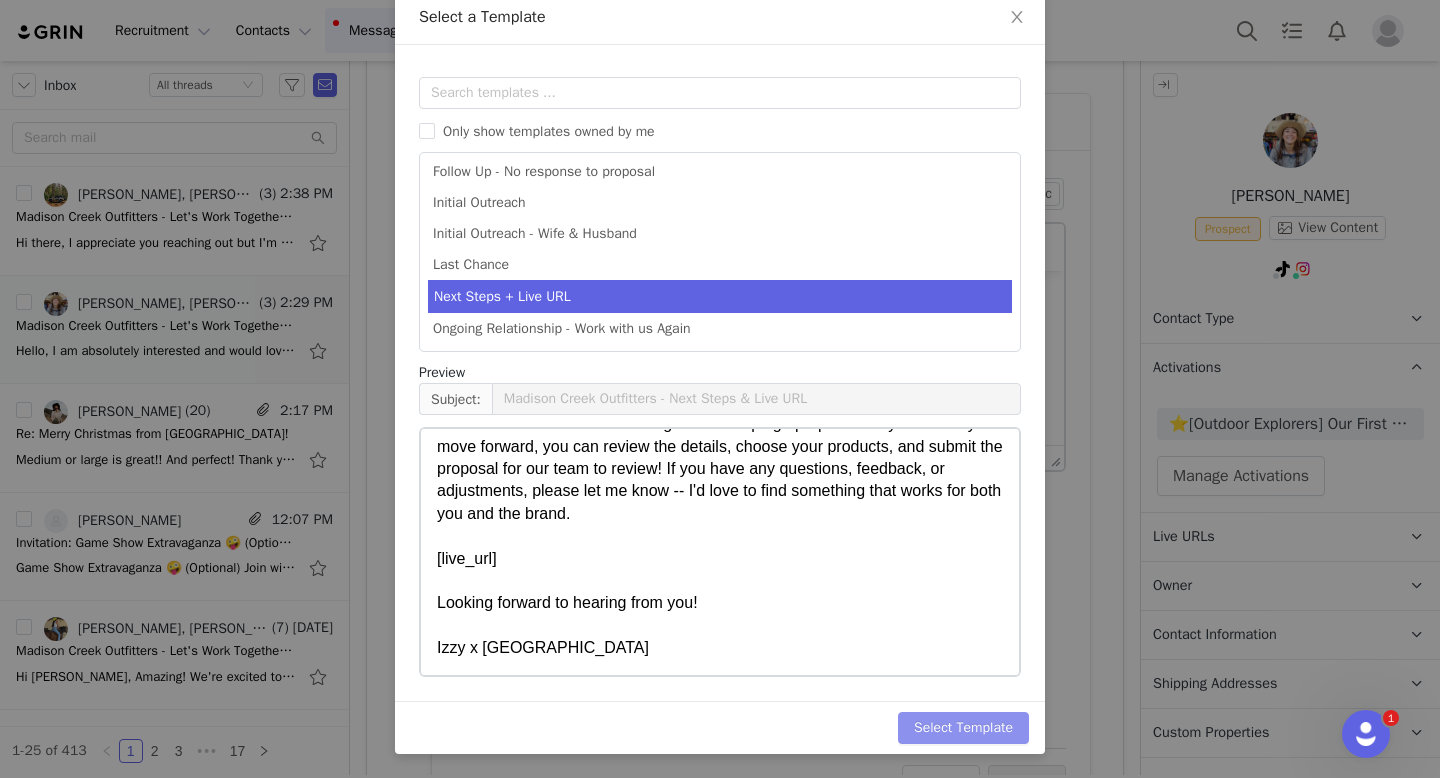 click on "Select Template" at bounding box center (963, 728) 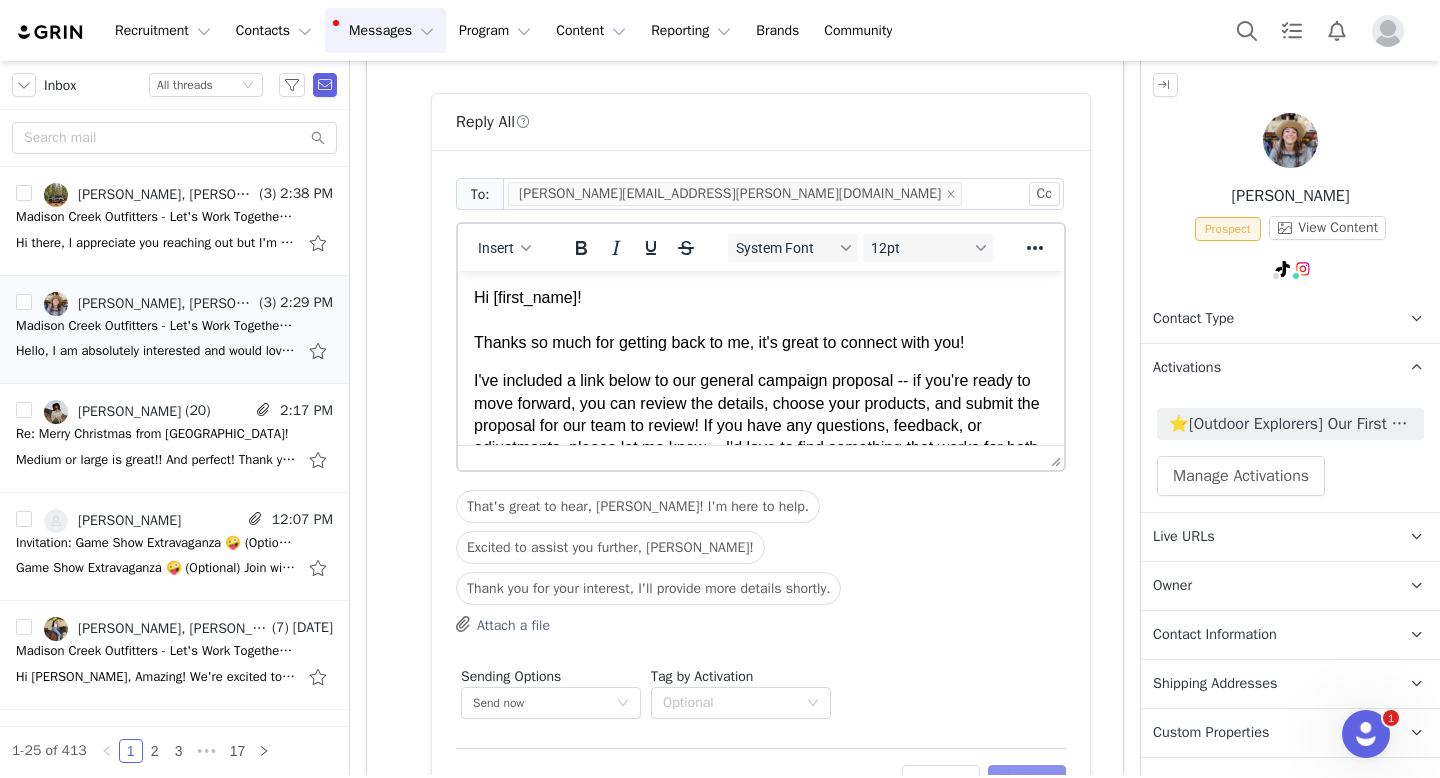 scroll, scrollTop: 0, scrollLeft: 0, axis: both 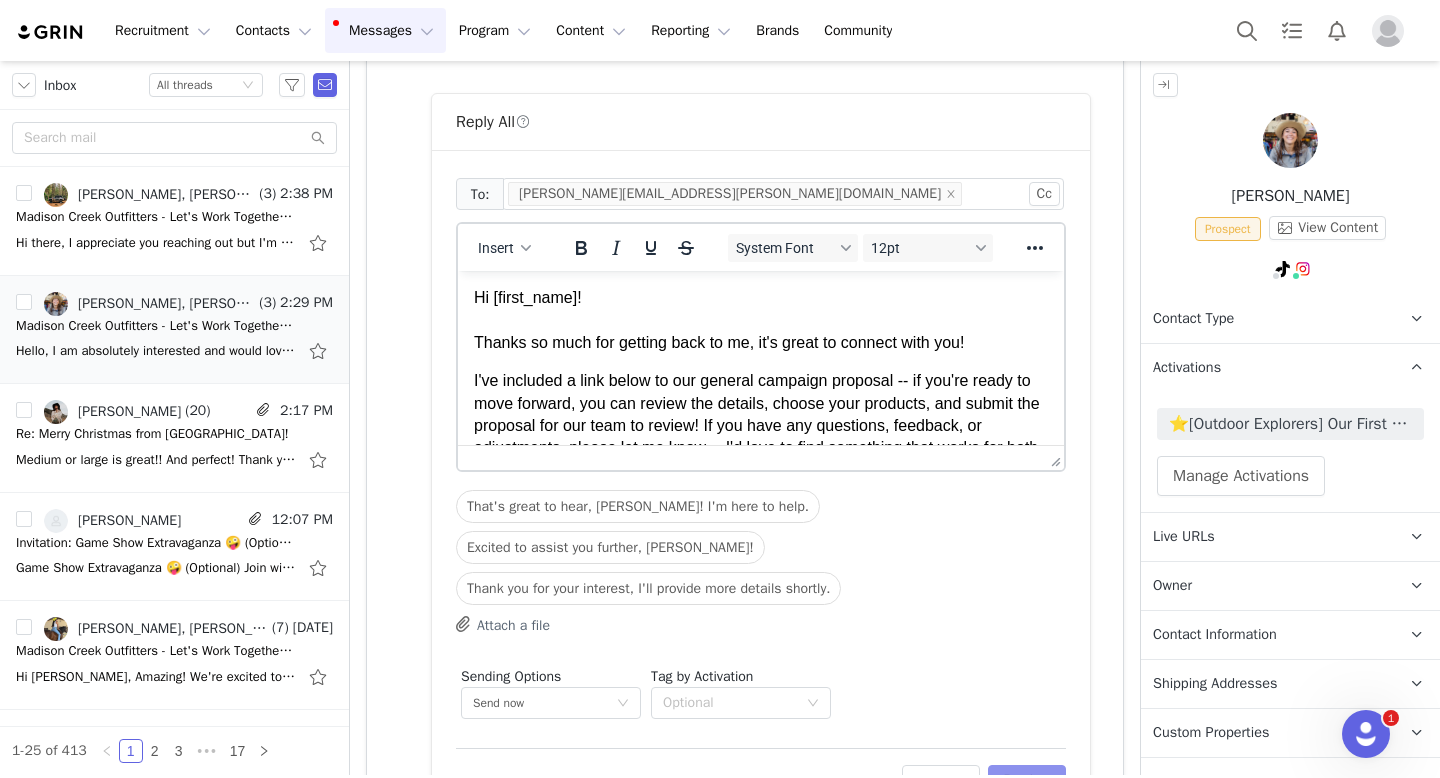 click on "Preview" at bounding box center (1027, 781) 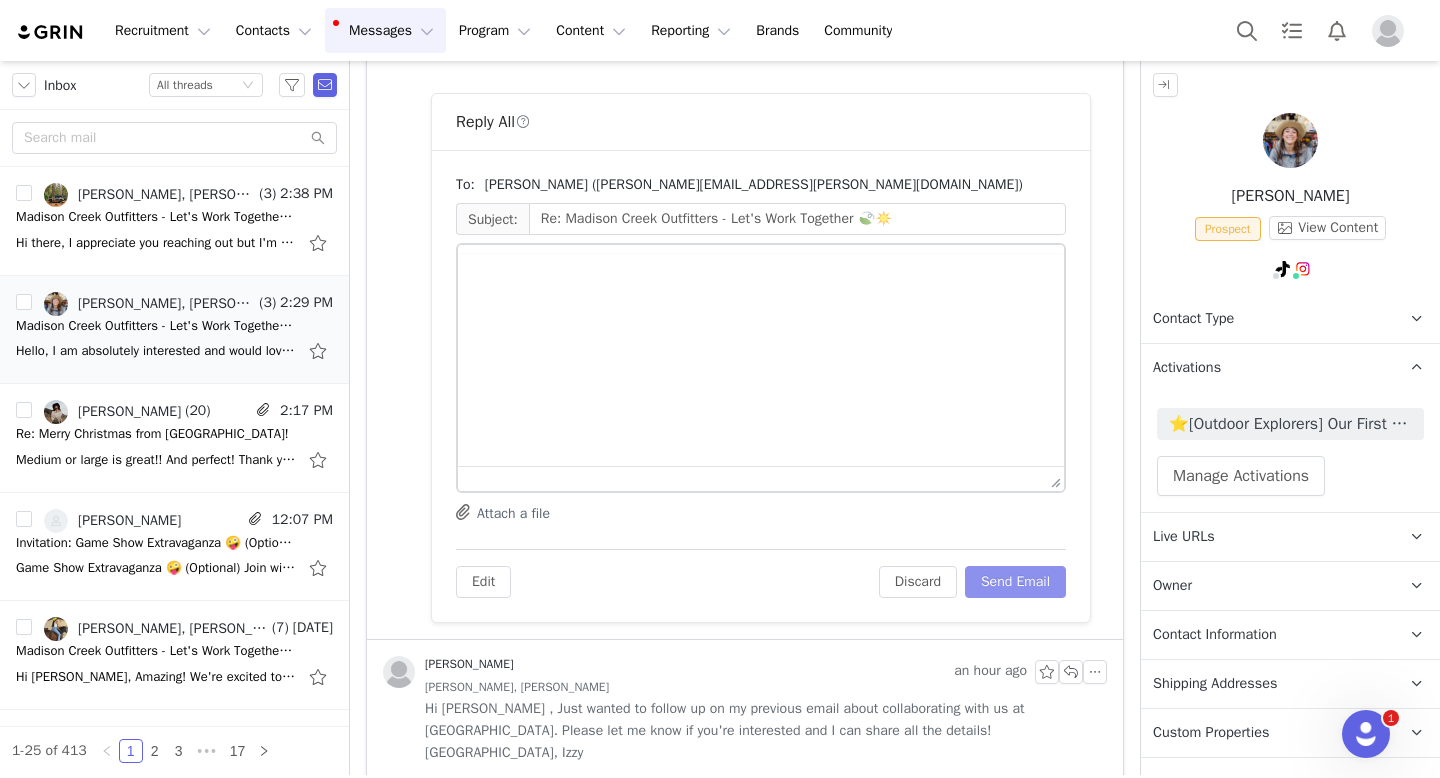 scroll, scrollTop: 518, scrollLeft: 0, axis: vertical 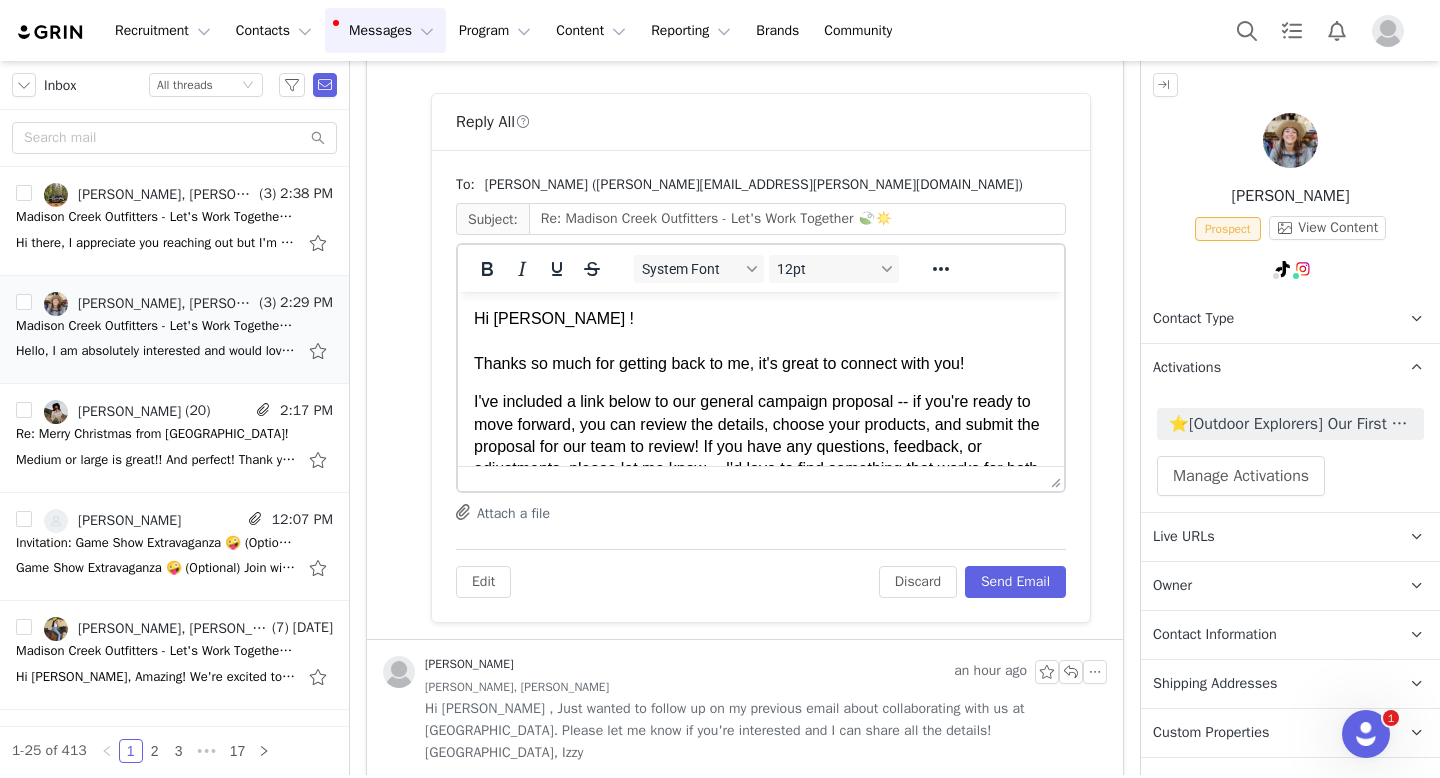 click on "Hi Amberly !  Thanks so much for getting back to me, it's great to connect with you!" at bounding box center (761, 341) 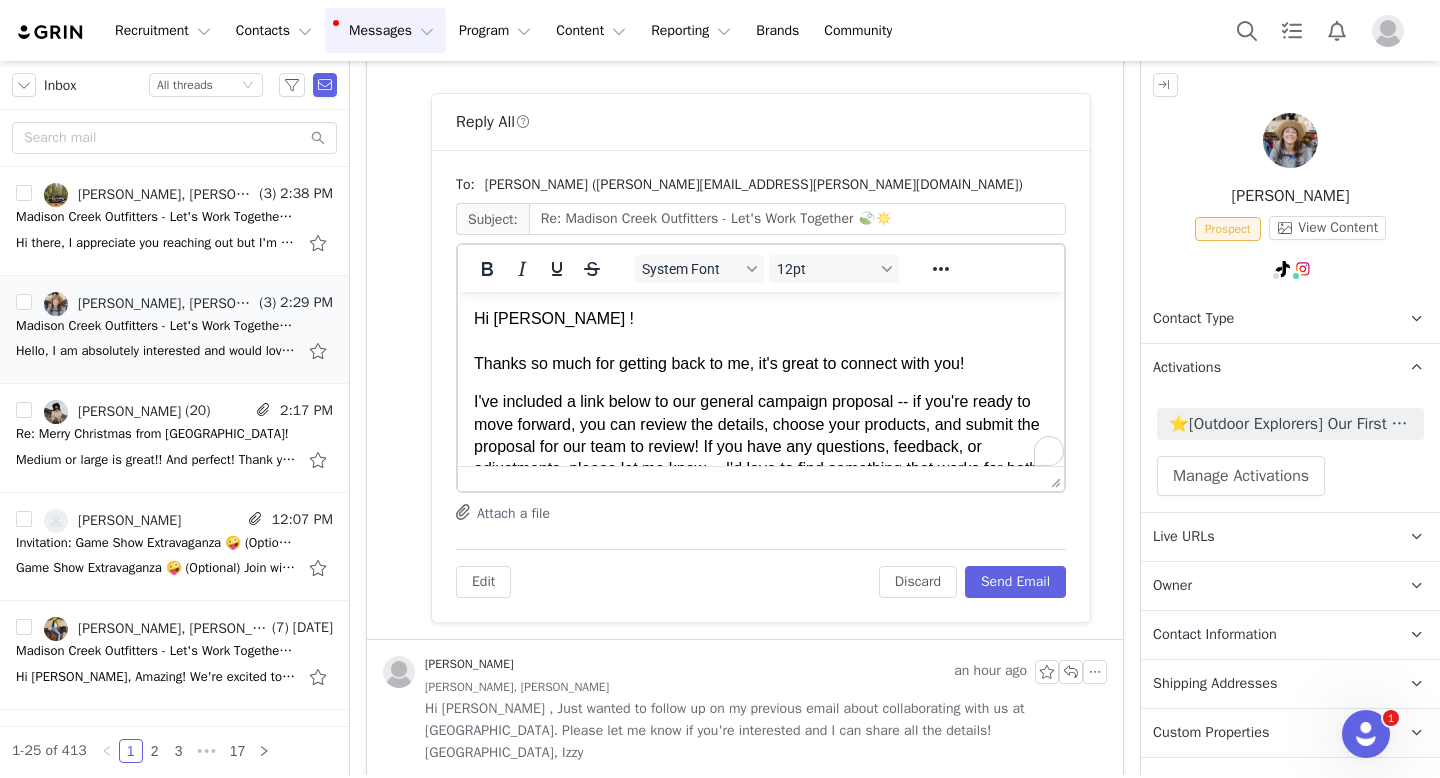 type 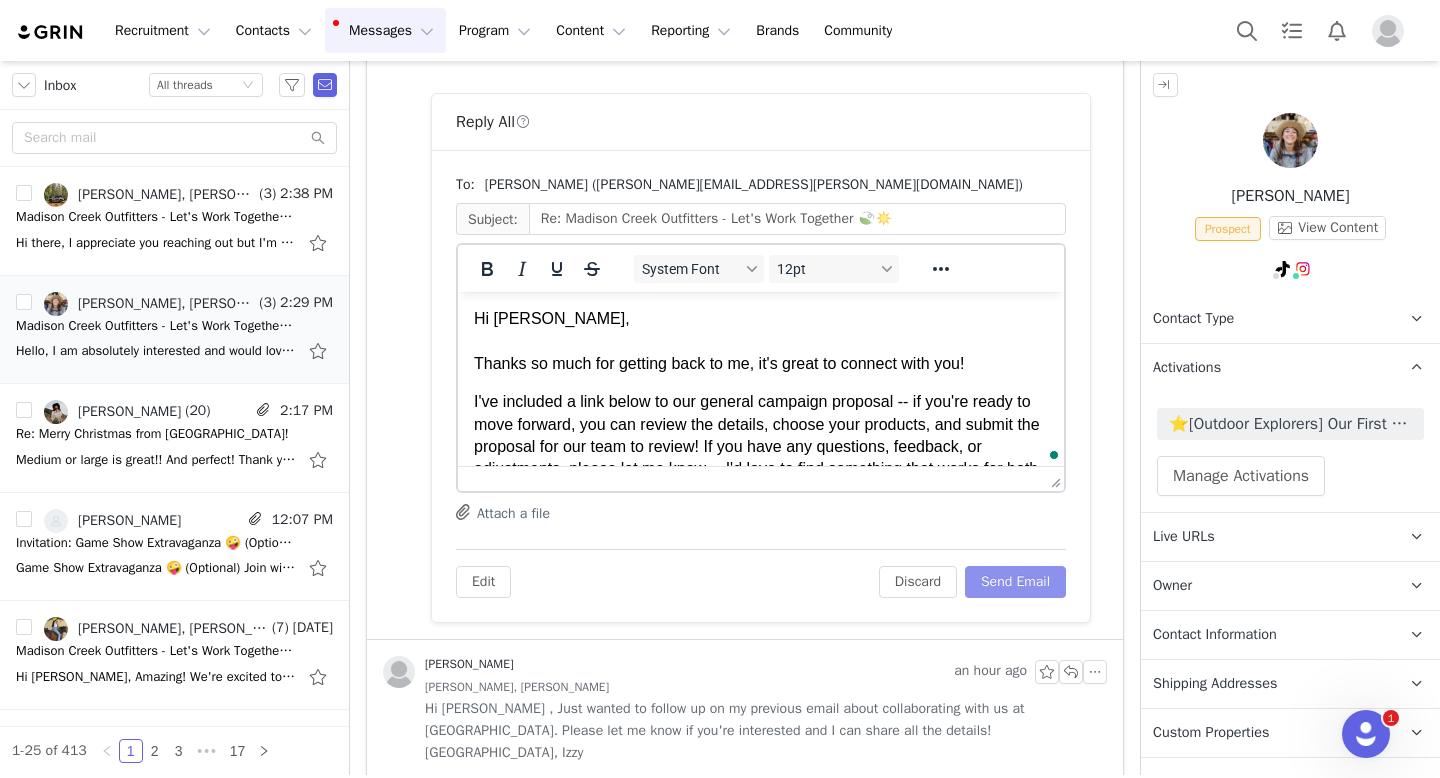 click on "Send Email" at bounding box center [1015, 582] 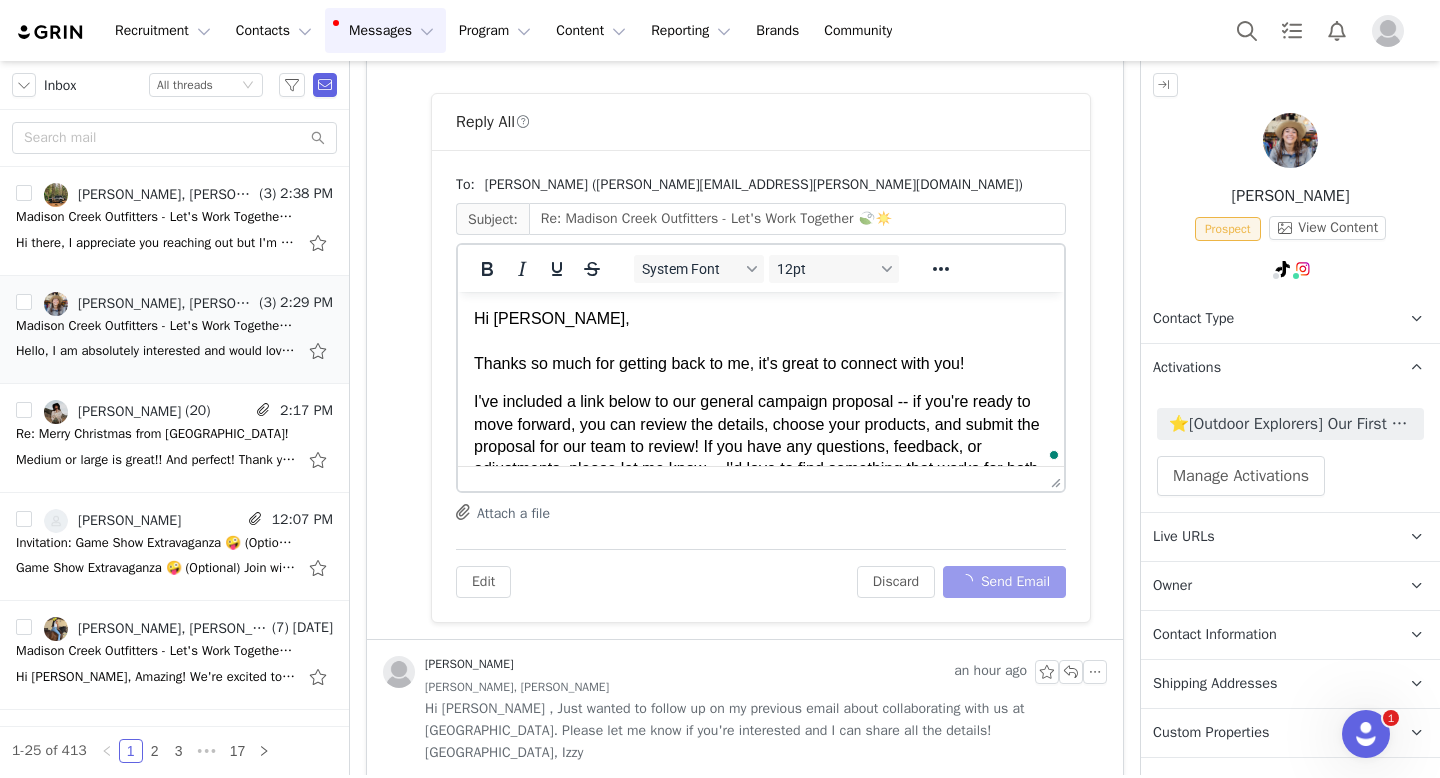 scroll, scrollTop: 61, scrollLeft: 0, axis: vertical 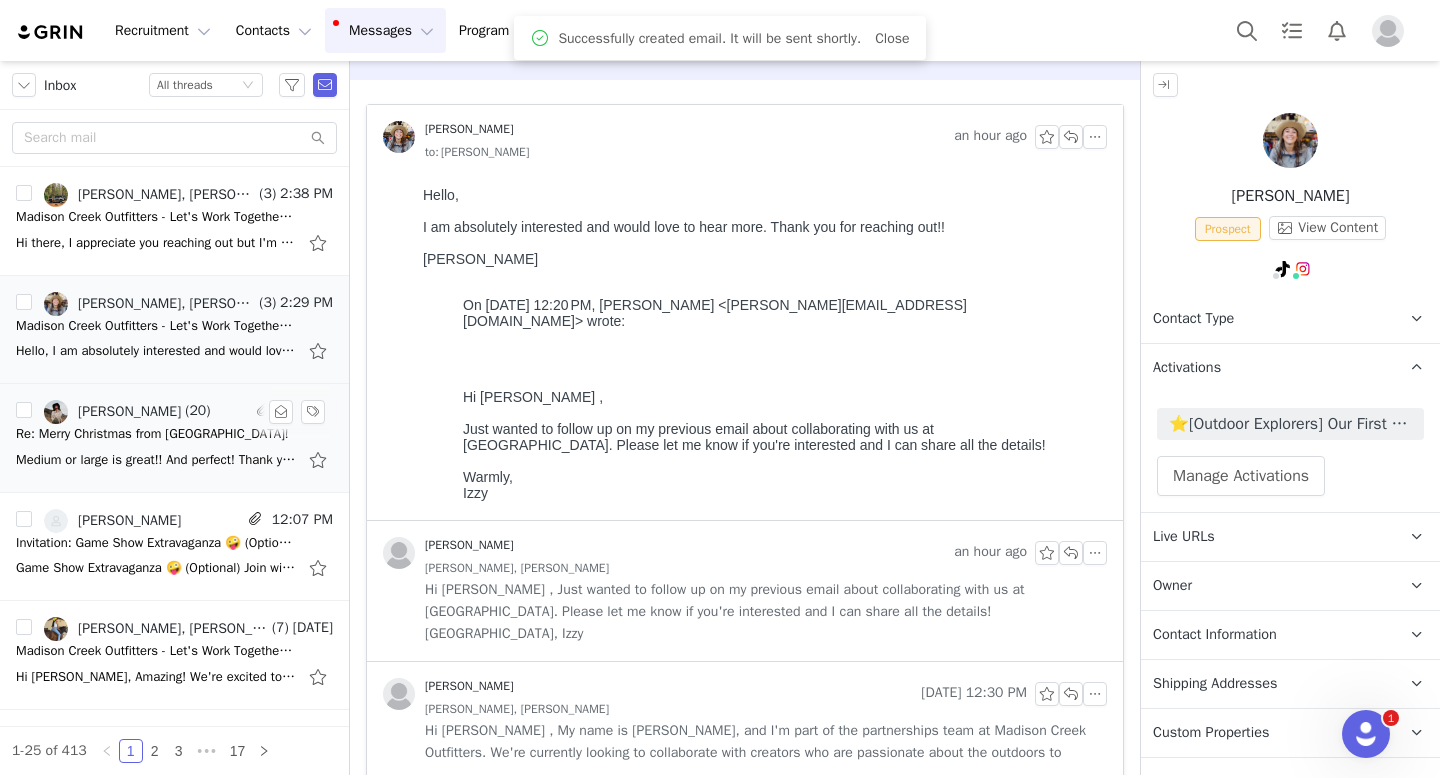click on "Medium or large is great!! And perfect! Thank you so much! On Thu, Jul 10, 2025 at 6:38 AM Isabella Chehade <isabella@joybyte.com> wrote: Hi Justie, Can you send through the denim jacket you want" at bounding box center (156, 460) 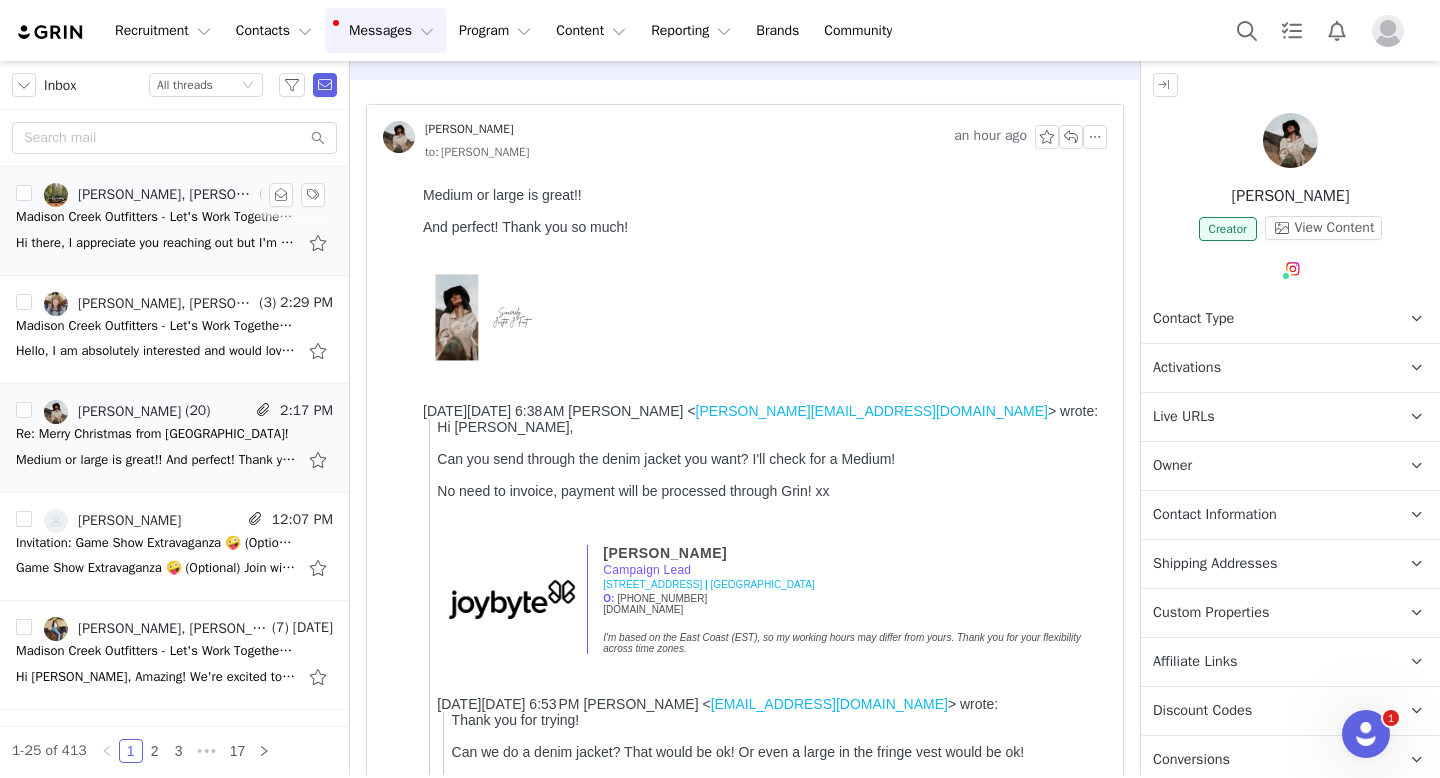 scroll, scrollTop: 0, scrollLeft: 0, axis: both 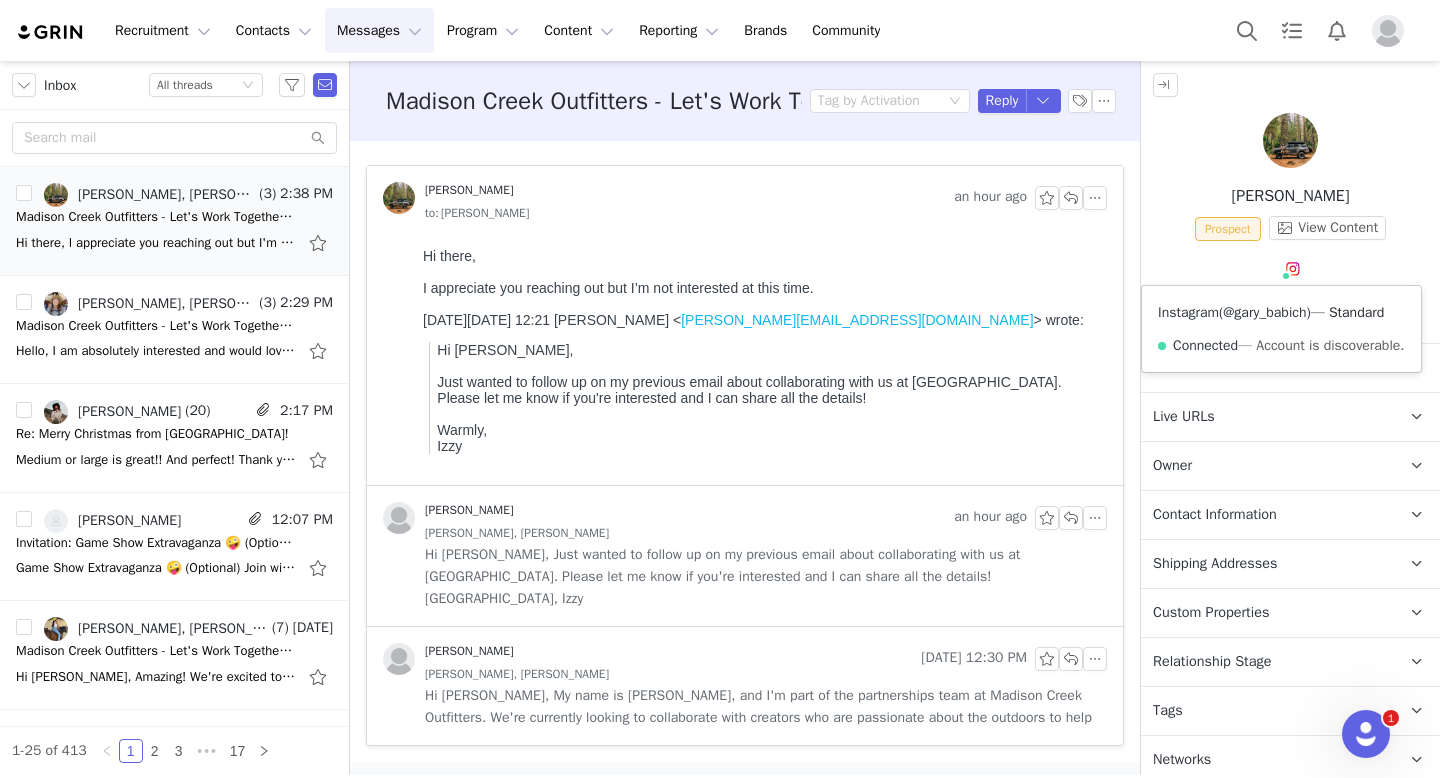 click on "@gary_babich" at bounding box center (1264, 312) 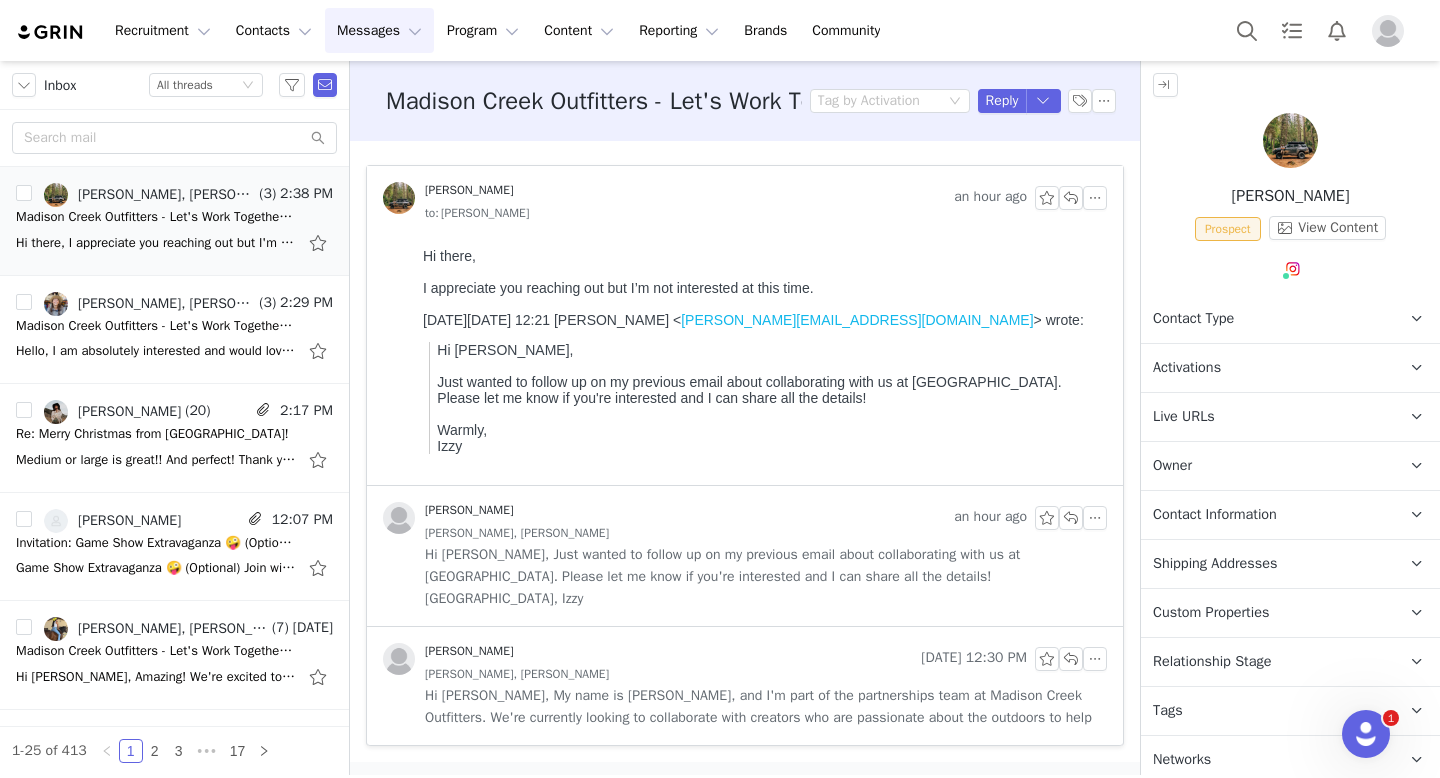 click on "Contact Type  Contact type can be Creator, Prospect, Application, or Manager." at bounding box center (1266, 319) 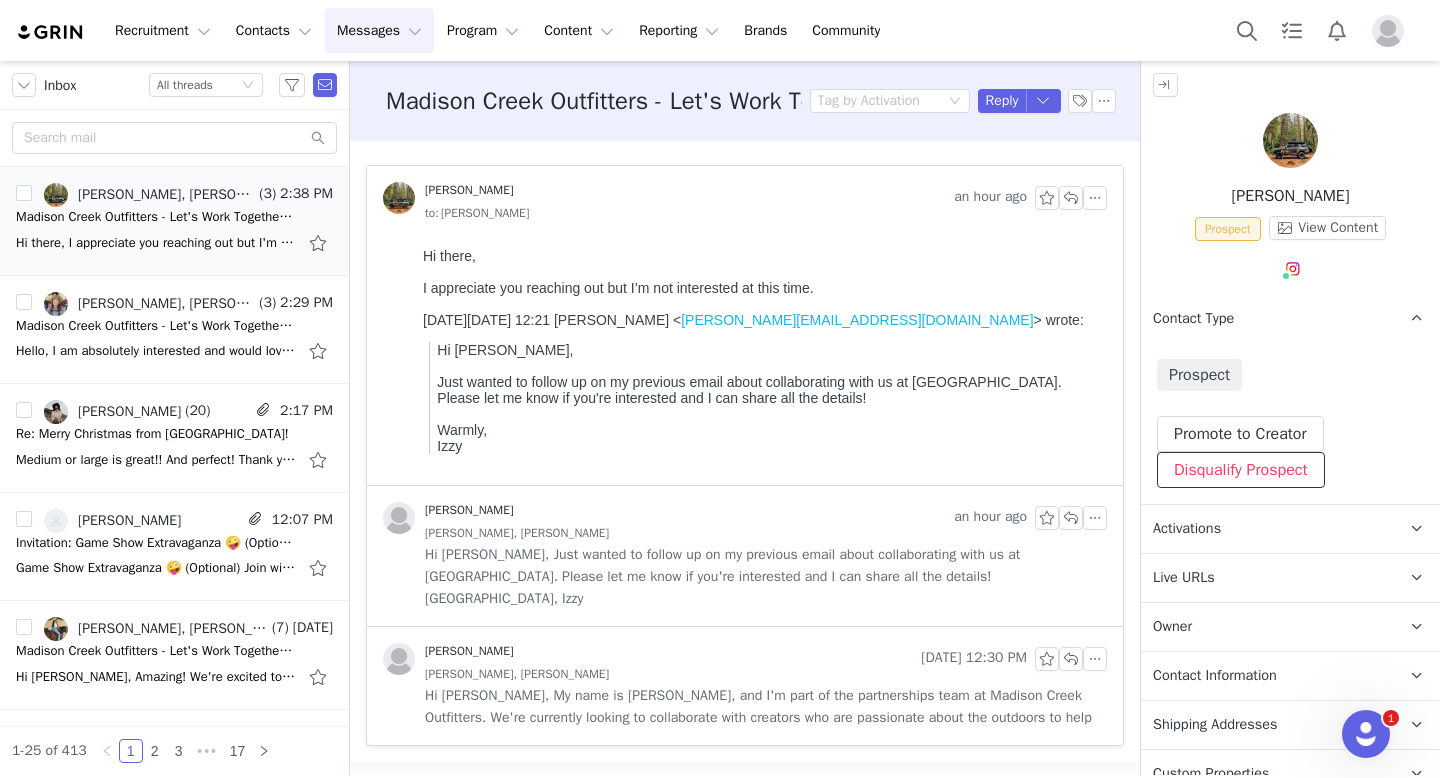 click on "Disqualify Prospect" at bounding box center (1241, 470) 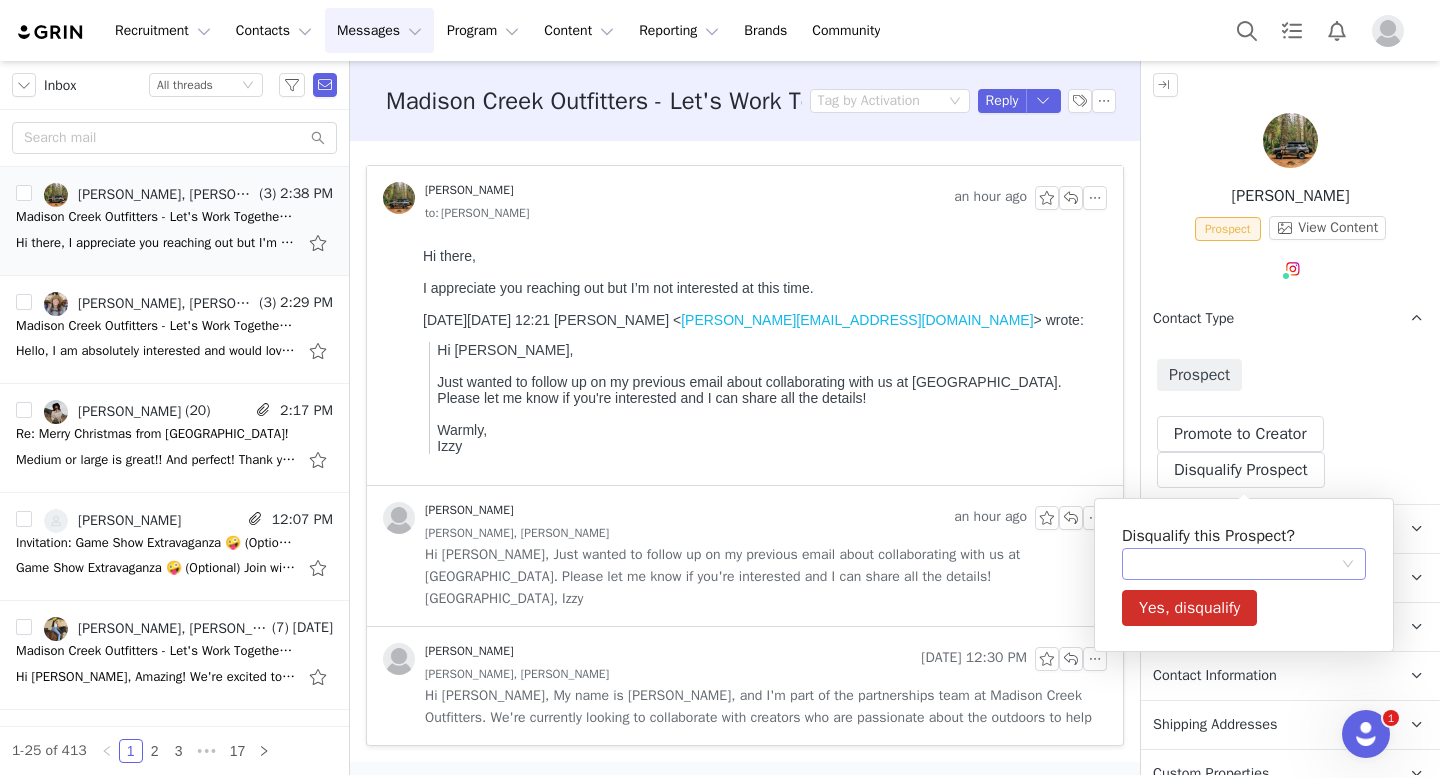 click at bounding box center (1237, 564) 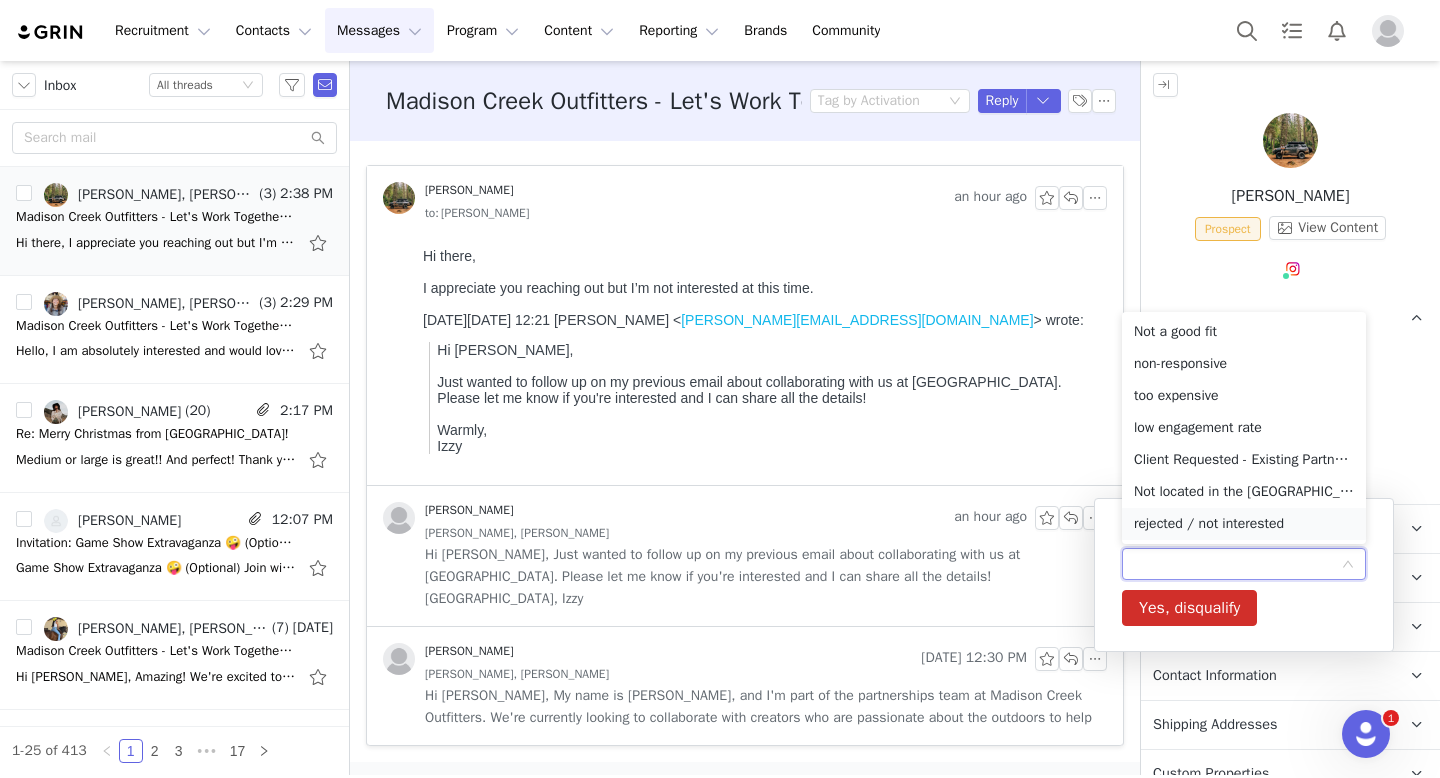 click on "rejected / not interested" at bounding box center [1244, 524] 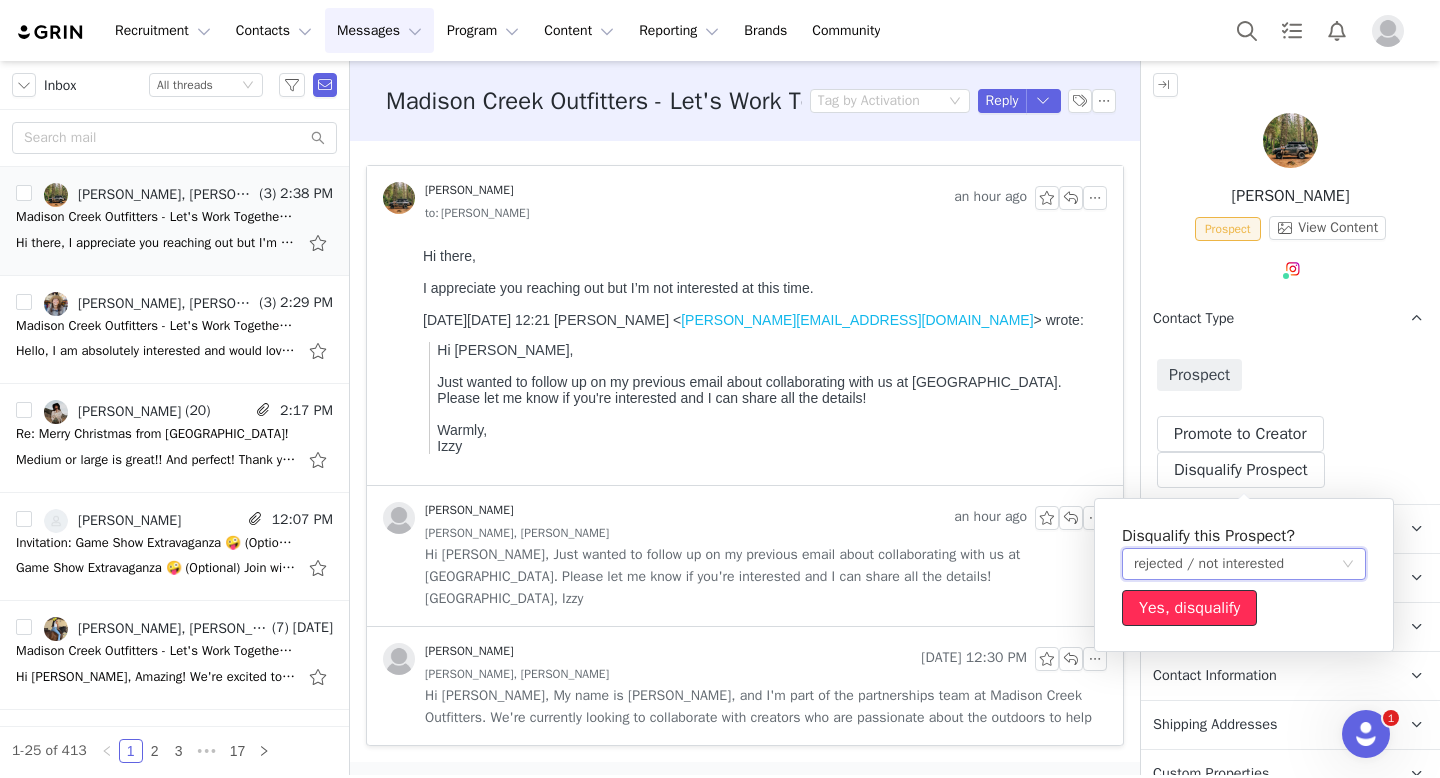 click on "Yes, disqualify" at bounding box center (1189, 608) 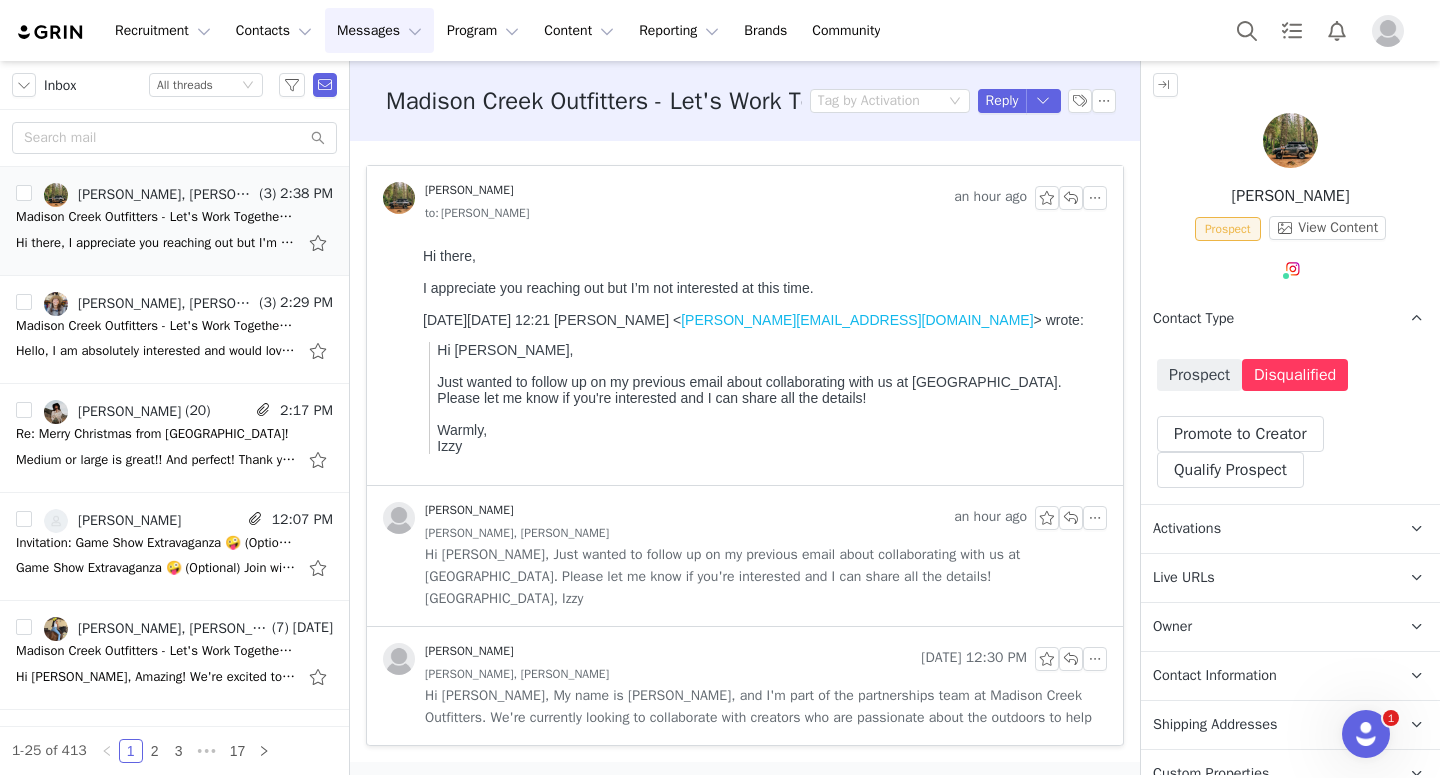 click at bounding box center (1388, 31) 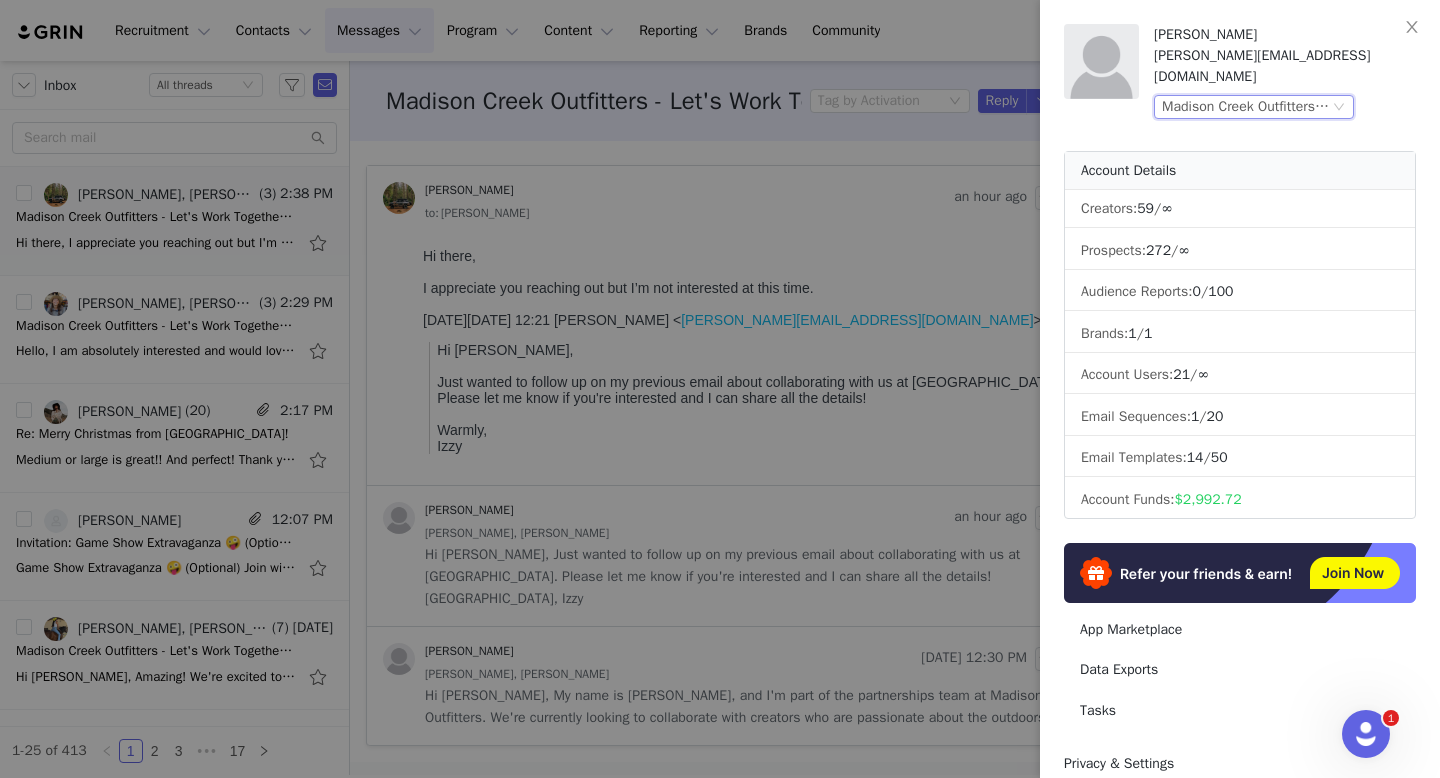 click on "Madison Creek Outfitters (Joybyte)" at bounding box center [1245, 107] 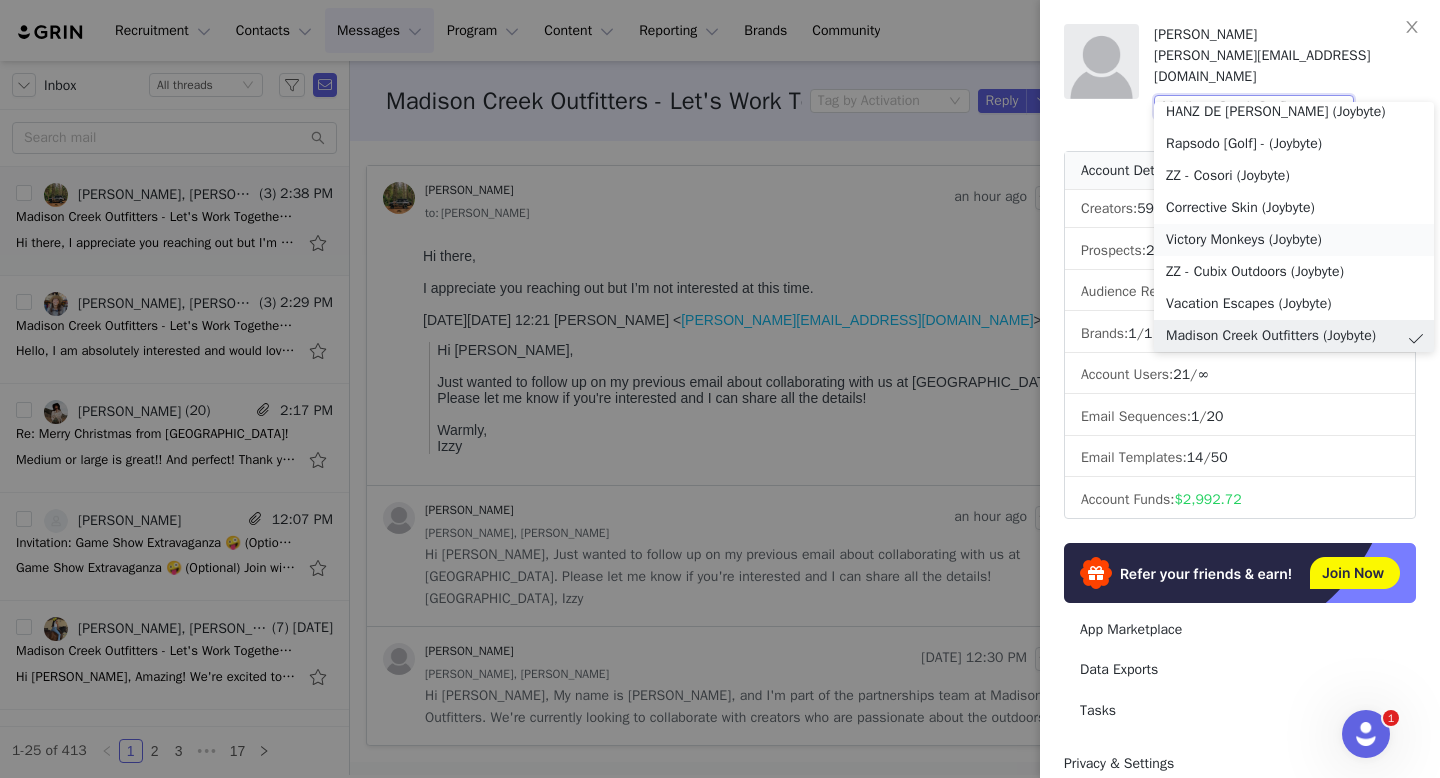 scroll, scrollTop: 0, scrollLeft: 0, axis: both 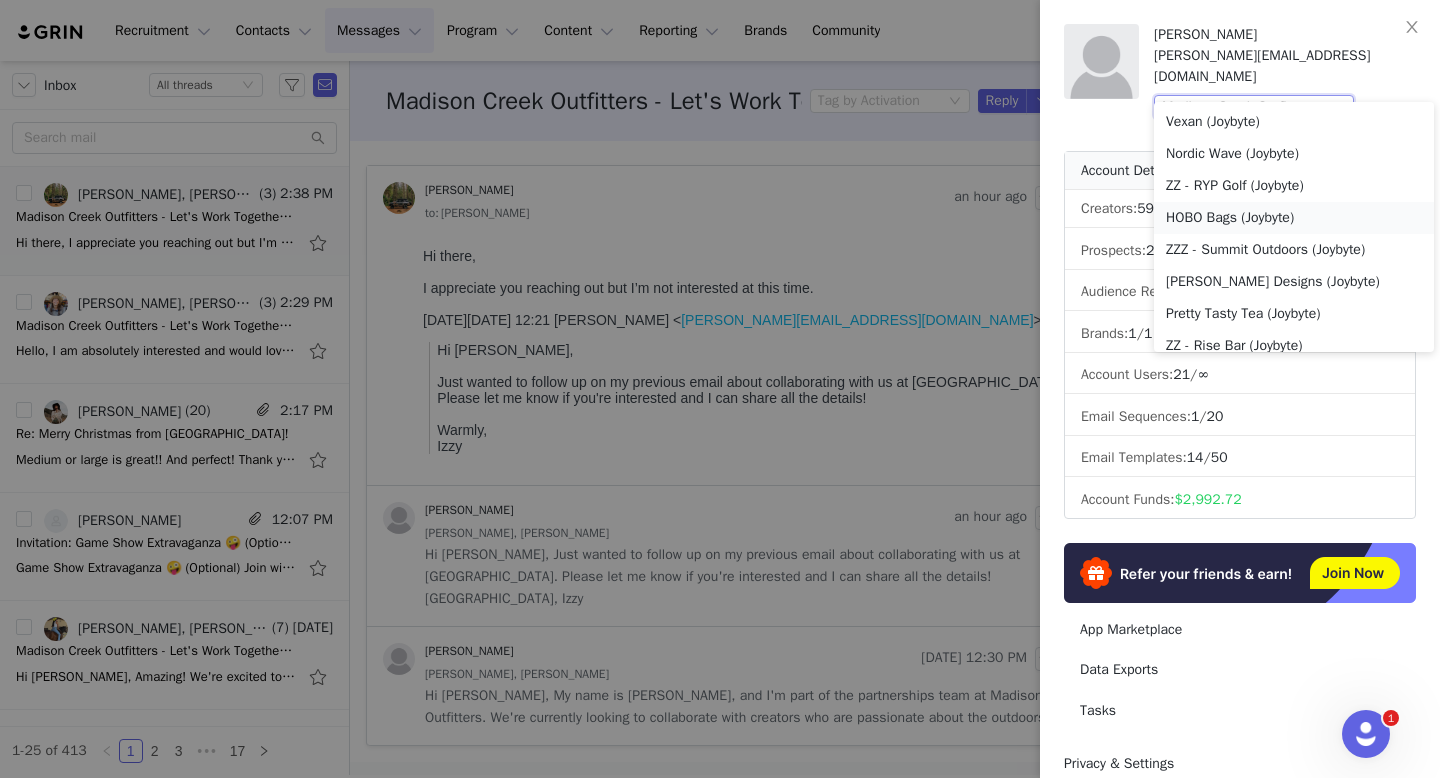 click on "HOBO Bags (Joybyte)" at bounding box center [1294, 218] 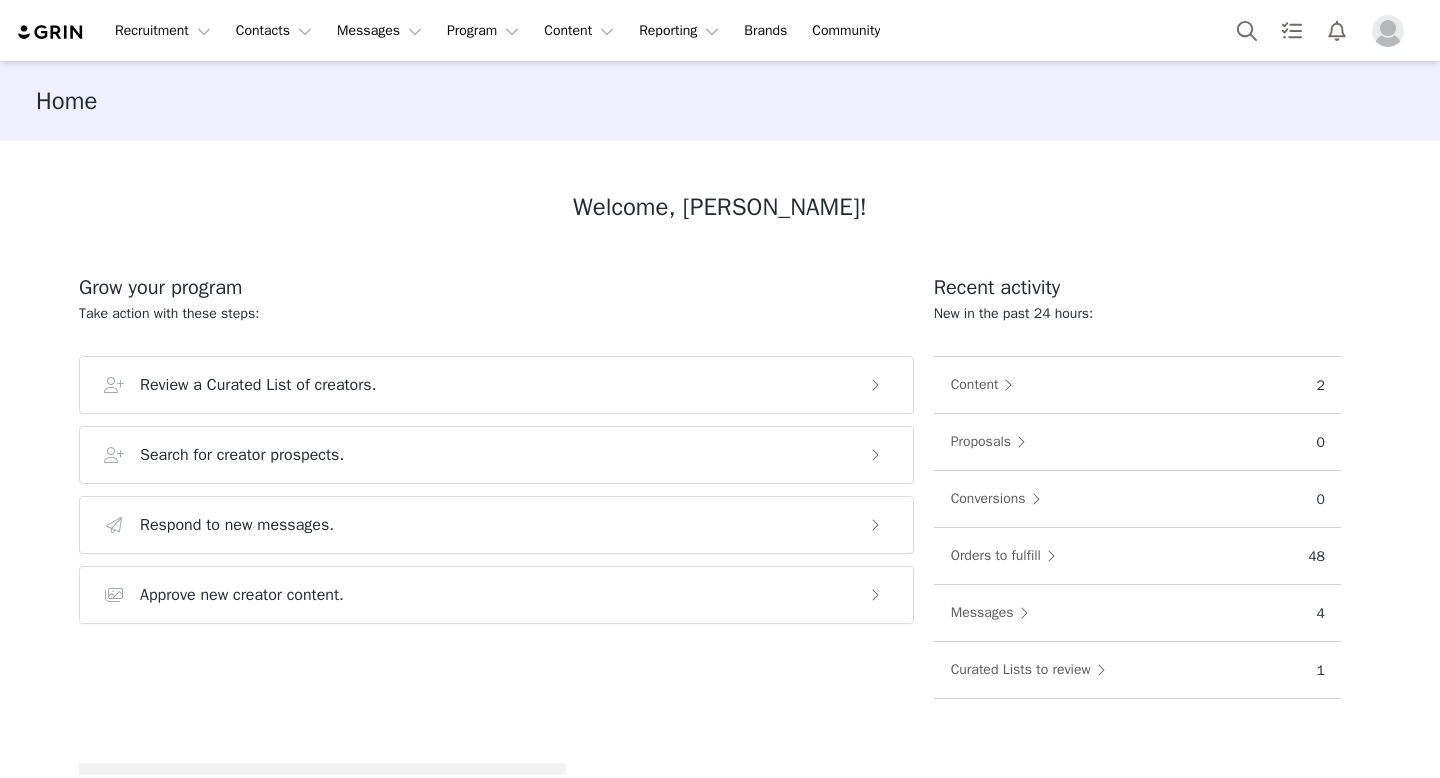 scroll, scrollTop: 0, scrollLeft: 0, axis: both 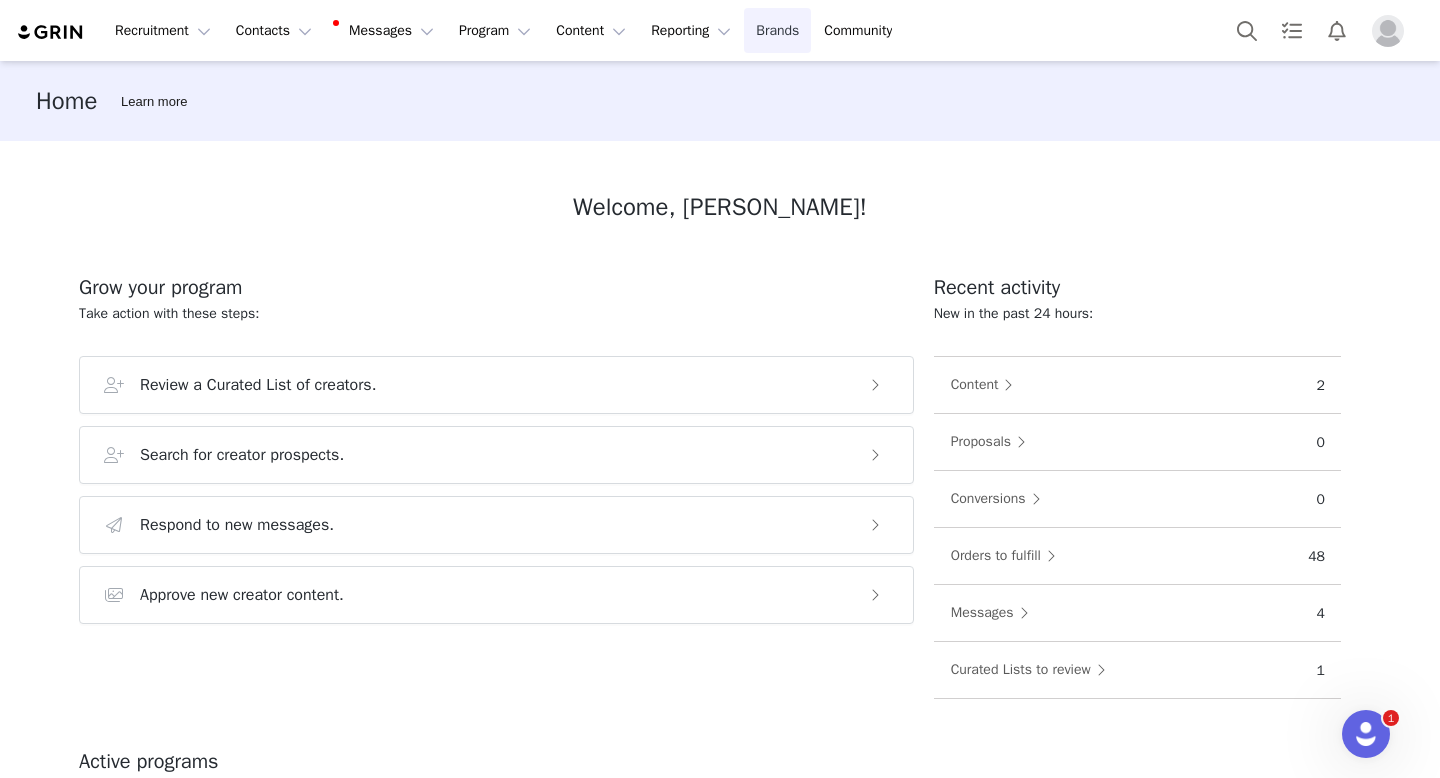 click on "Brands Brands" at bounding box center [777, 30] 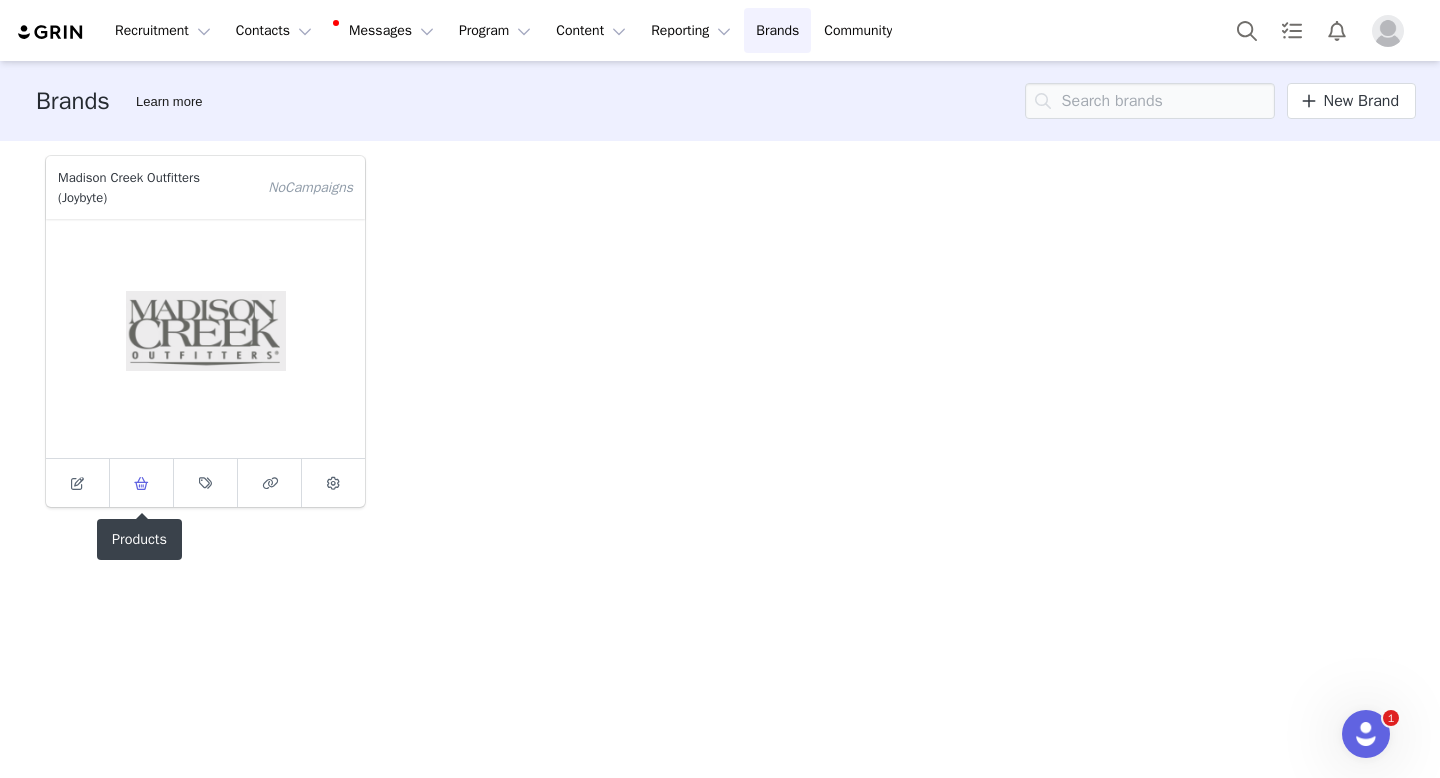 click at bounding box center [141, 483] 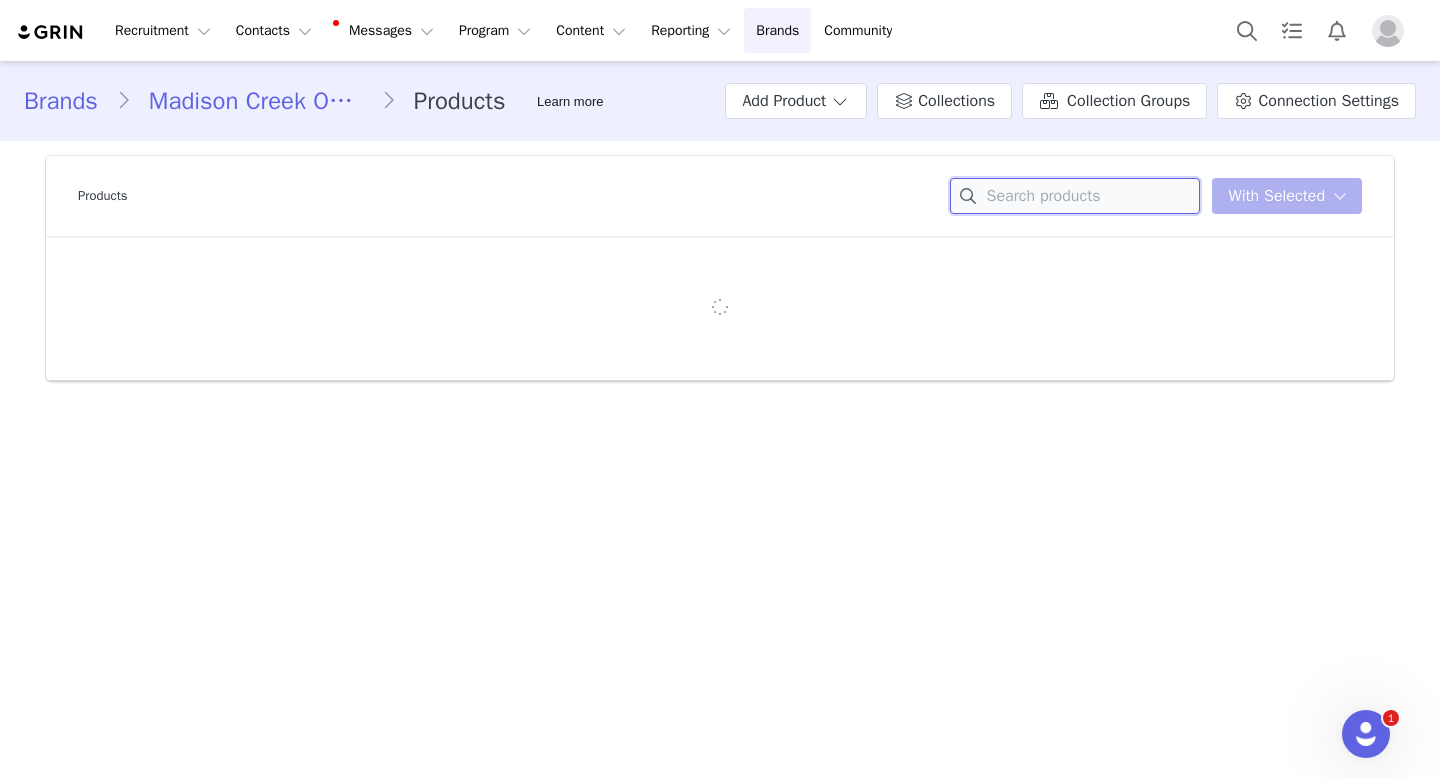 click at bounding box center [1075, 196] 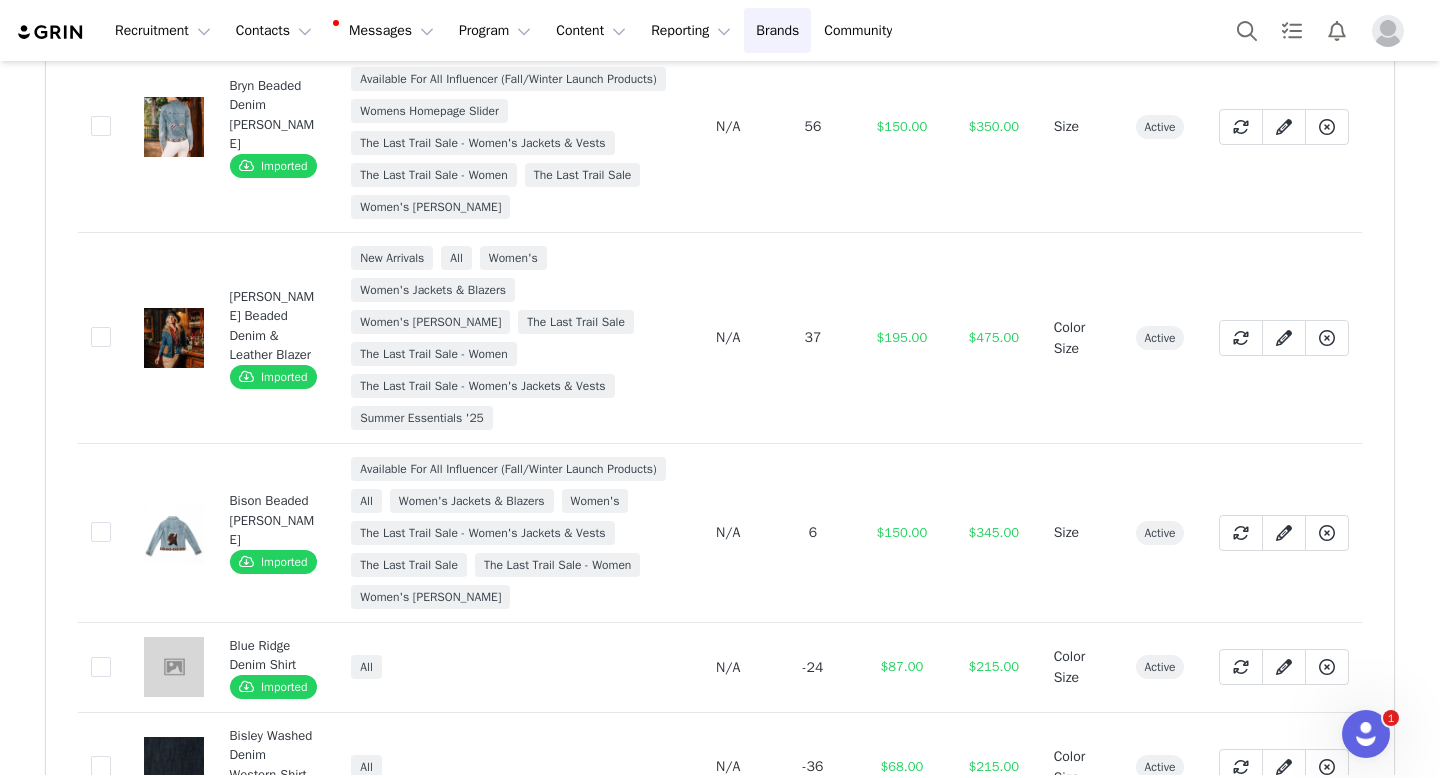 scroll, scrollTop: 667, scrollLeft: 0, axis: vertical 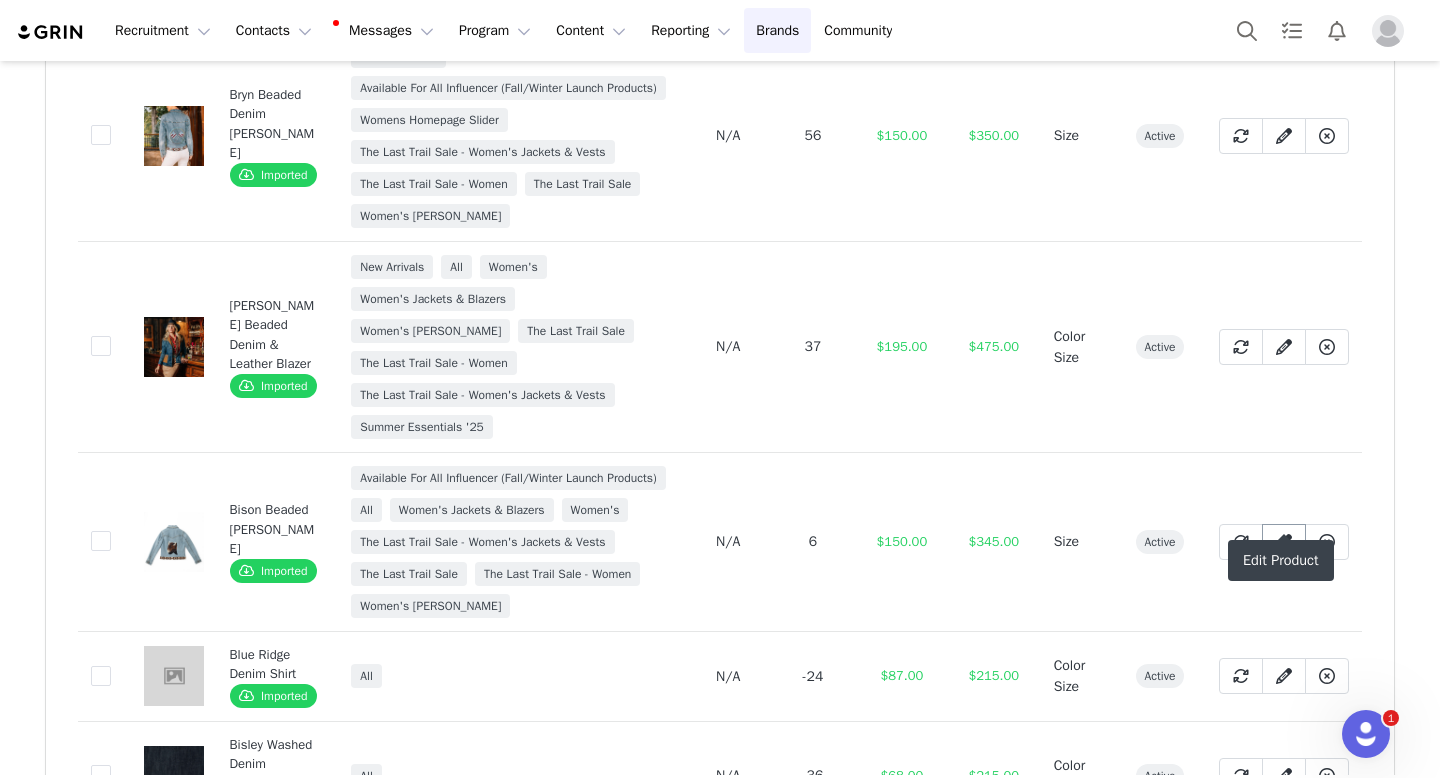 type on "denim" 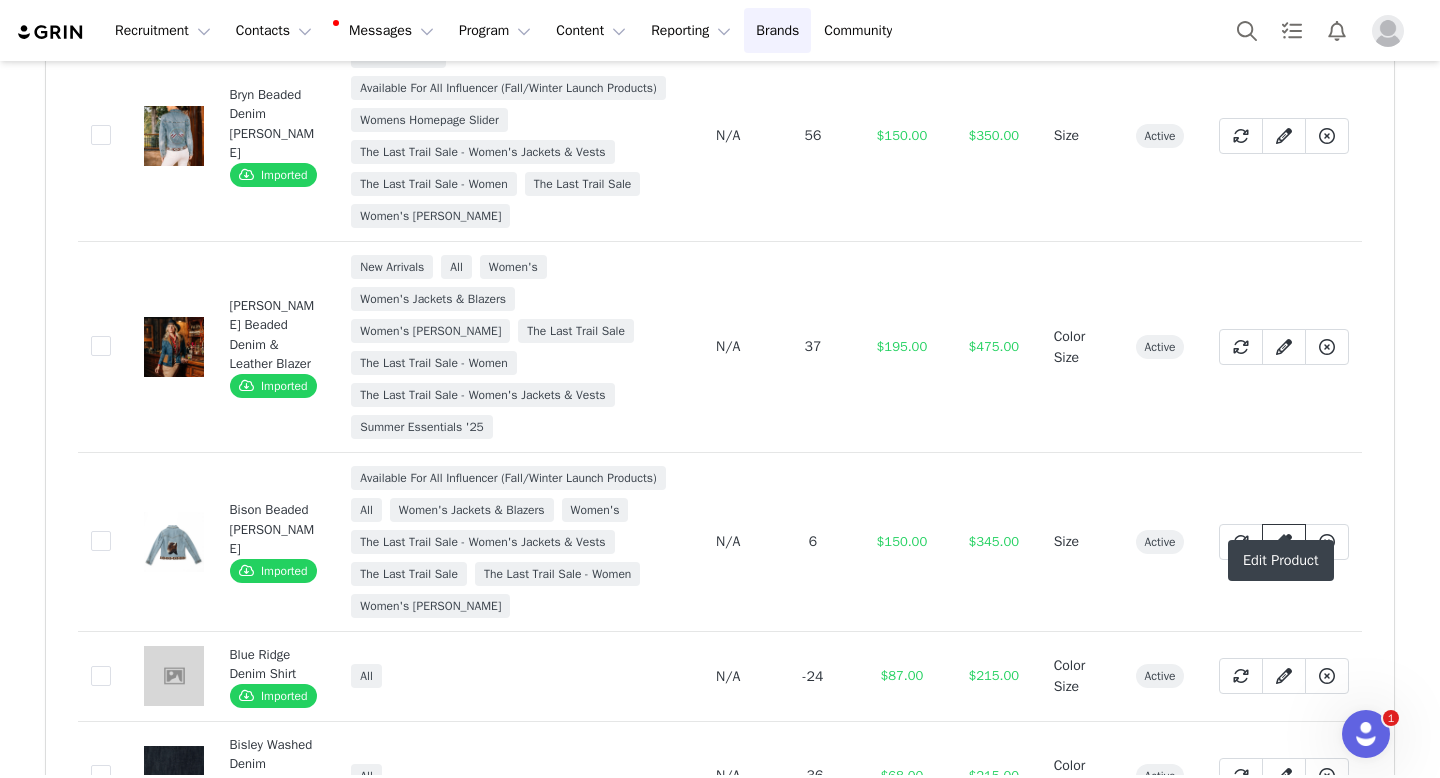 click at bounding box center [1284, 542] 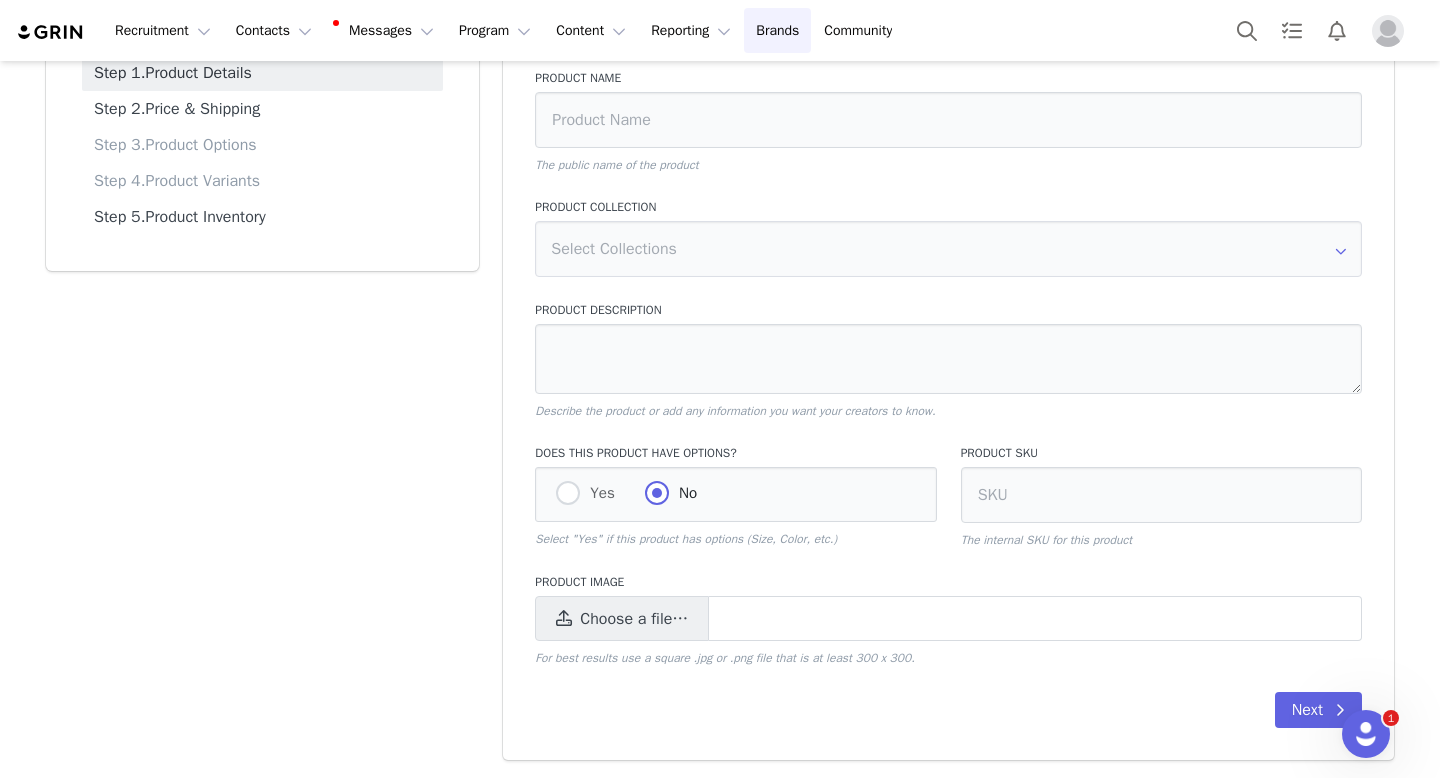 type on "Bison Beaded [PERSON_NAME]" 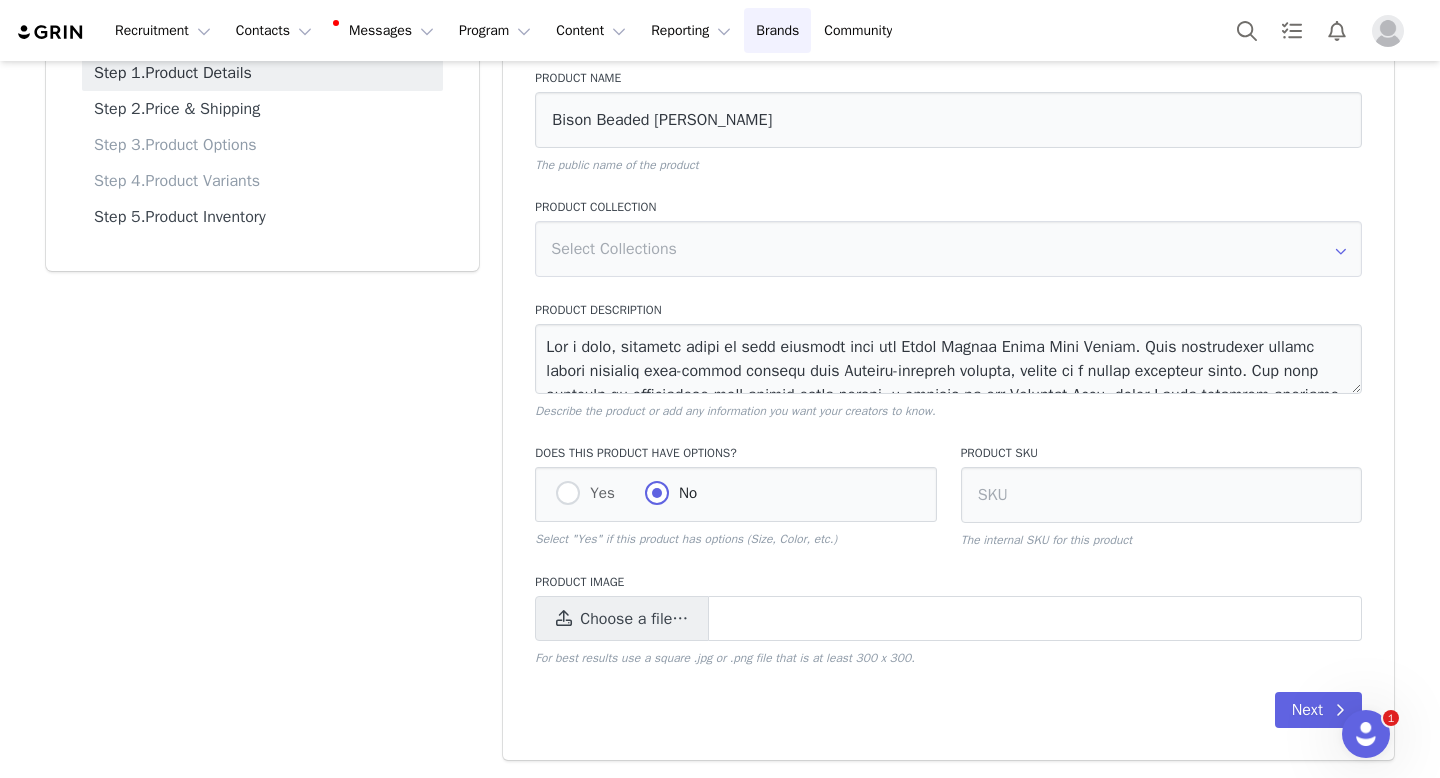 radio on "true" 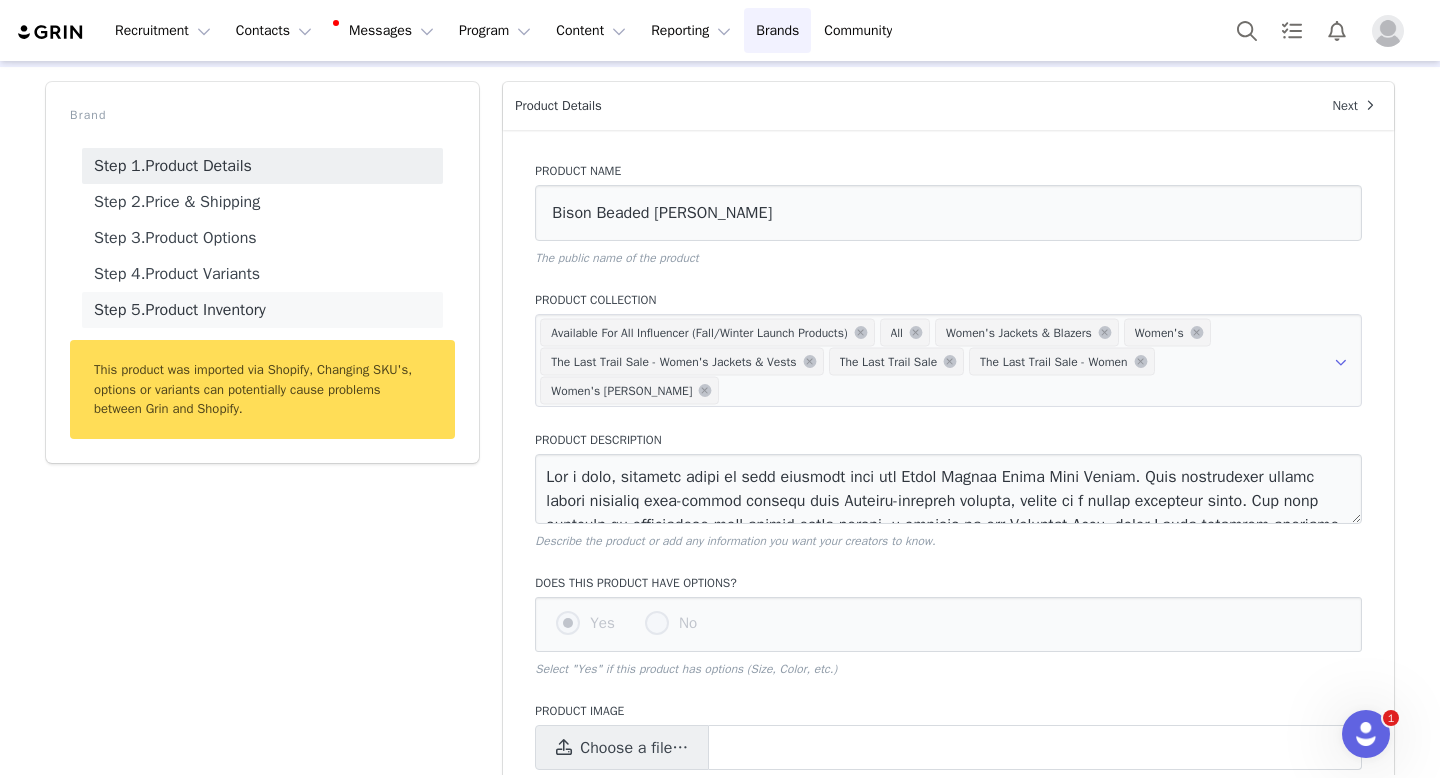 click on "Step 5.  Product Inventory" at bounding box center [262, 310] 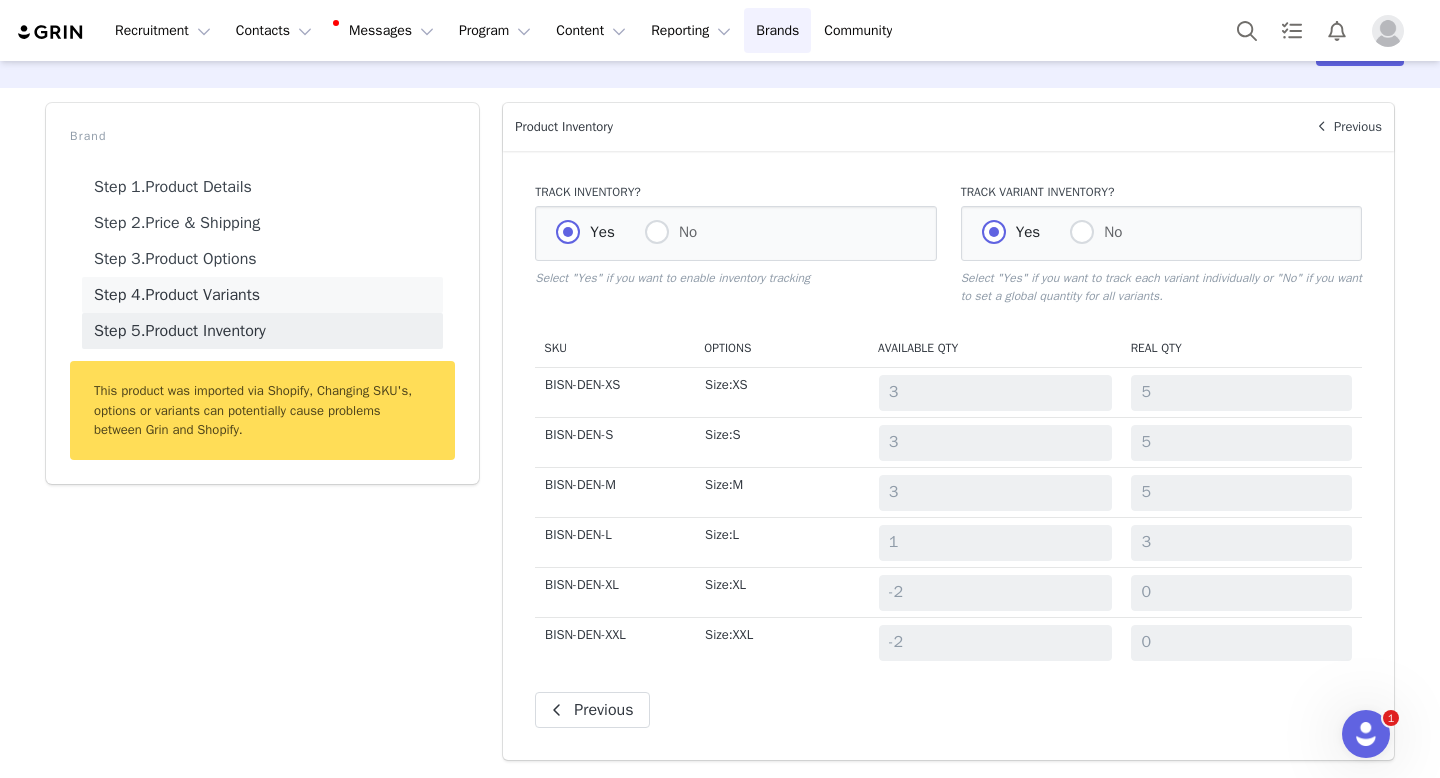 scroll, scrollTop: 0, scrollLeft: 0, axis: both 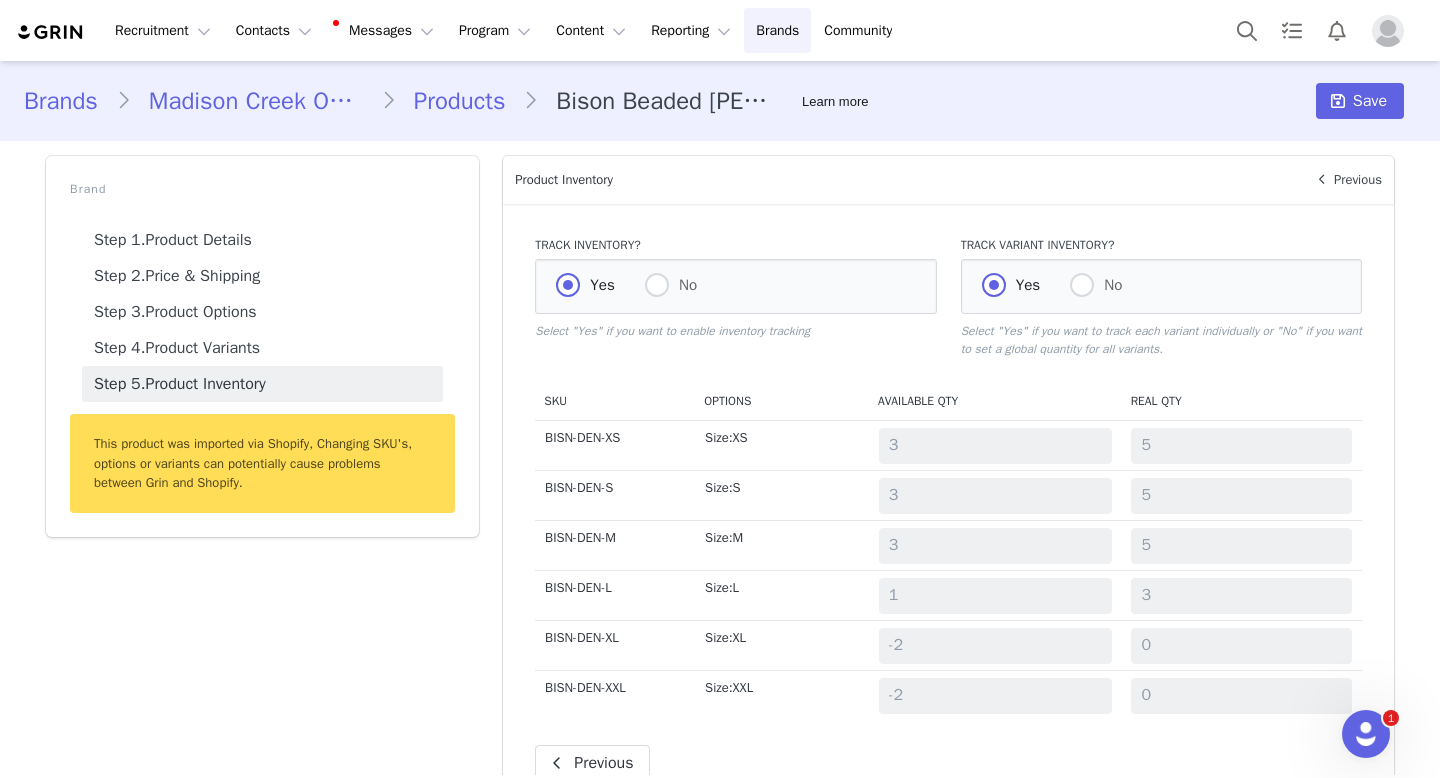 click on "Products" at bounding box center [460, 101] 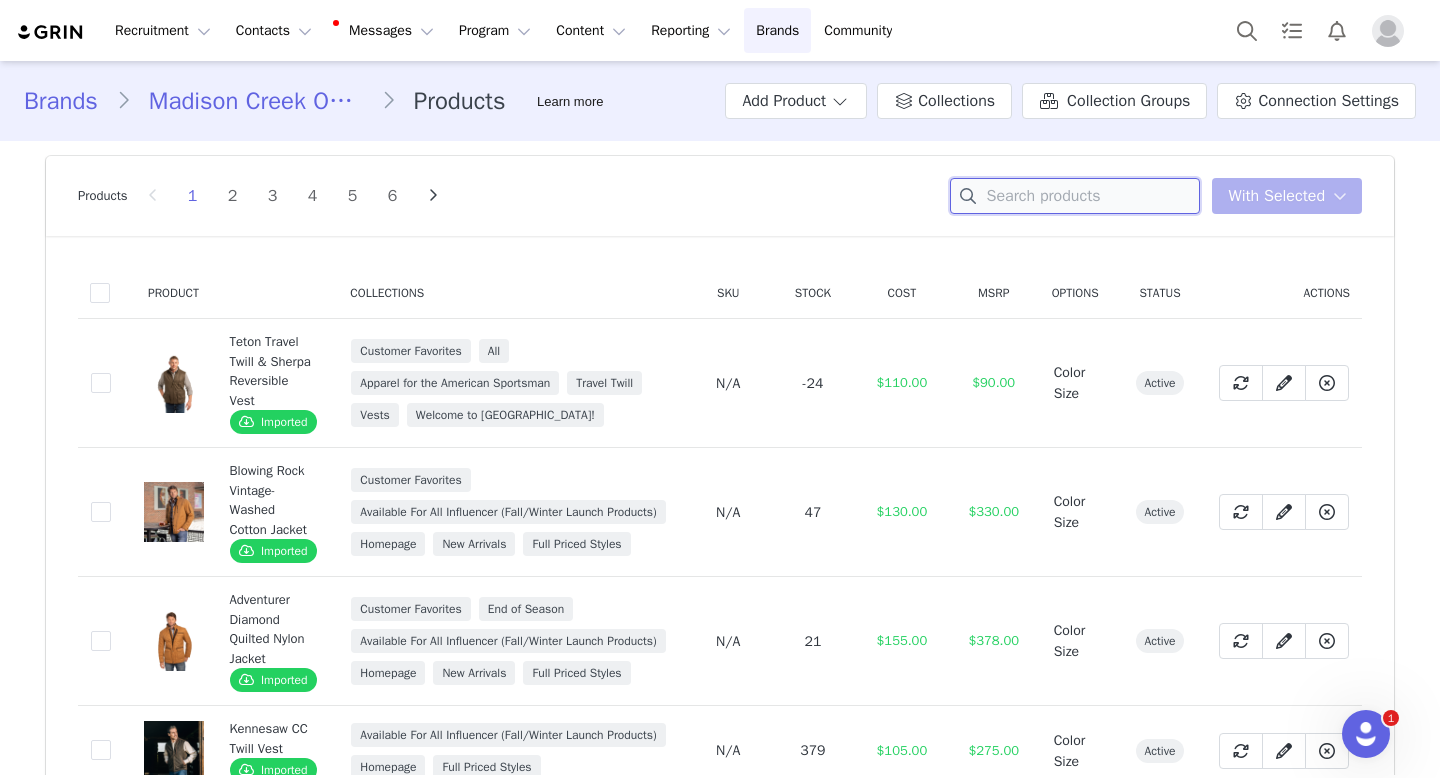 click at bounding box center (1075, 196) 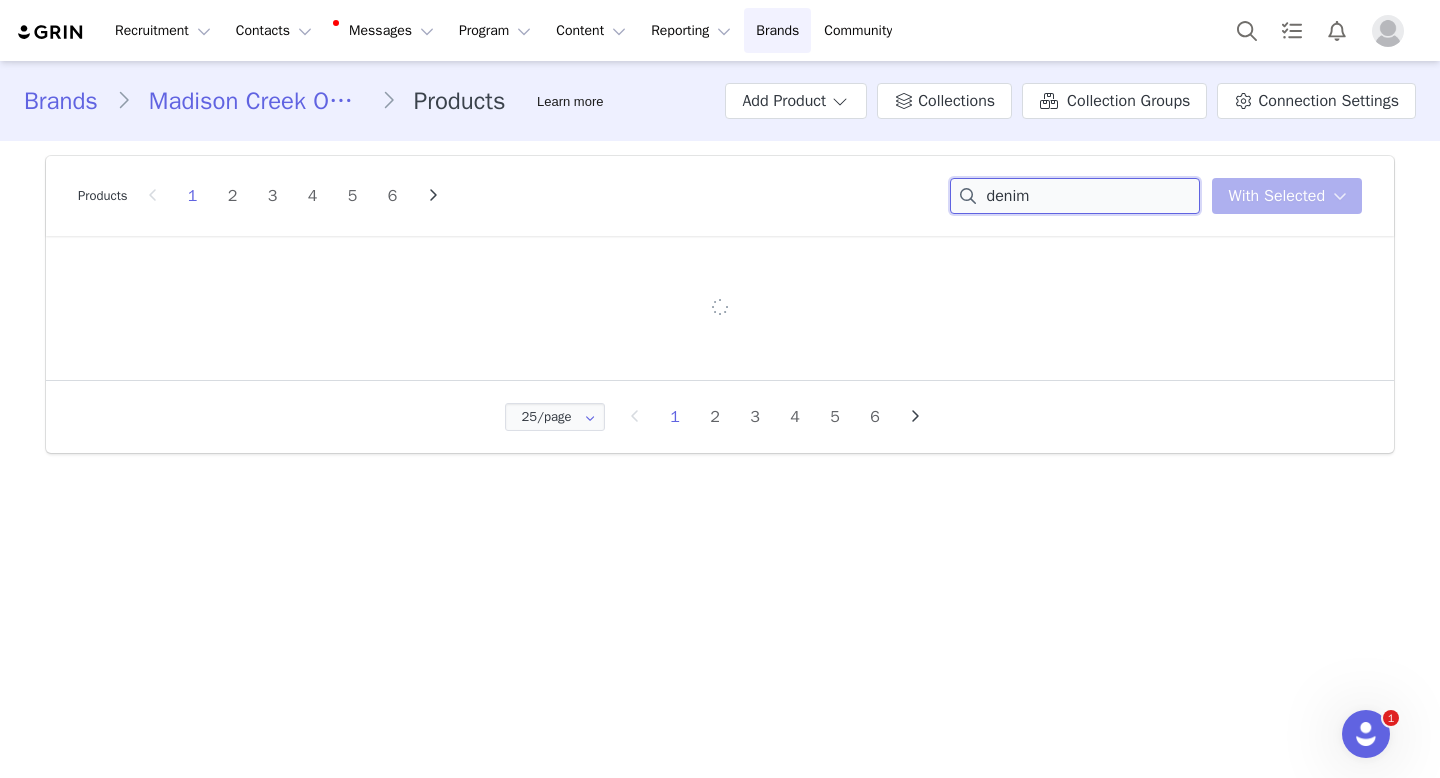 click on "denim" at bounding box center [1075, 196] 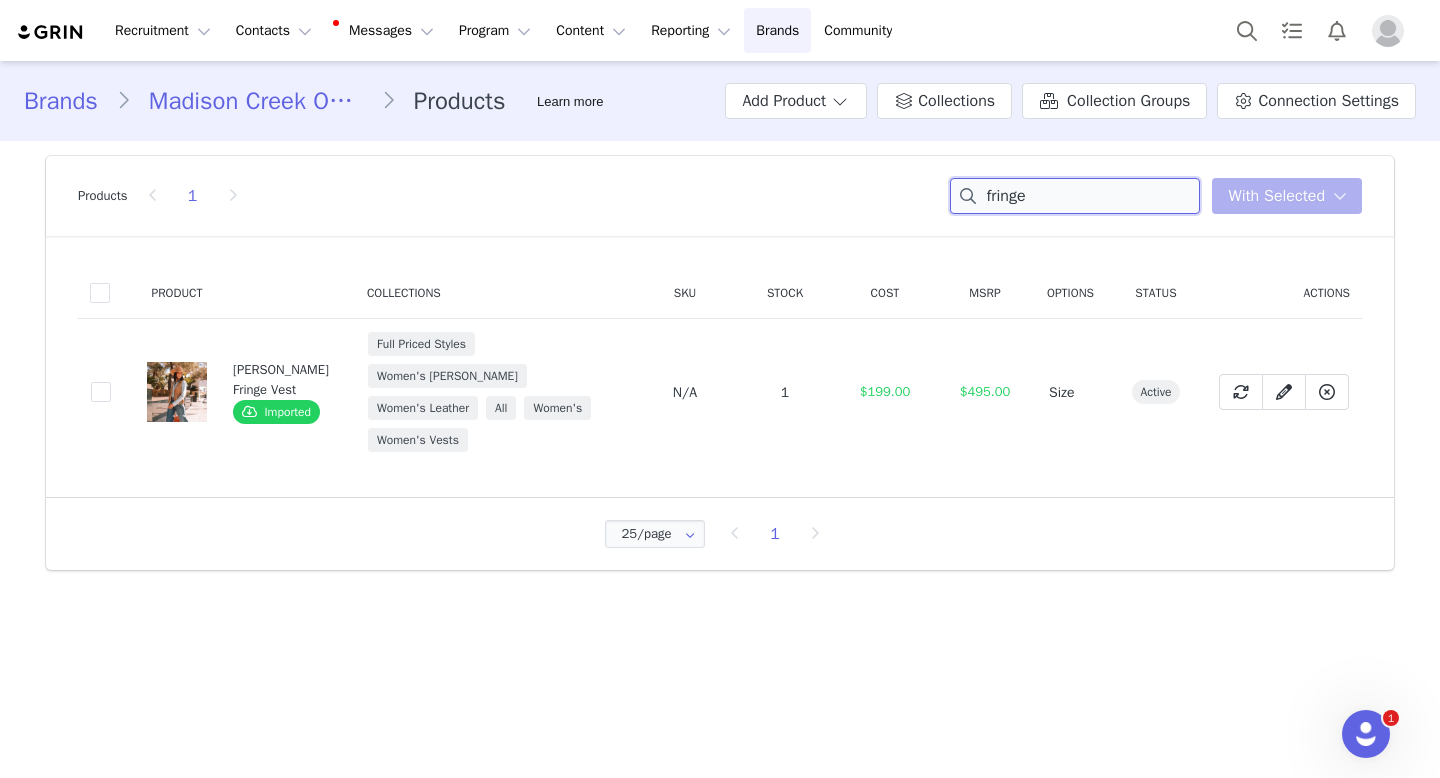 click on "fringe" at bounding box center [1075, 196] 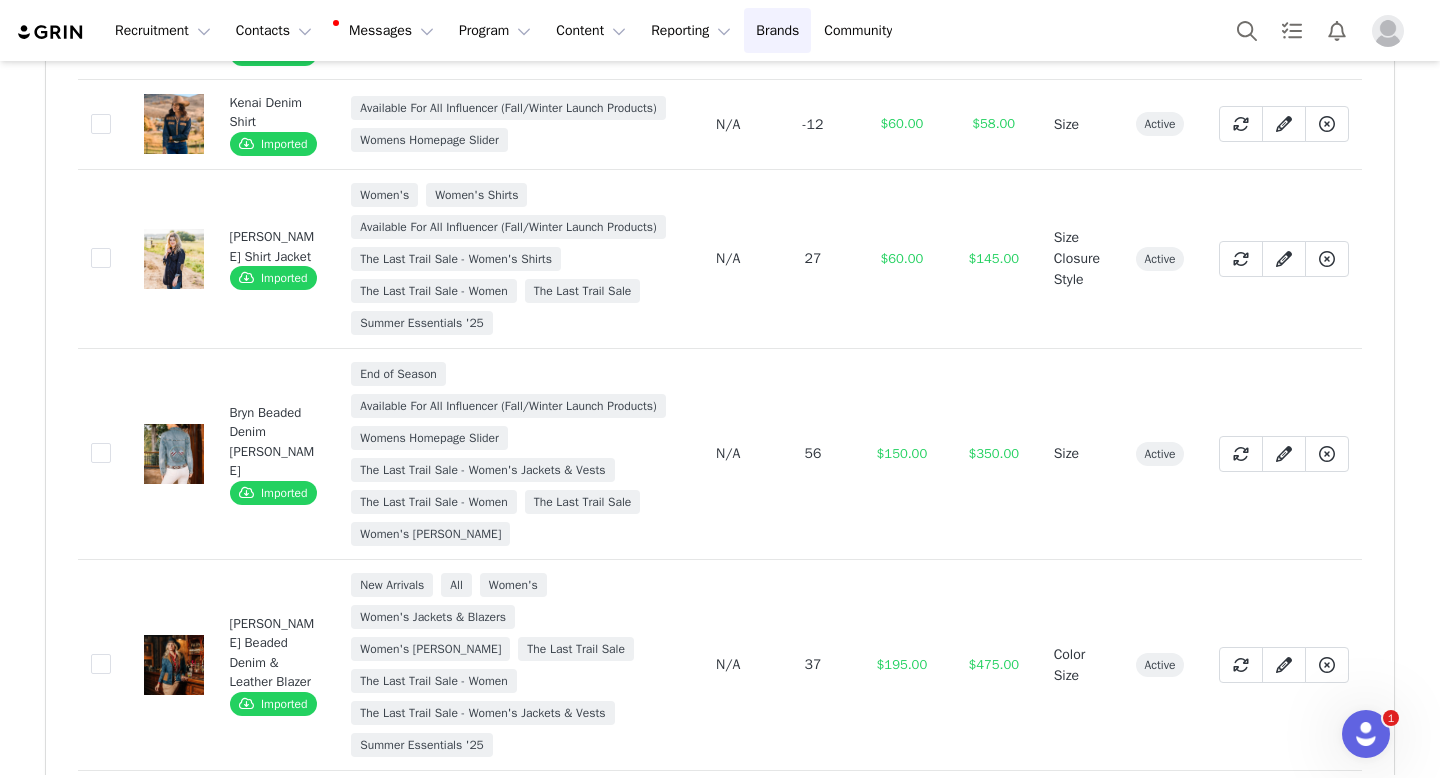 scroll, scrollTop: 351, scrollLeft: 0, axis: vertical 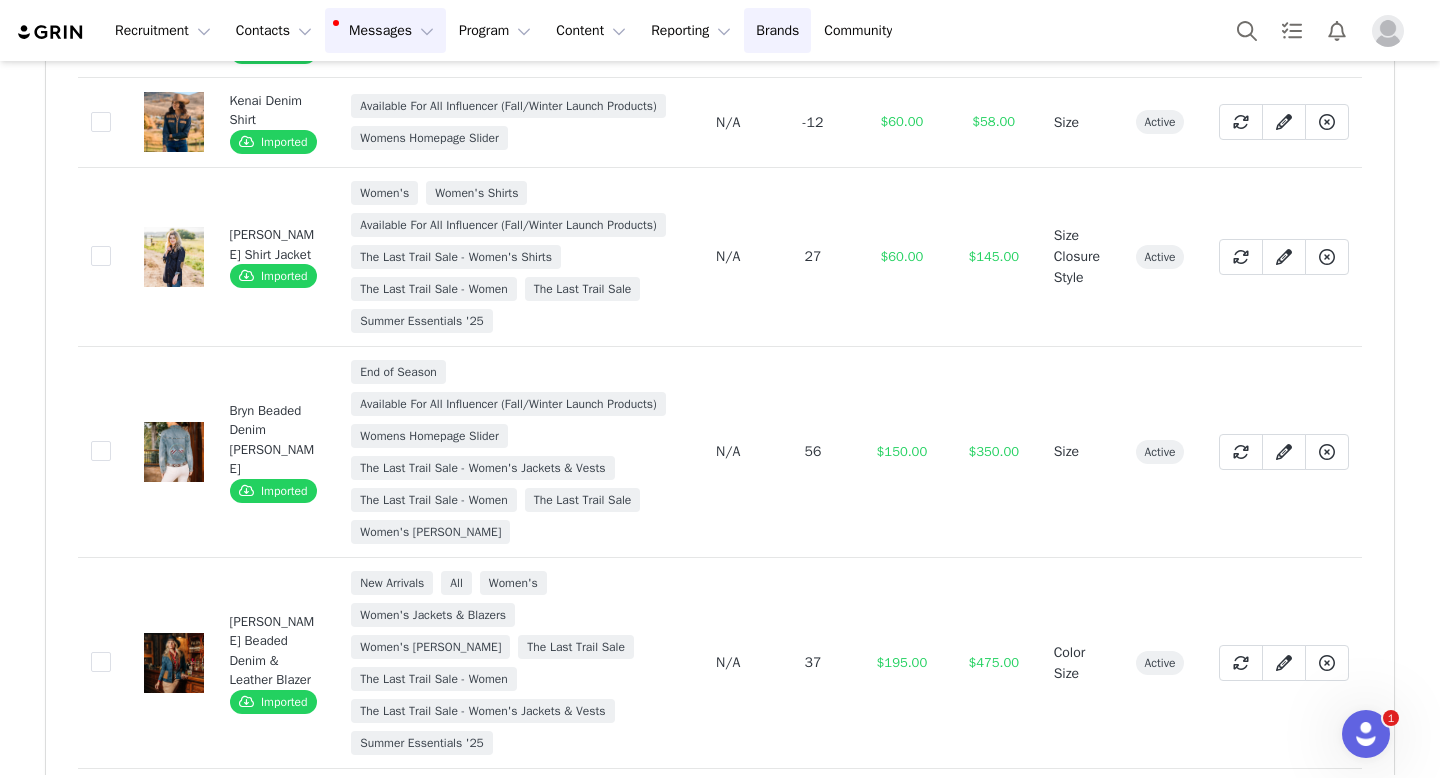 type on "denim" 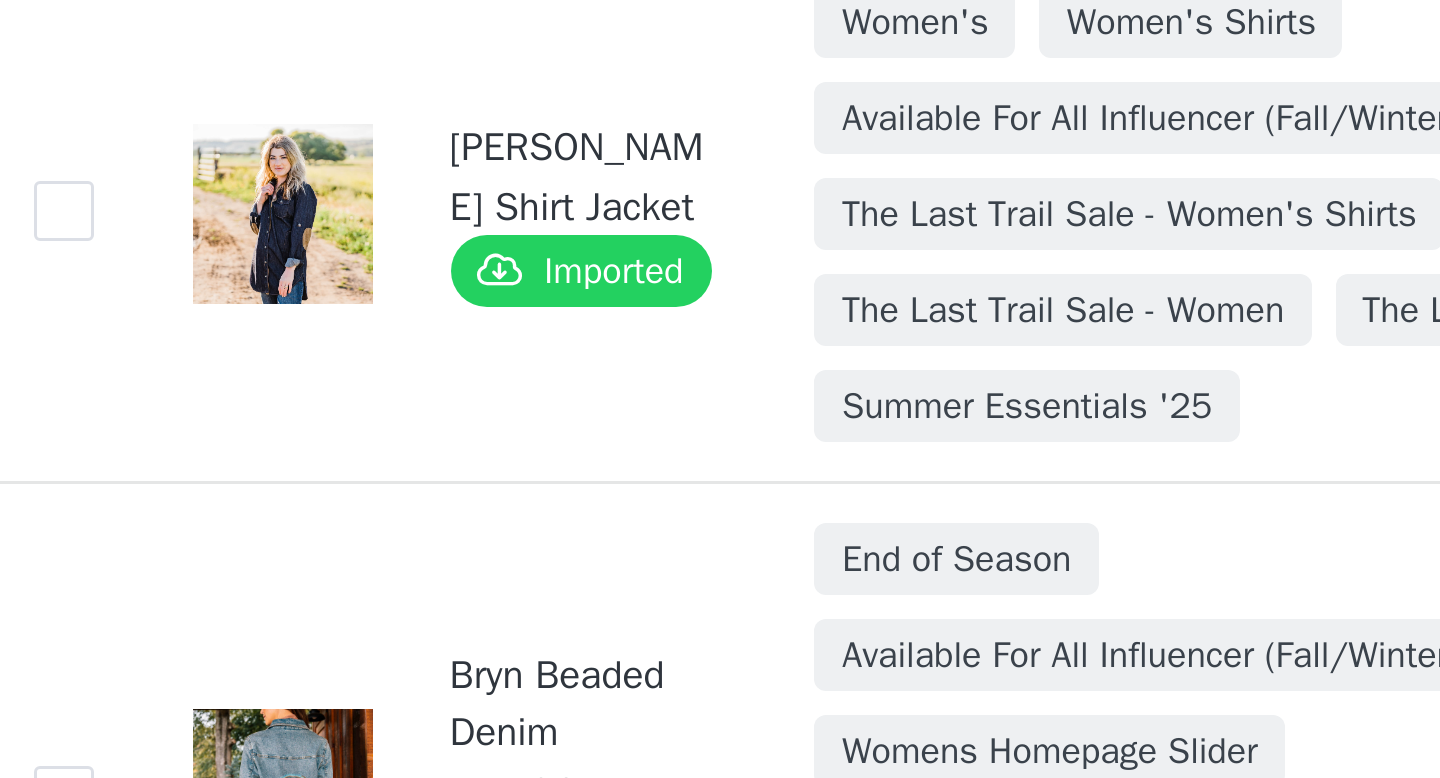 scroll, scrollTop: 323, scrollLeft: 0, axis: vertical 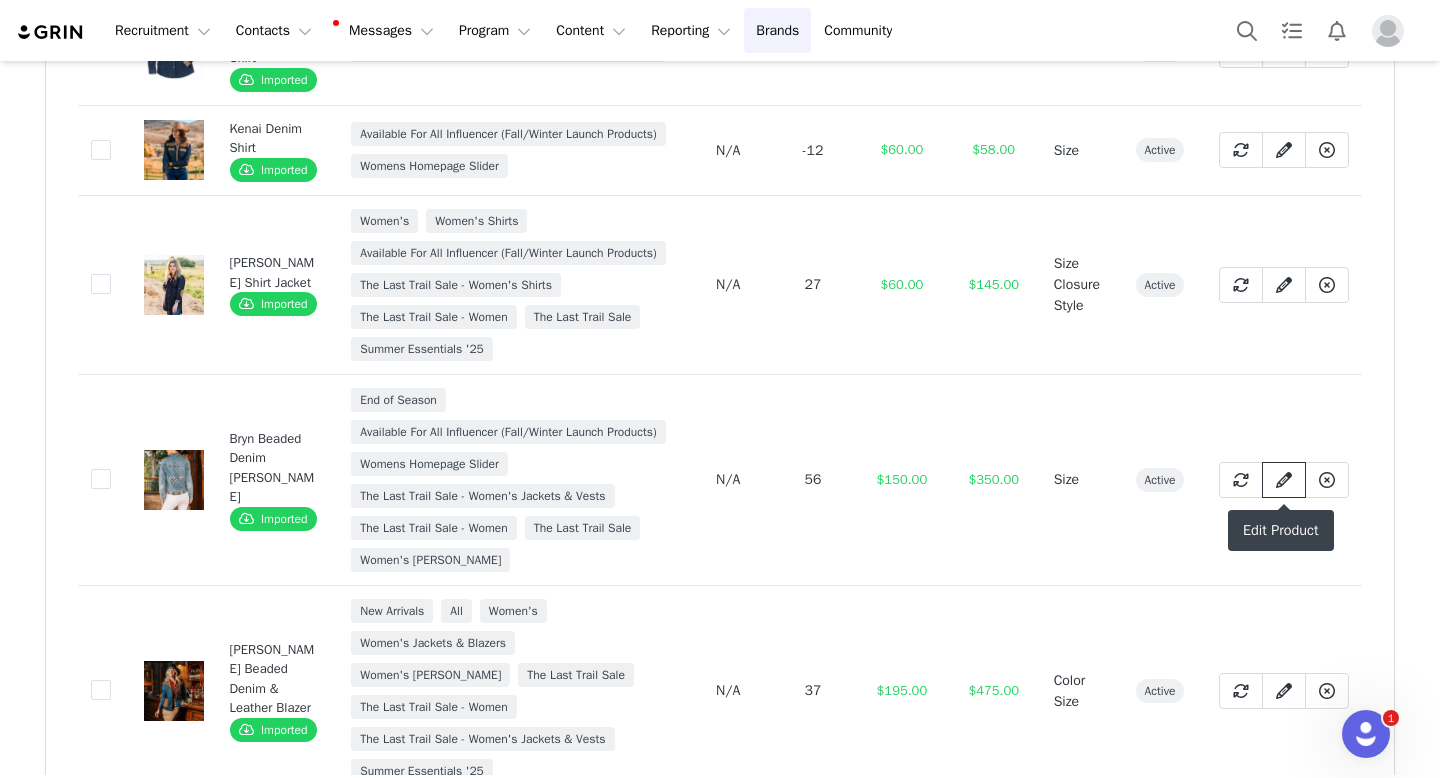 click at bounding box center (1284, 480) 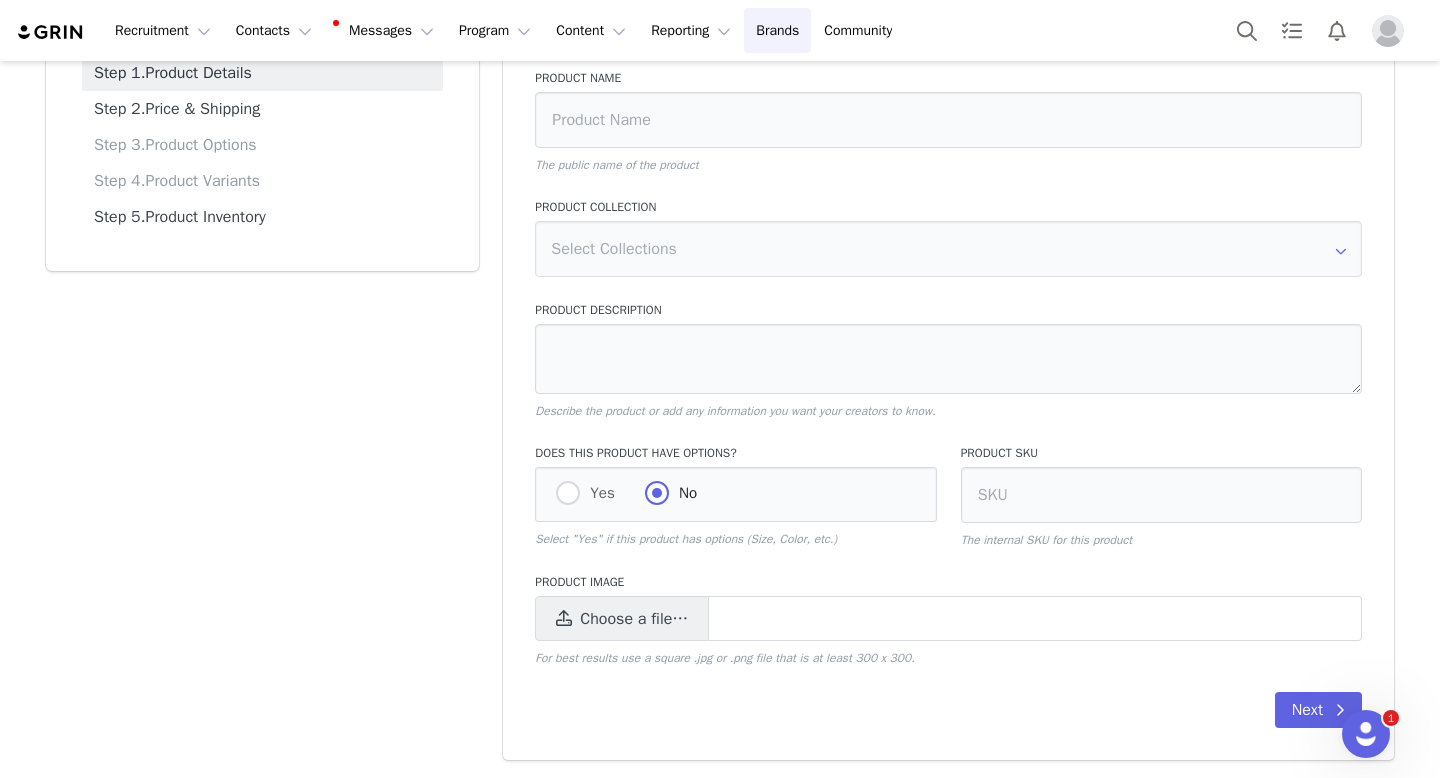 scroll, scrollTop: 323, scrollLeft: 0, axis: vertical 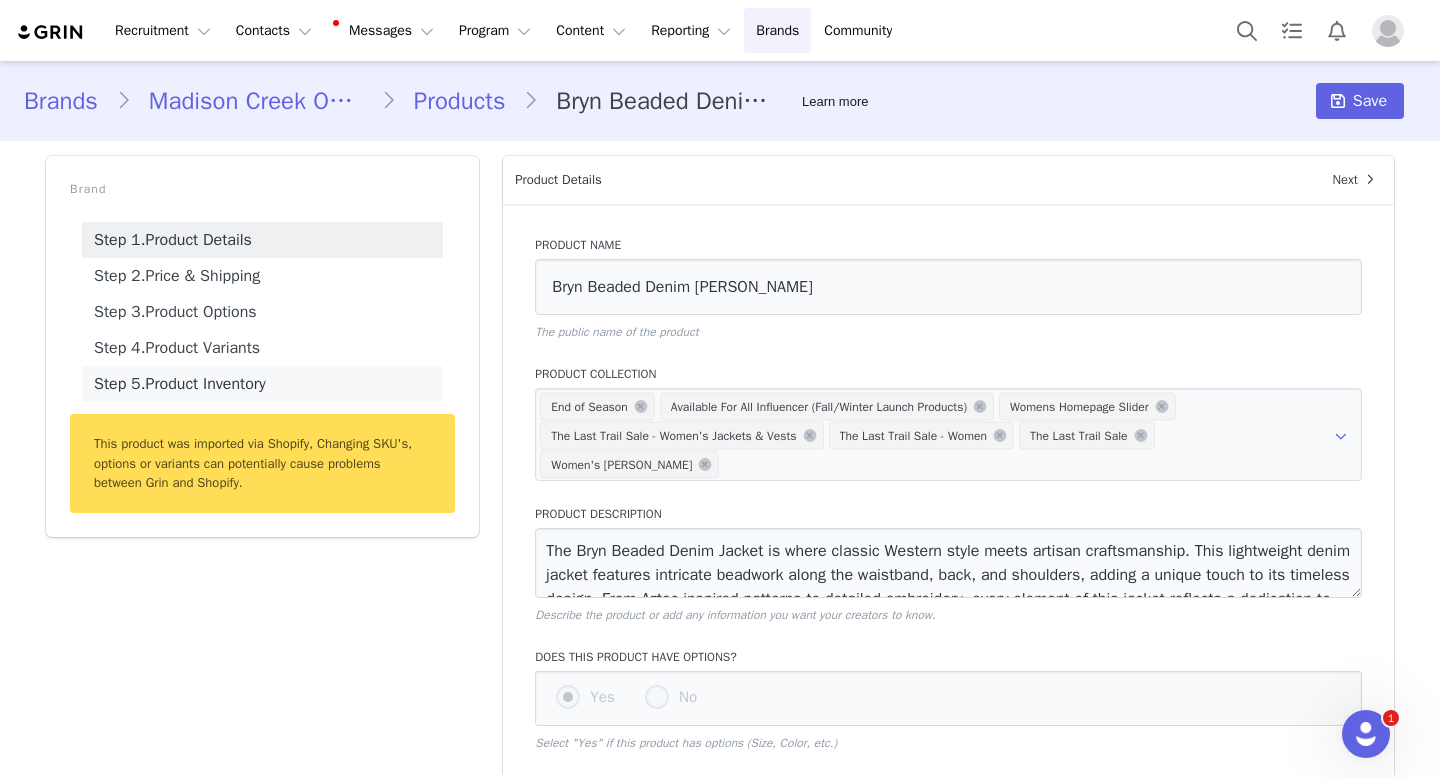 click on "Step 5.  Product Inventory" at bounding box center [262, 384] 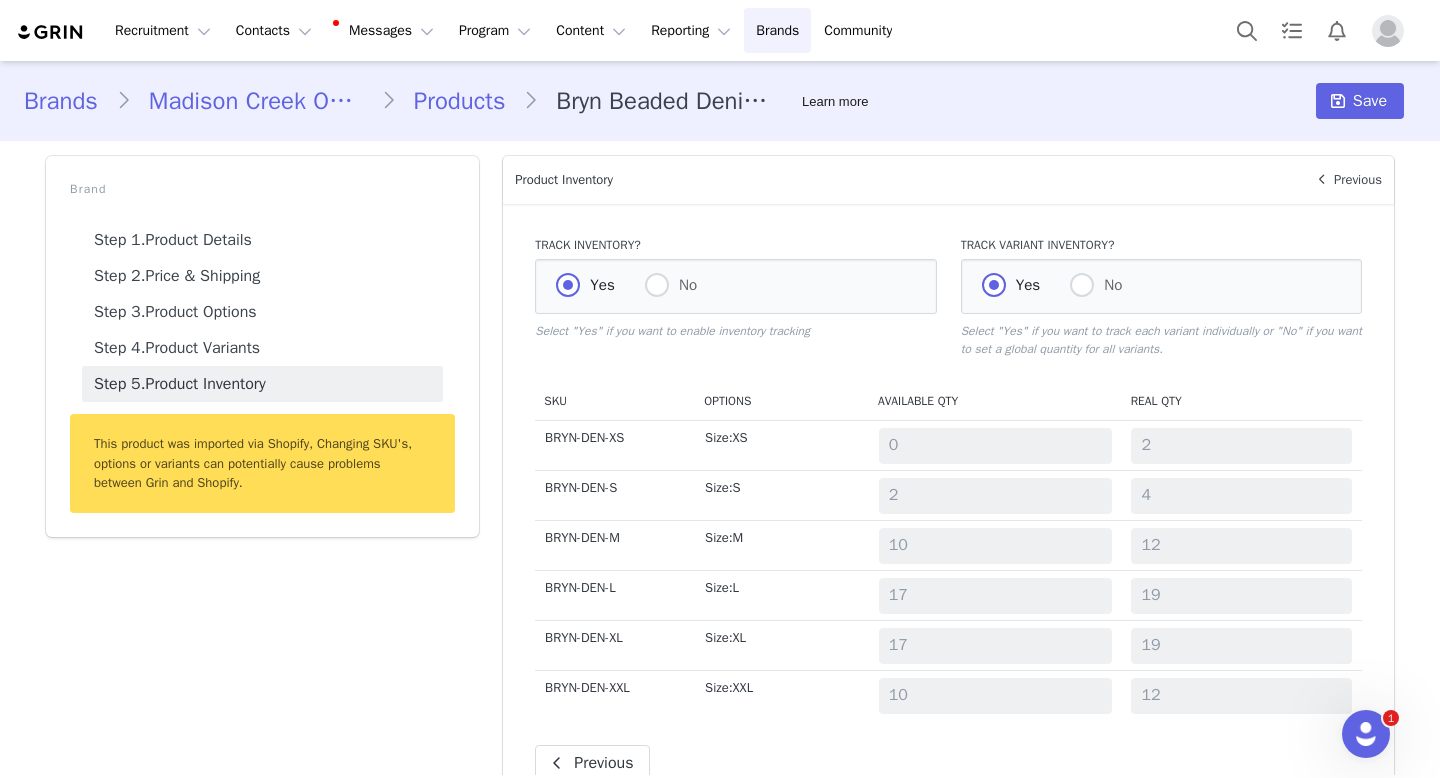 click on "Products" at bounding box center [460, 101] 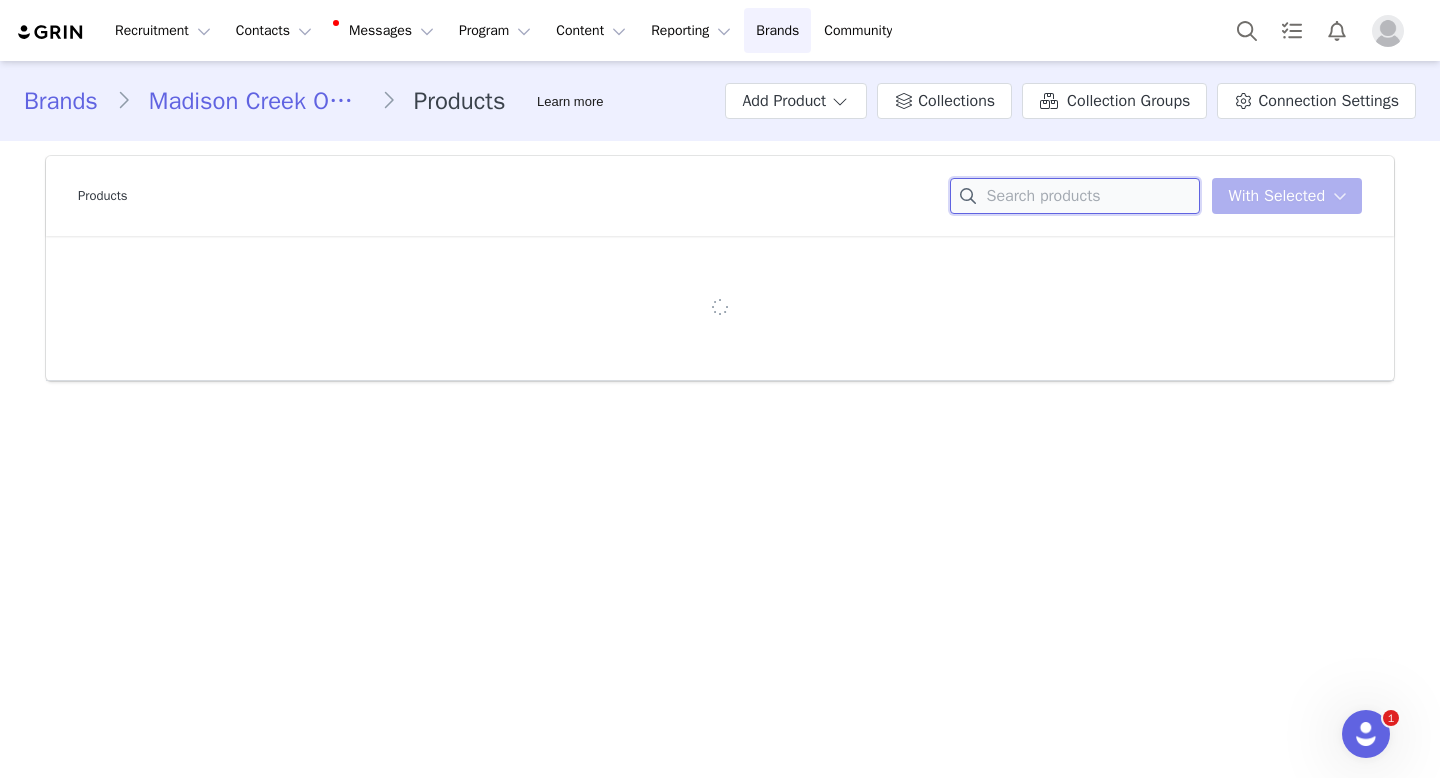 click at bounding box center [1075, 196] 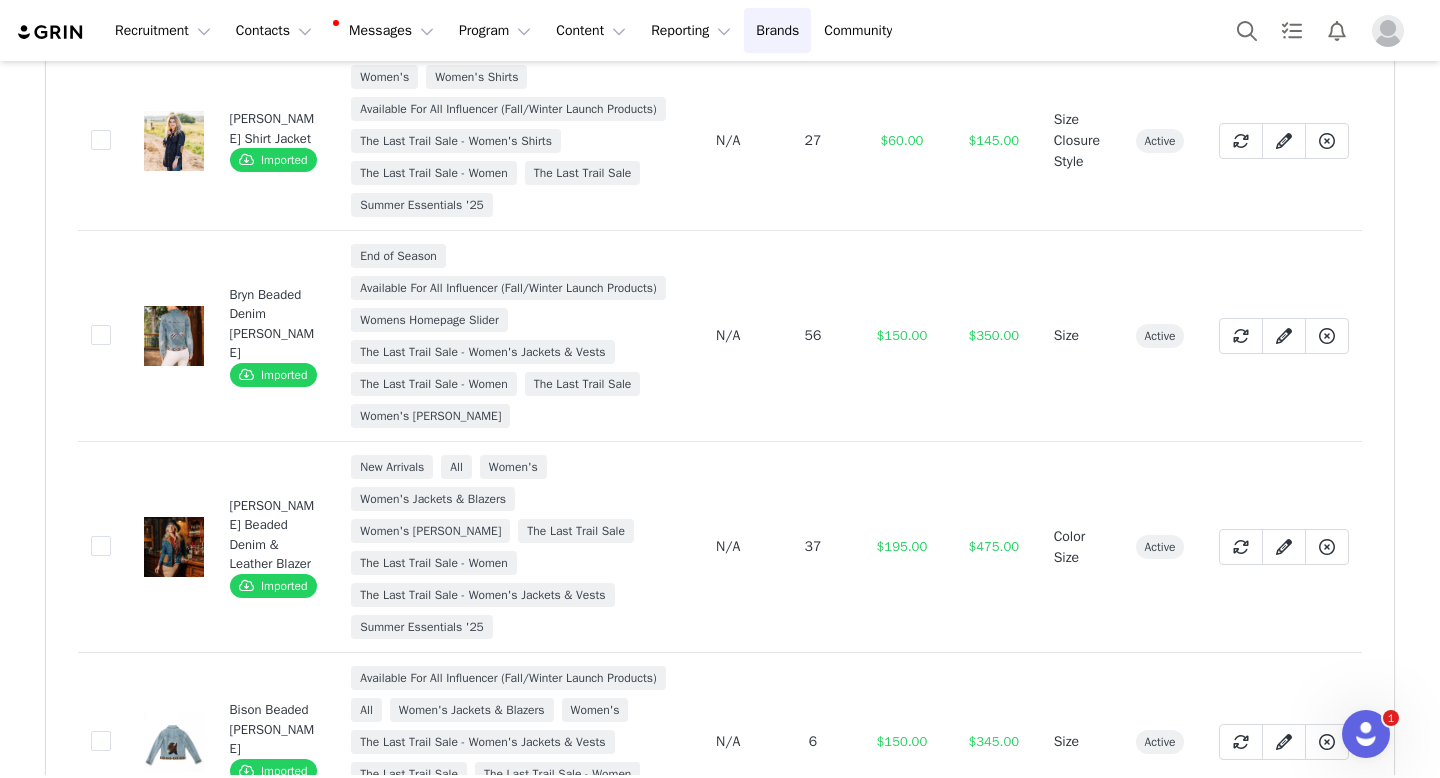 scroll, scrollTop: 468, scrollLeft: 0, axis: vertical 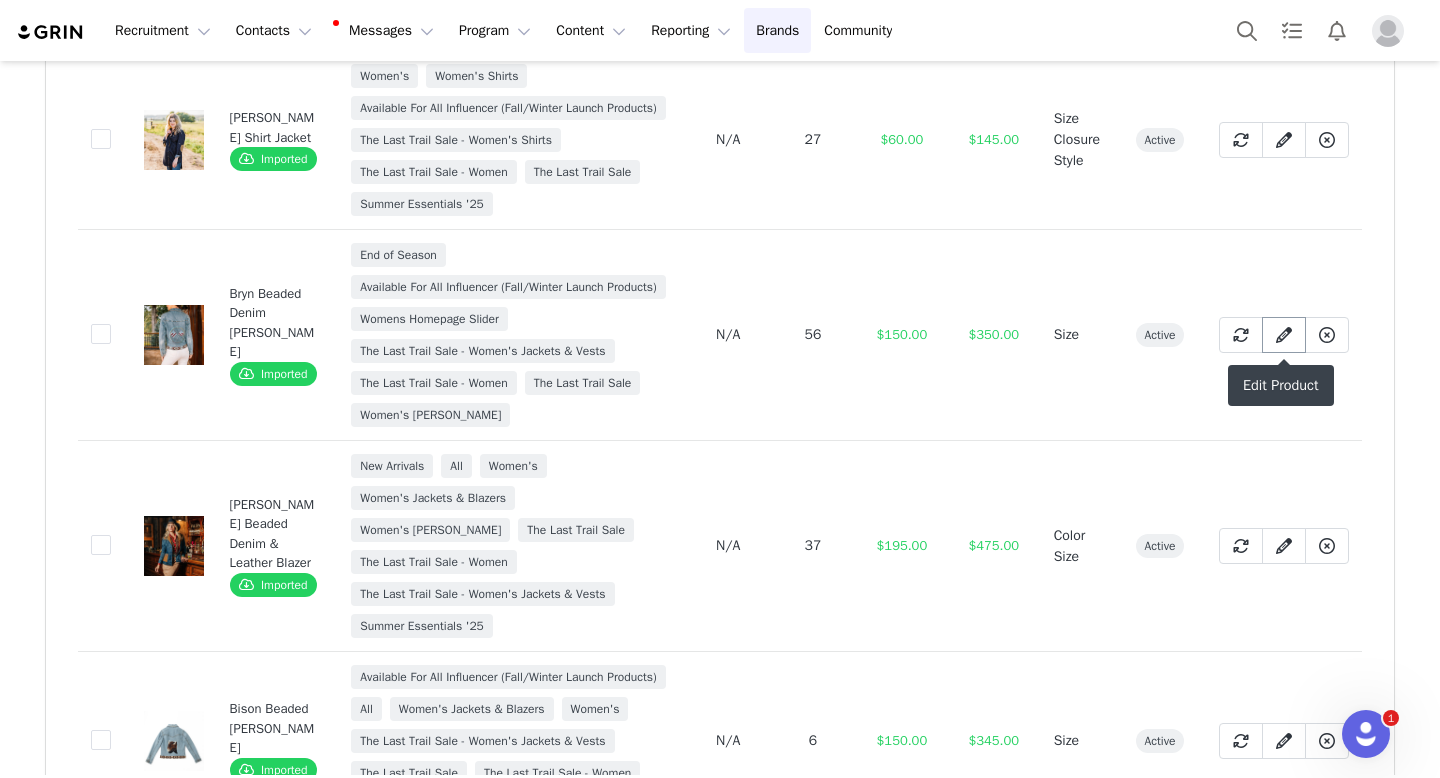 type on "denim" 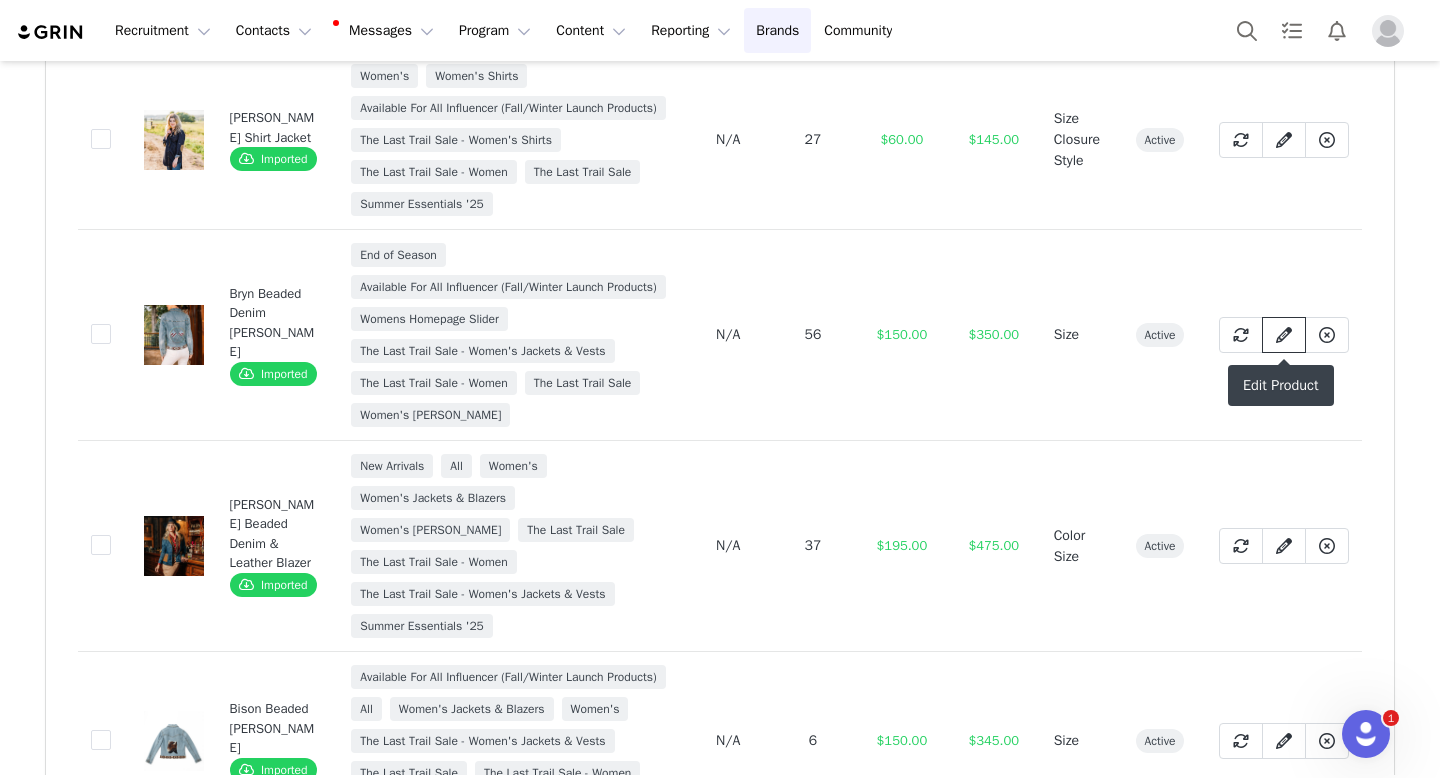 click at bounding box center (1284, 335) 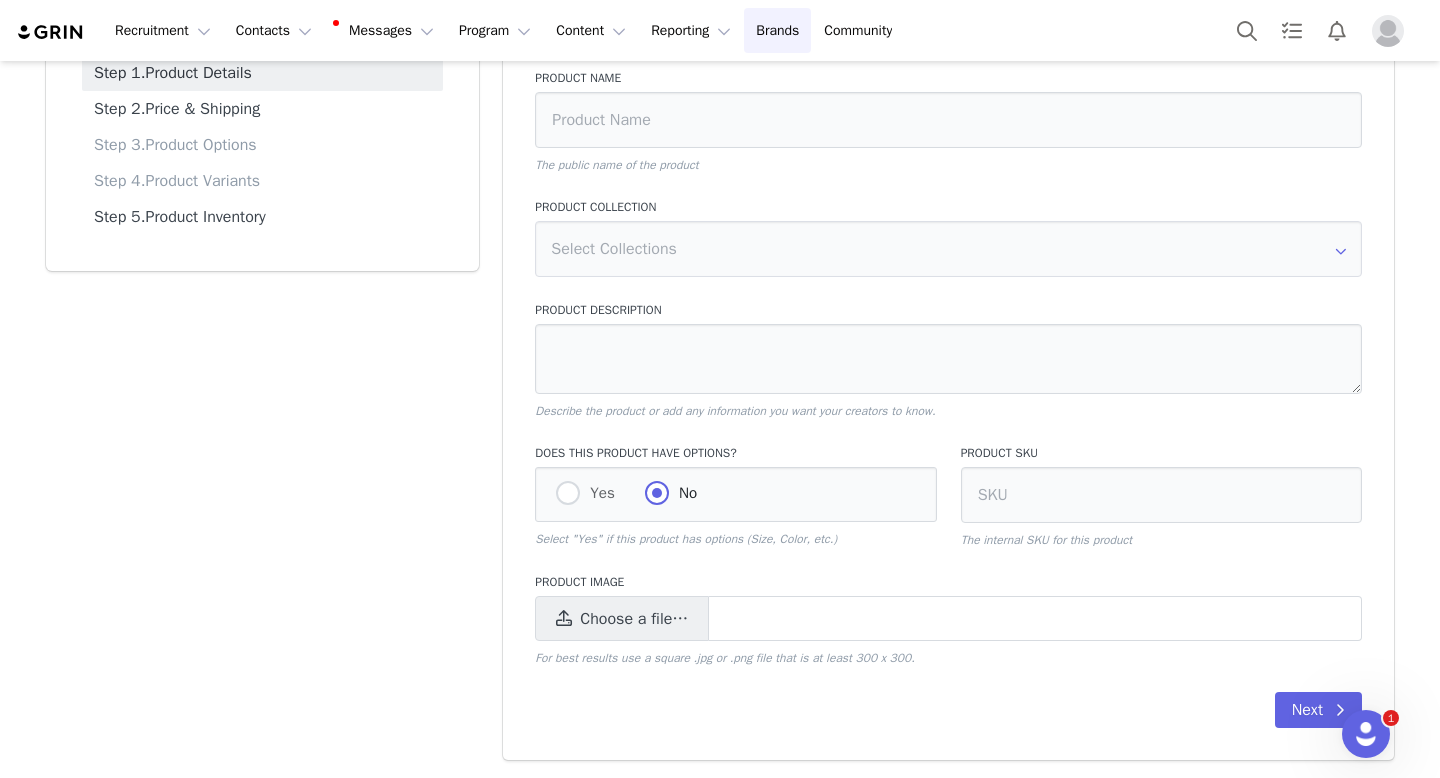 type on "Bryn Beaded Denim Jean Jacket" 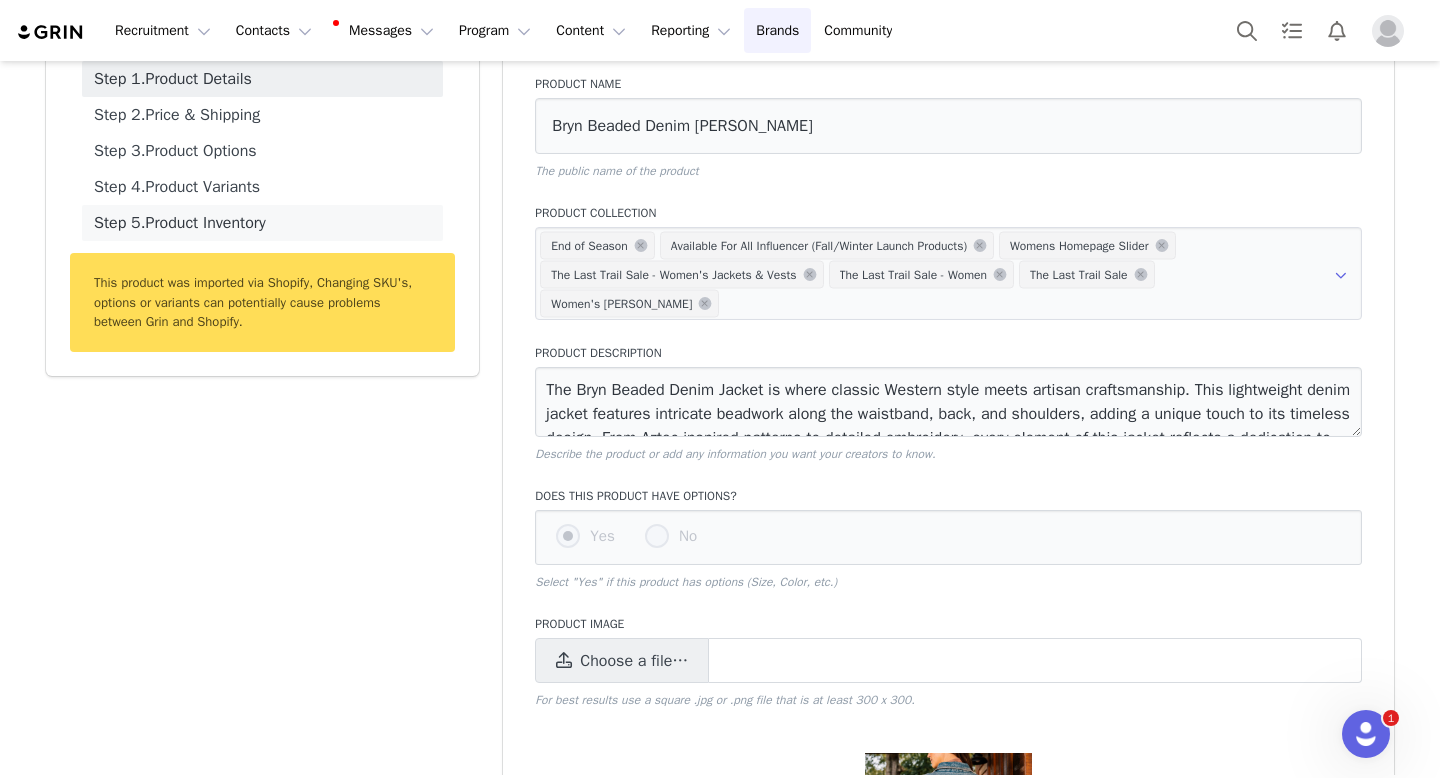 click on "Step 5.  Product Inventory" at bounding box center (262, 223) 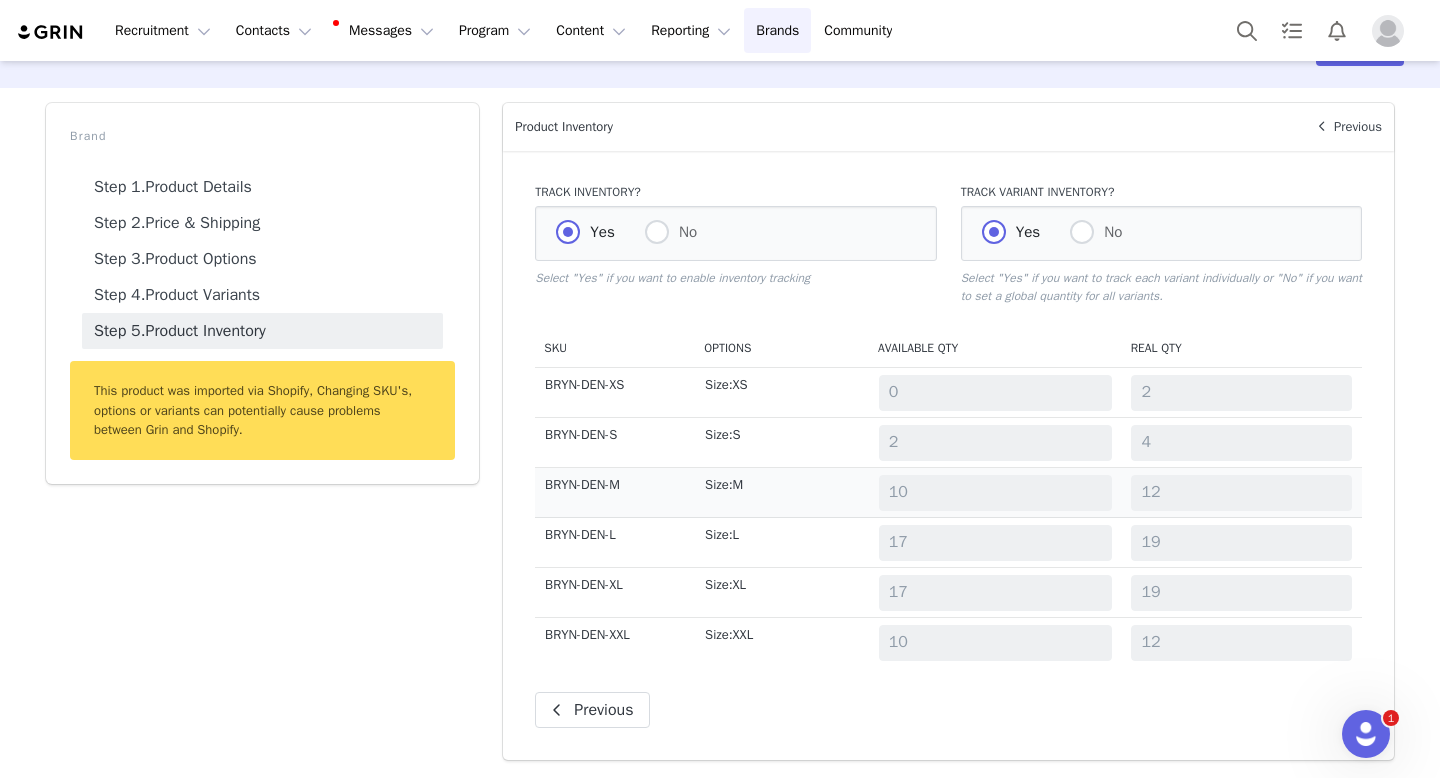 scroll, scrollTop: 0, scrollLeft: 0, axis: both 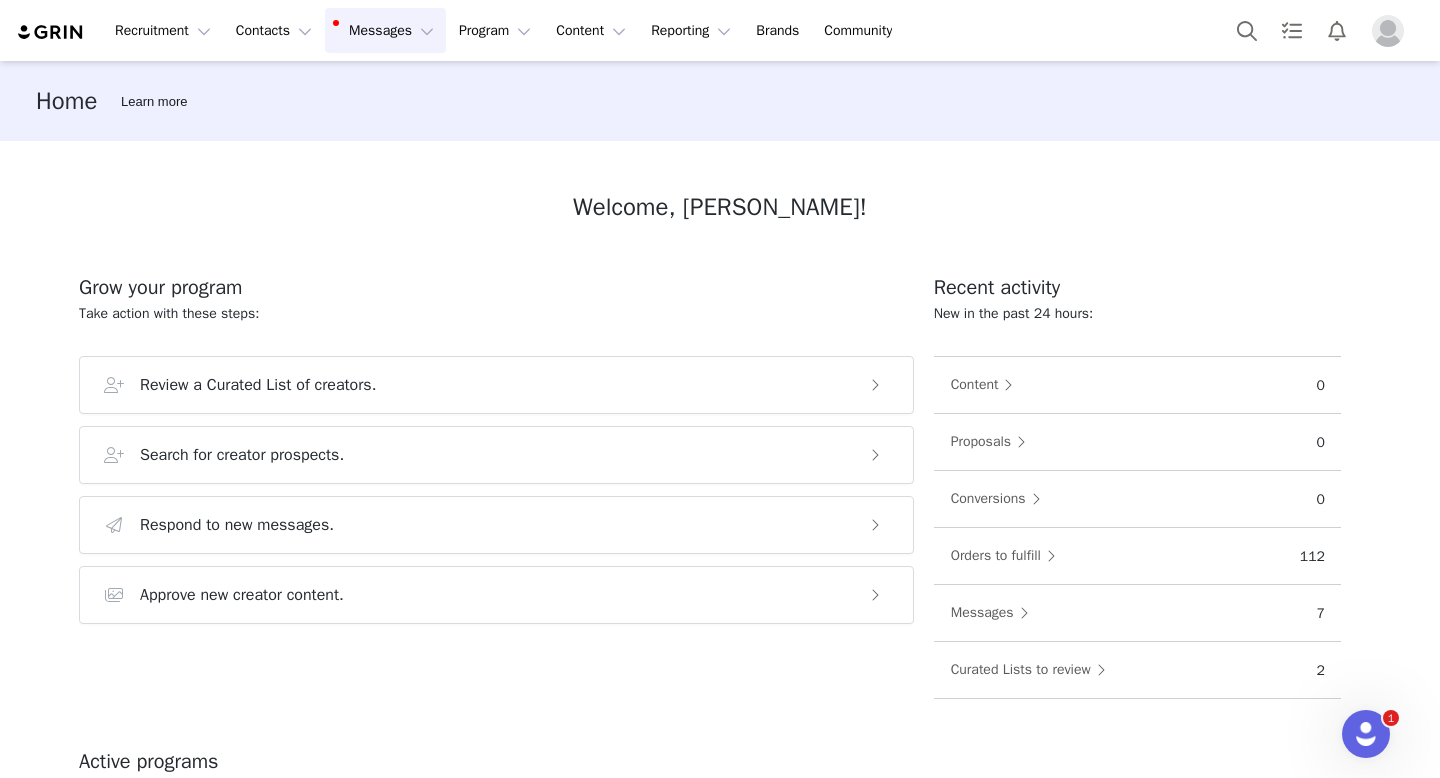 click on "Messages Messages" at bounding box center [385, 30] 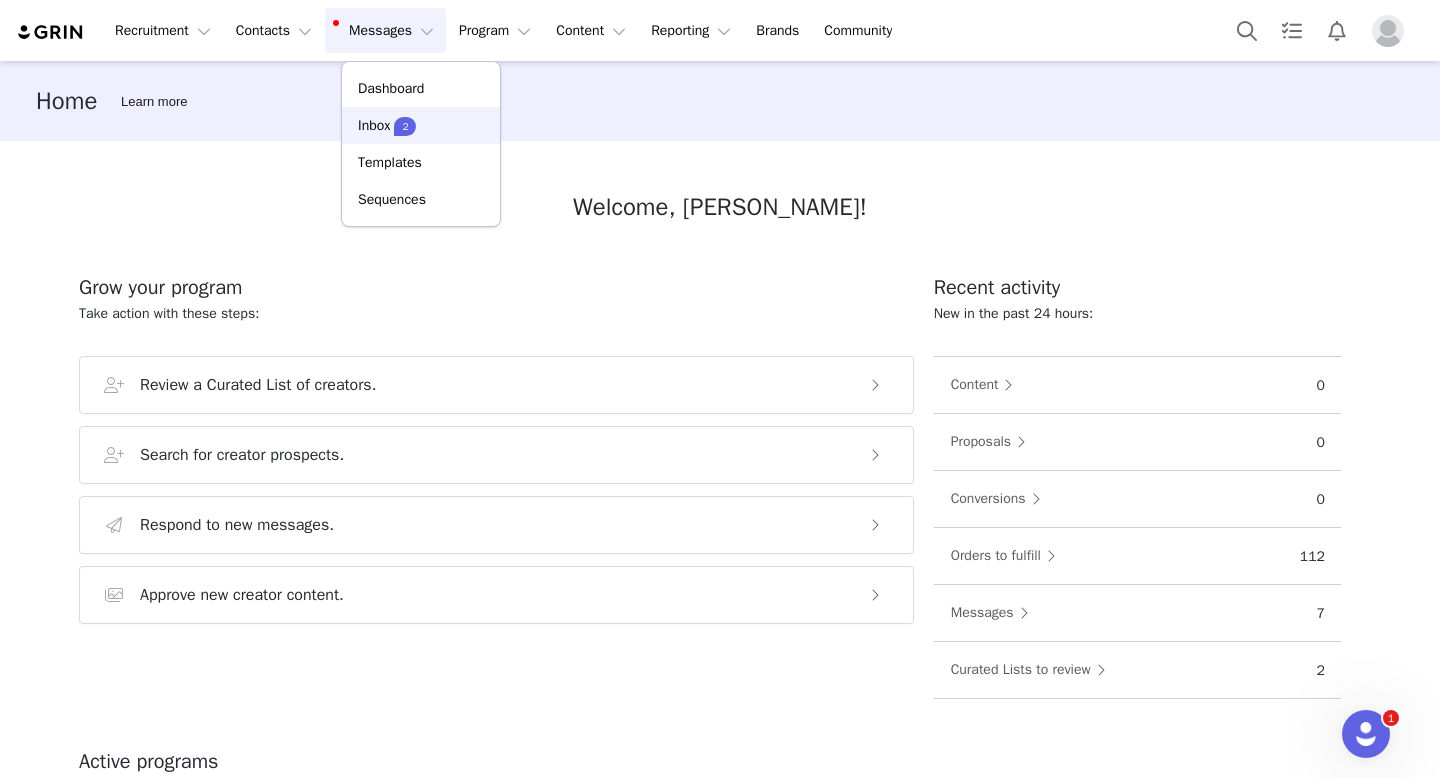click on "Inbox" at bounding box center (374, 125) 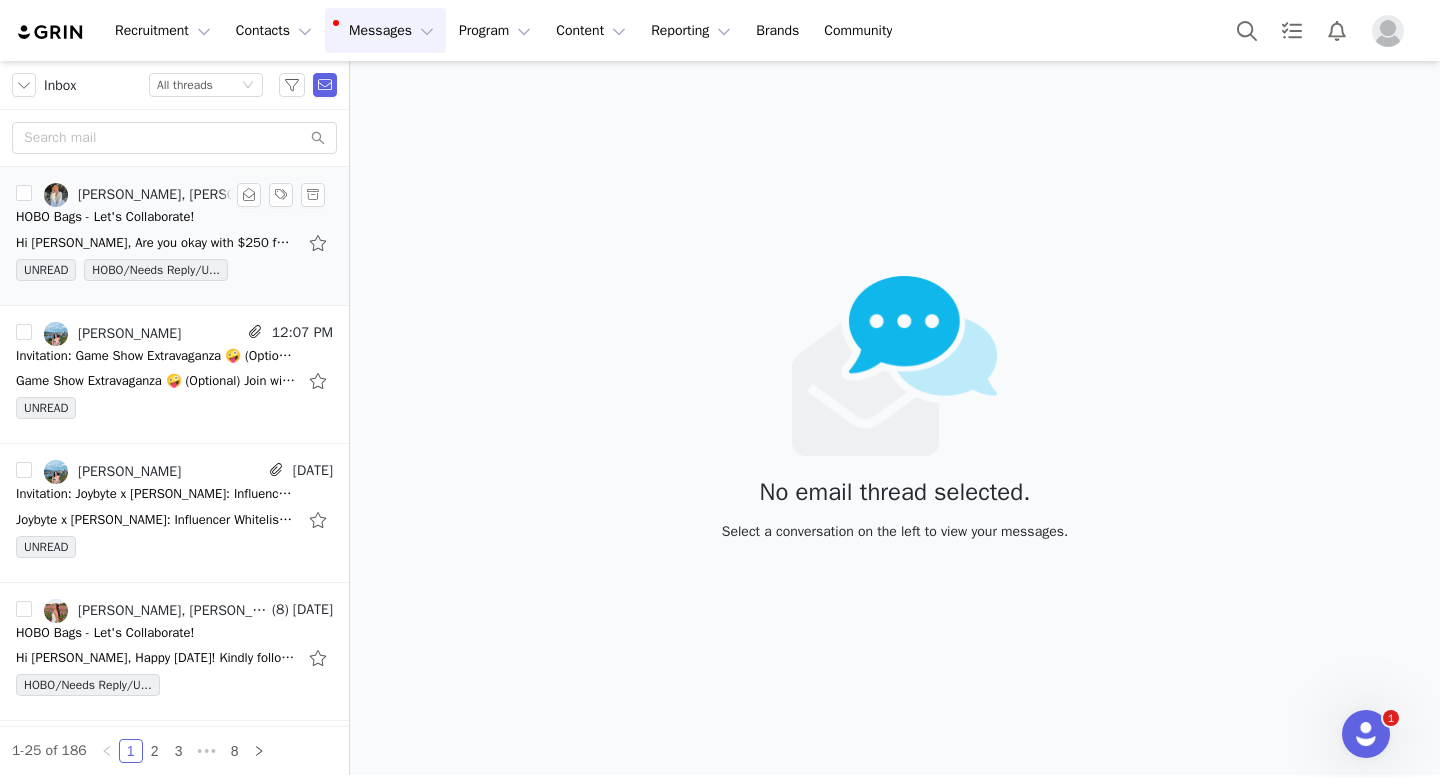 click on "HOBO Bags - Let's Collaborate!" at bounding box center (105, 217) 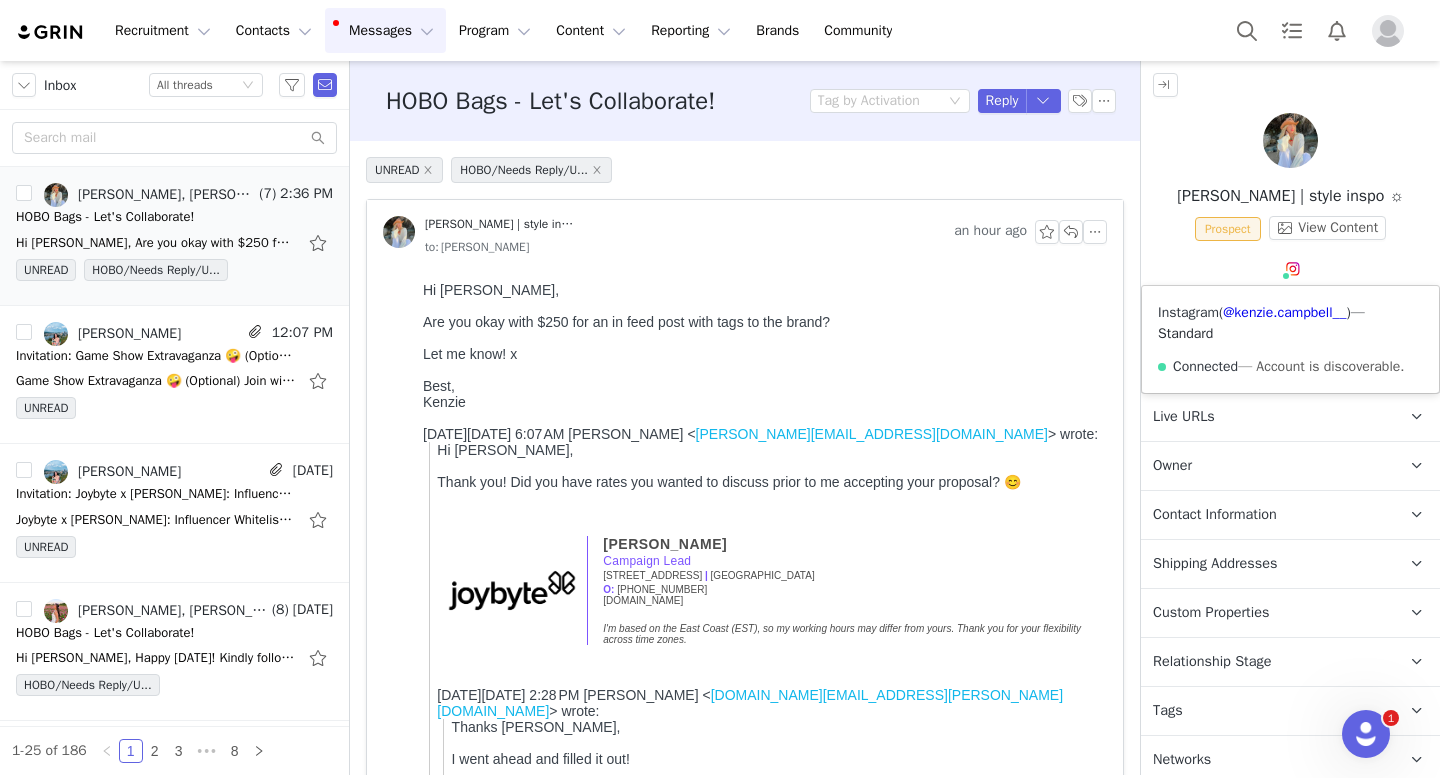 scroll, scrollTop: 0, scrollLeft: 0, axis: both 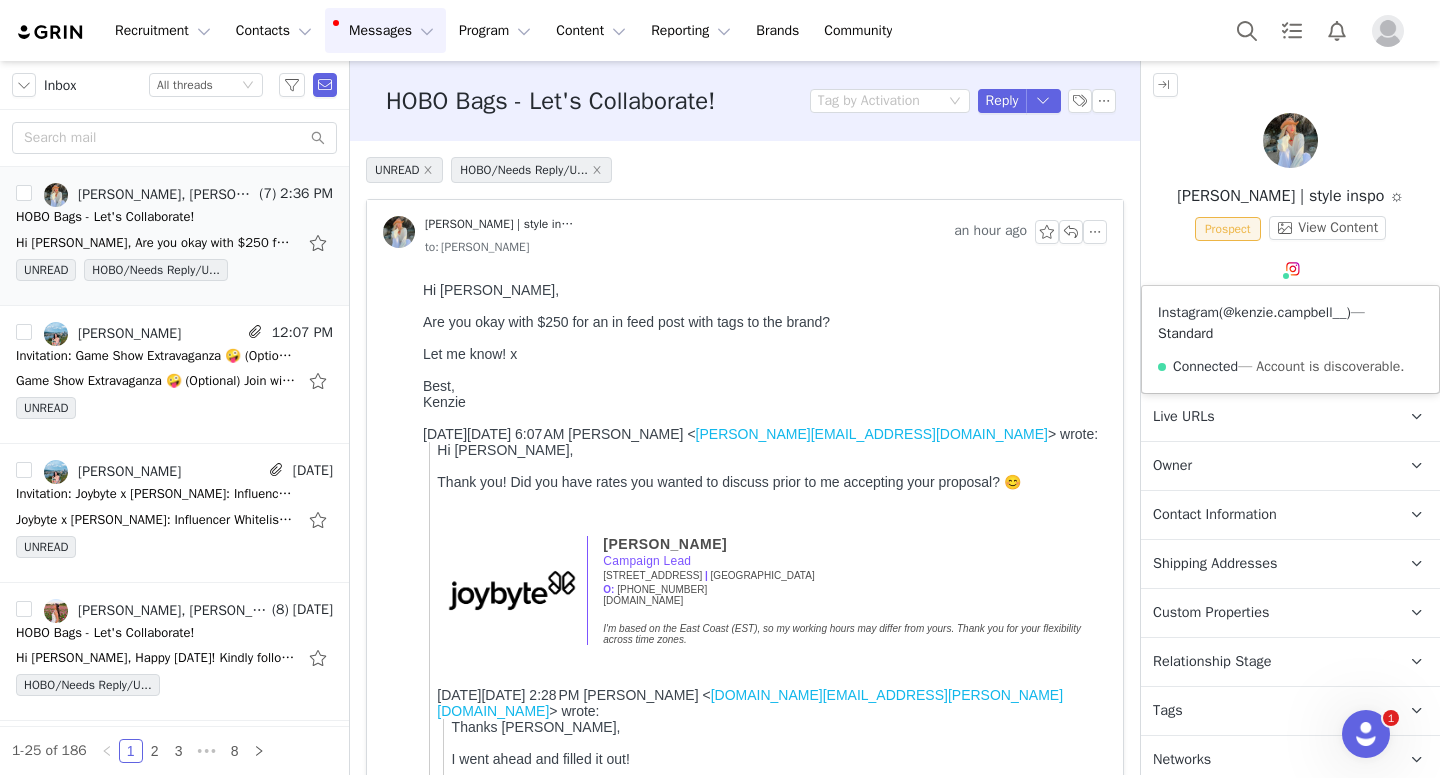 click on "@kenzie.campbell__" at bounding box center [1284, 312] 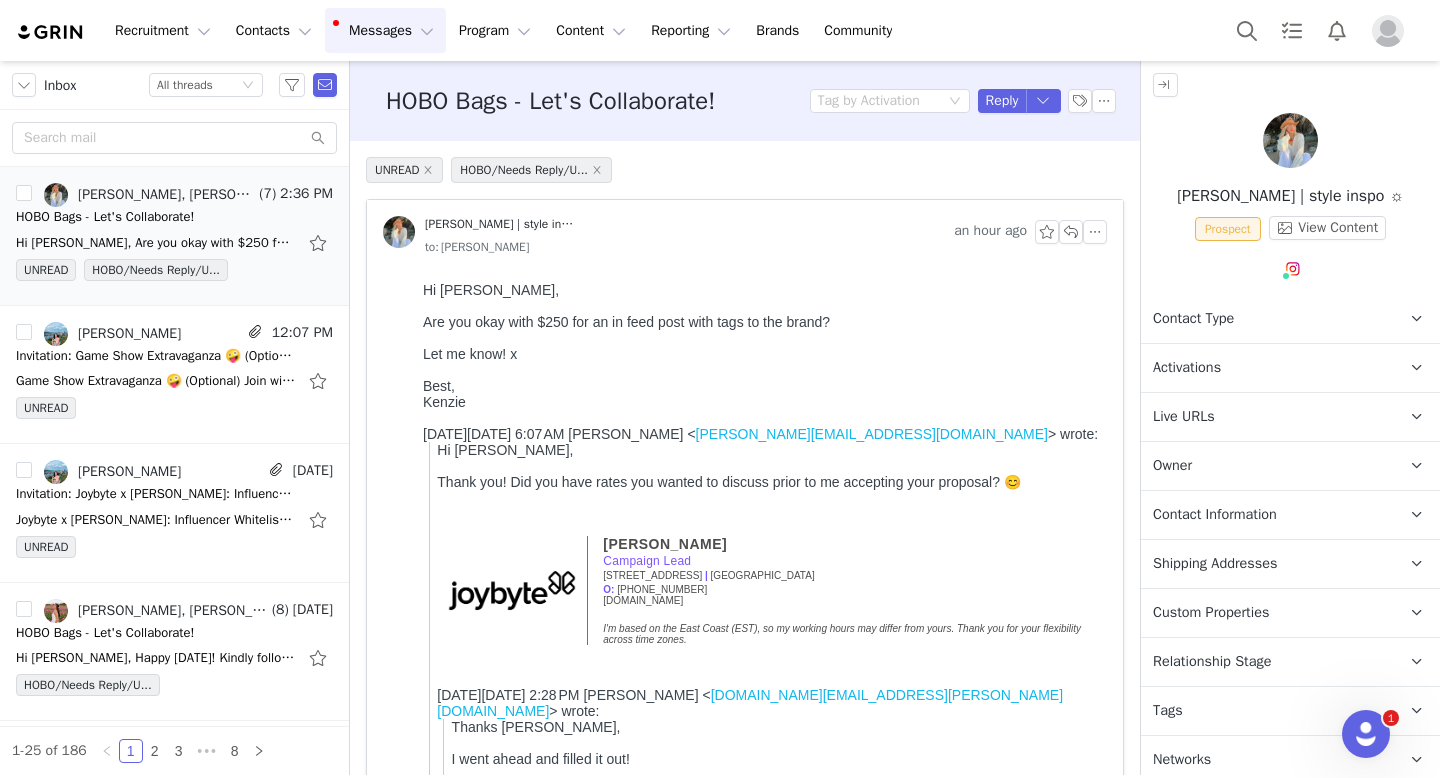 click on "Activations" at bounding box center [1266, 368] 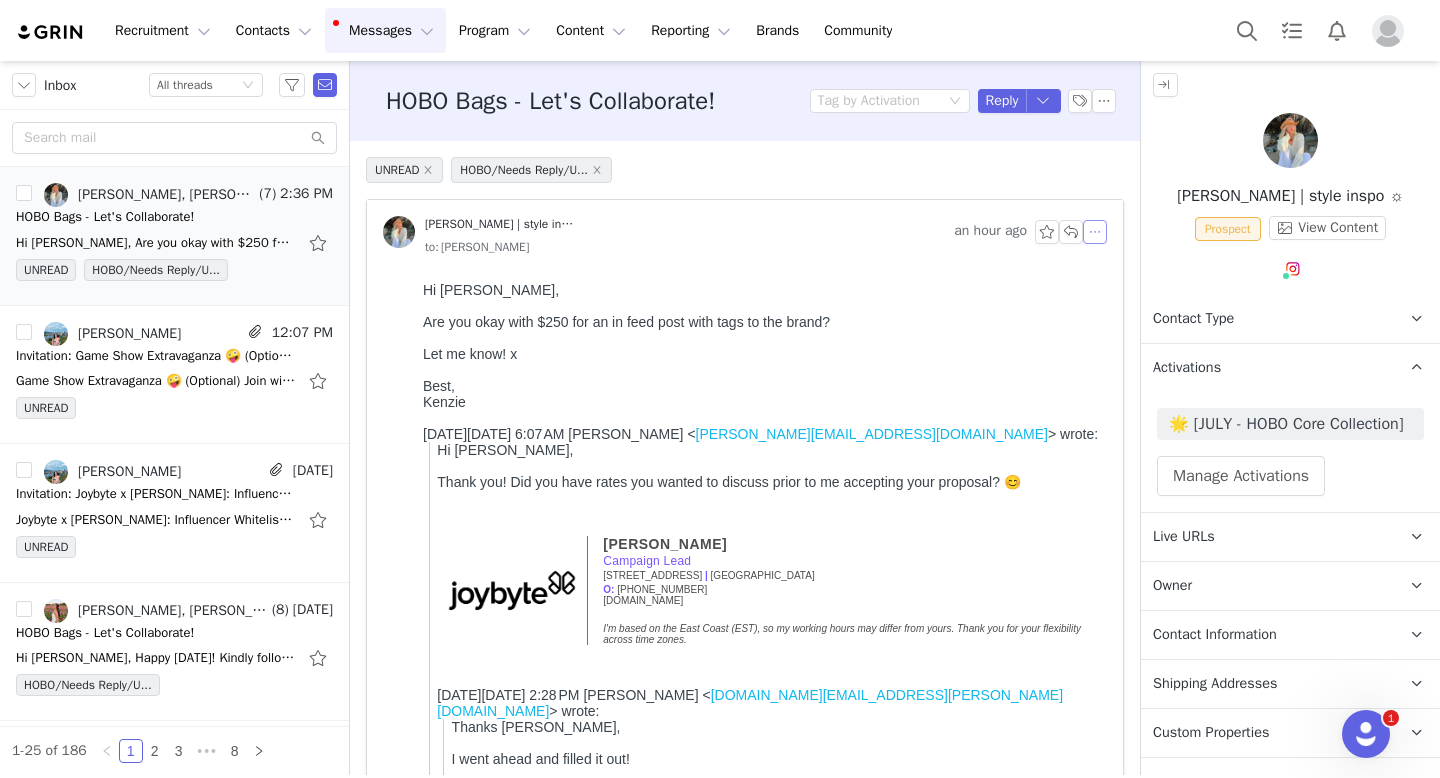 click at bounding box center (1095, 232) 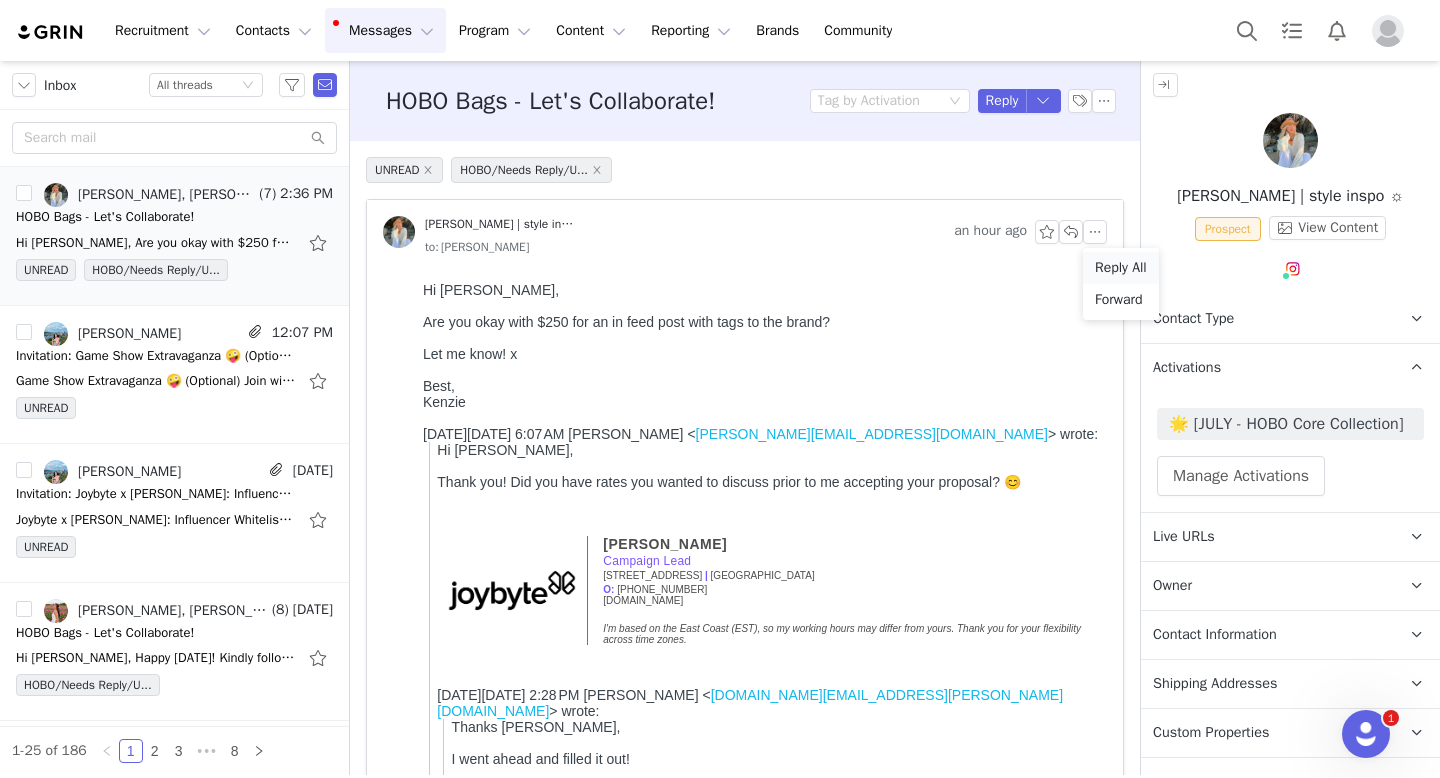 click on "Reply All" at bounding box center (1121, 268) 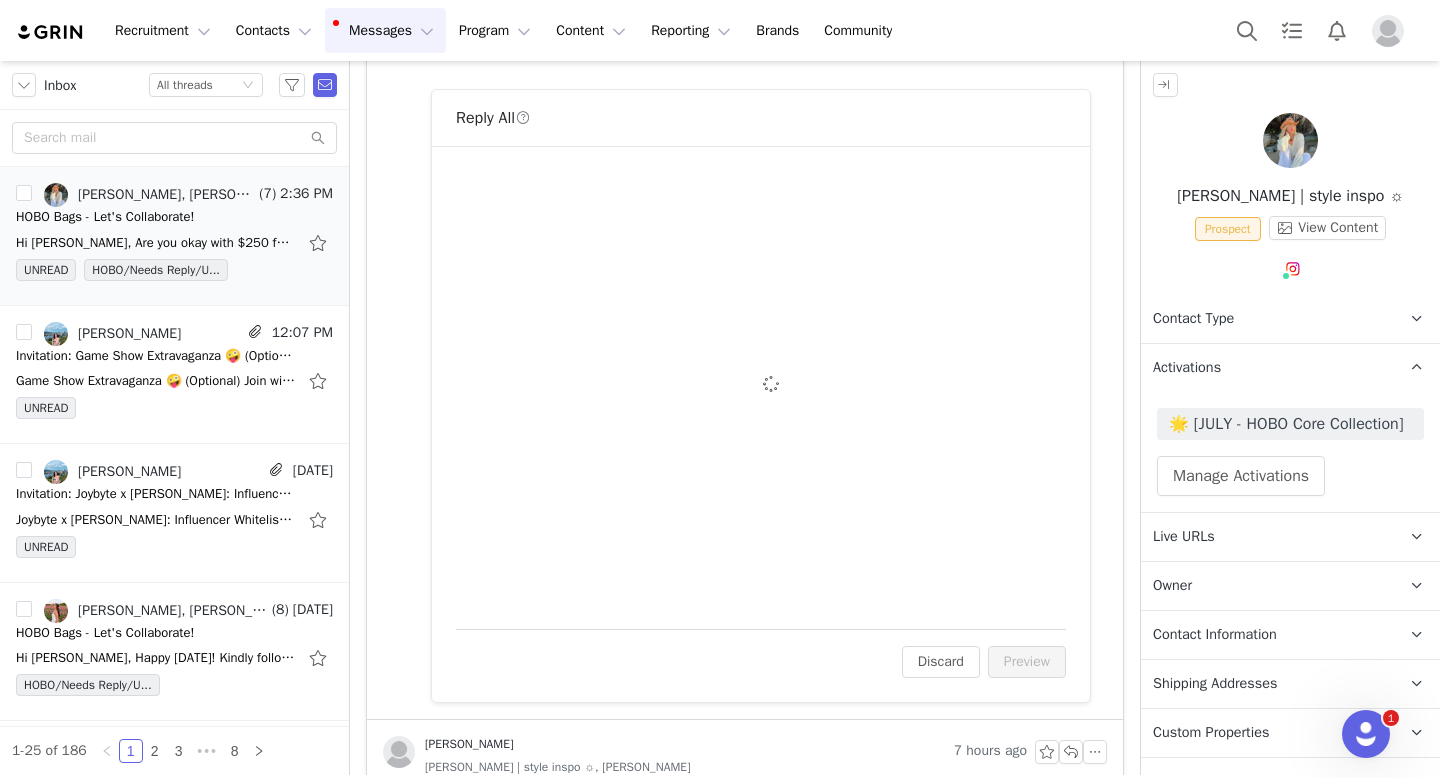 click on "To: [DOMAIN_NAME][EMAIL_ADDRESS][PERSON_NAME][PERSON_NAME][DOMAIN_NAME]       Cc  Cc:       Attach a file Sending Options  Send now       This will be sent outside of your set  email hours .       Tag by Activation  Optional" at bounding box center (761, 387) 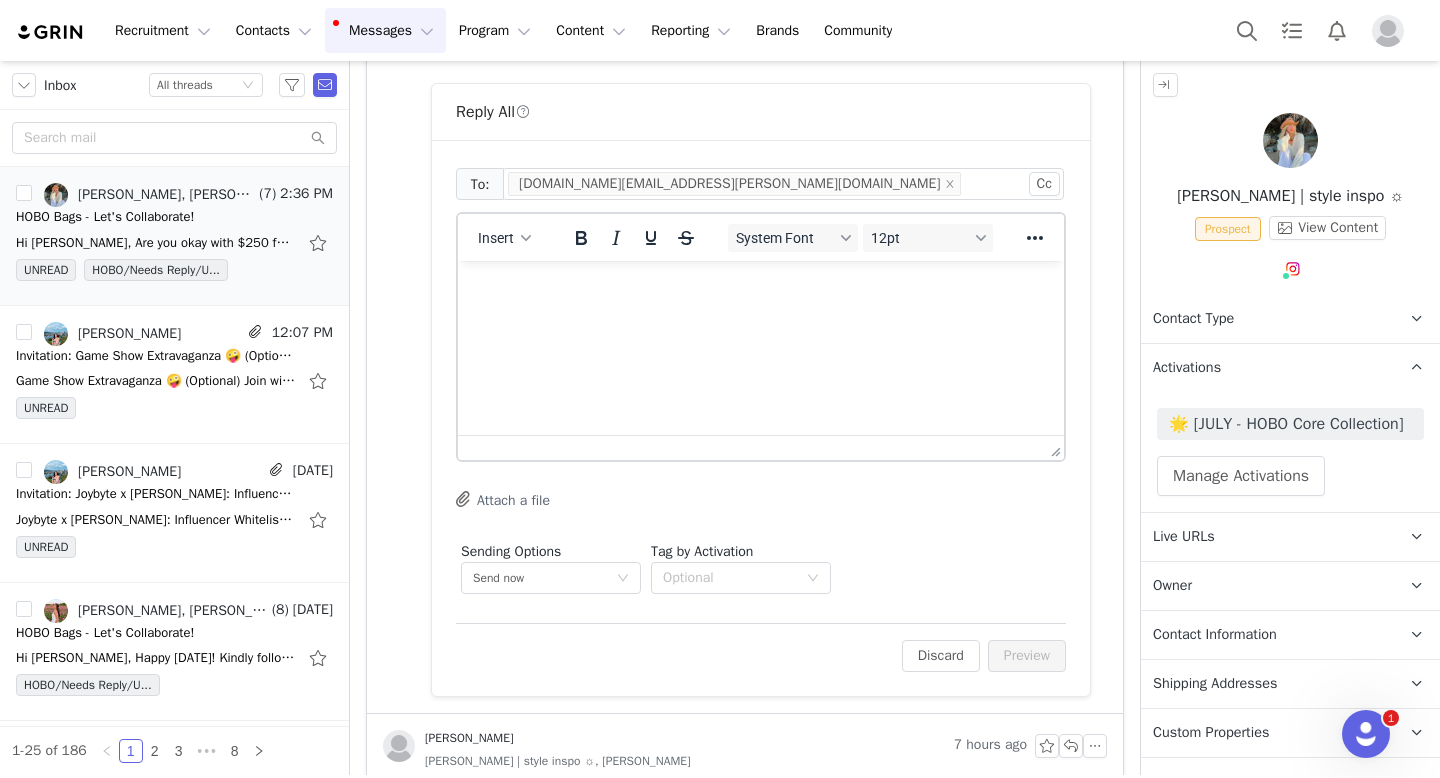 scroll, scrollTop: 0, scrollLeft: 0, axis: both 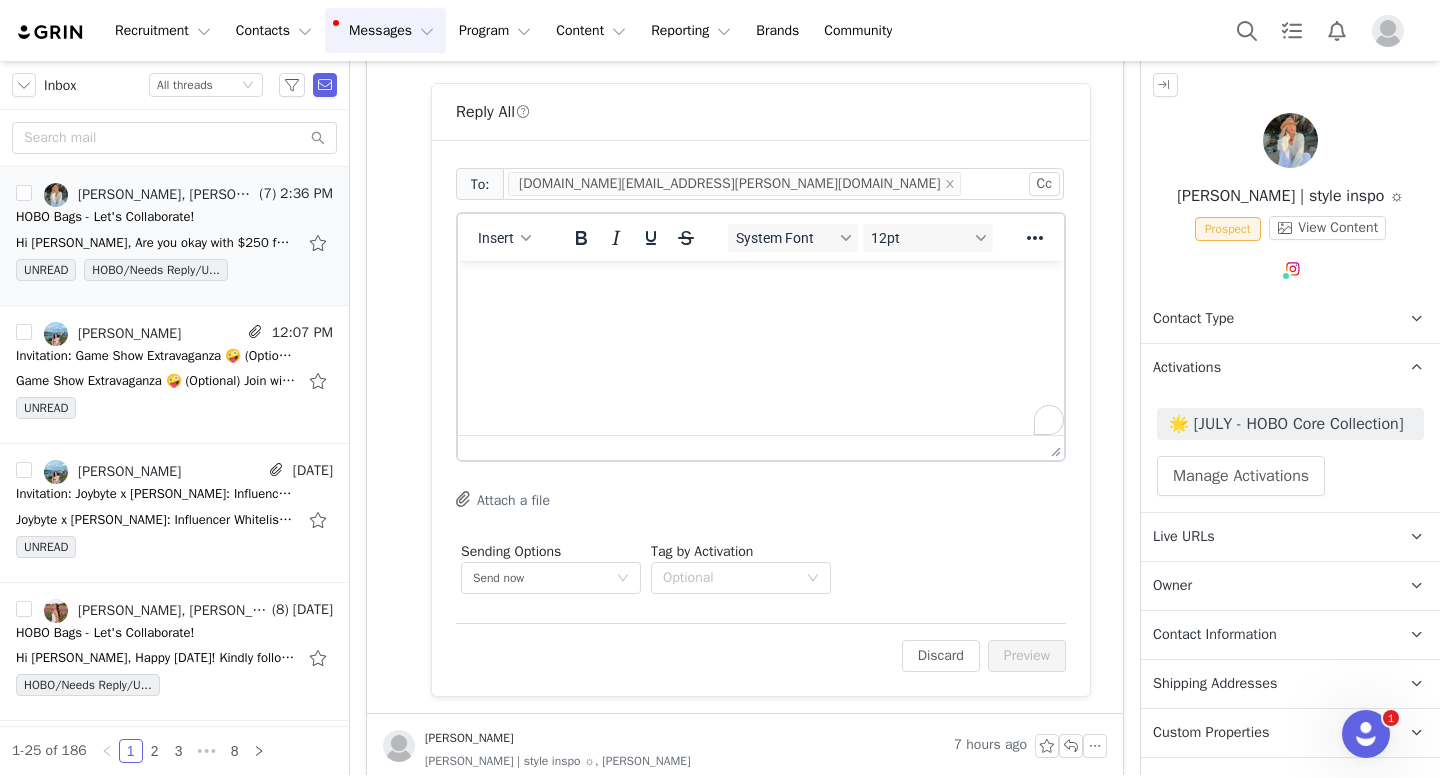 type 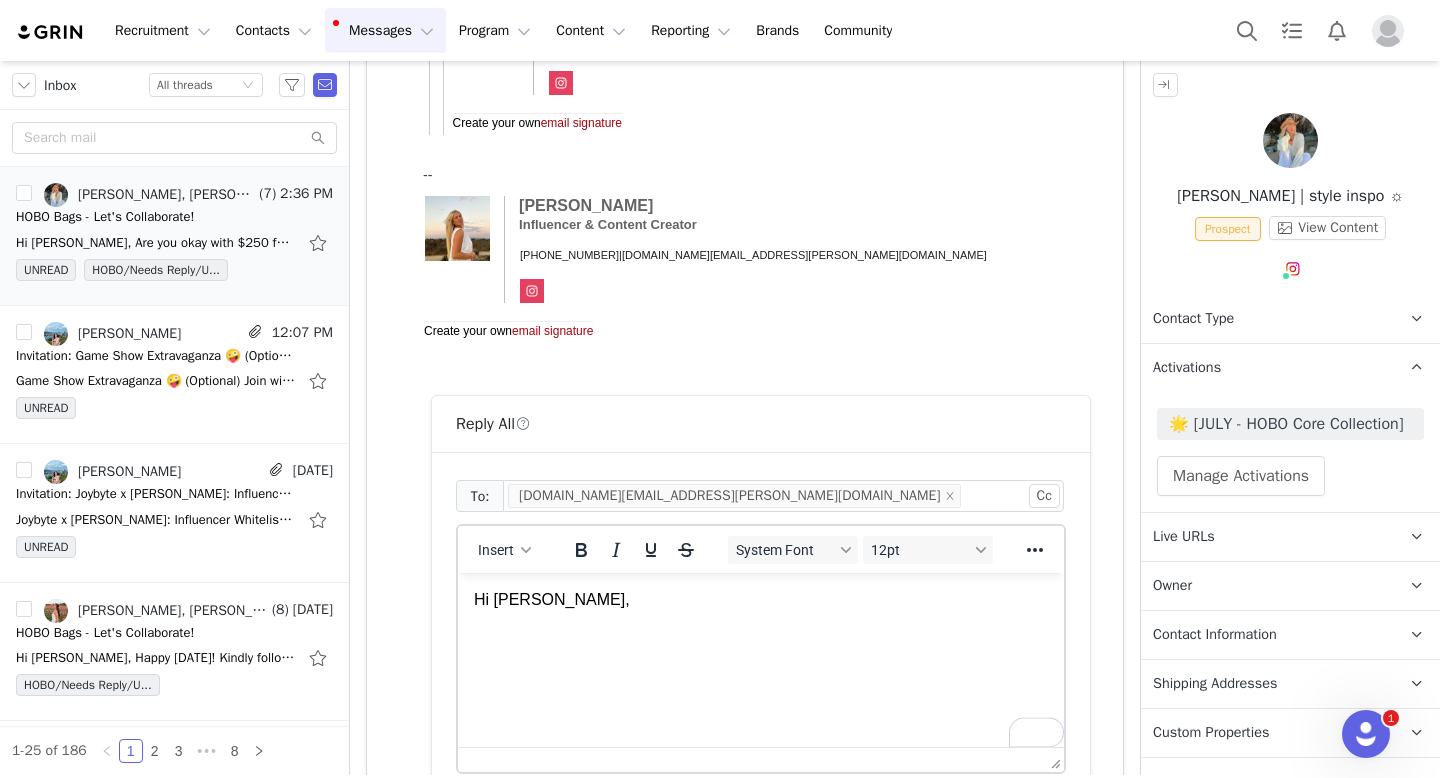 scroll, scrollTop: 1068, scrollLeft: 0, axis: vertical 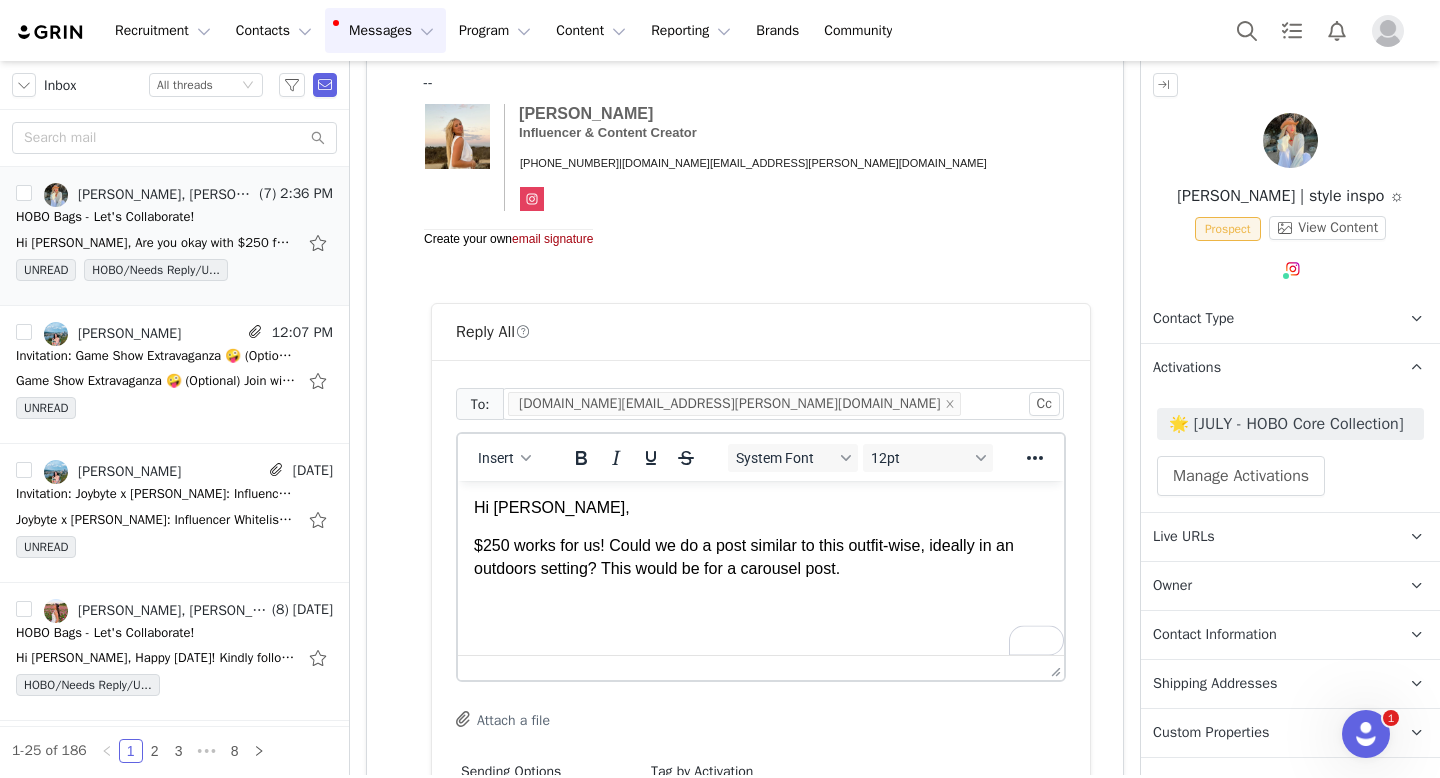 click on "$250 works for us! Could we do a post similar to this outfit-wise, ideally in an outdoors setting? This would be for a carousel post." at bounding box center (744, 556) 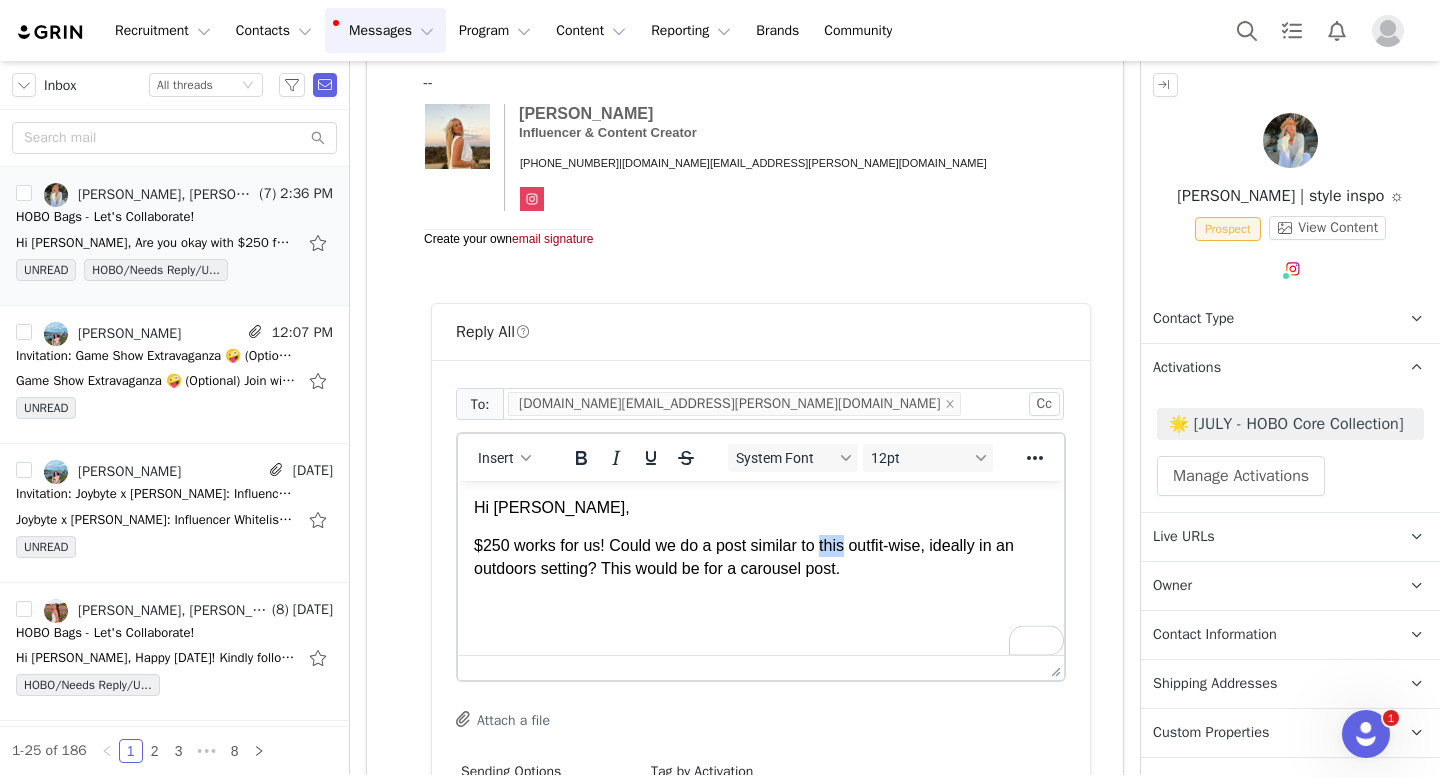 click on "$250 works for us! Could we do a post similar to this outfit-wise, ideally in an outdoors setting? This would be for a carousel post." at bounding box center (744, 556) 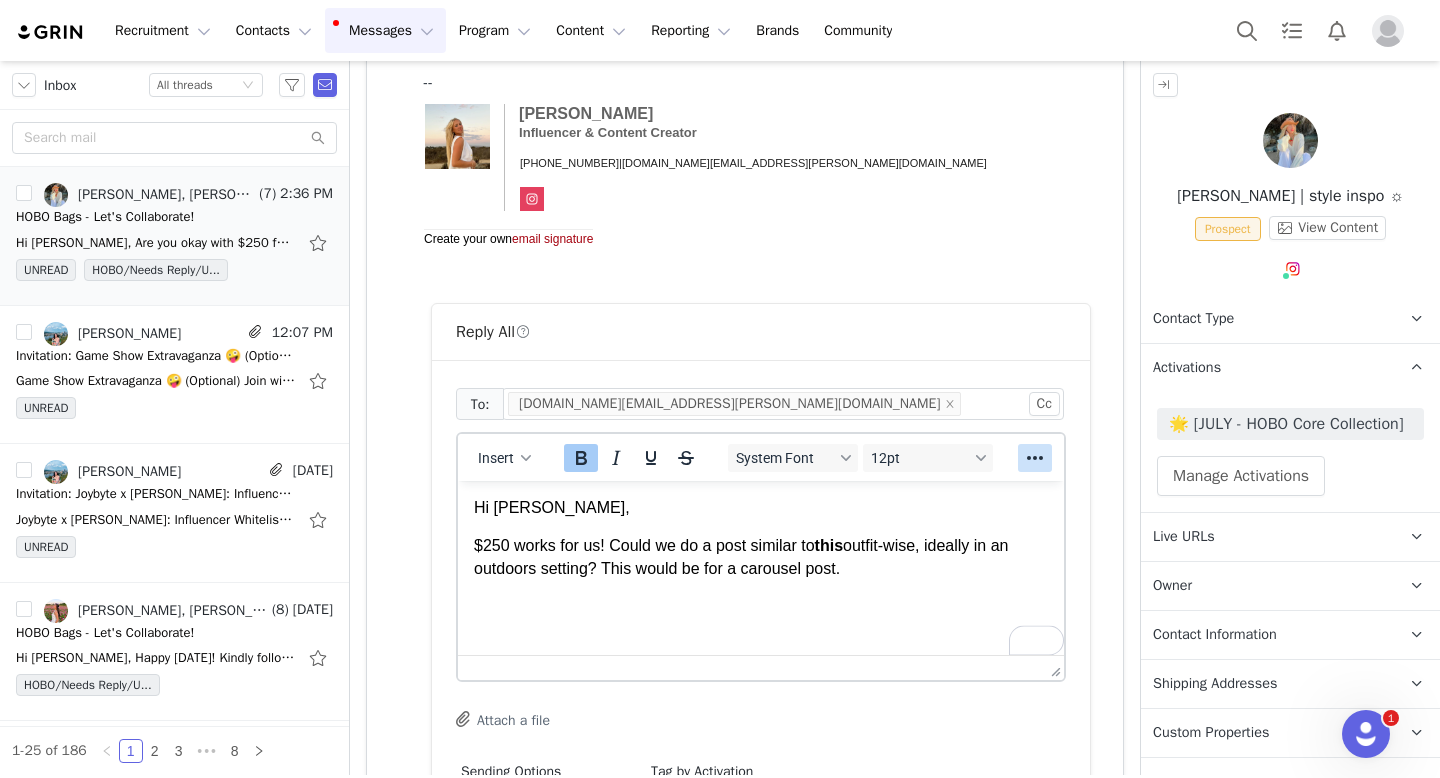 click 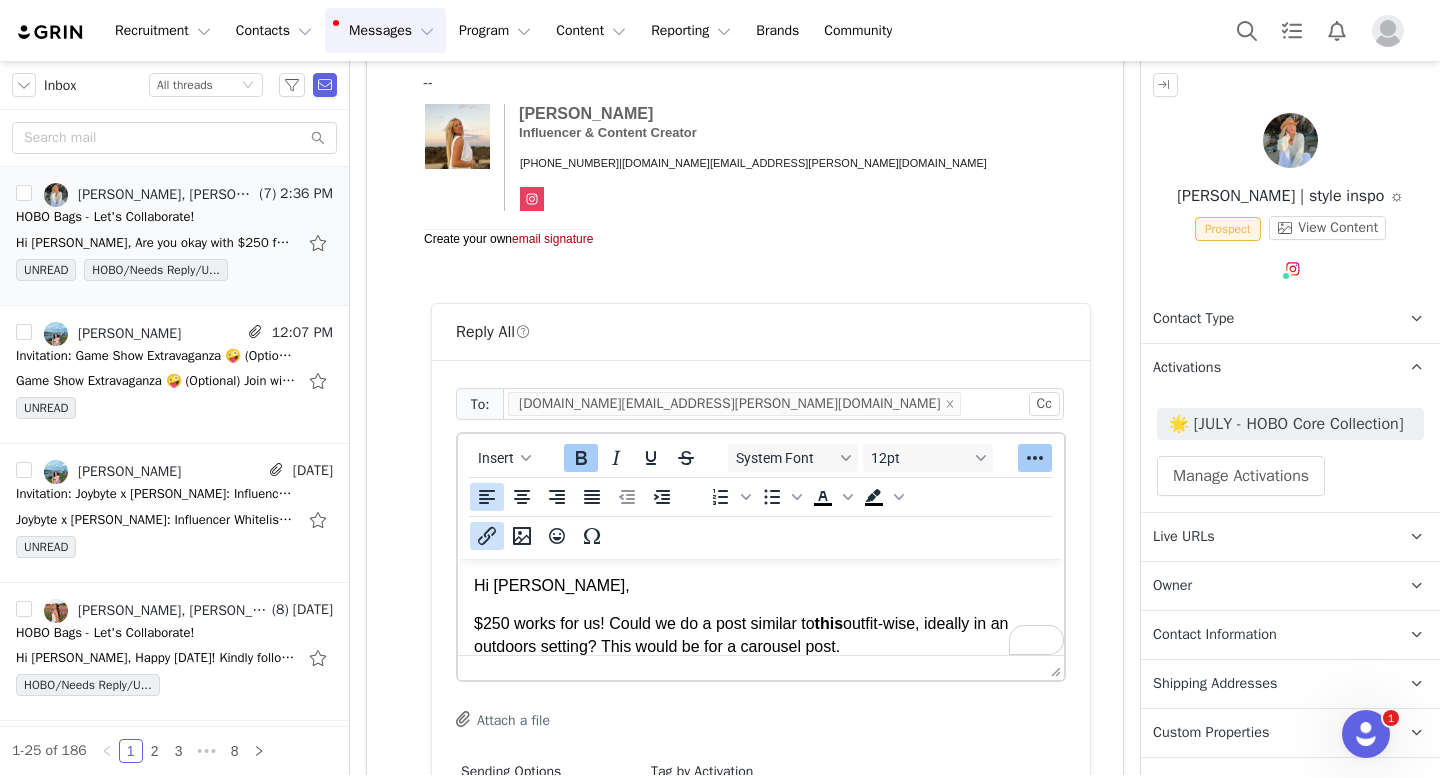 click 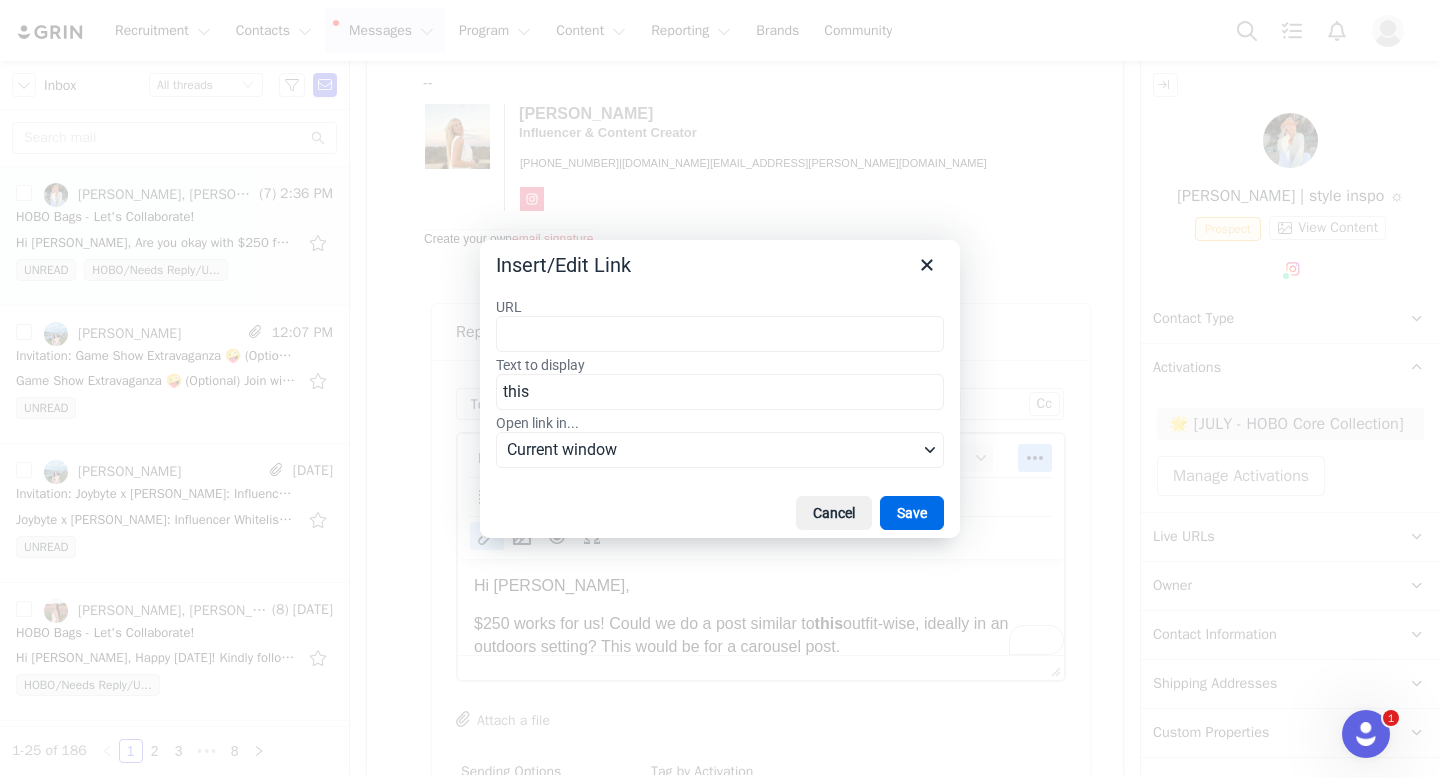 type on "https://www.instagram.com/p/Csbd0dKrvD2/?img_index=1" 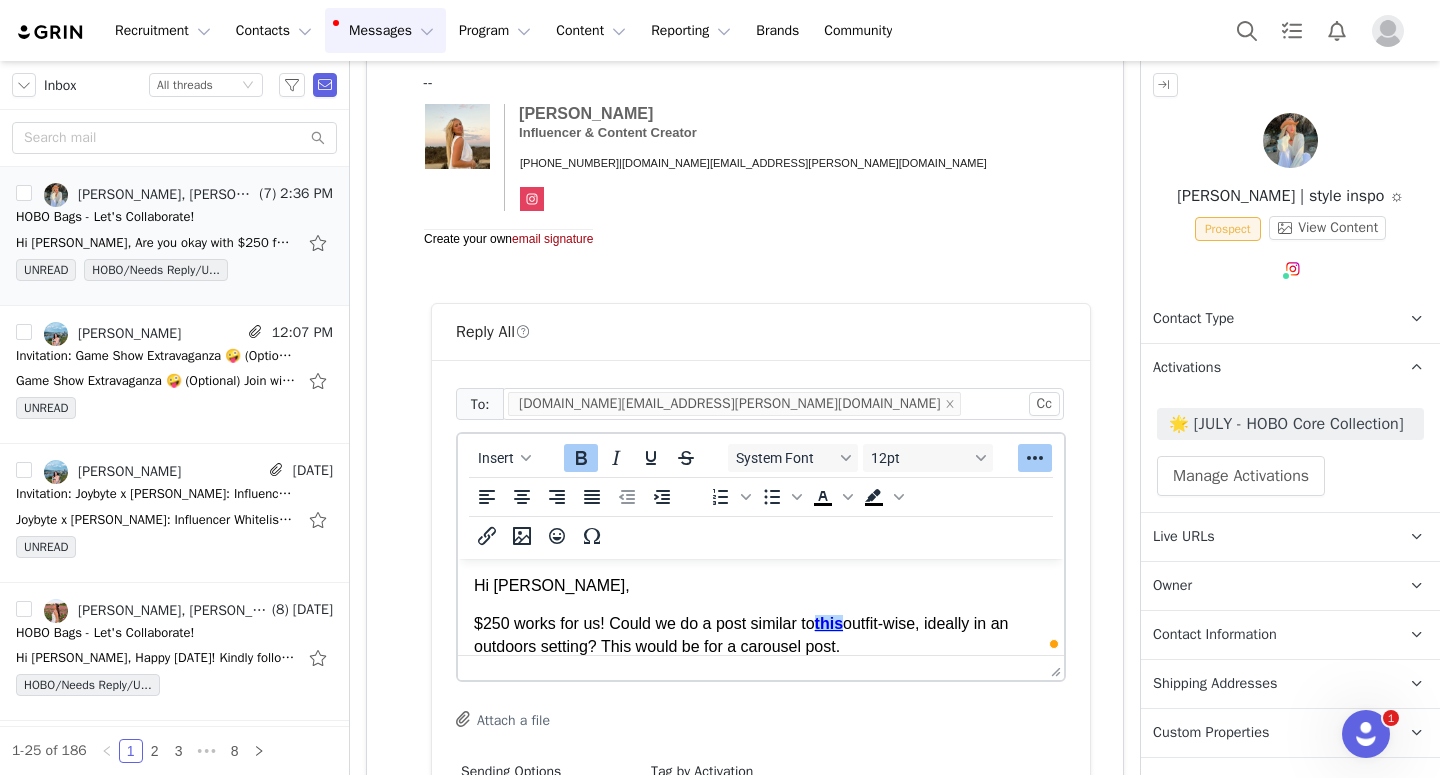 click on "$250 works for us! Could we do a post similar to  this  outfit-wise, ideally in an outdoors setting? This would be for a carousel post." at bounding box center (761, 635) 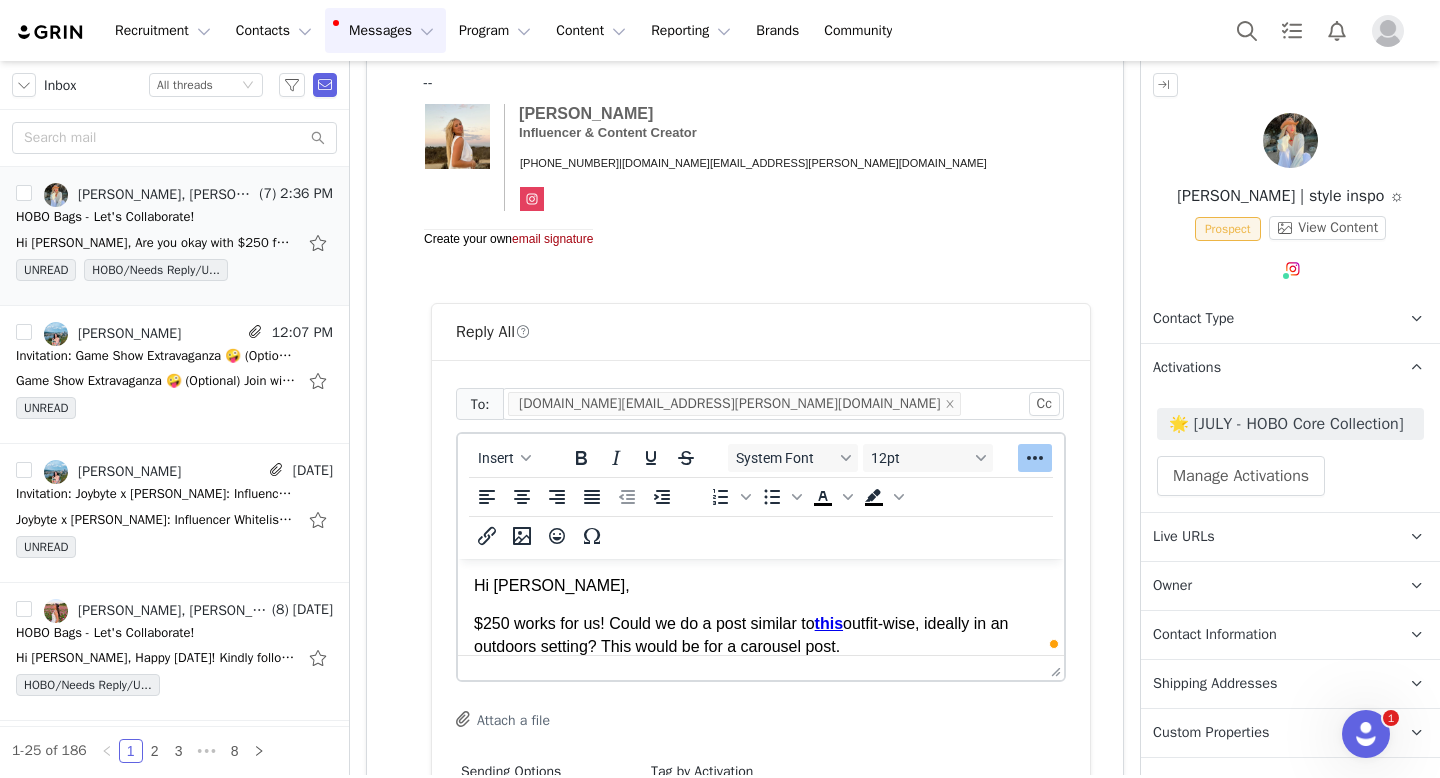 scroll, scrollTop: 19, scrollLeft: 0, axis: vertical 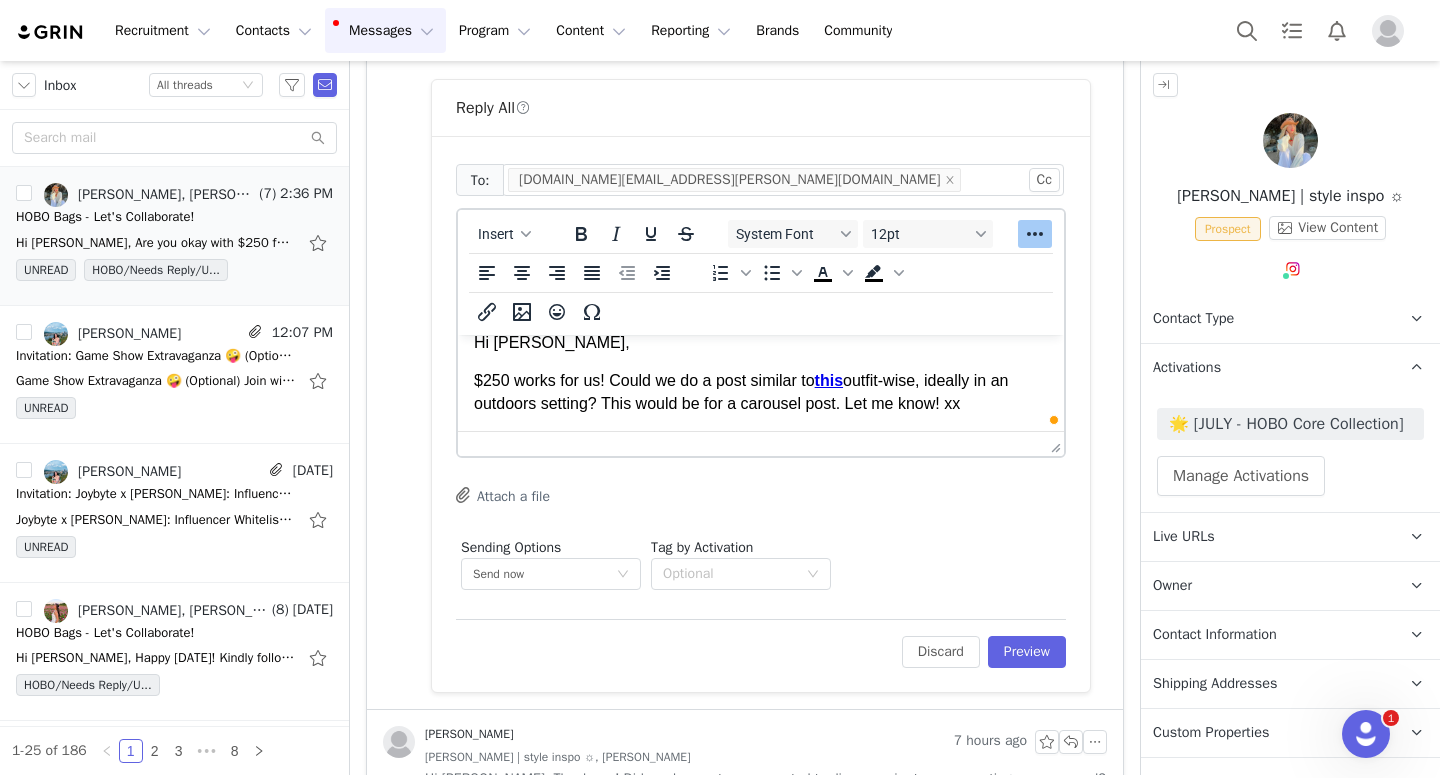 click on "Edit     Discard Preview" at bounding box center [761, 643] 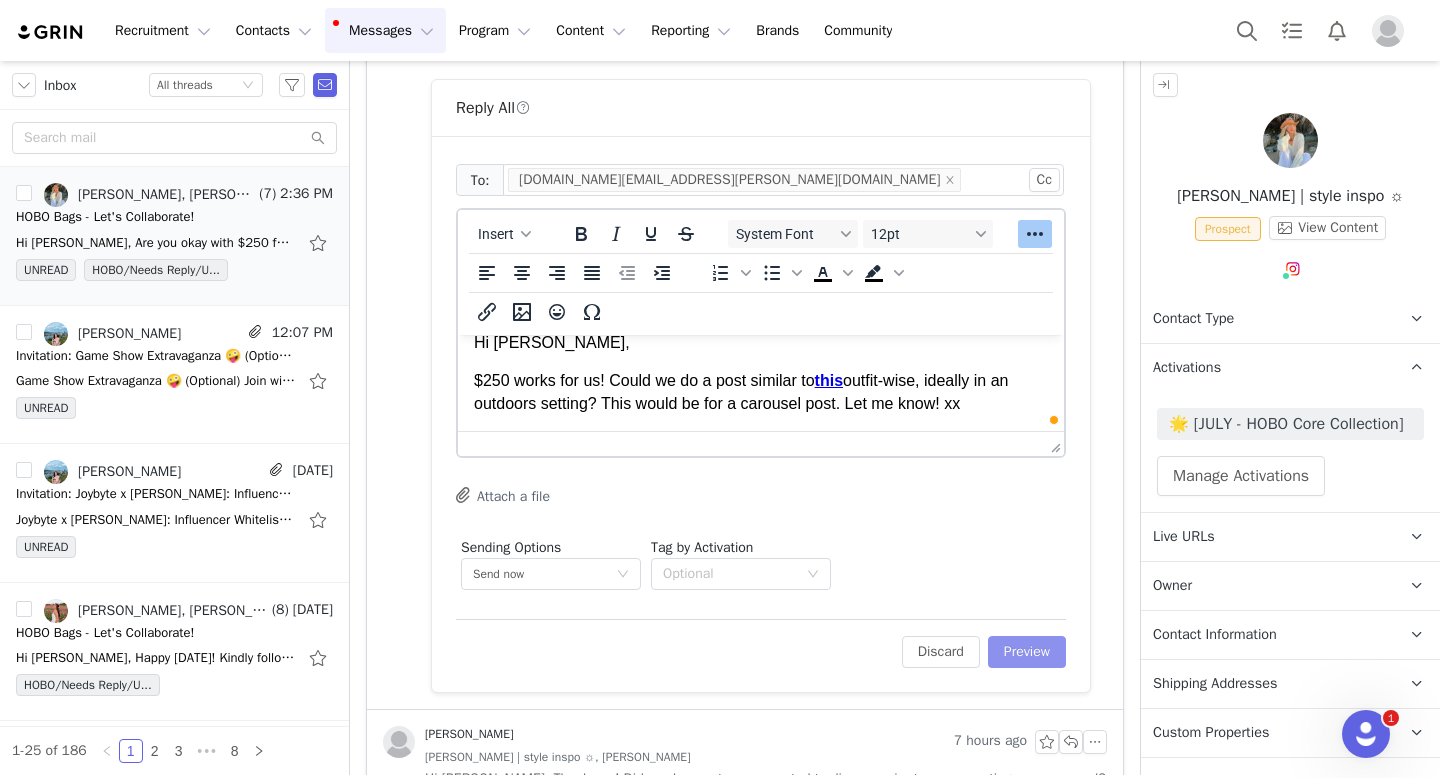 click on "Preview" at bounding box center (1027, 652) 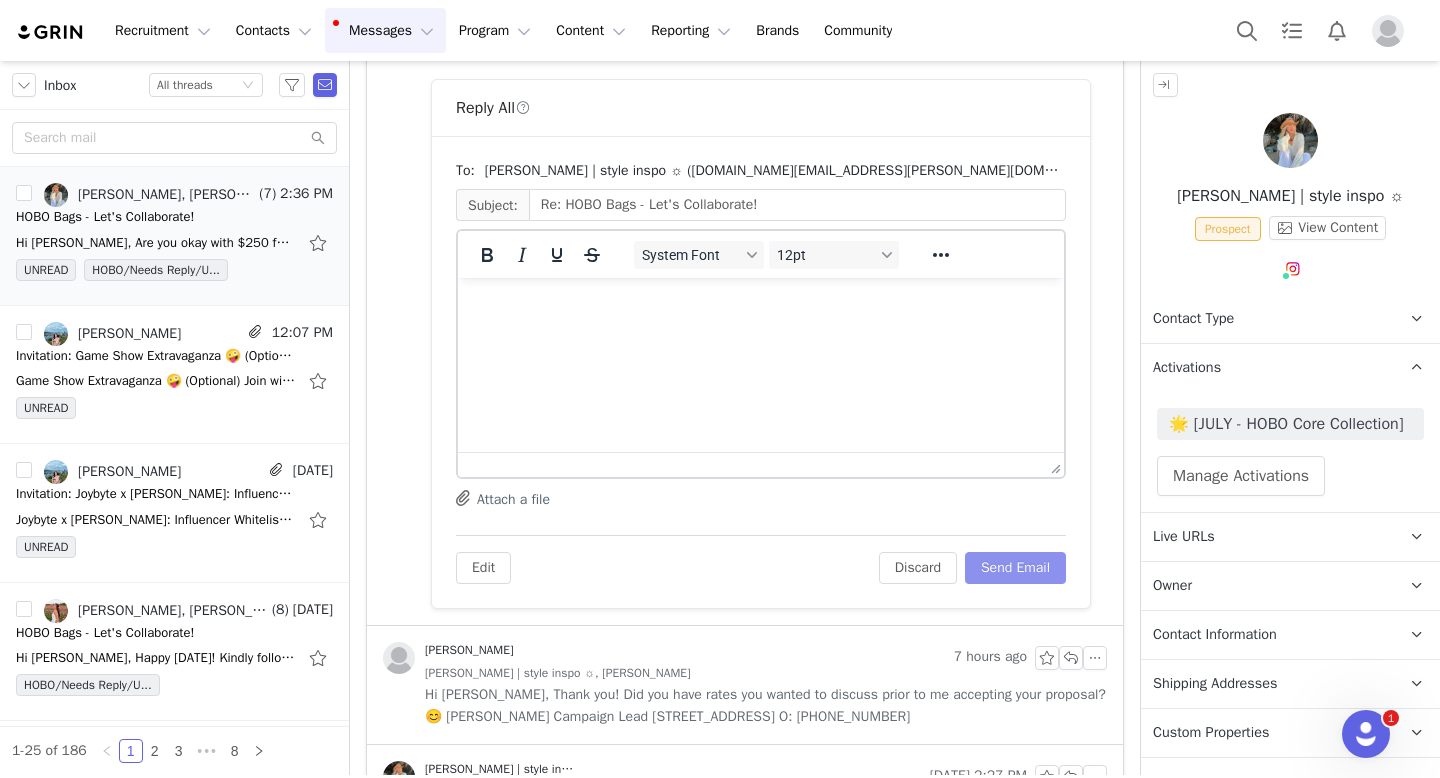 scroll, scrollTop: 0, scrollLeft: 0, axis: both 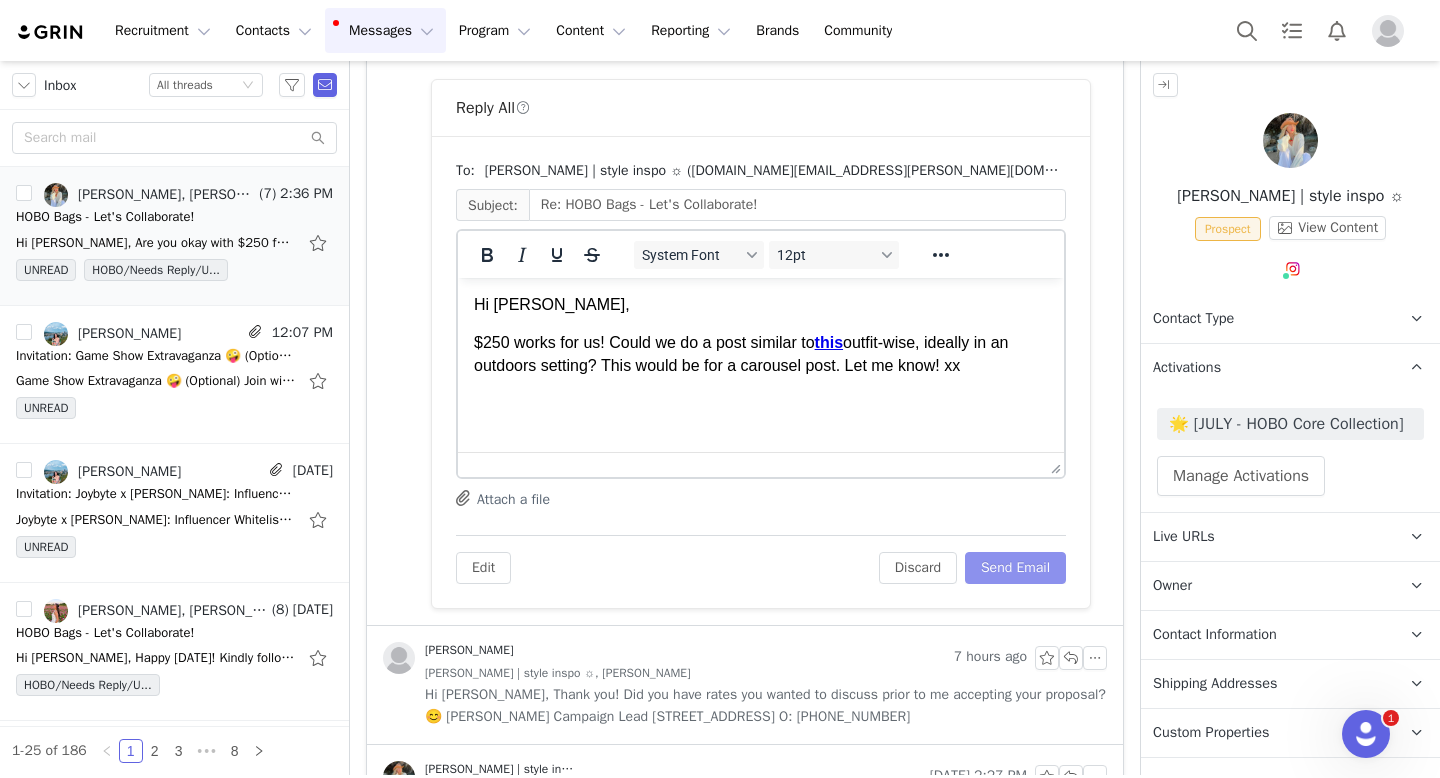 click on "Send Email" at bounding box center (1015, 568) 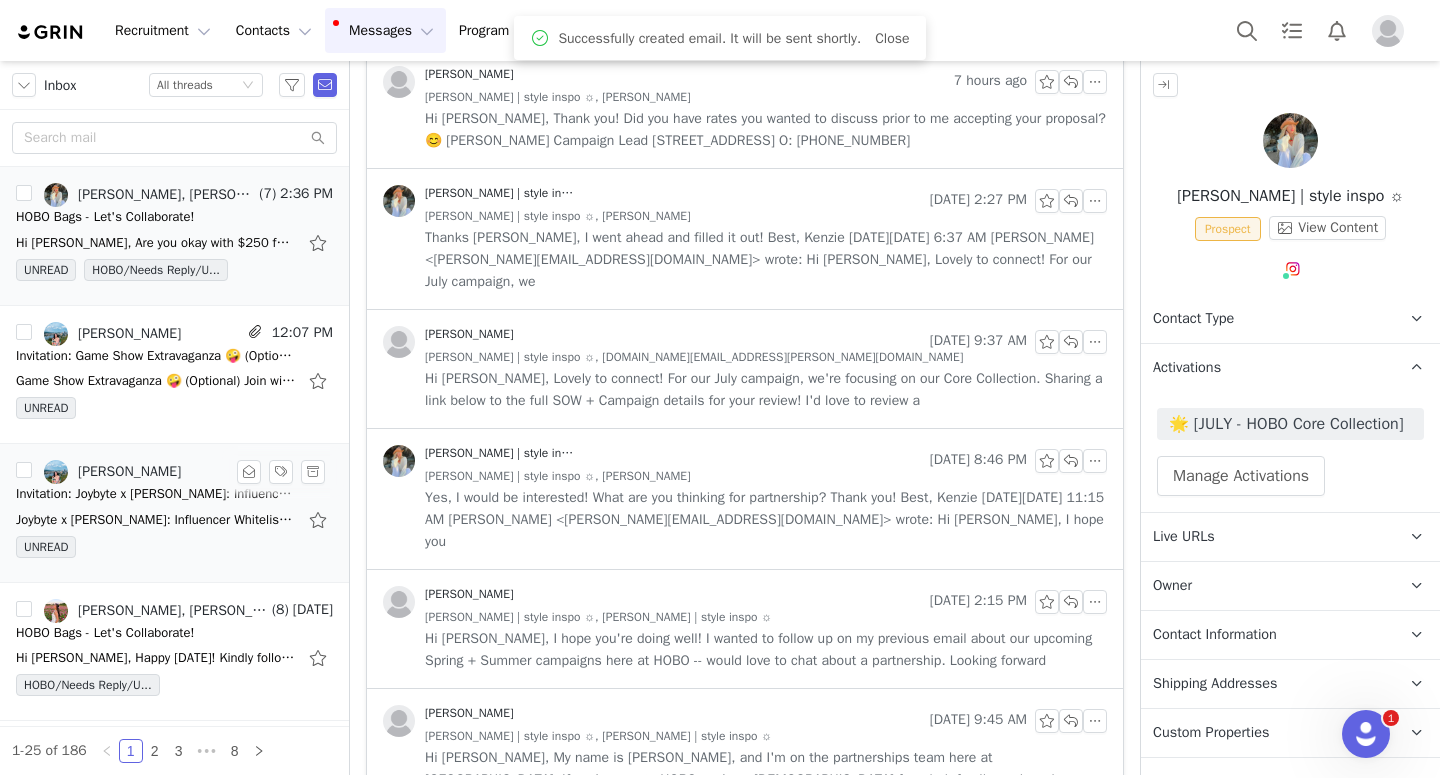 click on "Joybyte x Jake: Influencer Whitelisting Training Join with Google Meet – You have been invited by jakobmehani@gmail.com to attend an event named Joybyte x Jake: Influencer Whitelisting Training on" at bounding box center (156, 520) 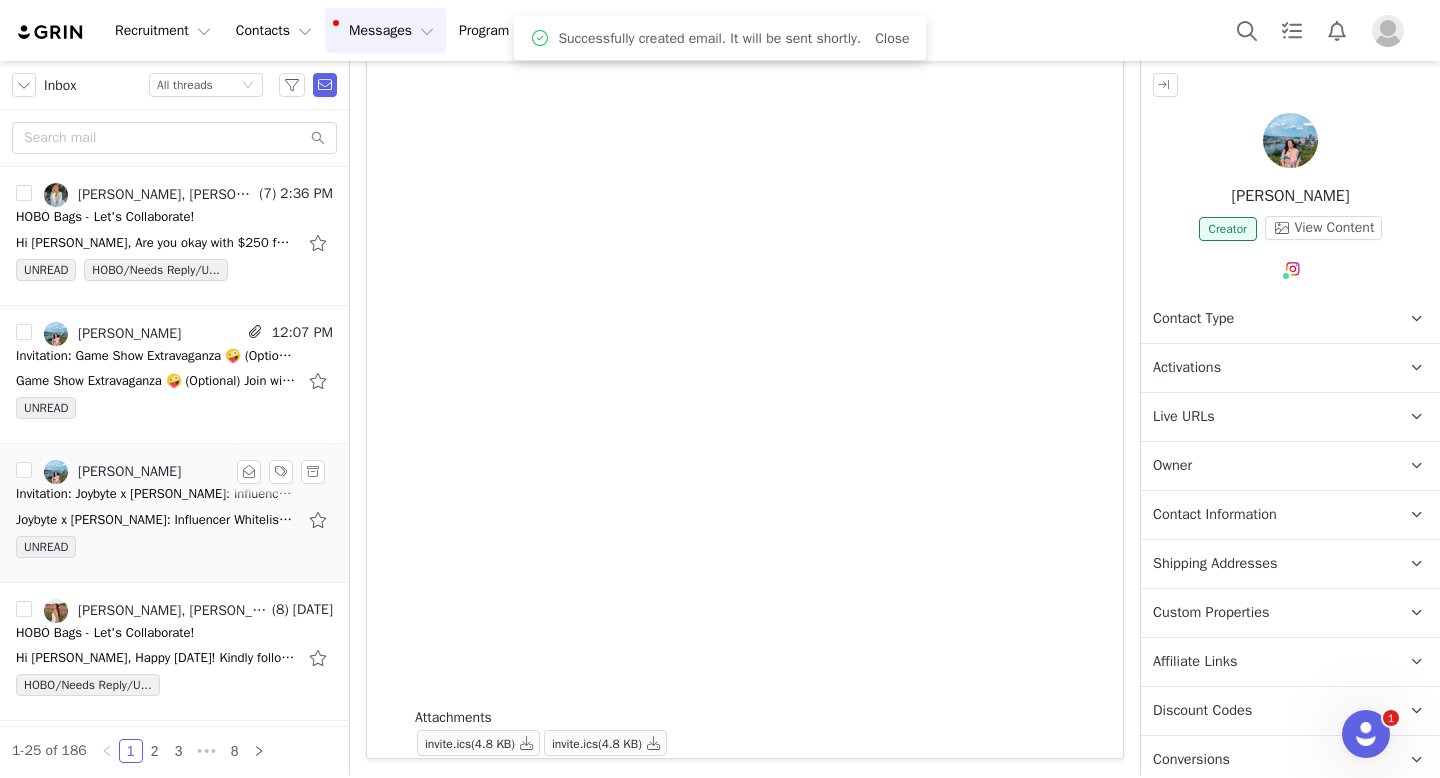 scroll, scrollTop: 0, scrollLeft: 0, axis: both 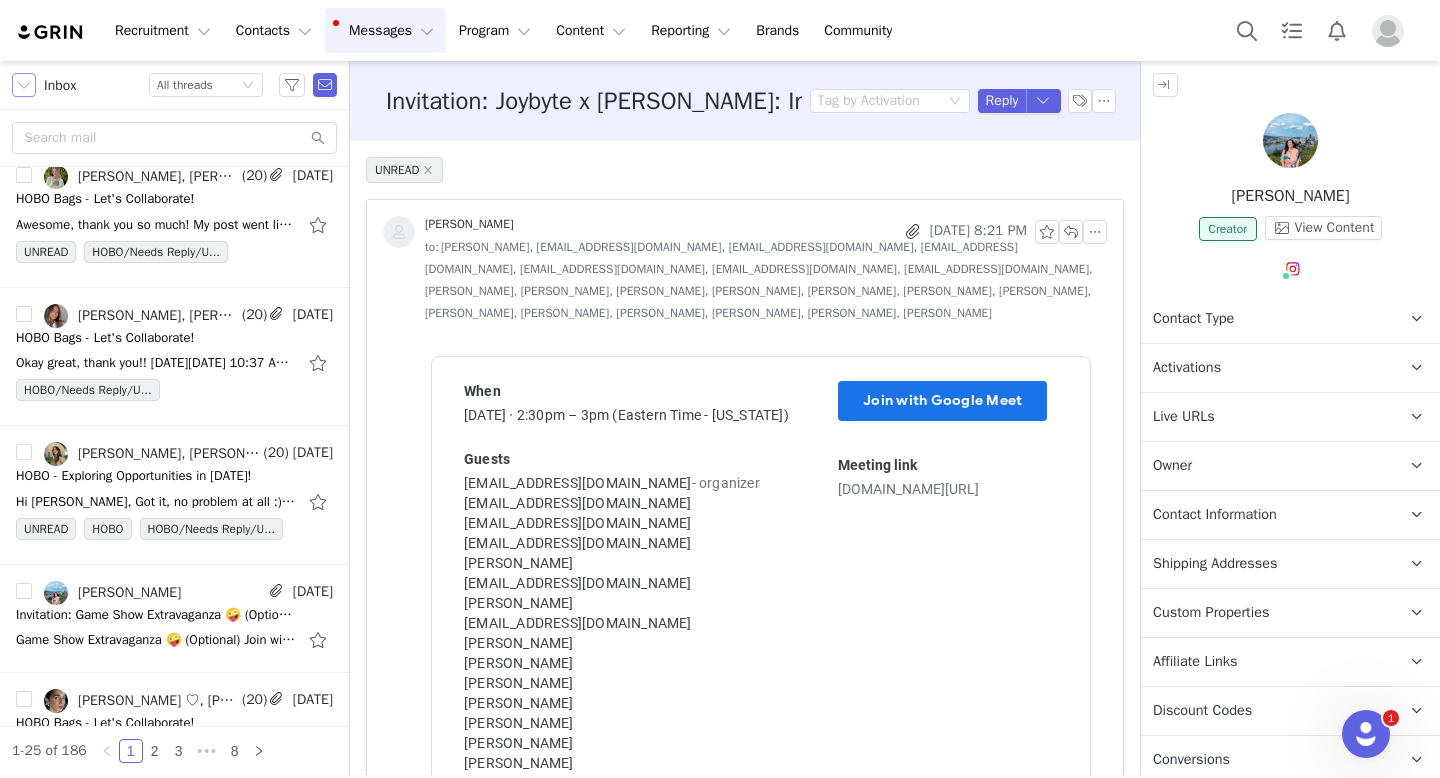 click at bounding box center [24, 85] 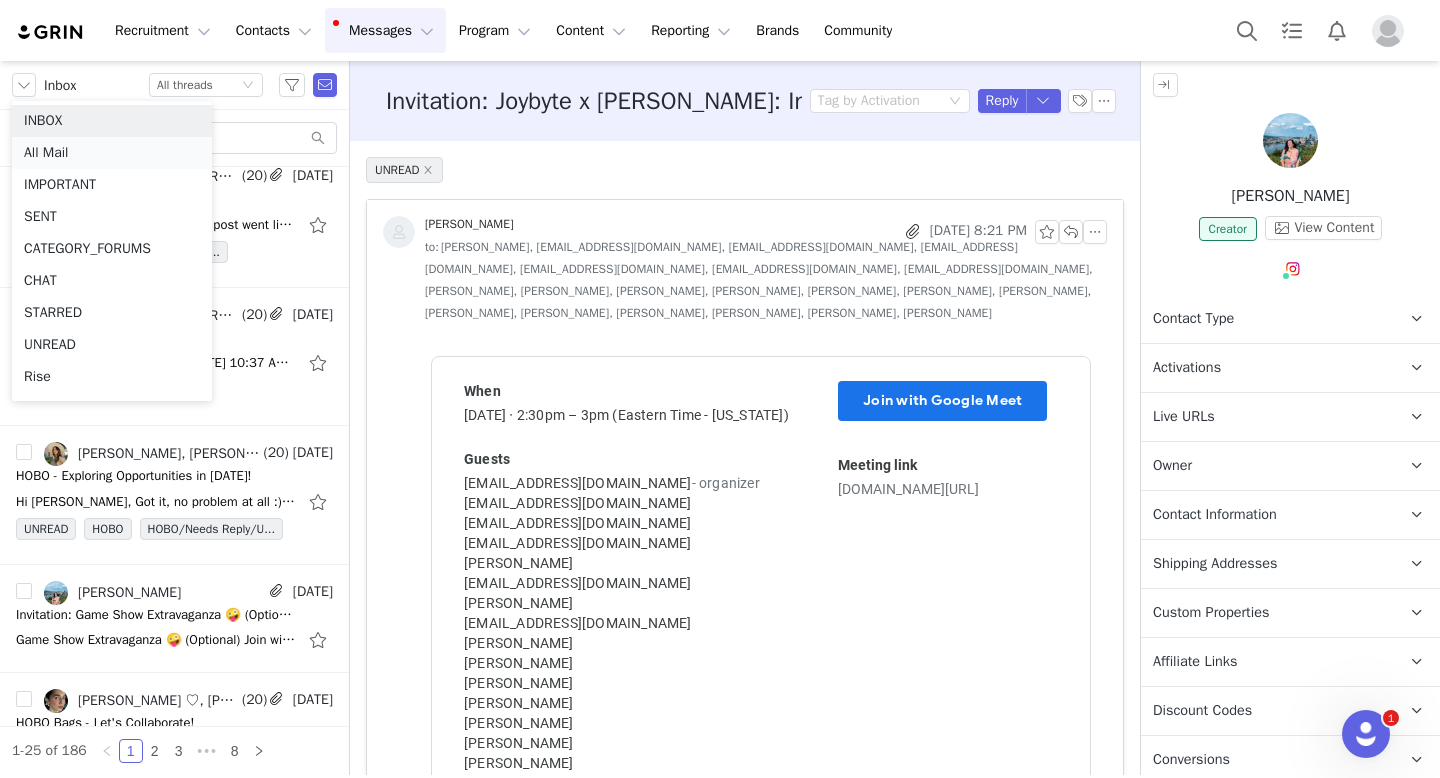 click on "All Mail" at bounding box center [112, 153] 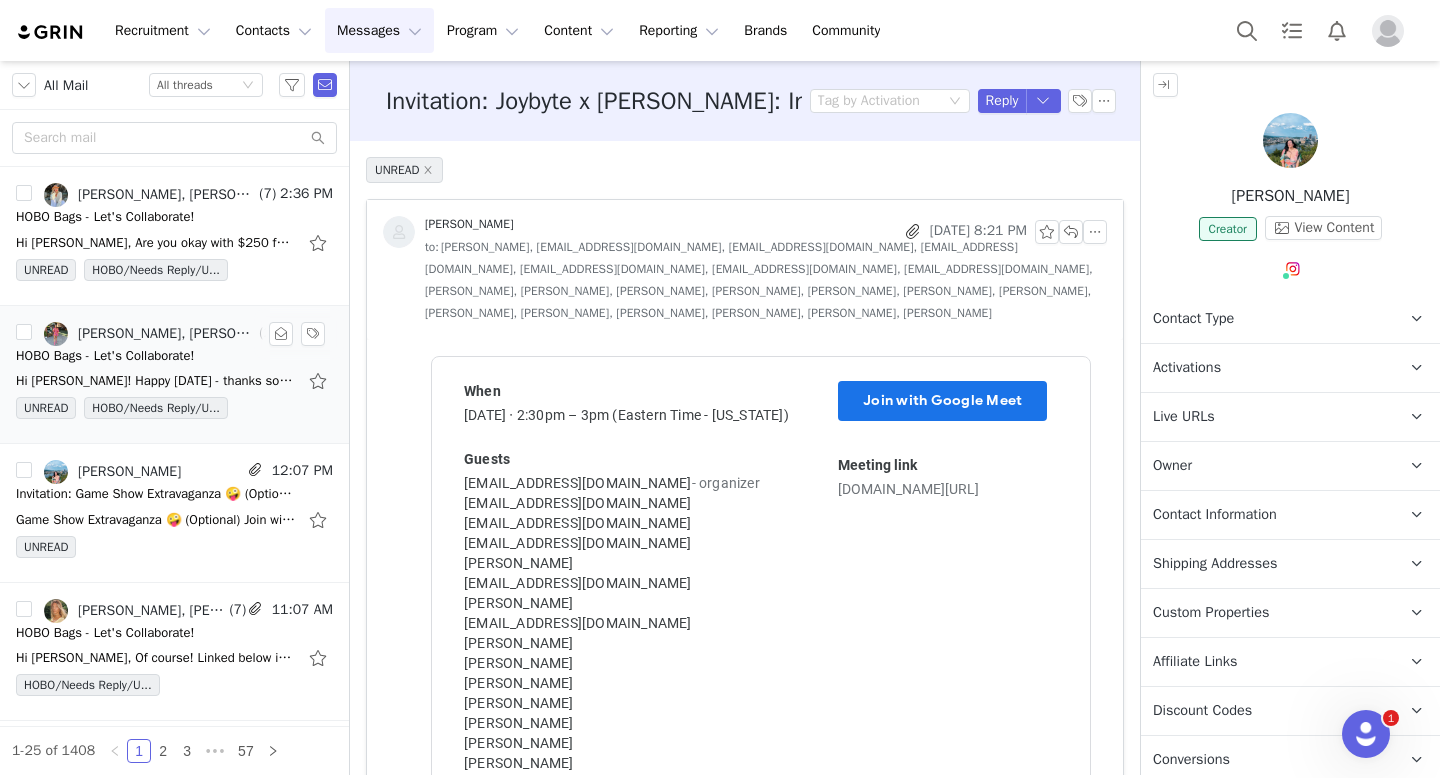 click on "HOBO Bags - Let's Collaborate!" at bounding box center [105, 356] 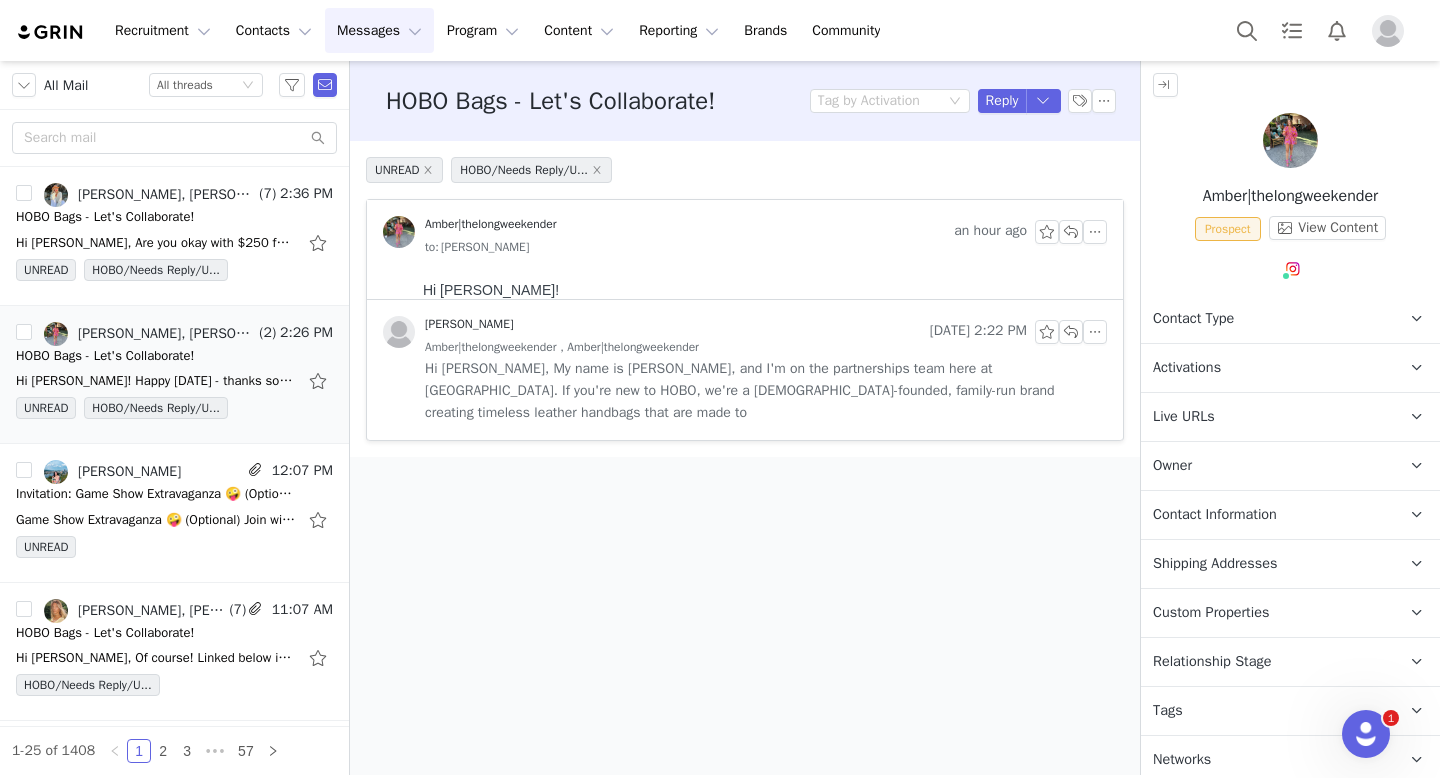 scroll, scrollTop: 0, scrollLeft: 0, axis: both 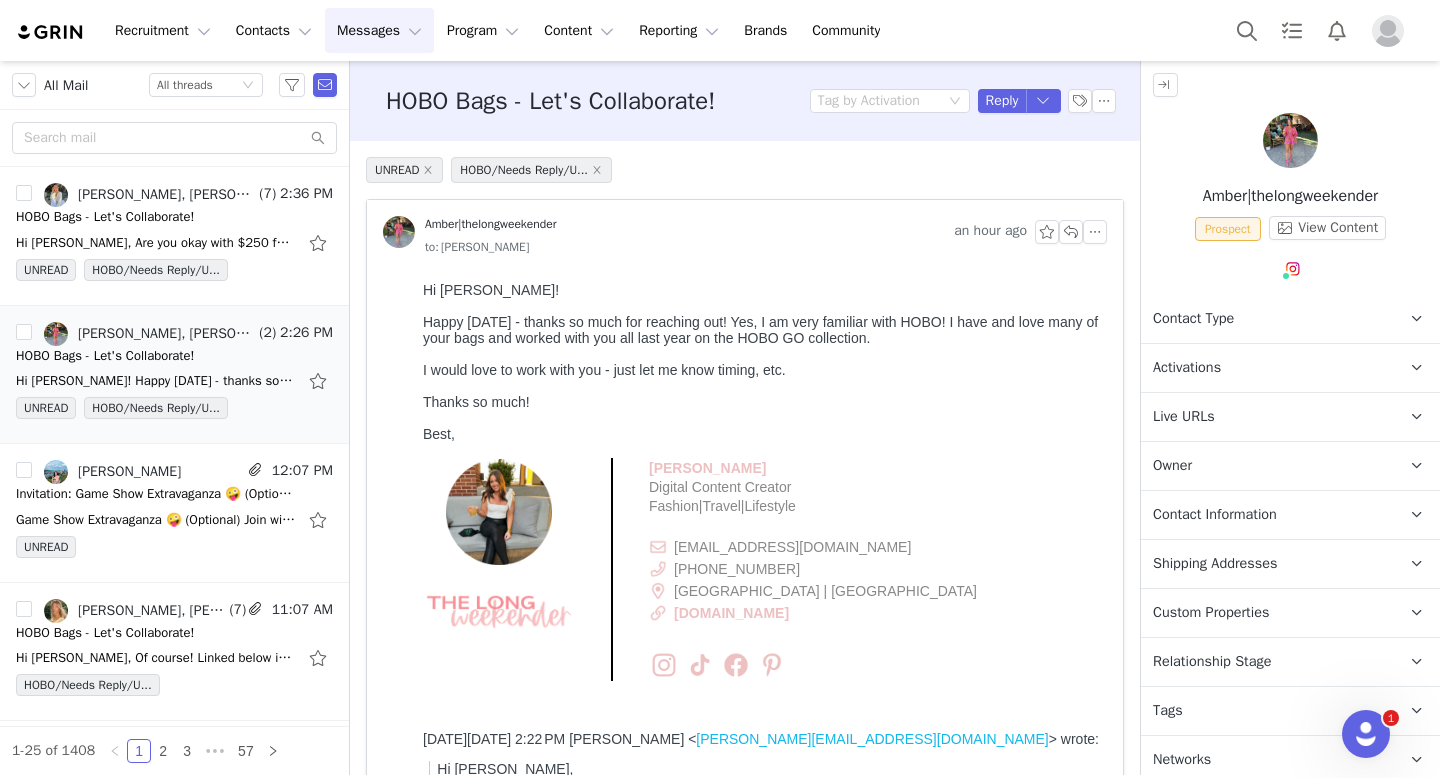 click at bounding box center (761, 386) 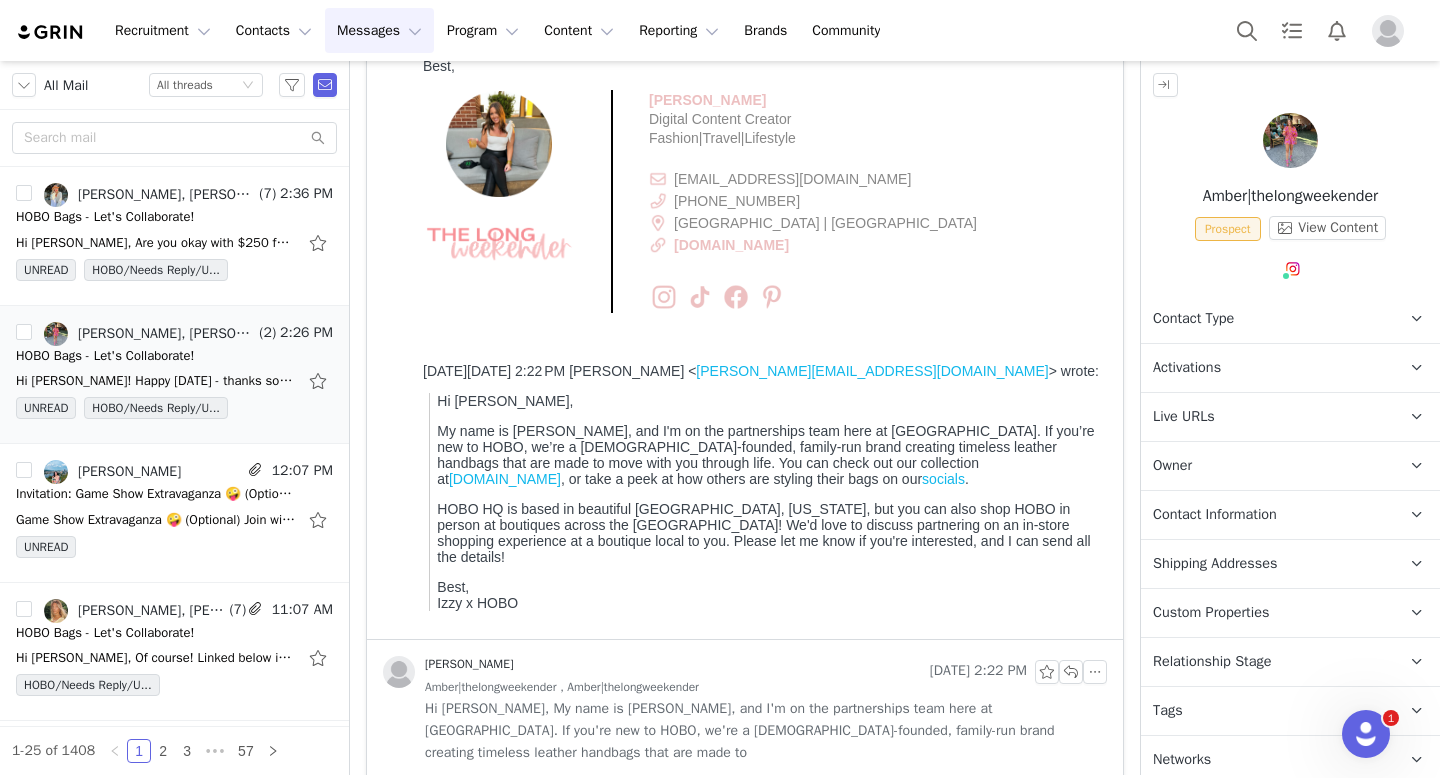 scroll, scrollTop: 0, scrollLeft: 0, axis: both 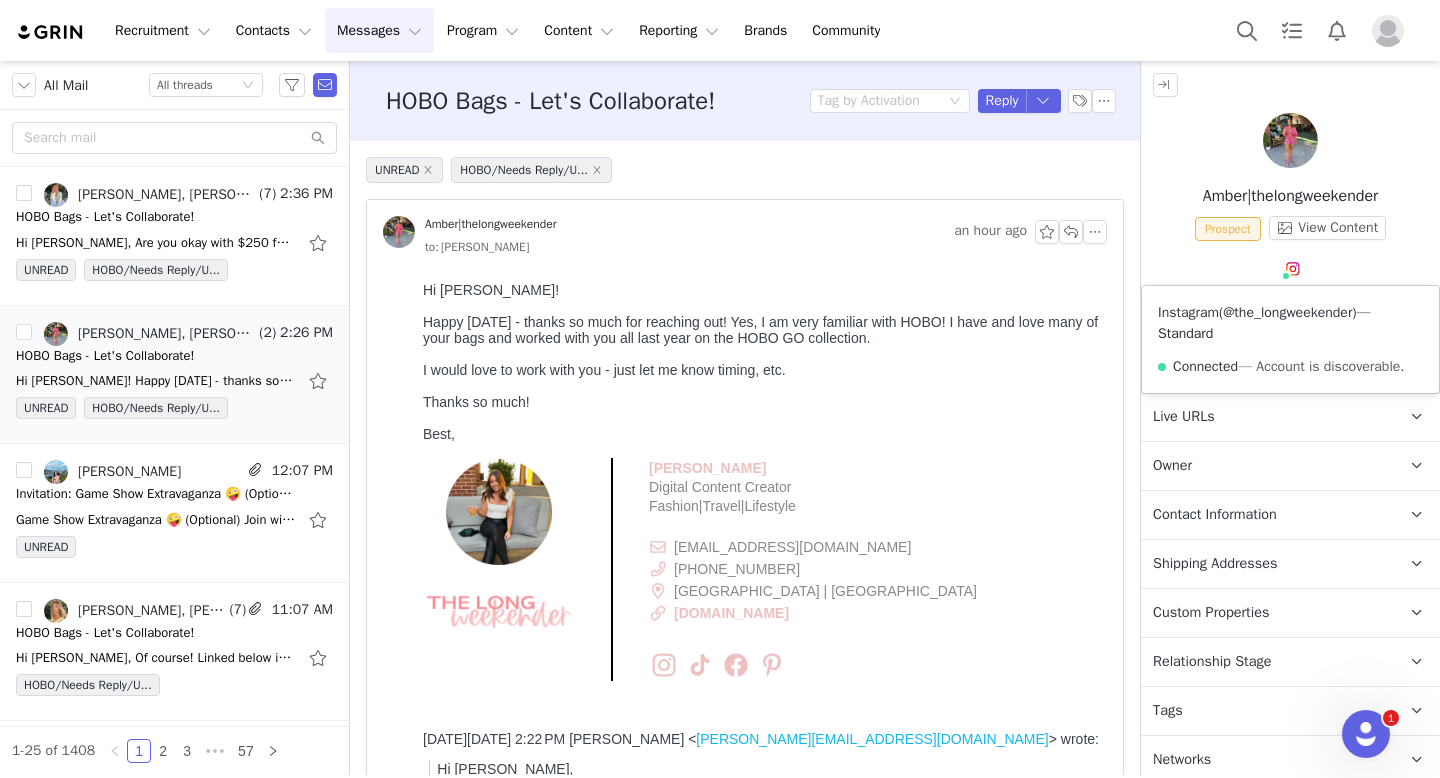 click on "@the_longweekender" at bounding box center (1287, 312) 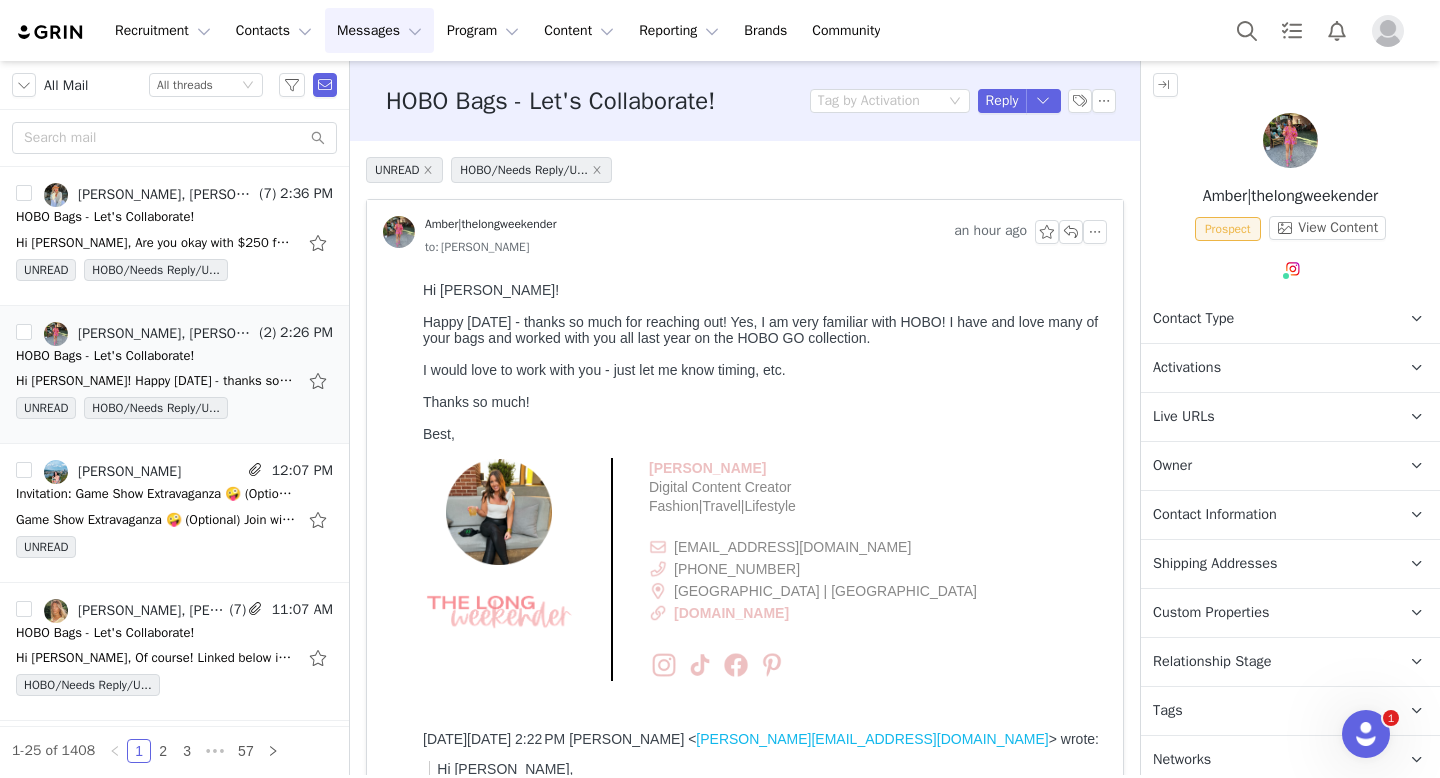 click on "Activations" at bounding box center [1266, 368] 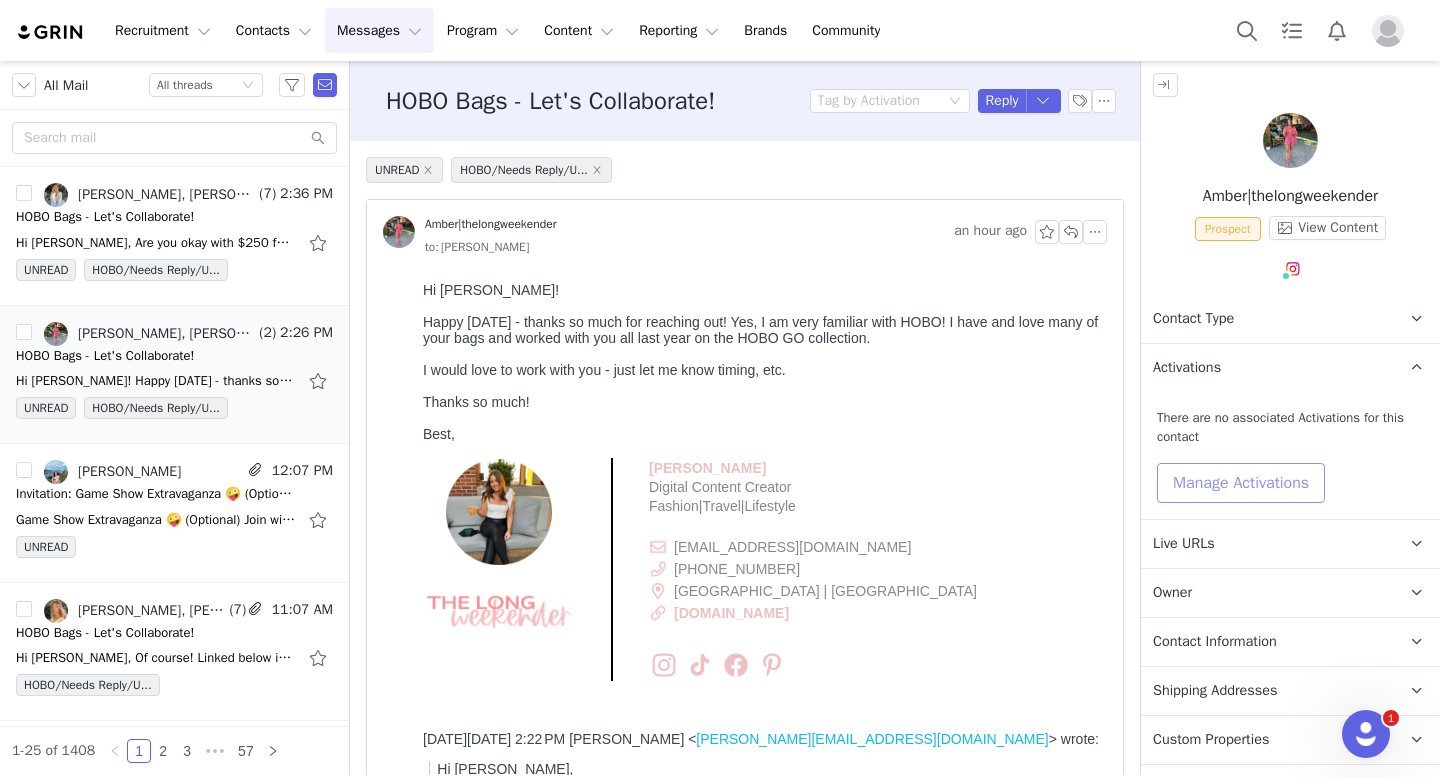 click on "Manage Activations" at bounding box center (1241, 483) 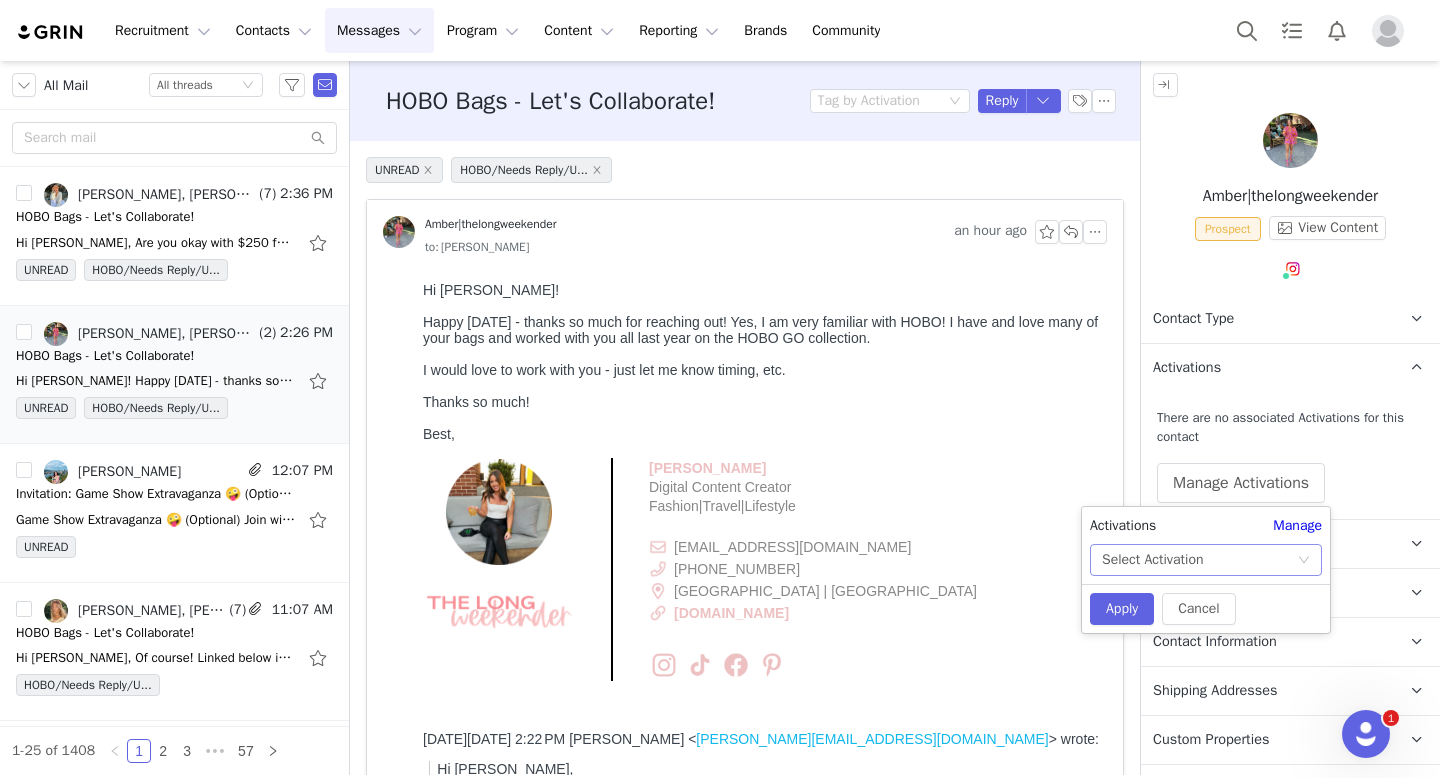 click on "Select Activation" at bounding box center (1199, 560) 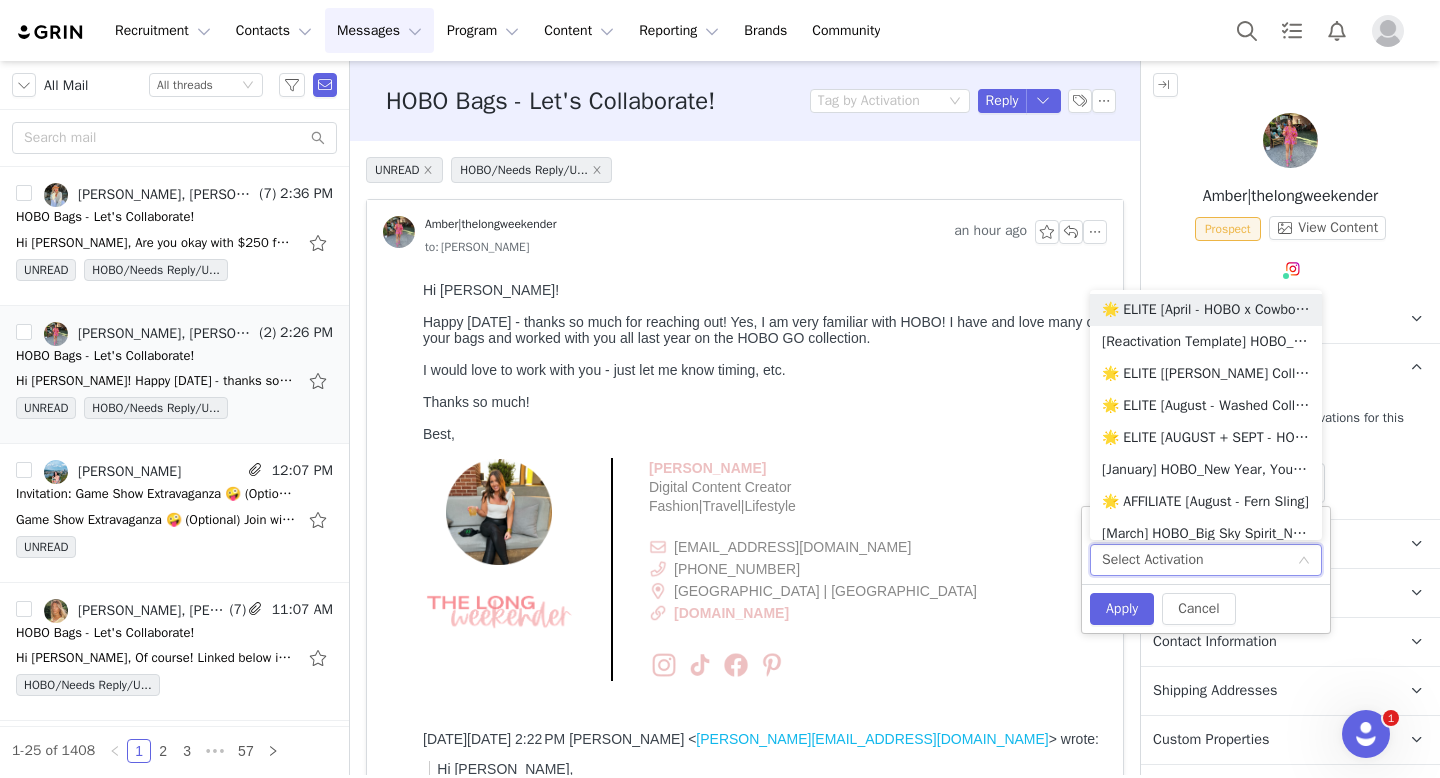 click on "Select Activation" at bounding box center (1199, 560) 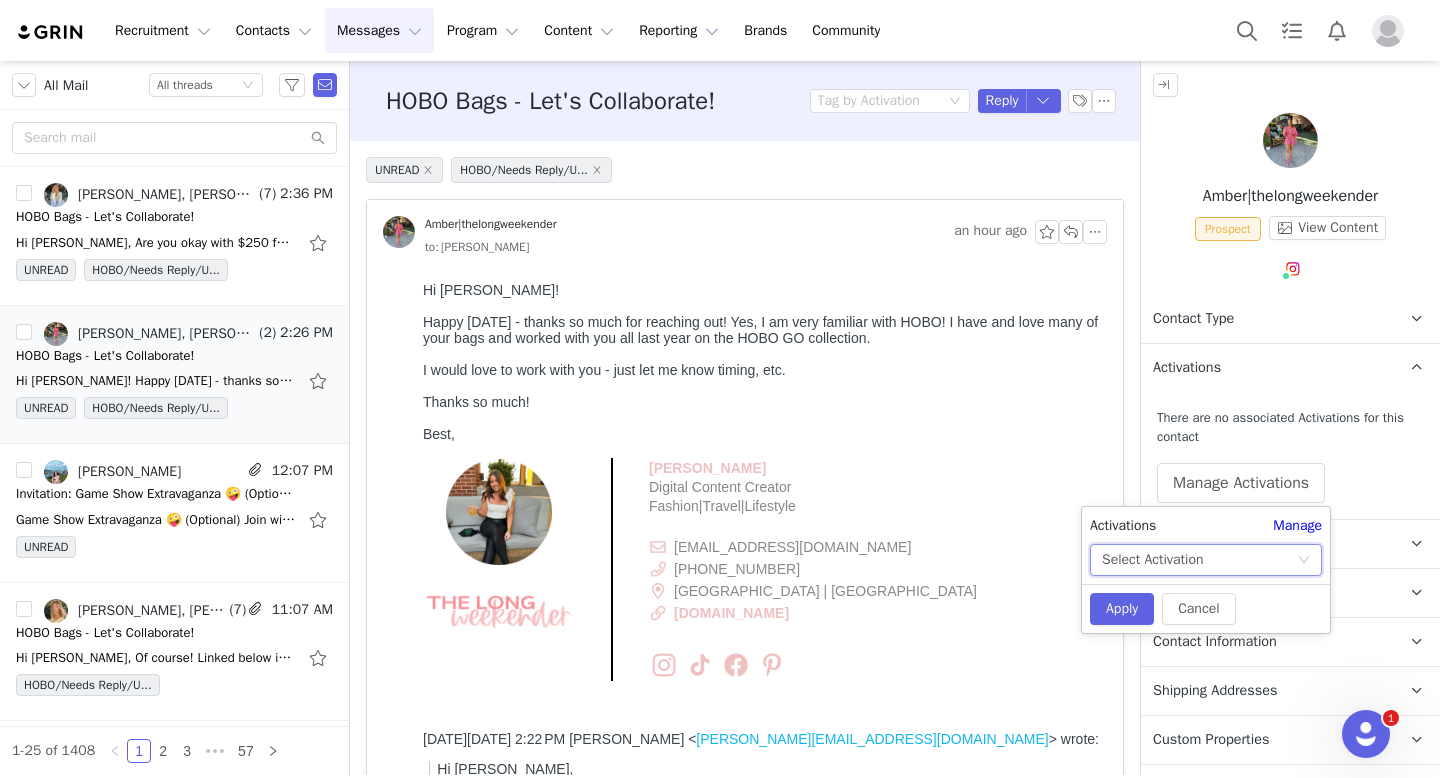 click at bounding box center (761, 354) 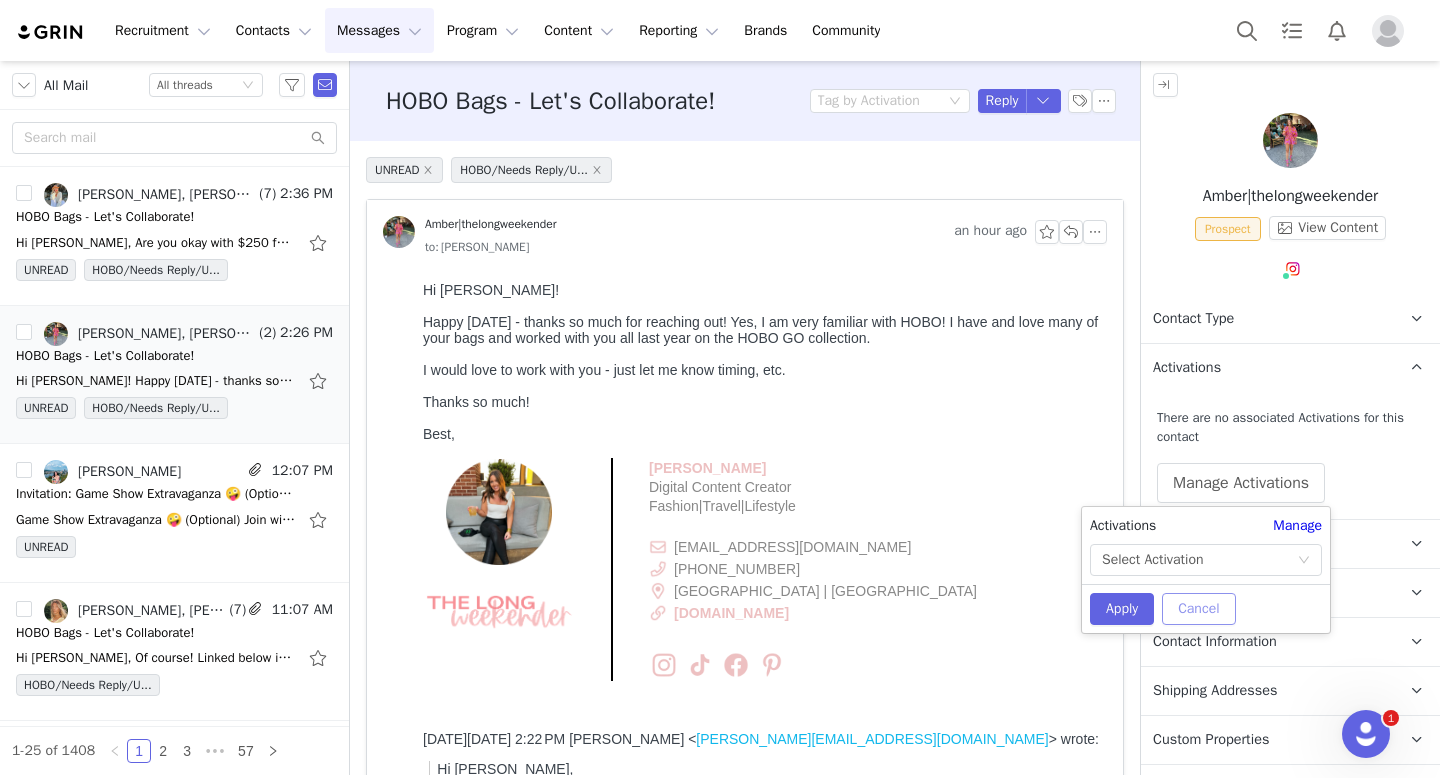 click on "Cancel" at bounding box center (1198, 609) 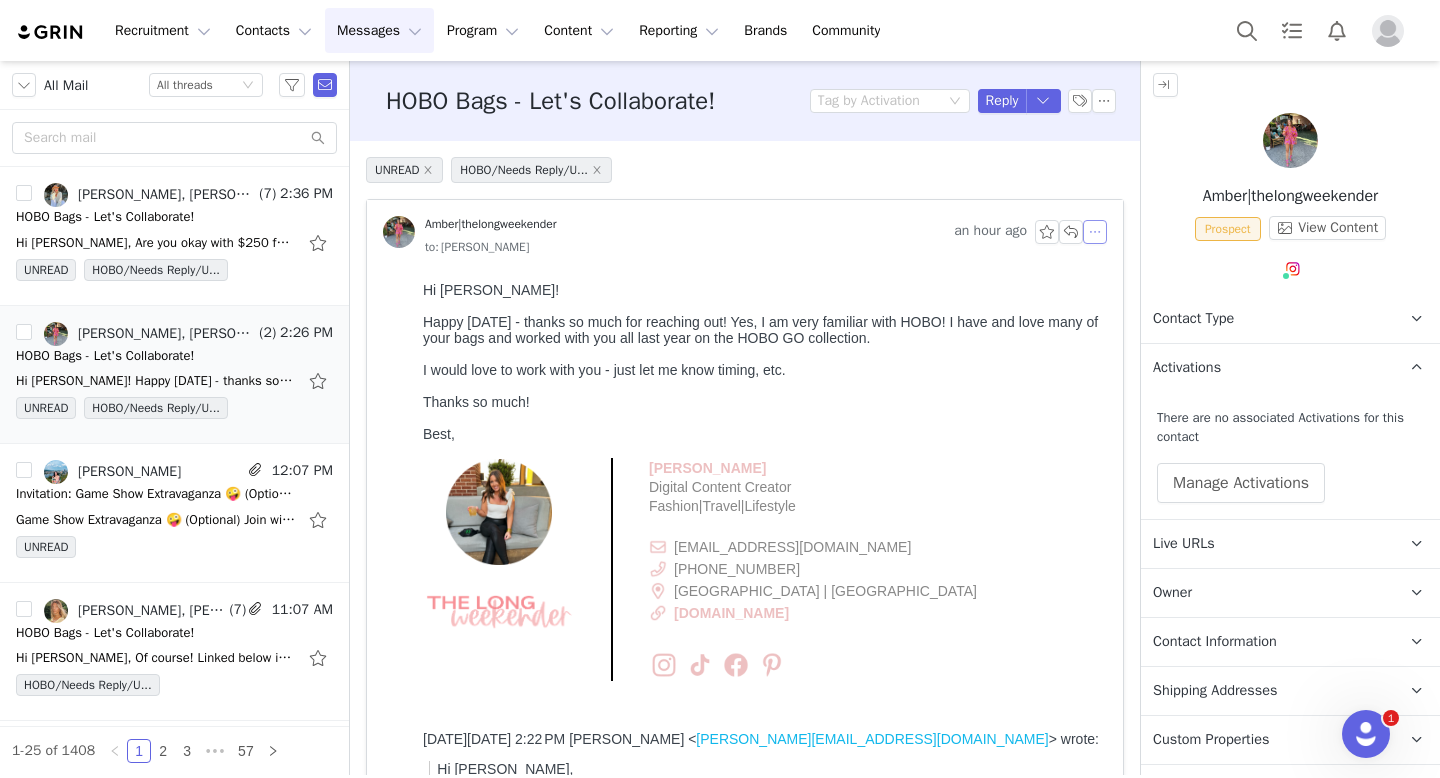 click at bounding box center [1095, 232] 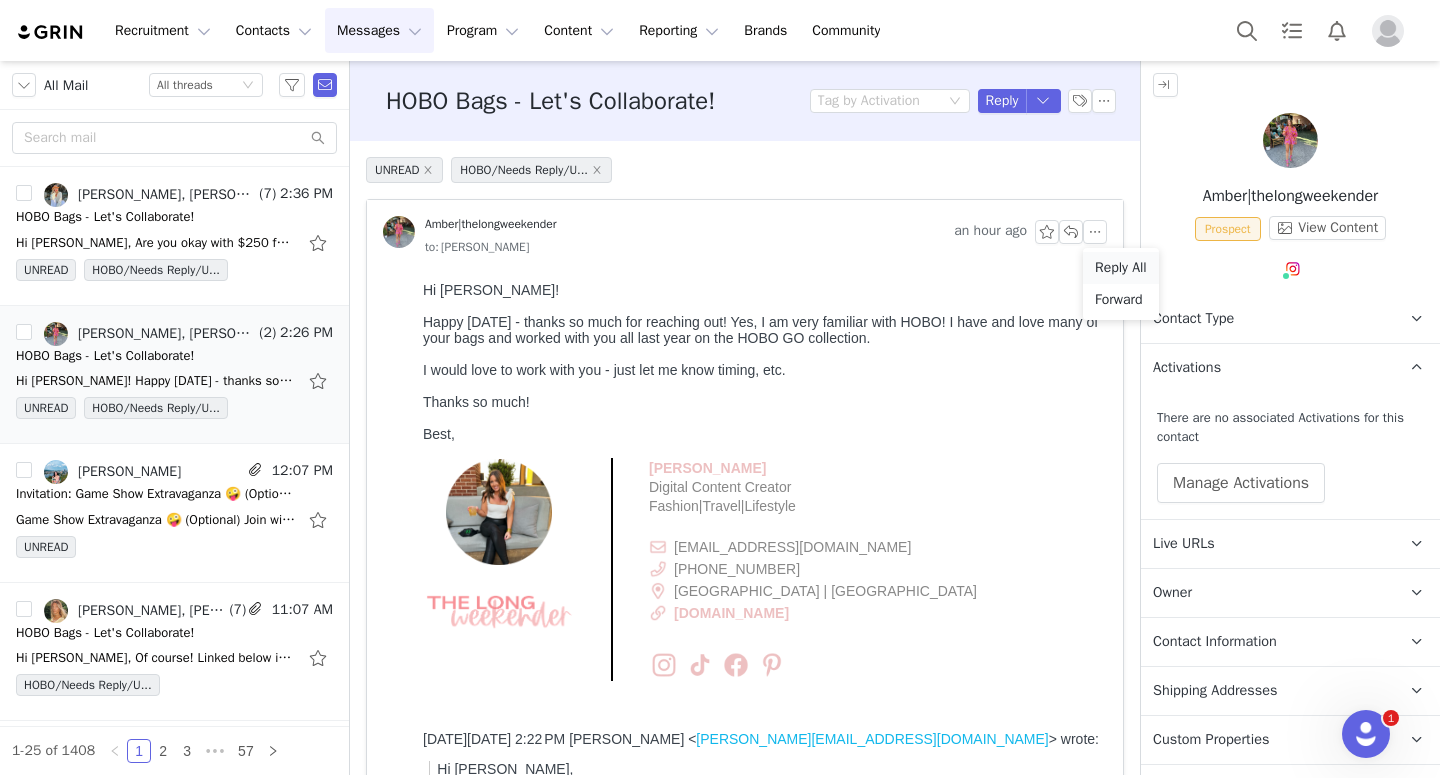 click on "Reply All" at bounding box center [1121, 268] 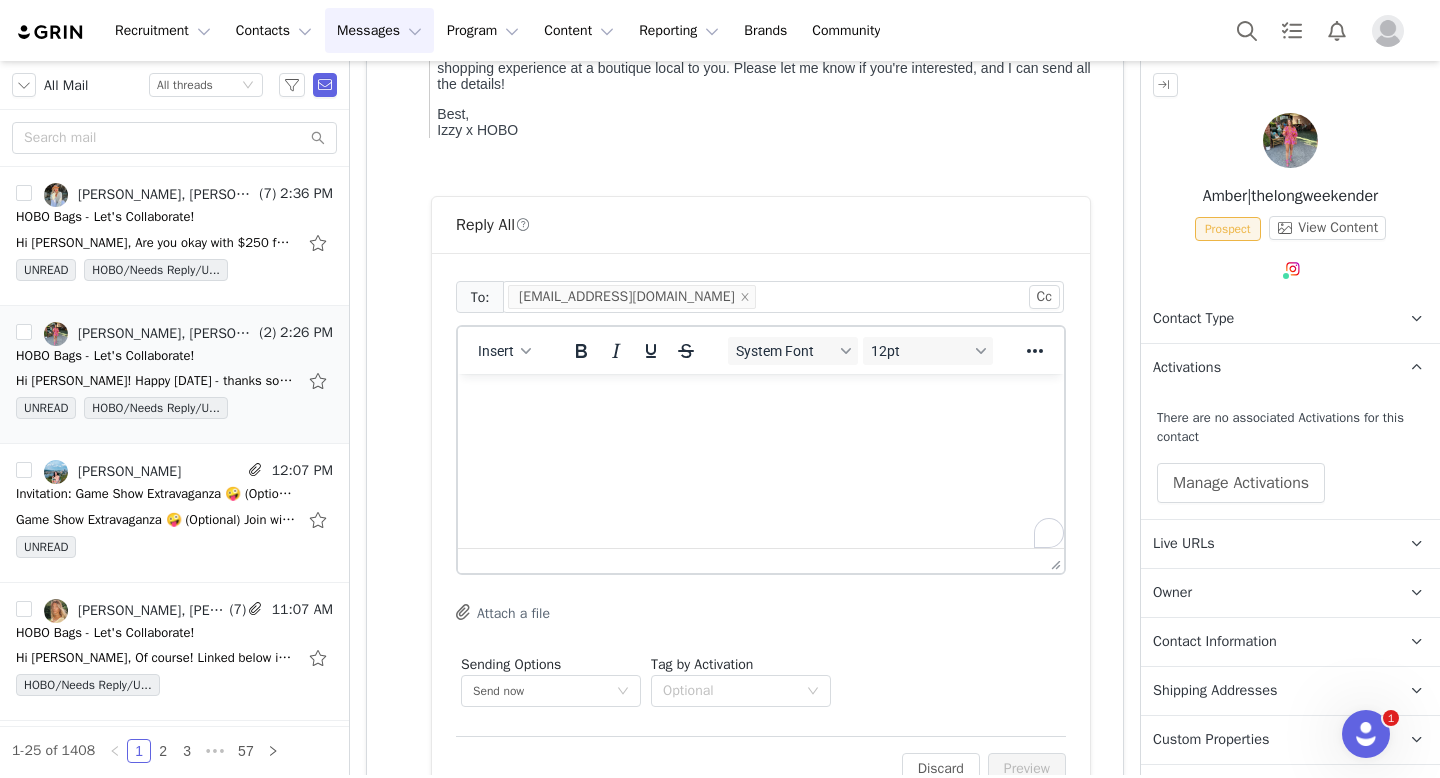 scroll, scrollTop: 954, scrollLeft: 0, axis: vertical 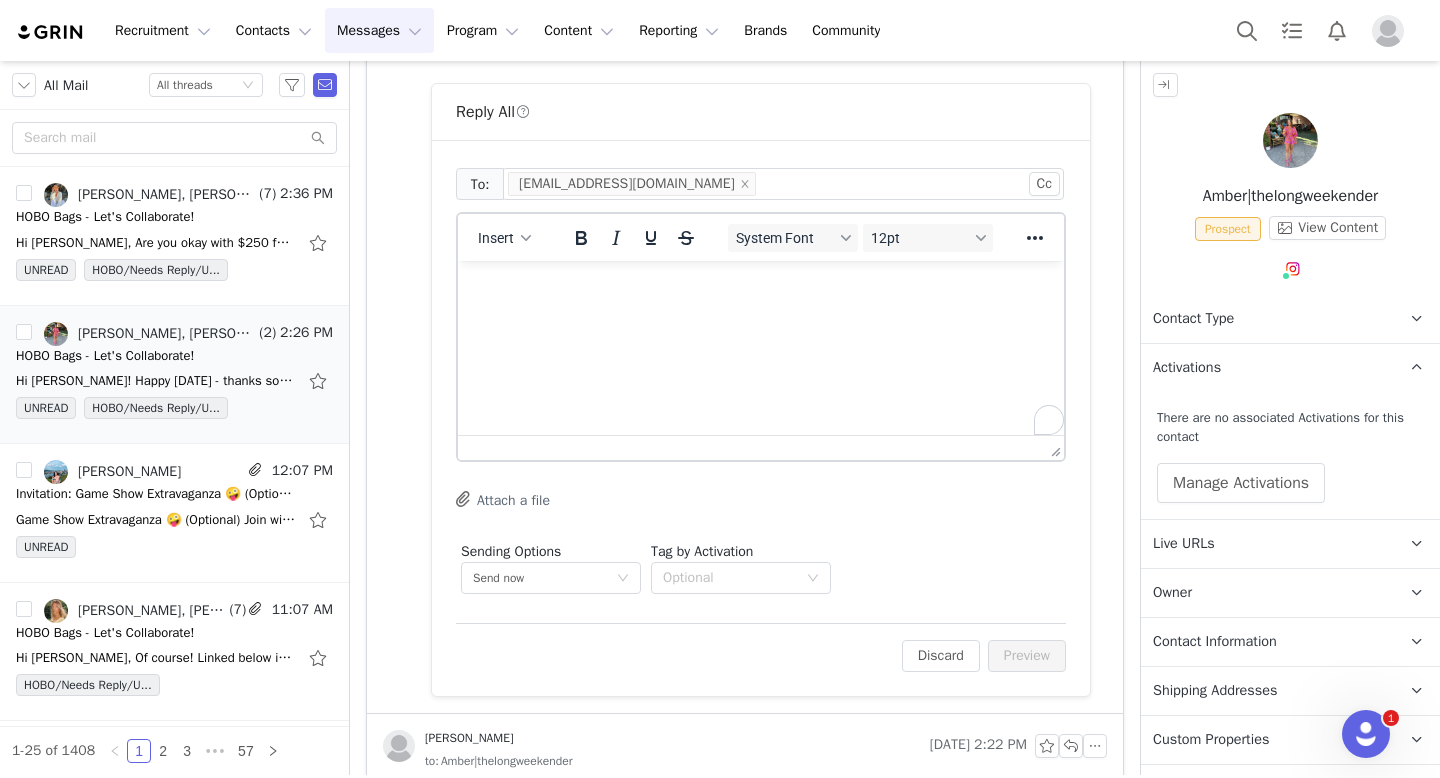 type 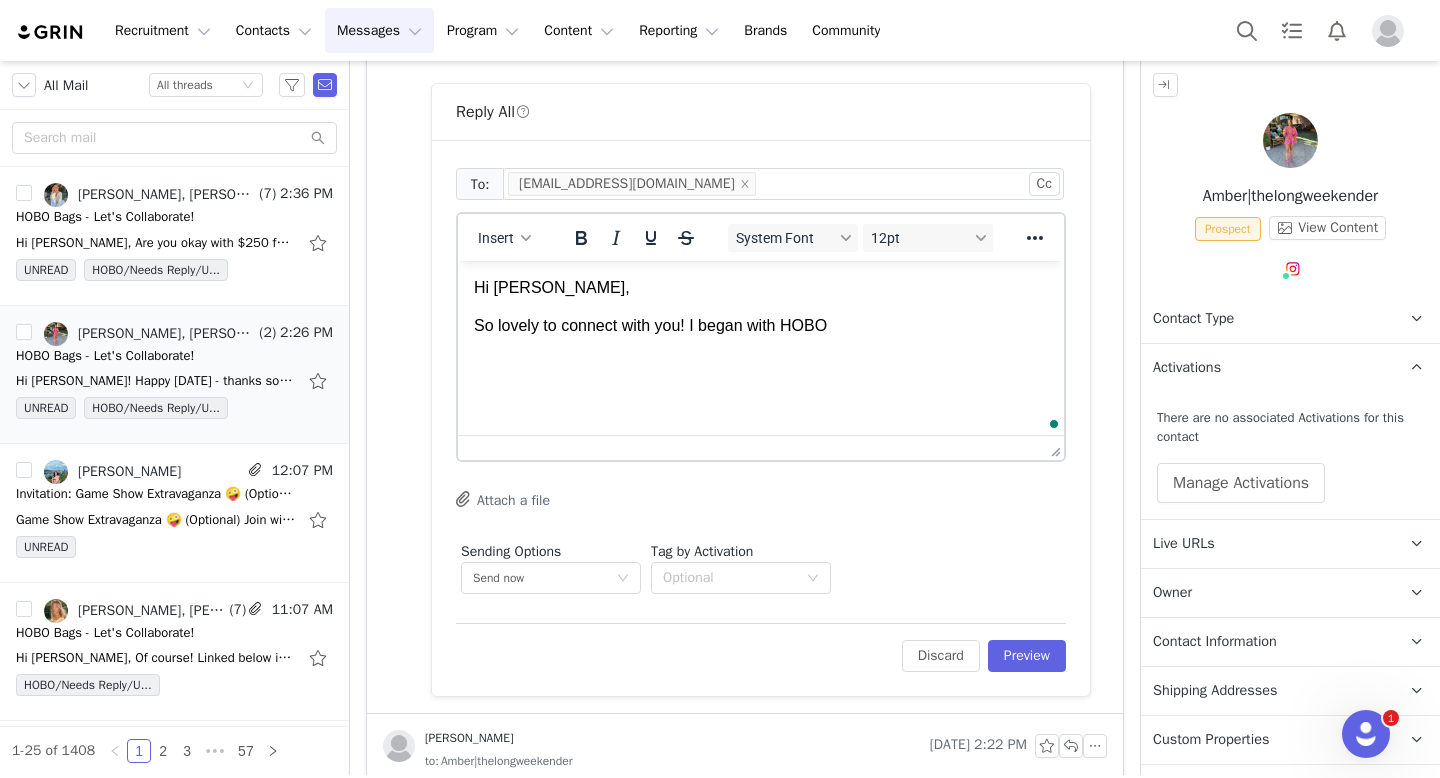 click on "Hi Amber, So lovely to connect with you! I began with HOBO" at bounding box center (761, 307) 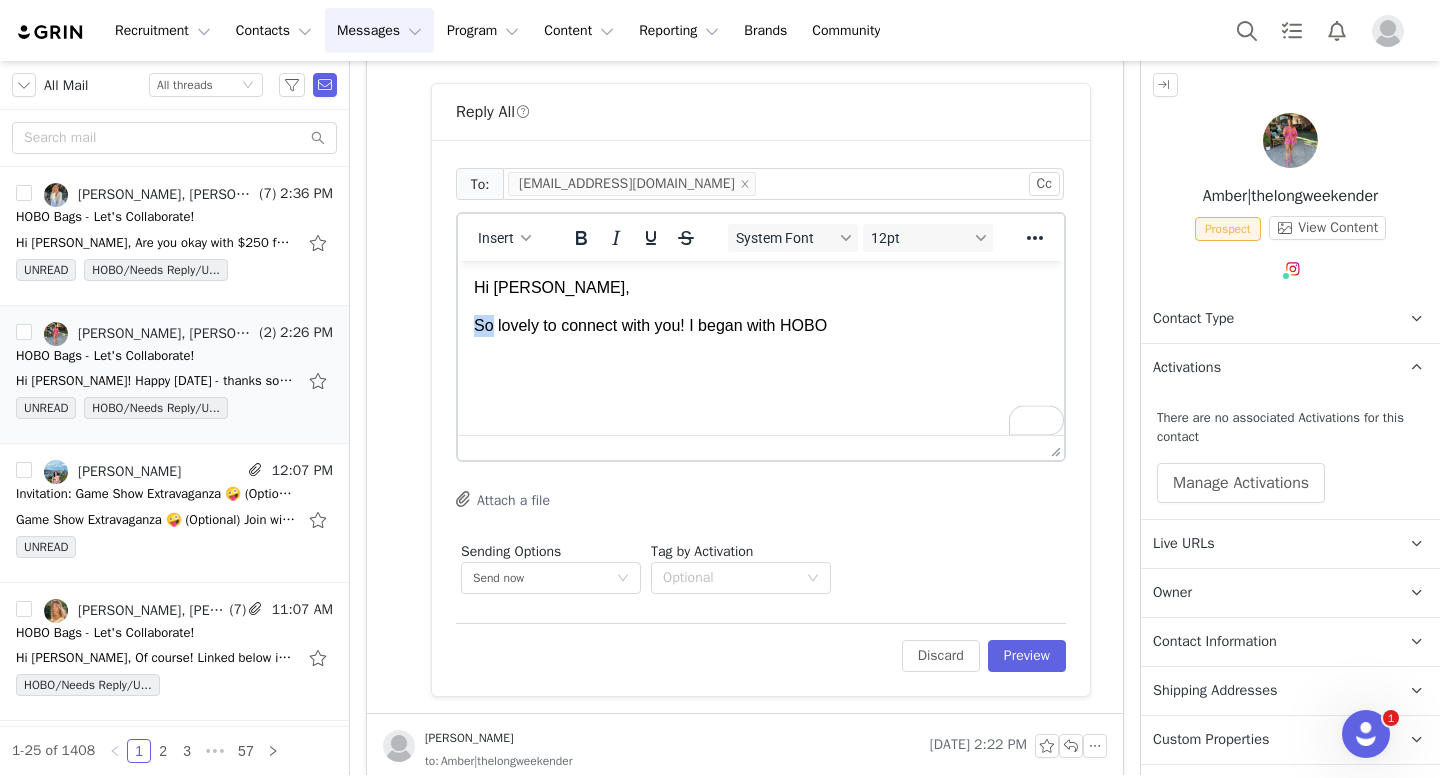 drag, startPoint x: 876, startPoint y: 311, endPoint x: 848, endPoint y: 311, distance: 28 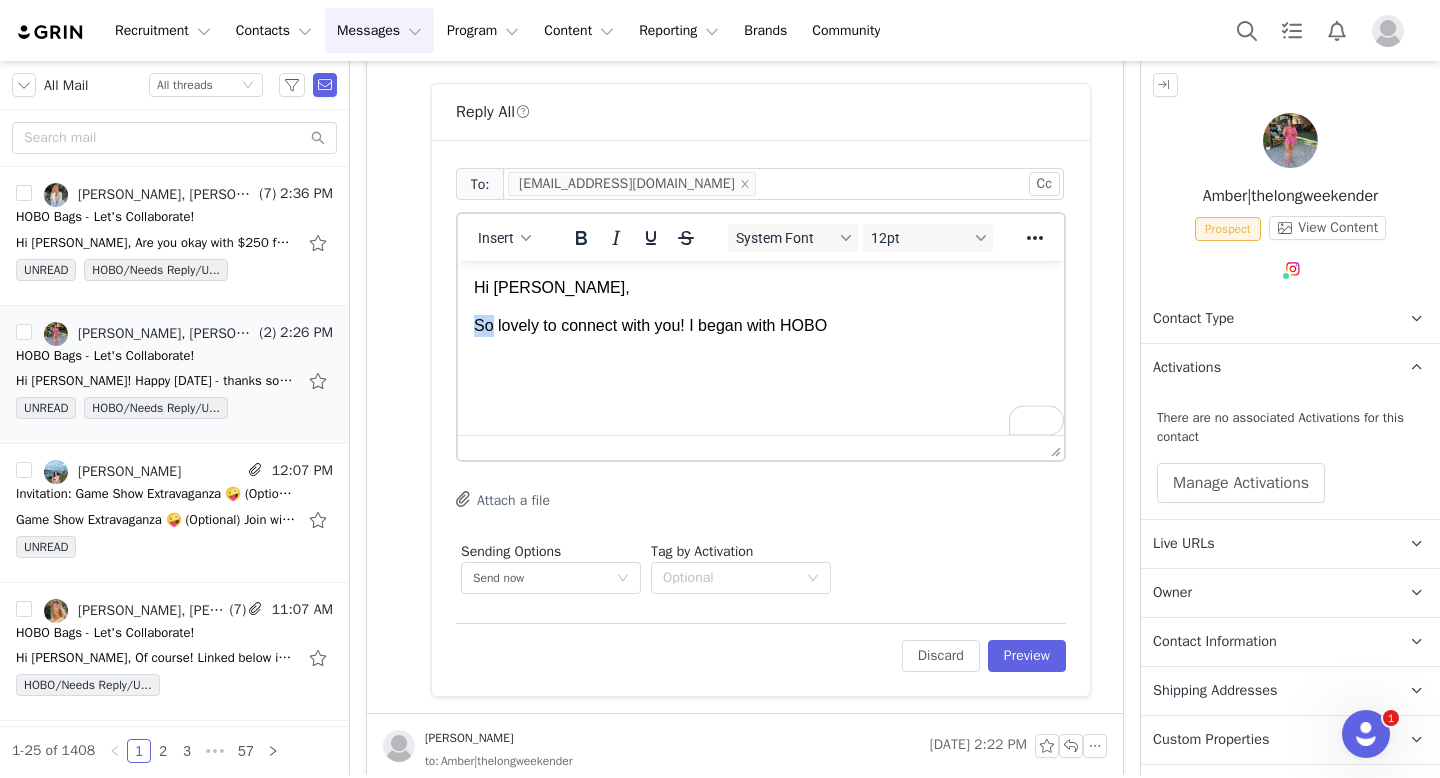 click on "Hi Amber, So lovely to connect with you! I began with HOBO" at bounding box center [761, 307] 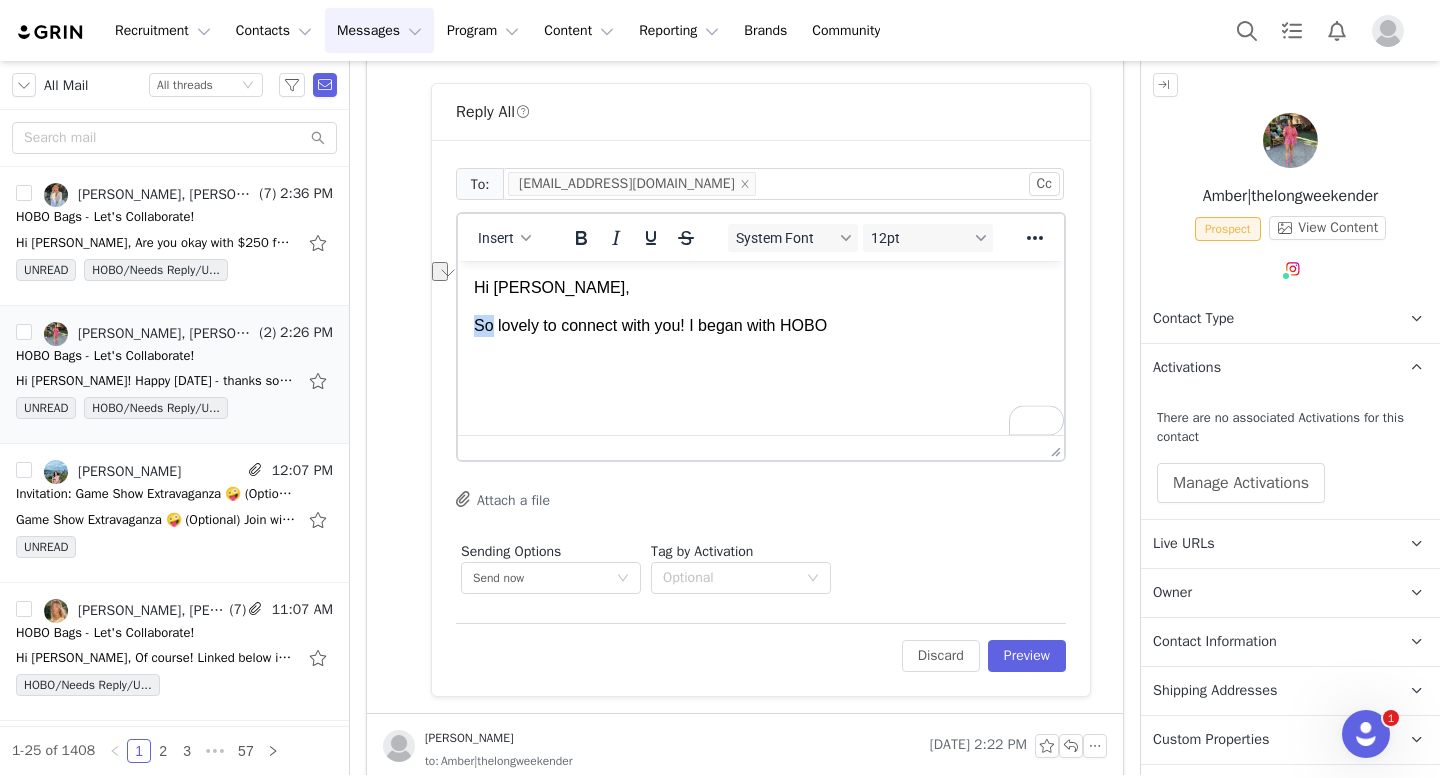 drag, startPoint x: 850, startPoint y: 321, endPoint x: 694, endPoint y: 323, distance: 156.01282 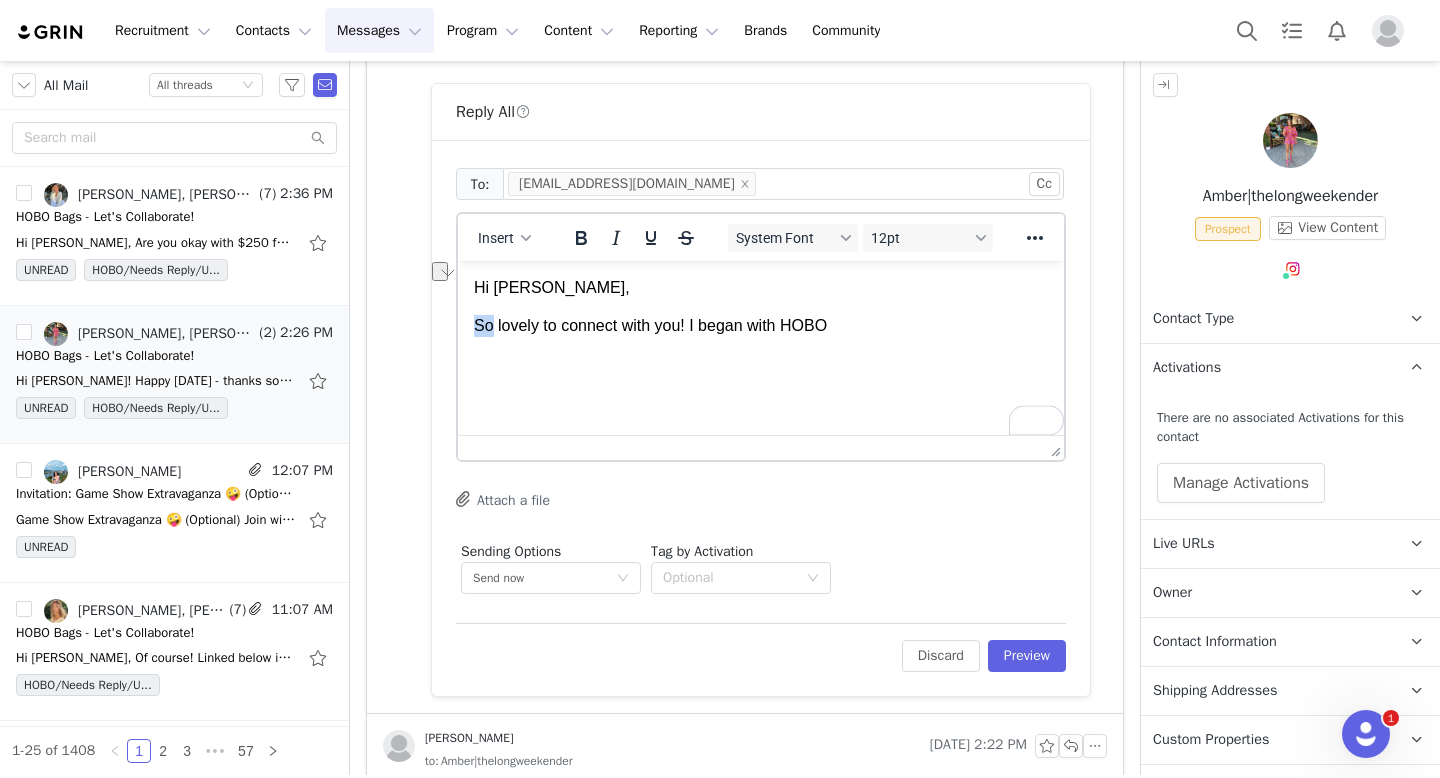 click on "So lovely to connect with you! I began with HOBO" at bounding box center (761, 326) 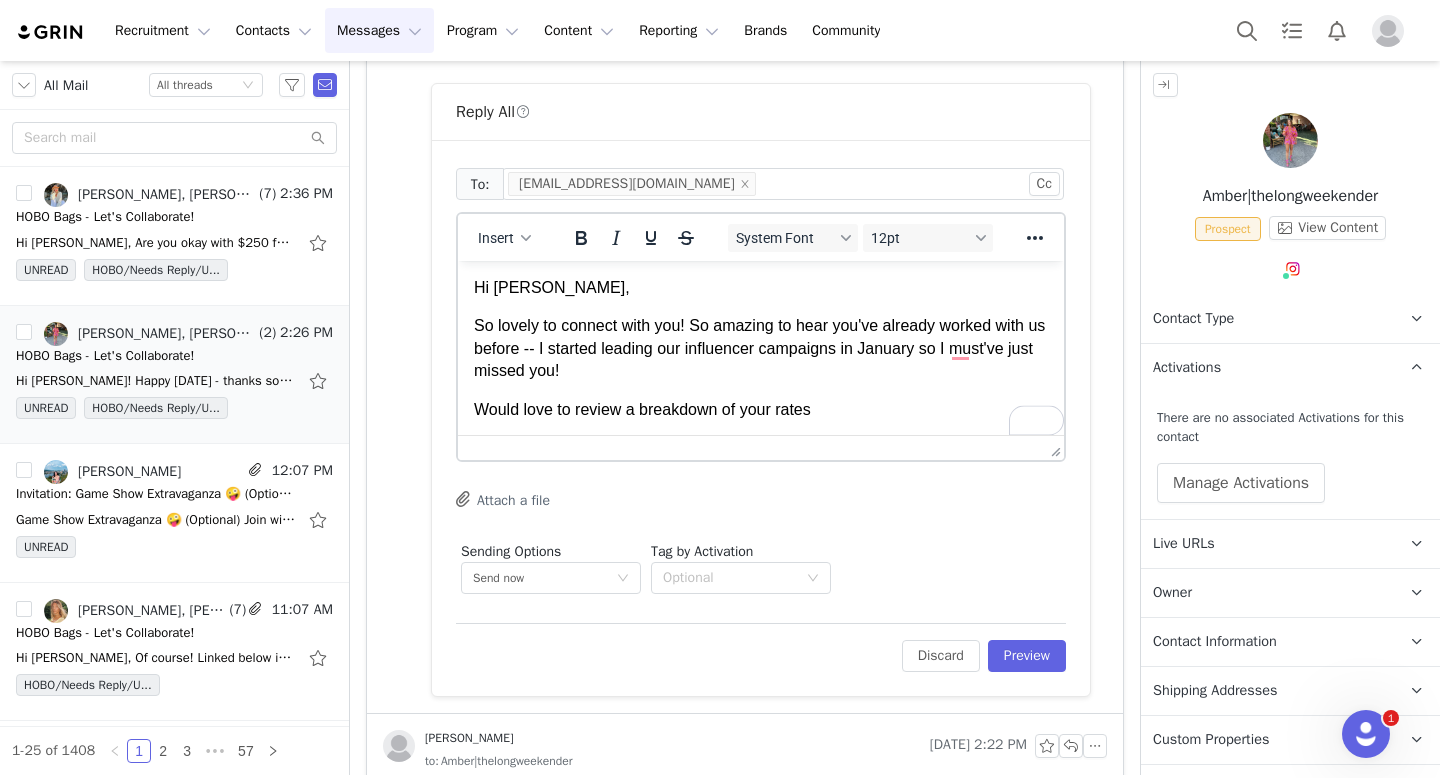 click on "So lovely to connect with you! So amazing to hear you've already worked with us before -- I started leading our influencer campaigns in January so I must've just missed you!" at bounding box center [761, 348] 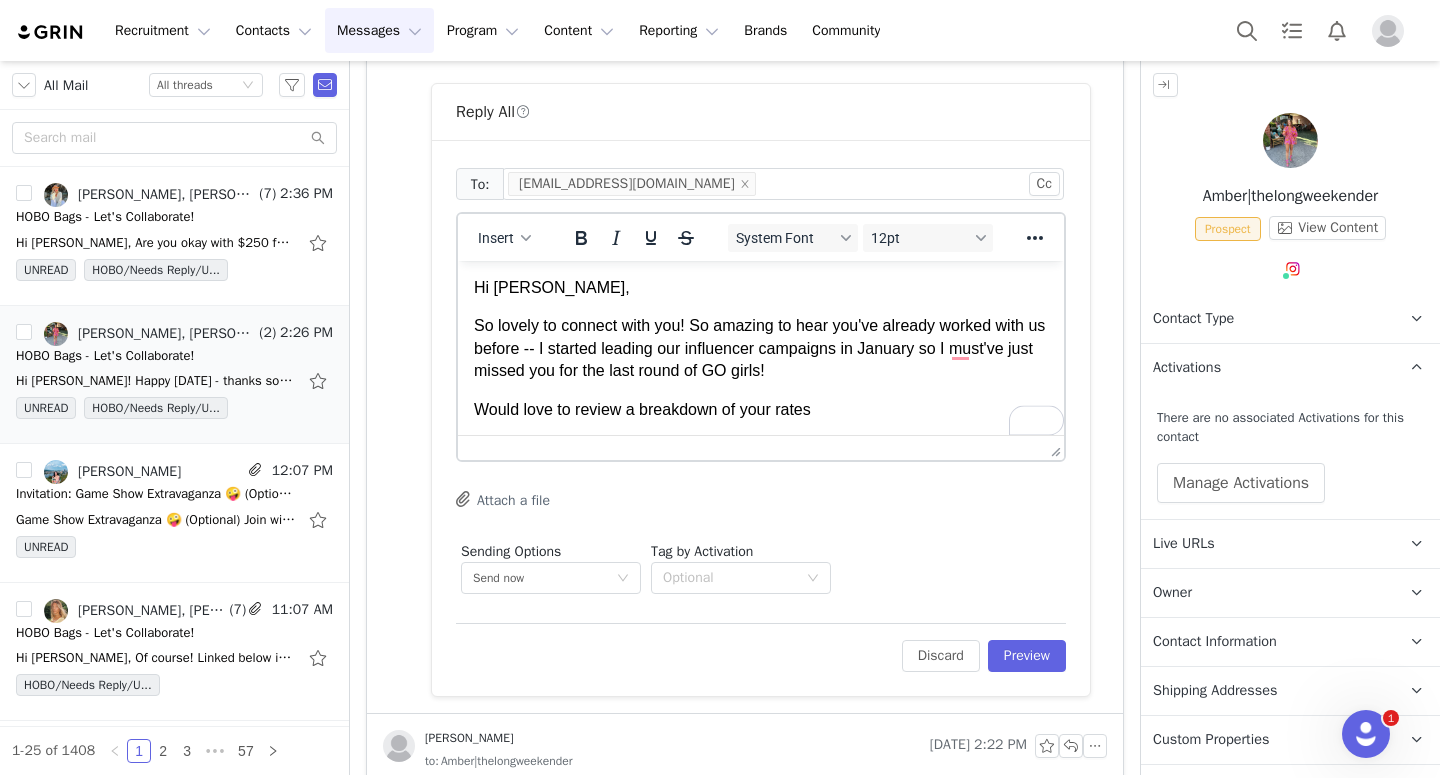 click on "Hi Amber, So lovely to connect with you! So amazing to hear you've already worked with us before -- I started leading our influencer campaigns in January so I must've just missed you for the last round of GO girls!  Would love to review a breakdown of your rates" at bounding box center [761, 349] 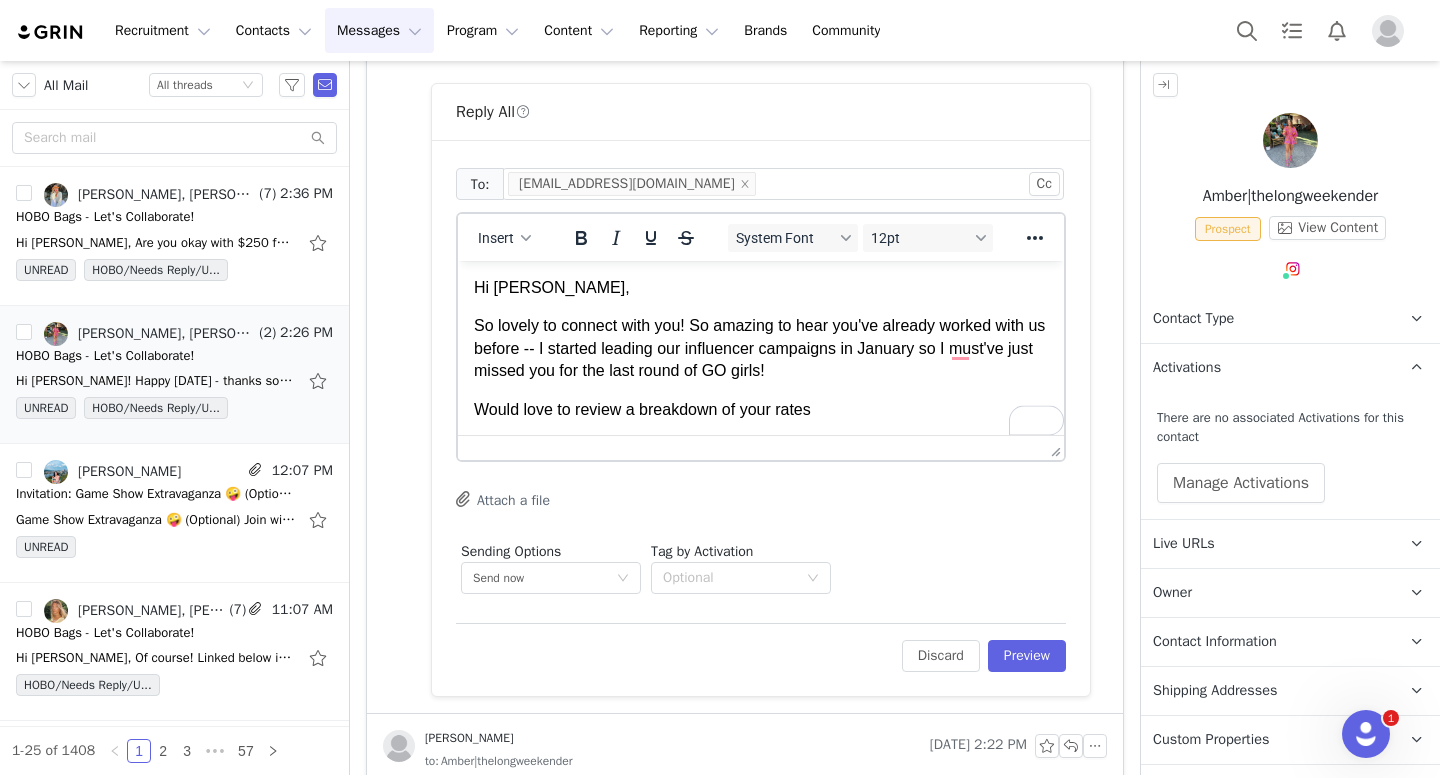 scroll, scrollTop: 2, scrollLeft: 0, axis: vertical 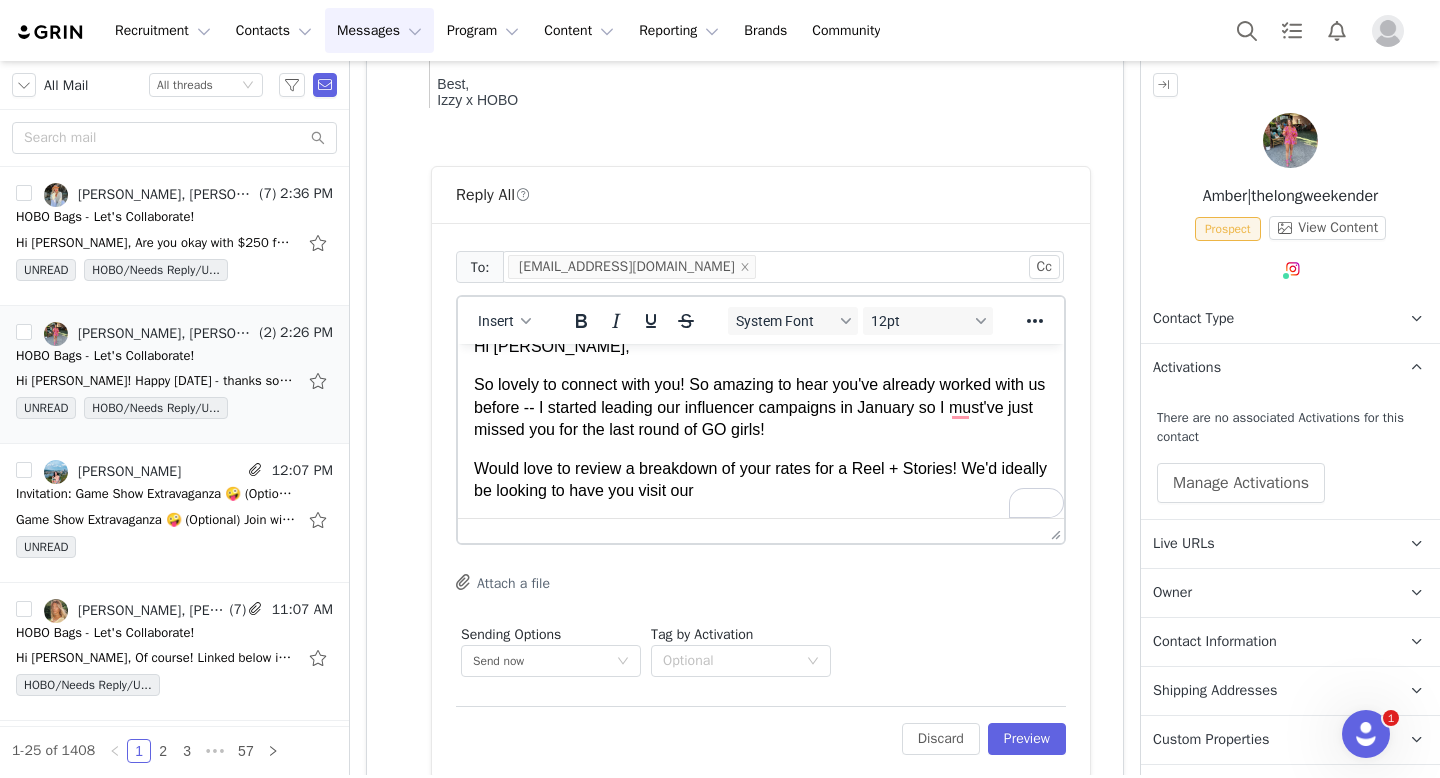 click on "Would love to review a breakdown of your rates for a Reel + Stories! We'd ideally be looking to have you visit our" at bounding box center [761, 480] 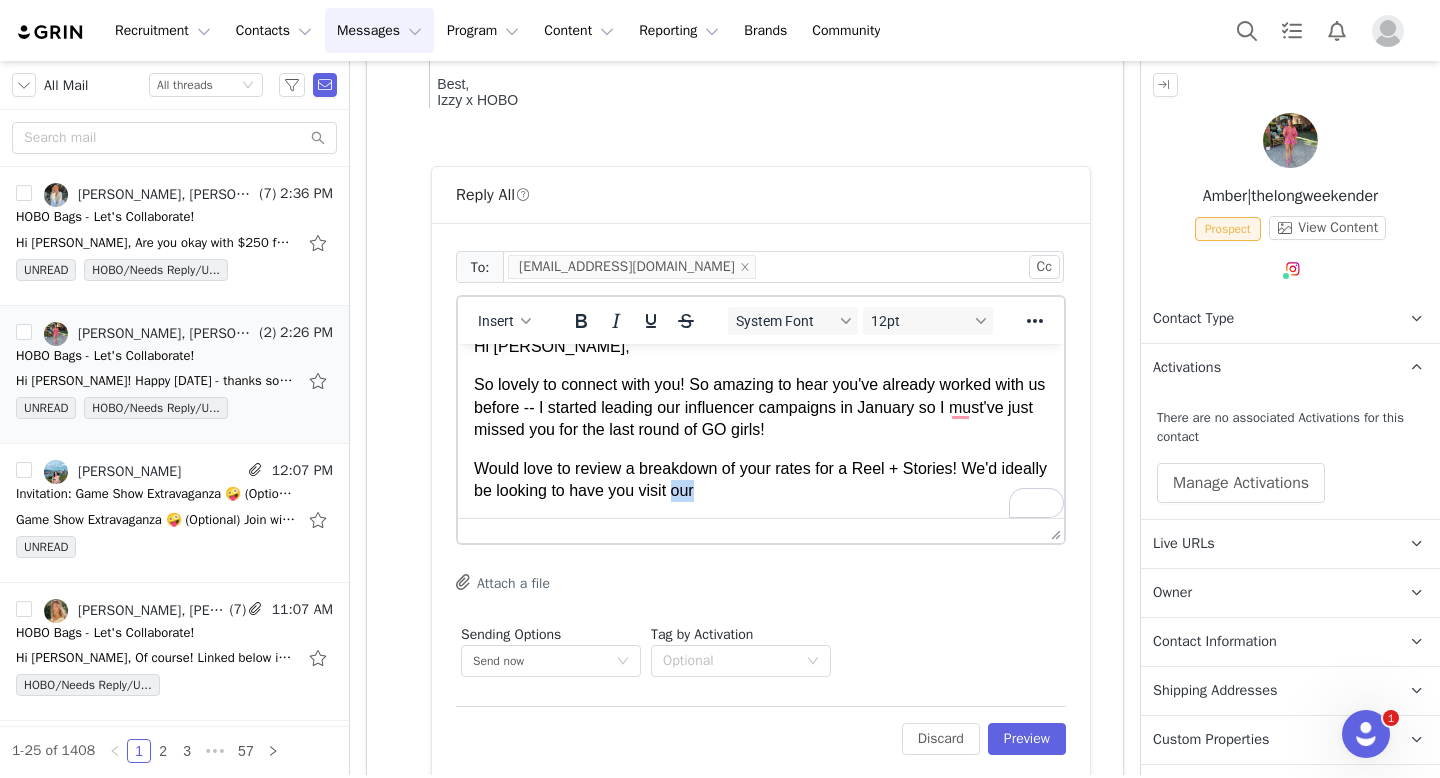 click on "Would love to review a breakdown of your rates for a Reel + Stories! We'd ideally be looking to have you visit our" at bounding box center [761, 480] 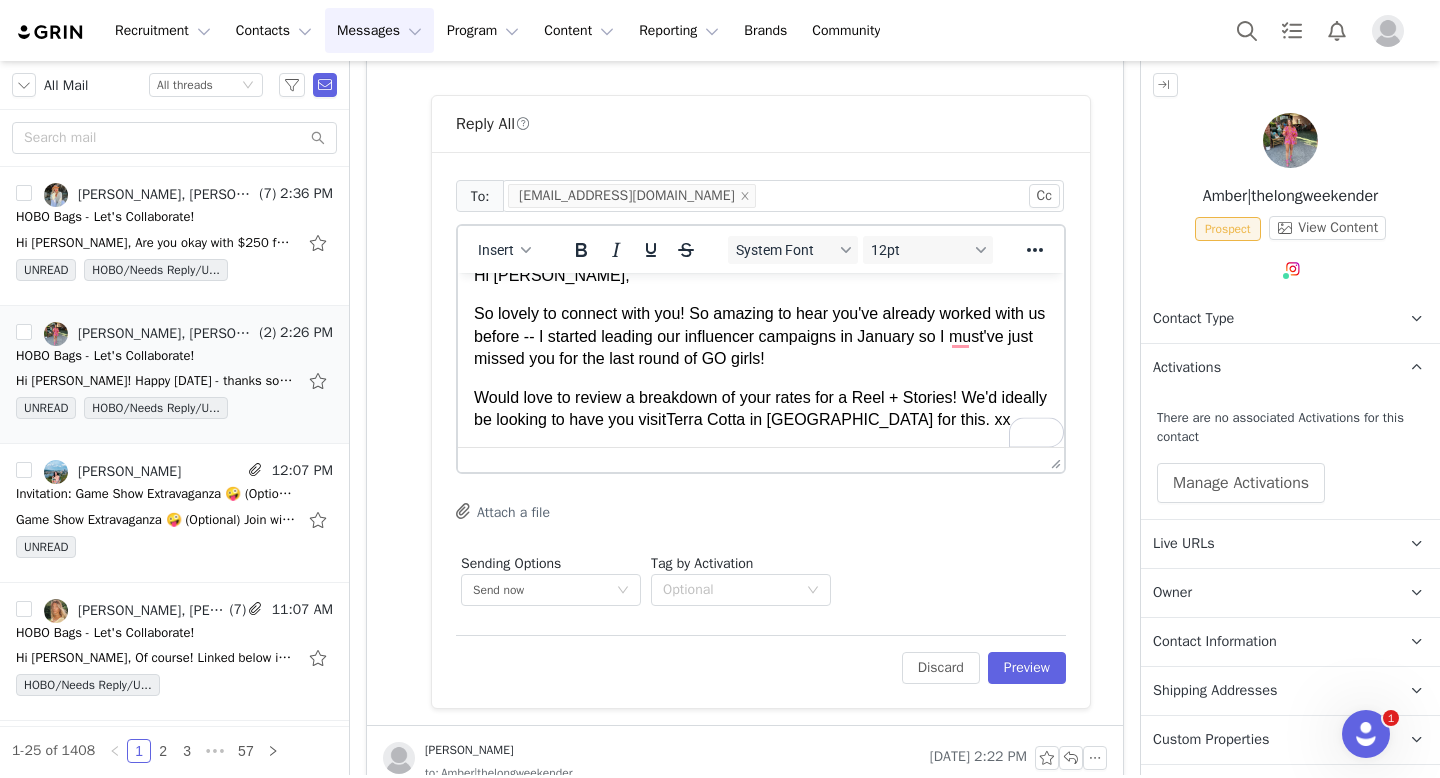 scroll, scrollTop: 946, scrollLeft: 0, axis: vertical 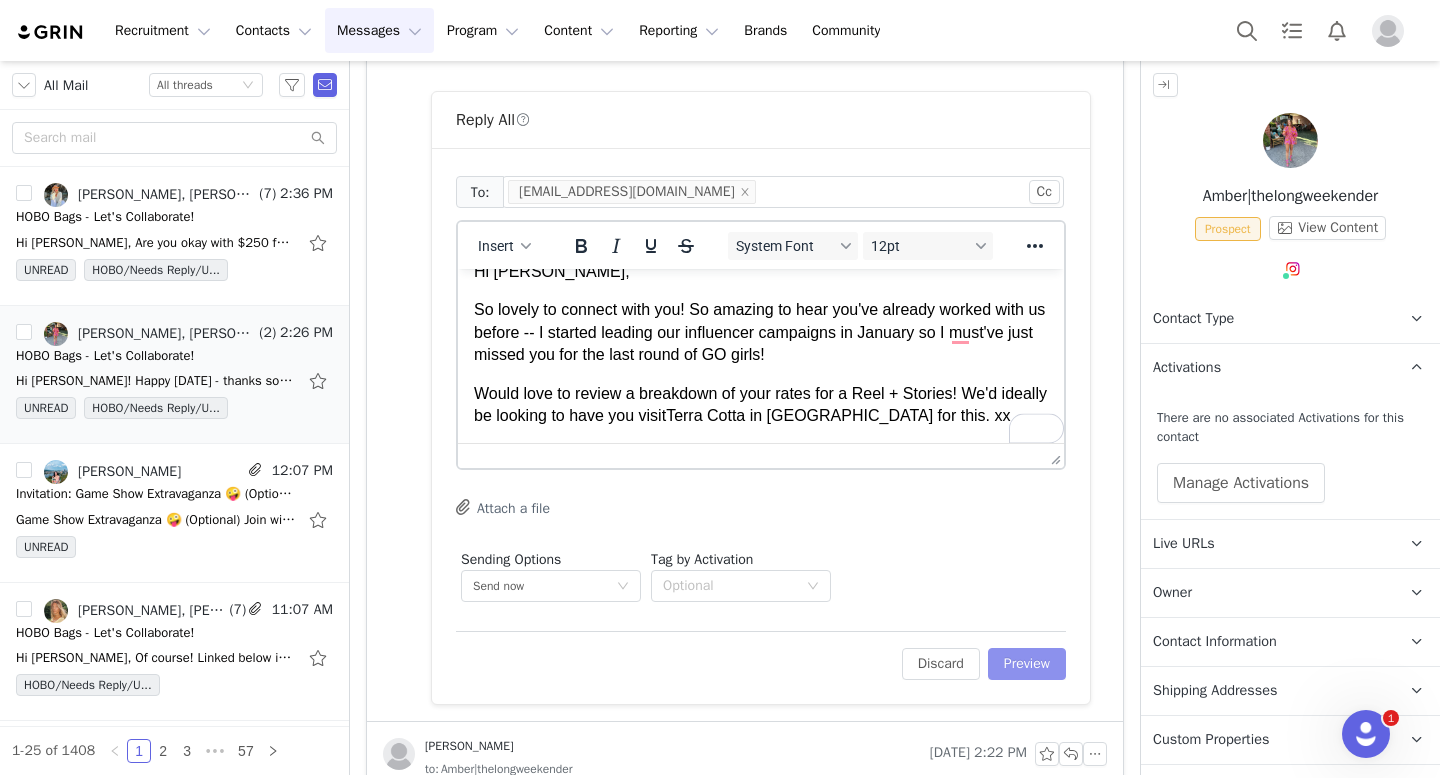 click on "Preview" at bounding box center (1027, 664) 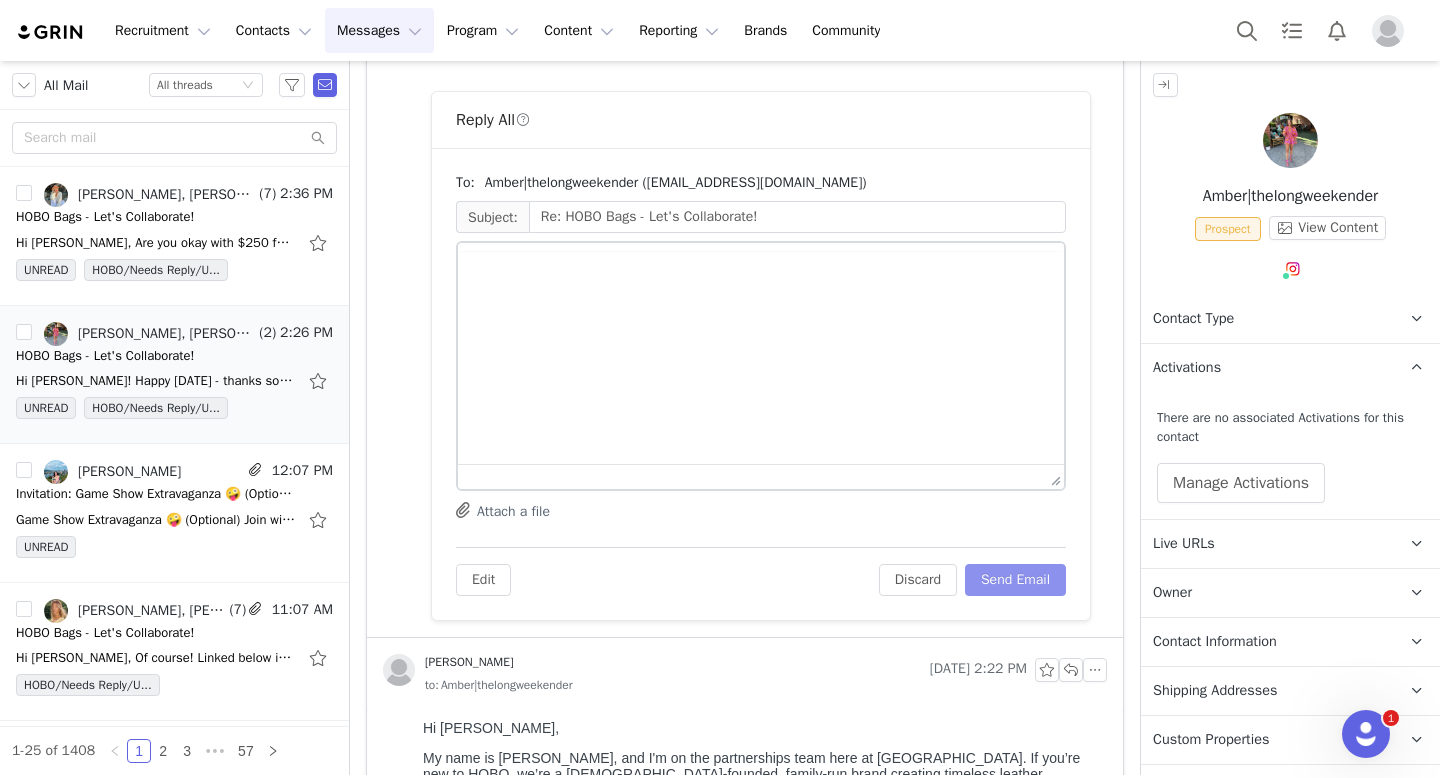 scroll, scrollTop: 946, scrollLeft: 0, axis: vertical 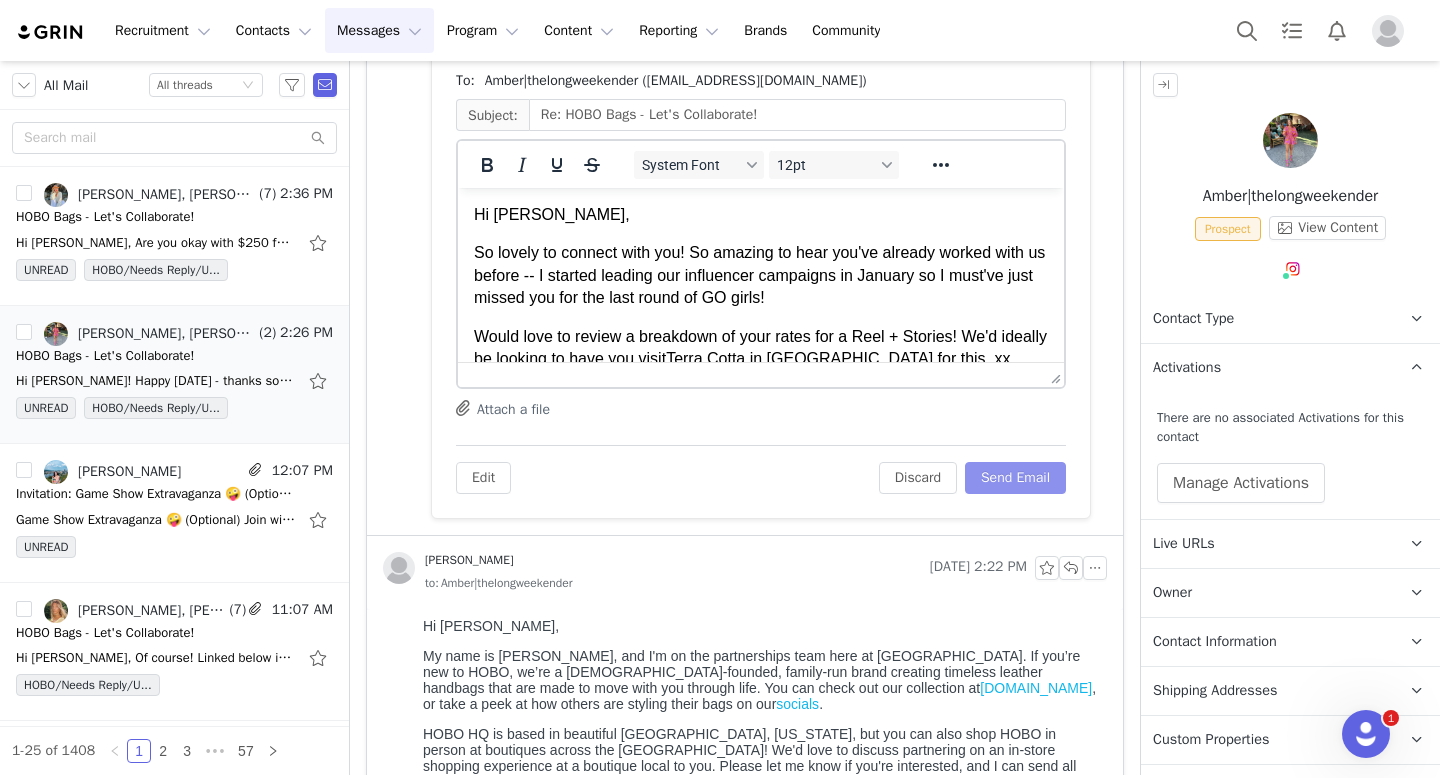 click on "Send Email" at bounding box center (1015, 478) 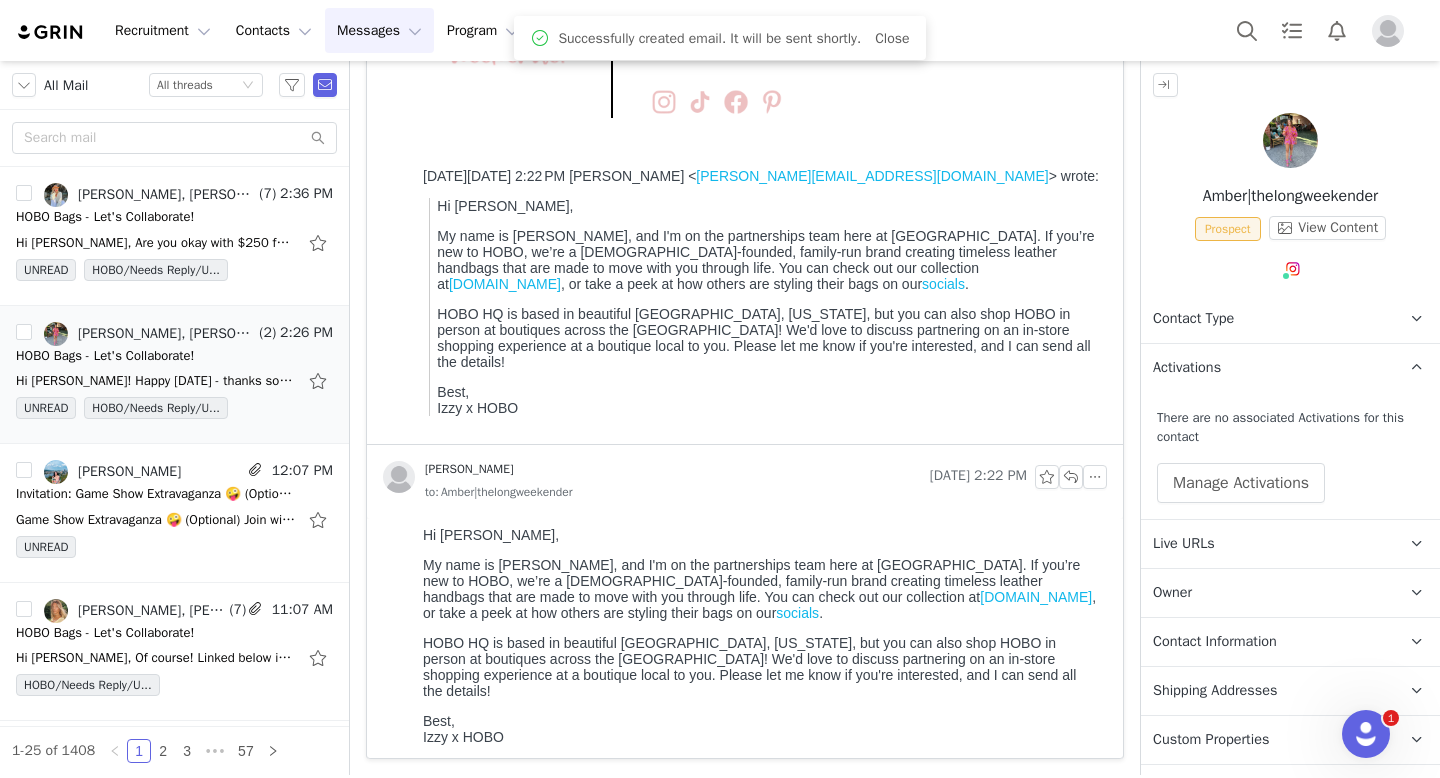 scroll, scrollTop: 563, scrollLeft: 0, axis: vertical 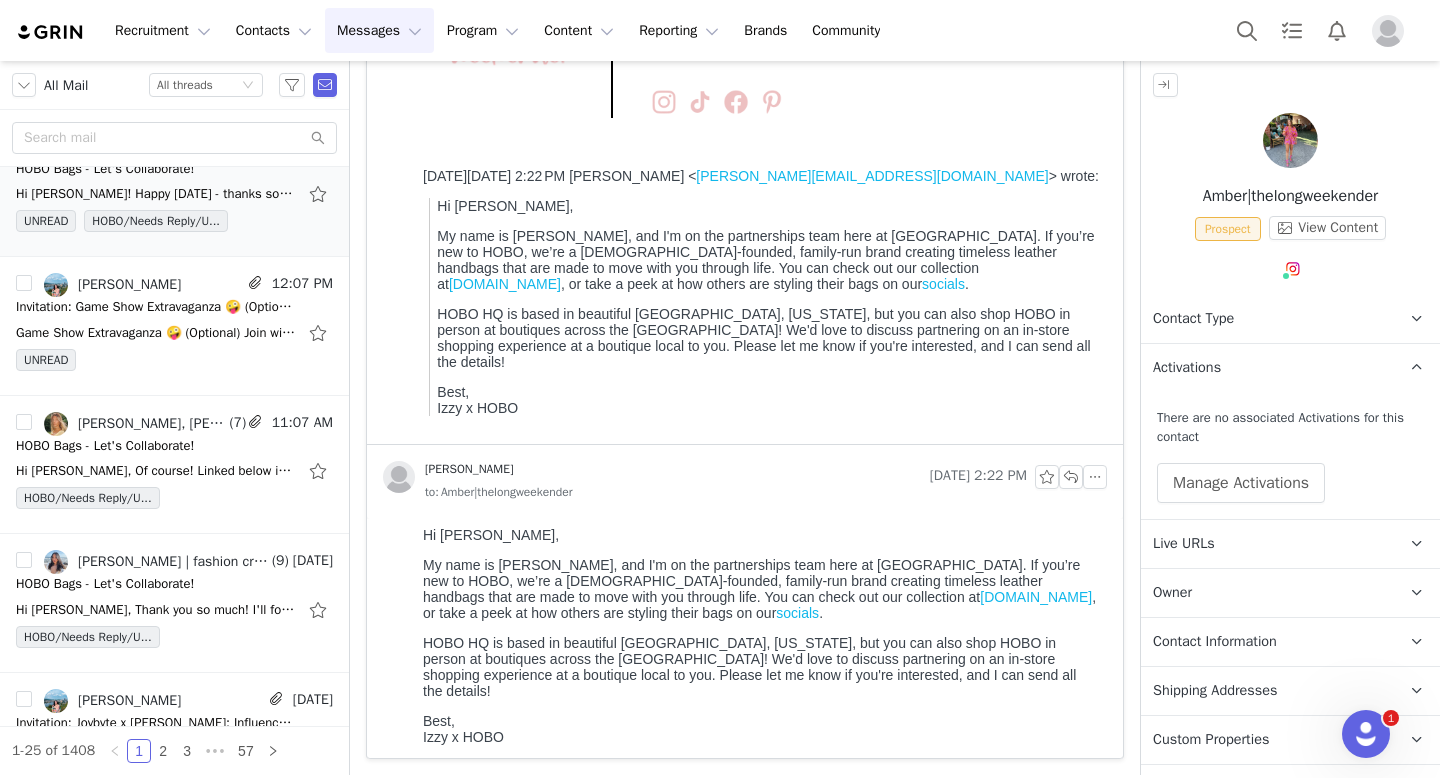 click at bounding box center [1388, 31] 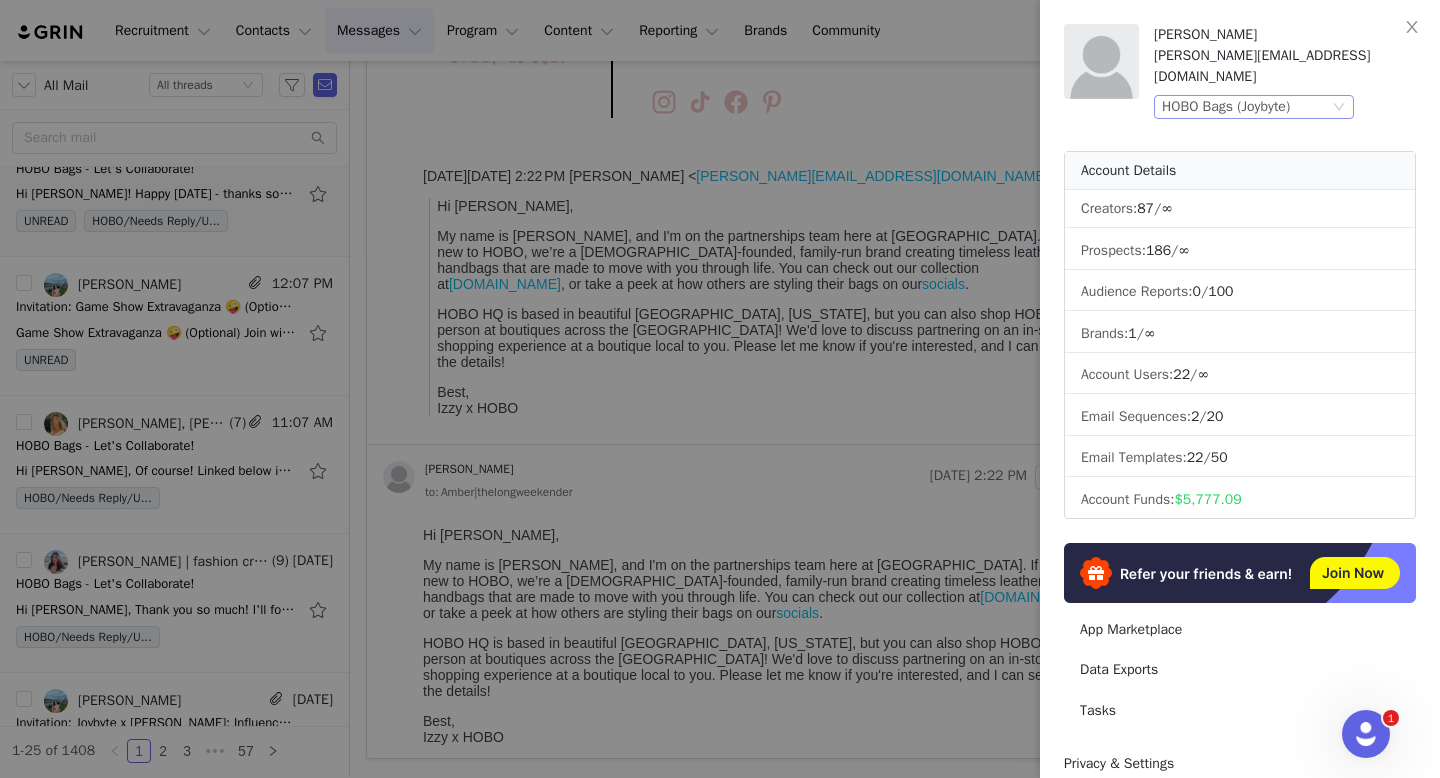 click on "HOBO Bags (Joybyte)" at bounding box center [1226, 107] 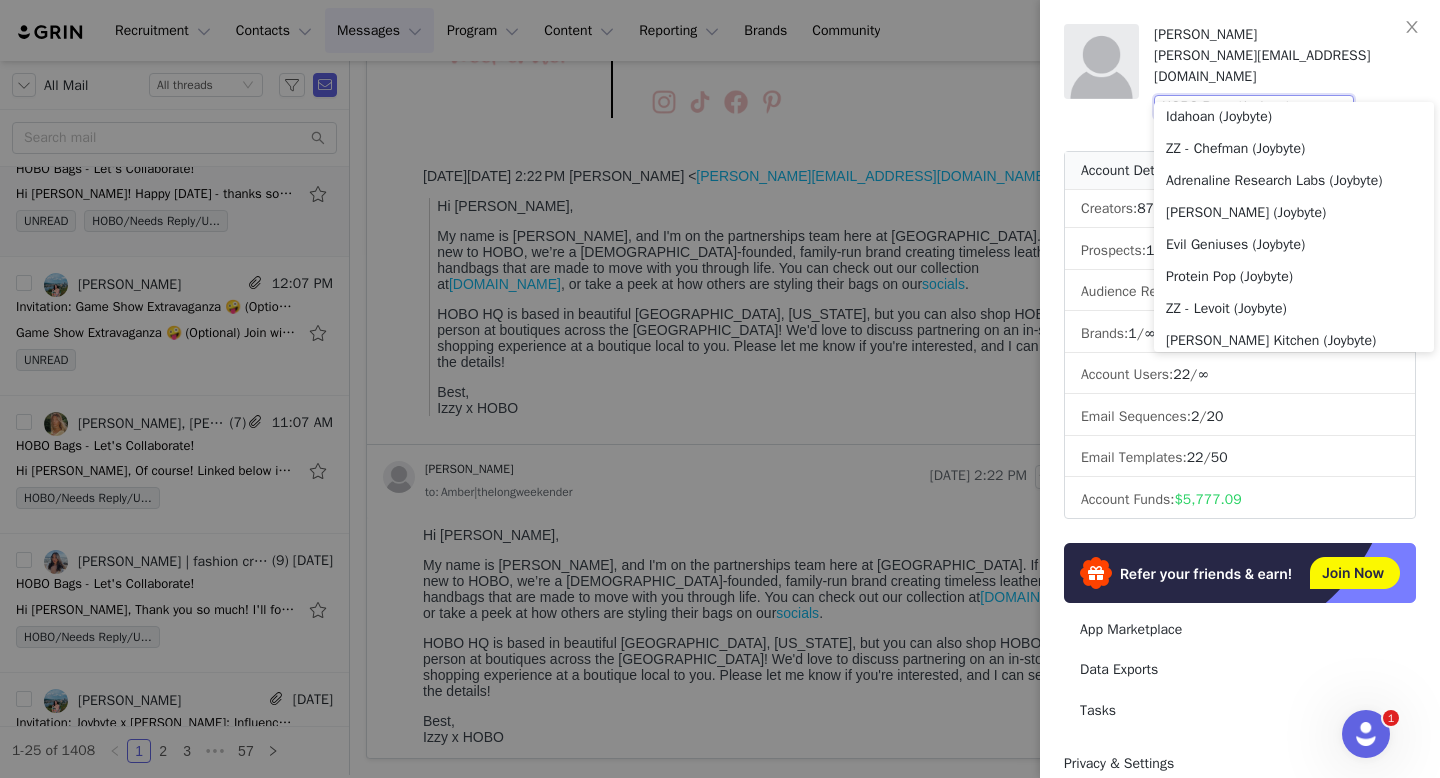 scroll, scrollTop: 726, scrollLeft: 0, axis: vertical 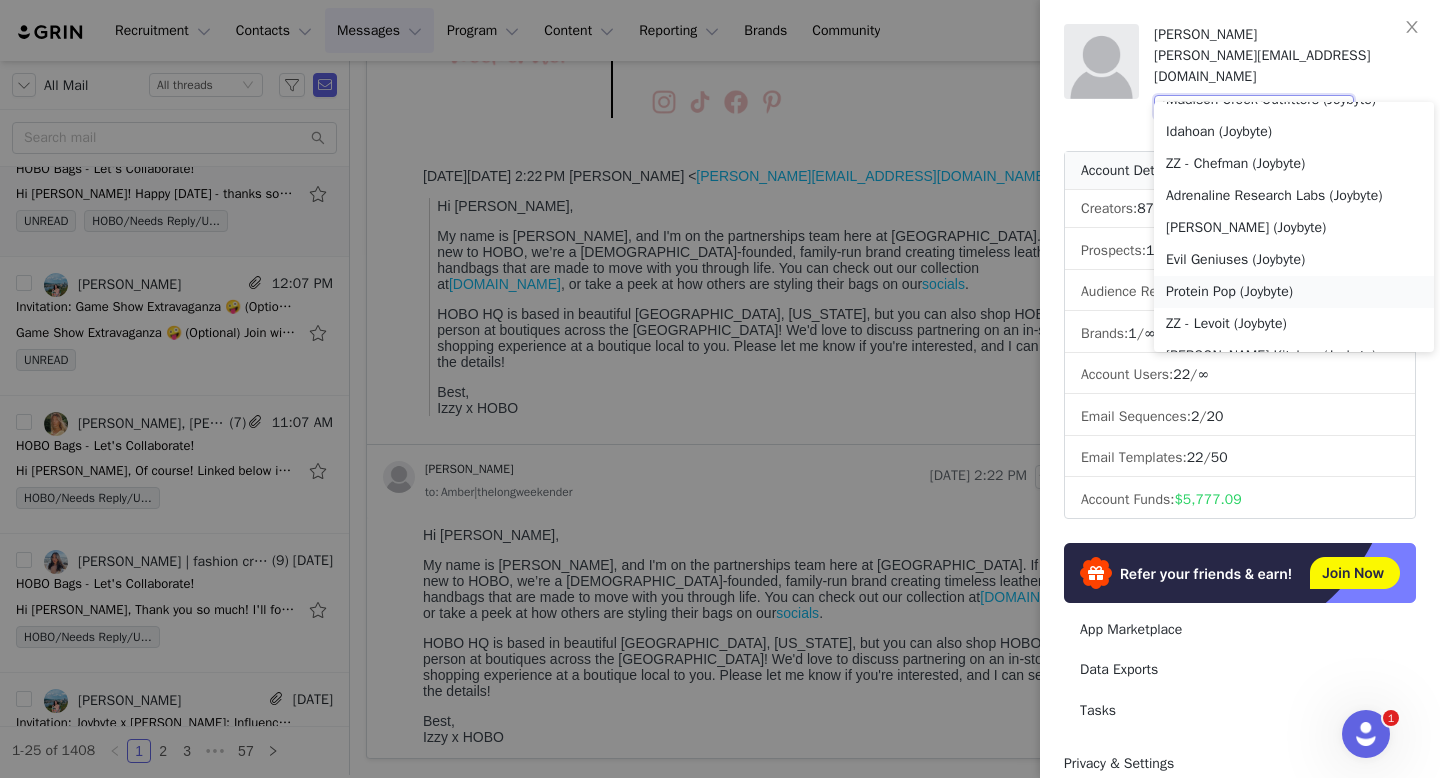 click on "Protein Pop (Joybyte)" at bounding box center [1294, 292] 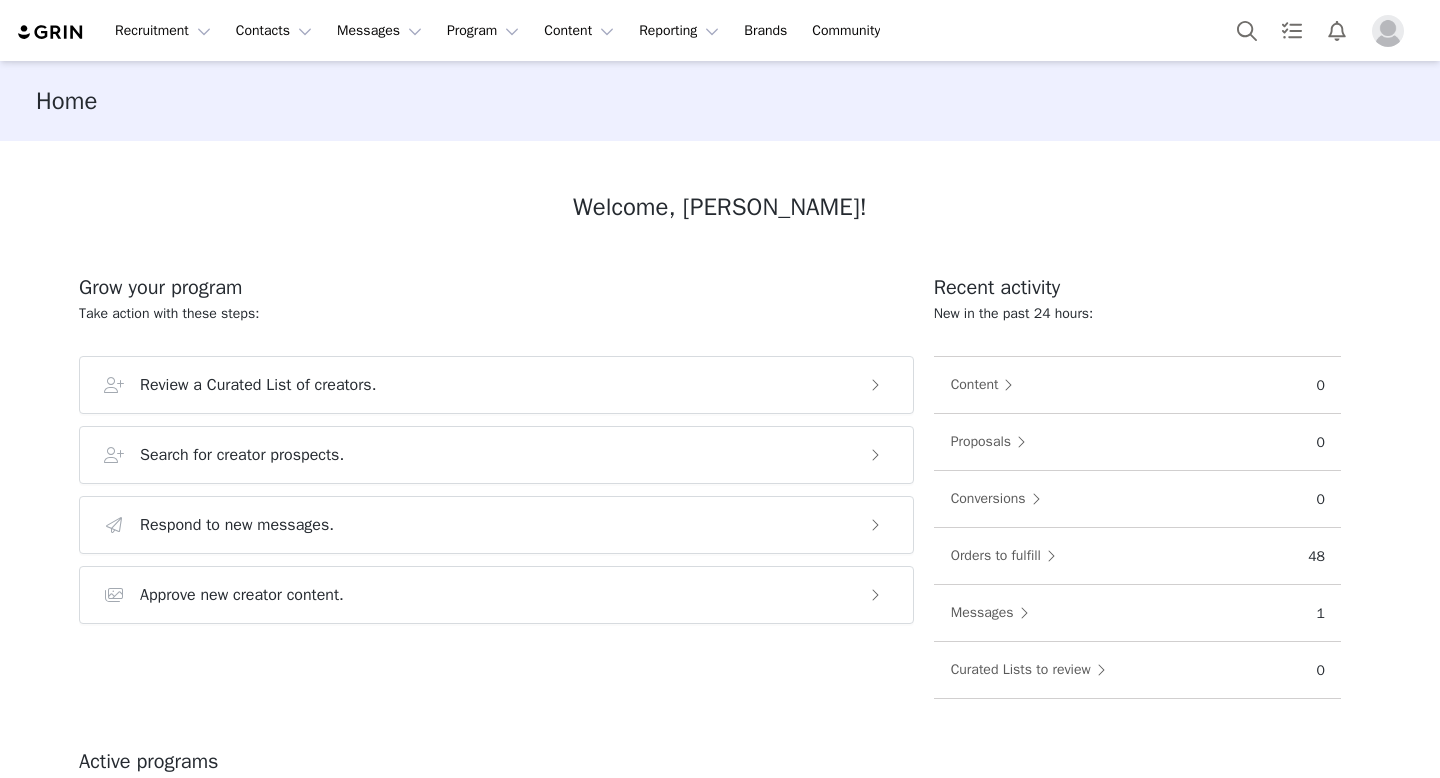 scroll, scrollTop: 0, scrollLeft: 0, axis: both 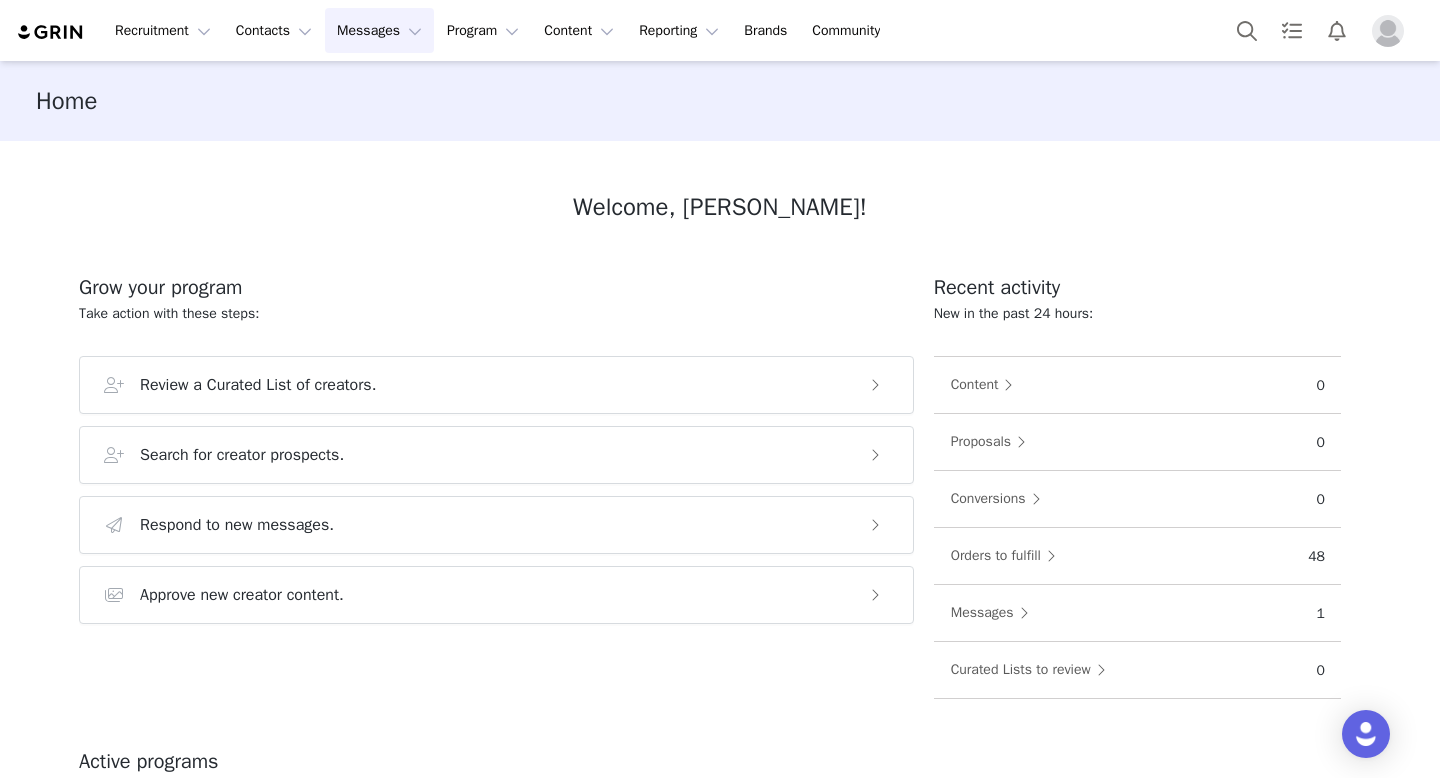 click on "Messages Messages" at bounding box center (379, 30) 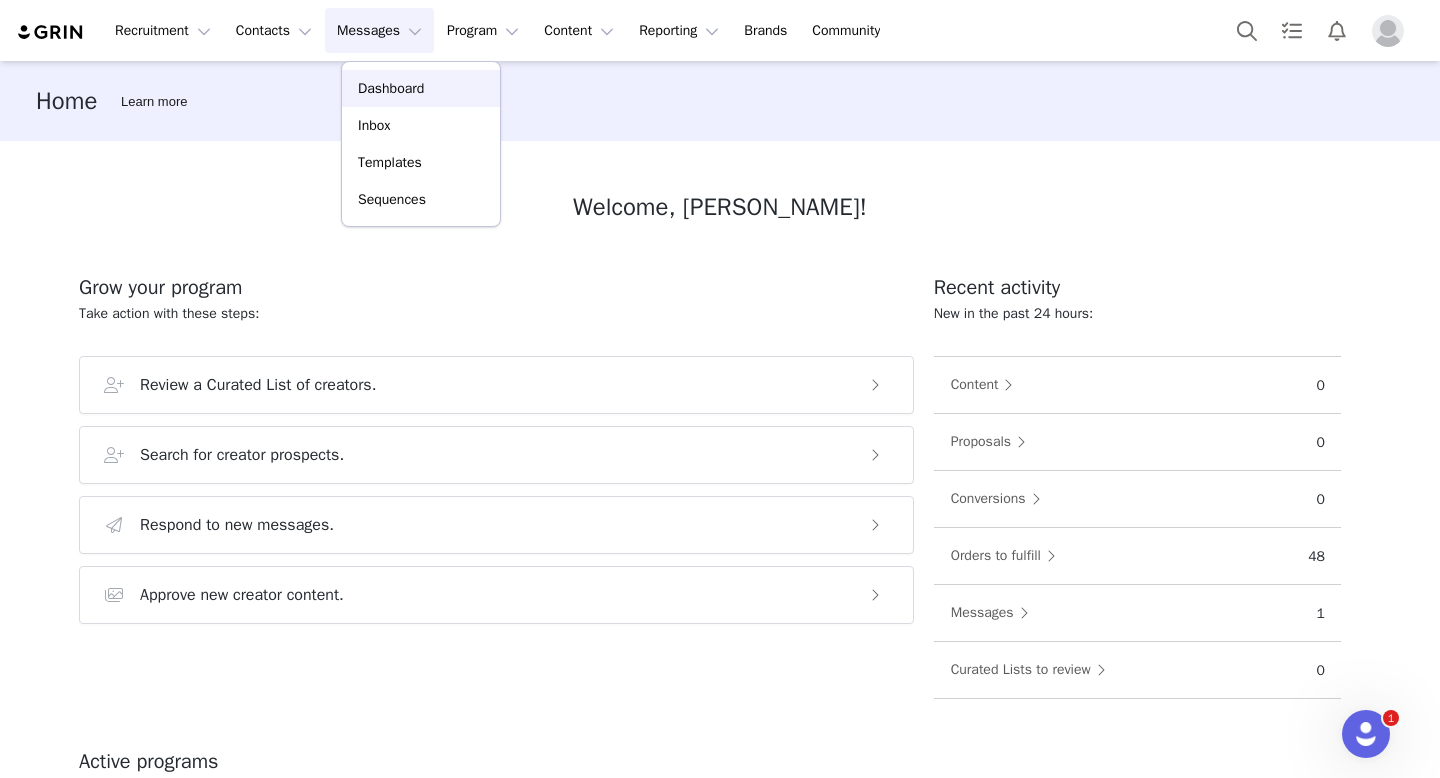scroll, scrollTop: 0, scrollLeft: 0, axis: both 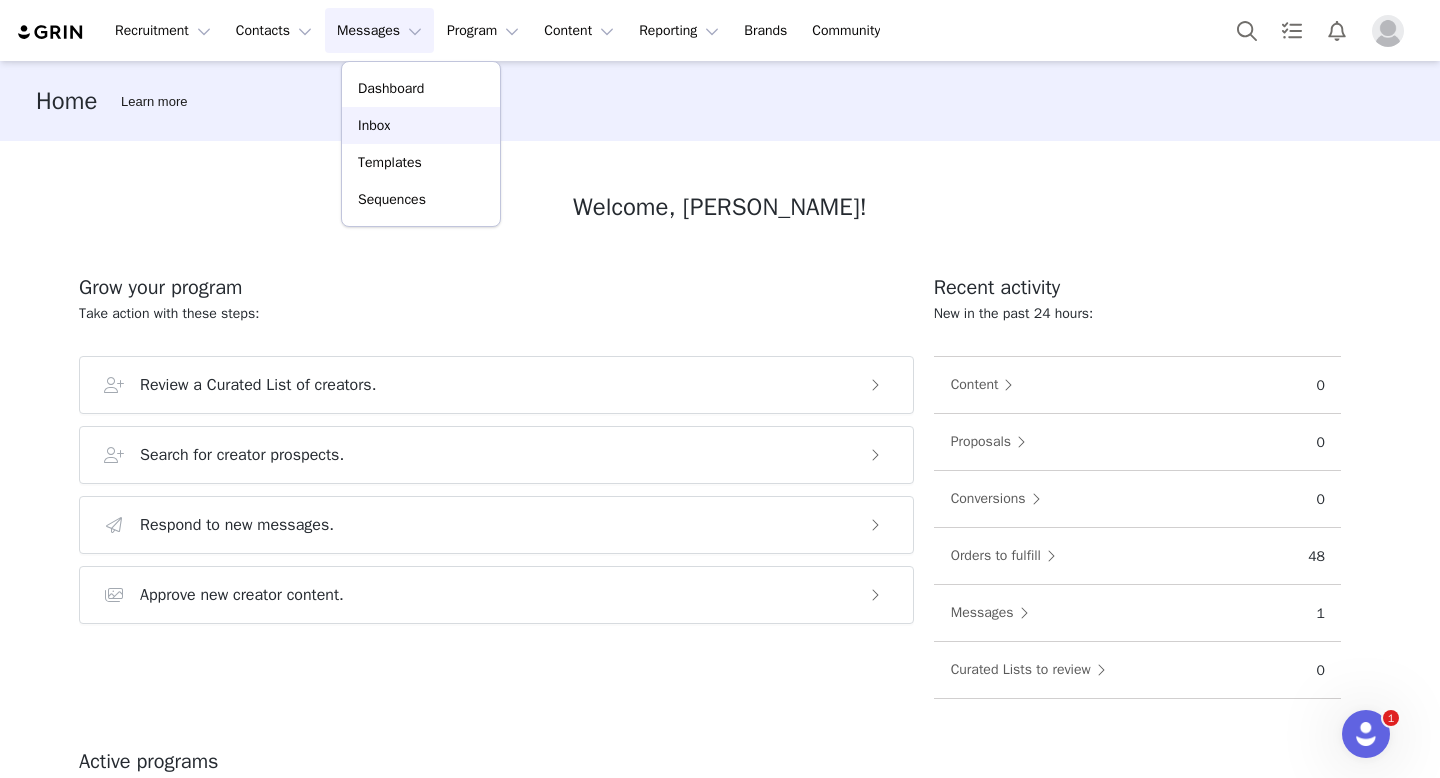 click on "Inbox" at bounding box center [374, 125] 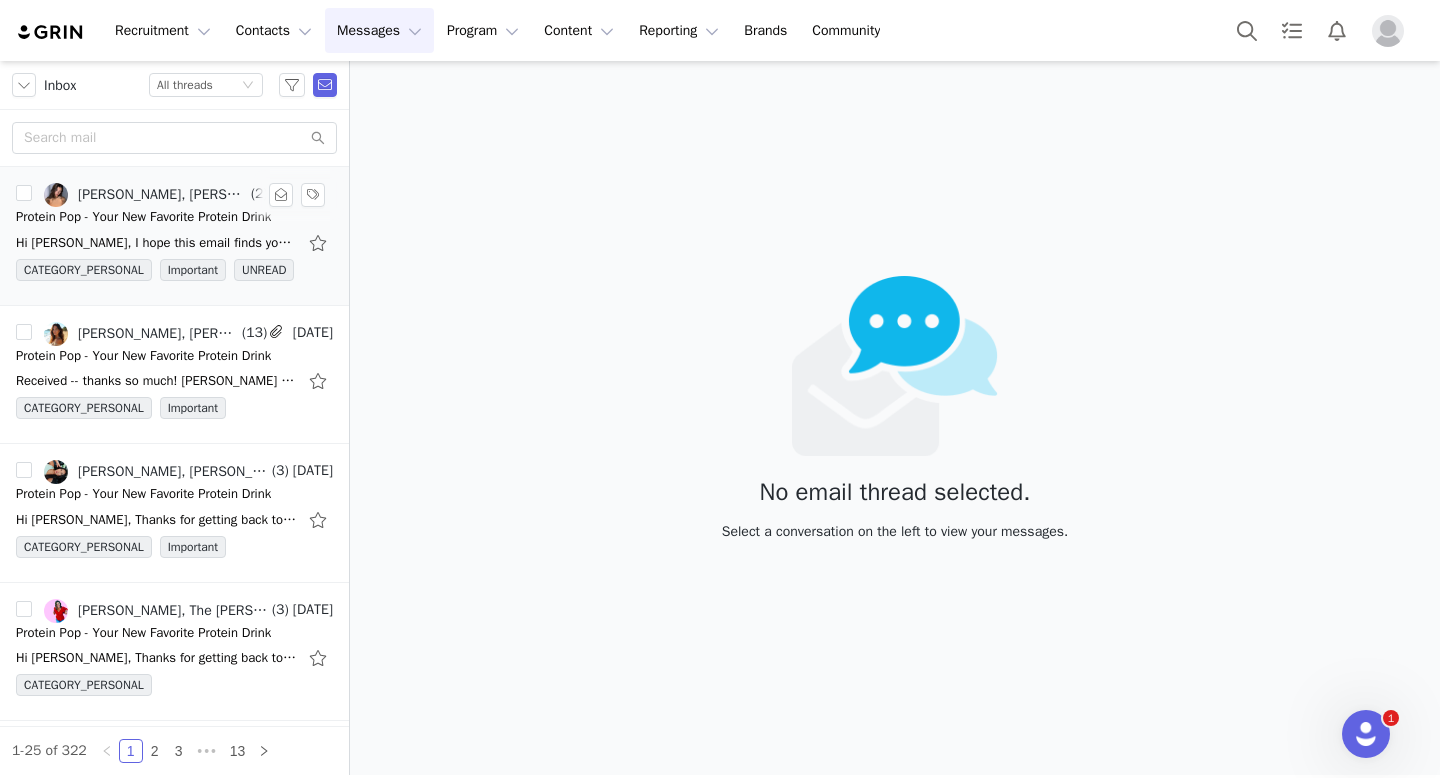 click on "Hi [PERSON_NAME], I hope this email finds you well, thank you so much for reaching out. I would LOVE to try these! Let me know what you need from me :) Thank you again. -- [PERSON_NAME]" at bounding box center (174, 243) 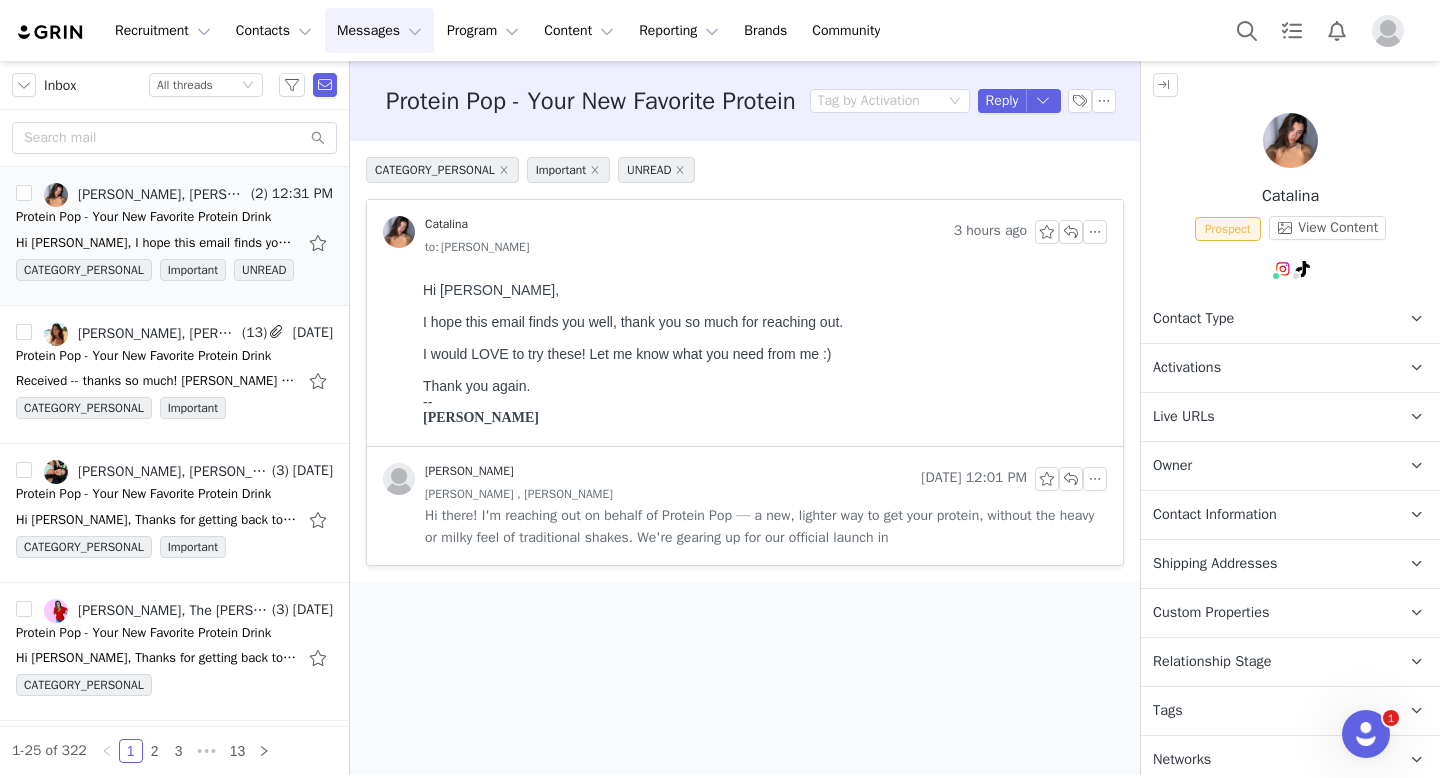 scroll, scrollTop: 0, scrollLeft: 0, axis: both 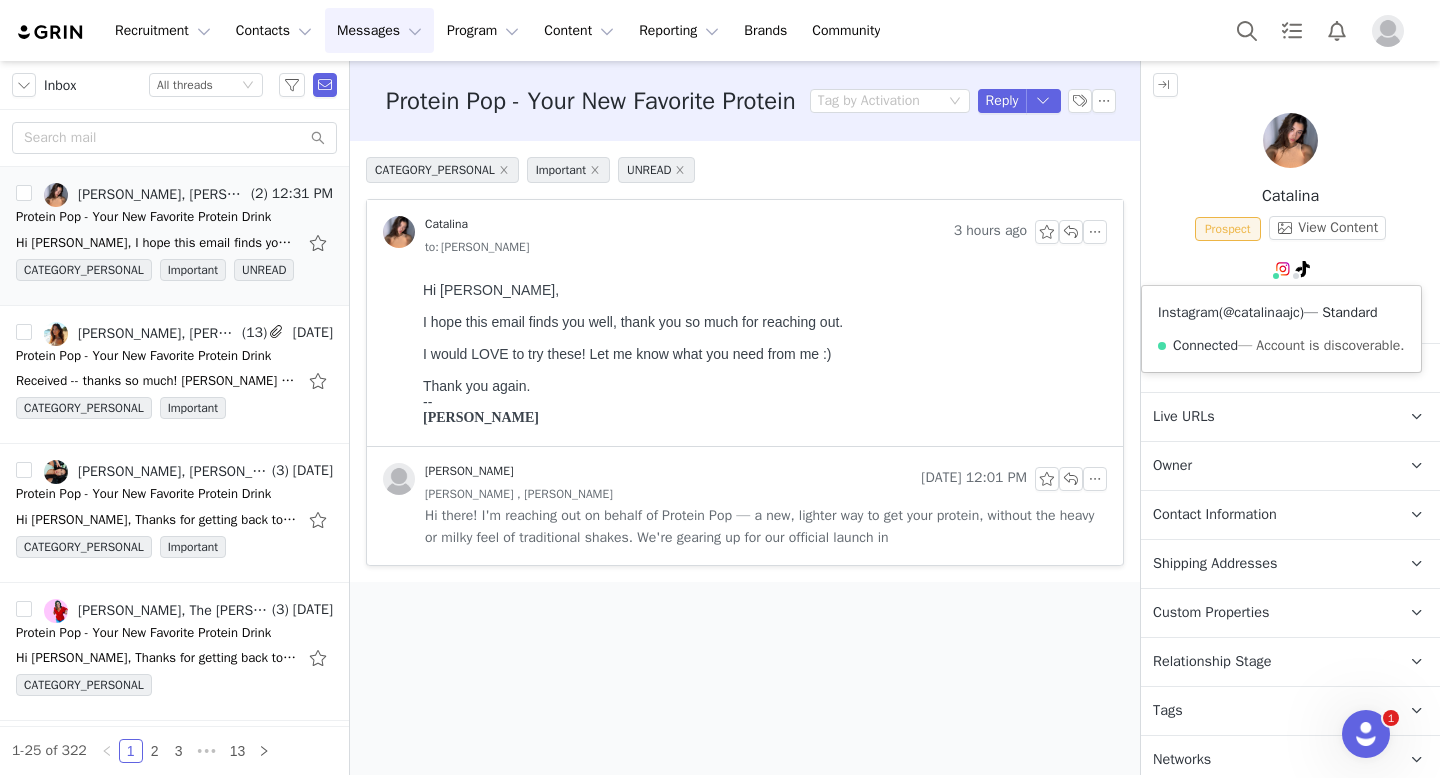 click on "@catalinaajc" at bounding box center [1261, 312] 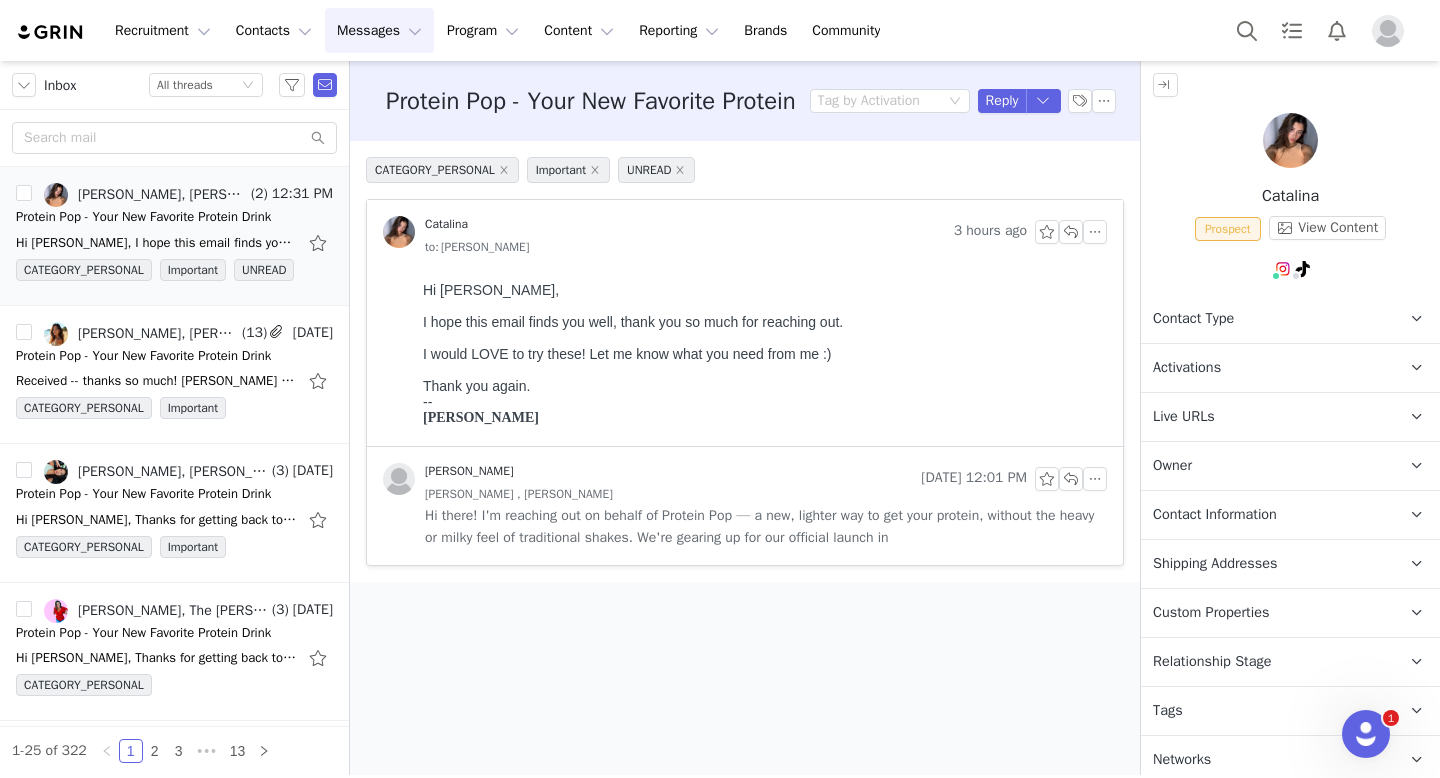 click on "Activations" at bounding box center [1187, 368] 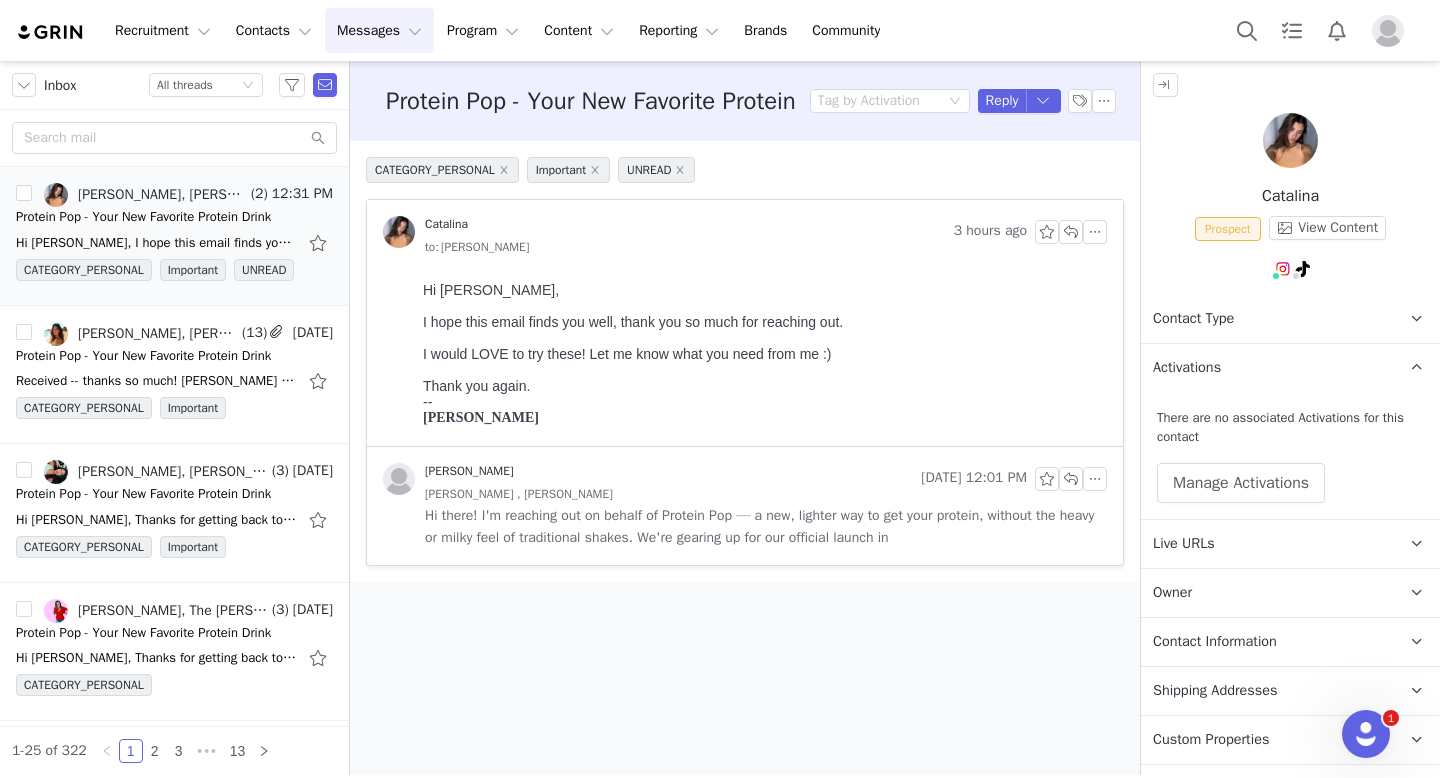 click on "There are no associated Activations for this contact Manage Activations" at bounding box center (1290, 455) 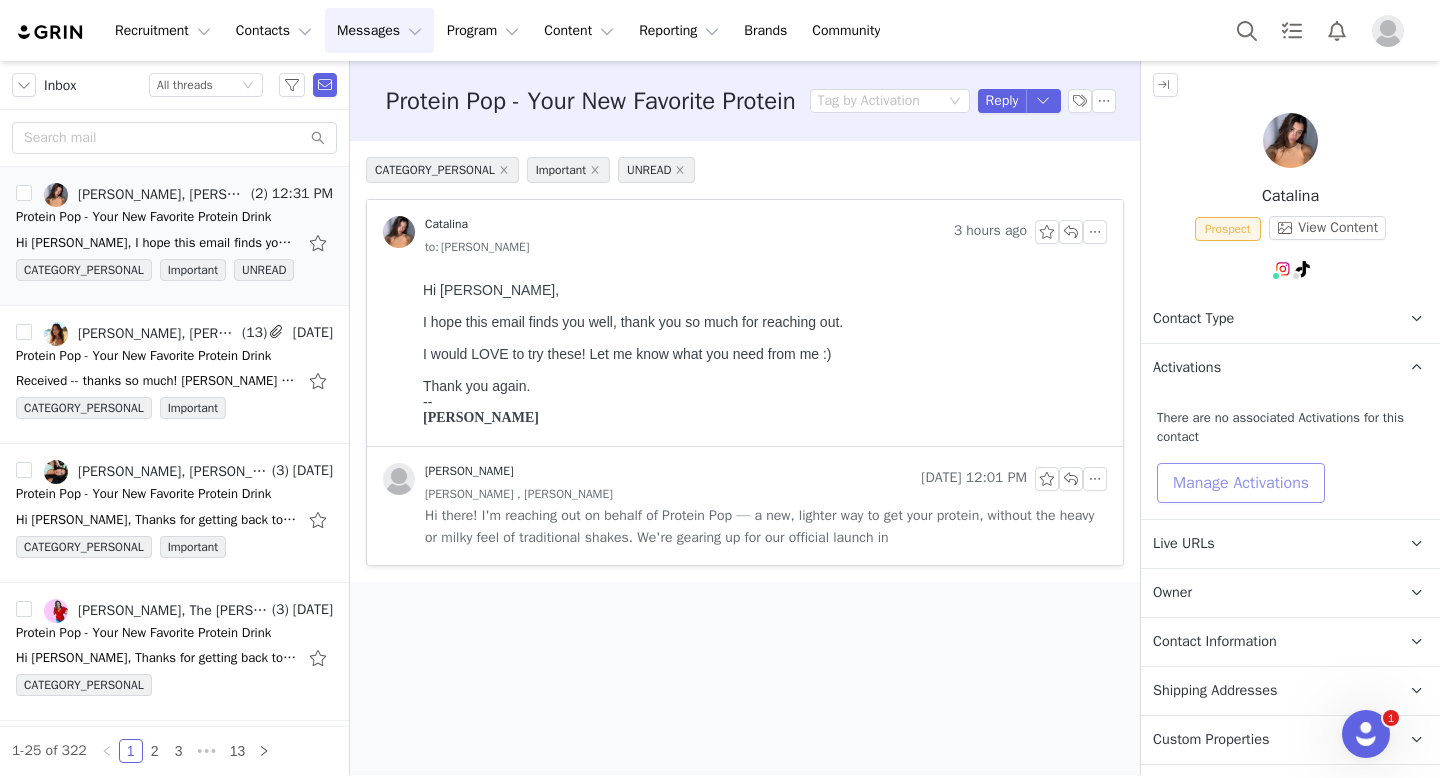 click on "Manage Activations" at bounding box center [1241, 483] 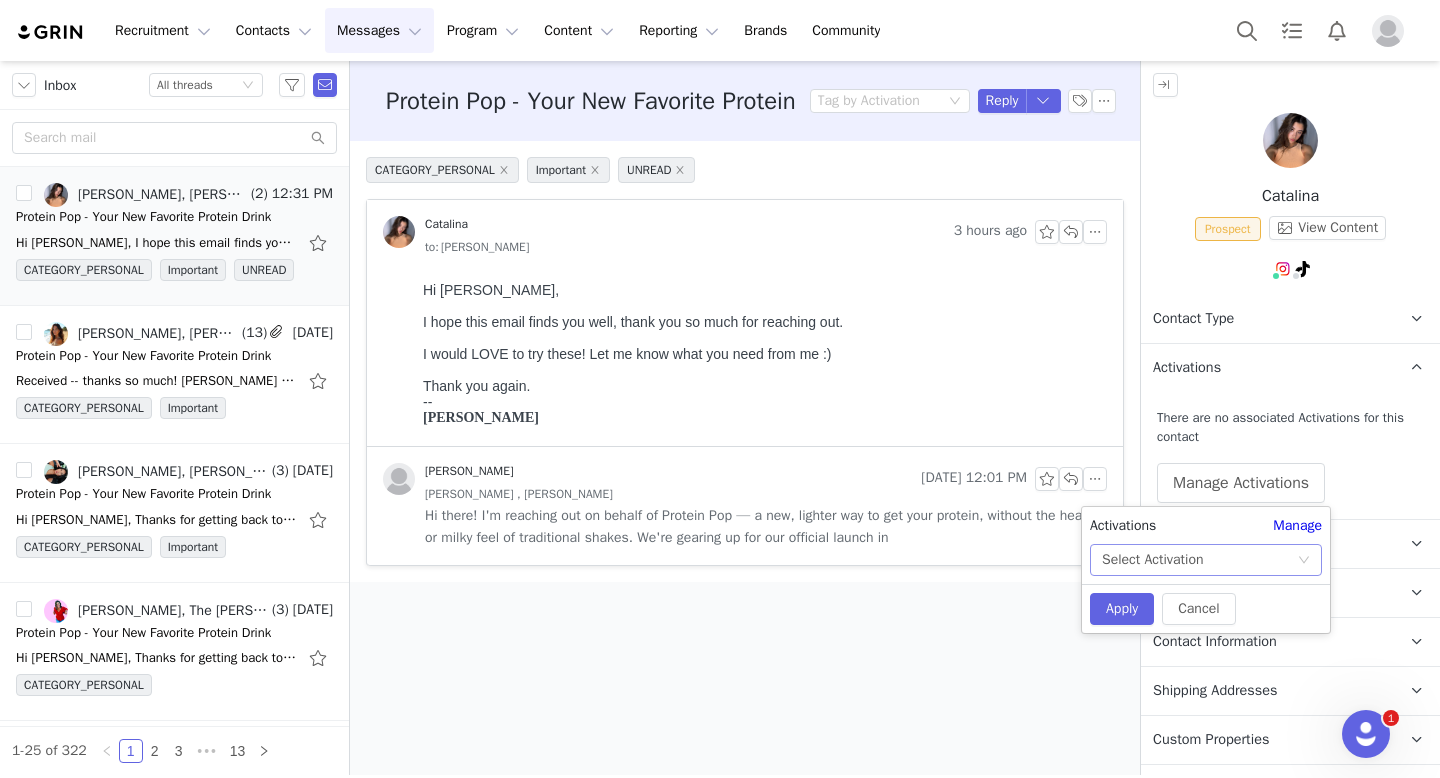 click on "Select Activation" at bounding box center (1152, 560) 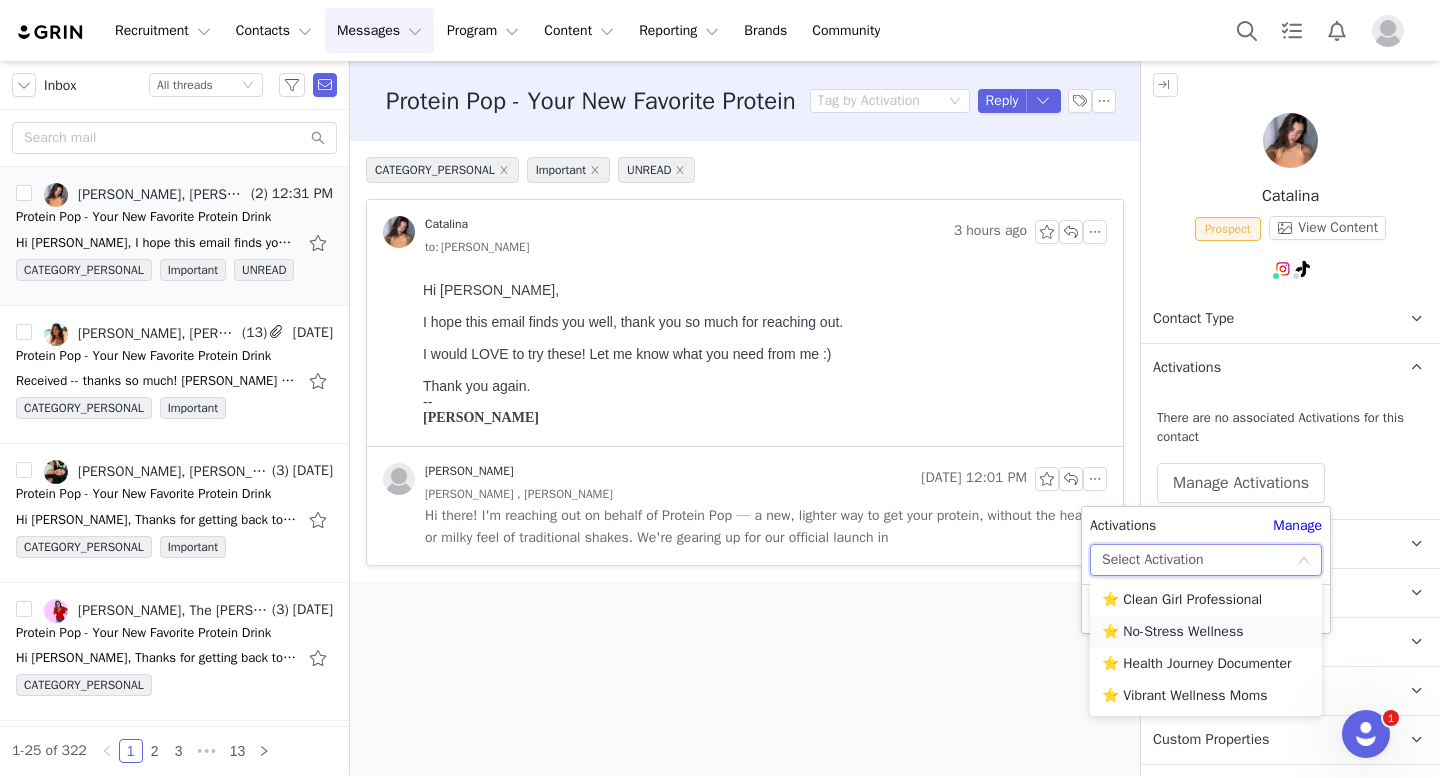 click on "⭐️  No-Stress Wellness" at bounding box center (1206, 632) 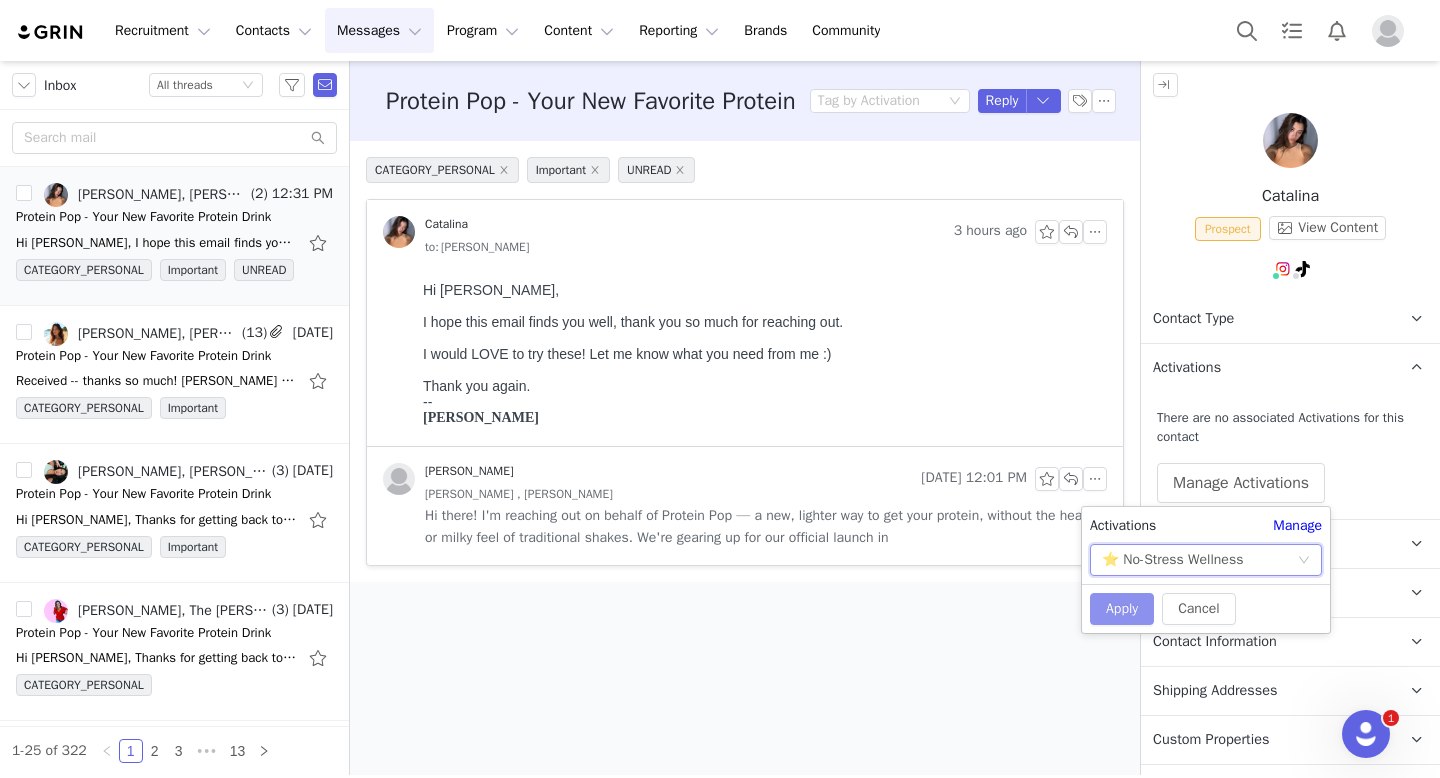 click on "Apply" at bounding box center [1122, 609] 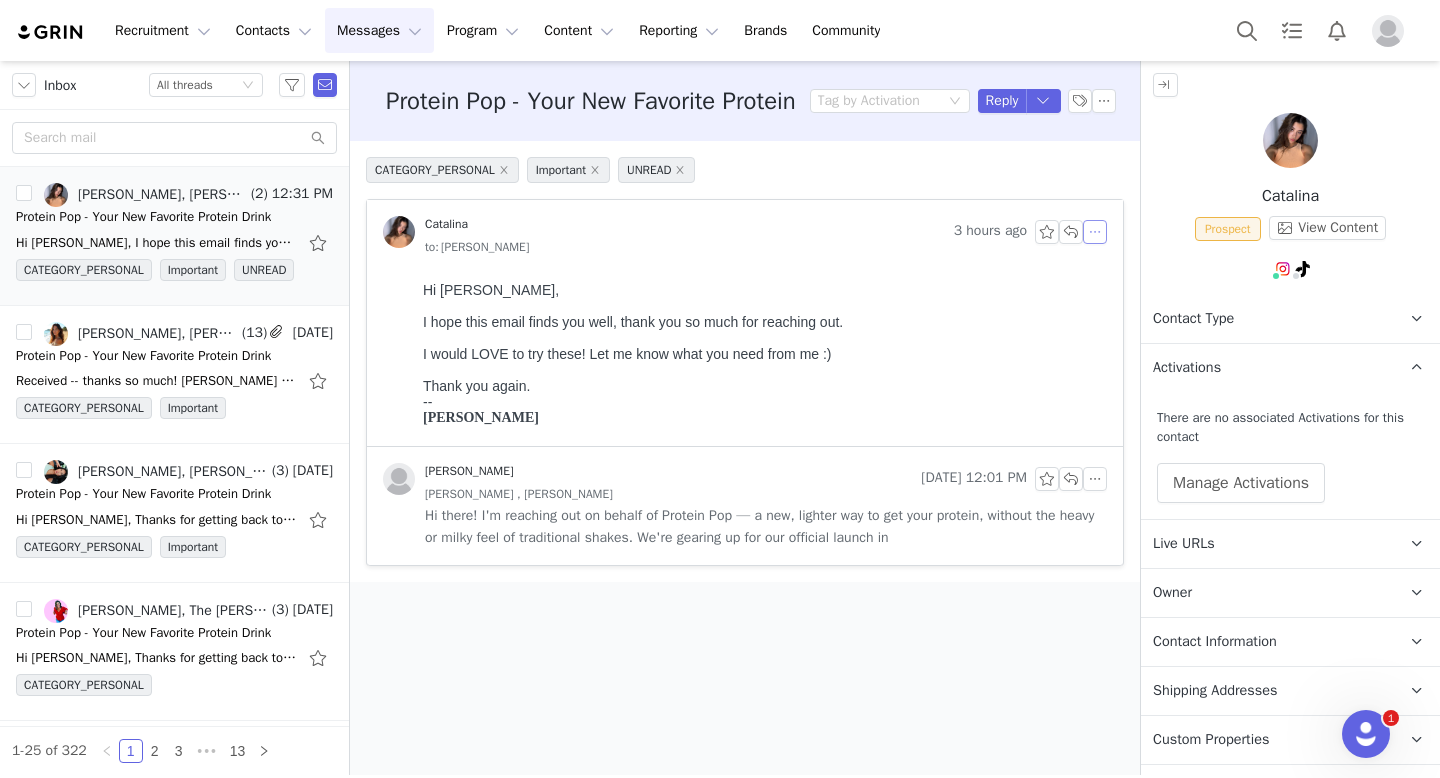click at bounding box center (1095, 232) 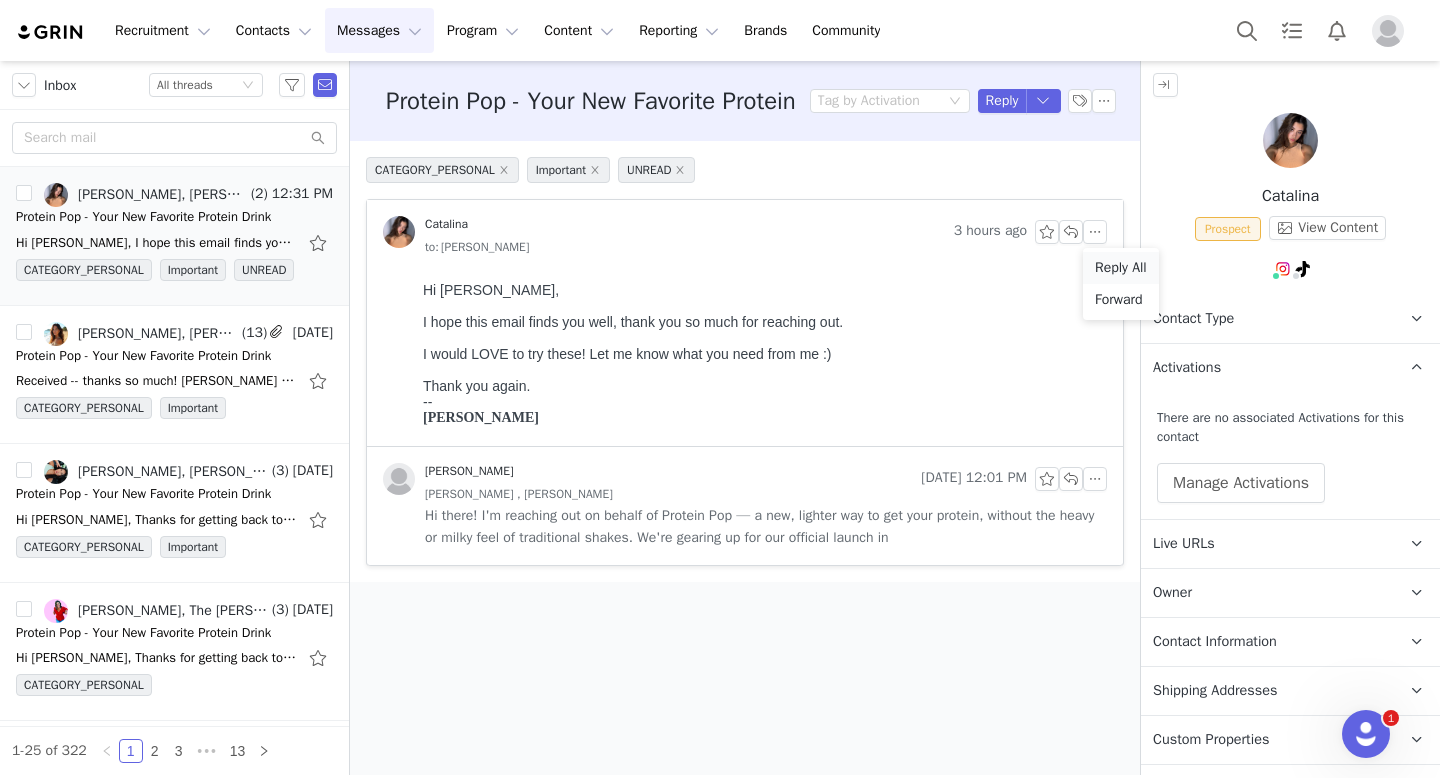click on "Reply All" at bounding box center [1121, 268] 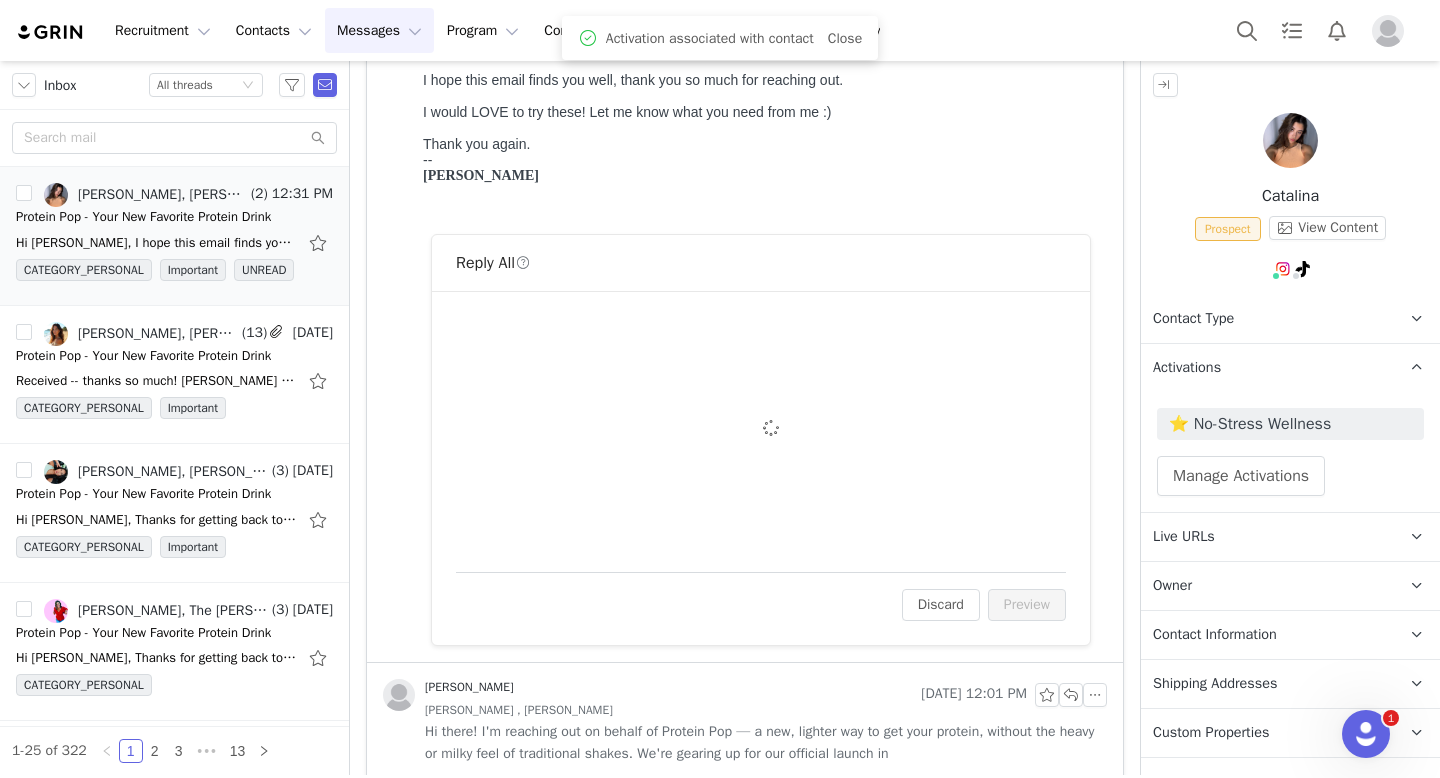 scroll, scrollTop: 264, scrollLeft: 0, axis: vertical 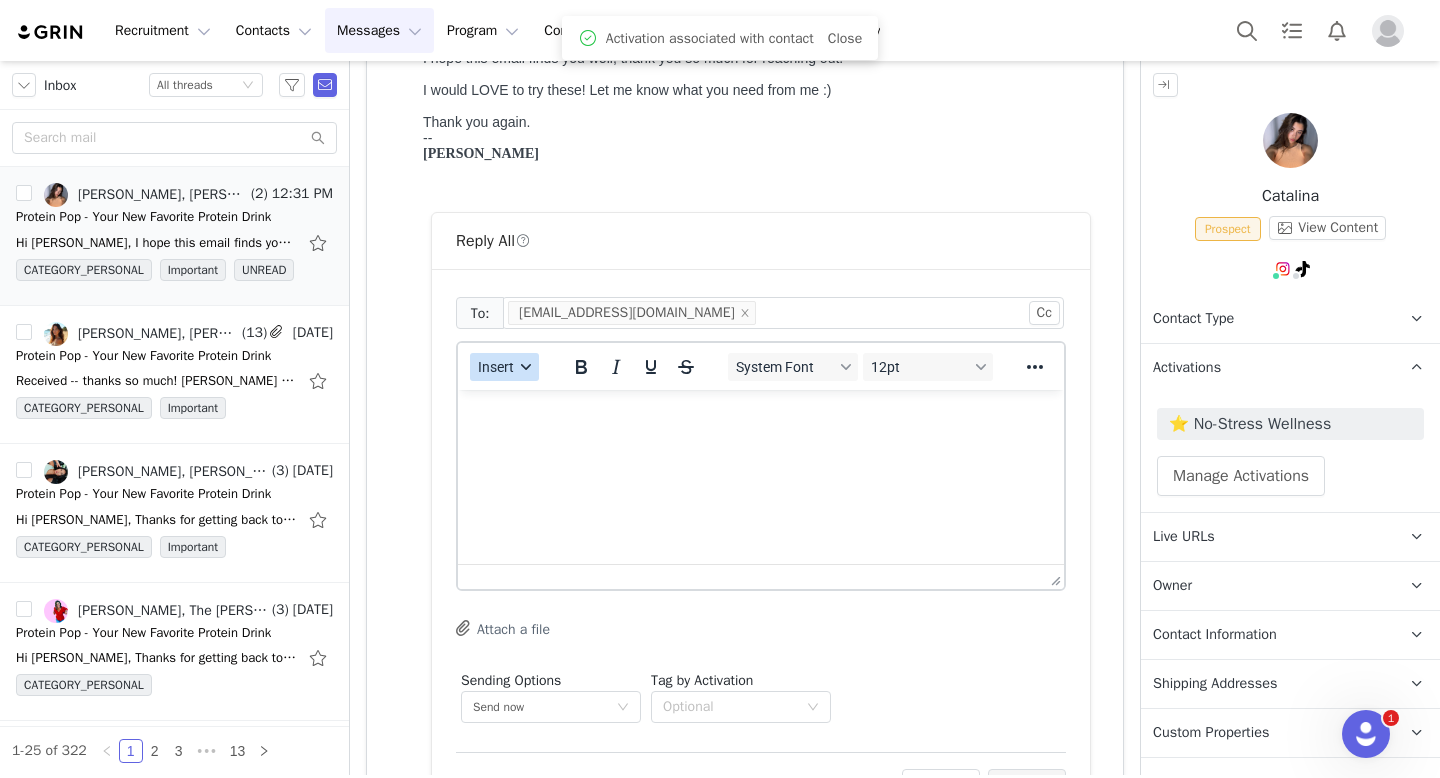 click on "Insert" at bounding box center (504, 367) 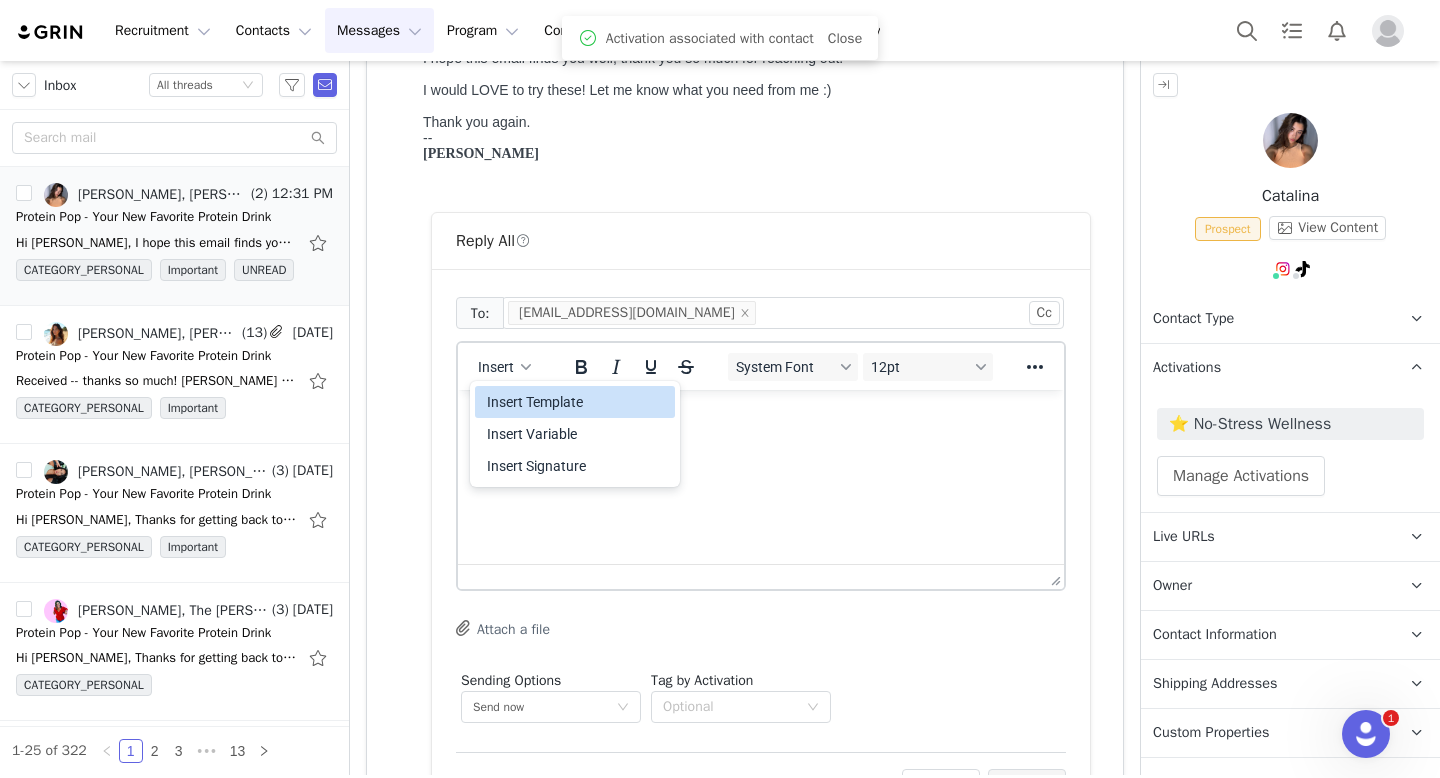 click on "Insert Template" at bounding box center [577, 402] 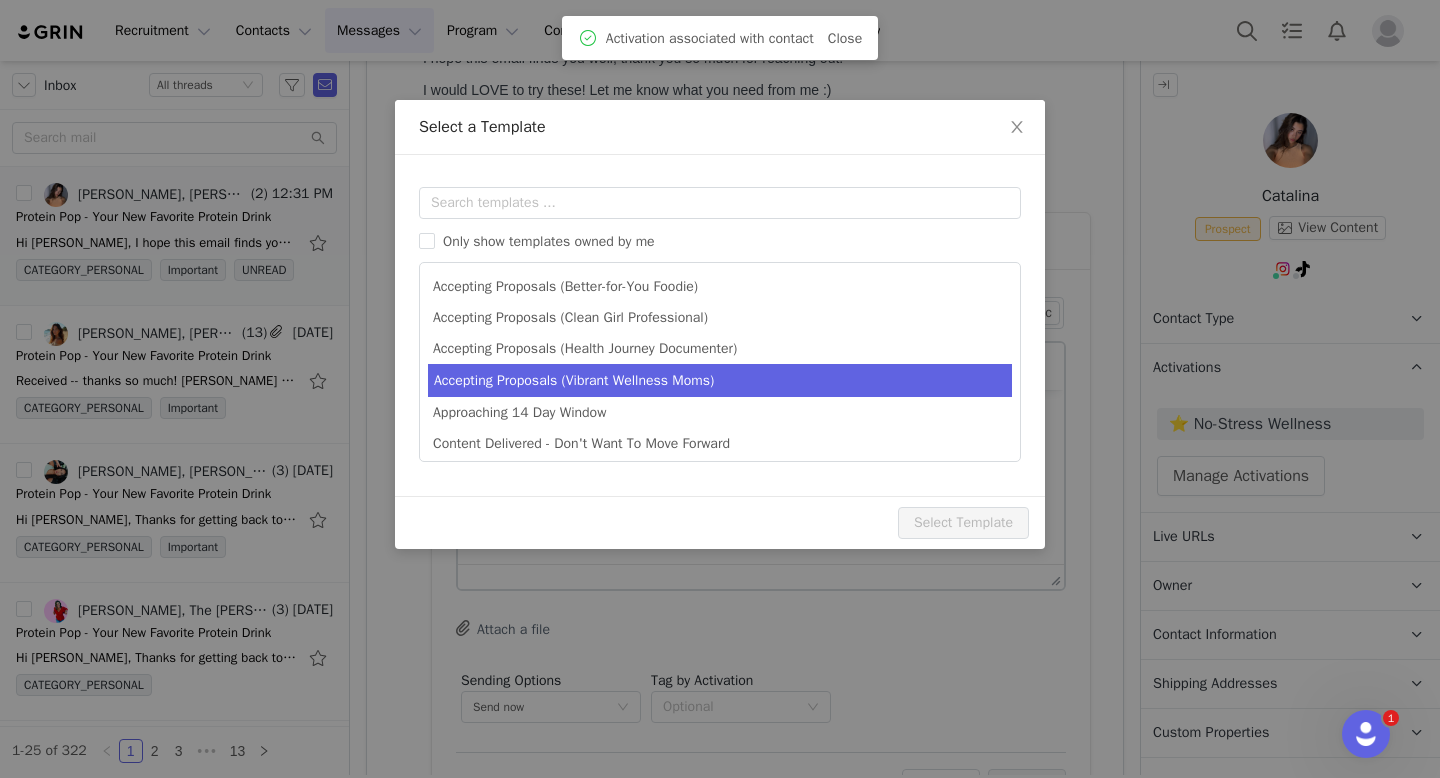 scroll, scrollTop: 0, scrollLeft: 0, axis: both 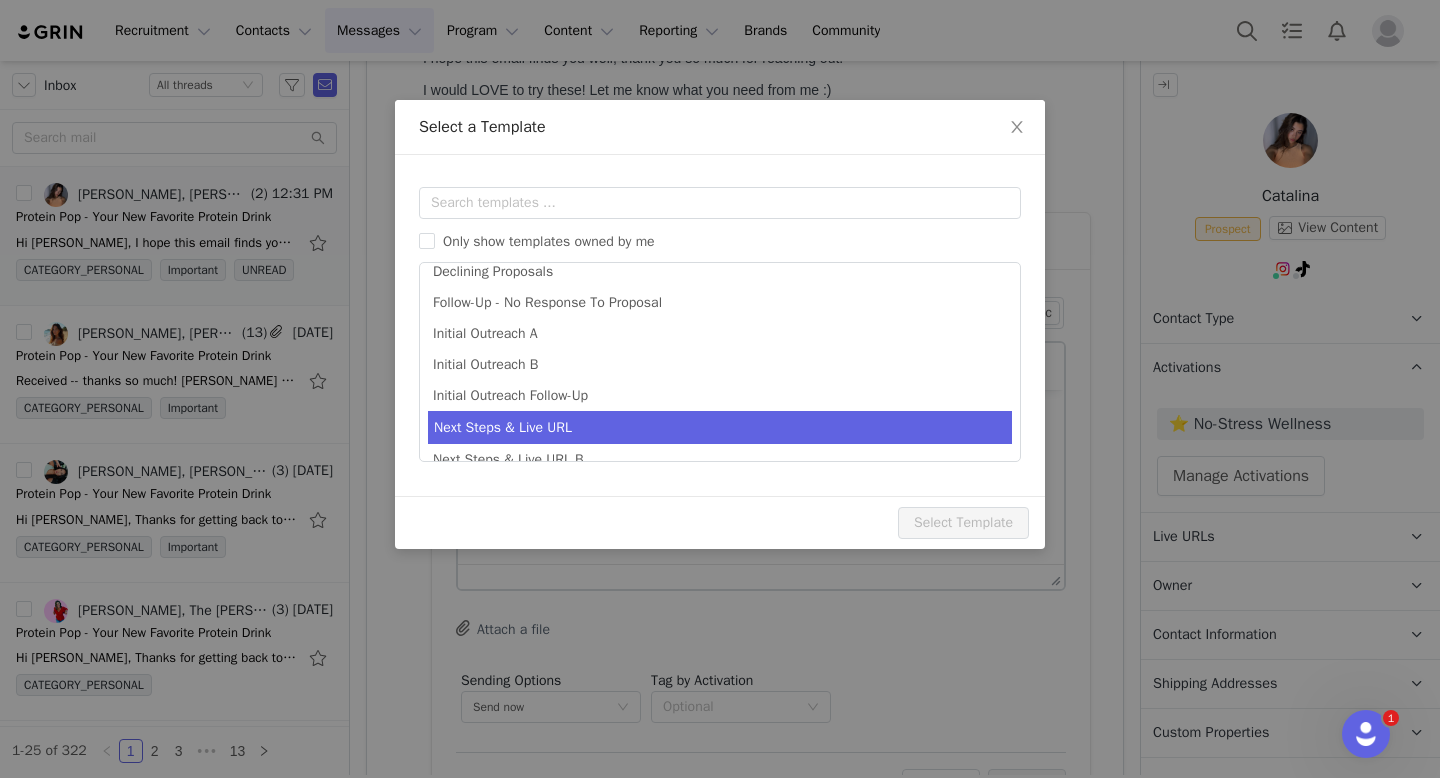 click on "Next Steps & Live URL" at bounding box center [720, 427] 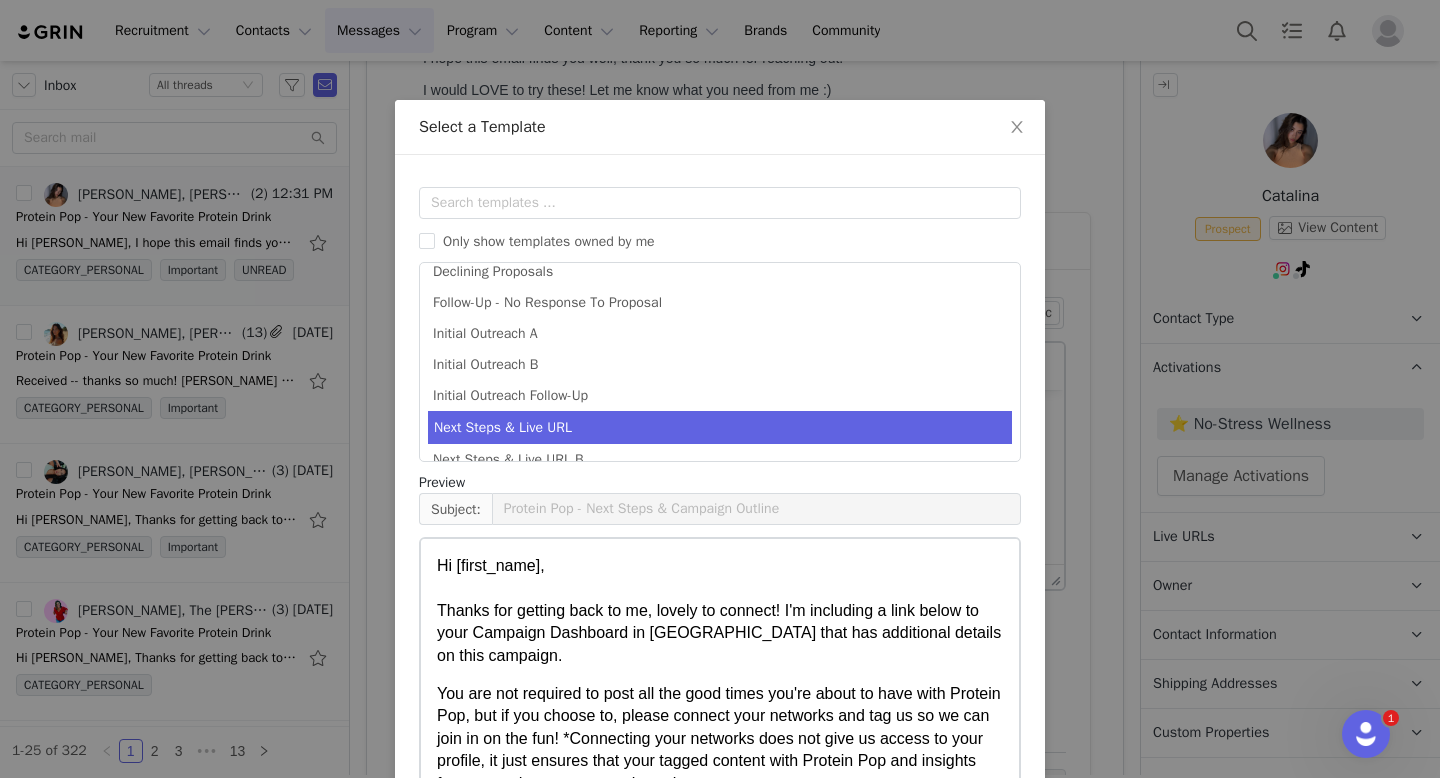 scroll, scrollTop: 110, scrollLeft: 0, axis: vertical 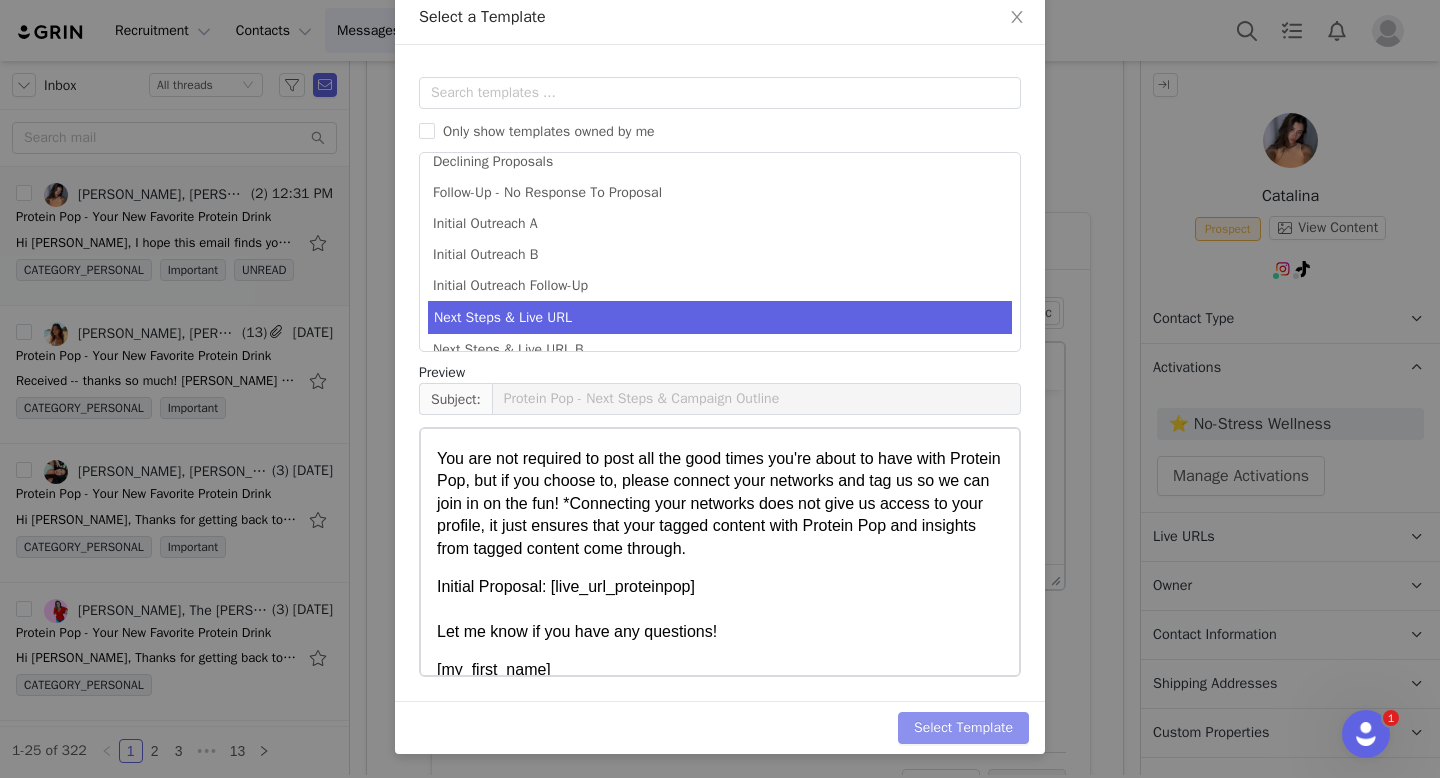 click on "Select Template" at bounding box center (963, 728) 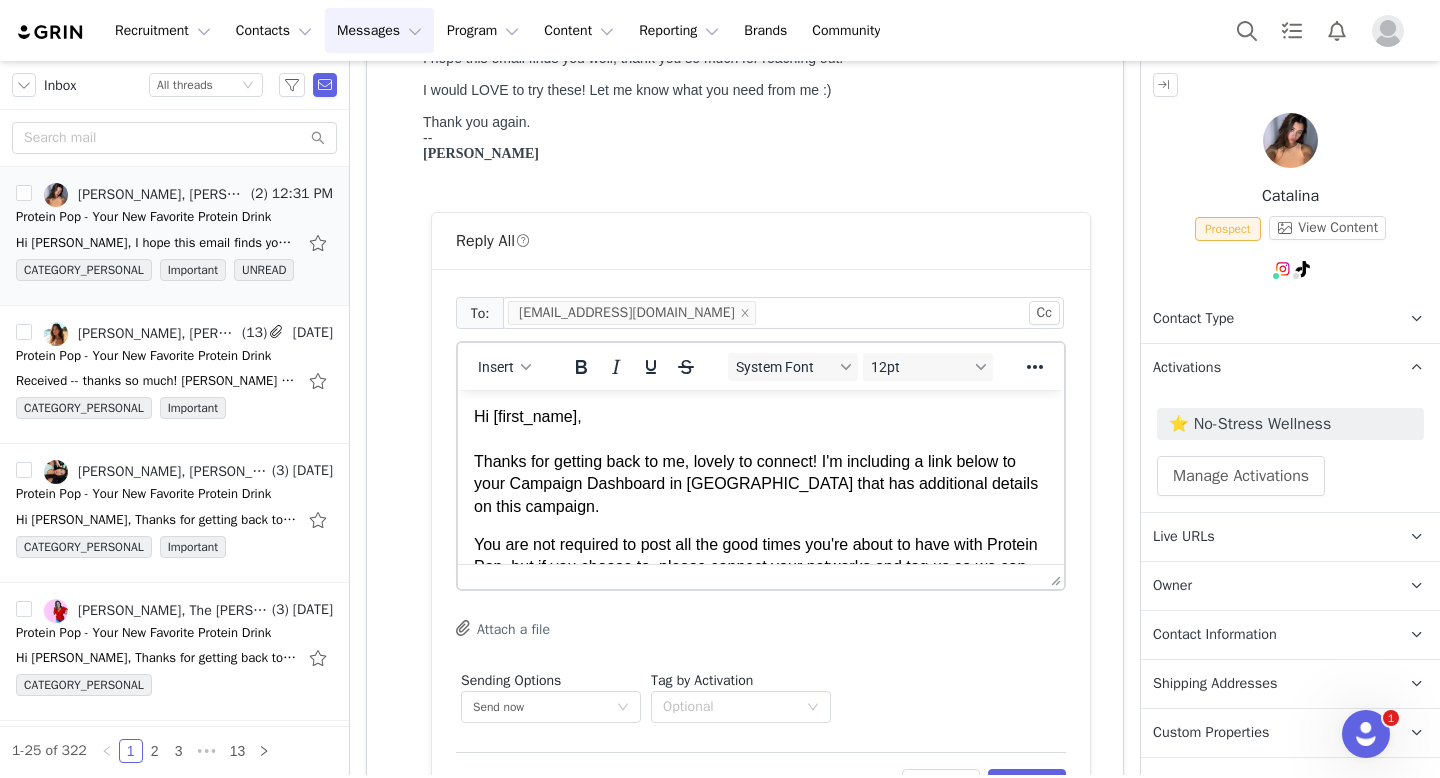 scroll, scrollTop: 0, scrollLeft: 0, axis: both 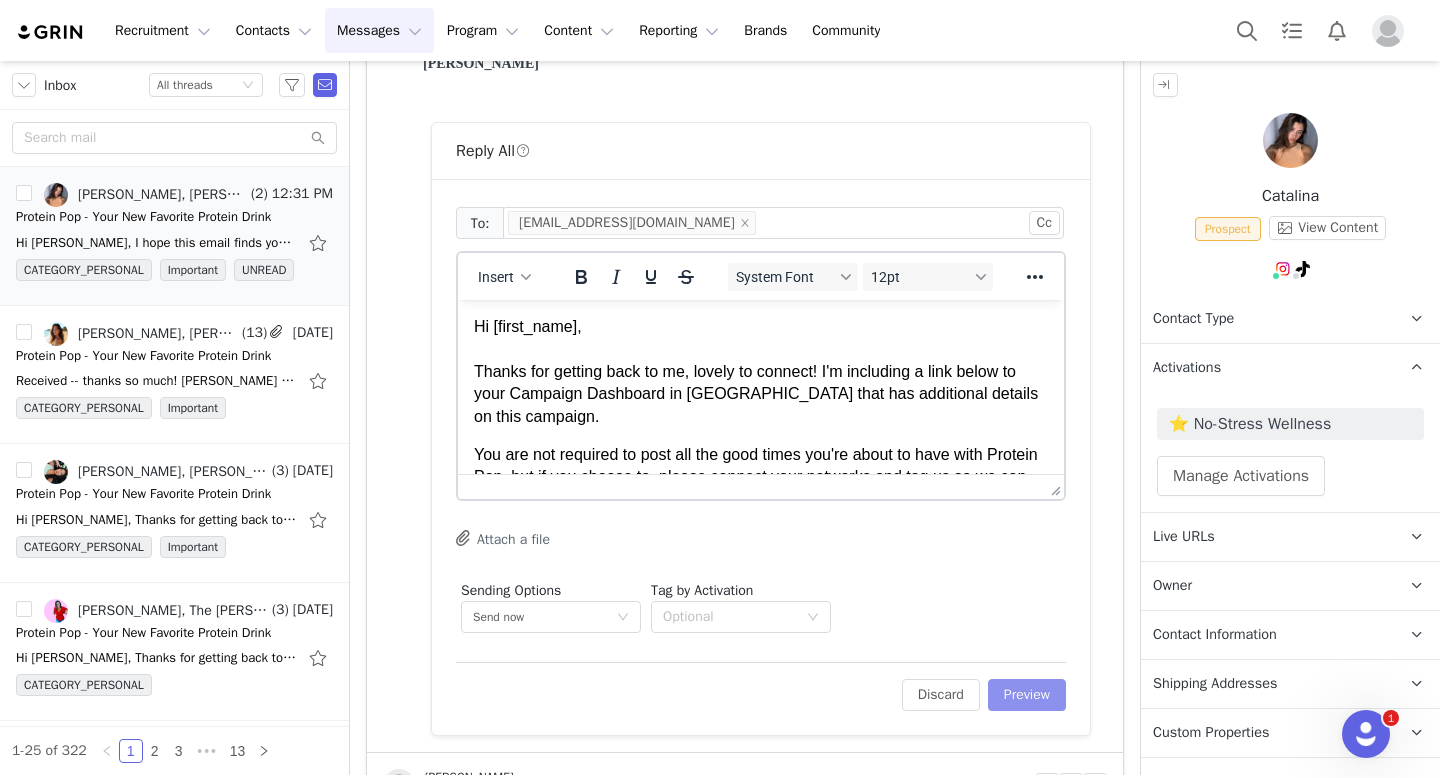 click on "Preview" at bounding box center [1027, 695] 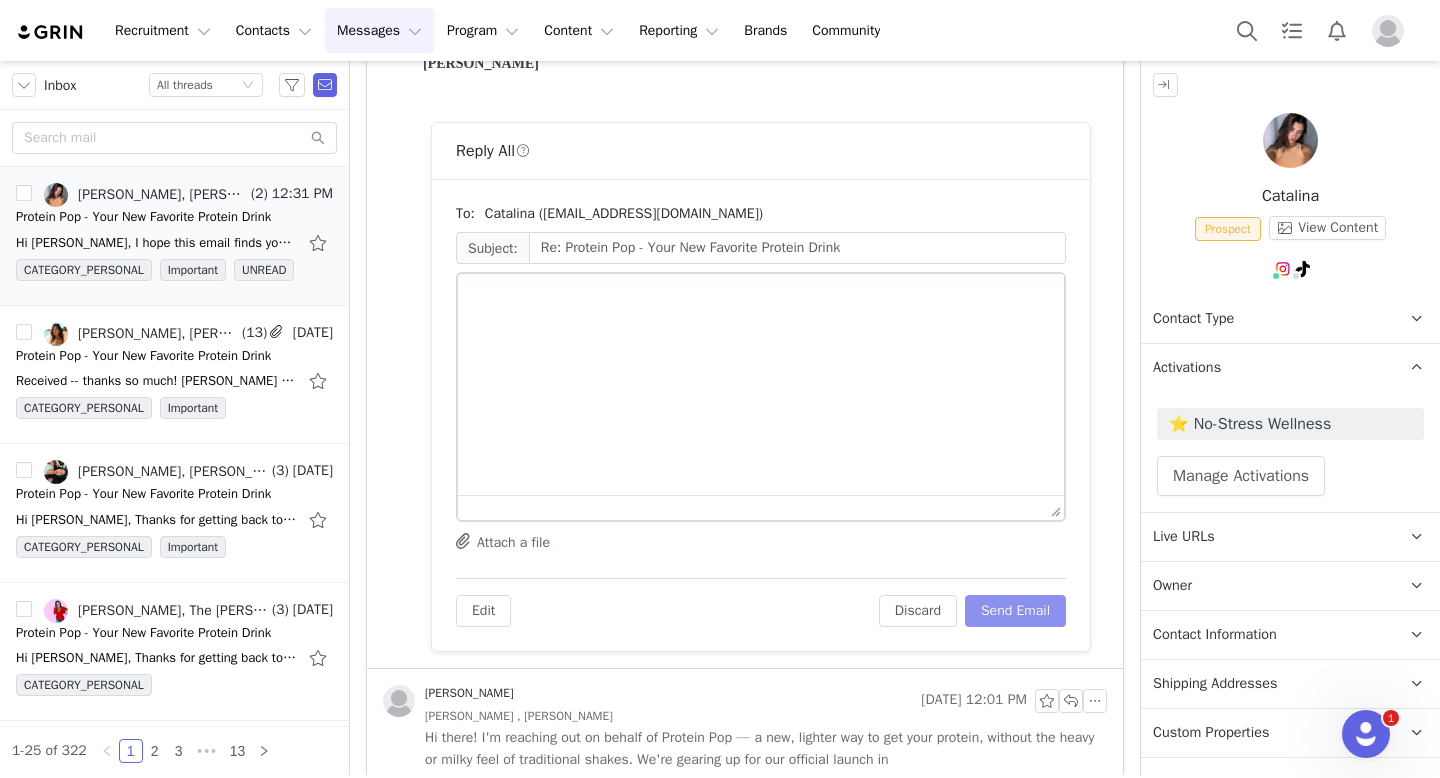 scroll, scrollTop: 354, scrollLeft: 0, axis: vertical 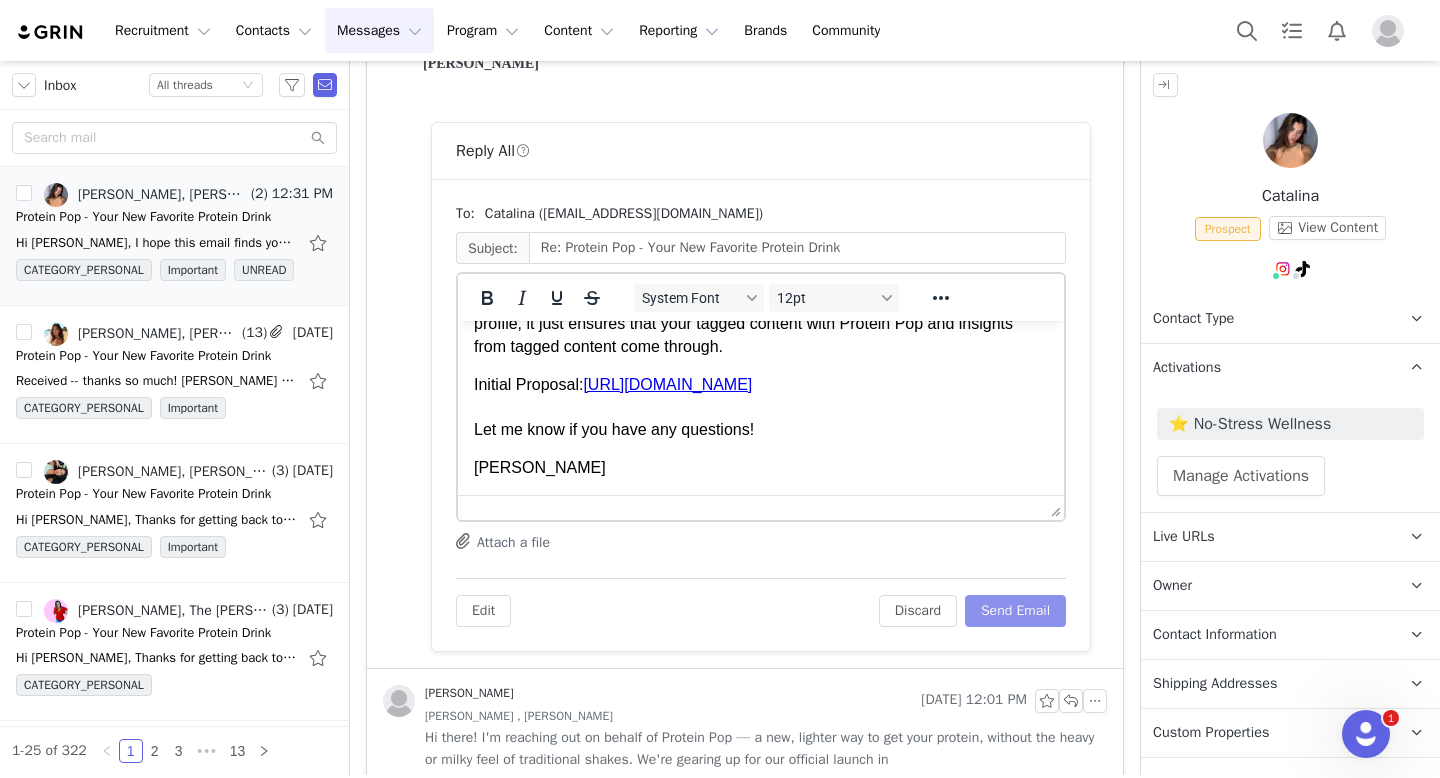 click on "Send Email" at bounding box center [1015, 611] 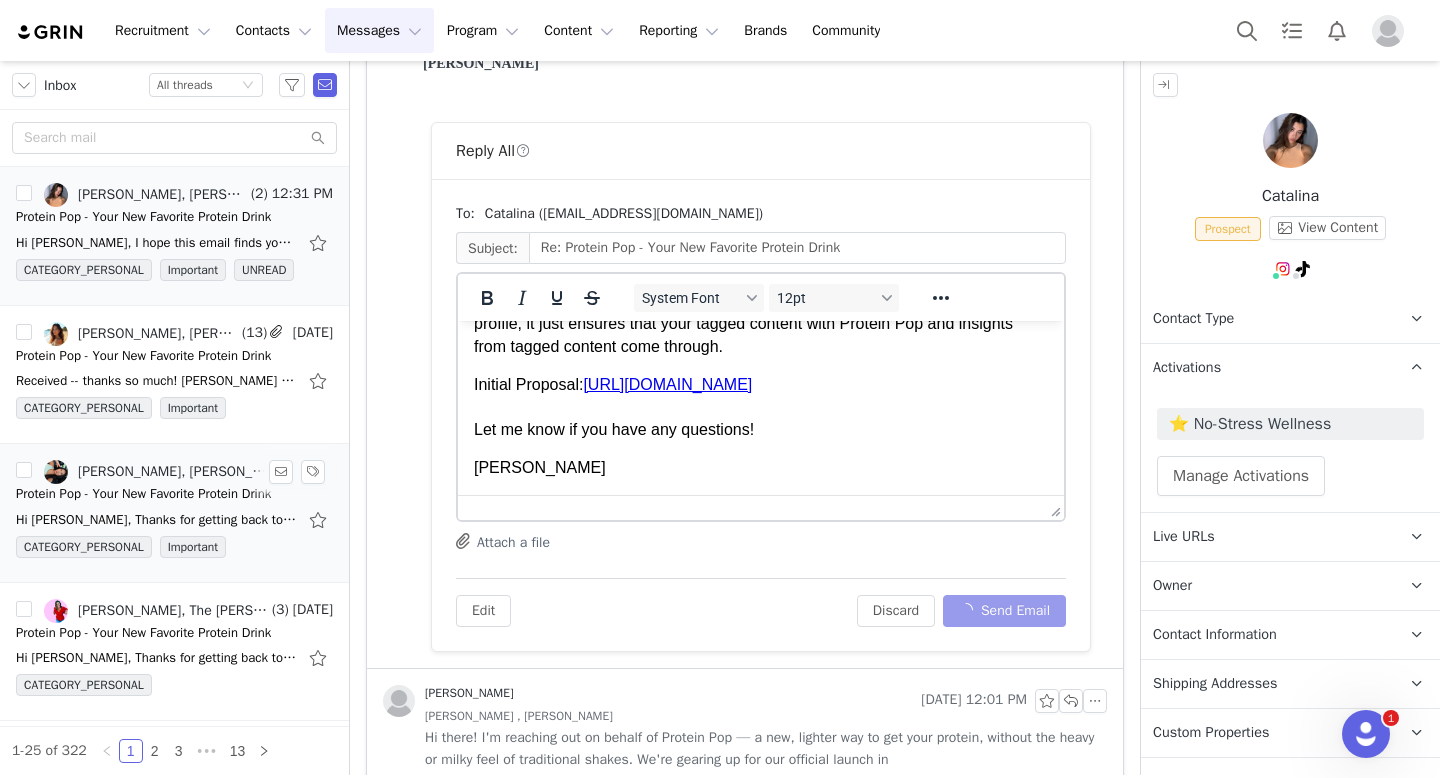 scroll, scrollTop: 0, scrollLeft: 0, axis: both 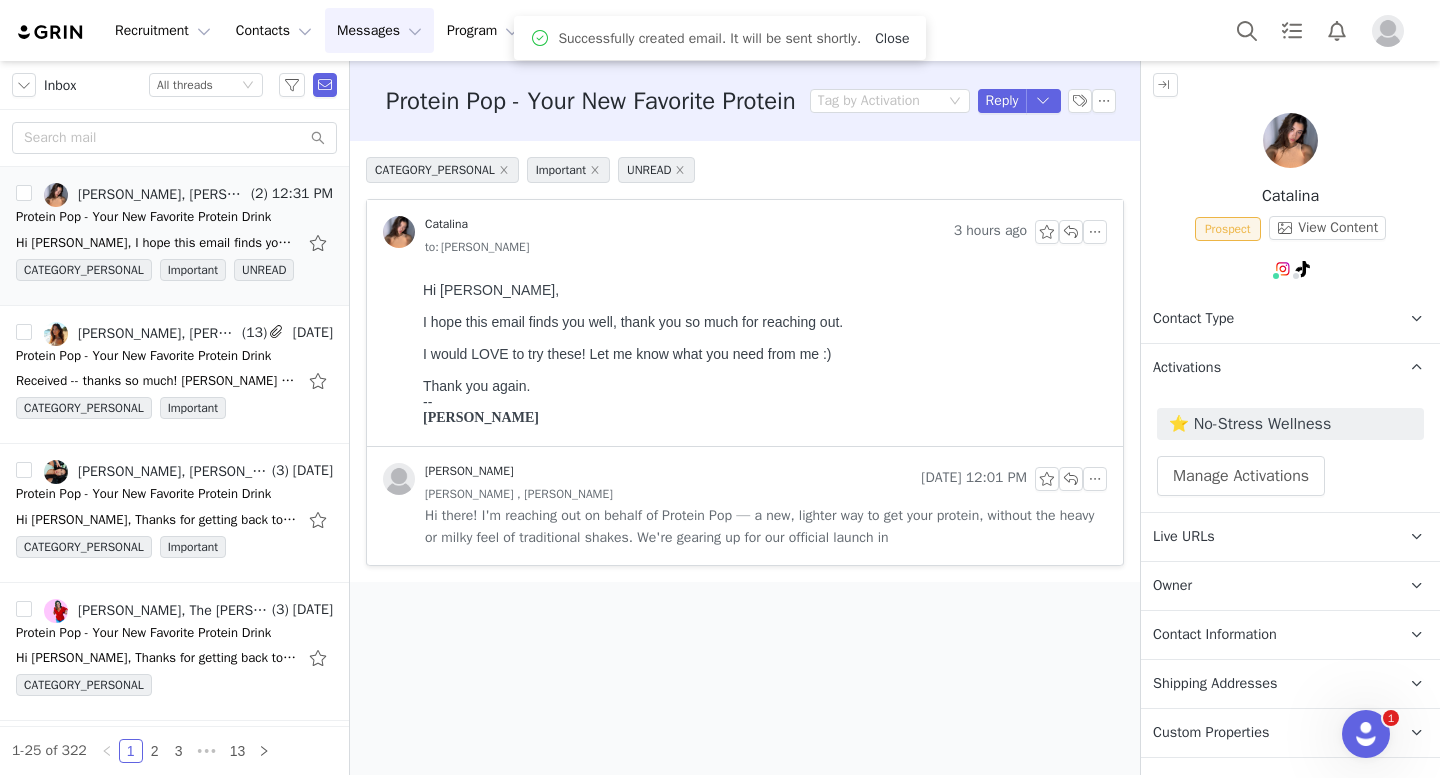 click on "Close" at bounding box center (892, 38) 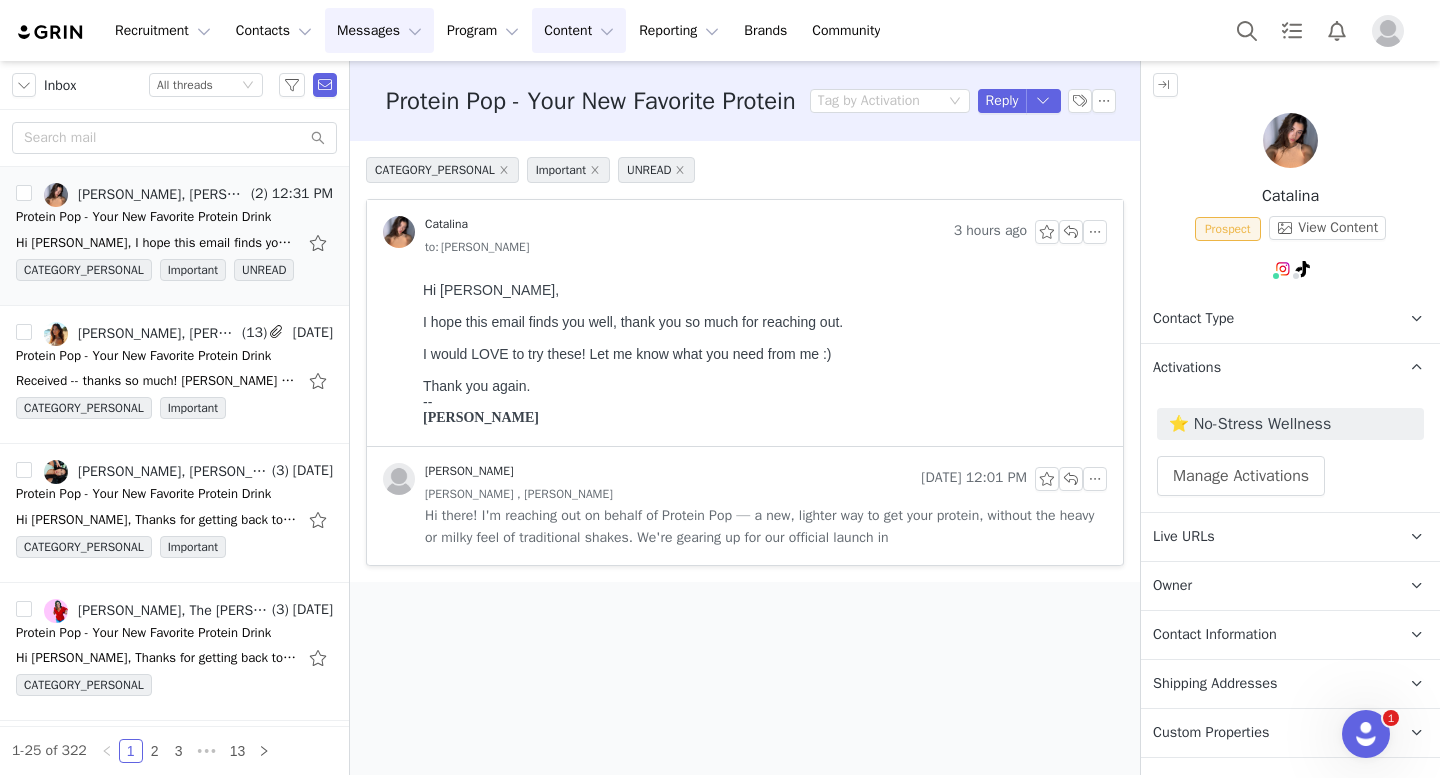 click on "Content Content" at bounding box center (579, 30) 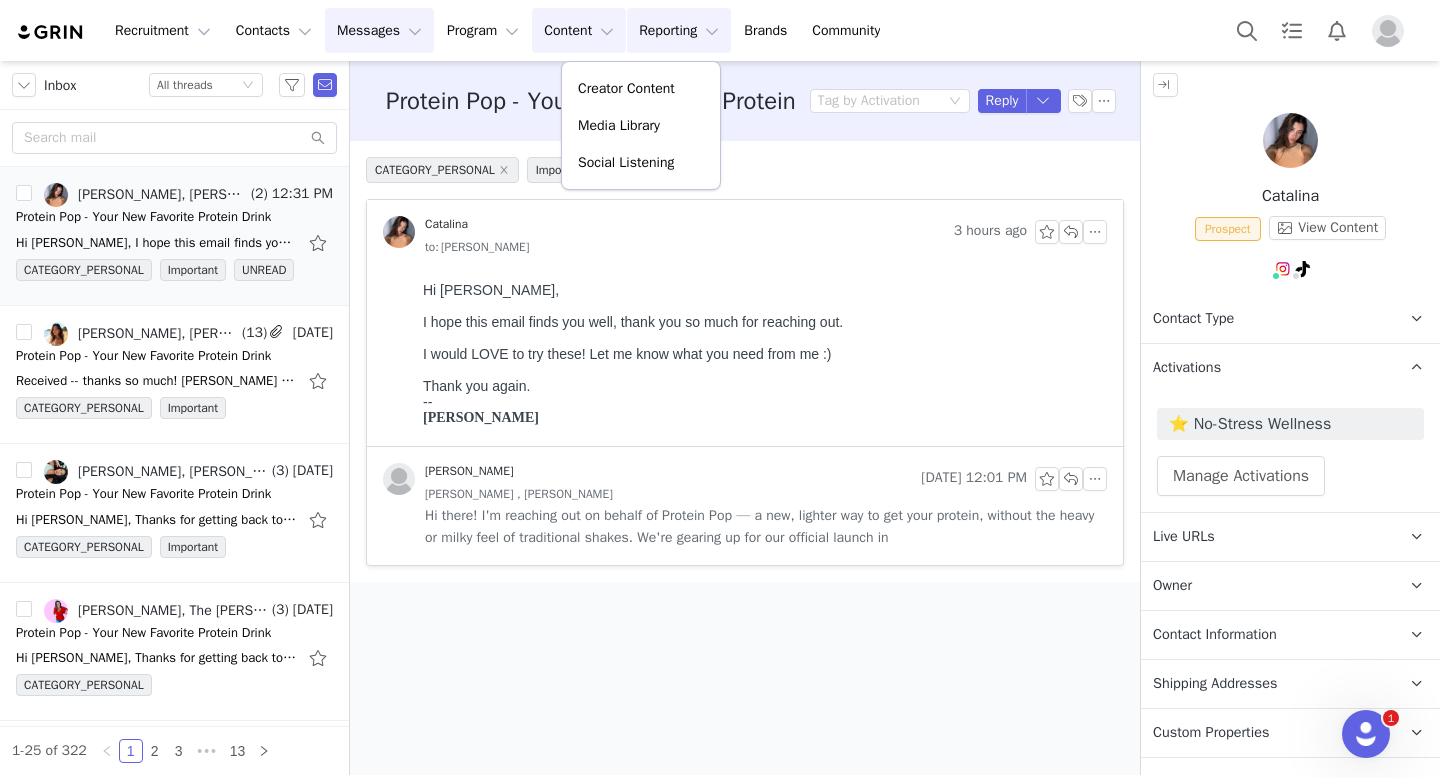 click on "Reporting Reporting" at bounding box center [679, 30] 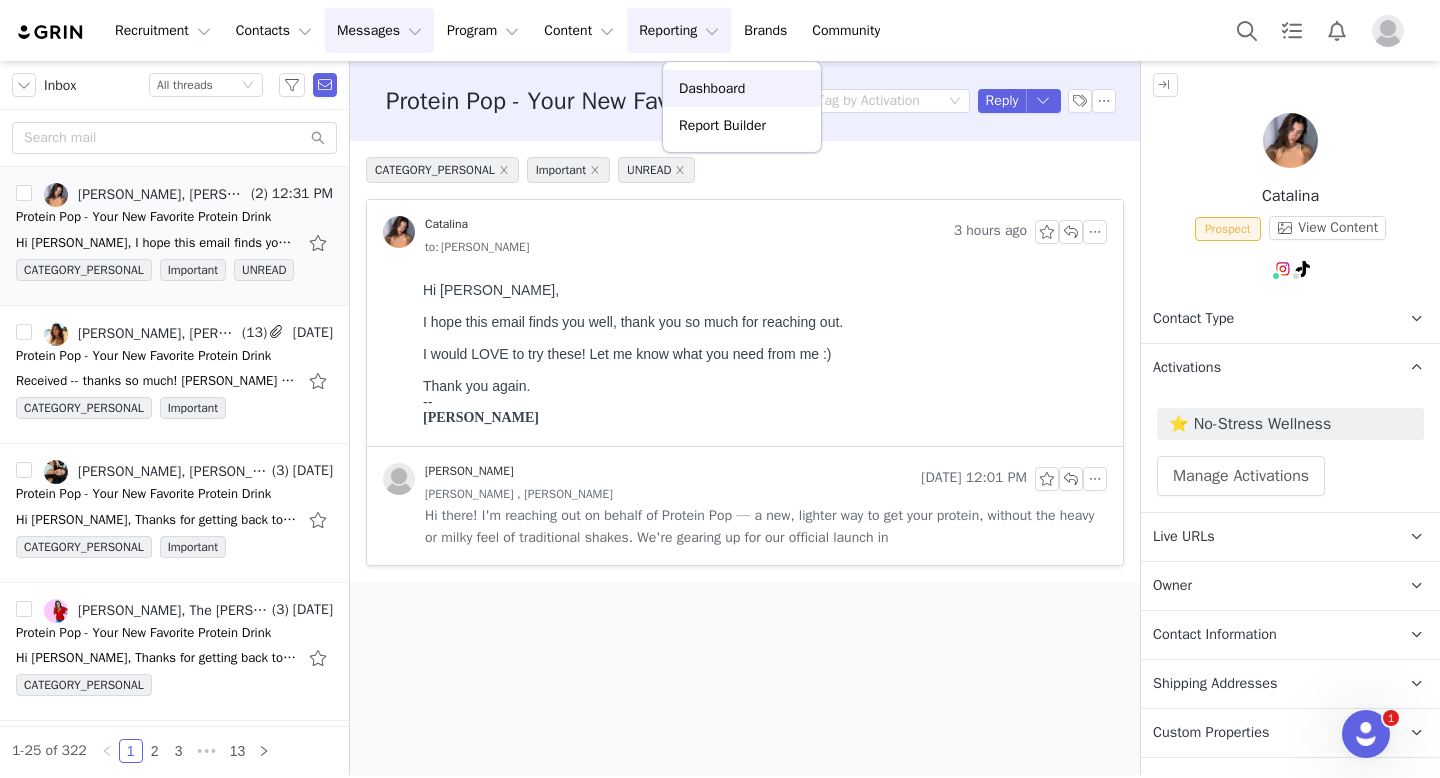 click on "Dashboard" at bounding box center [712, 88] 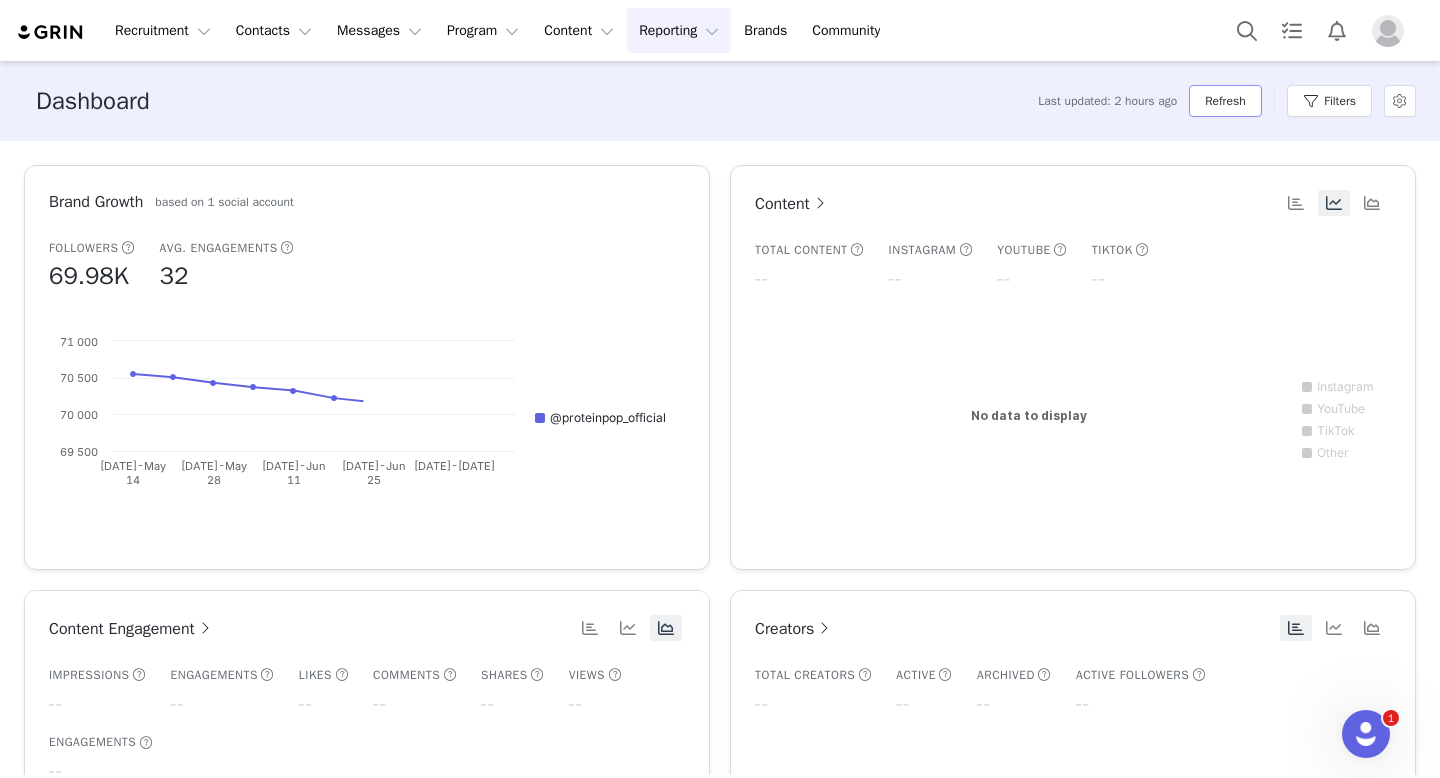 click on "Refresh" at bounding box center [1225, 101] 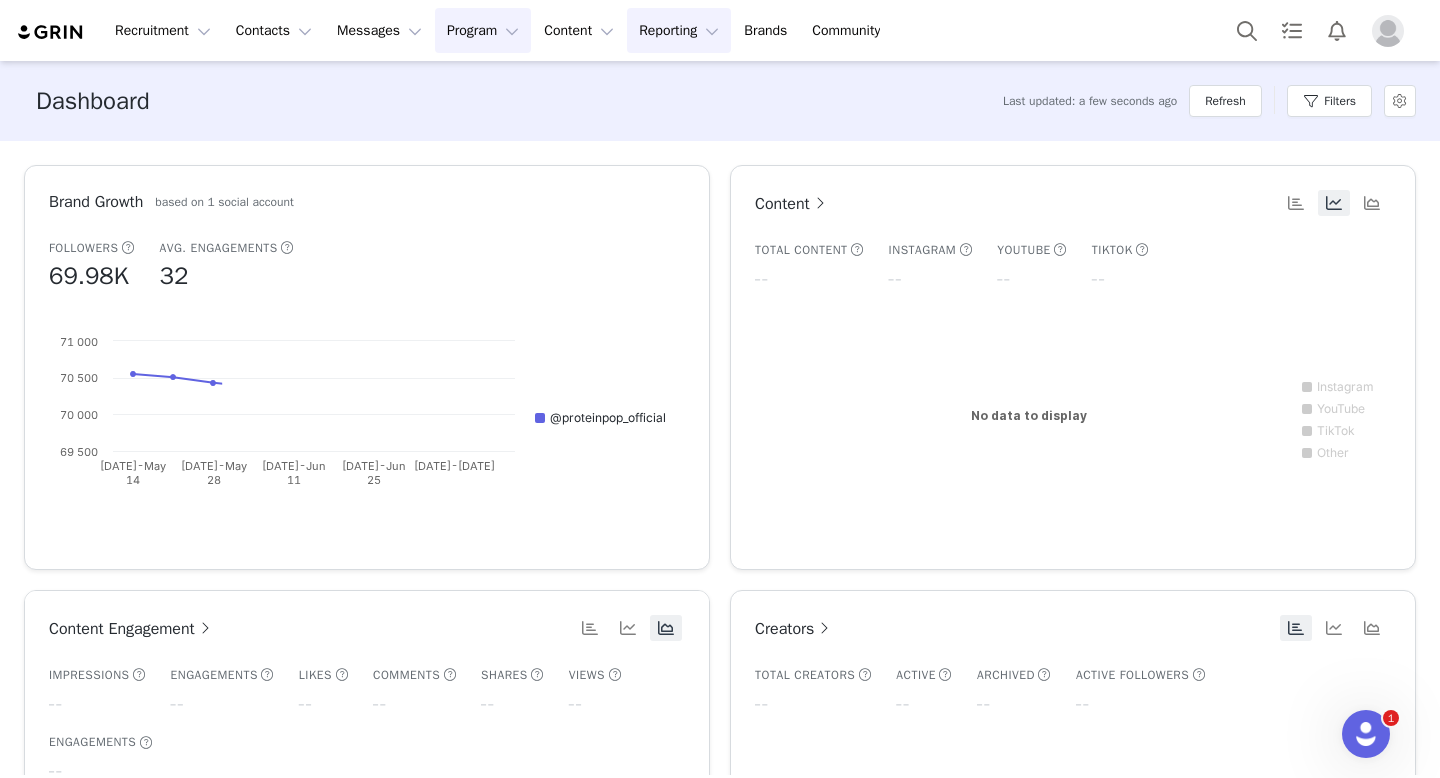 click on "Program Program" at bounding box center [483, 30] 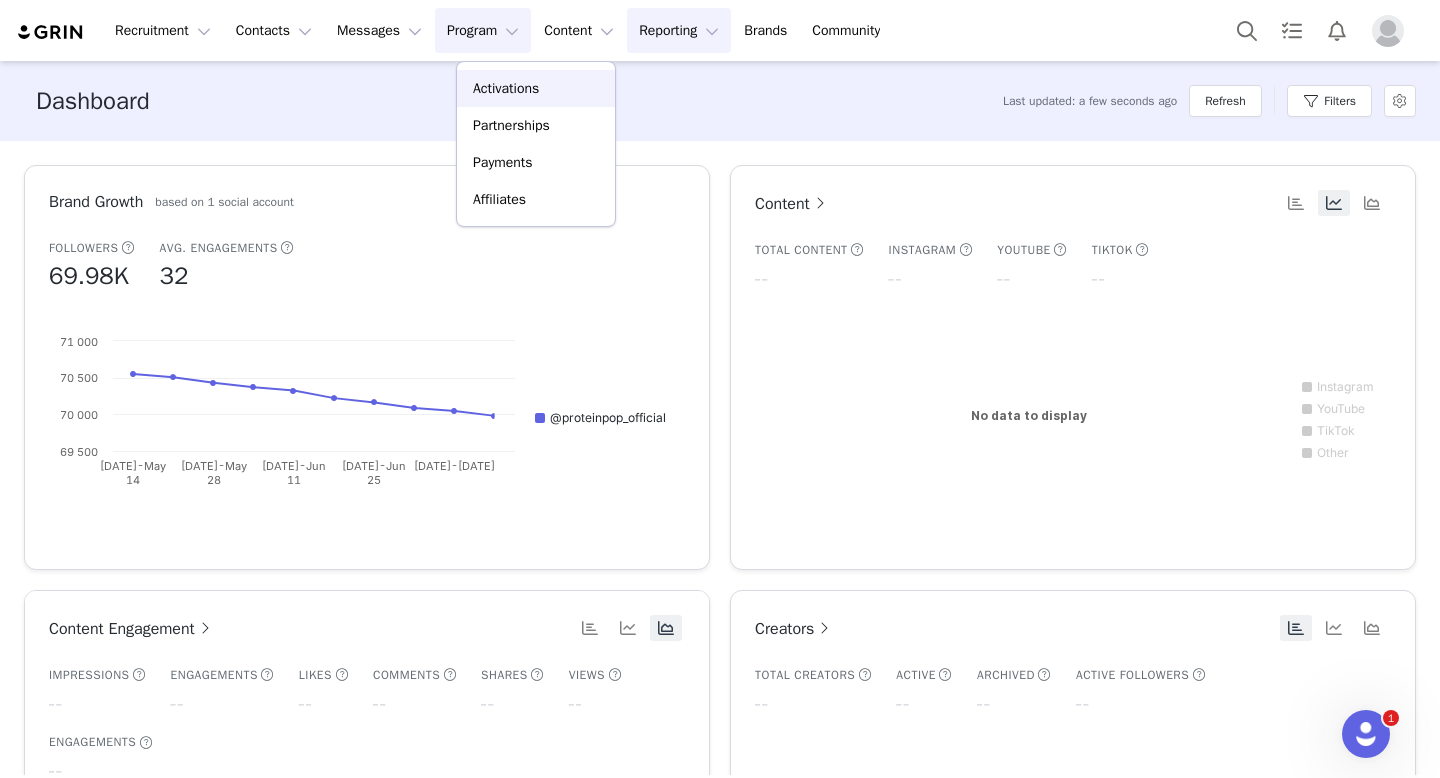 click on "Activations" at bounding box center [506, 88] 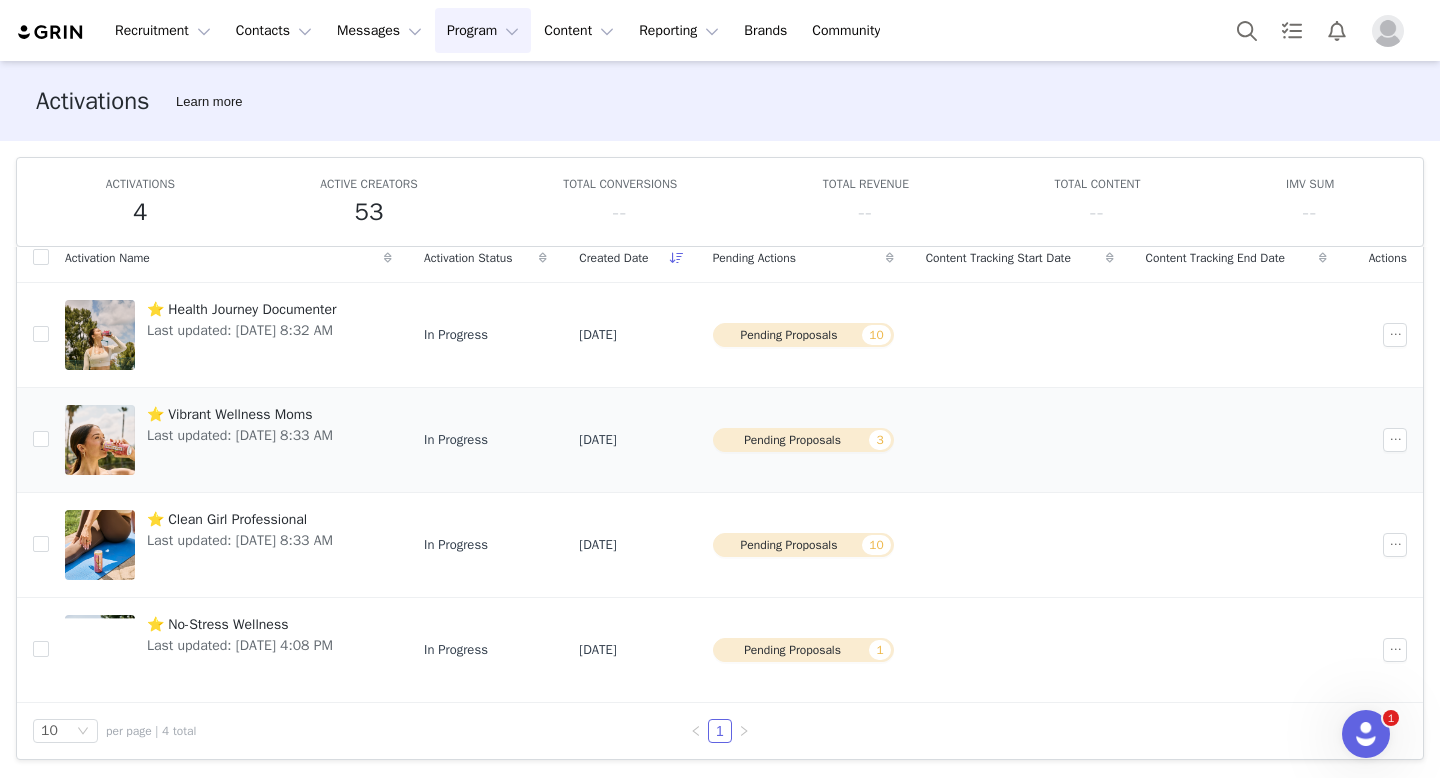scroll, scrollTop: 0, scrollLeft: 0, axis: both 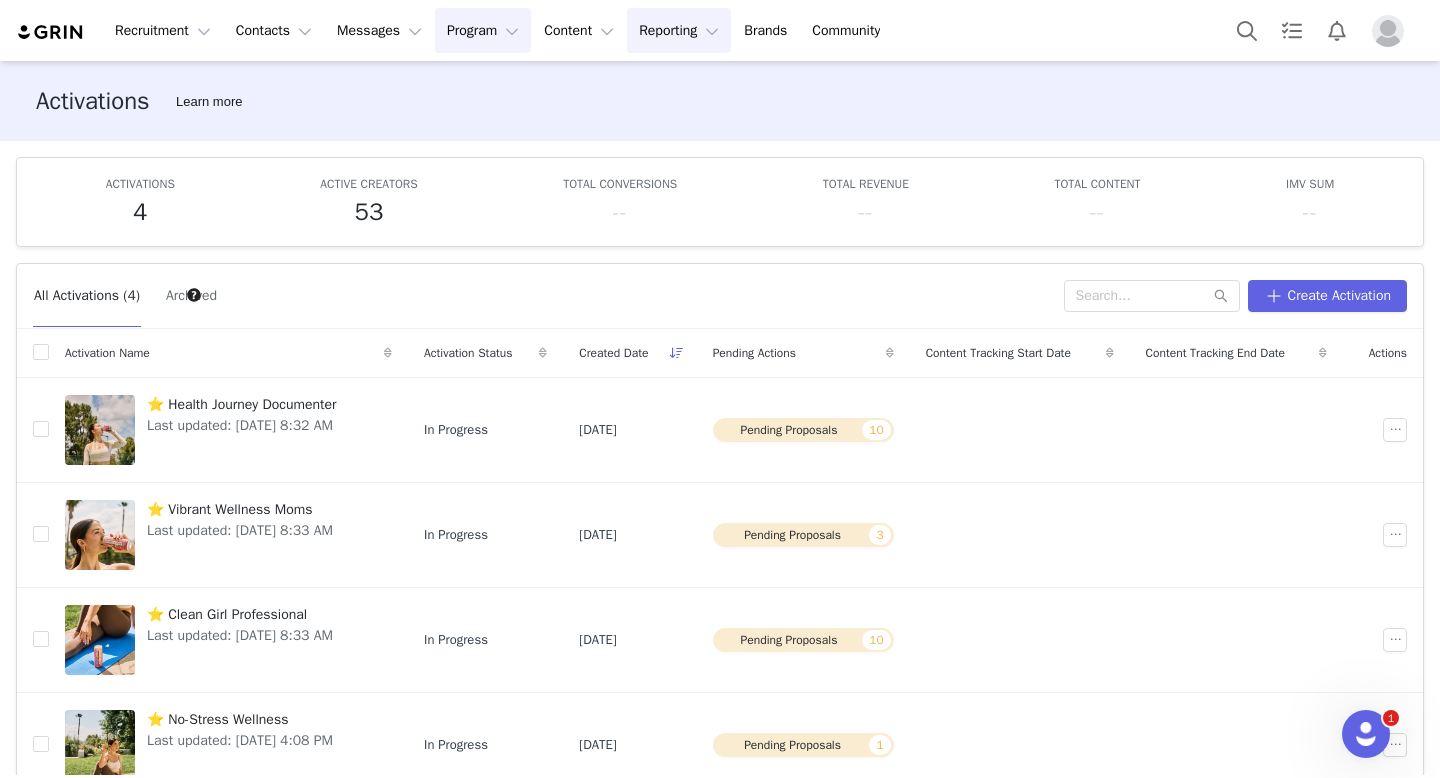 click on "Reporting Reporting" at bounding box center [679, 30] 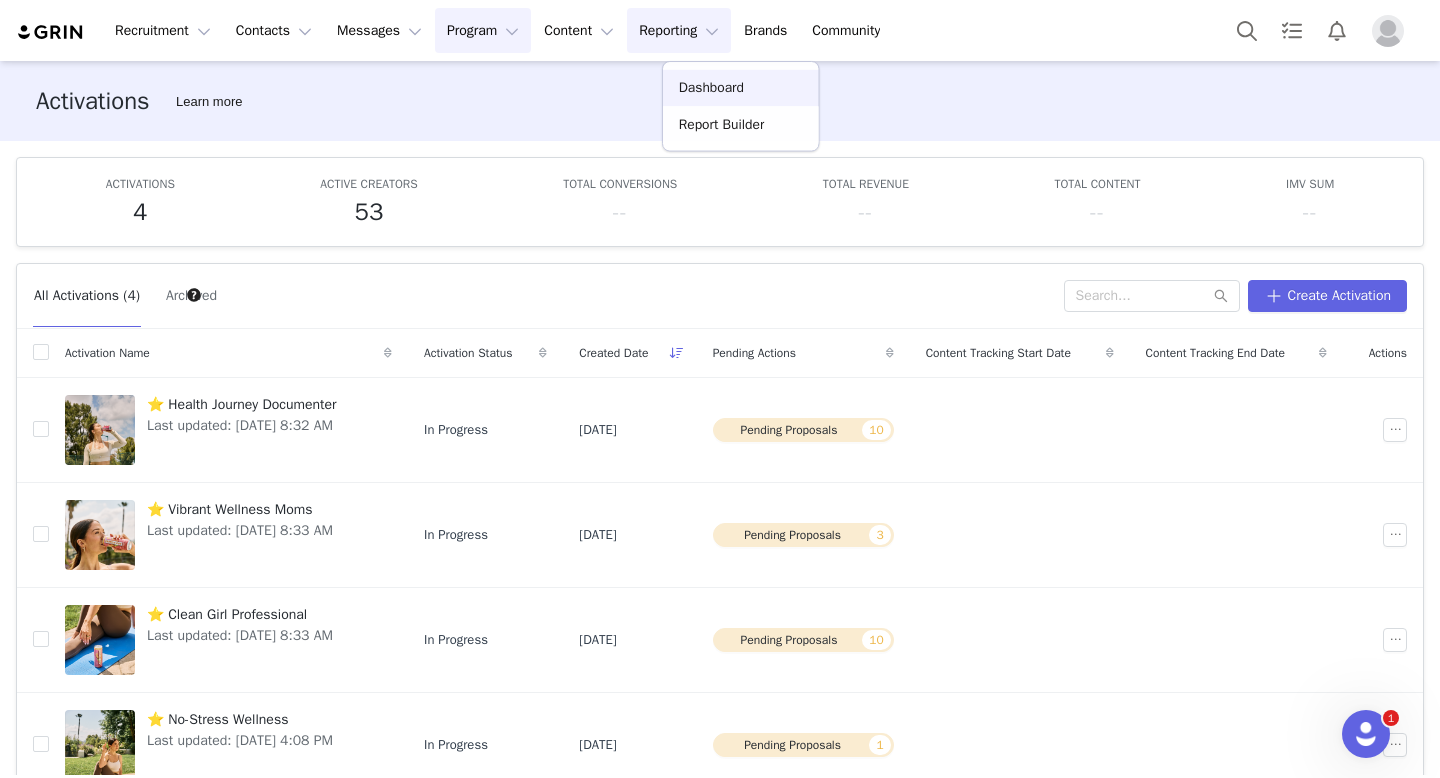 click on "Dashboard" at bounding box center [711, 88] 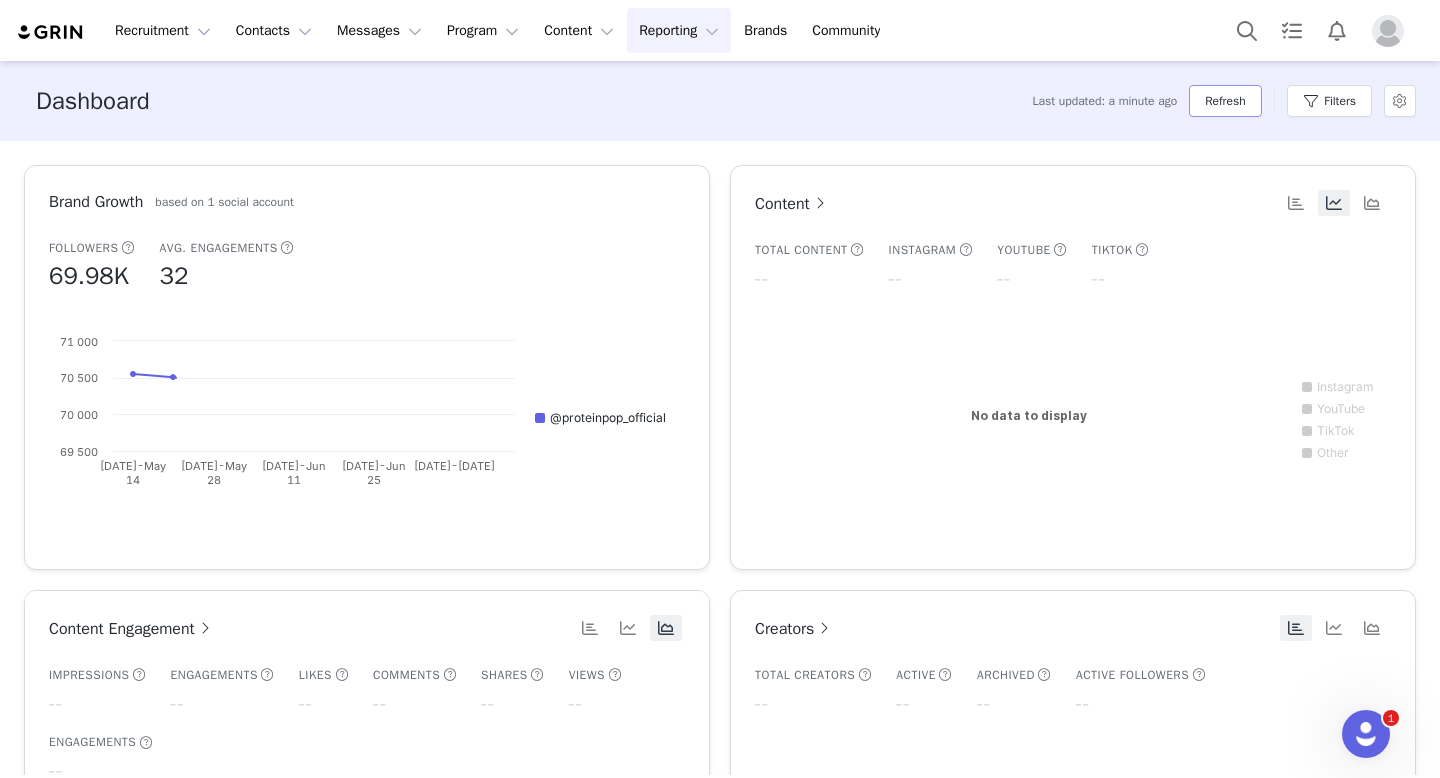 click on "Refresh" at bounding box center (1225, 101) 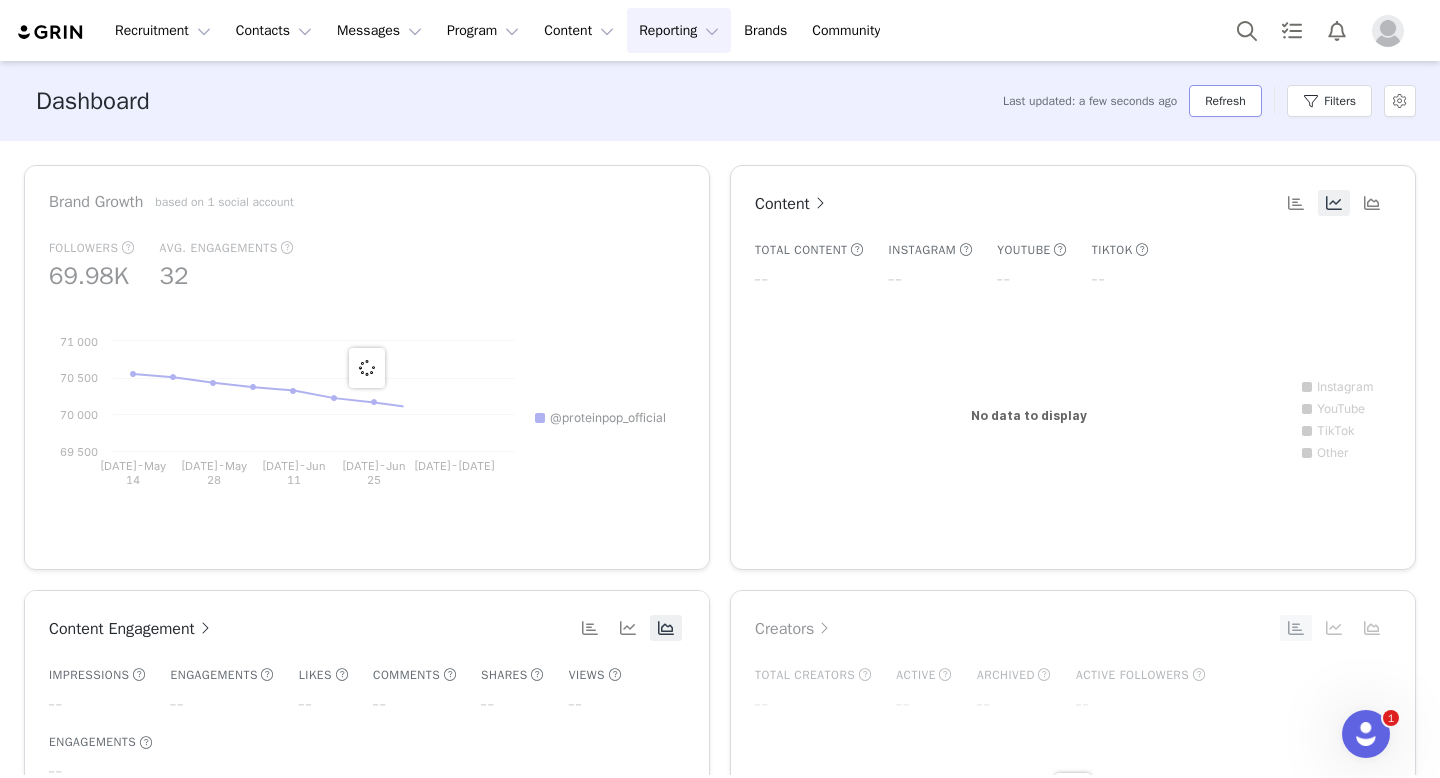 scroll, scrollTop: 1, scrollLeft: 0, axis: vertical 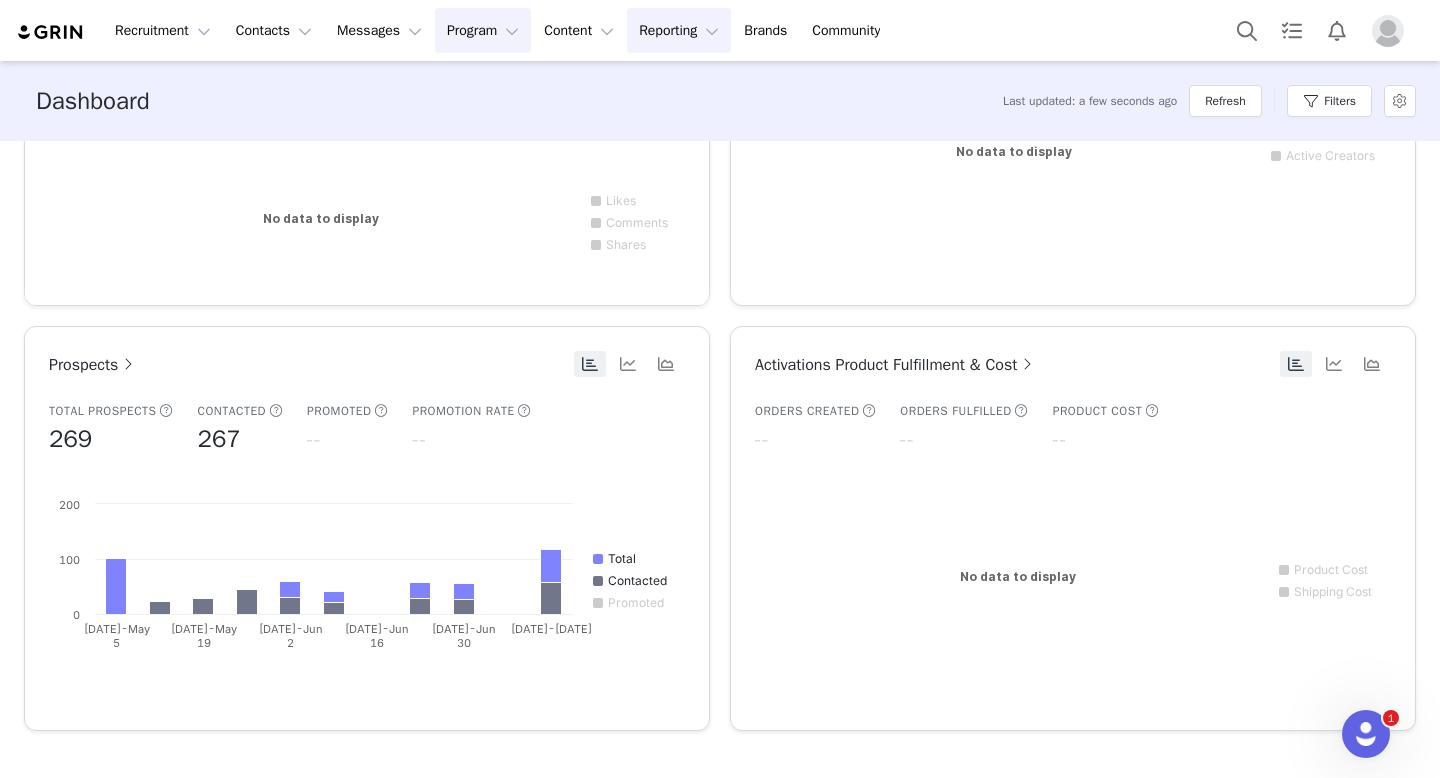 click on "Program Program" at bounding box center (483, 30) 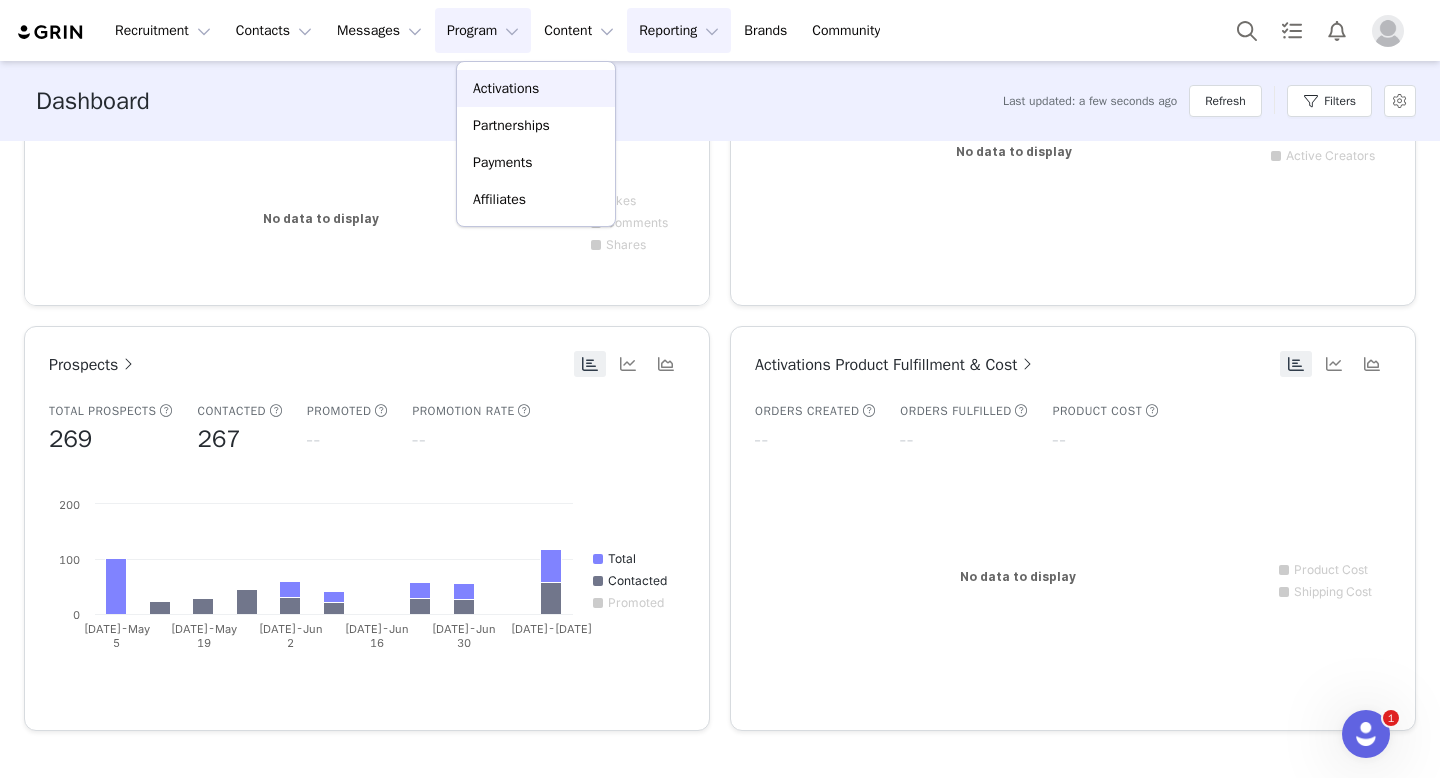 click on "Activations" at bounding box center (506, 88) 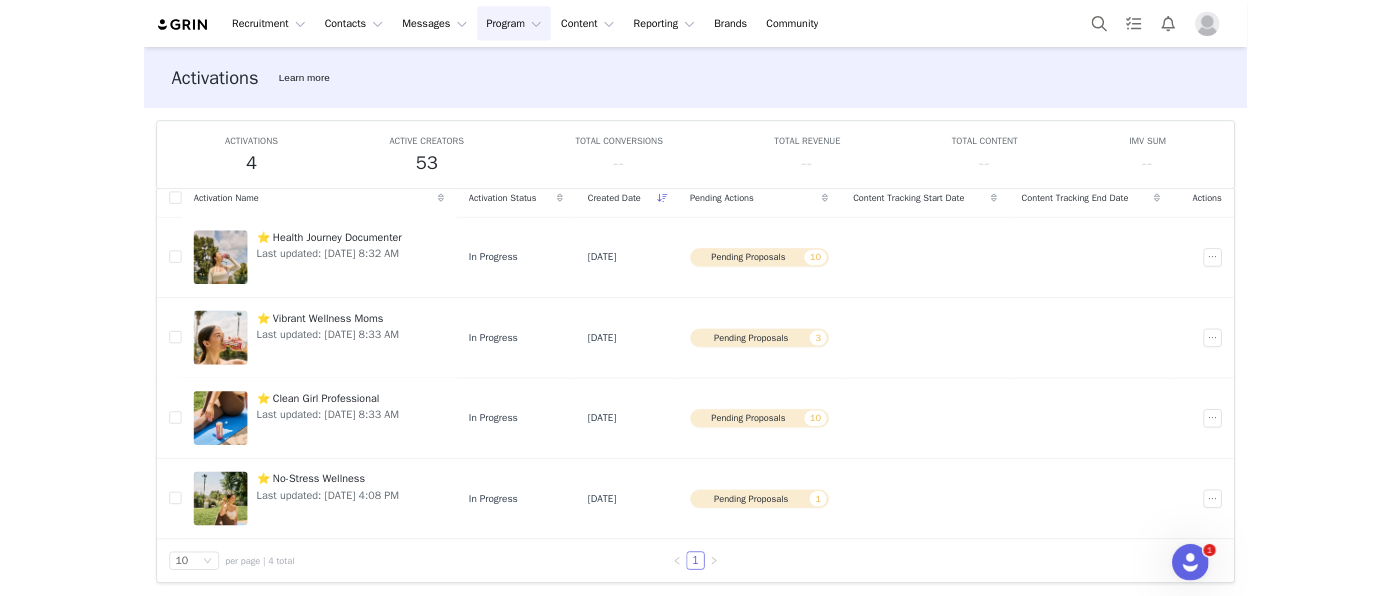 scroll, scrollTop: 95, scrollLeft: 0, axis: vertical 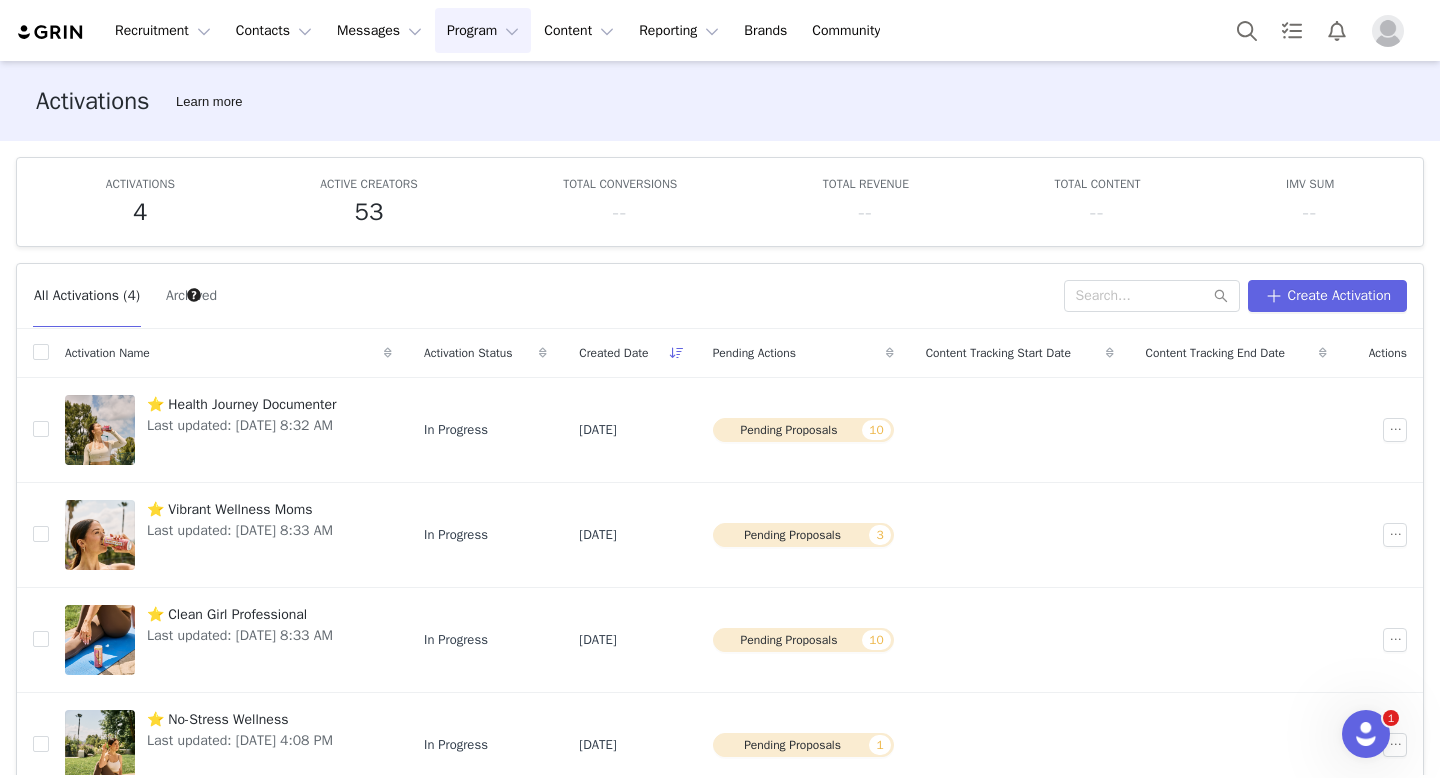 click at bounding box center [51, 32] 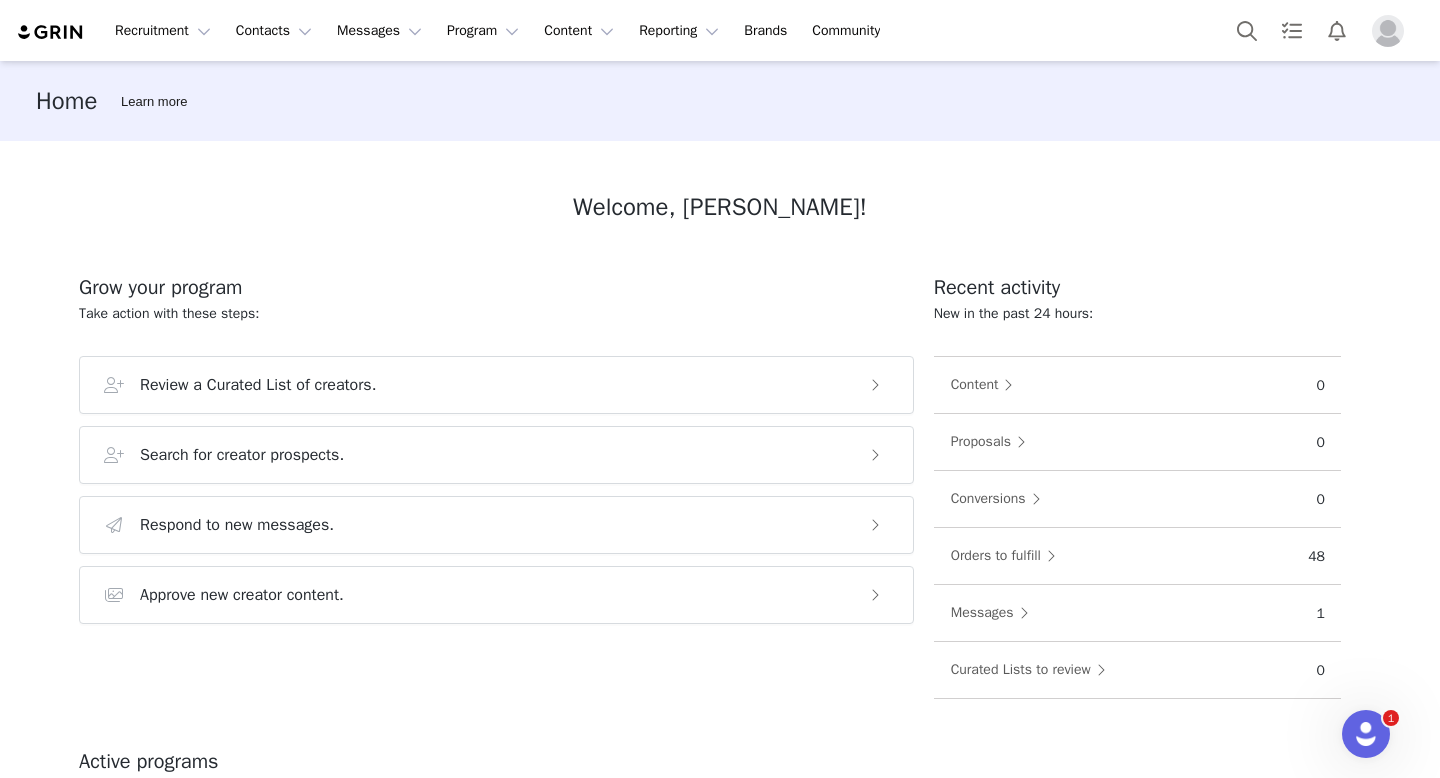 click at bounding box center [1388, 31] 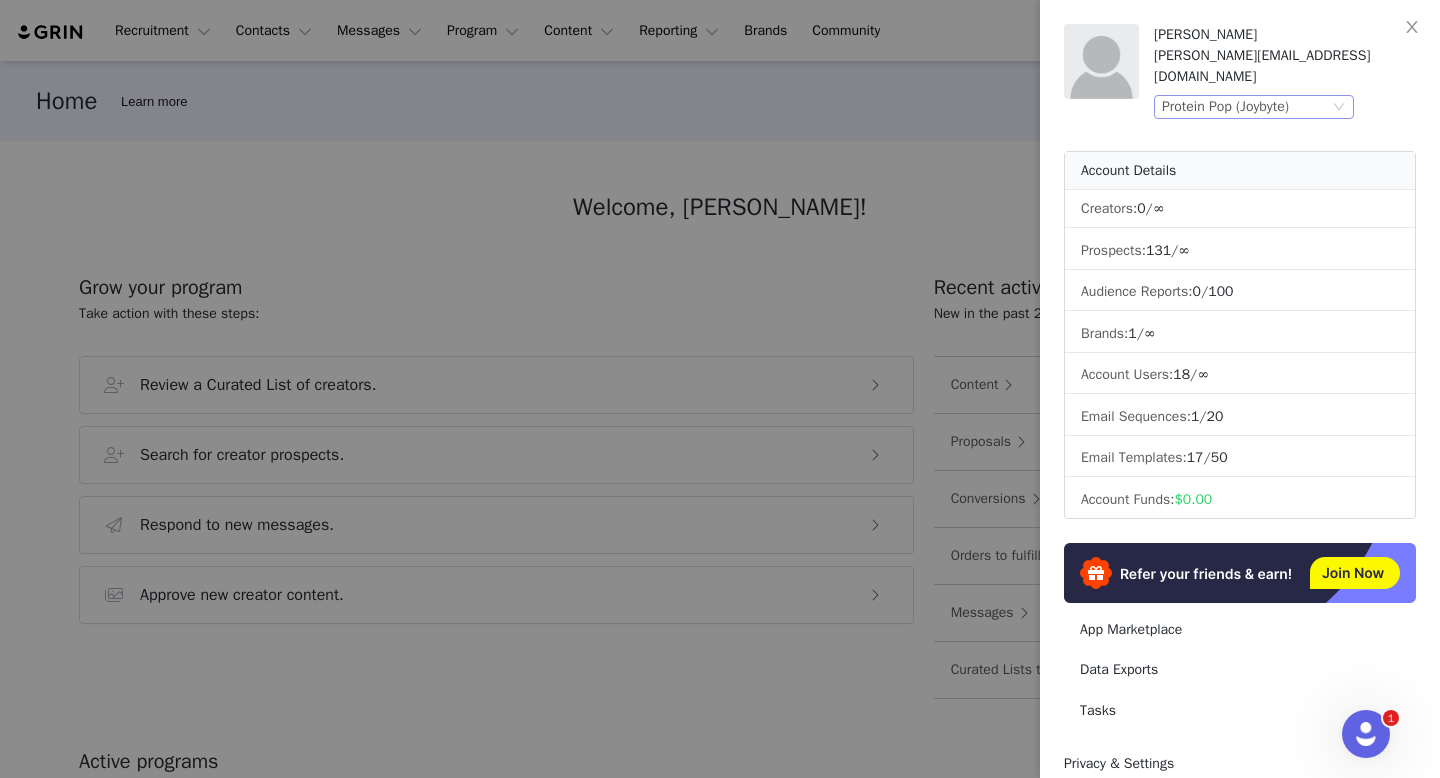 click on "Protein Pop (Joybyte)" at bounding box center [1225, 107] 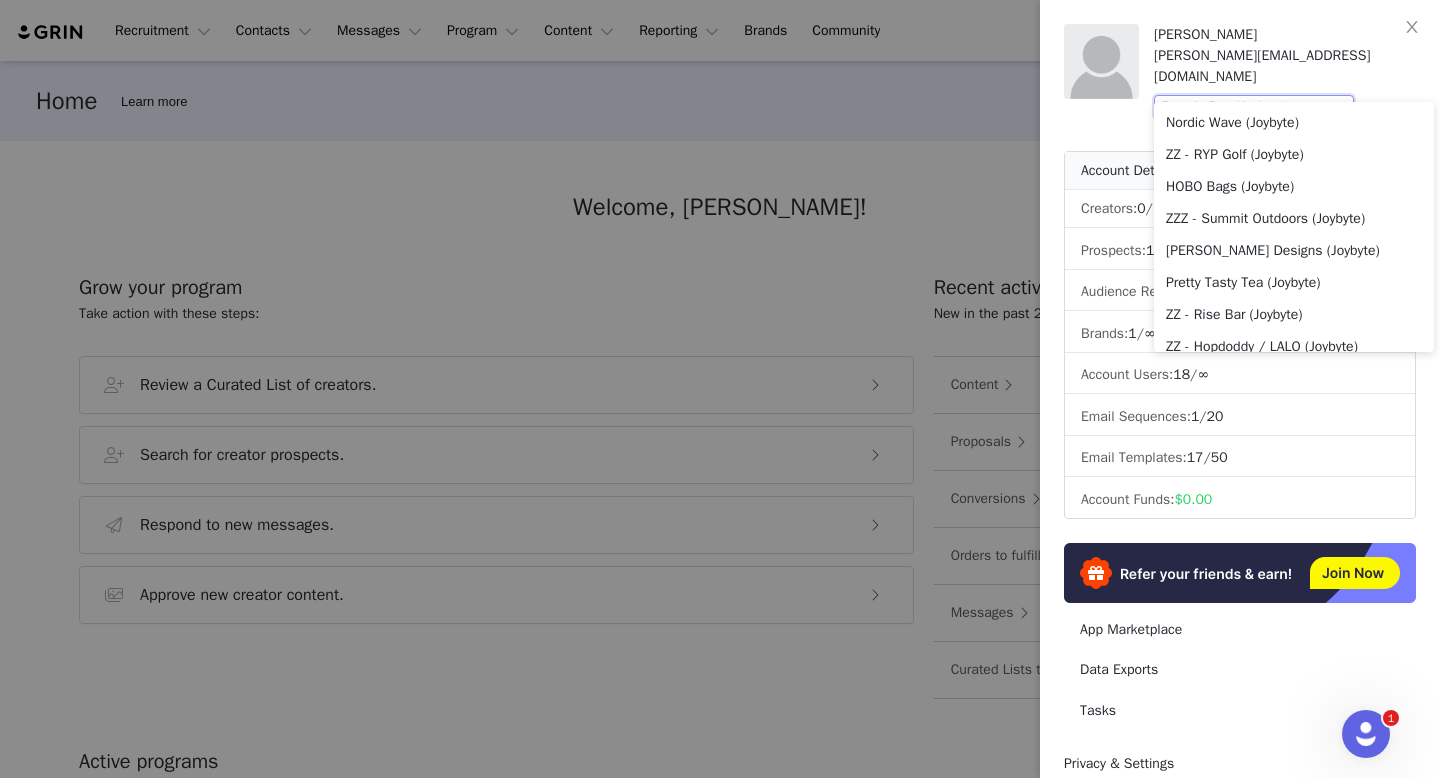 scroll, scrollTop: 0, scrollLeft: 0, axis: both 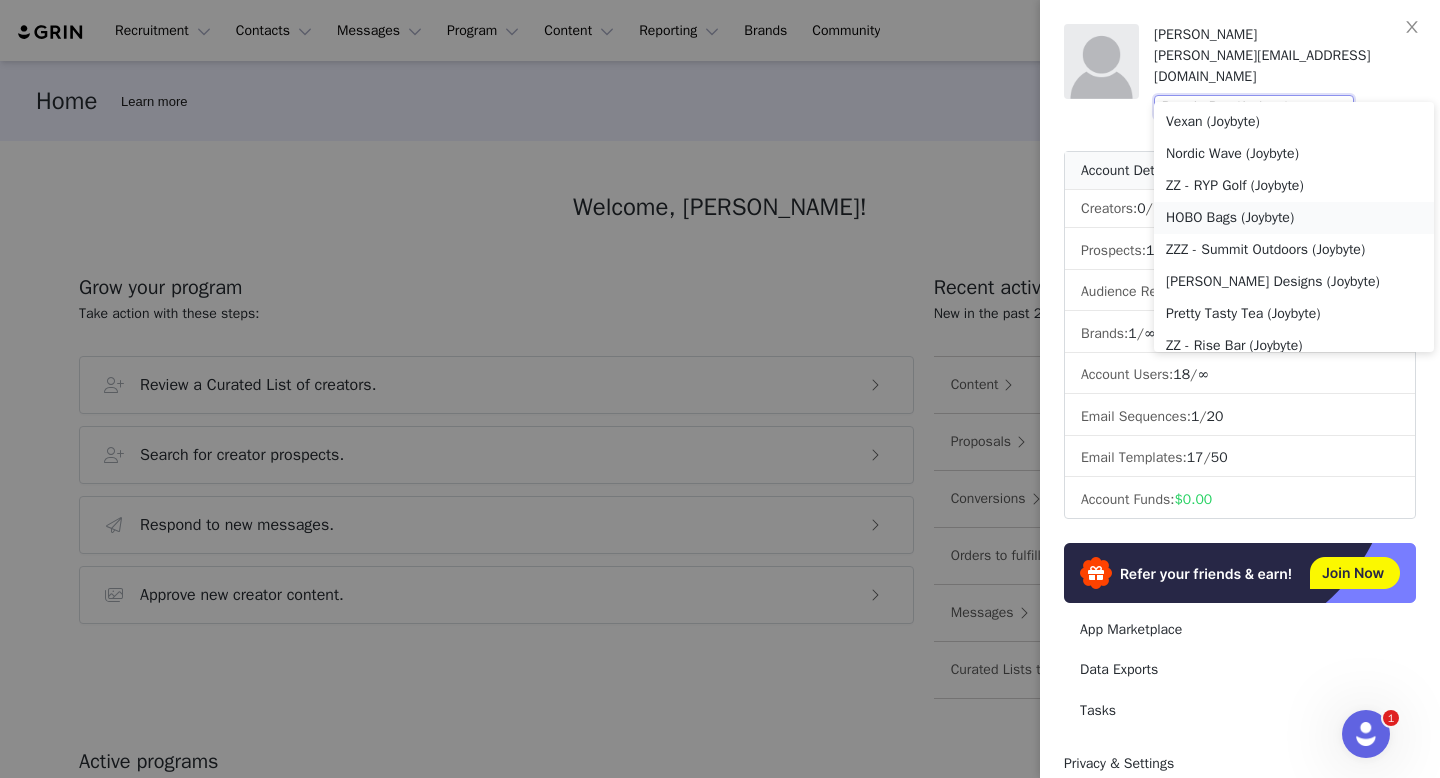 click on "HOBO Bags (Joybyte)" at bounding box center (1294, 218) 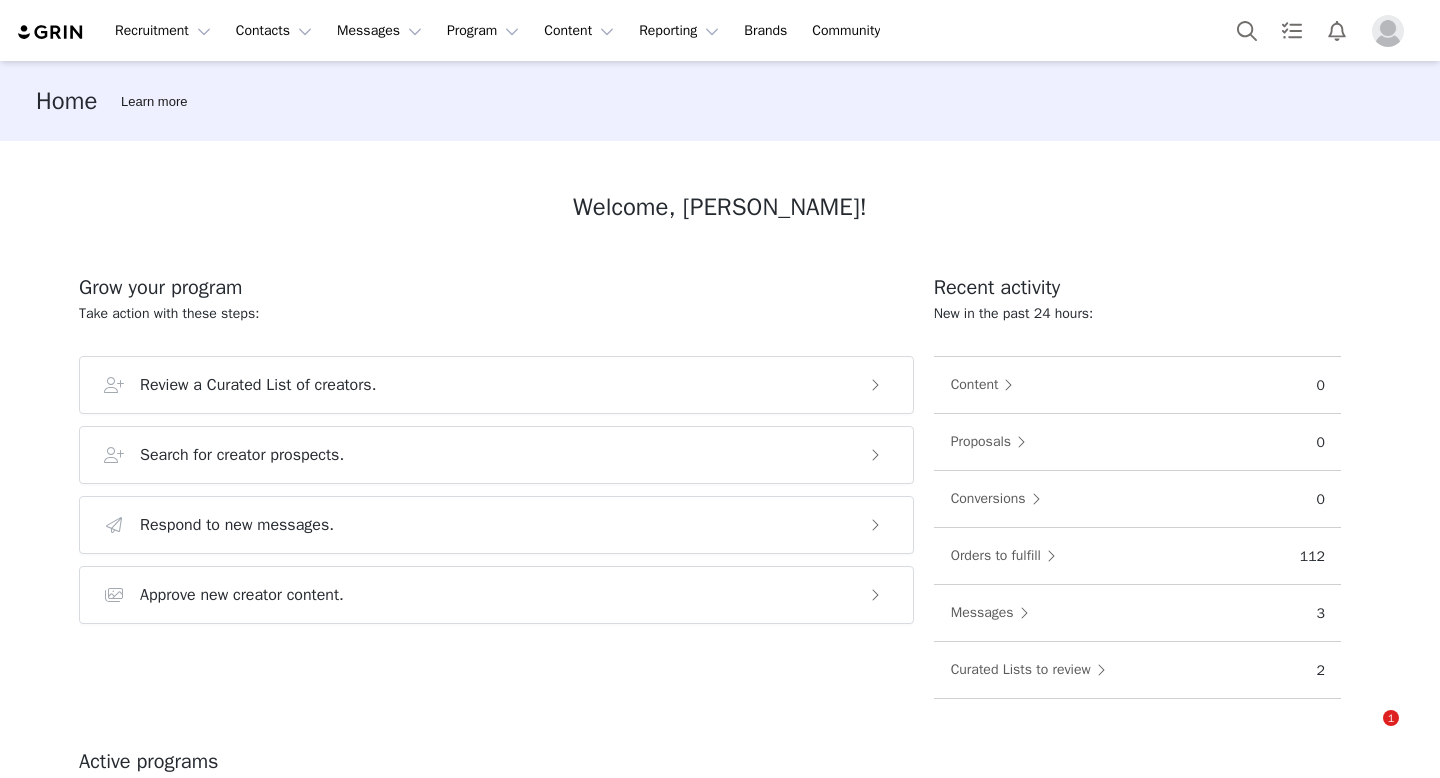 scroll, scrollTop: 0, scrollLeft: 0, axis: both 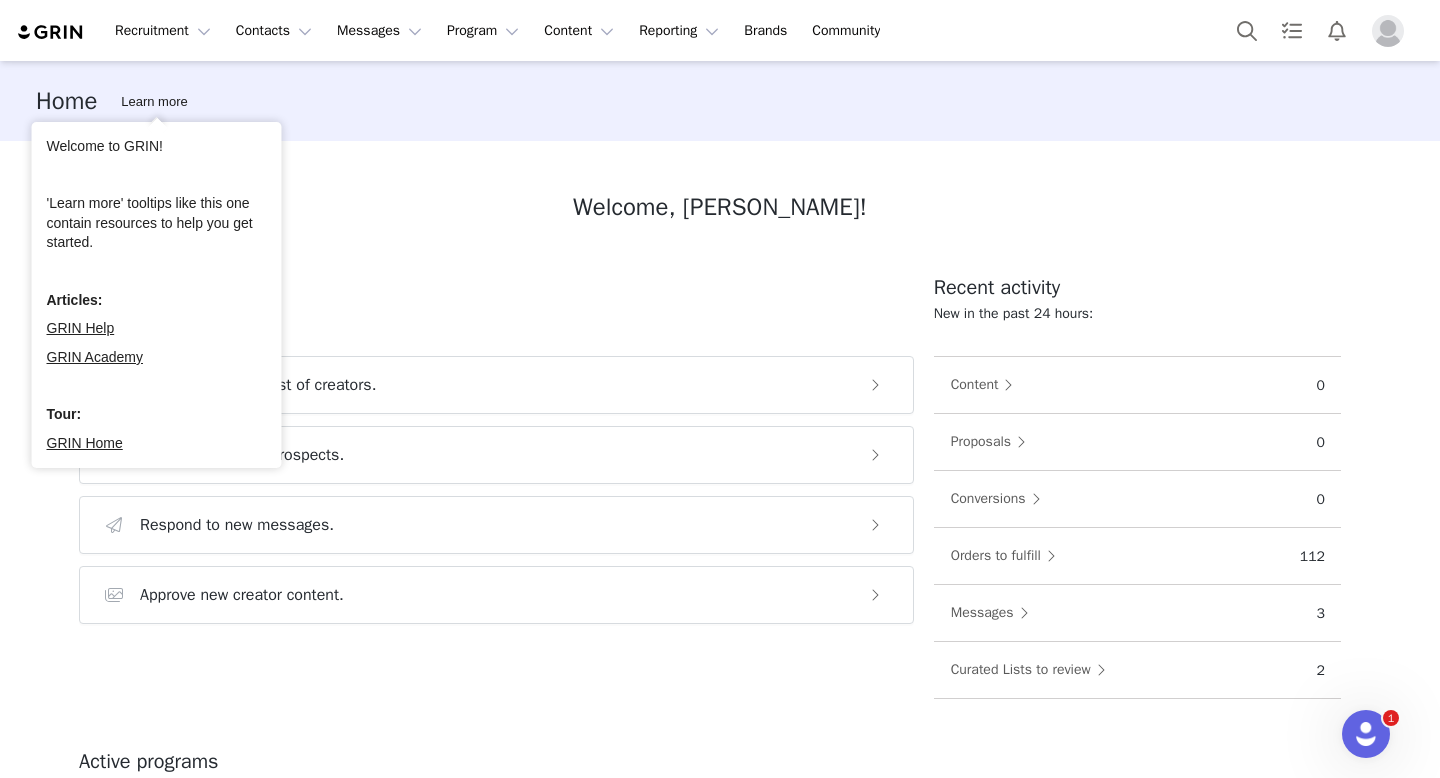 click on "Recruitment Recruitment Creator Search Curated Lists Landing Pages Web Extension AI Creator Search Beta Contacts Contacts Creators Prospects Applicants Messages Messages Dashboard Inbox Templates Sequences Program Program Activations Partnerships Payments Affiliates Content Content Creator Content Media Library Social Listening Reporting Reporting Dashboard Report Builder Brands Brands Community Community" at bounding box center (720, 30) 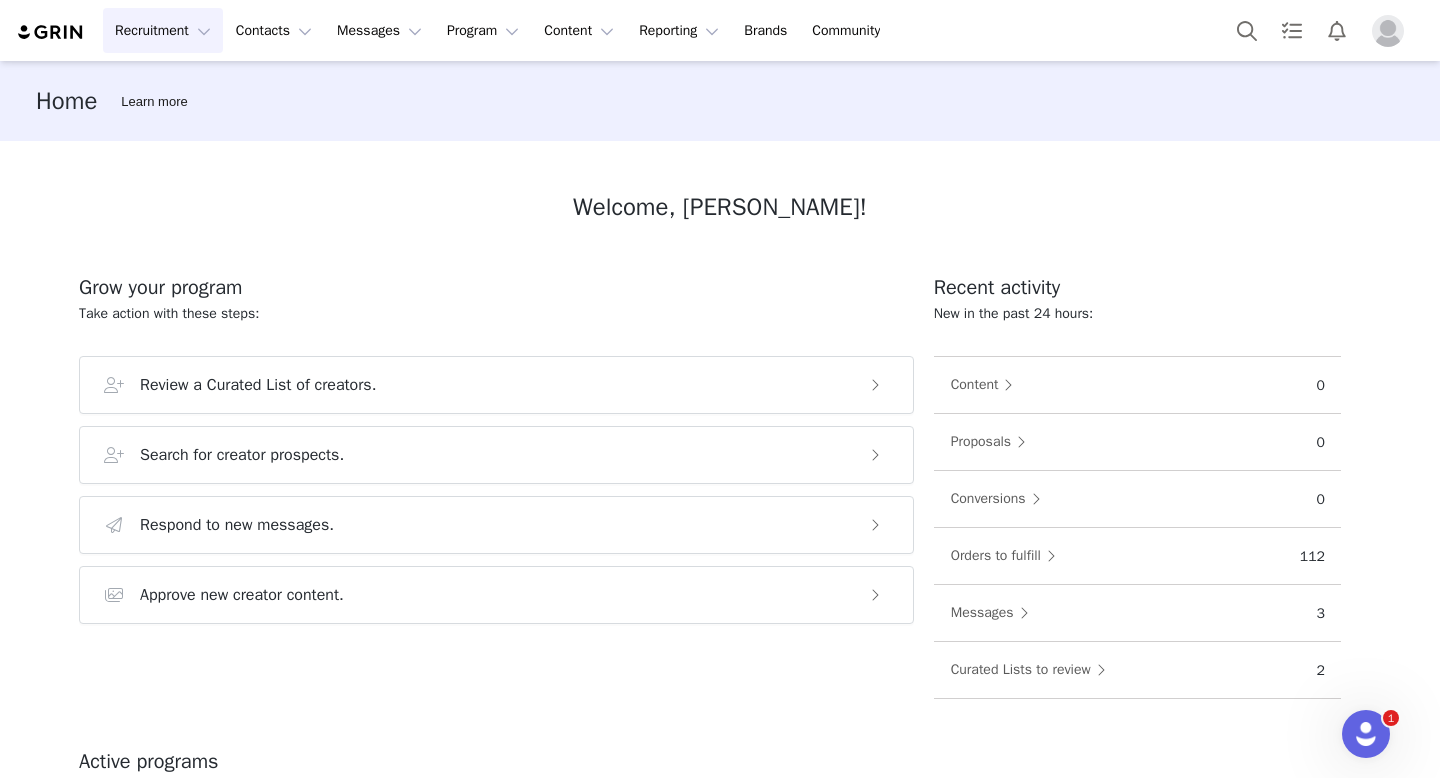 click on "Recruitment Recruitment" at bounding box center [163, 30] 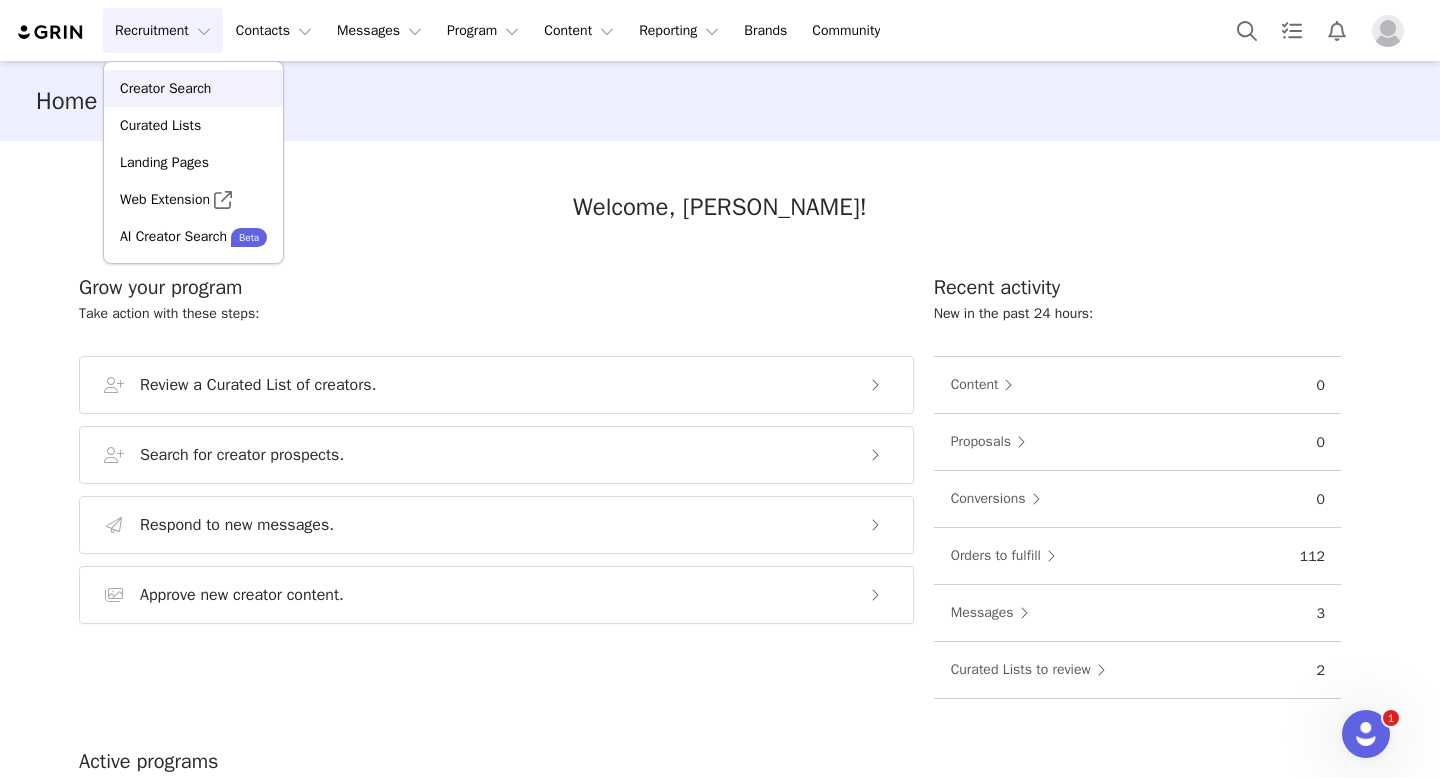click on "Creator Search" at bounding box center (165, 88) 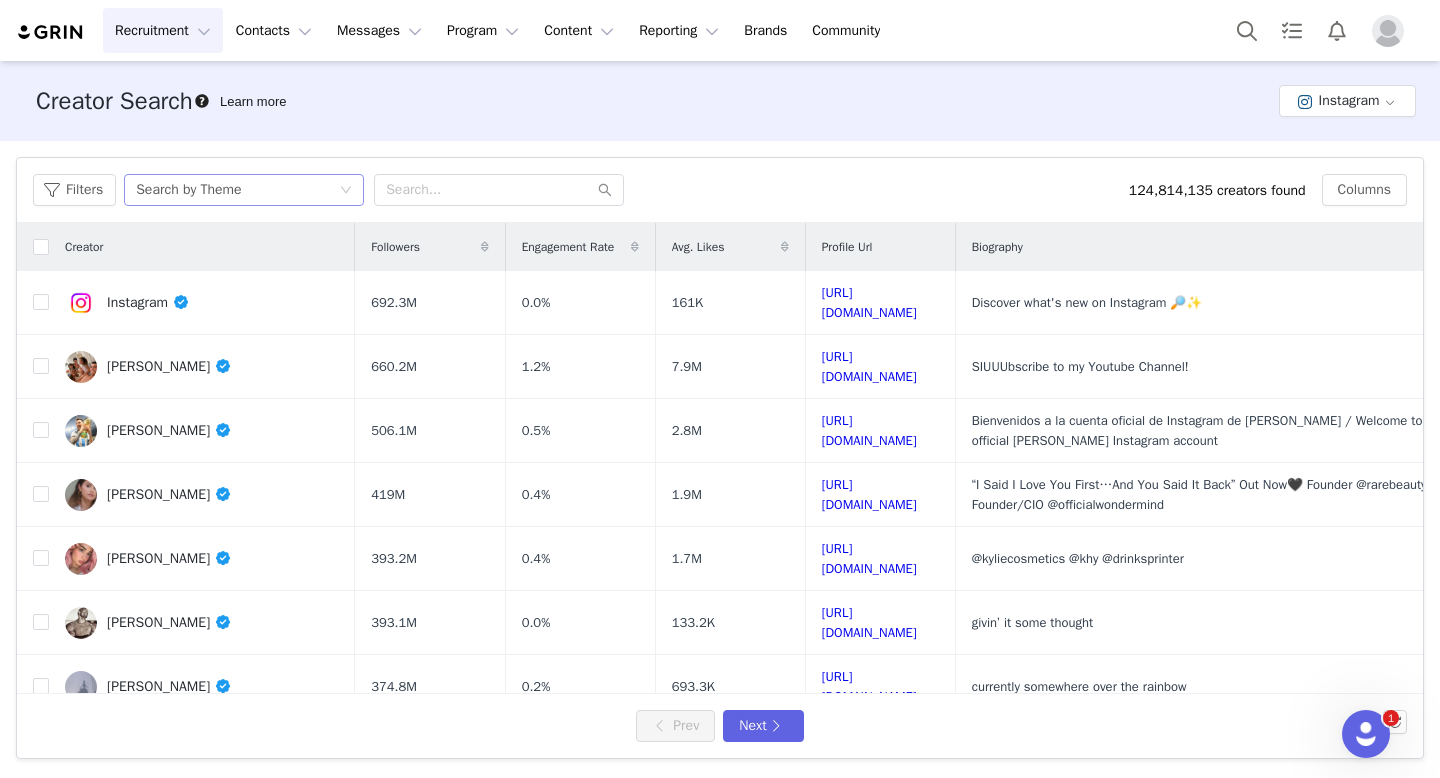 click on "Search by Theme" at bounding box center (188, 190) 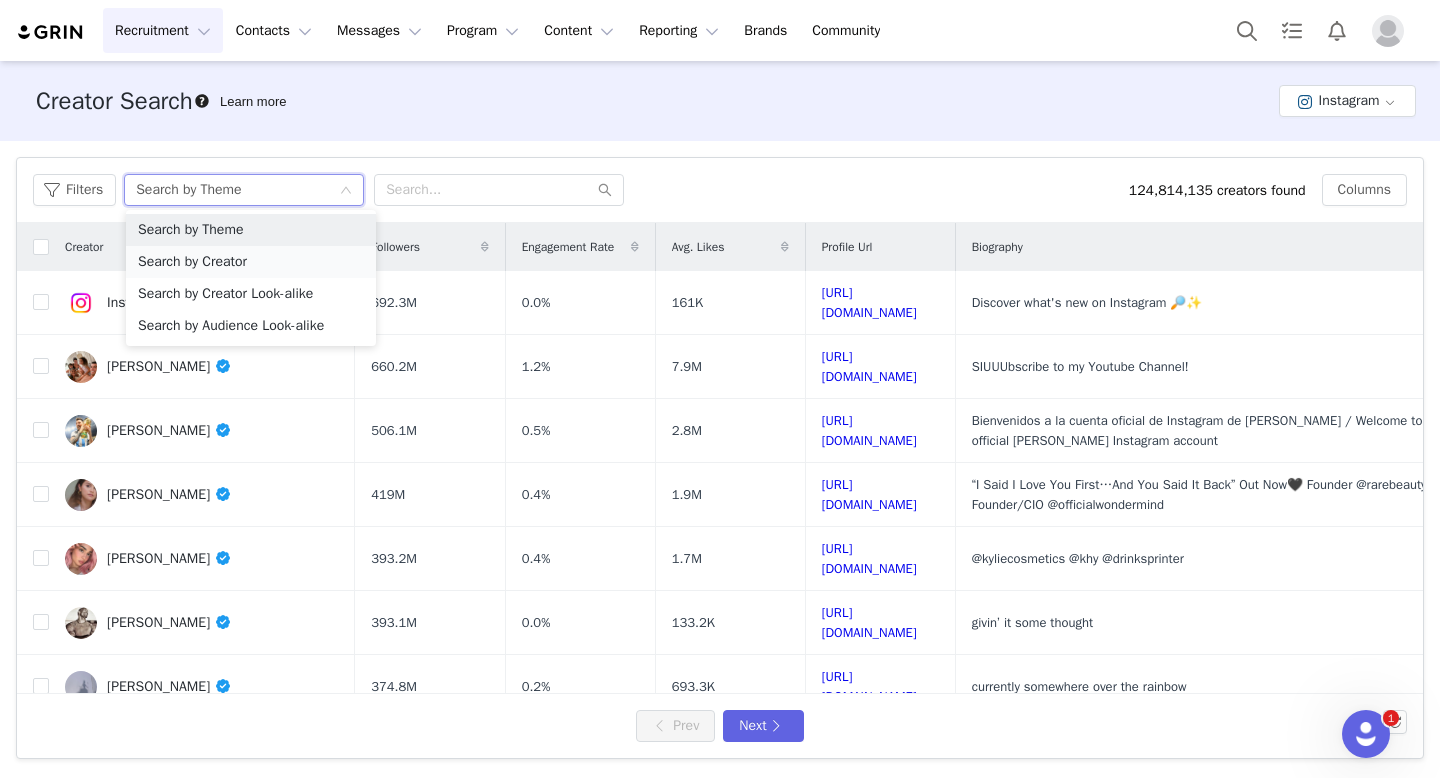 click on "Search by Creator" at bounding box center (251, 262) 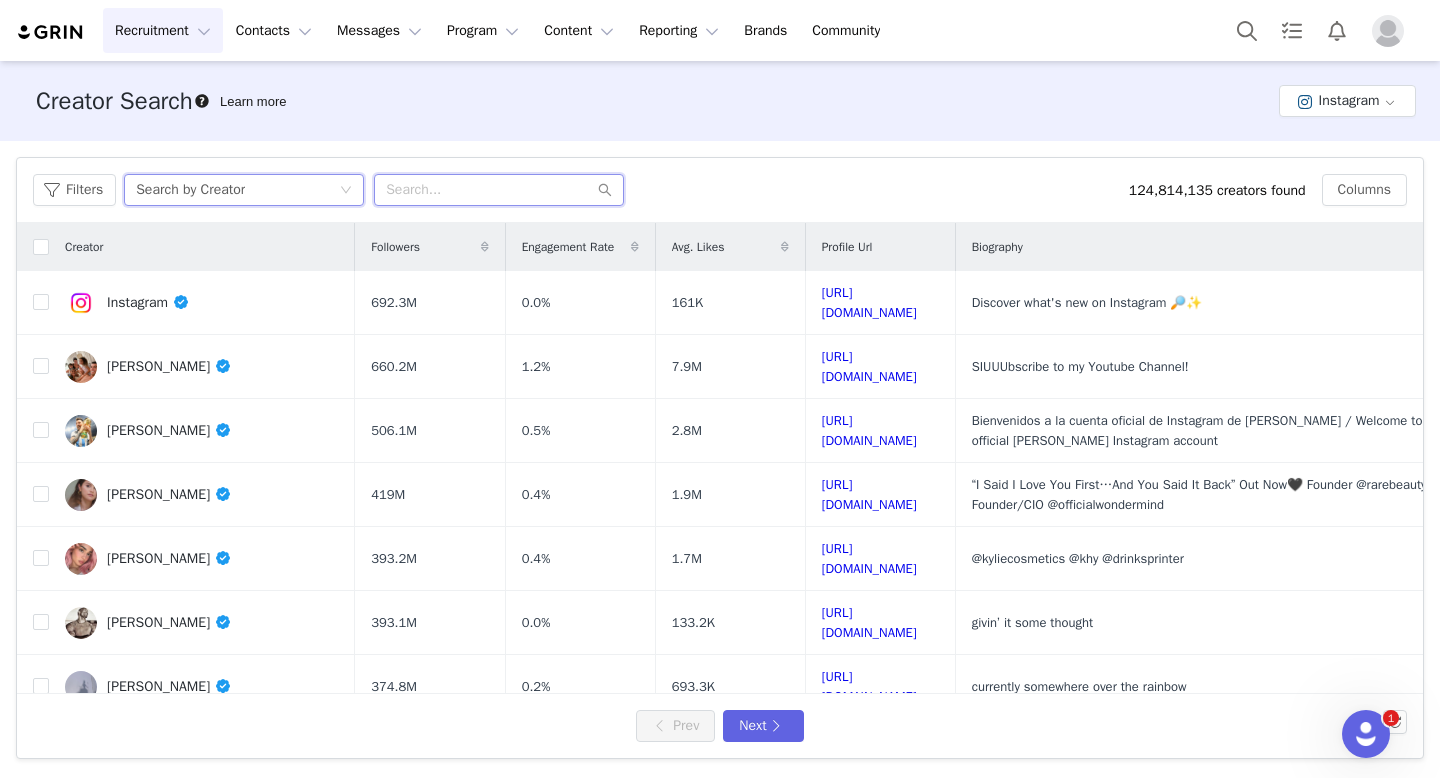 click at bounding box center (499, 190) 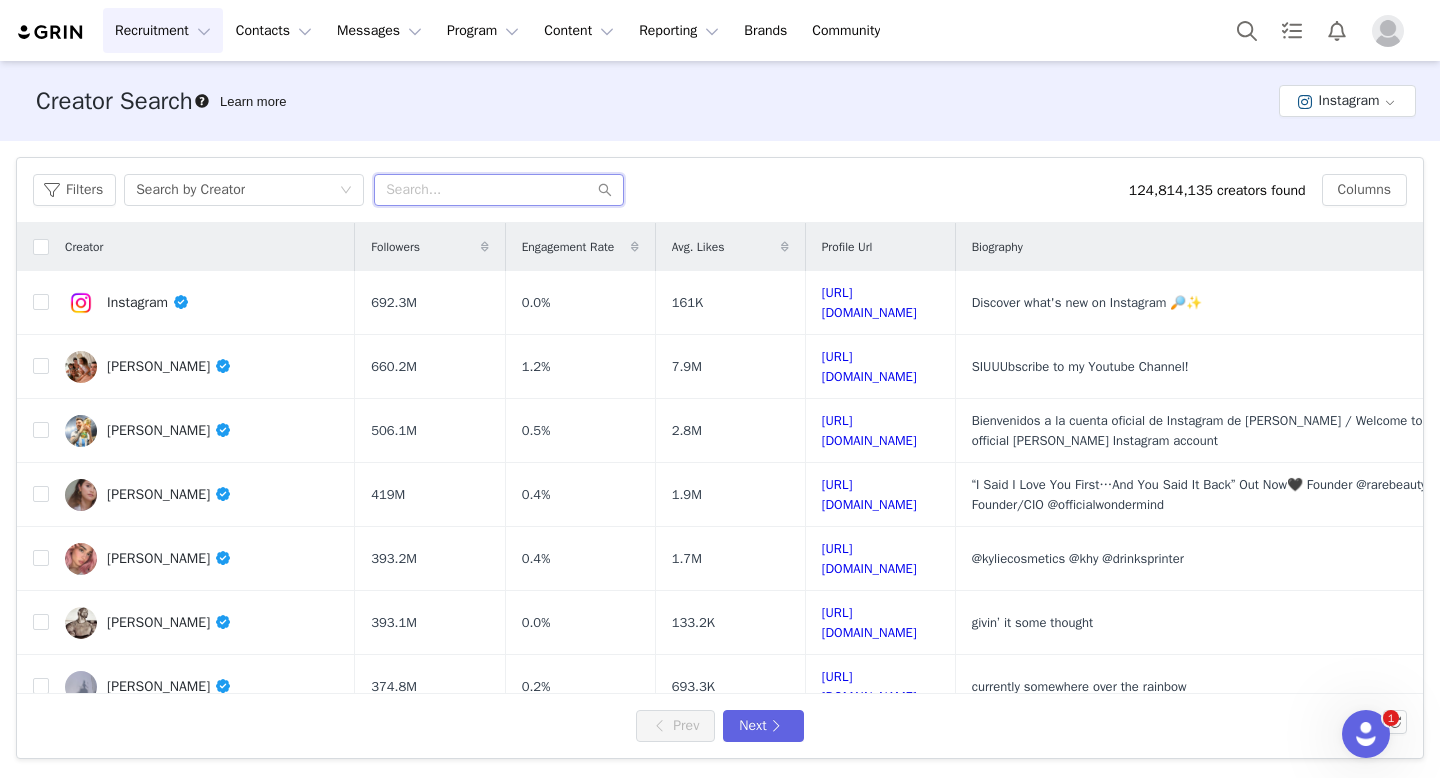paste on "fitventures_with_e" 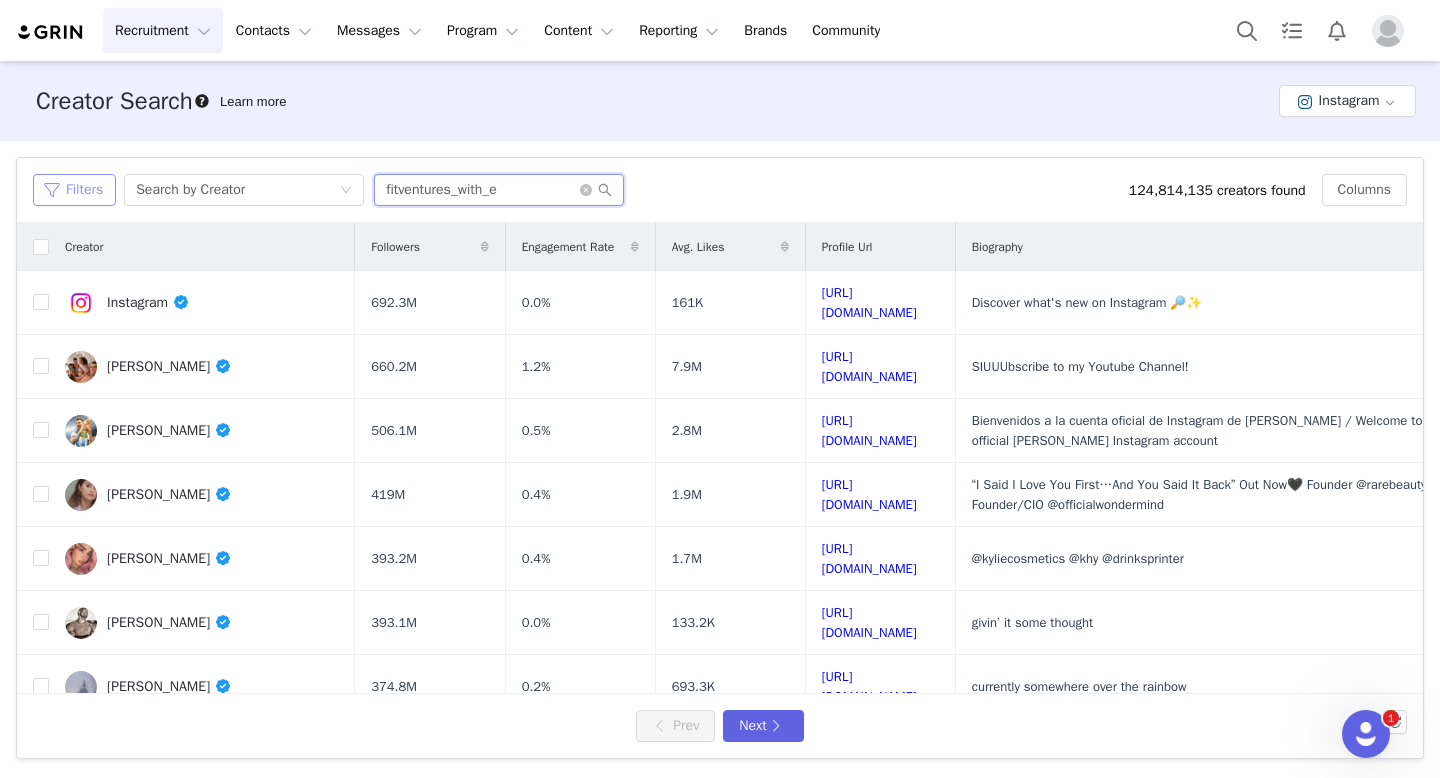 type on "fitventures_with_e" 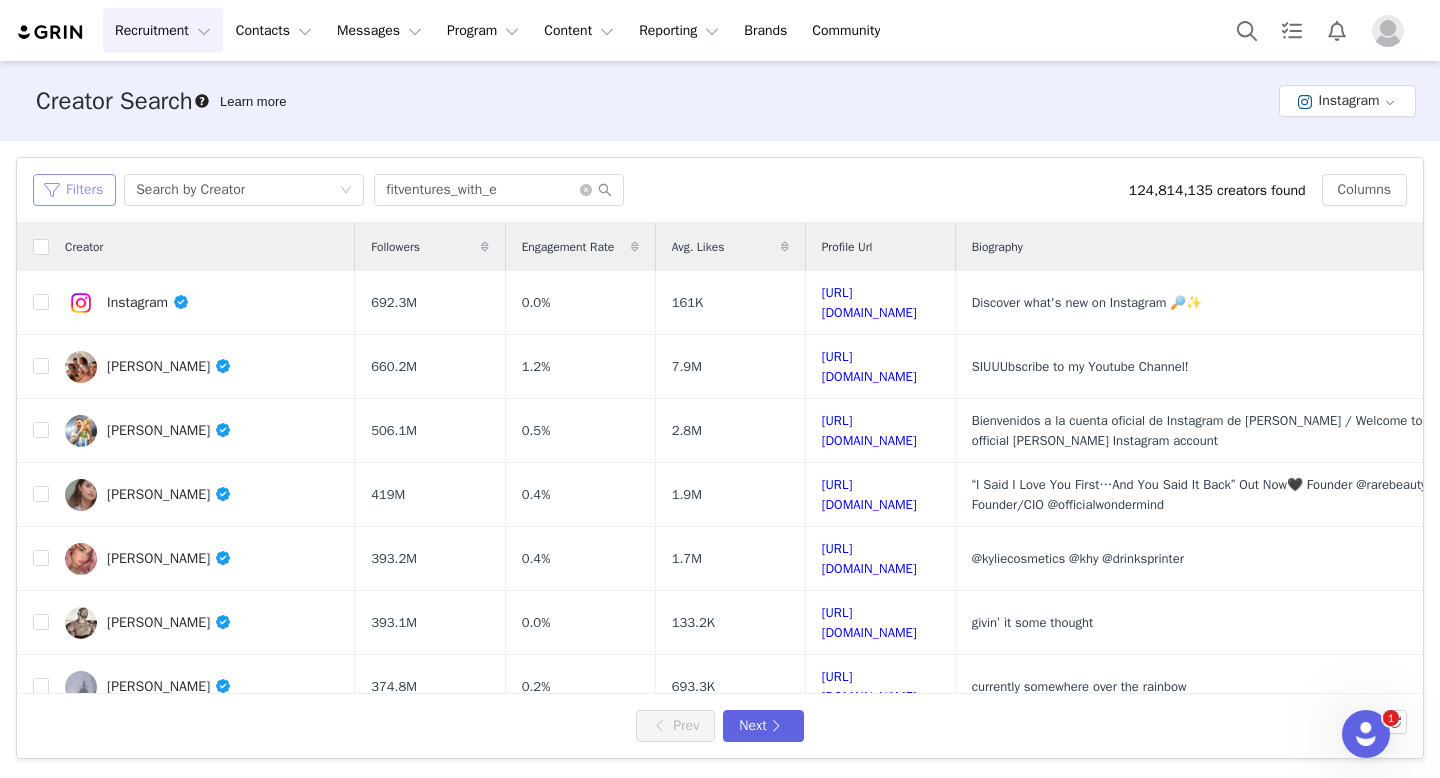 click on "Filters" at bounding box center (74, 190) 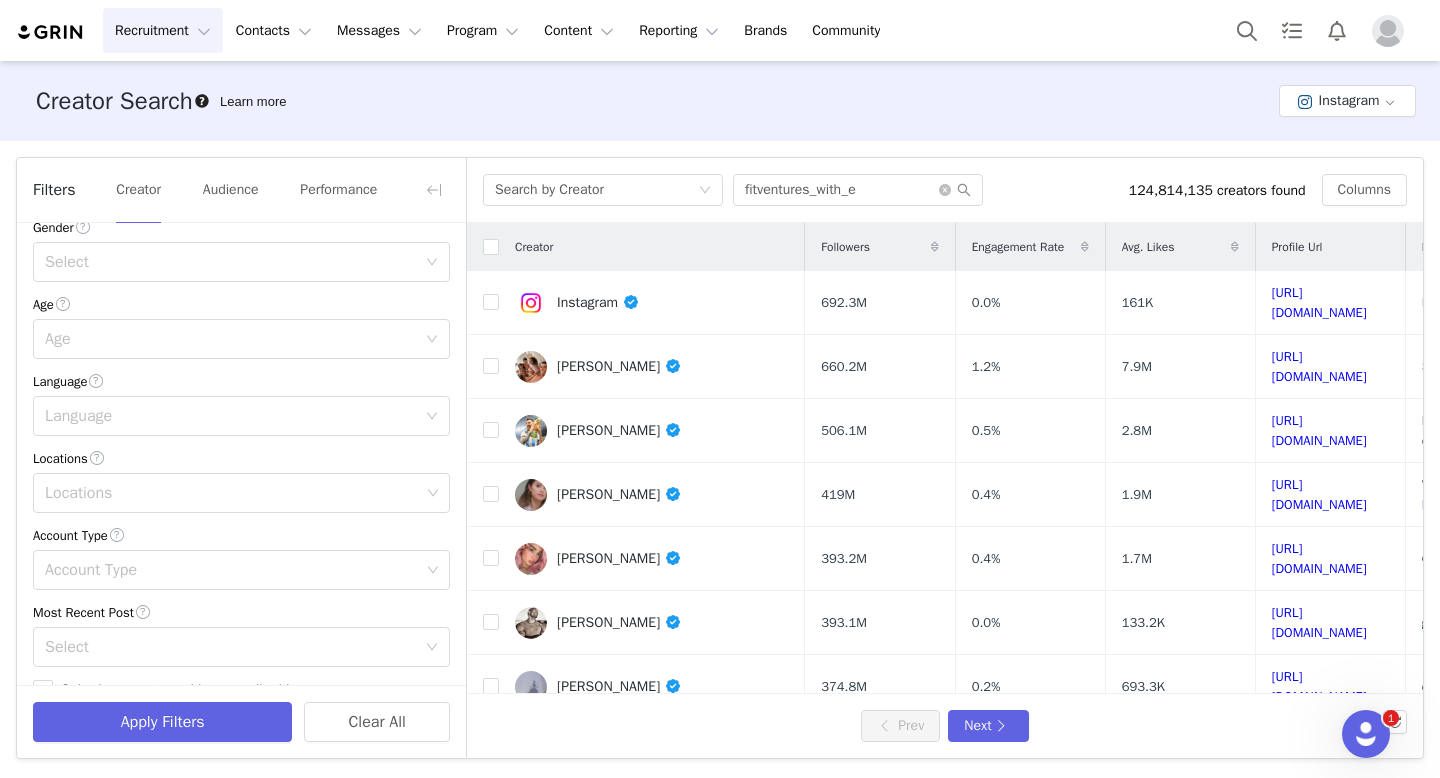 scroll, scrollTop: 651, scrollLeft: 0, axis: vertical 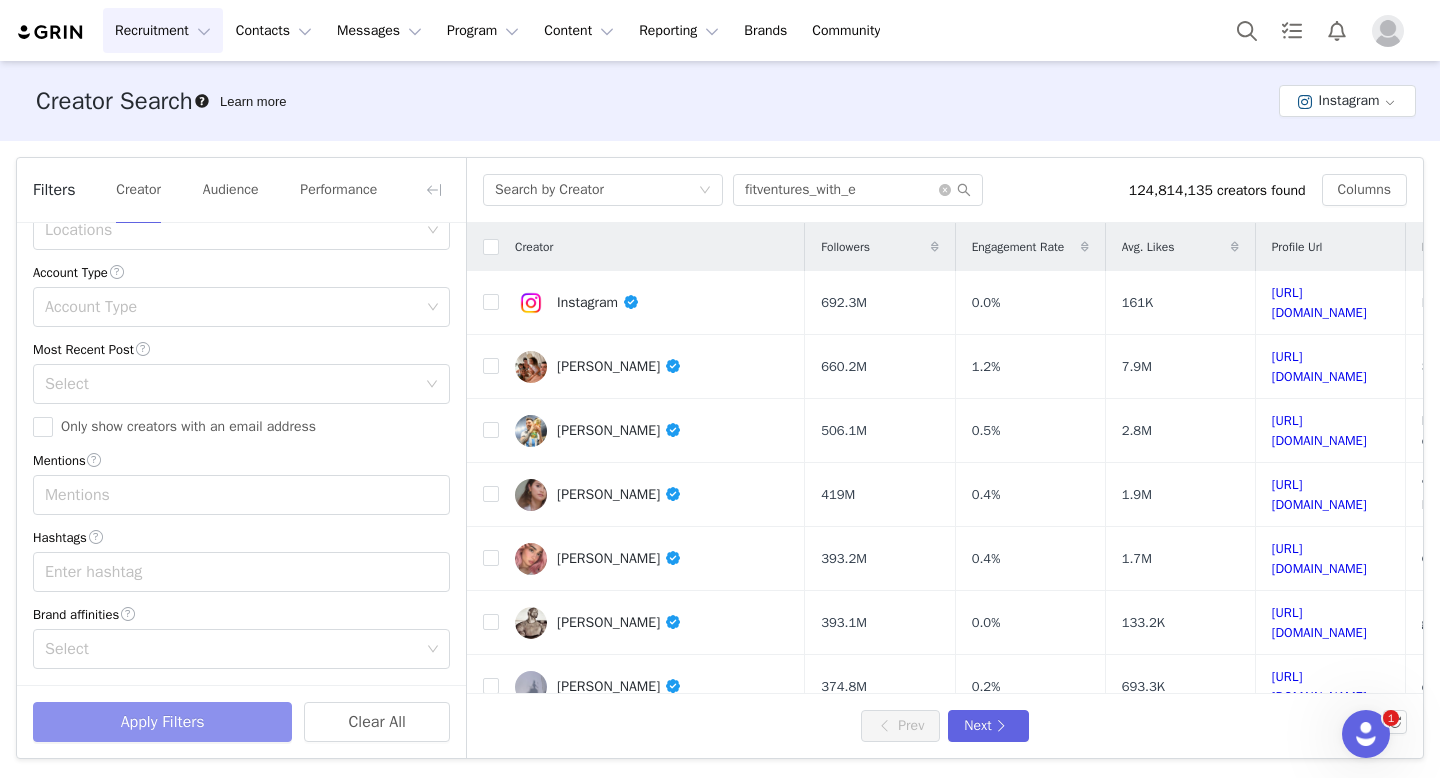click on "Apply Filters" at bounding box center [162, 722] 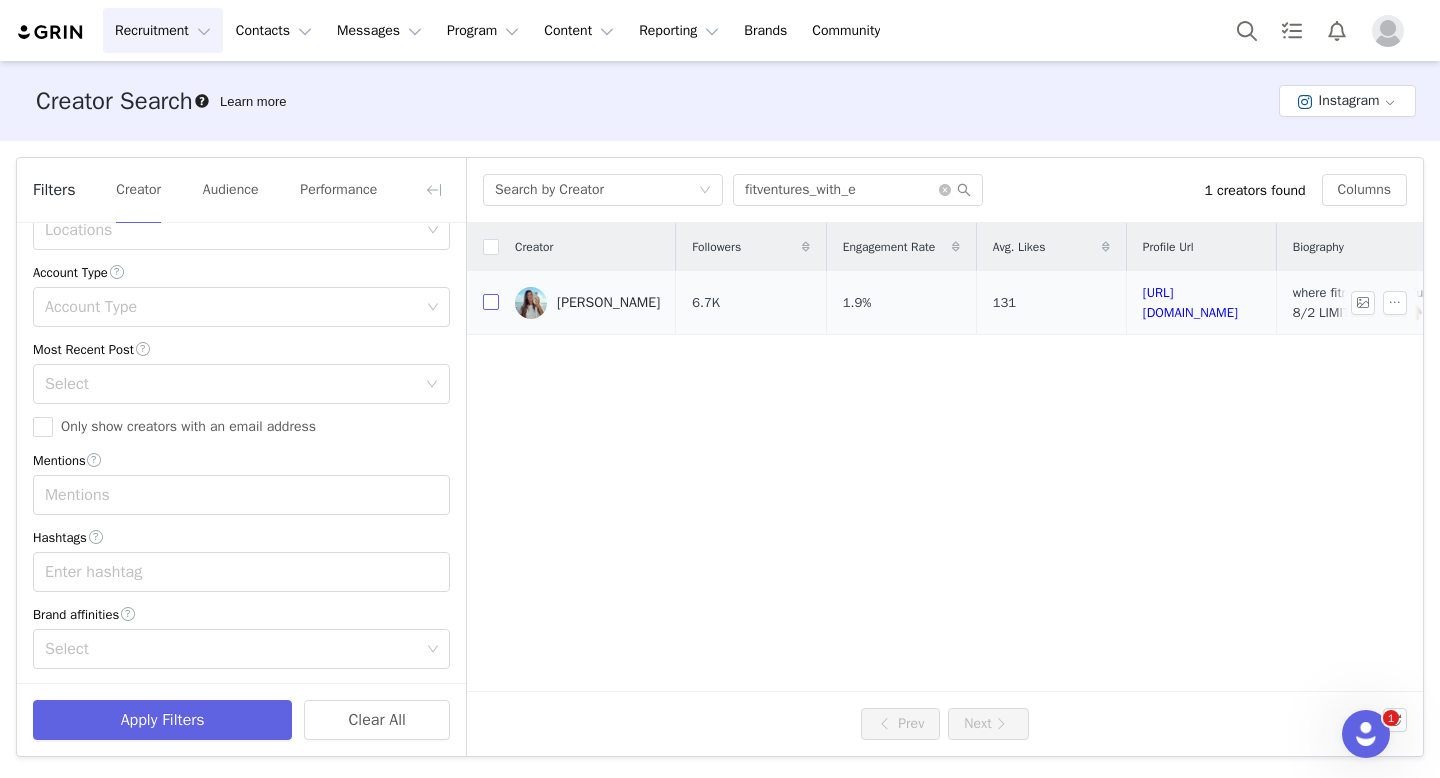 click at bounding box center [491, 302] 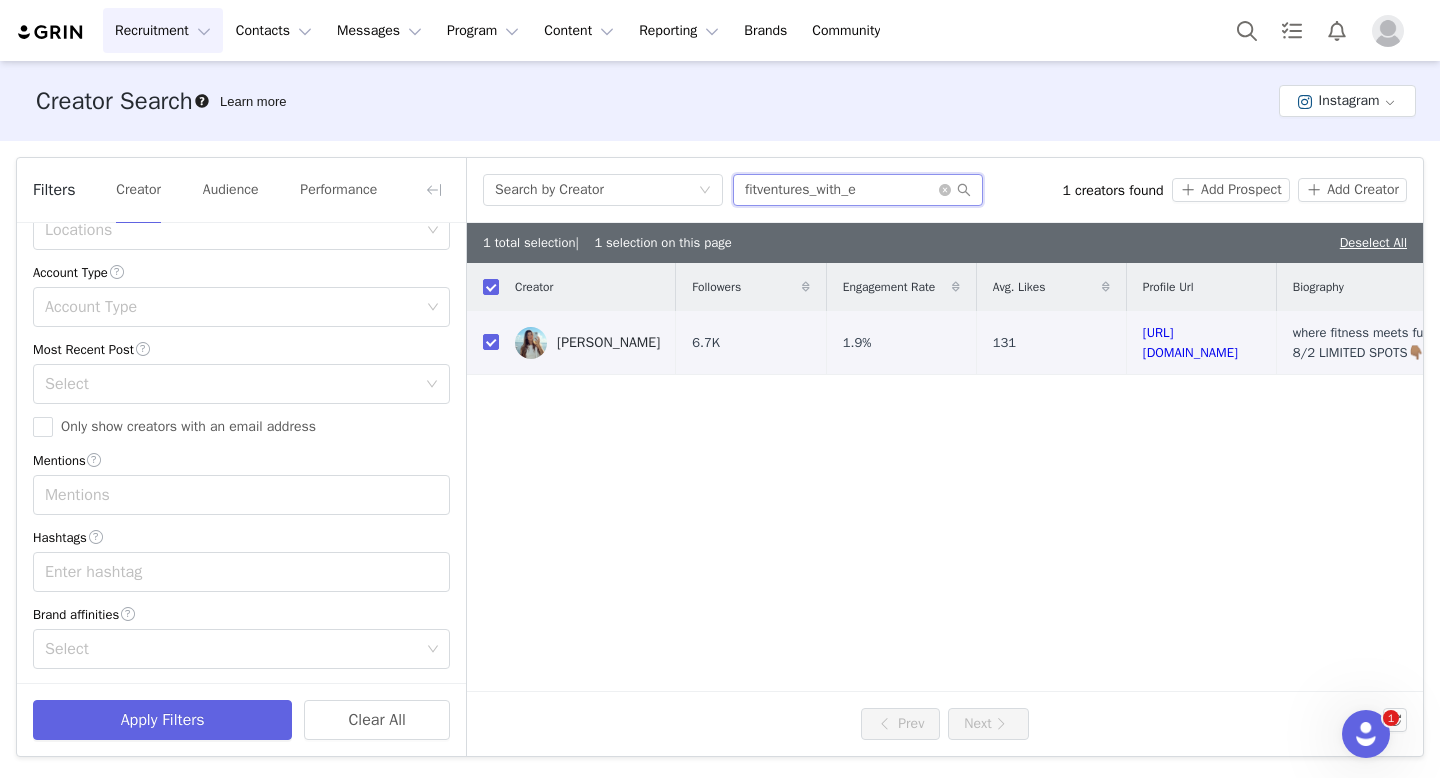 click on "fitventures_with_e" at bounding box center [858, 190] 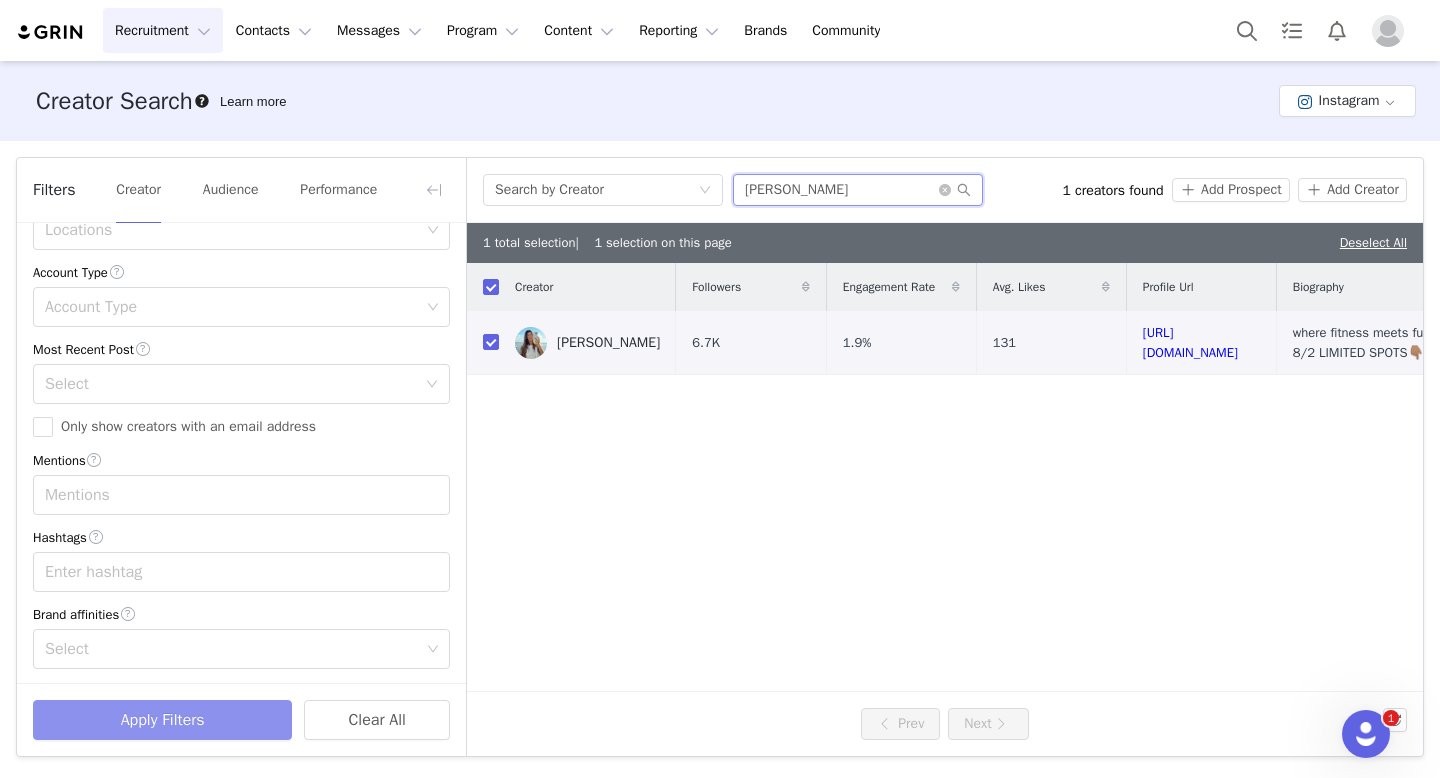 type on "[PERSON_NAME]" 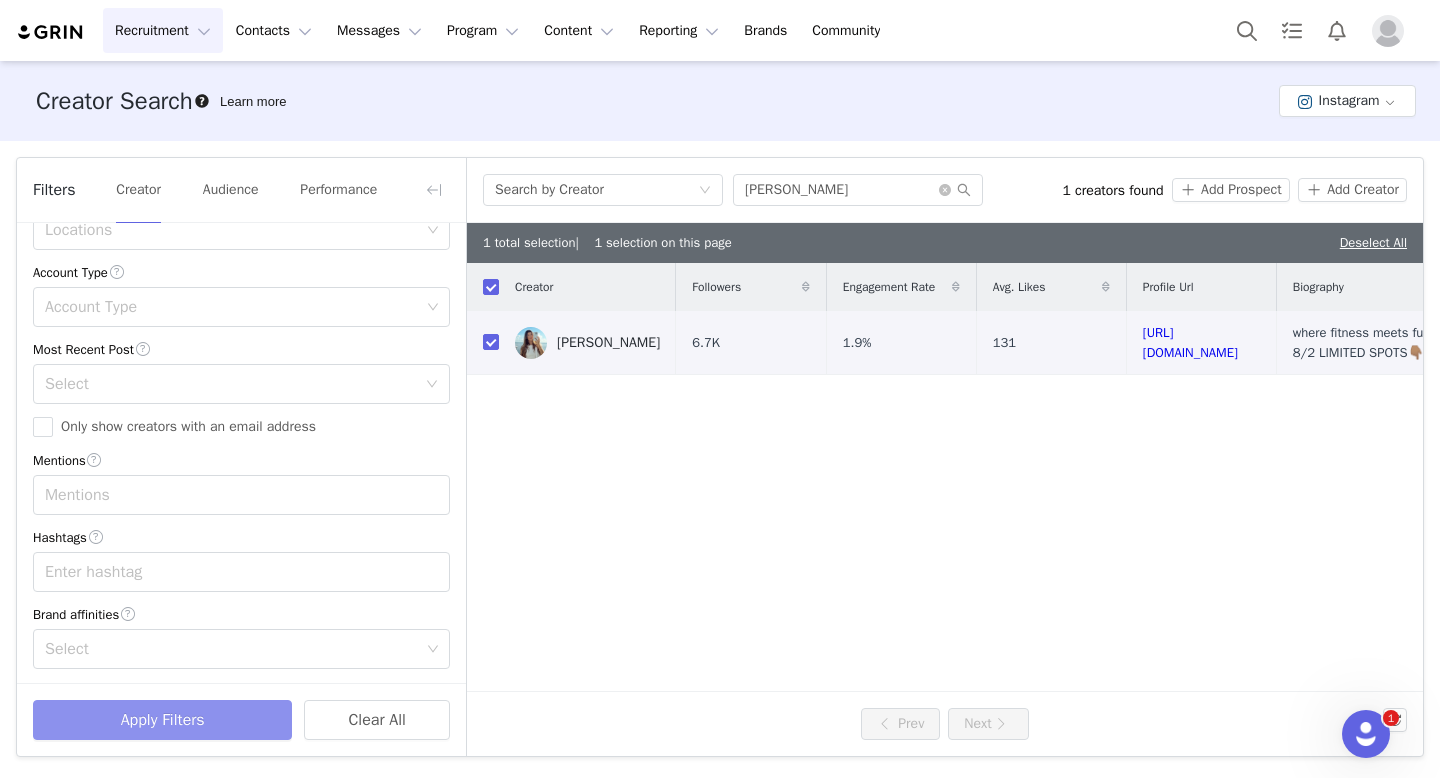 click on "Apply Filters" at bounding box center (162, 720) 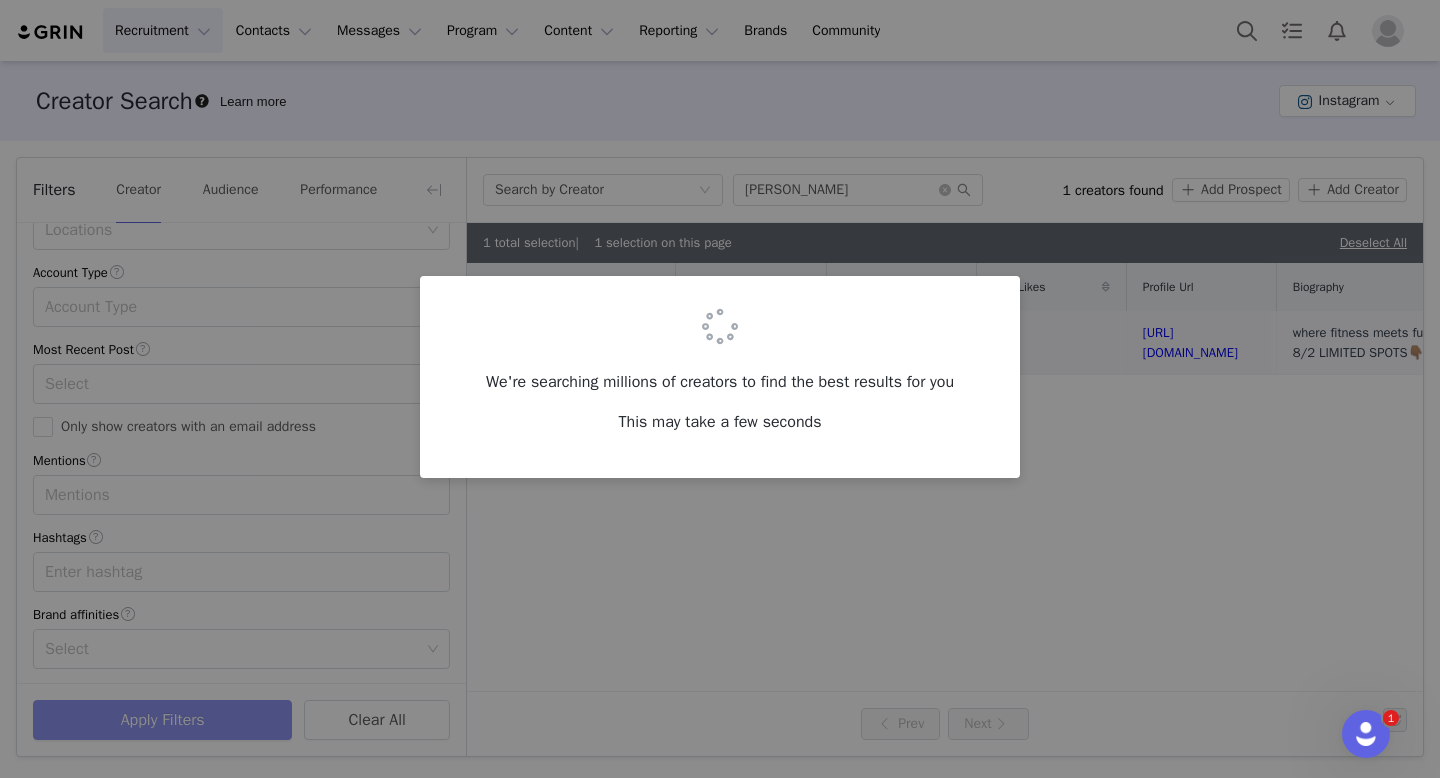checkbox on "false" 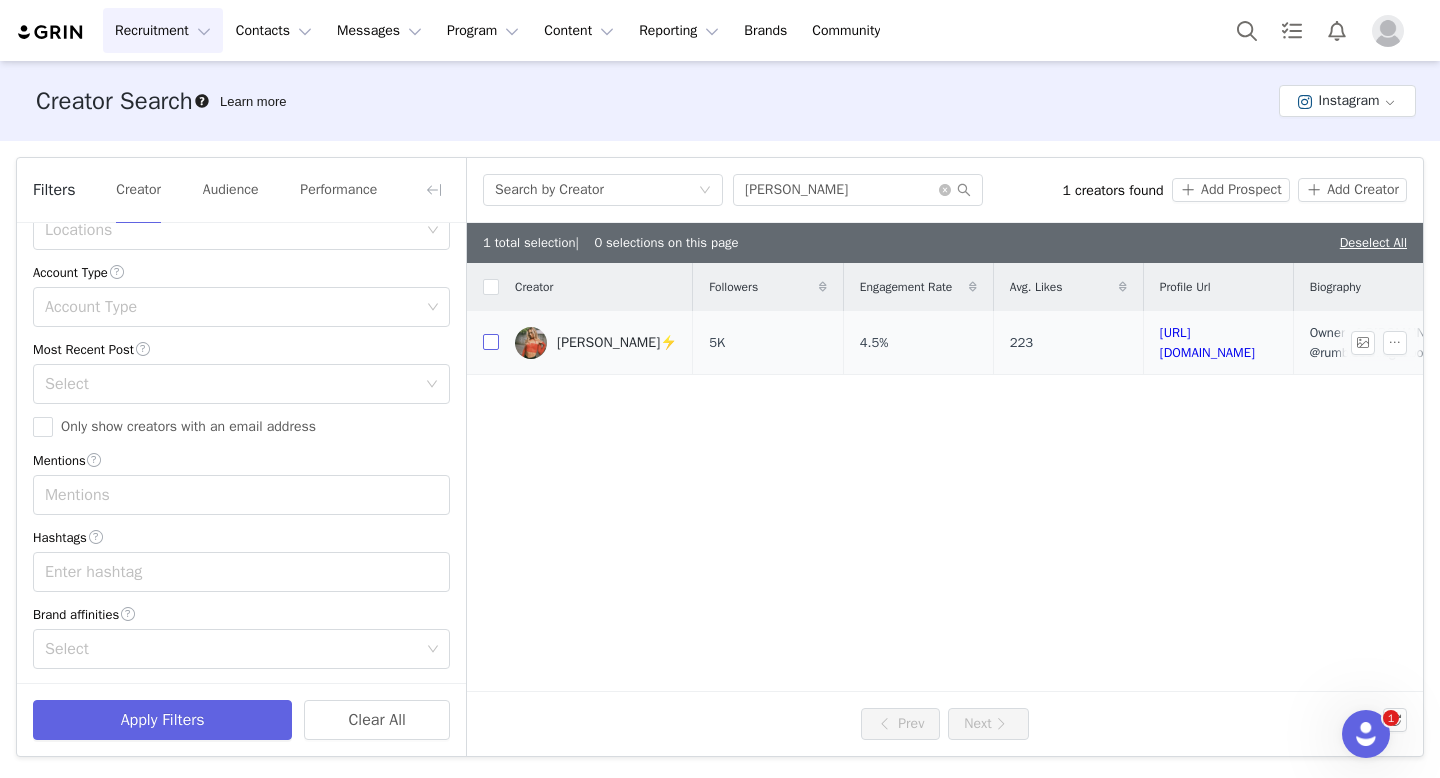 click at bounding box center [491, 342] 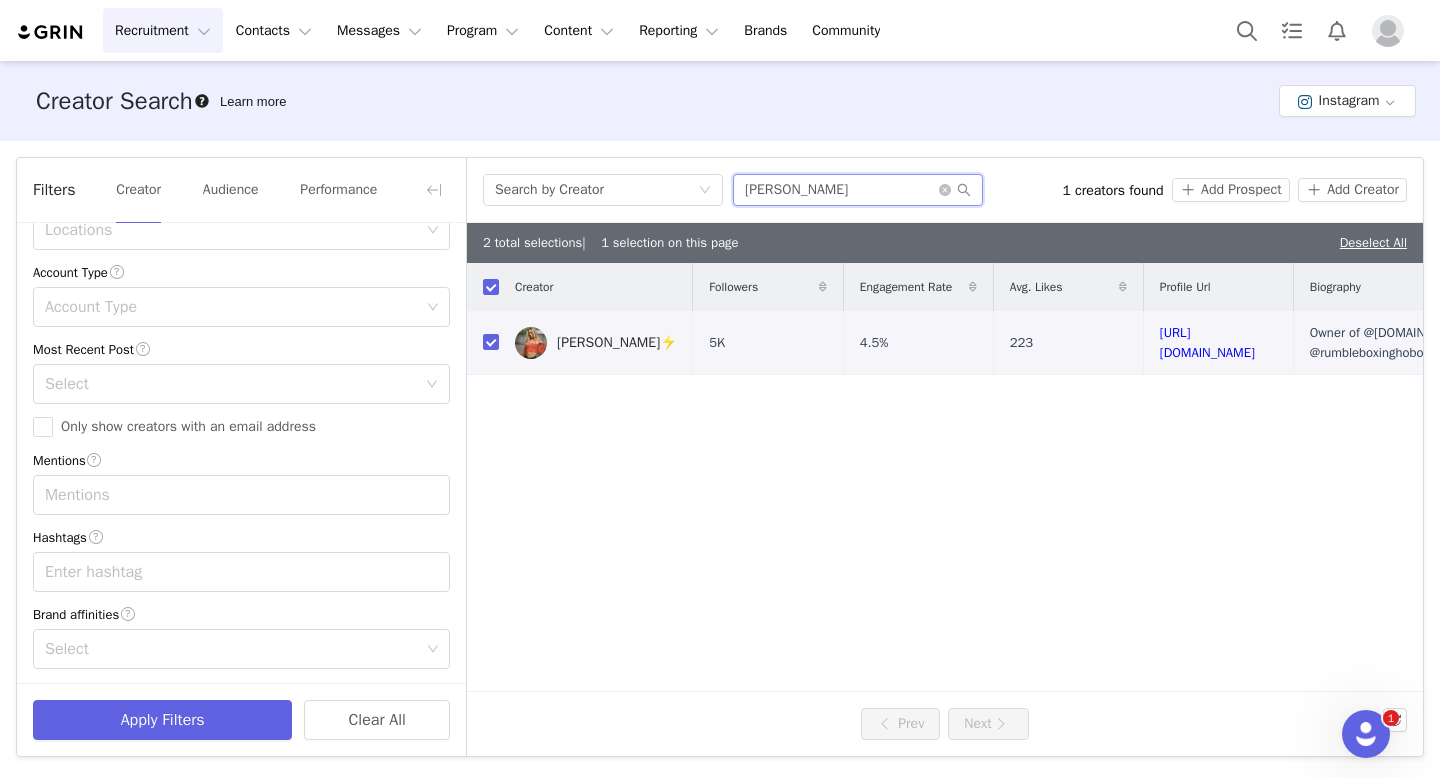 click on "[PERSON_NAME]" at bounding box center (858, 190) 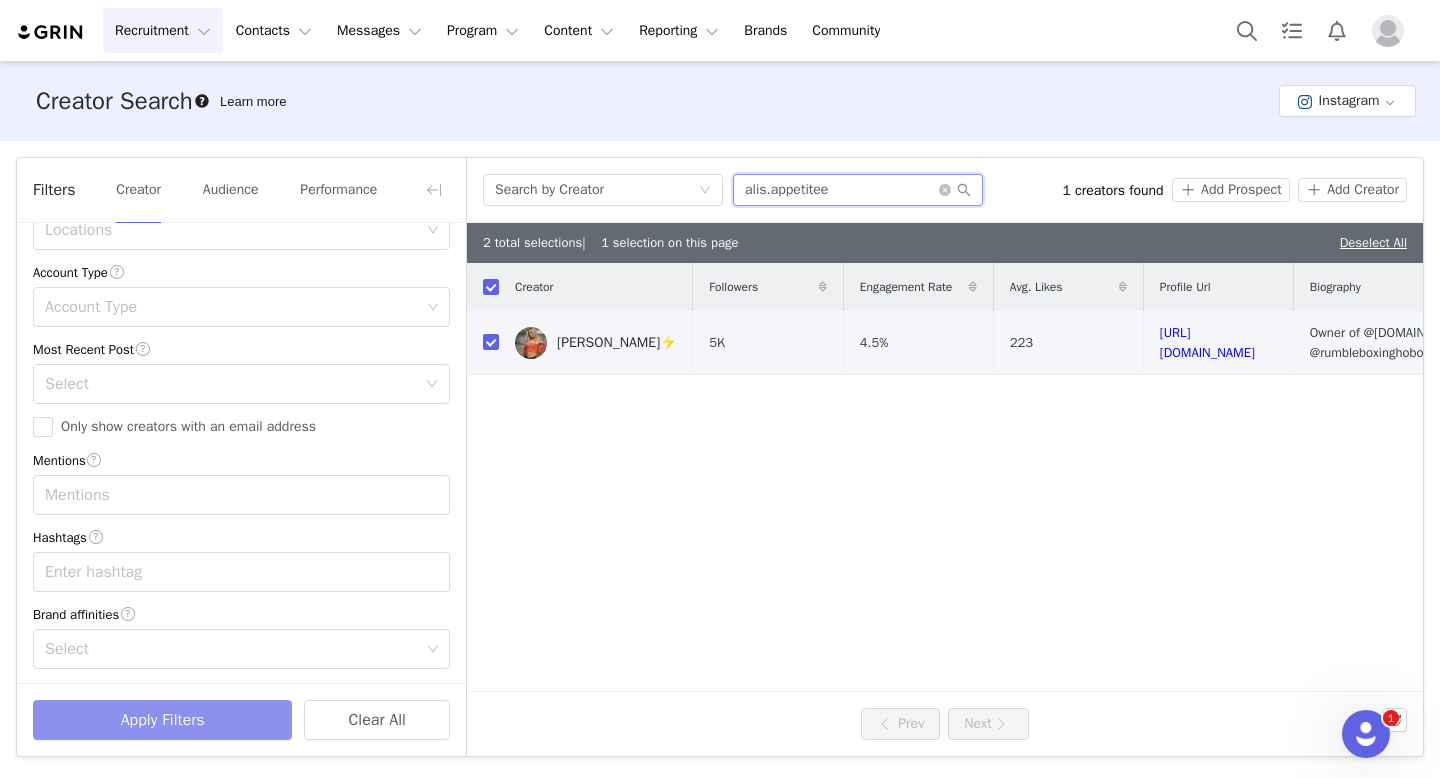 type on "alis.appetitee" 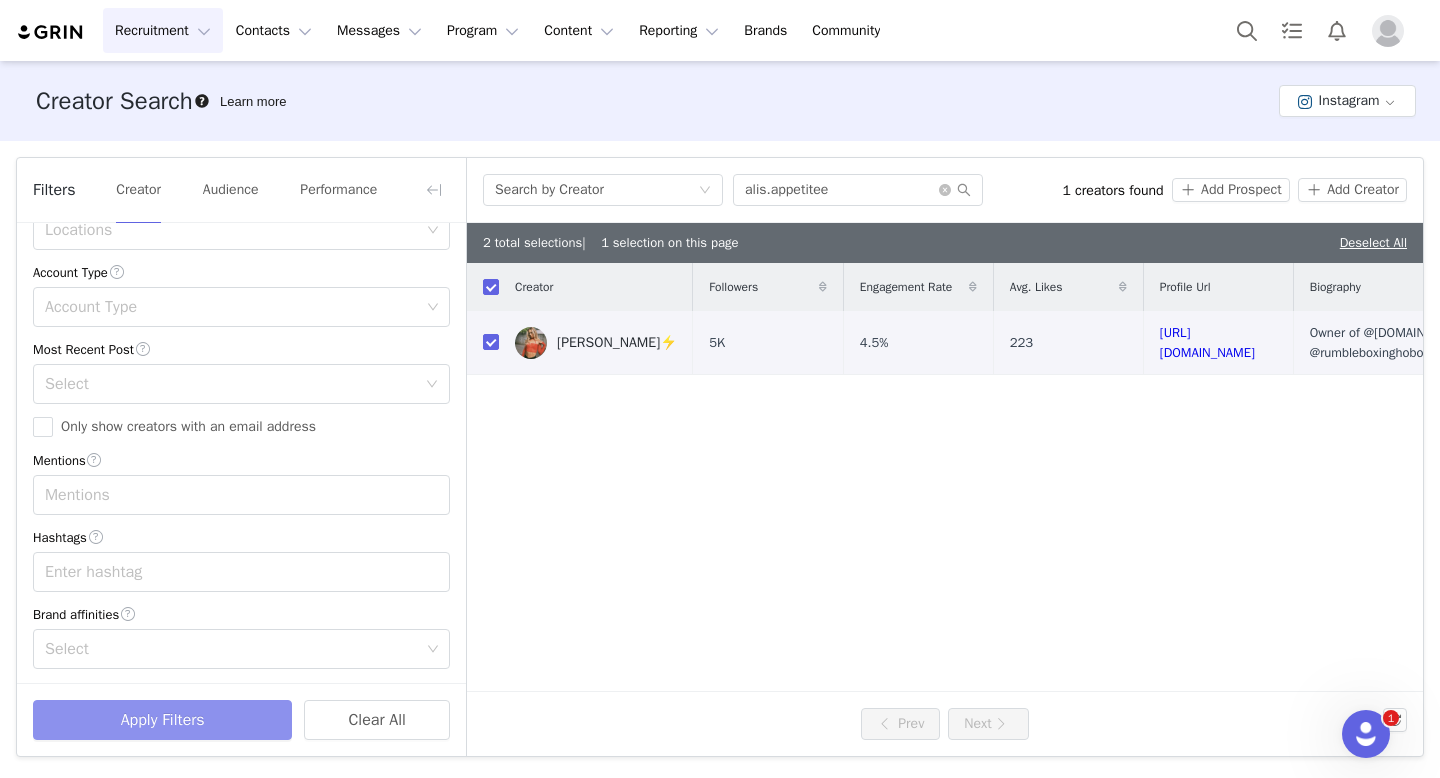 click on "Apply Filters" at bounding box center (162, 720) 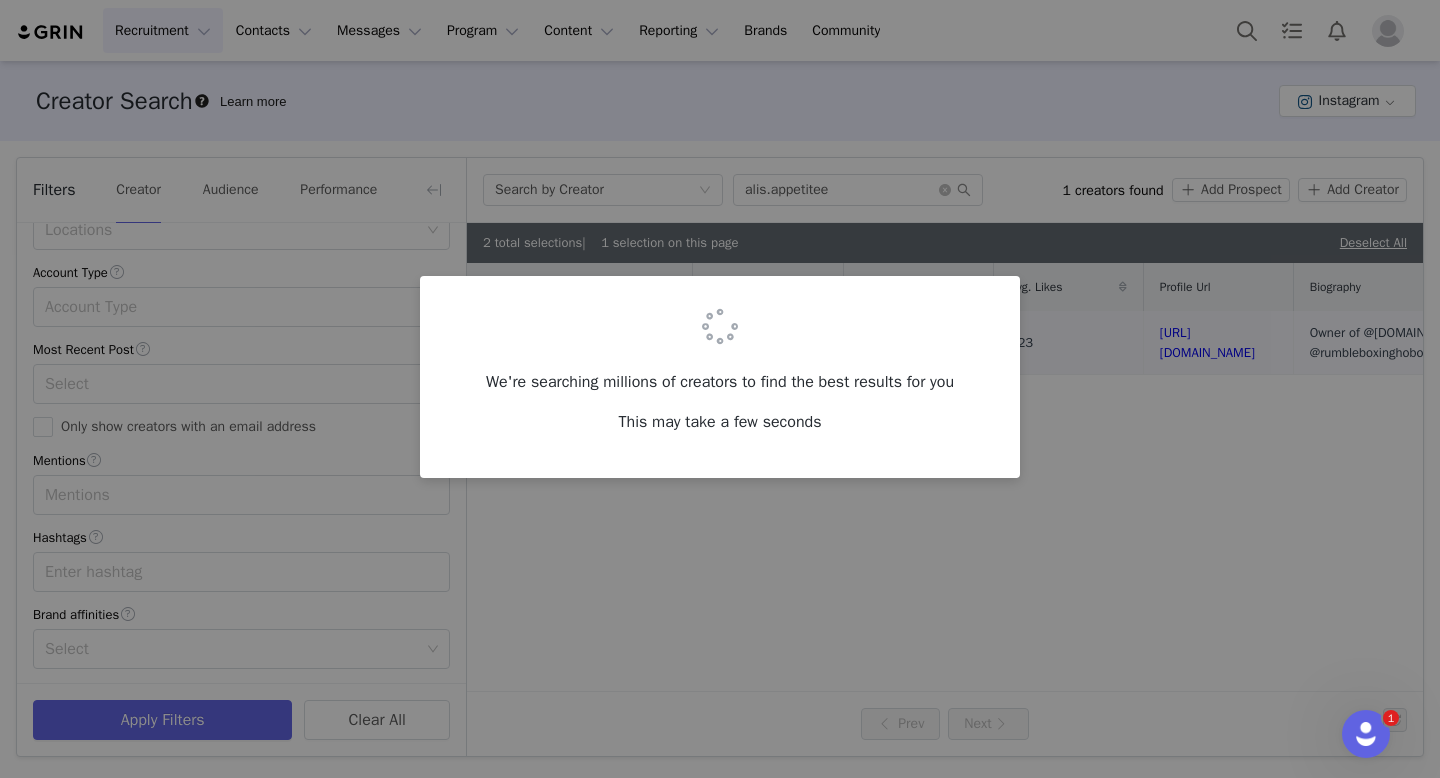 checkbox on "false" 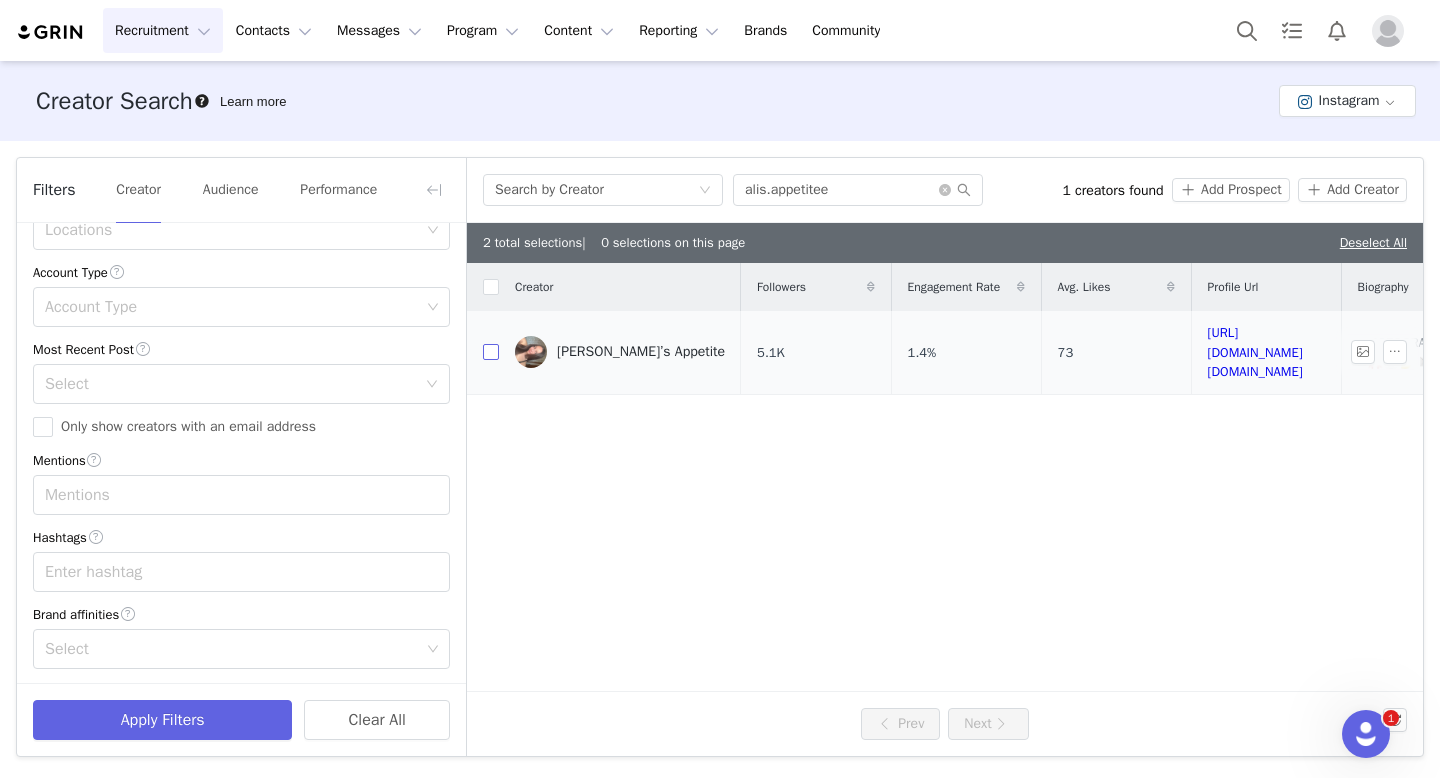click at bounding box center (491, 352) 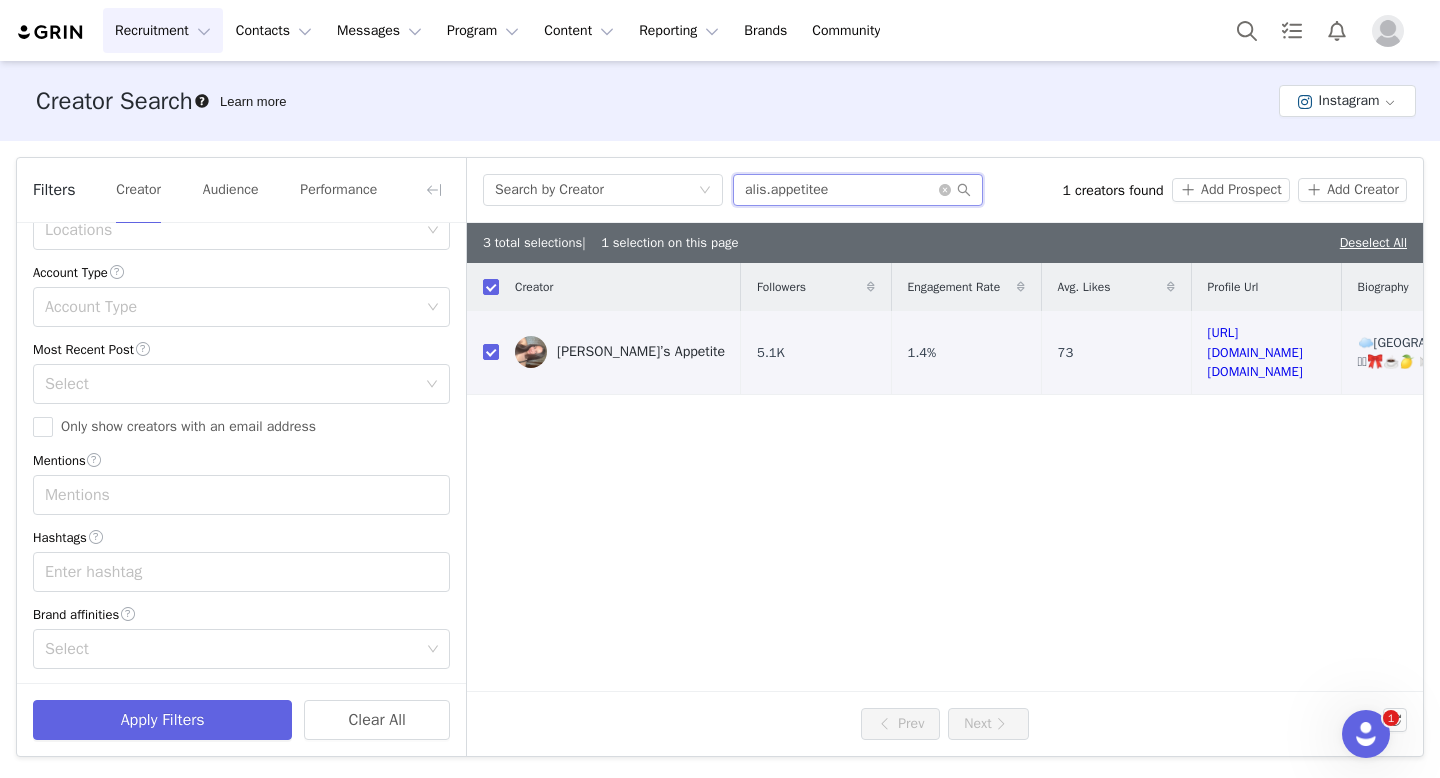 click on "alis.appetitee" at bounding box center [858, 190] 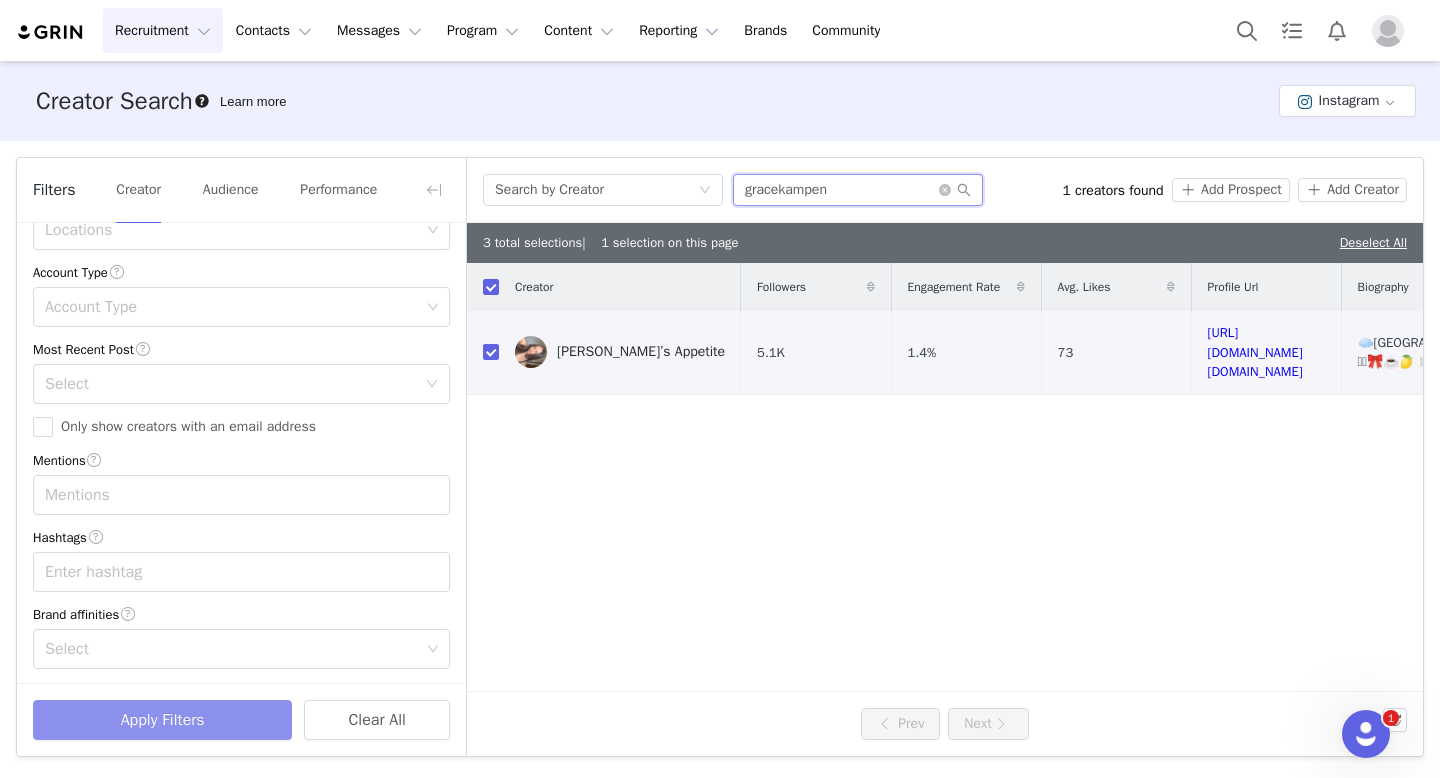type on "gracekampen" 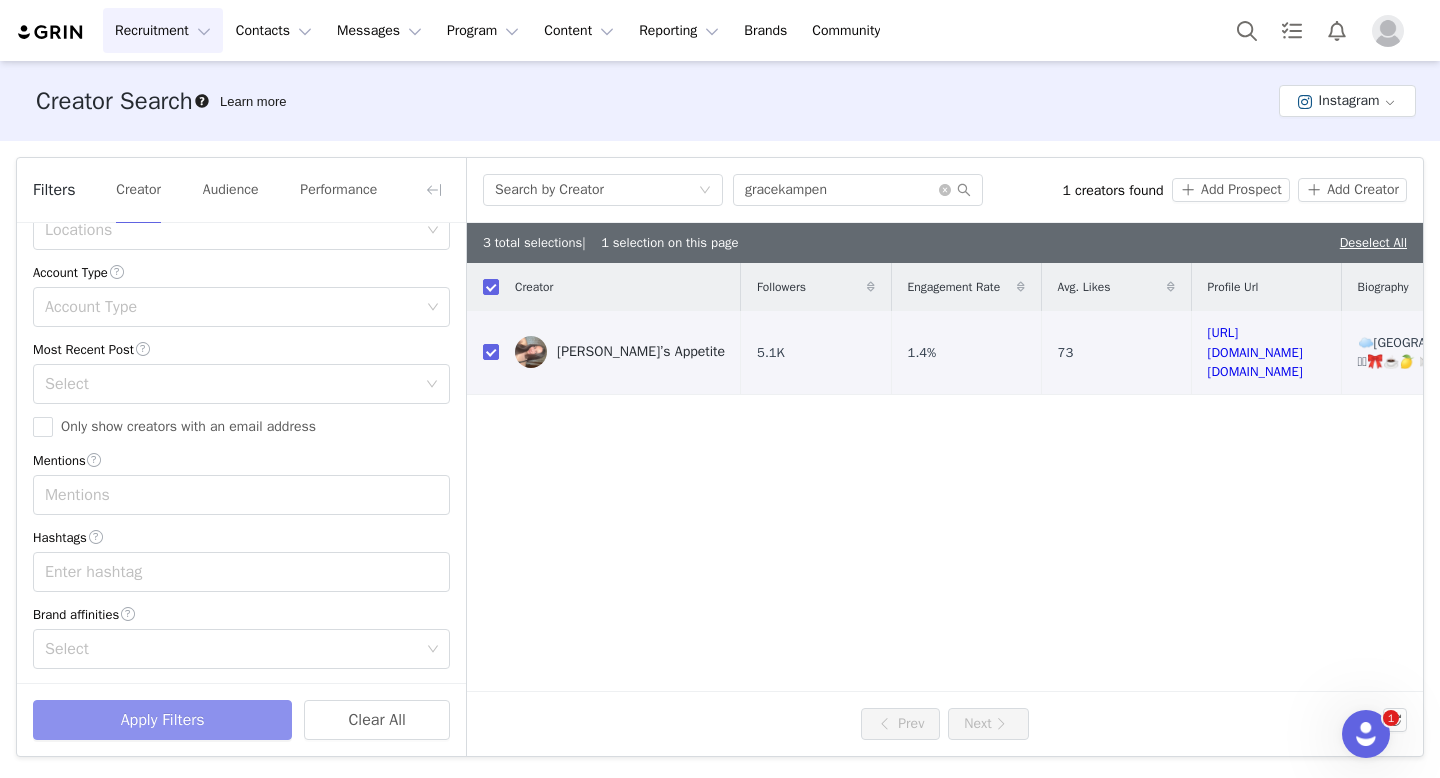 click on "Apply Filters" at bounding box center [162, 720] 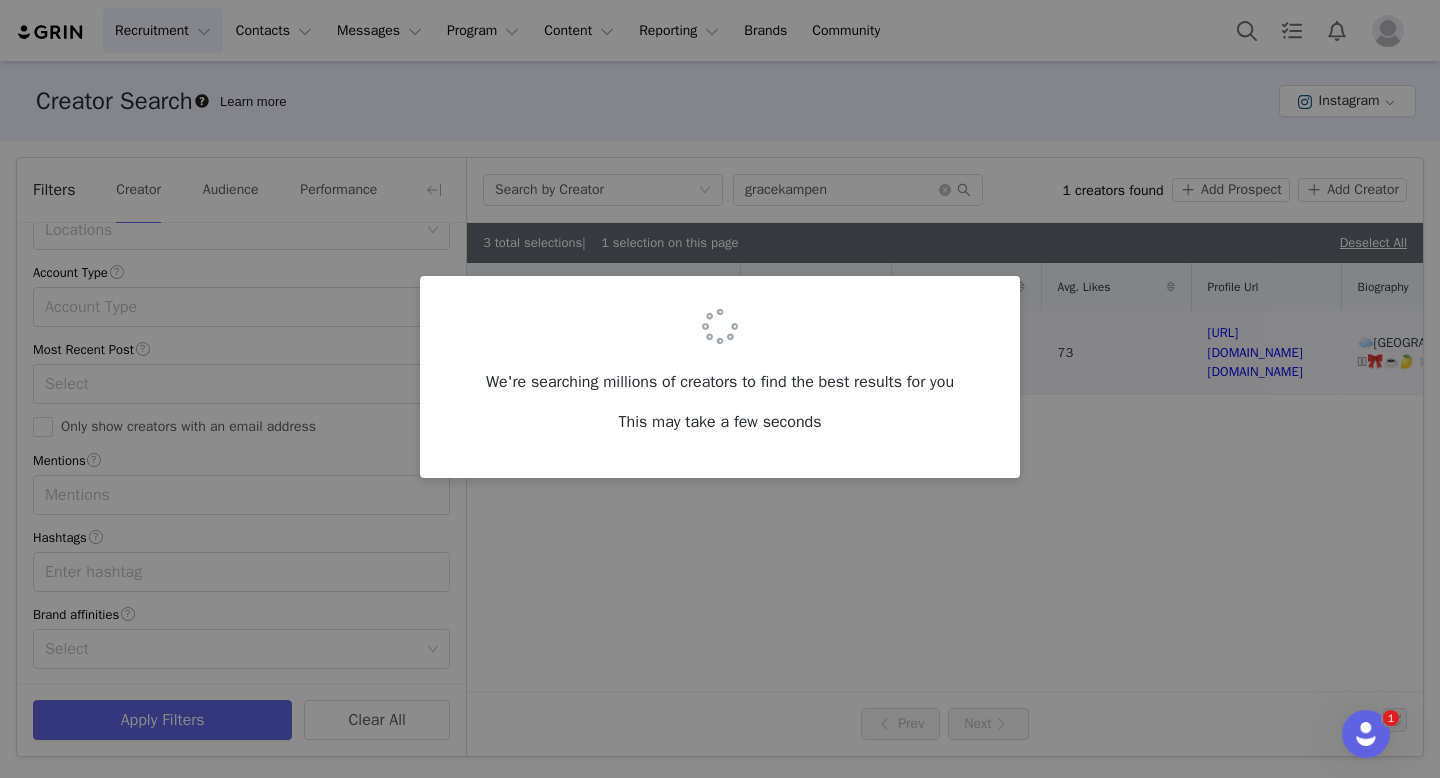 checkbox on "false" 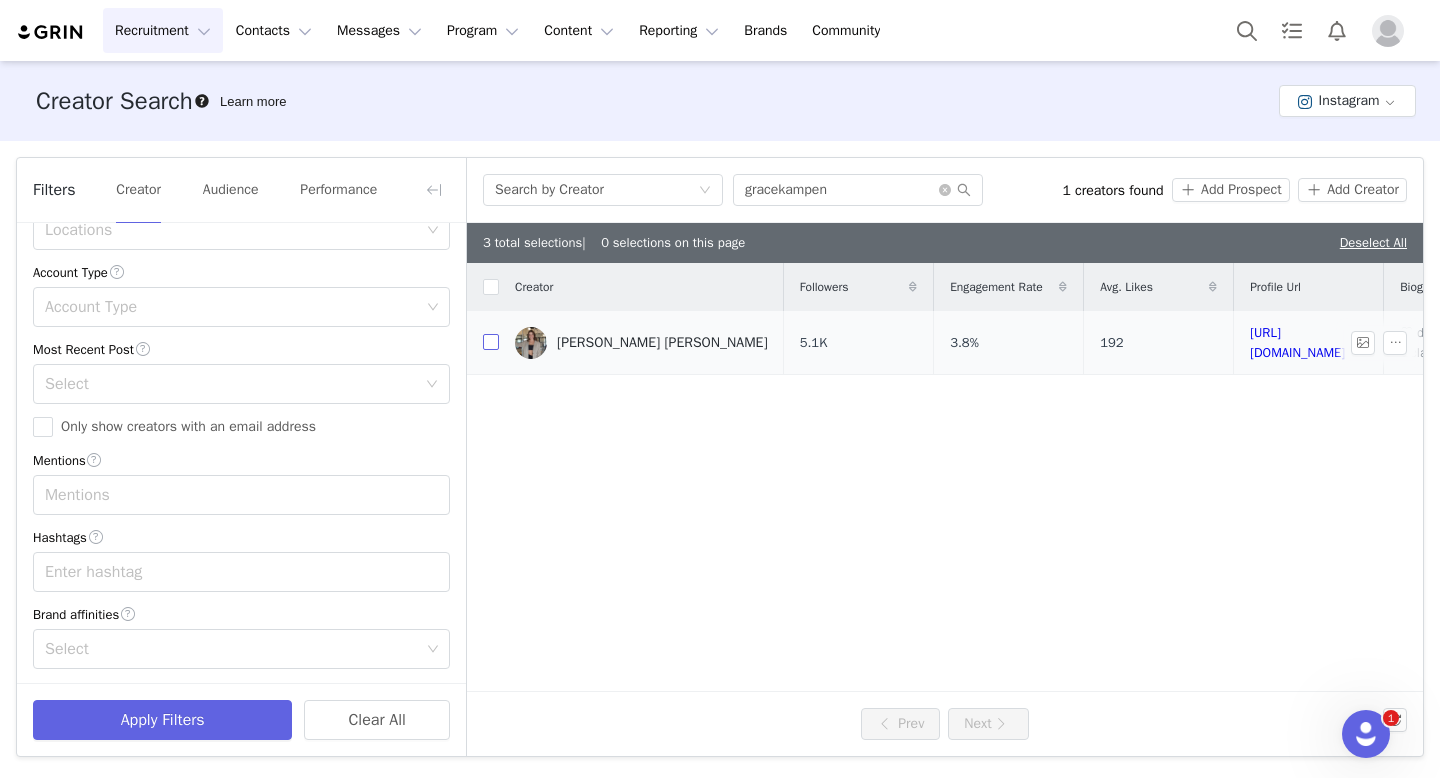 click at bounding box center (491, 342) 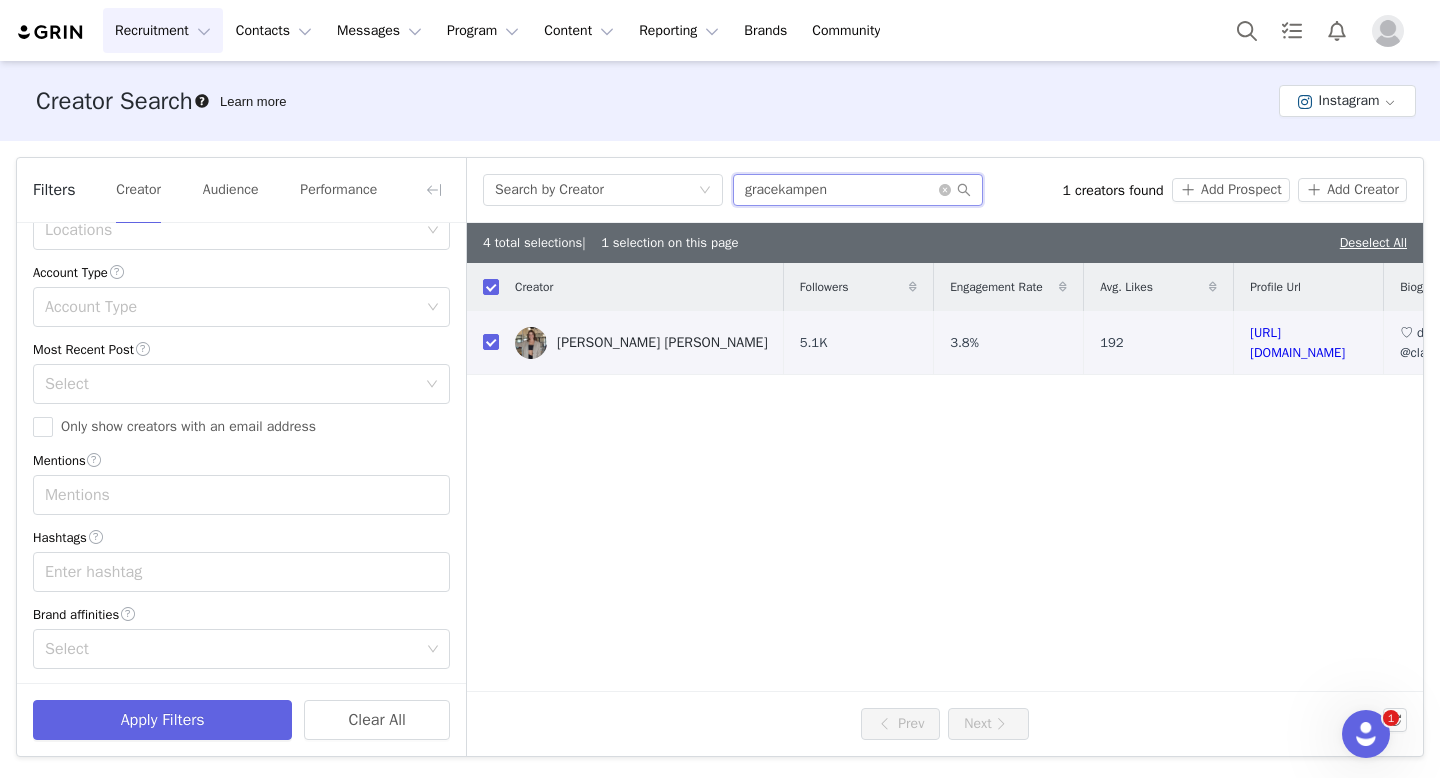 click on "gracekampen" at bounding box center [858, 190] 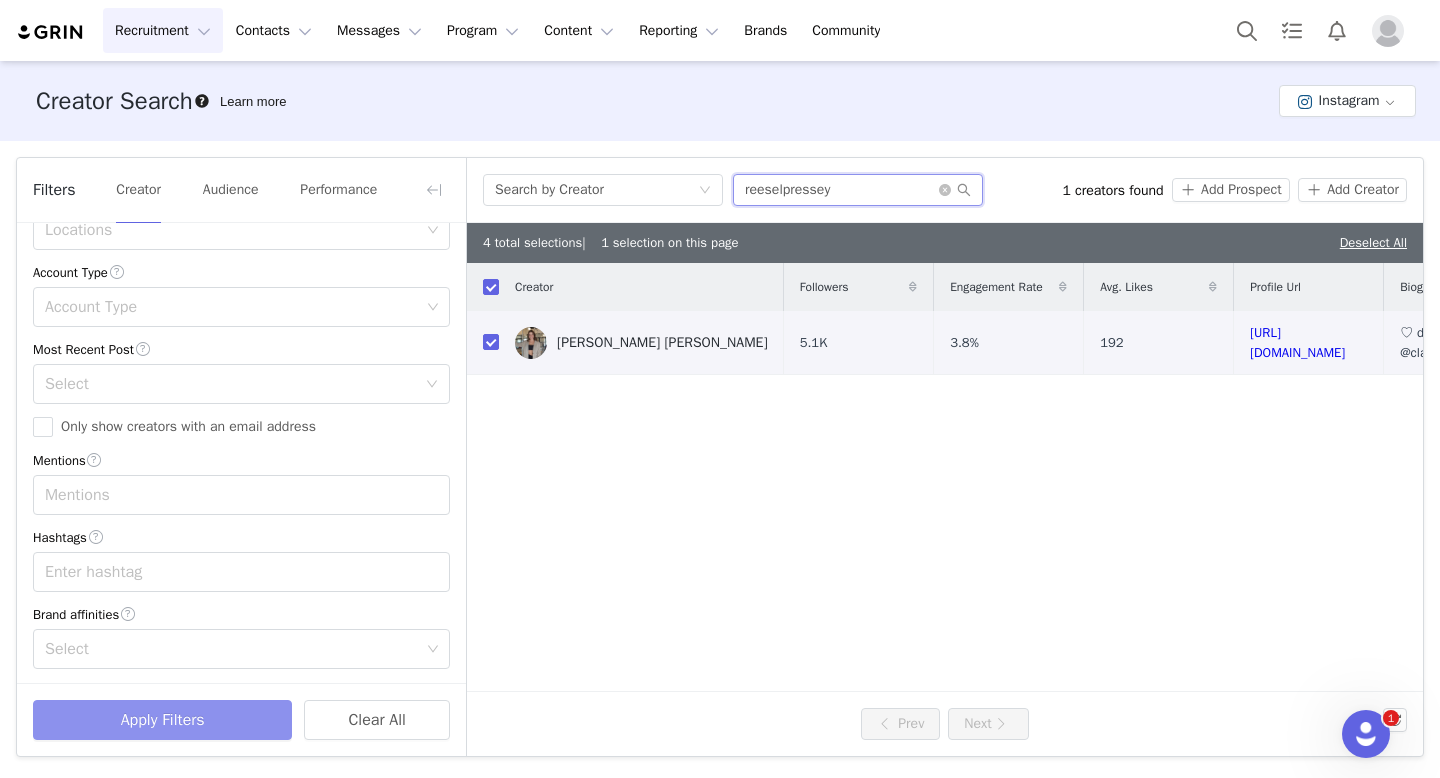 type on "reeselpressey" 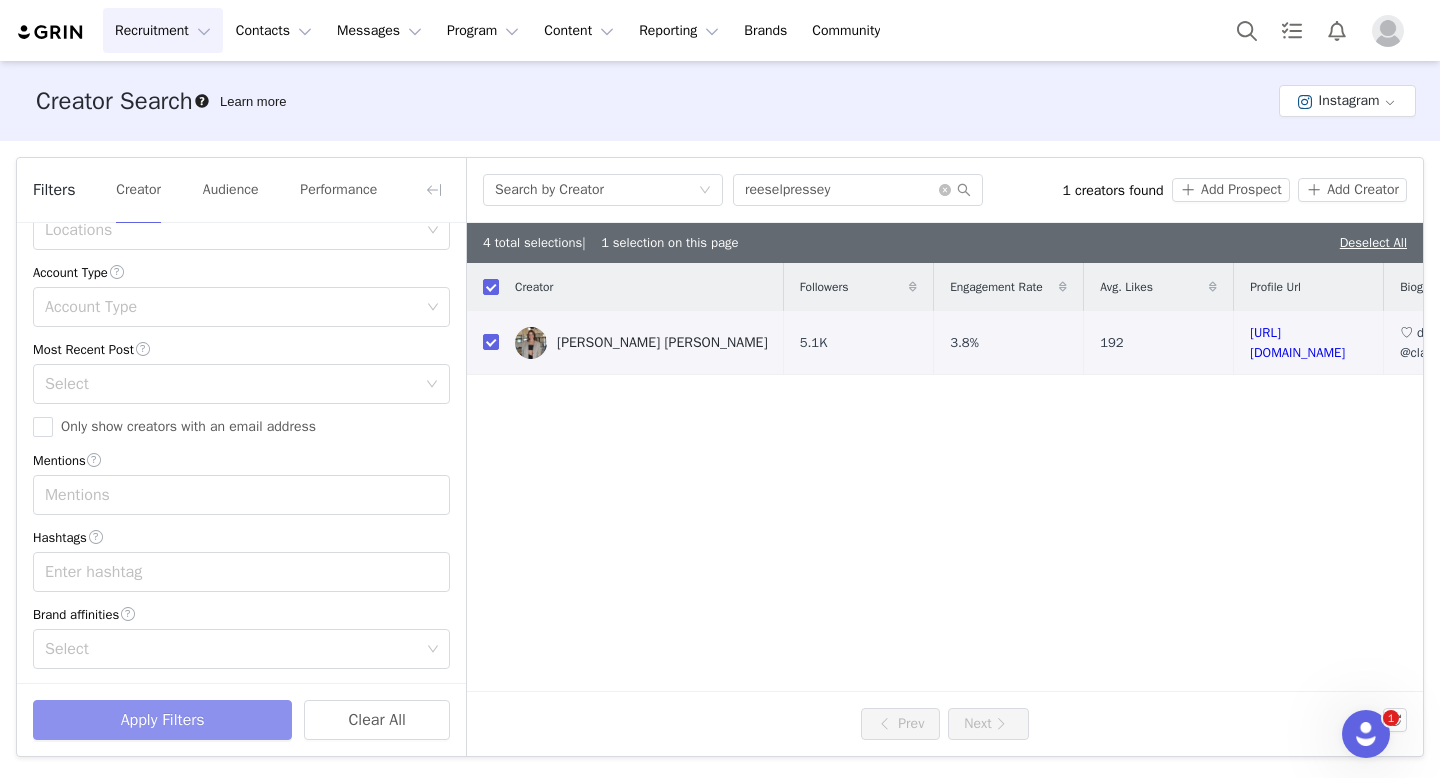 click on "Apply Filters" at bounding box center (162, 720) 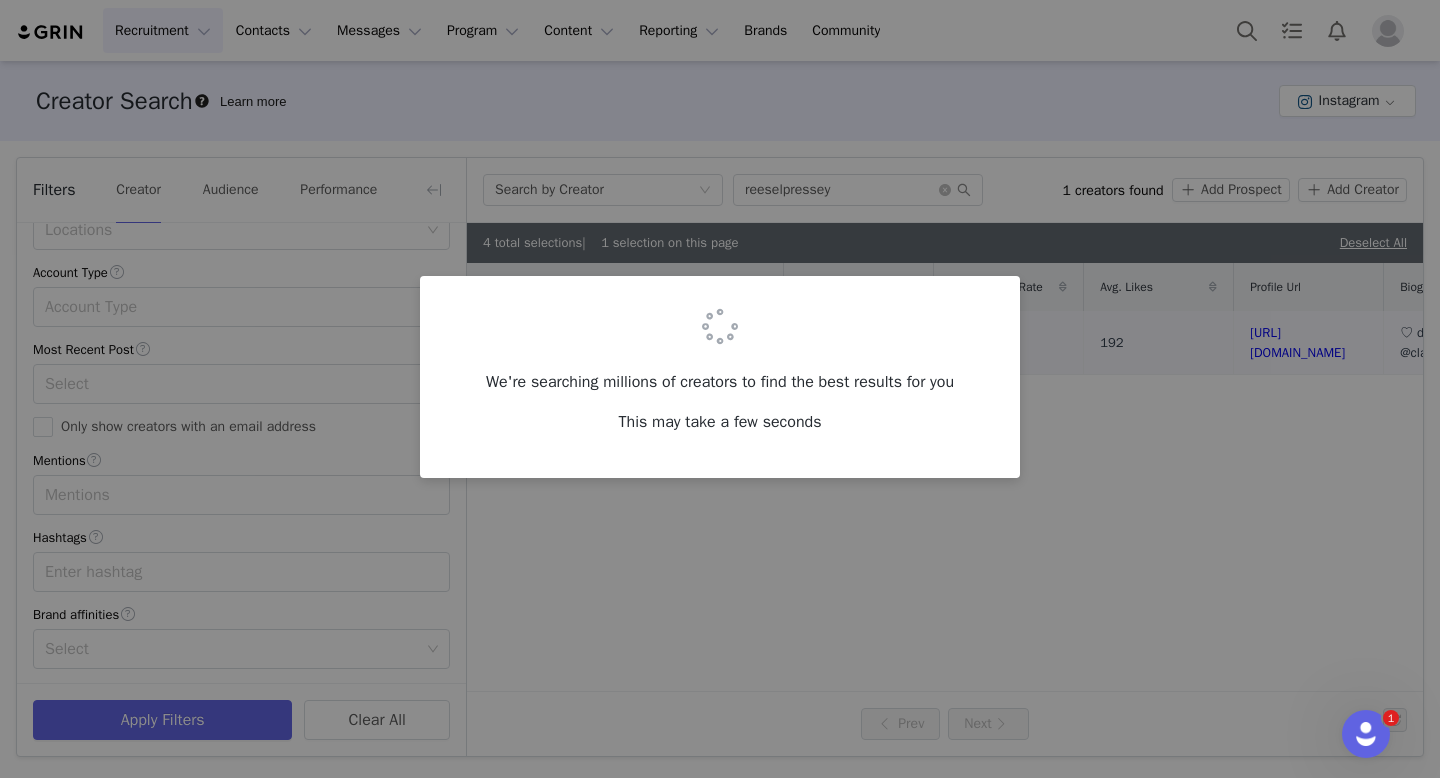 checkbox on "false" 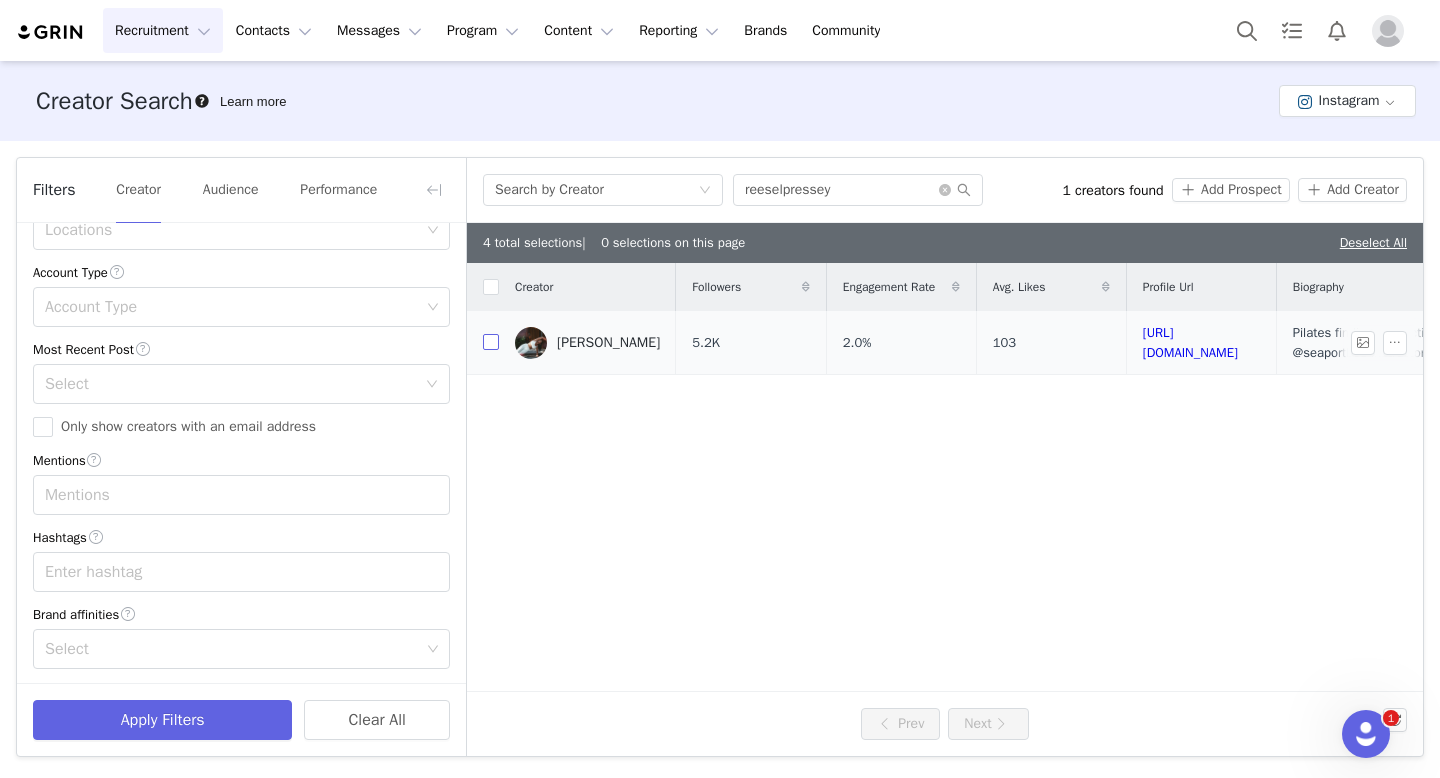 click at bounding box center (491, 342) 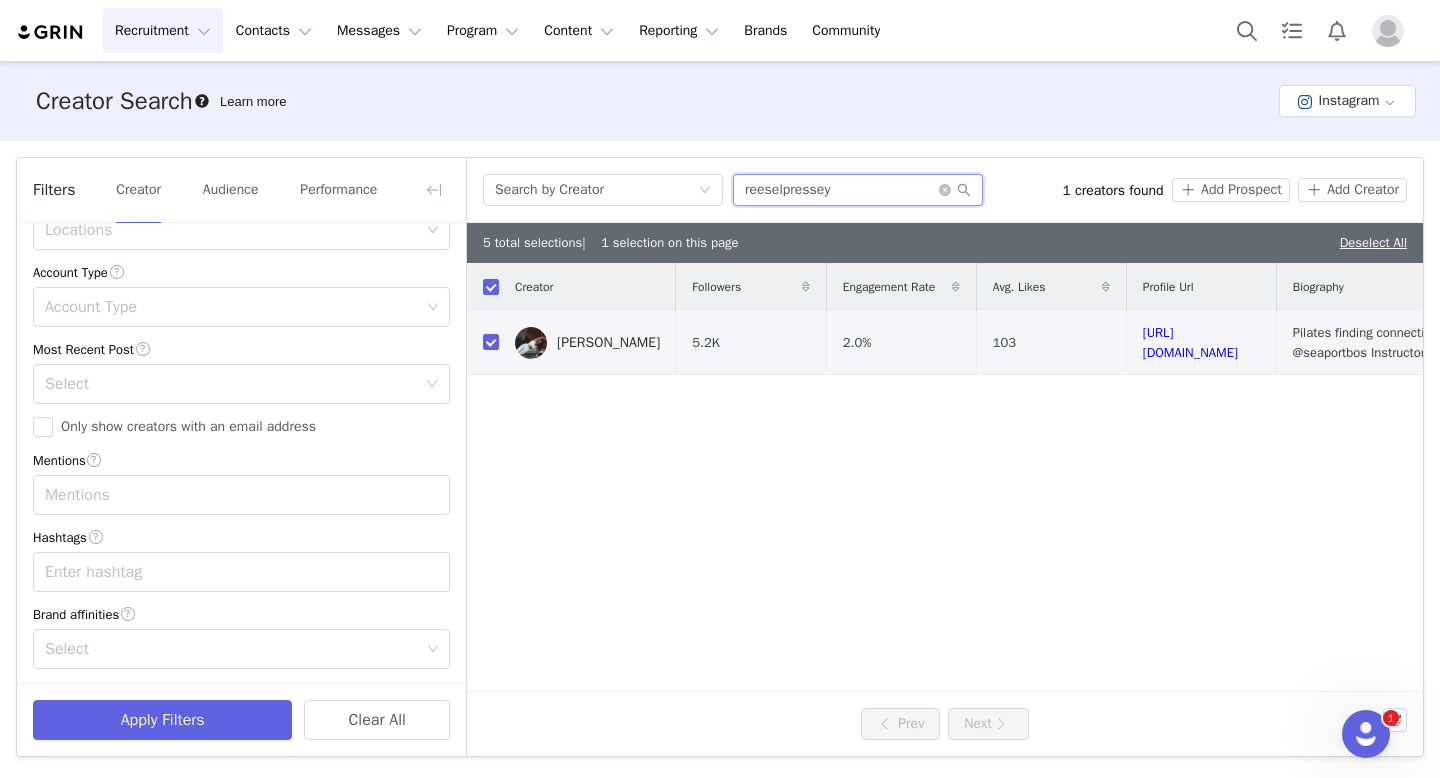 click on "reeselpressey" at bounding box center [858, 190] 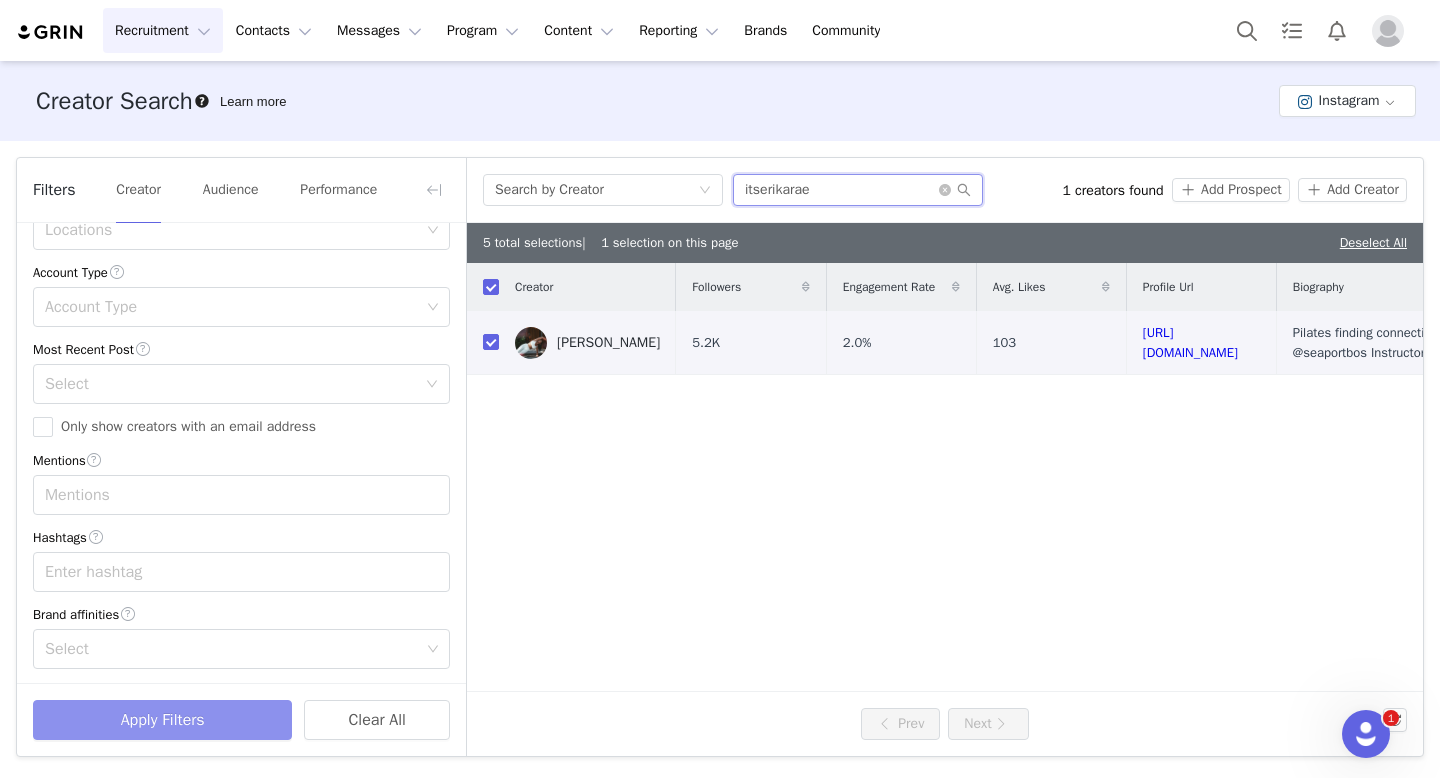 type on "itserikarae" 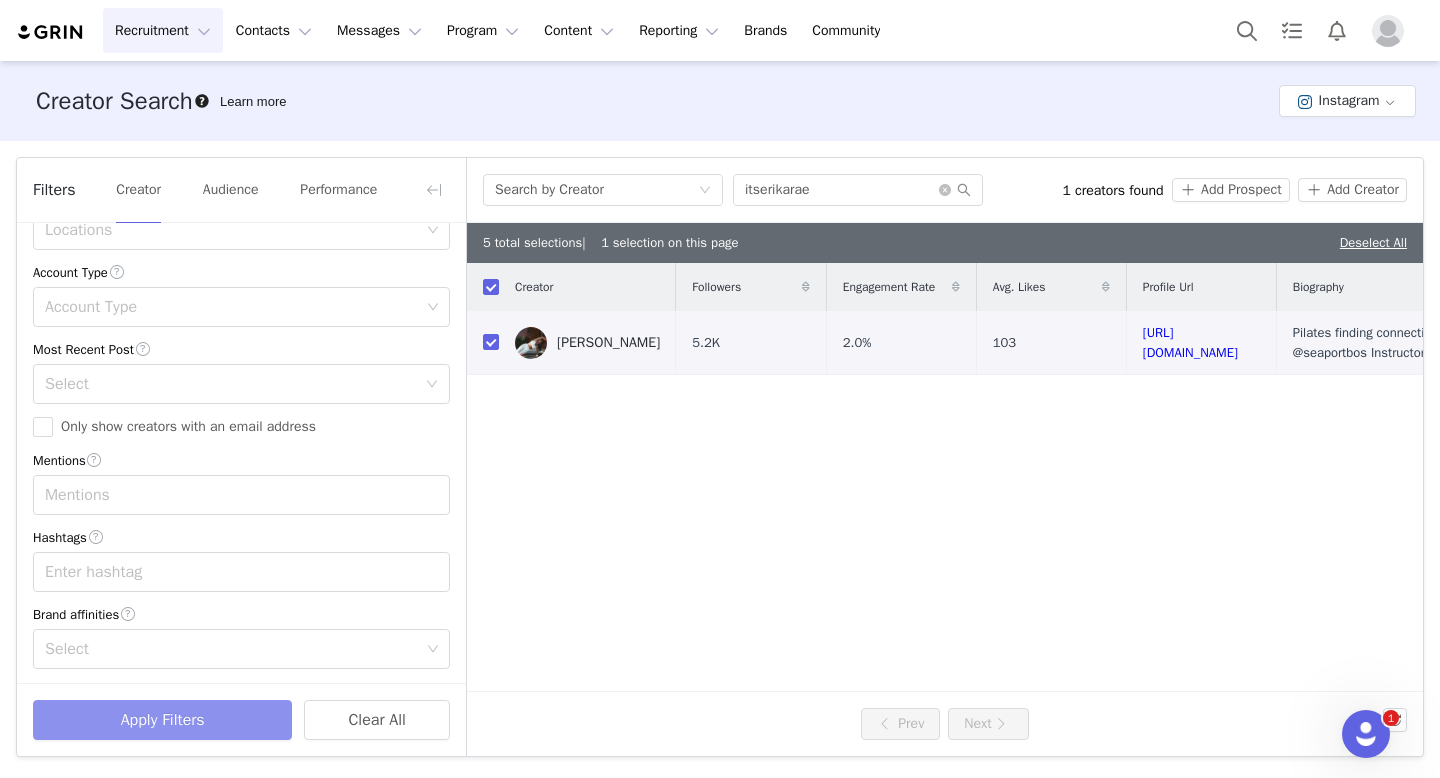 click on "Apply Filters" at bounding box center [162, 720] 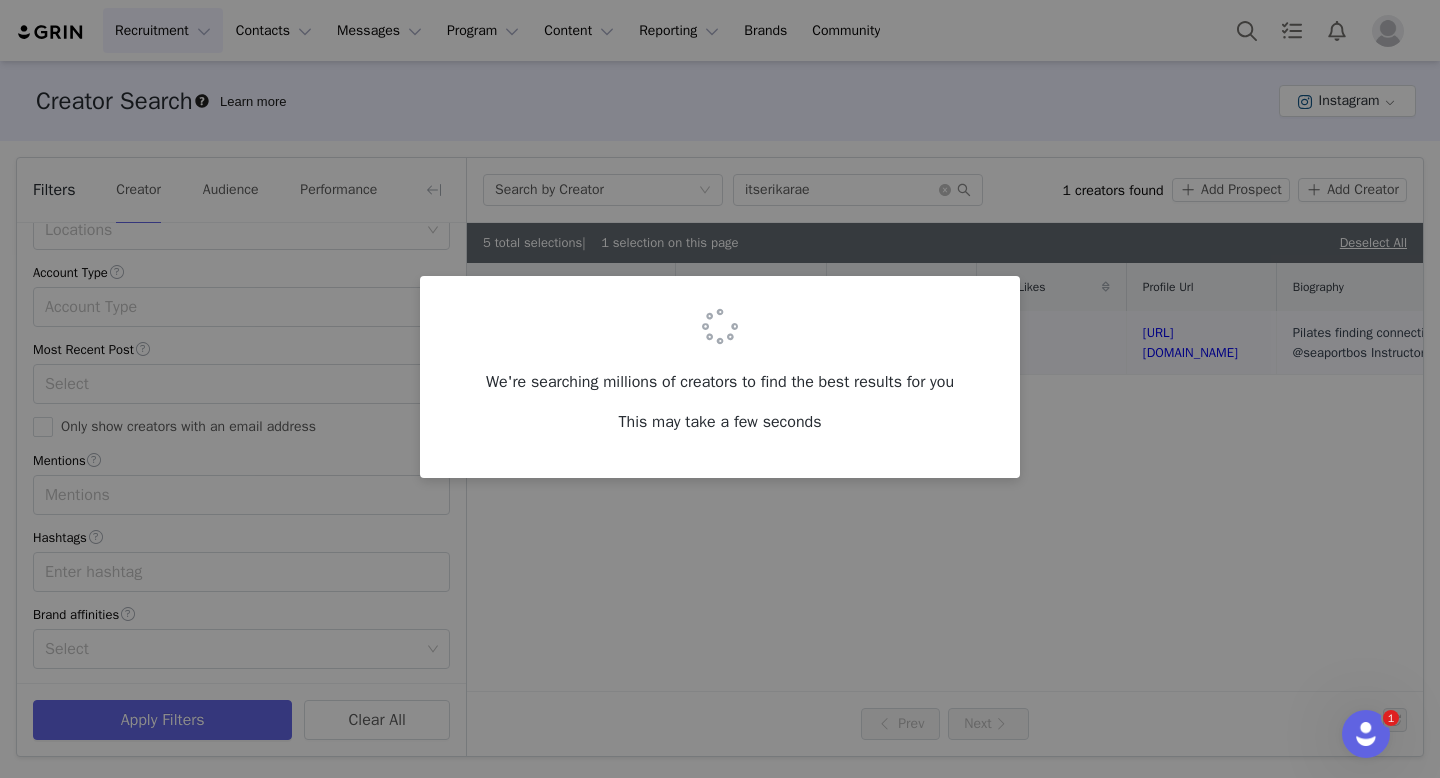 checkbox on "false" 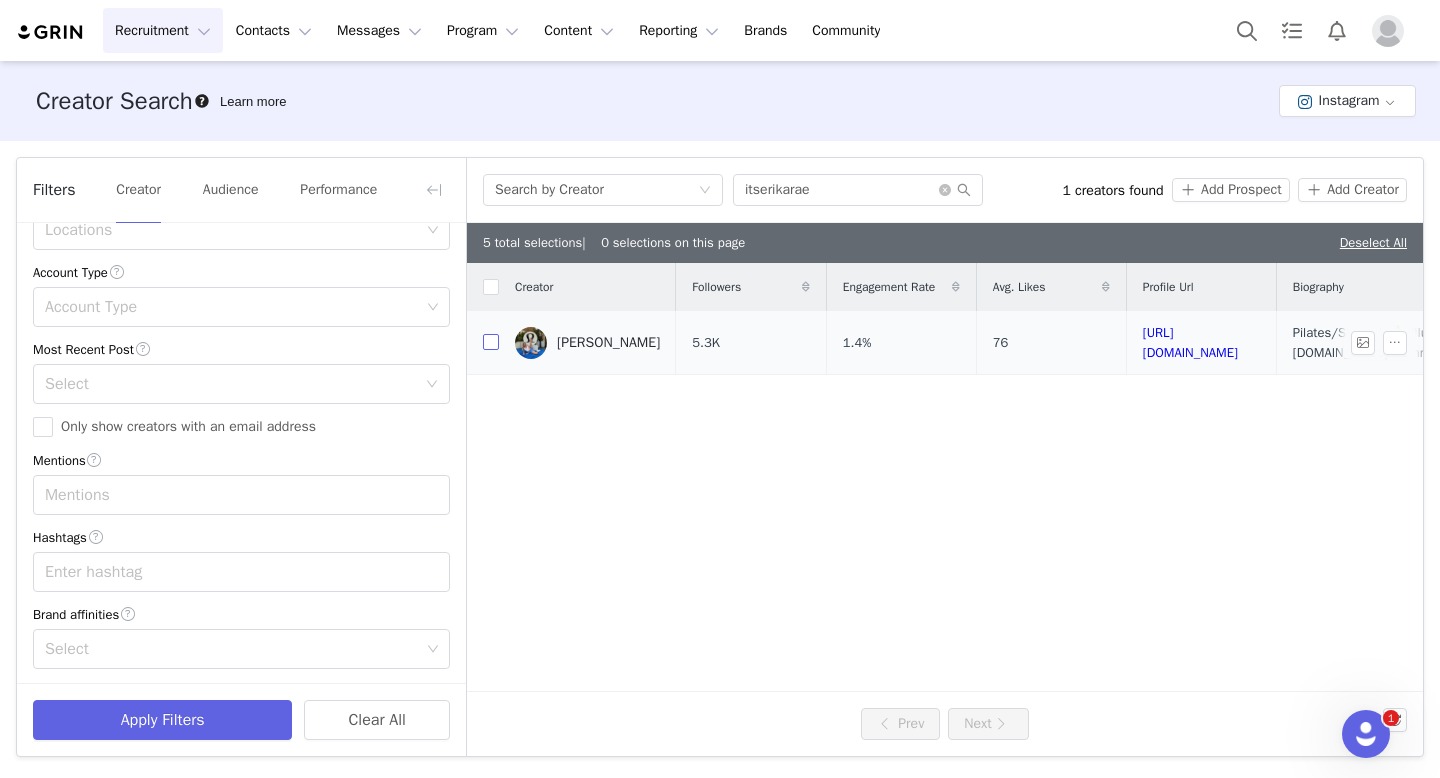 click at bounding box center [491, 342] 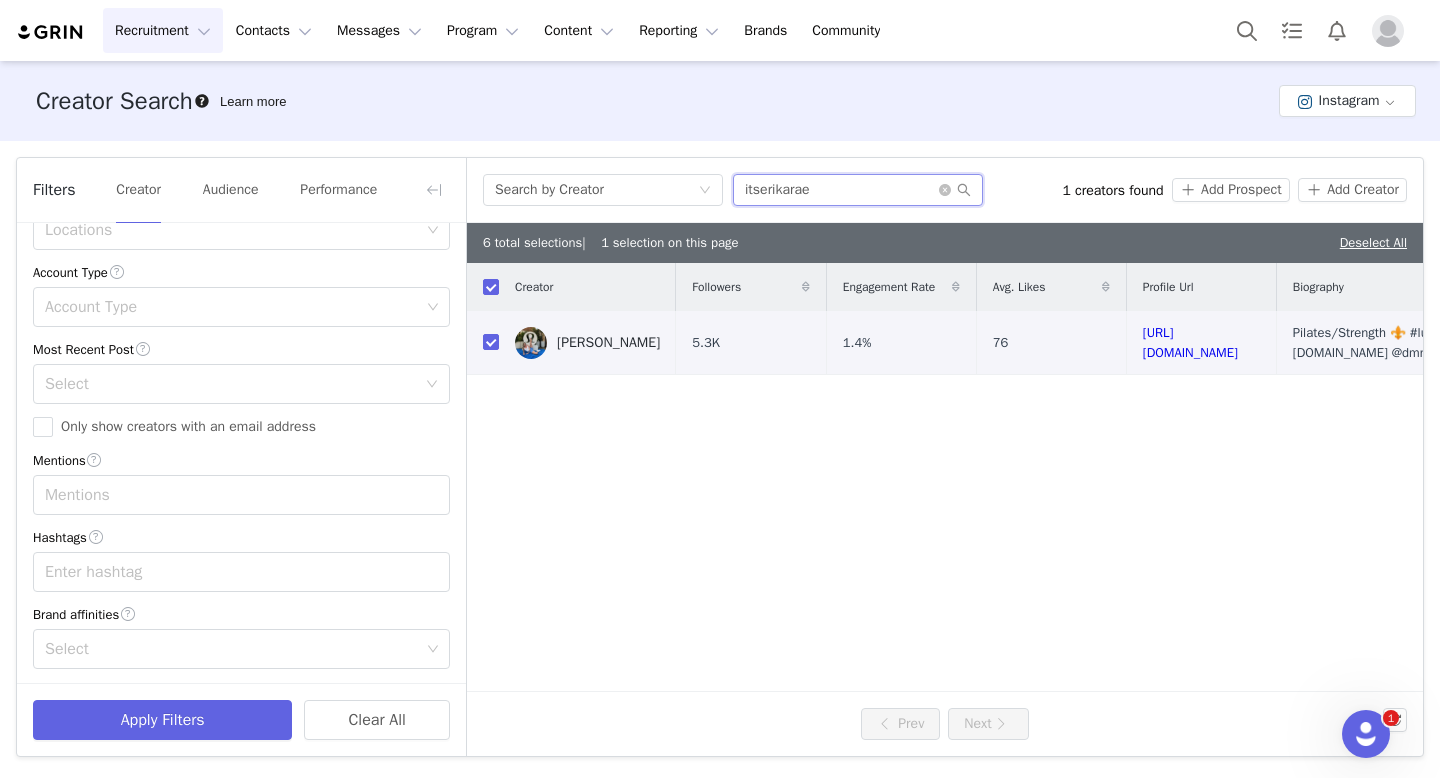 click on "itserikarae" at bounding box center (858, 190) 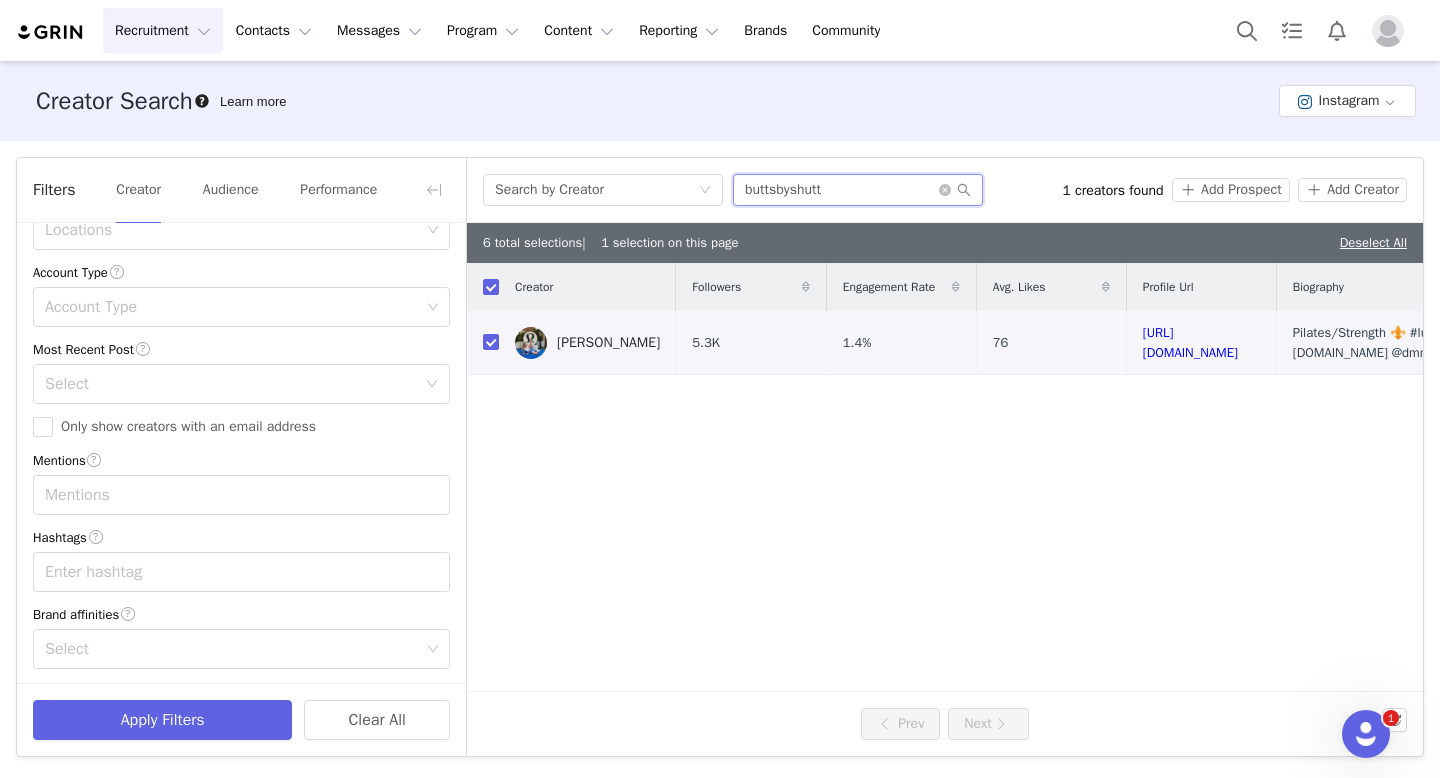 type on "buttsbyshutt" 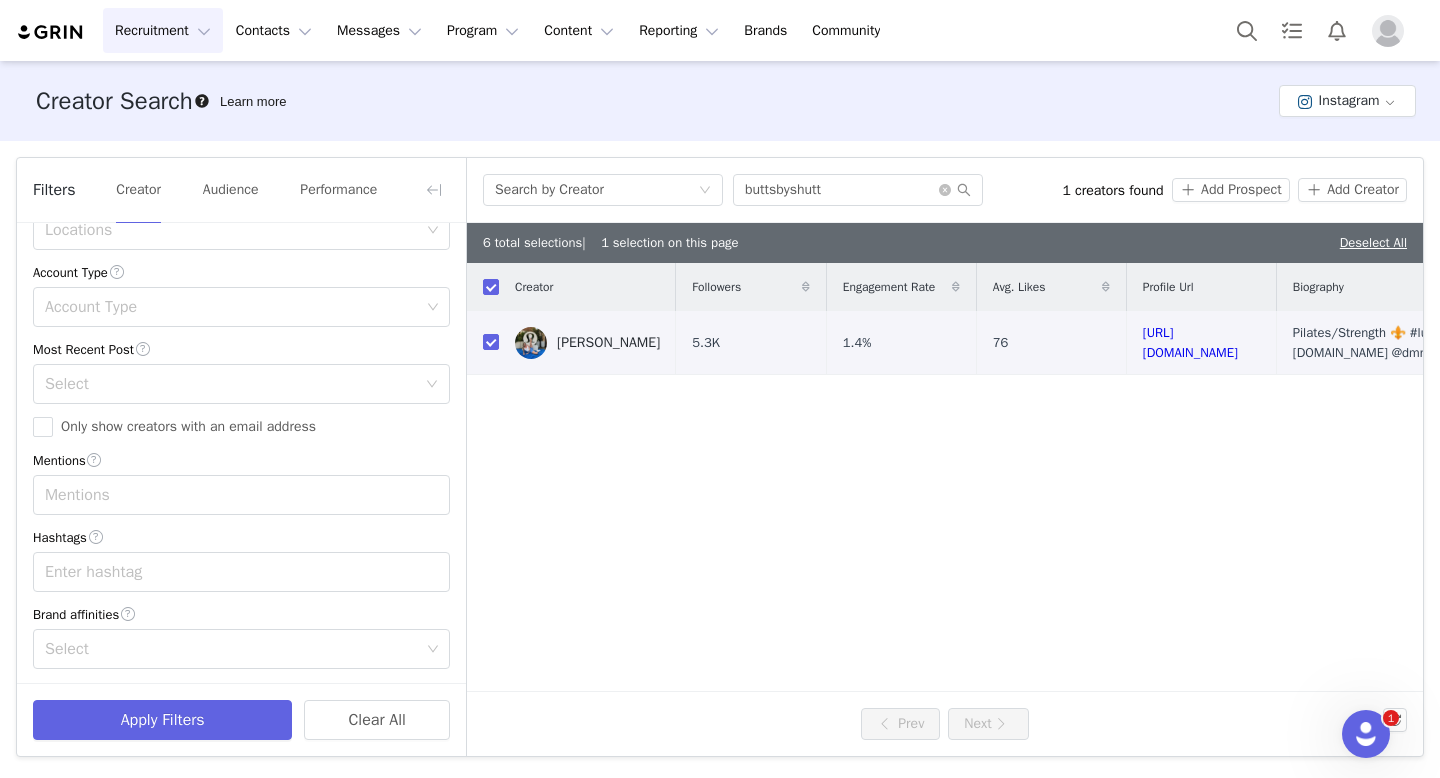 click on "Apply Filters Clear All" at bounding box center [241, 719] 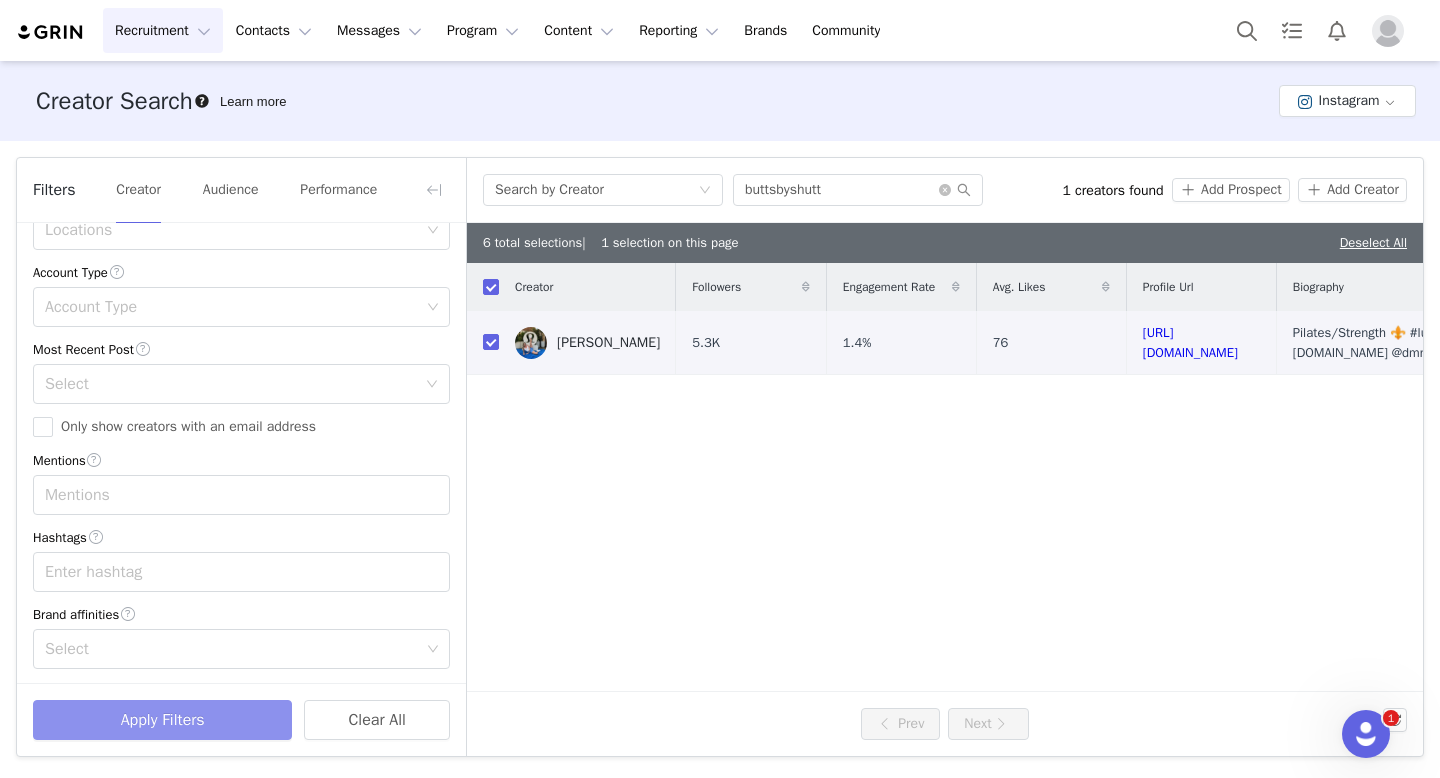 click on "Apply Filters" at bounding box center (162, 720) 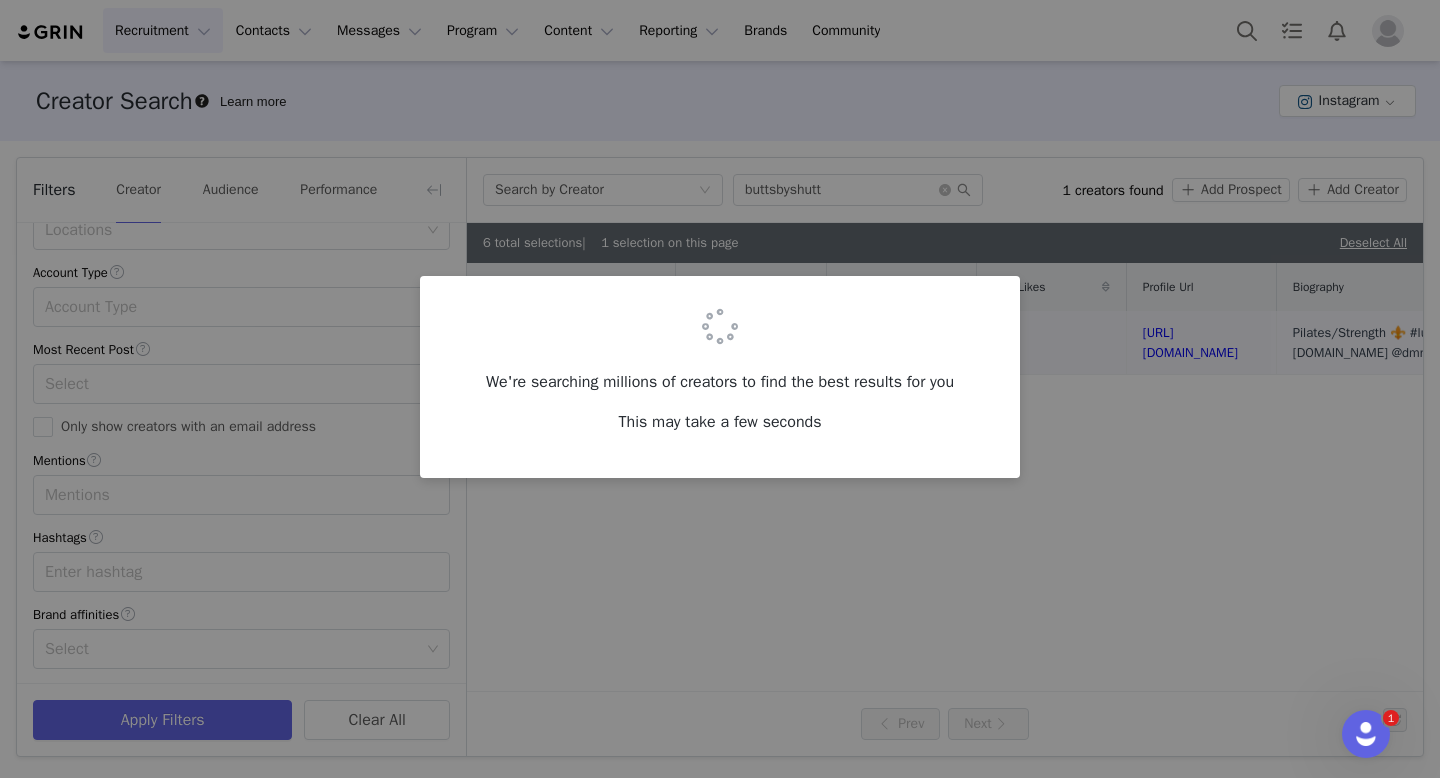 checkbox on "false" 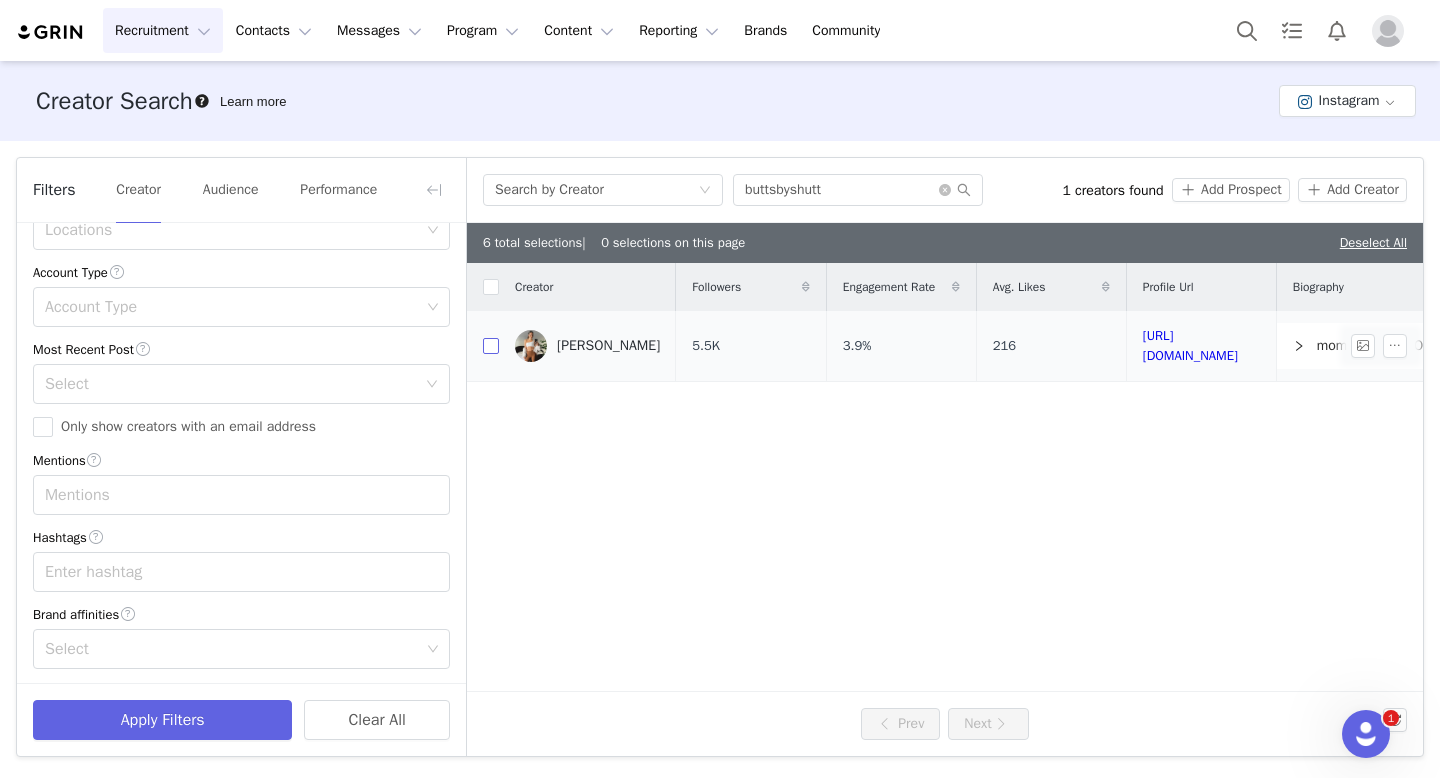 click at bounding box center [491, 346] 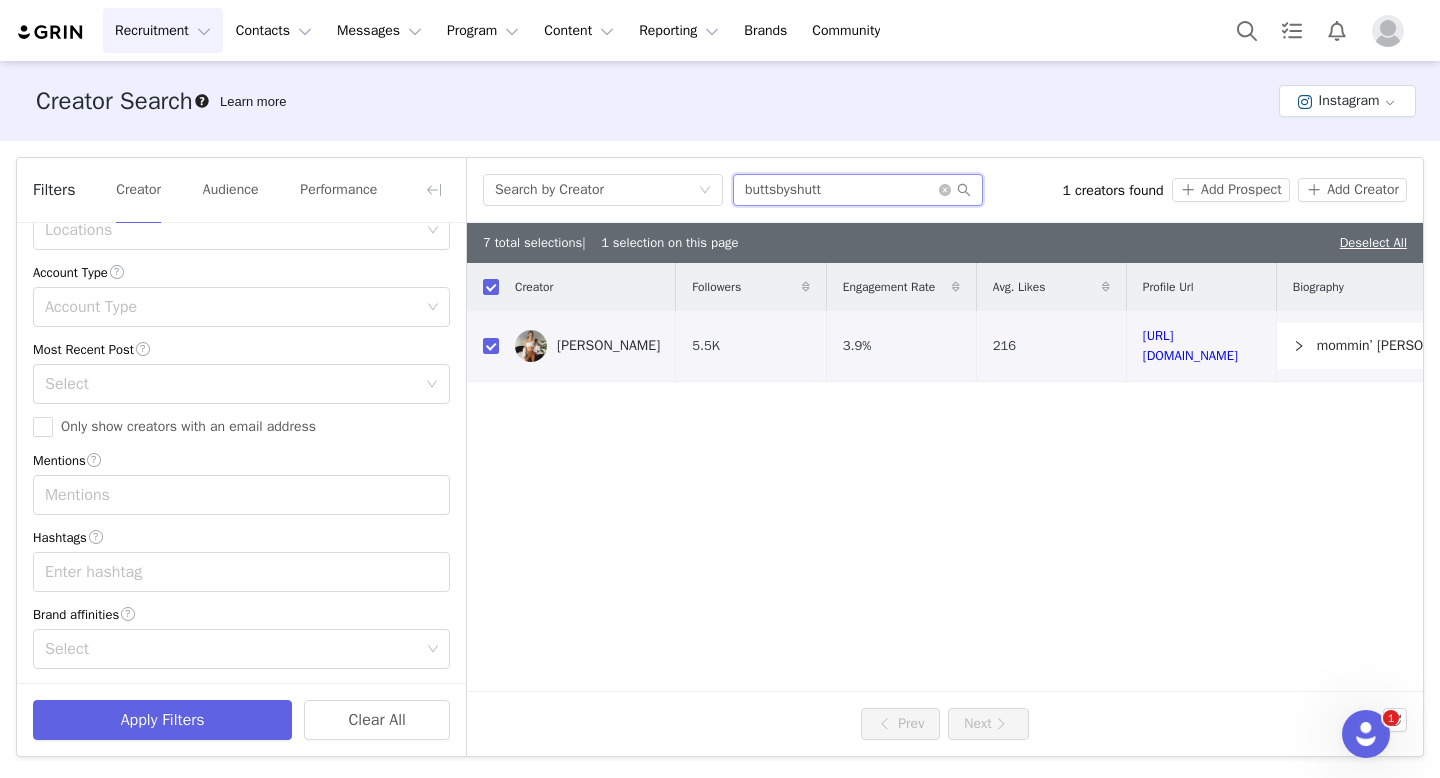 click on "buttsbyshutt" at bounding box center [858, 190] 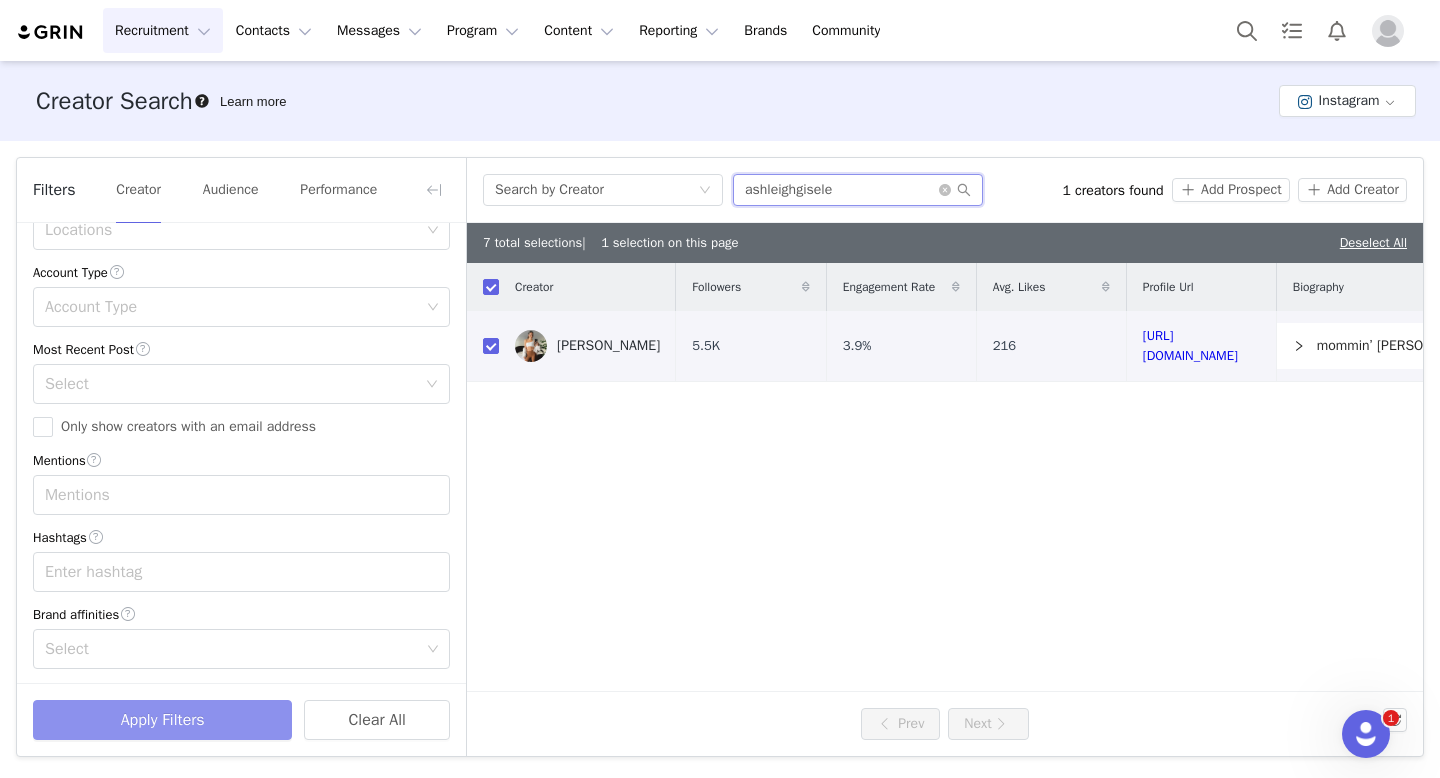 type on "ashleighgisele" 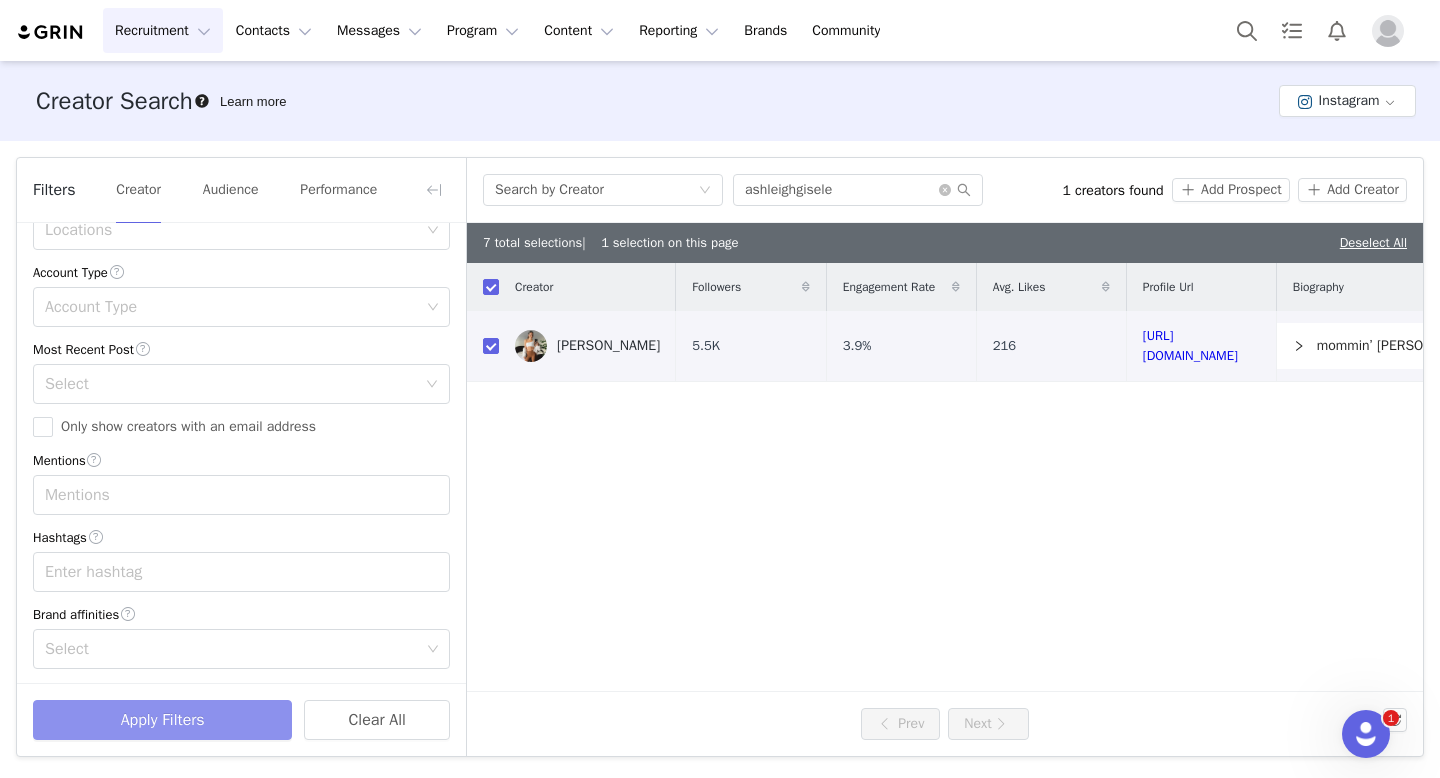 click on "Apply Filters" at bounding box center (162, 720) 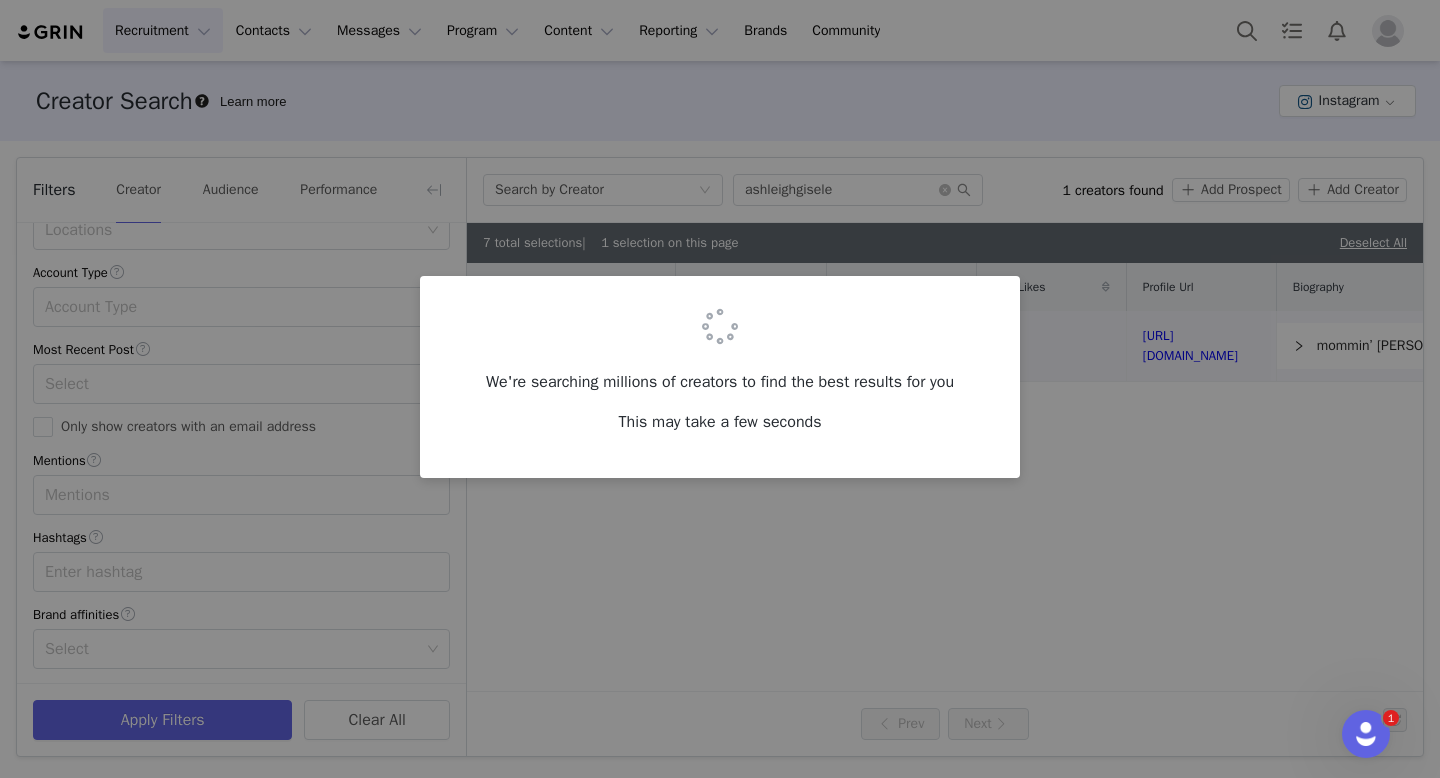 checkbox on "false" 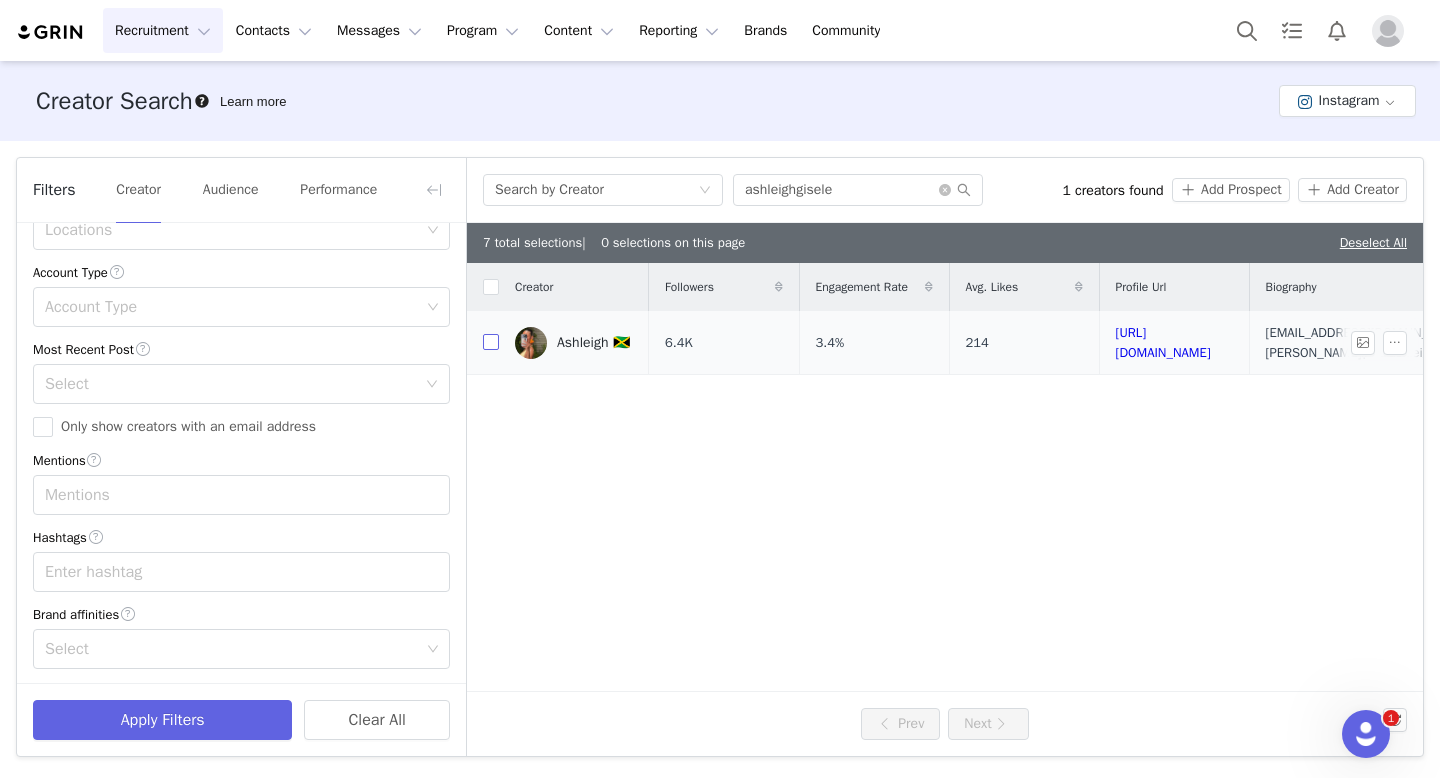 click at bounding box center [491, 342] 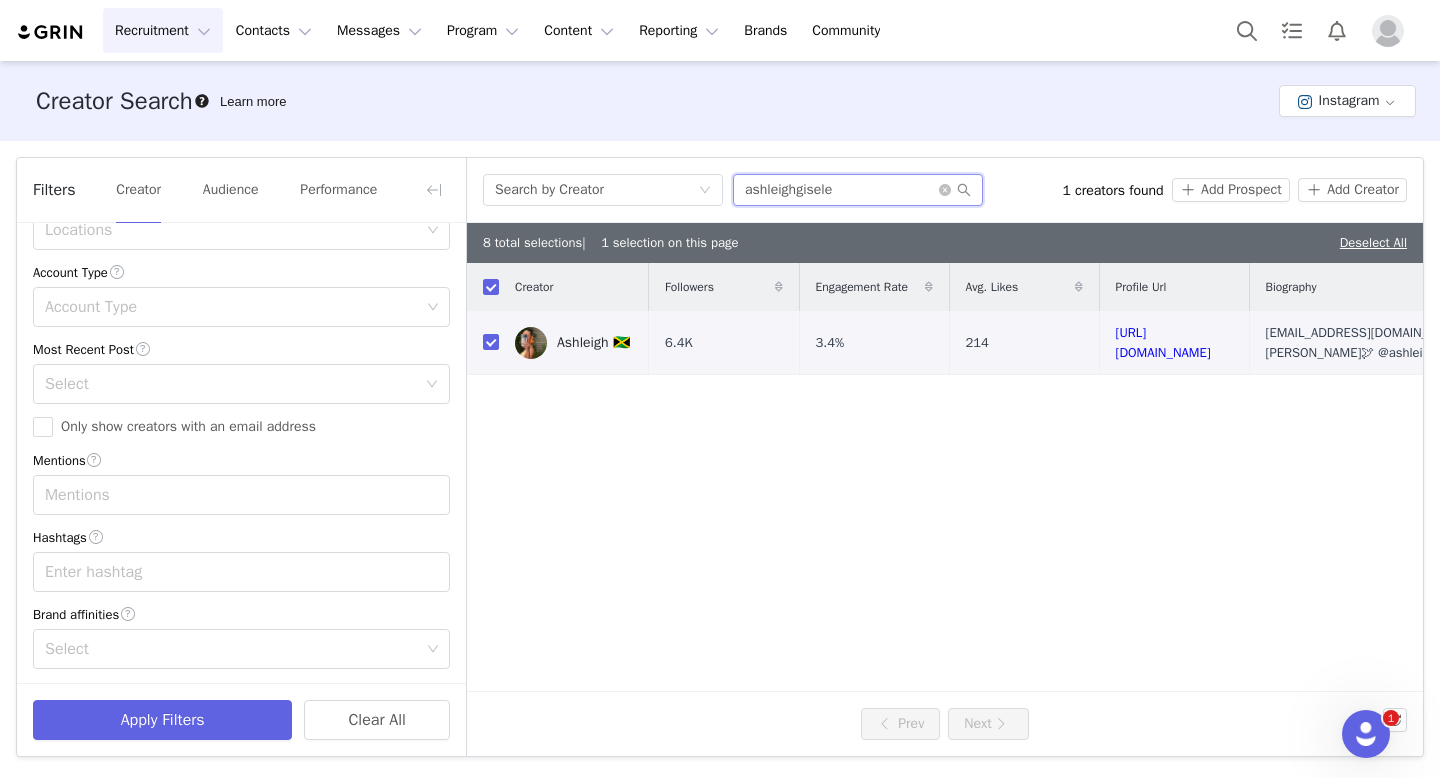 click on "ashleighgisele" at bounding box center (858, 190) 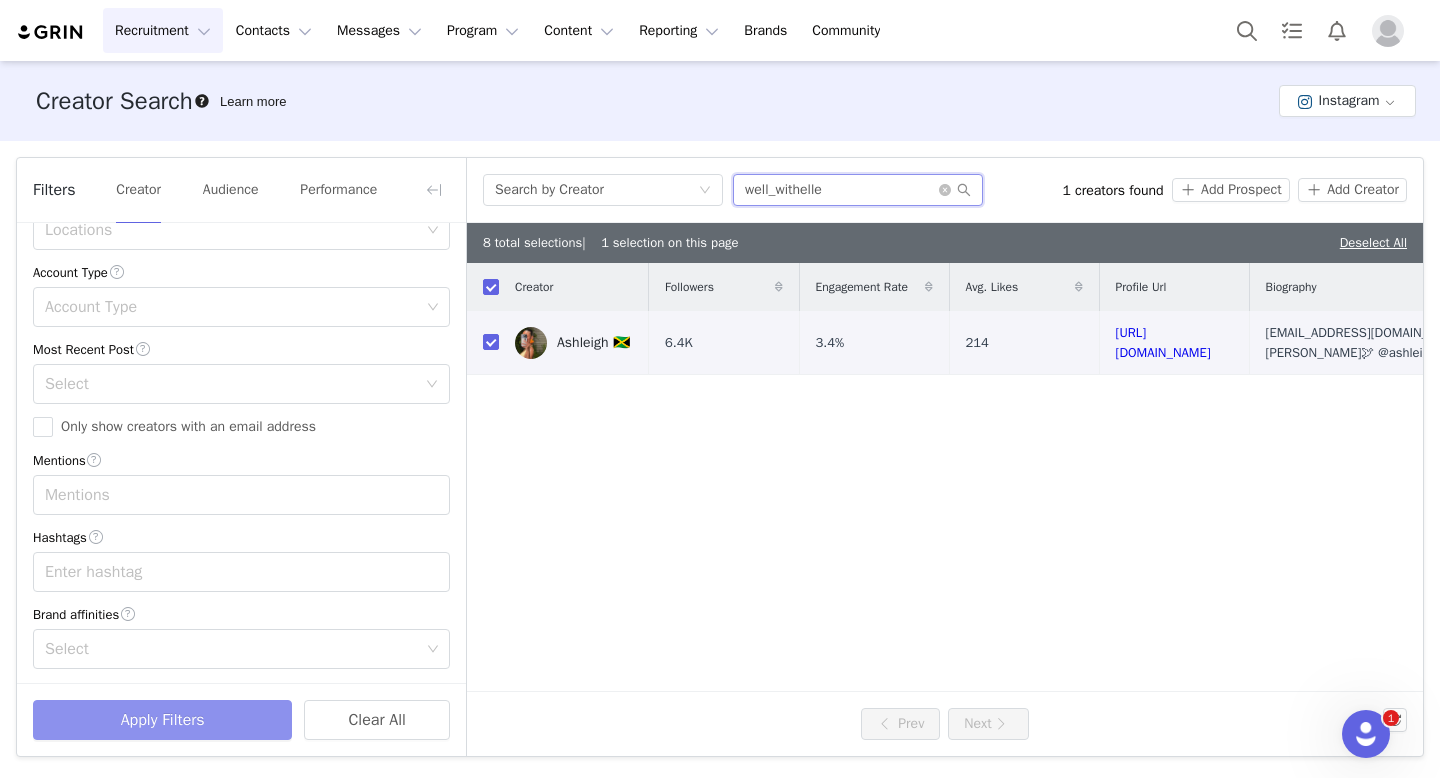 type on "well_withelle" 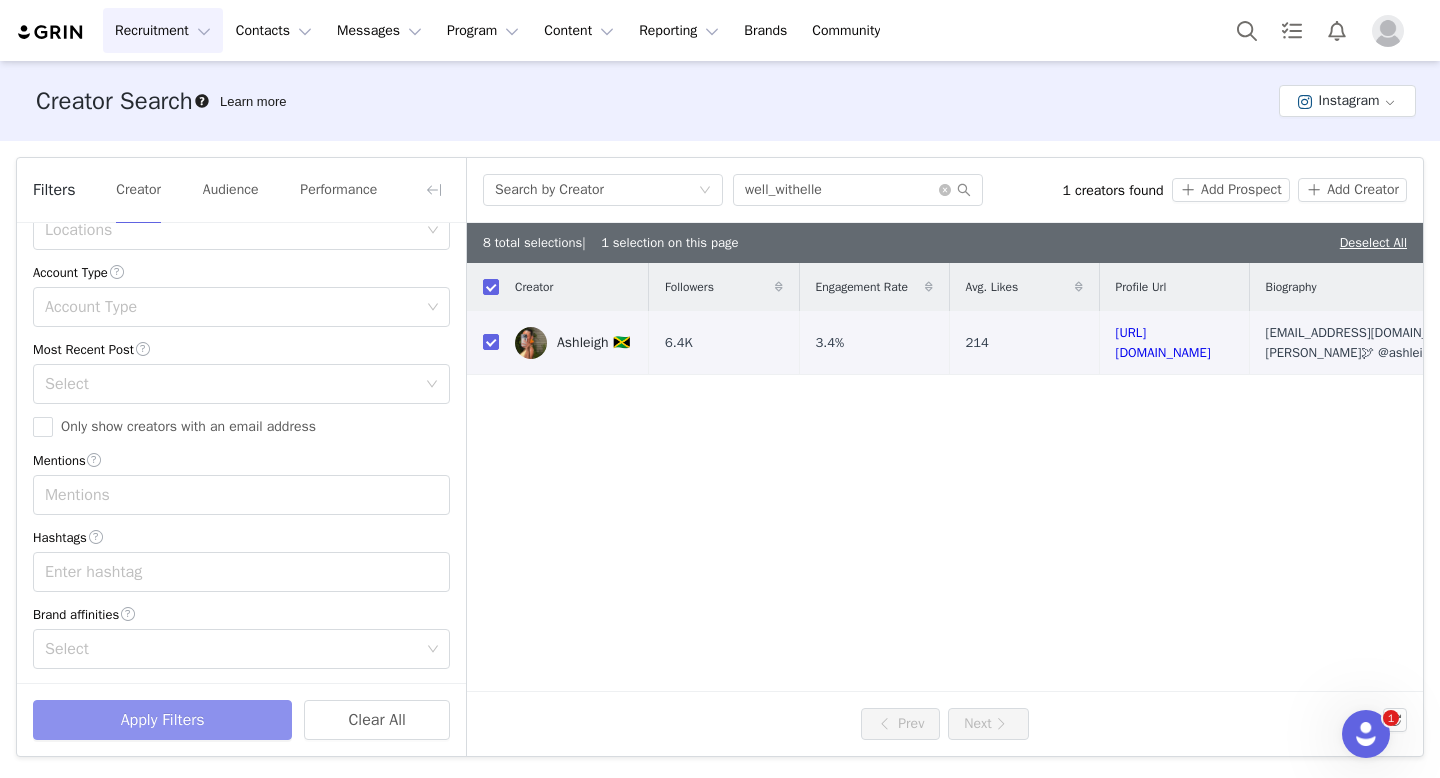 click on "Apply Filters" at bounding box center (162, 720) 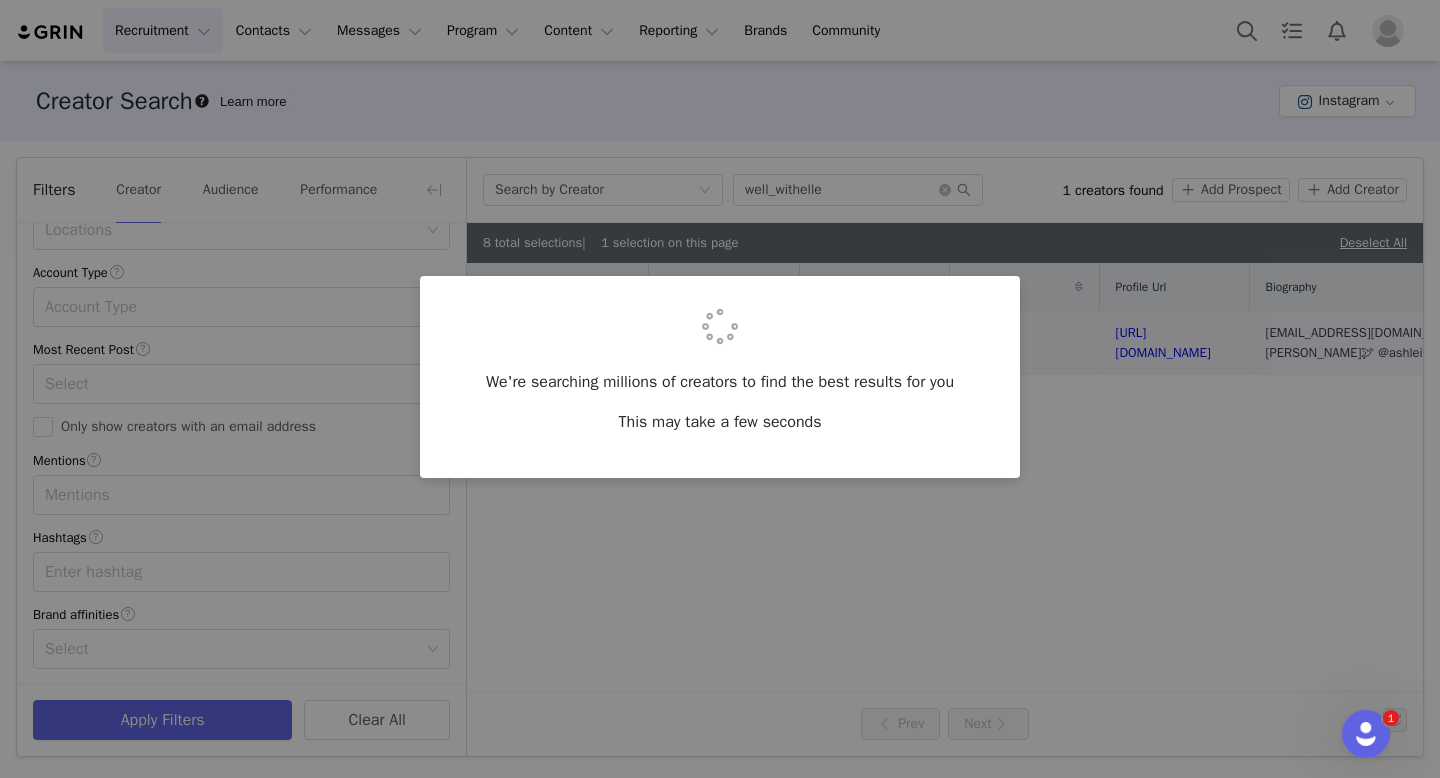 checkbox on "false" 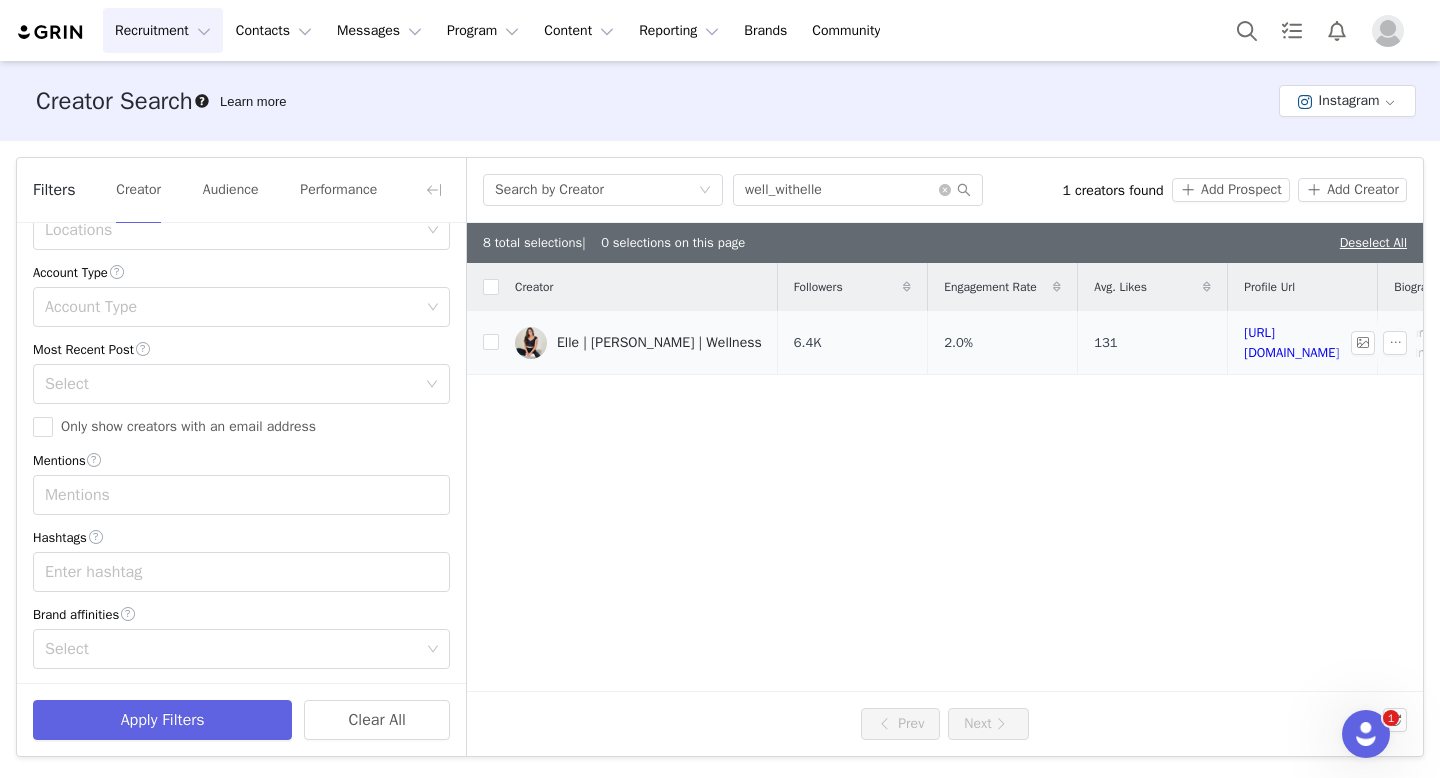 click at bounding box center [483, 343] 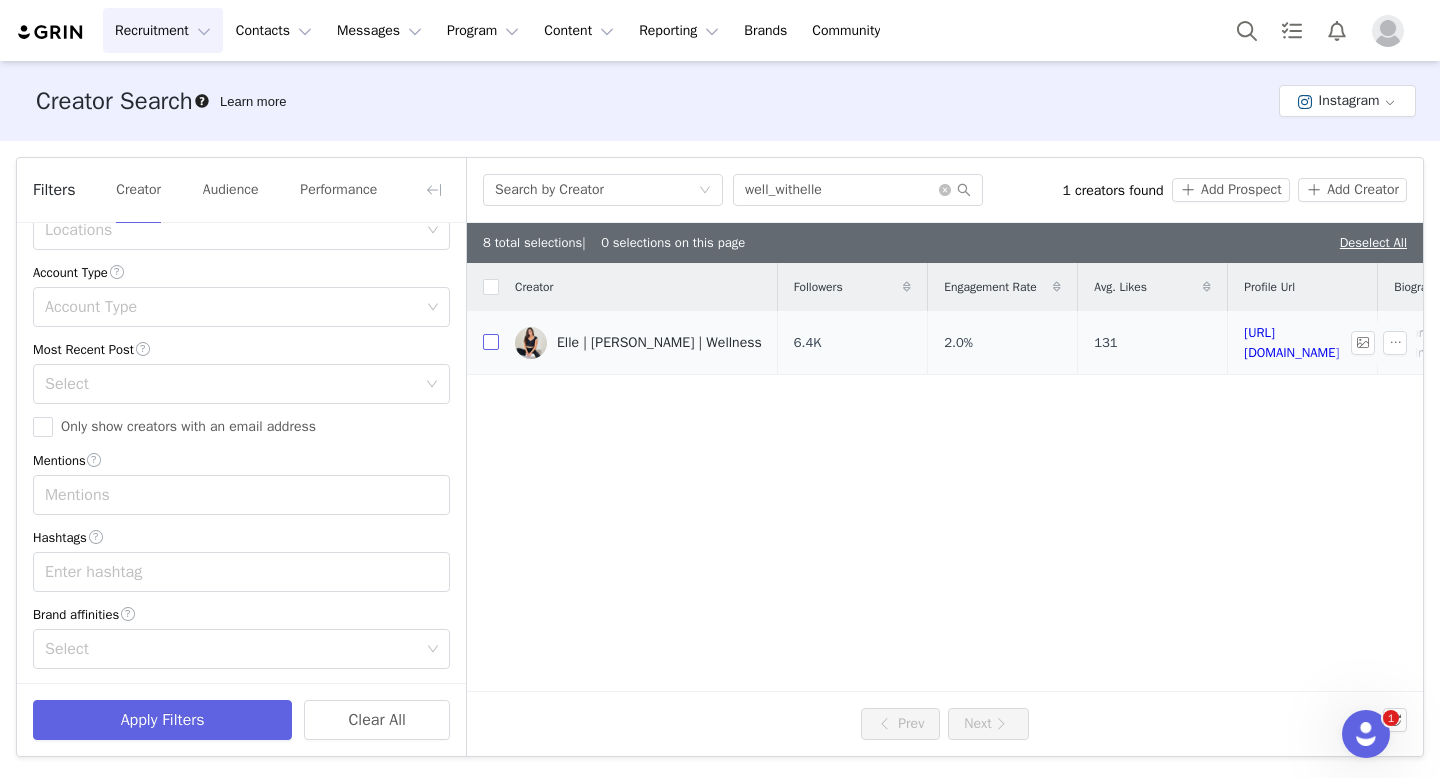 click at bounding box center (491, 342) 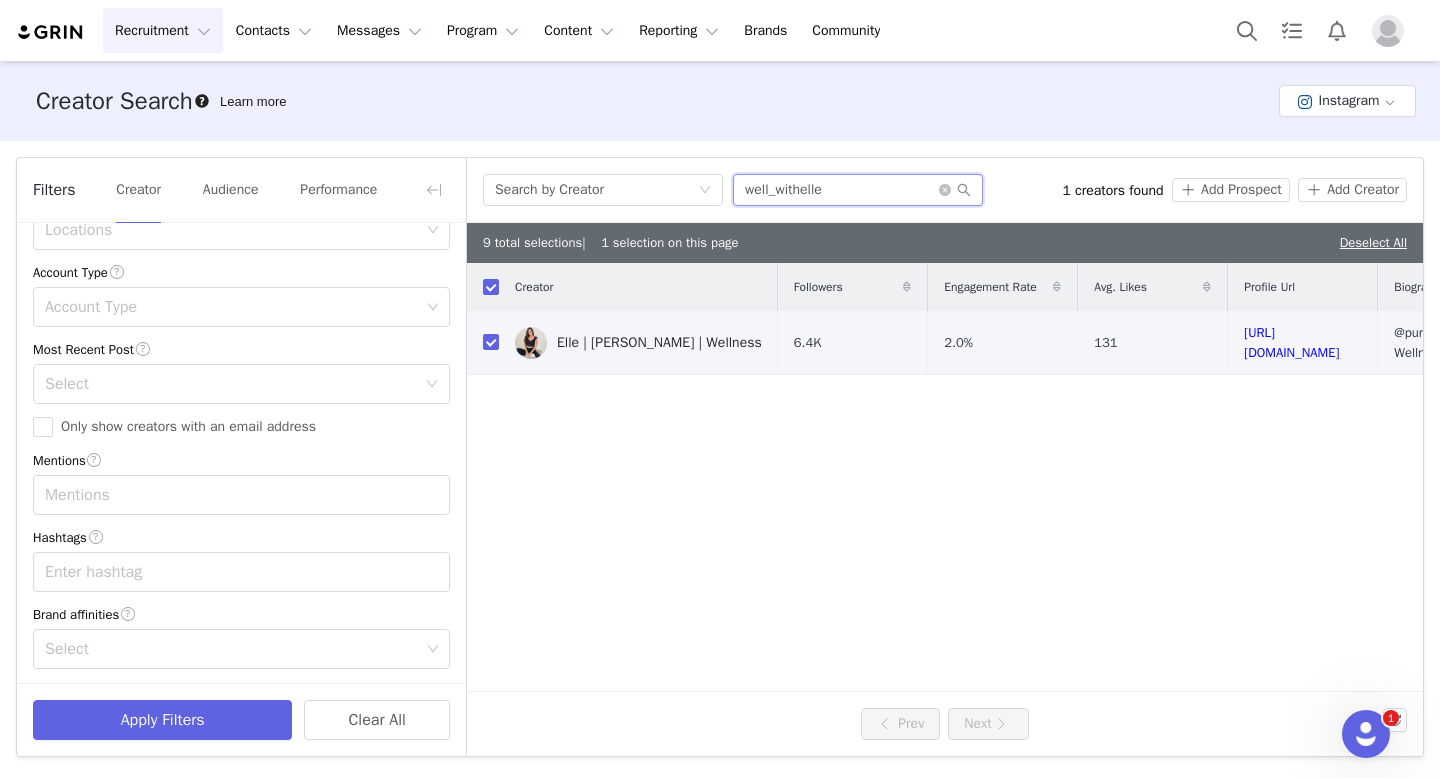 click on "well_withelle" at bounding box center (858, 190) 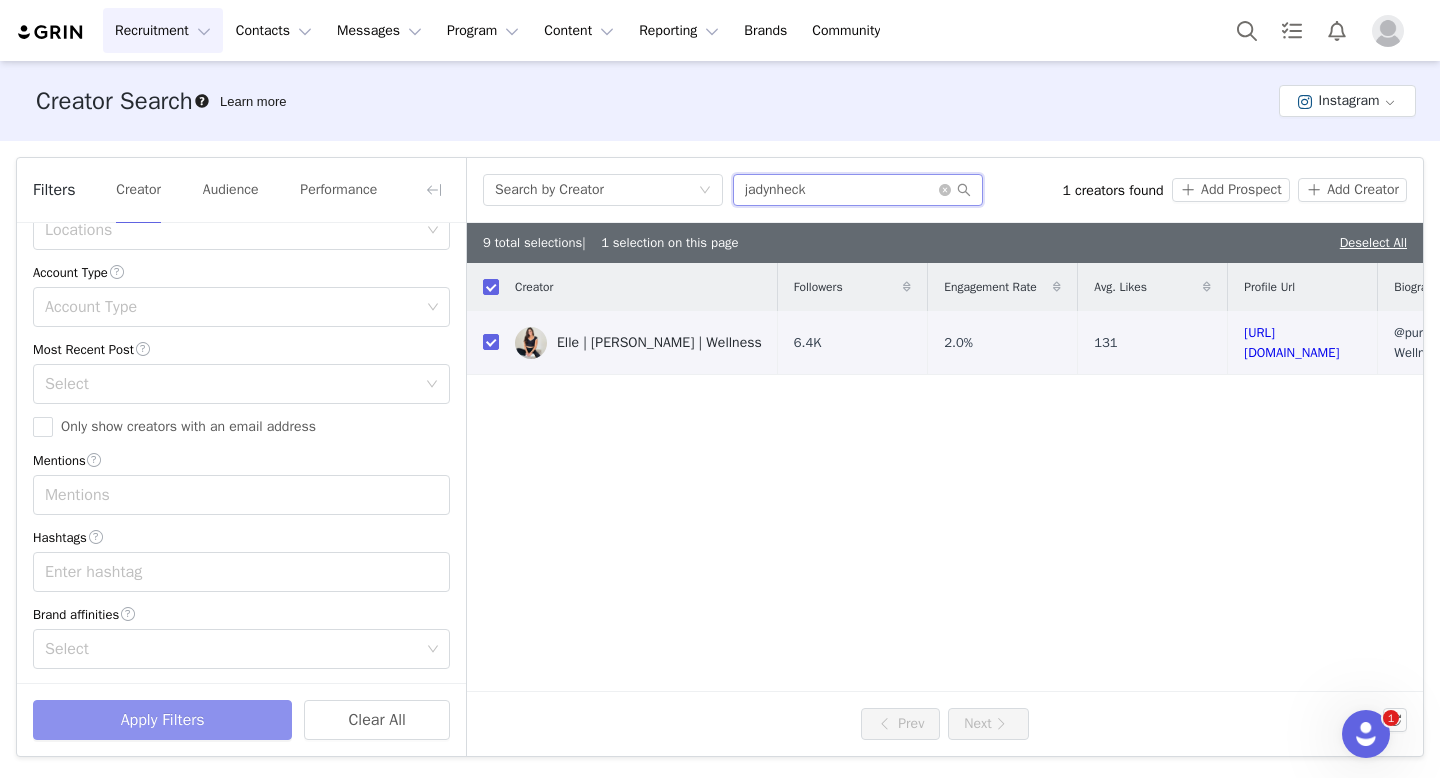 type on "jadynheck" 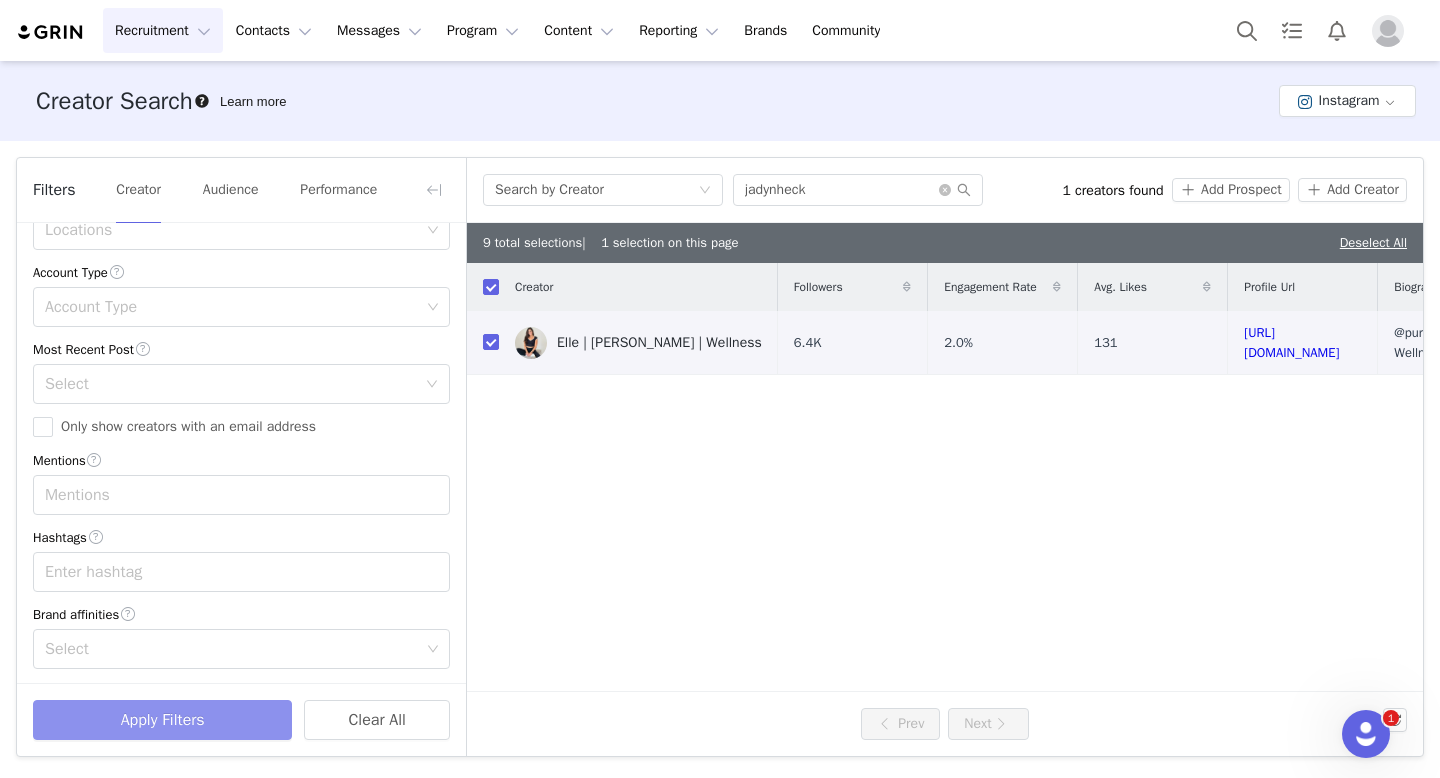 click on "Apply Filters" at bounding box center [162, 720] 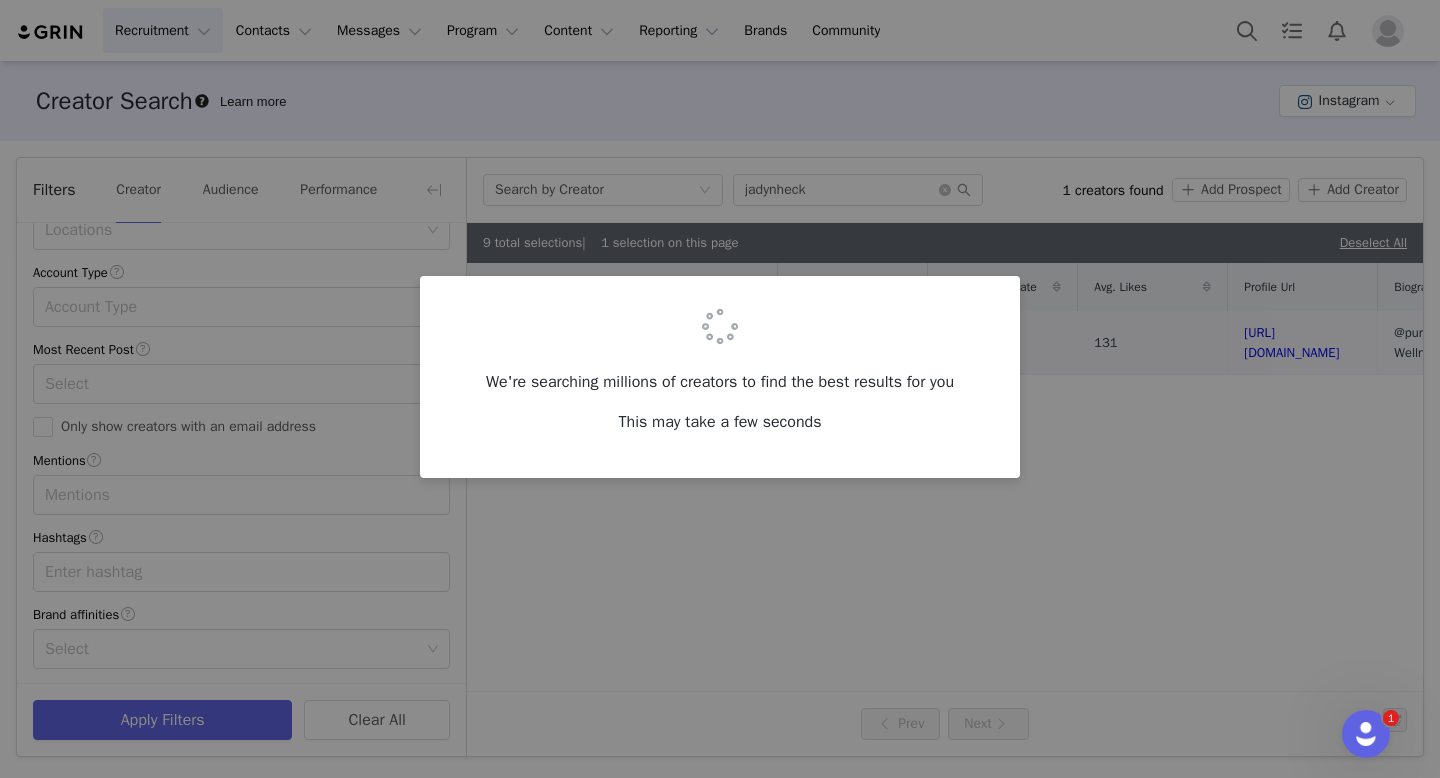 checkbox on "false" 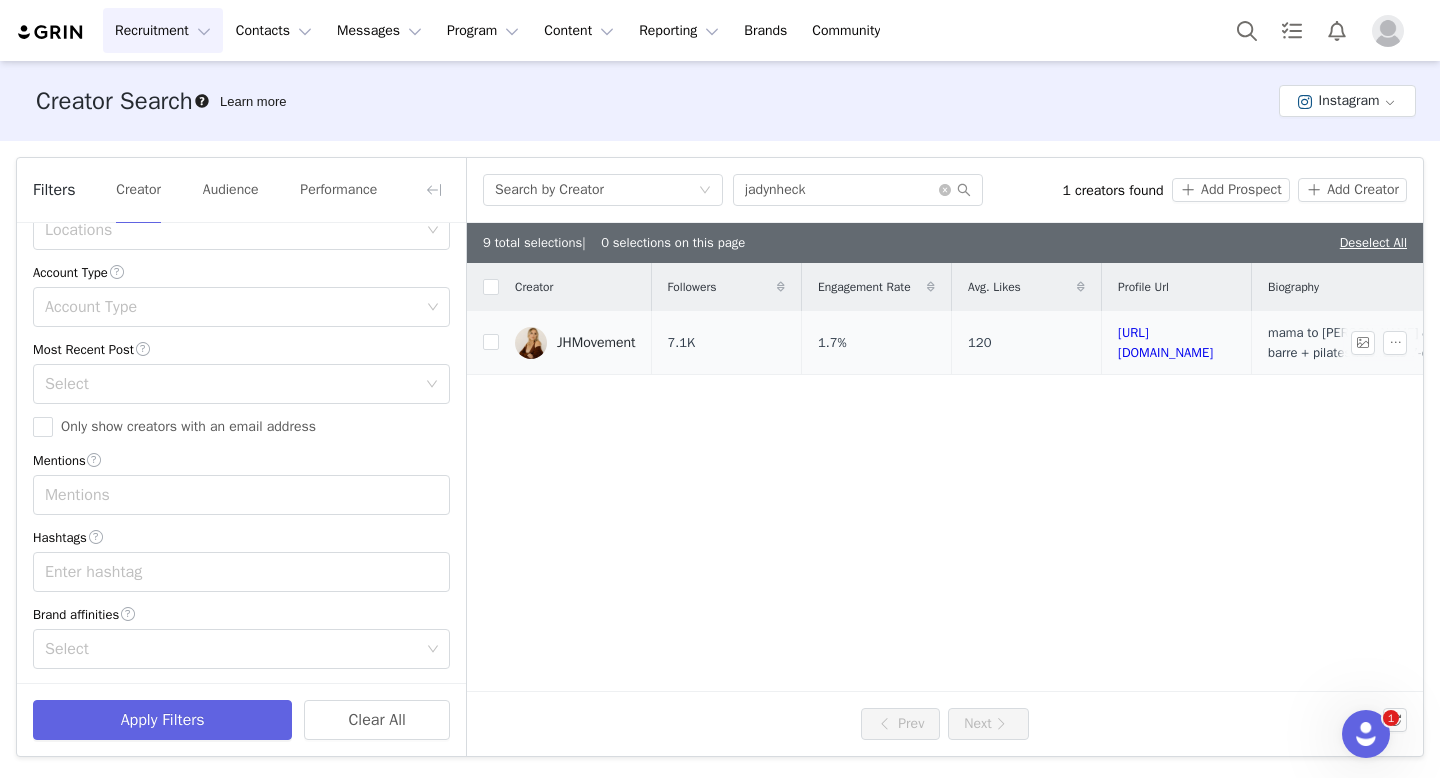 click on "JHMovement" at bounding box center [575, 343] 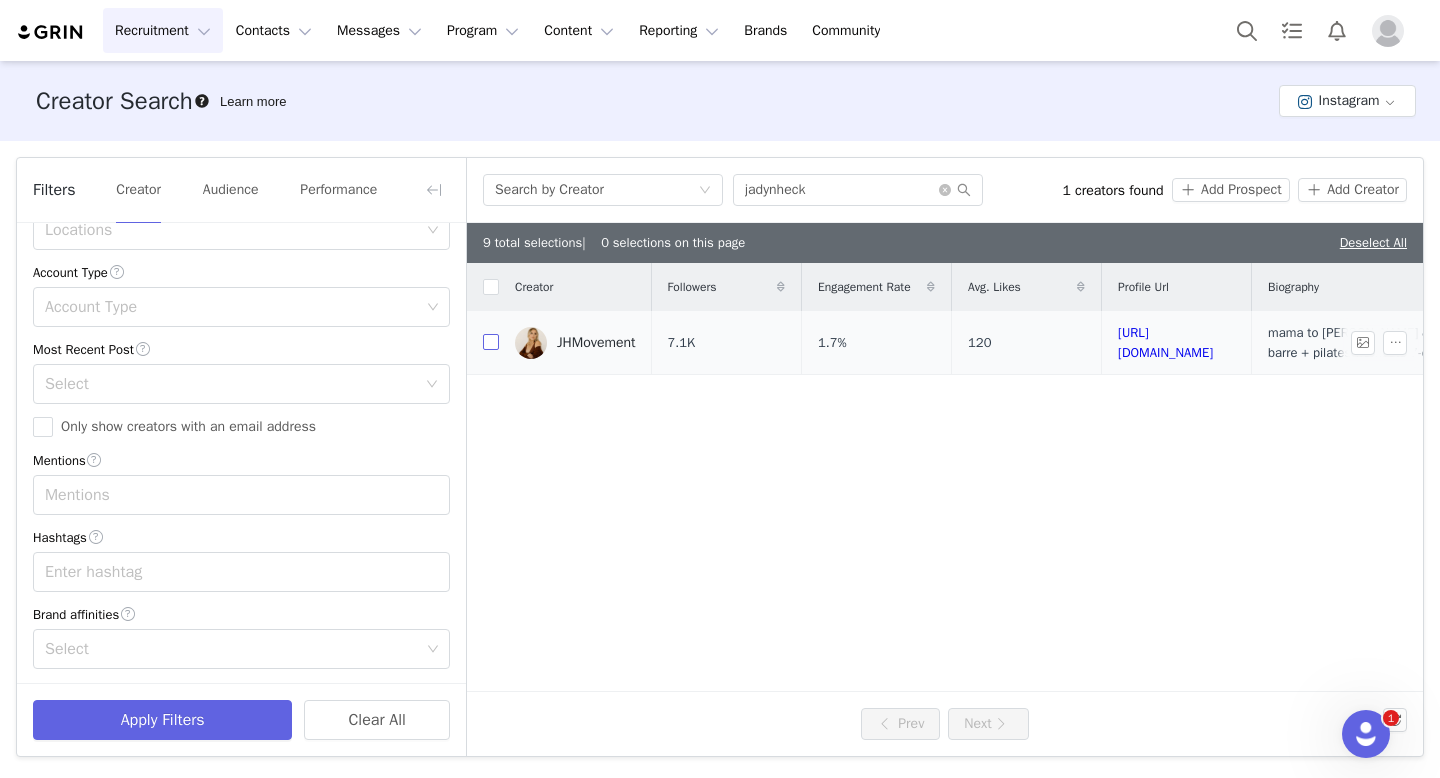 click at bounding box center [491, 342] 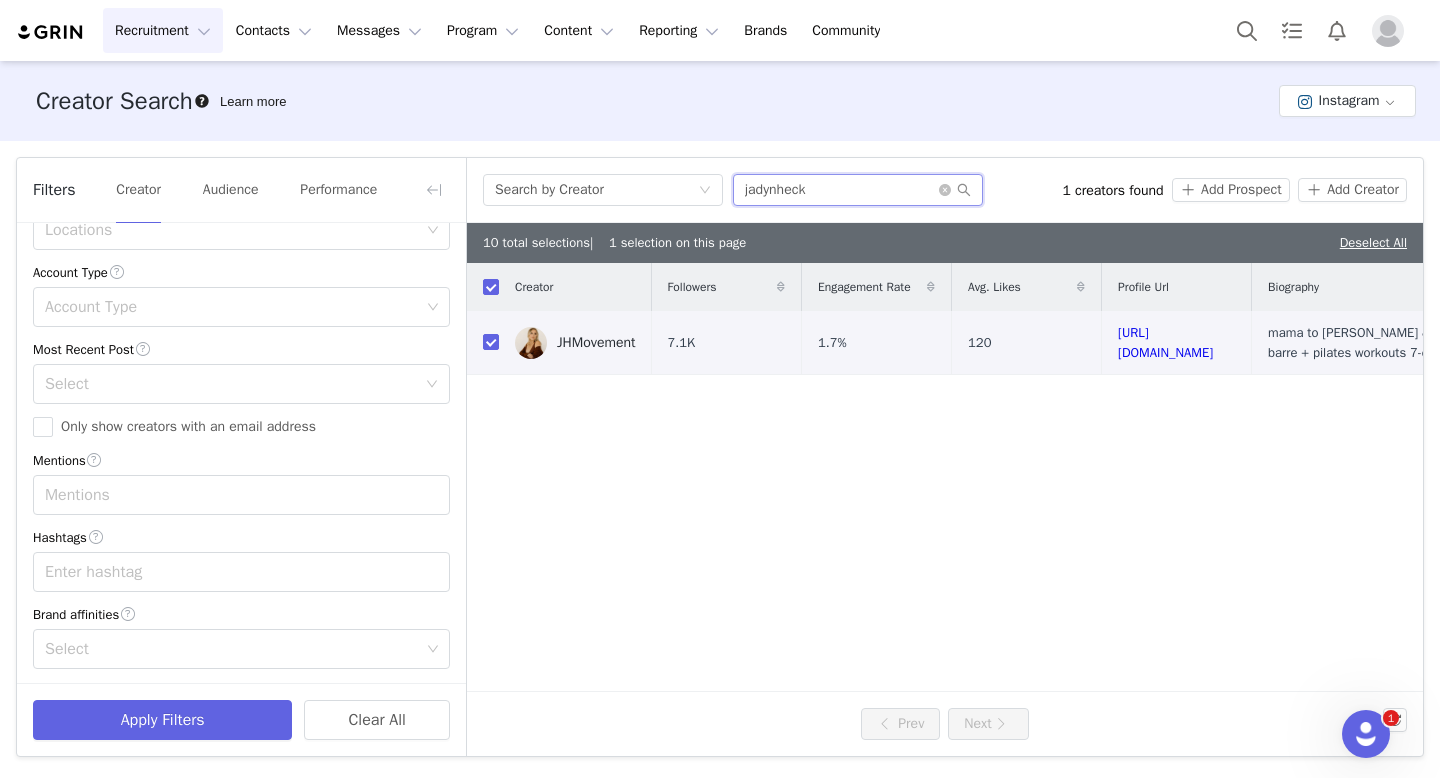 click on "jadynheck" at bounding box center (858, 190) 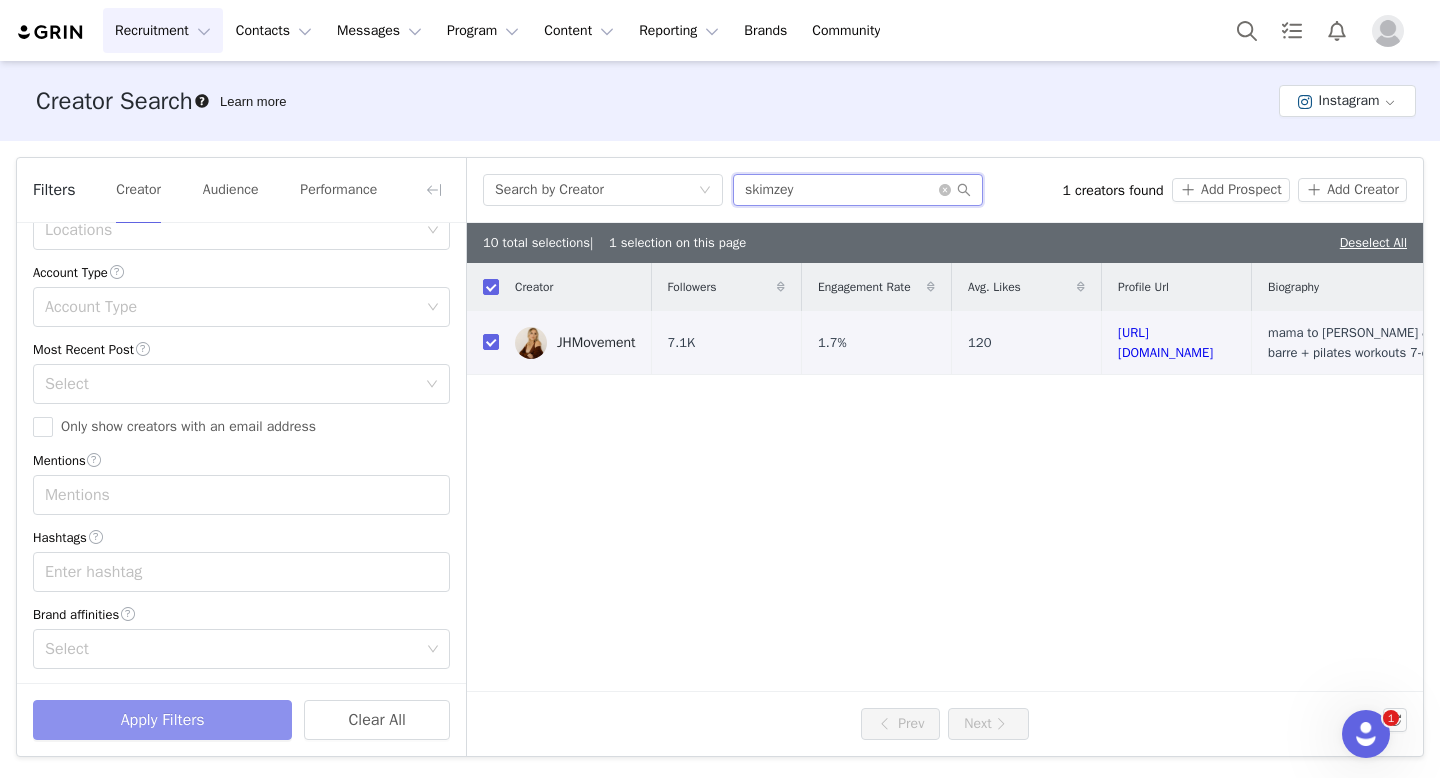 type on "skimzey" 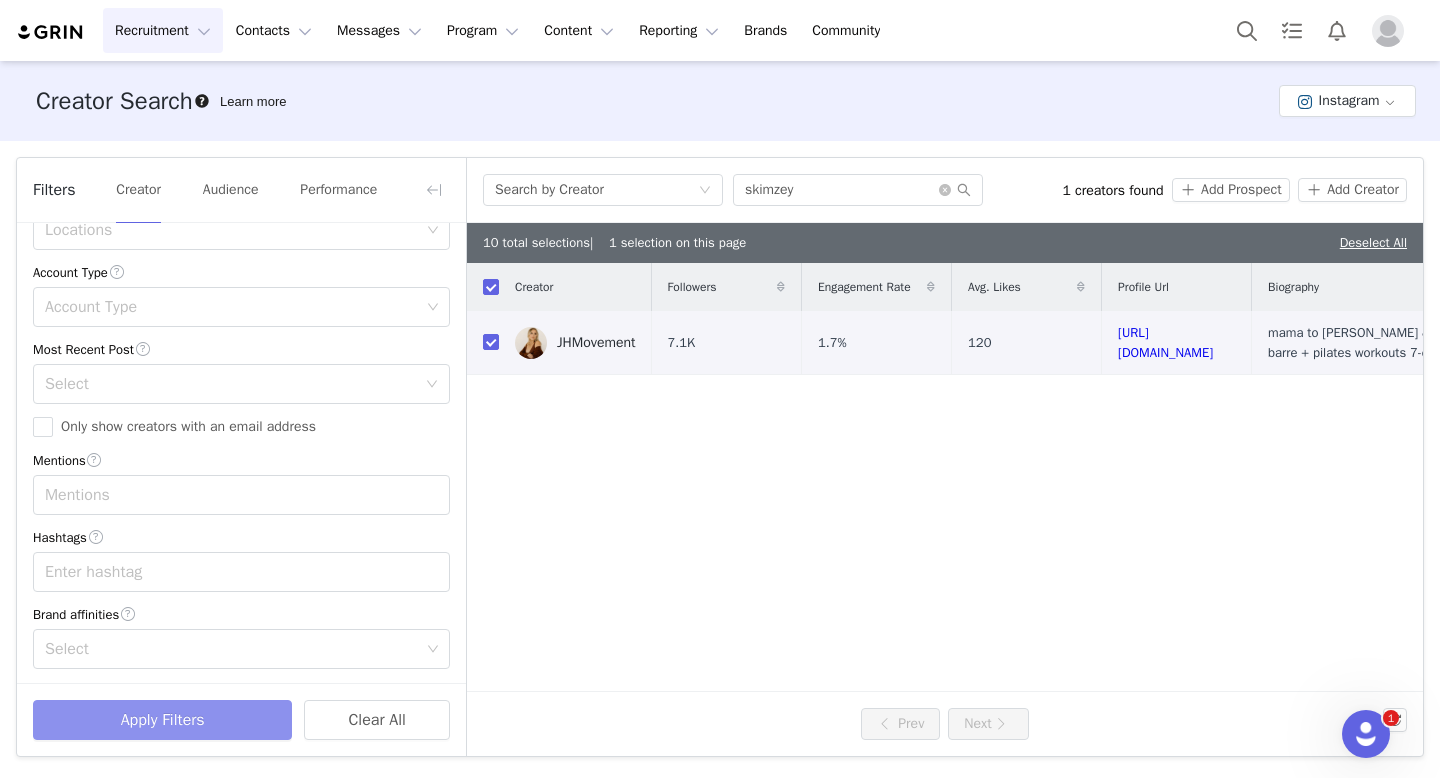click on "Apply Filters" at bounding box center [162, 720] 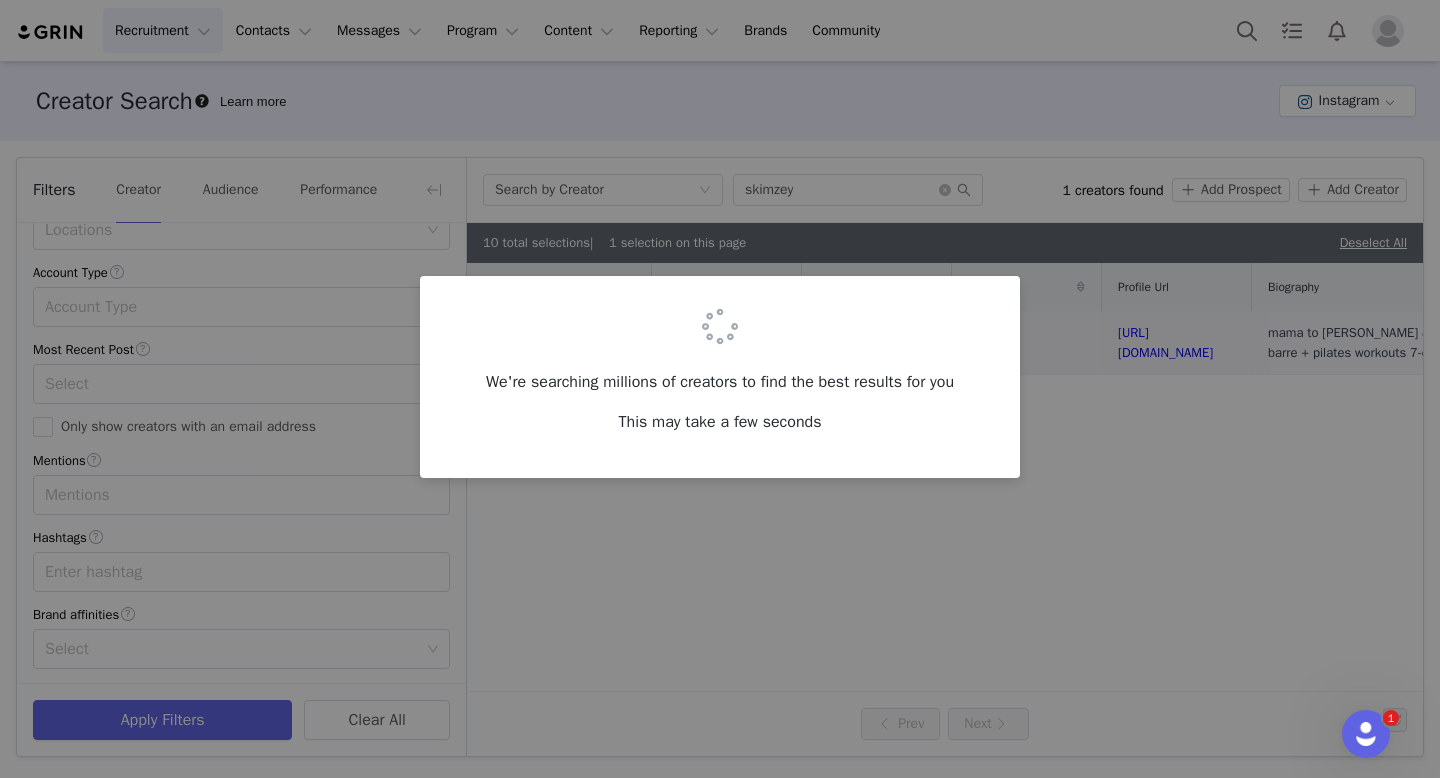 checkbox on "false" 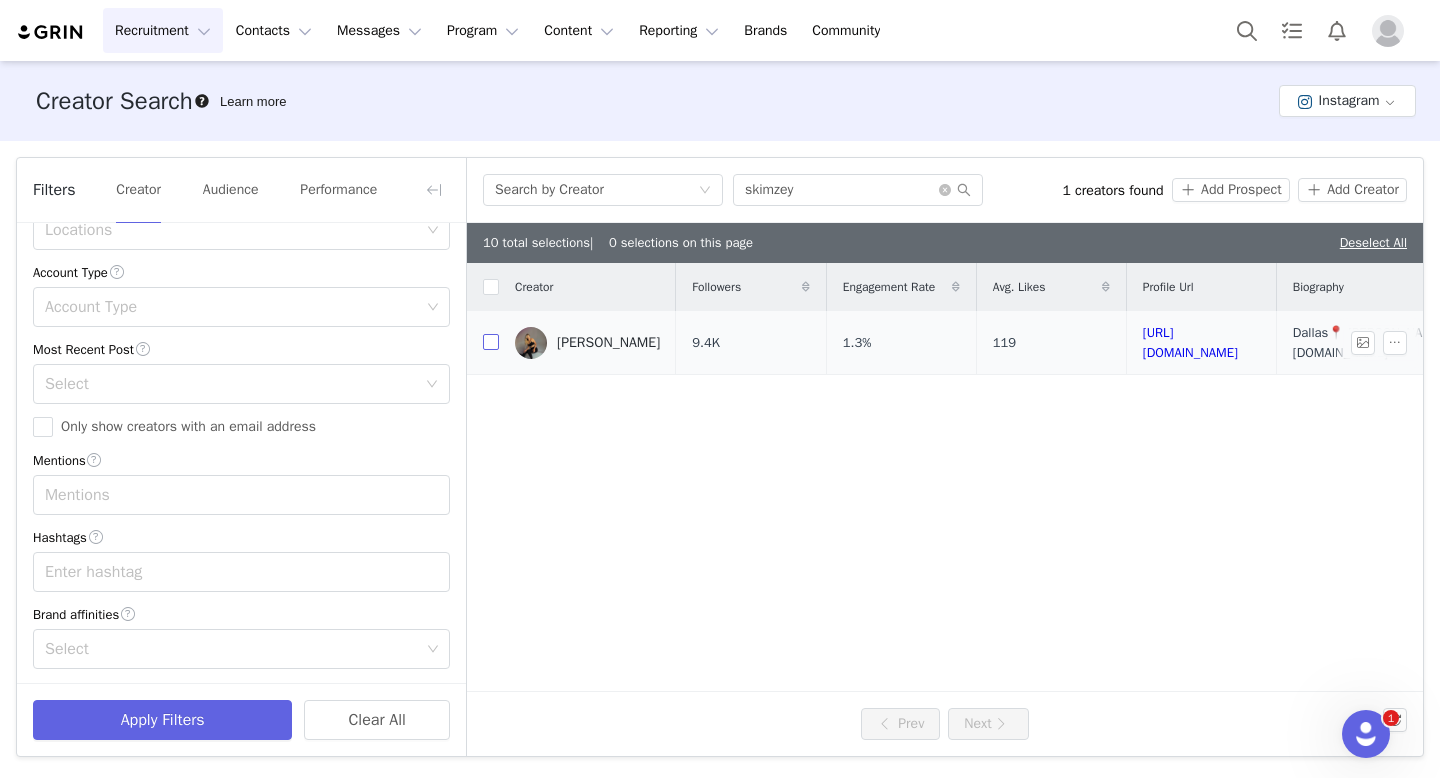 click at bounding box center [491, 342] 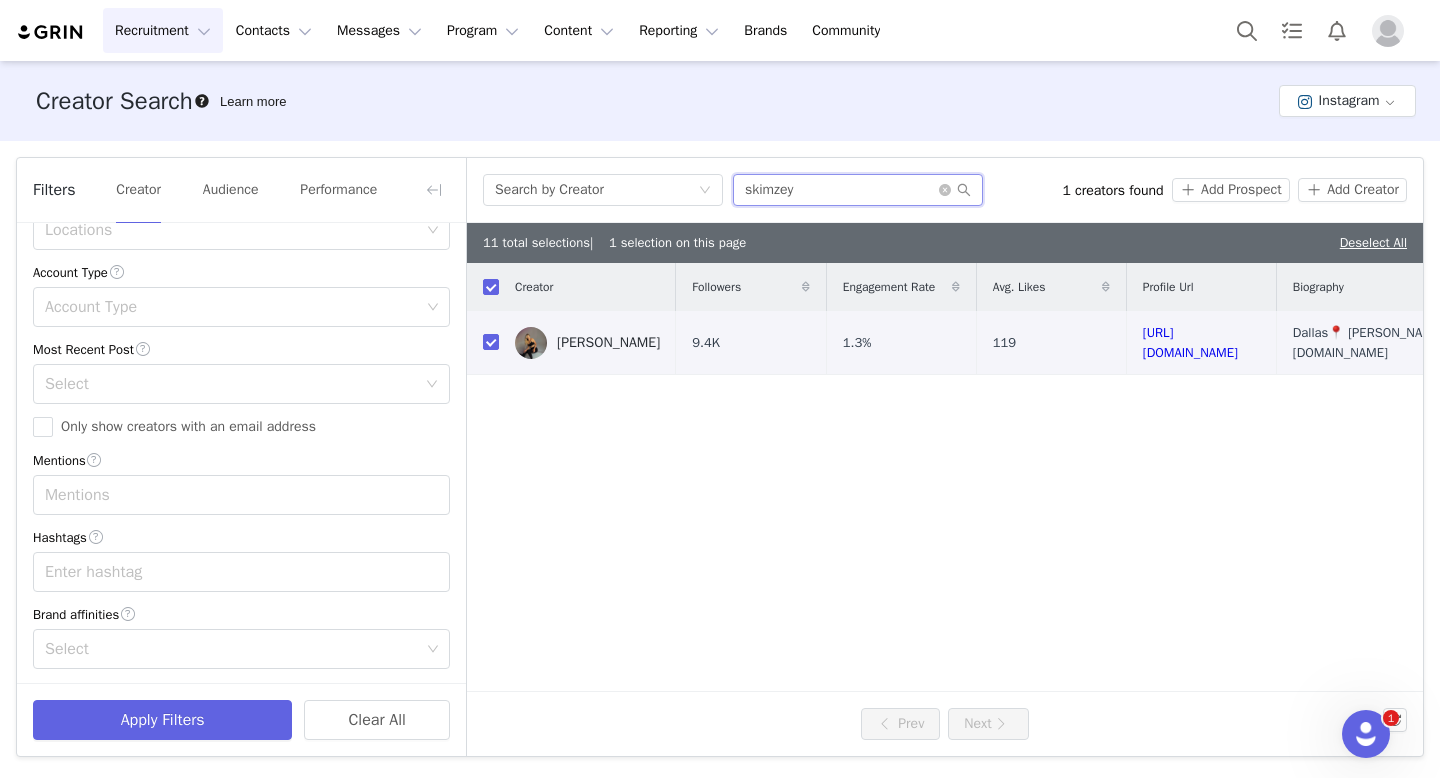 click on "skimzey" at bounding box center (858, 190) 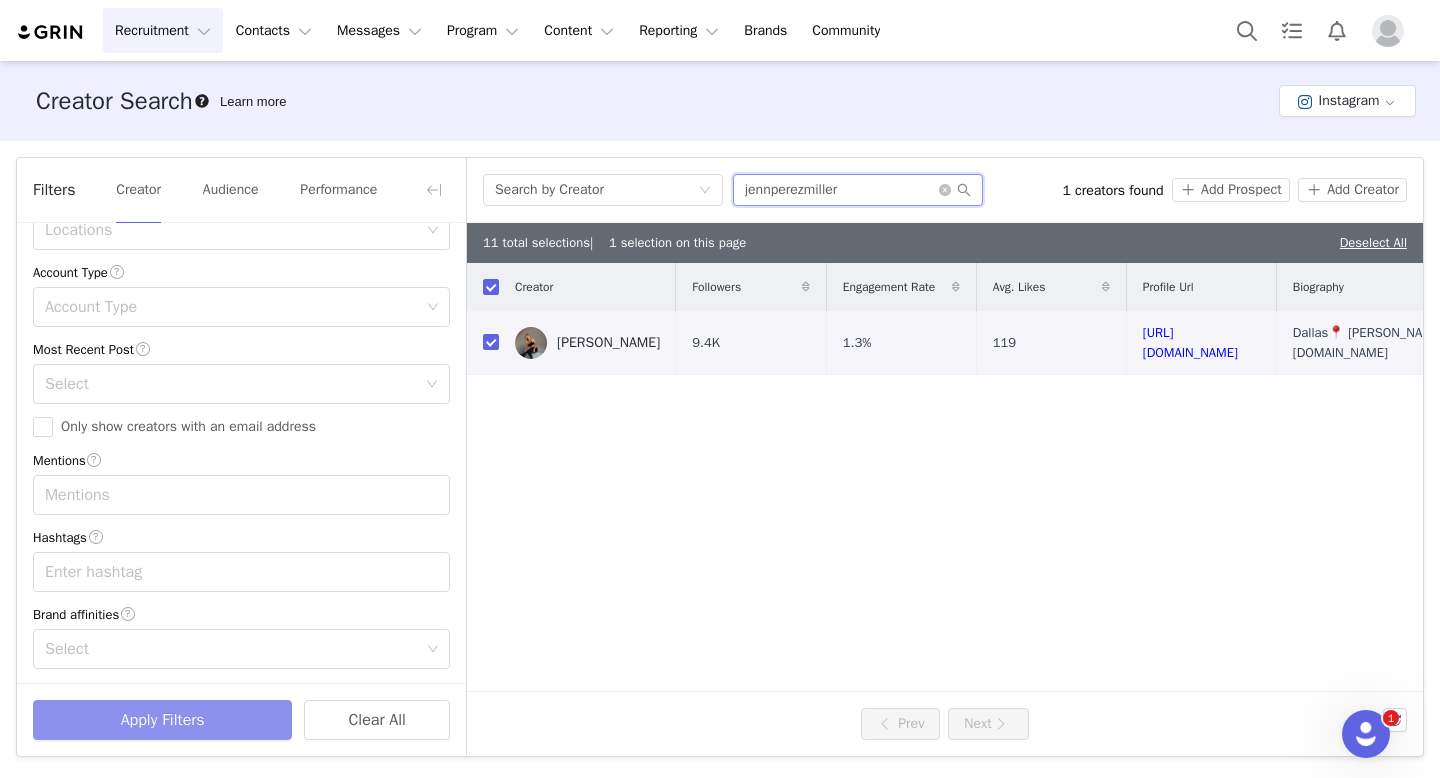 type on "jennperezmiller" 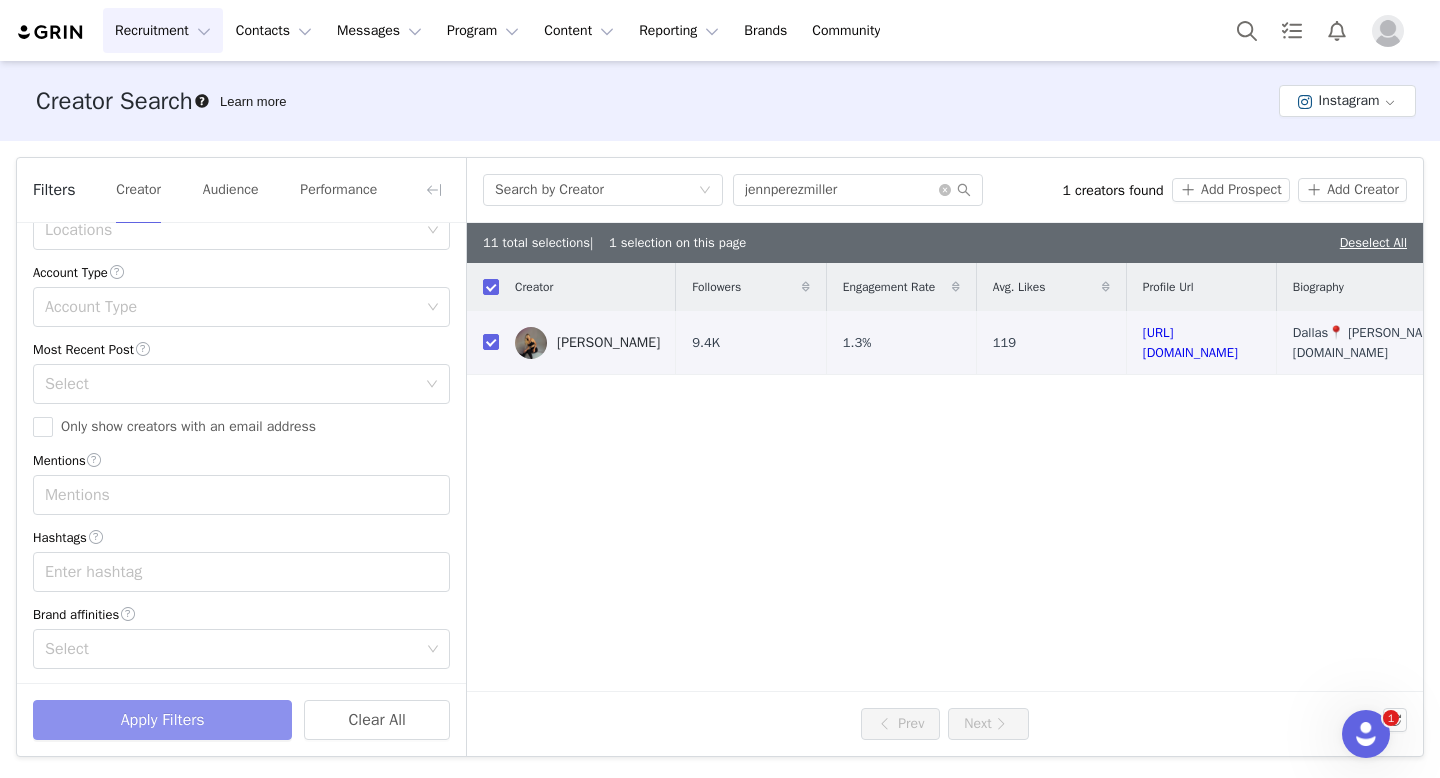 click on "Apply Filters" at bounding box center [162, 720] 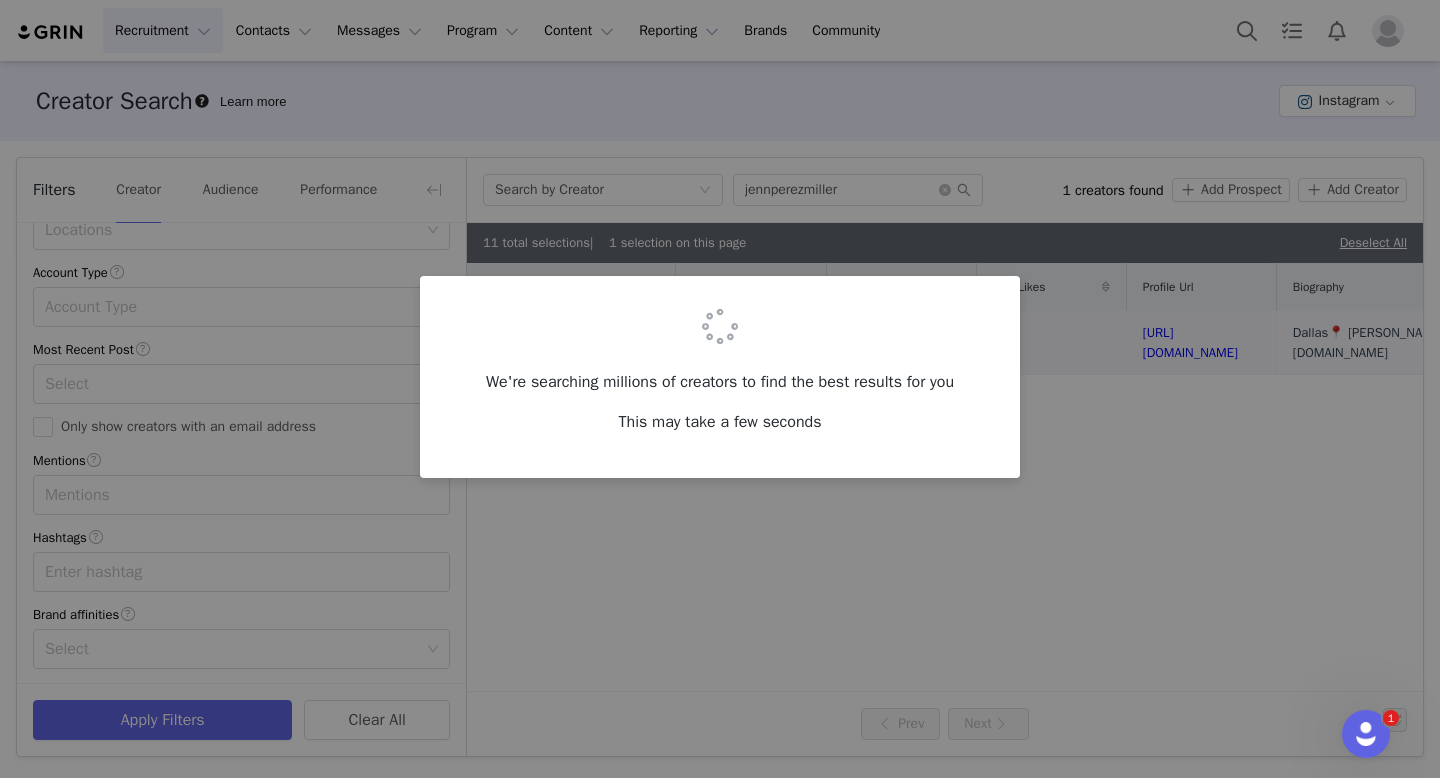 checkbox on "false" 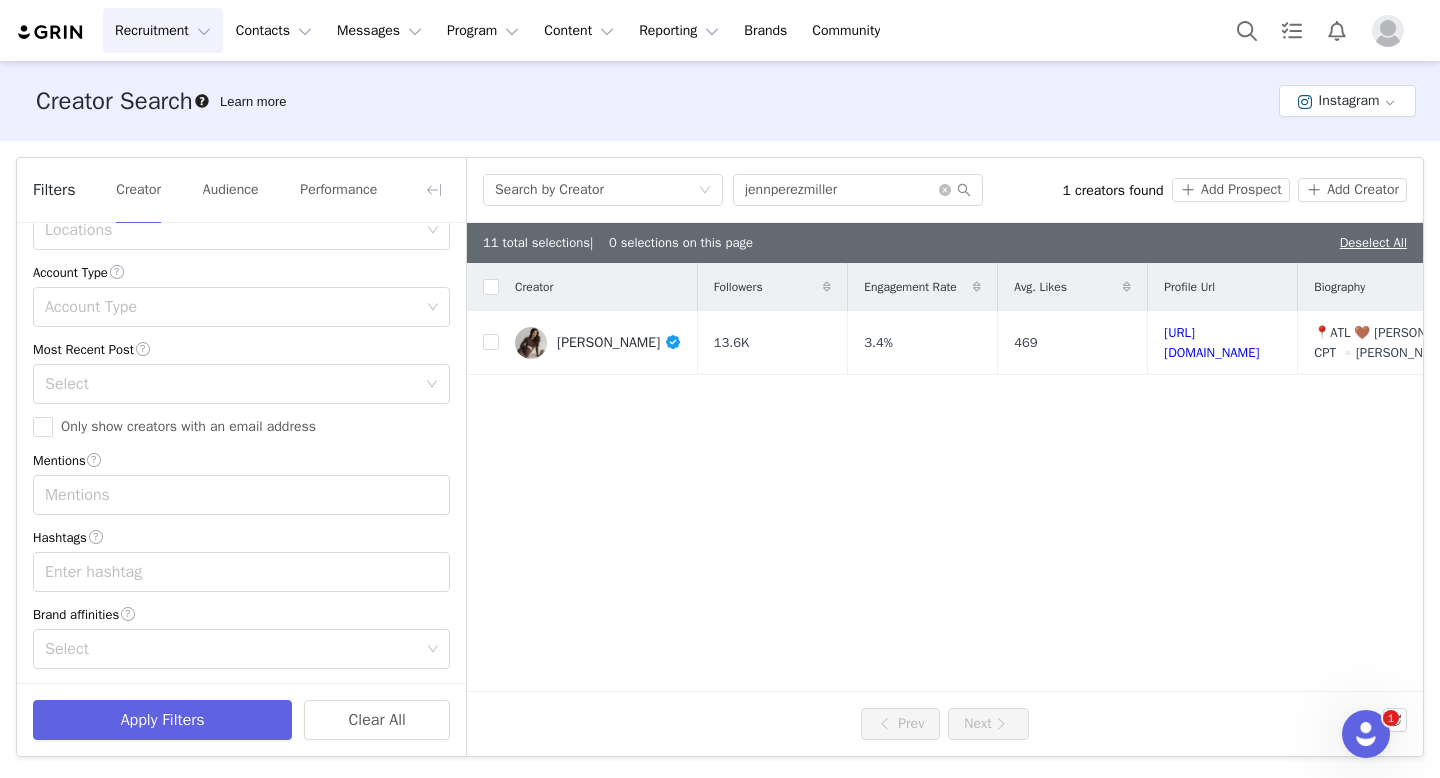click at bounding box center (1388, 31) 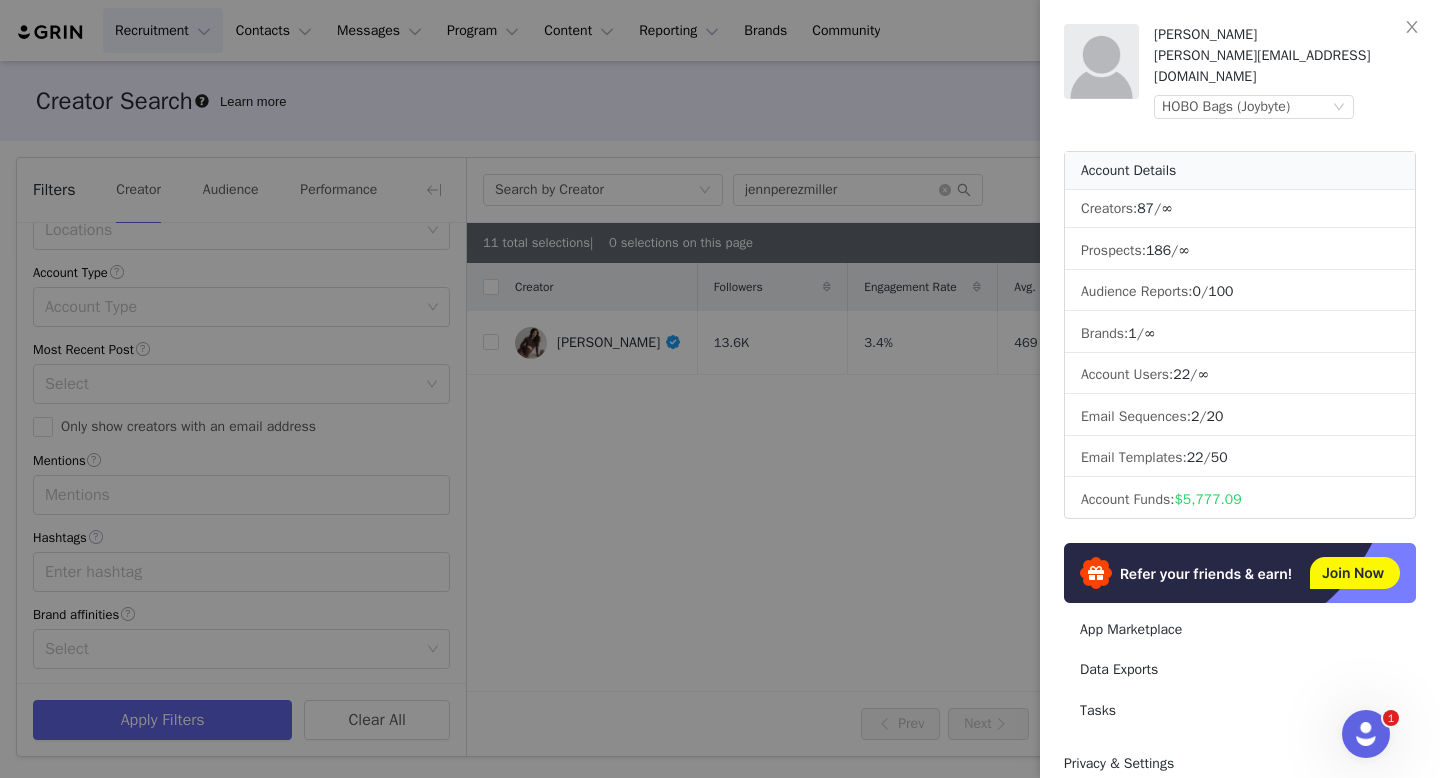 click at bounding box center (720, 389) 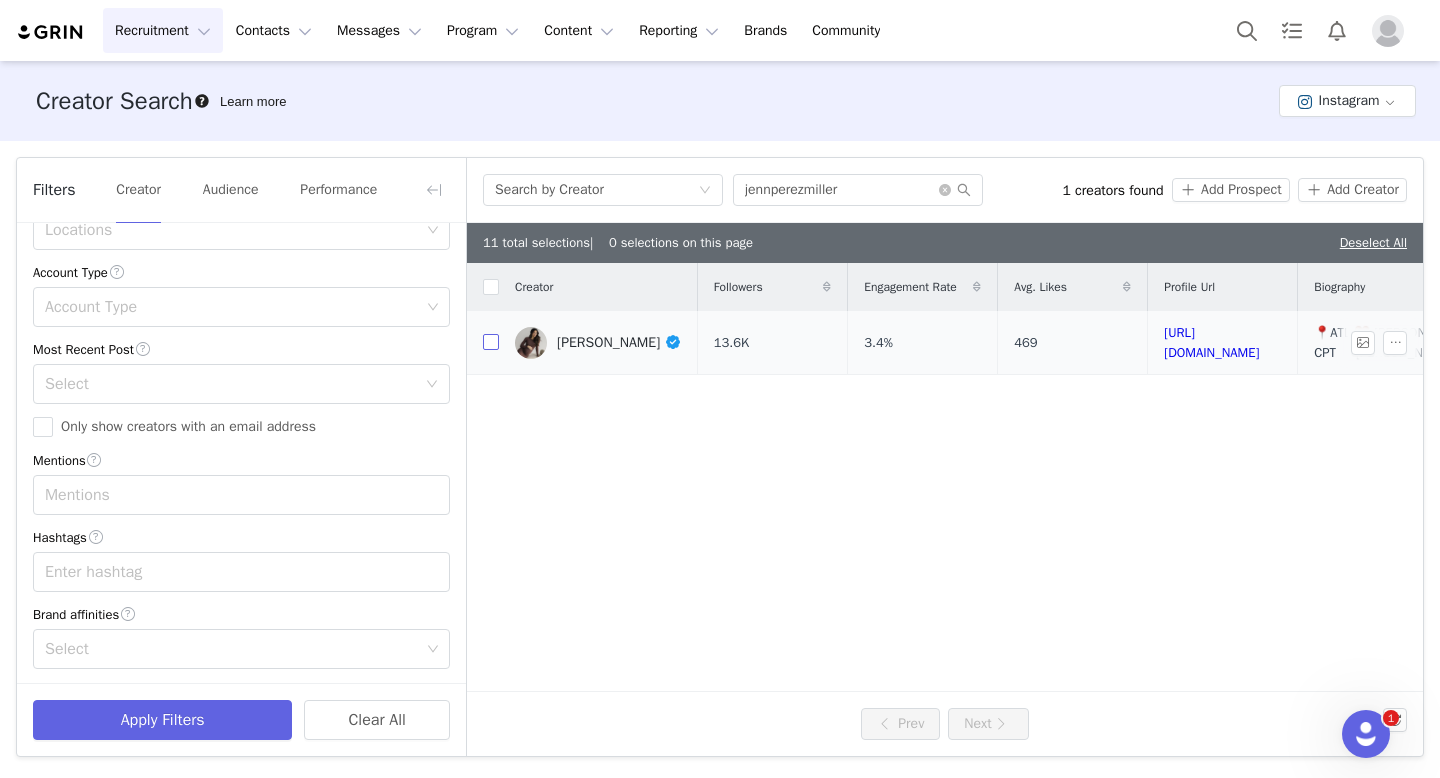 click at bounding box center [491, 342] 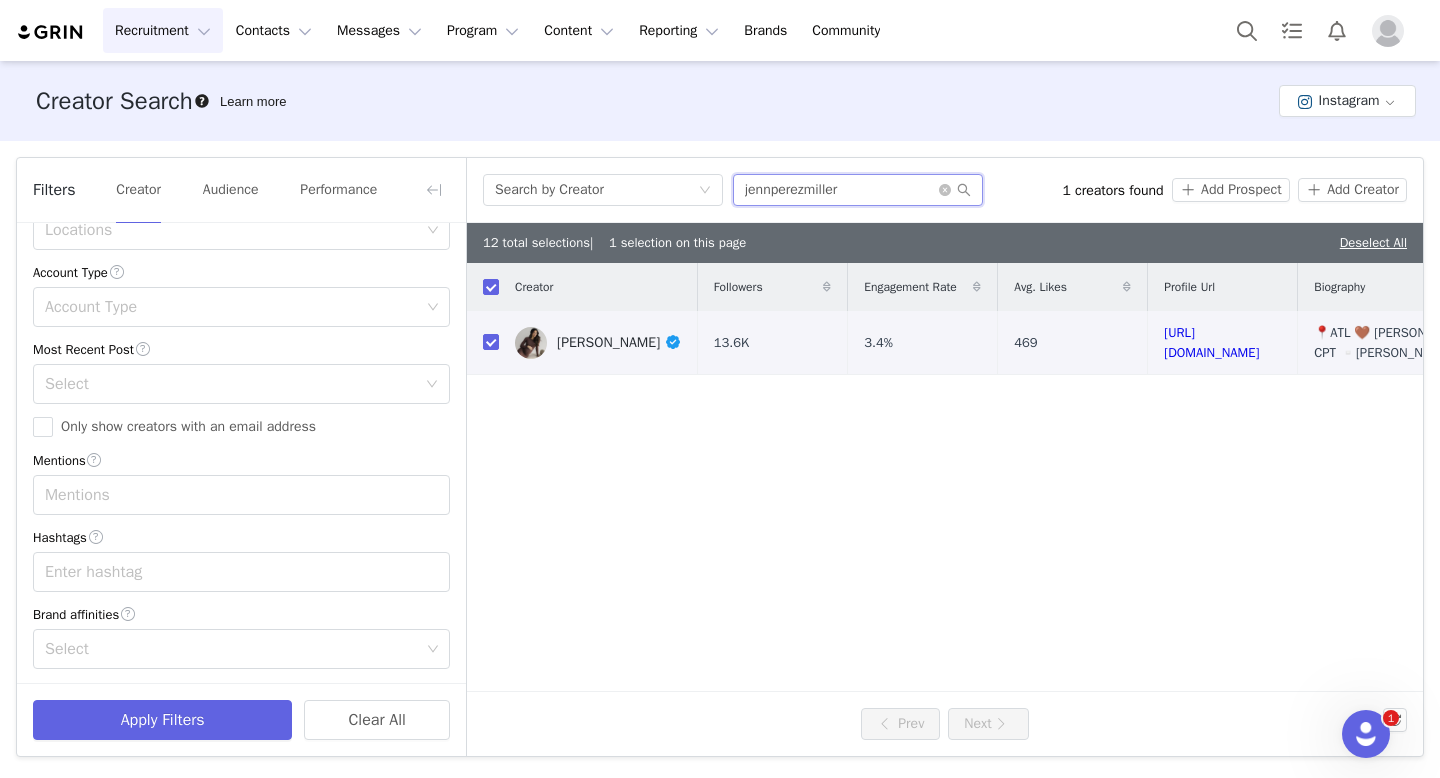 click on "jennperezmiller" at bounding box center (858, 190) 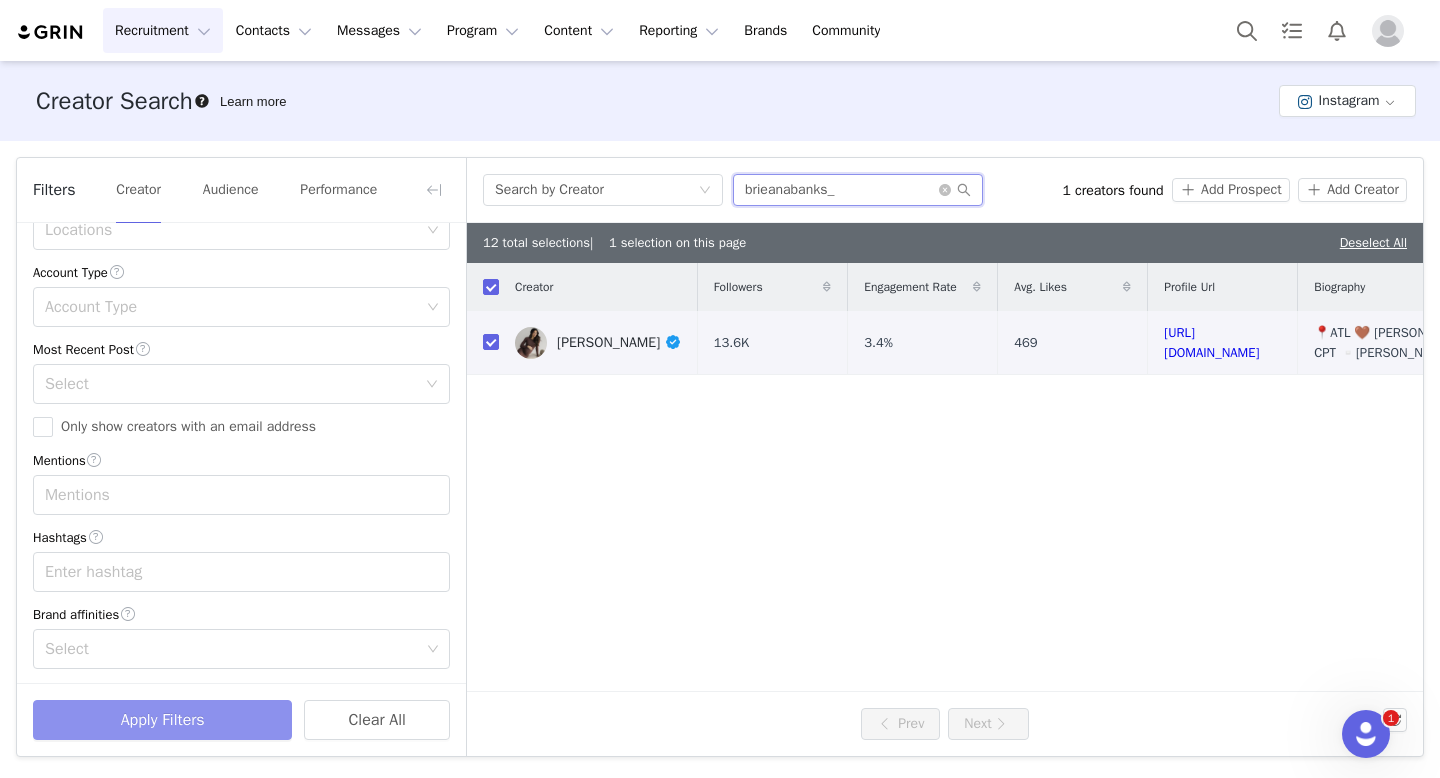 type on "brieanabanks_" 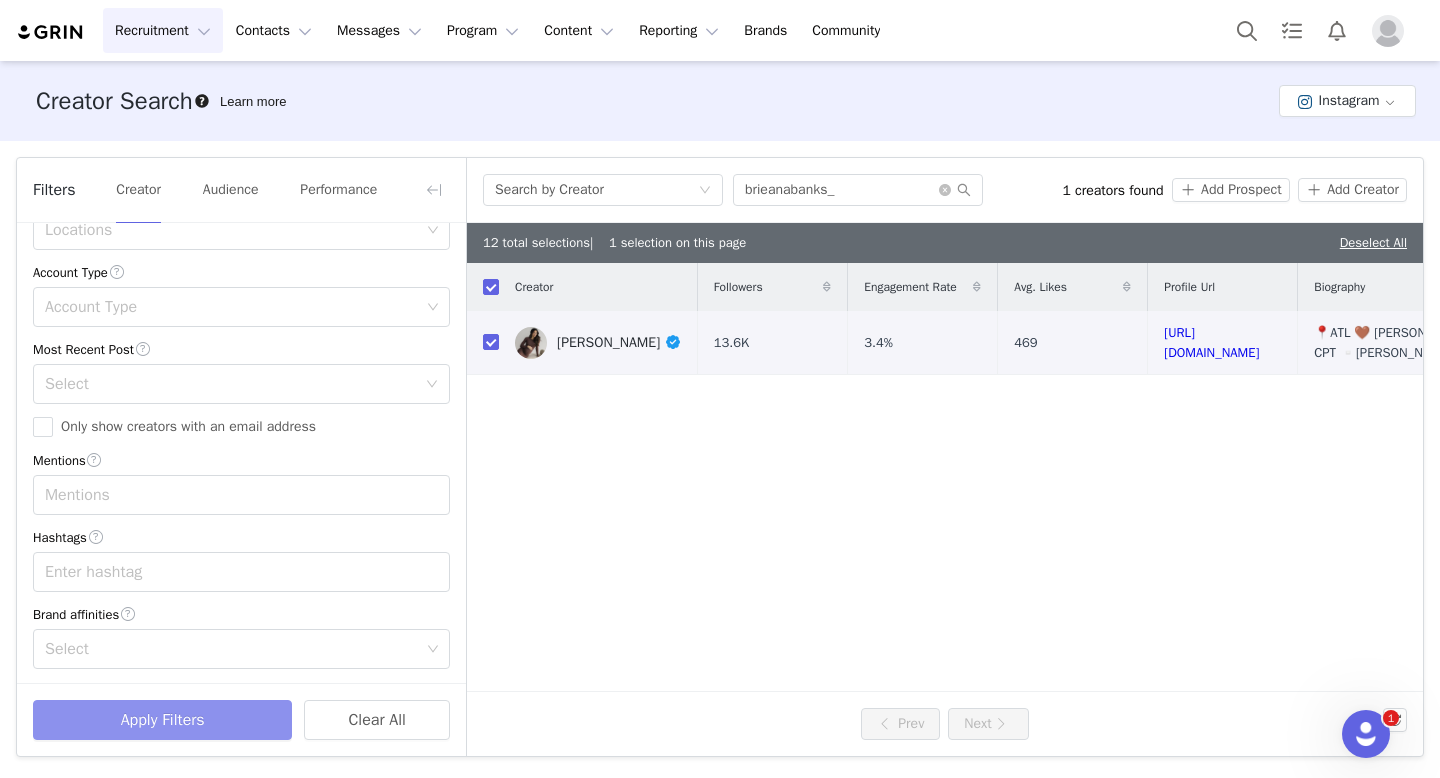 click on "Apply Filters" at bounding box center (162, 720) 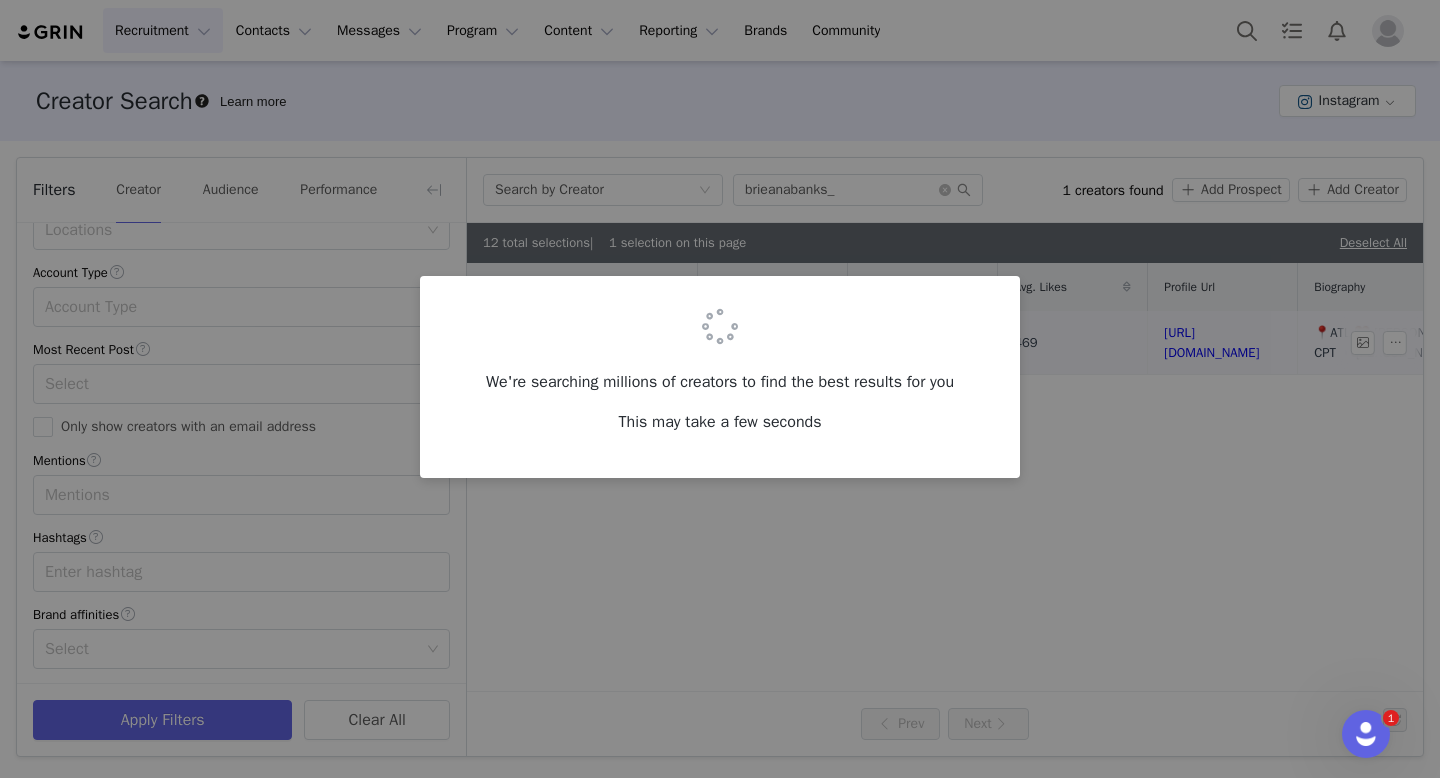 checkbox on "false" 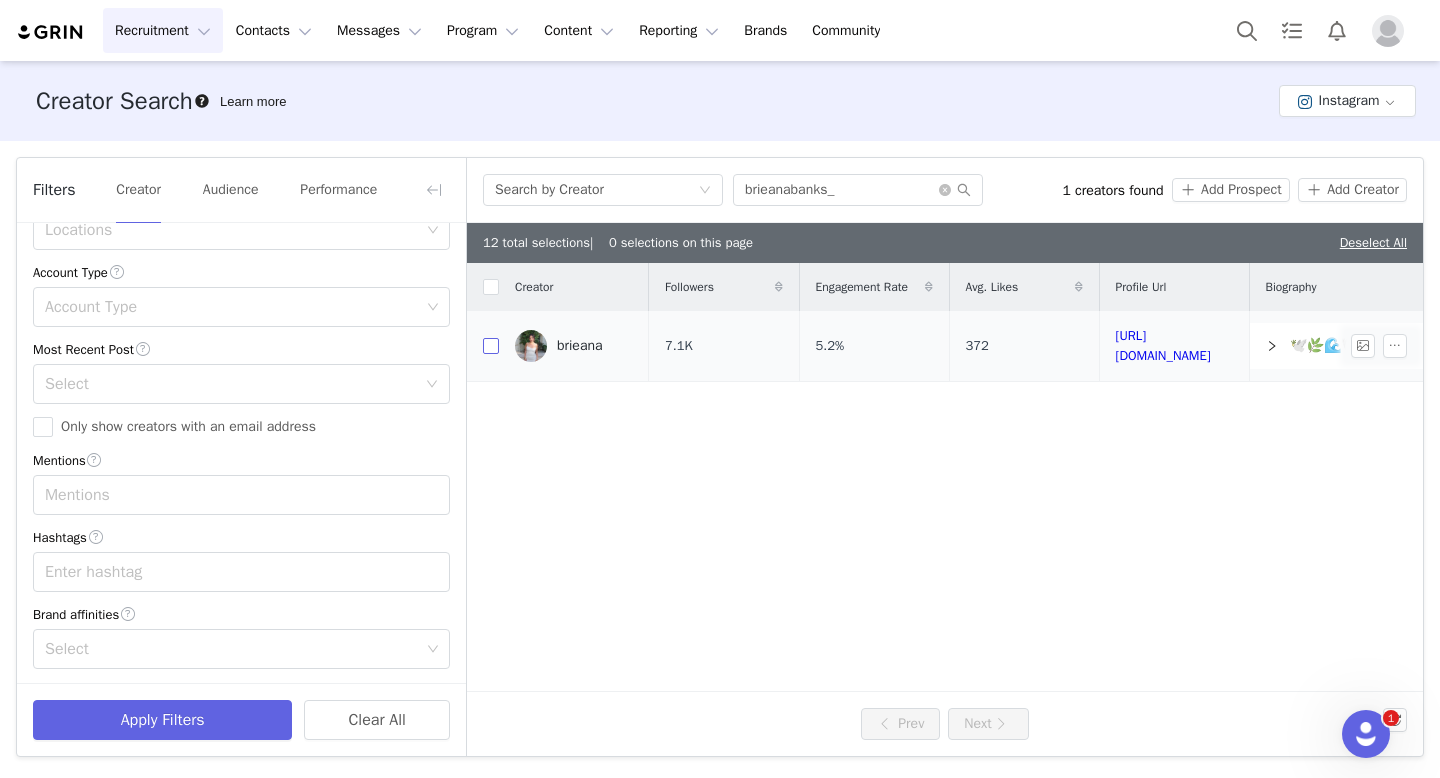 click at bounding box center [491, 346] 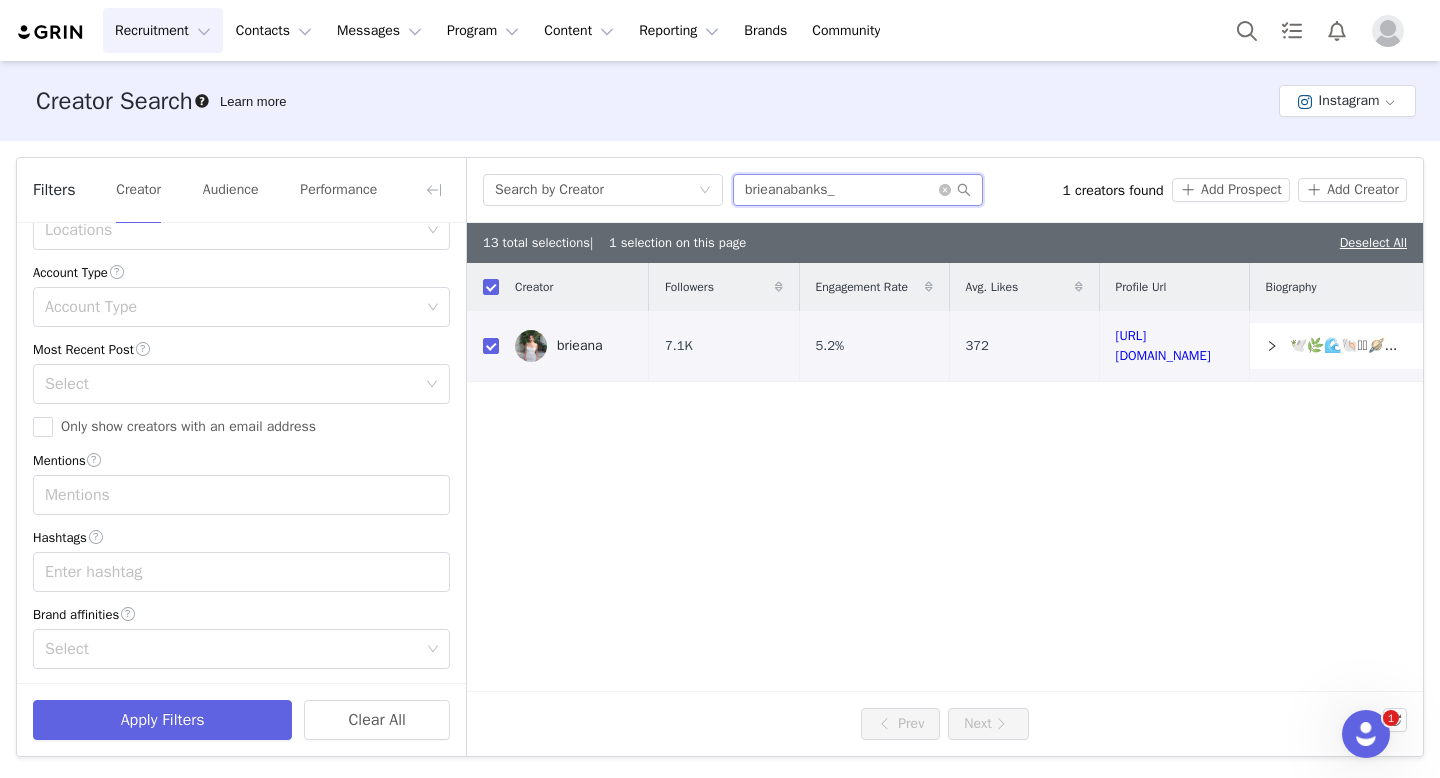 click on "brieanabanks_" at bounding box center (858, 190) 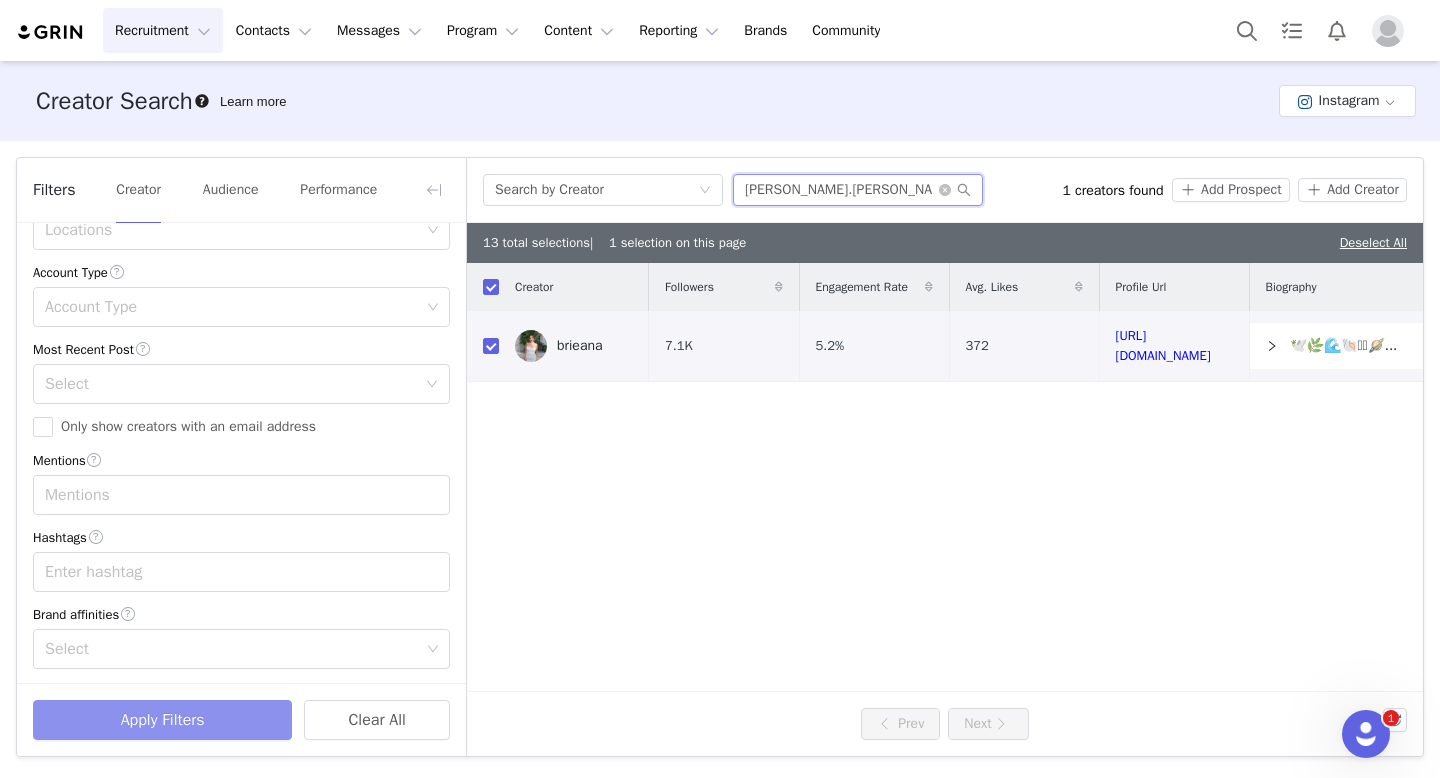type on "christa.lysne" 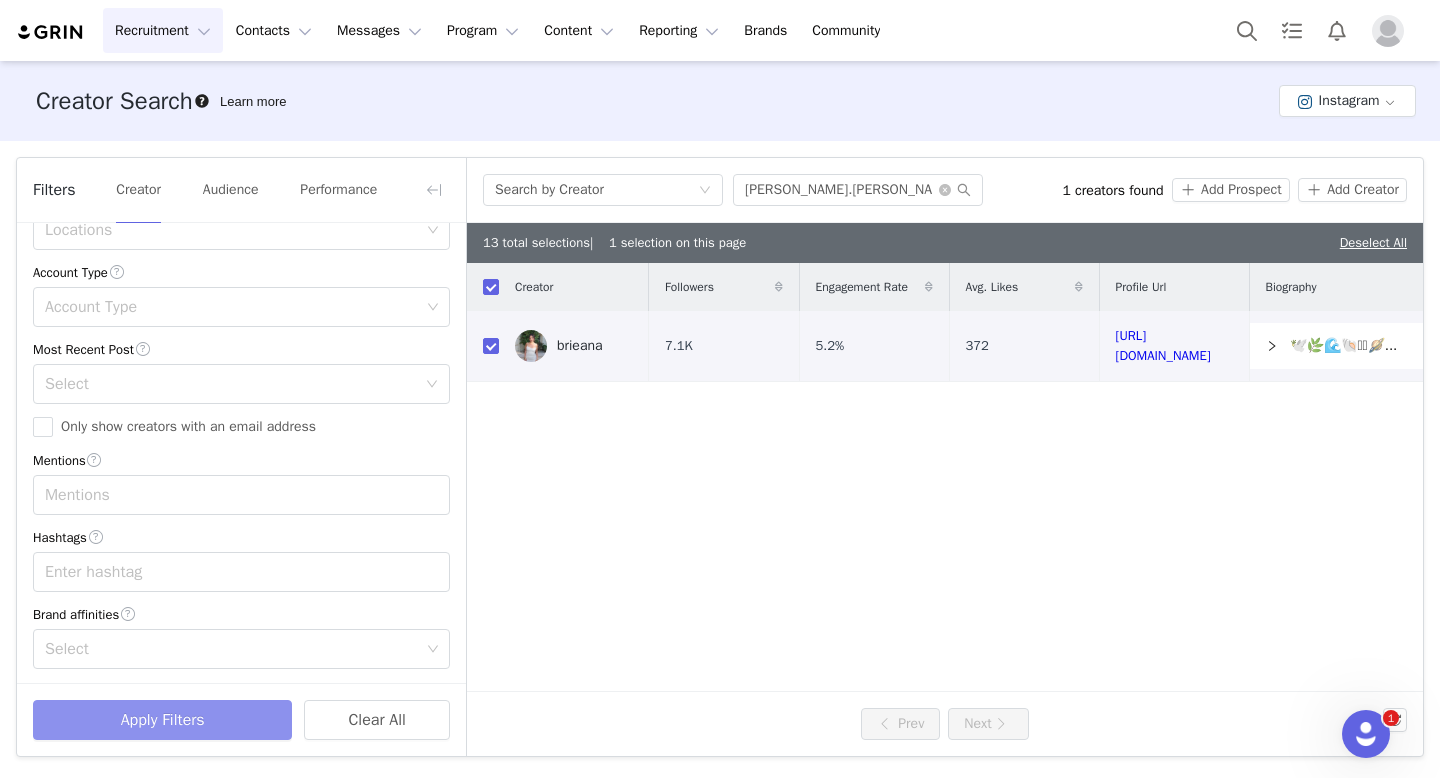 click on "Apply Filters" at bounding box center (162, 720) 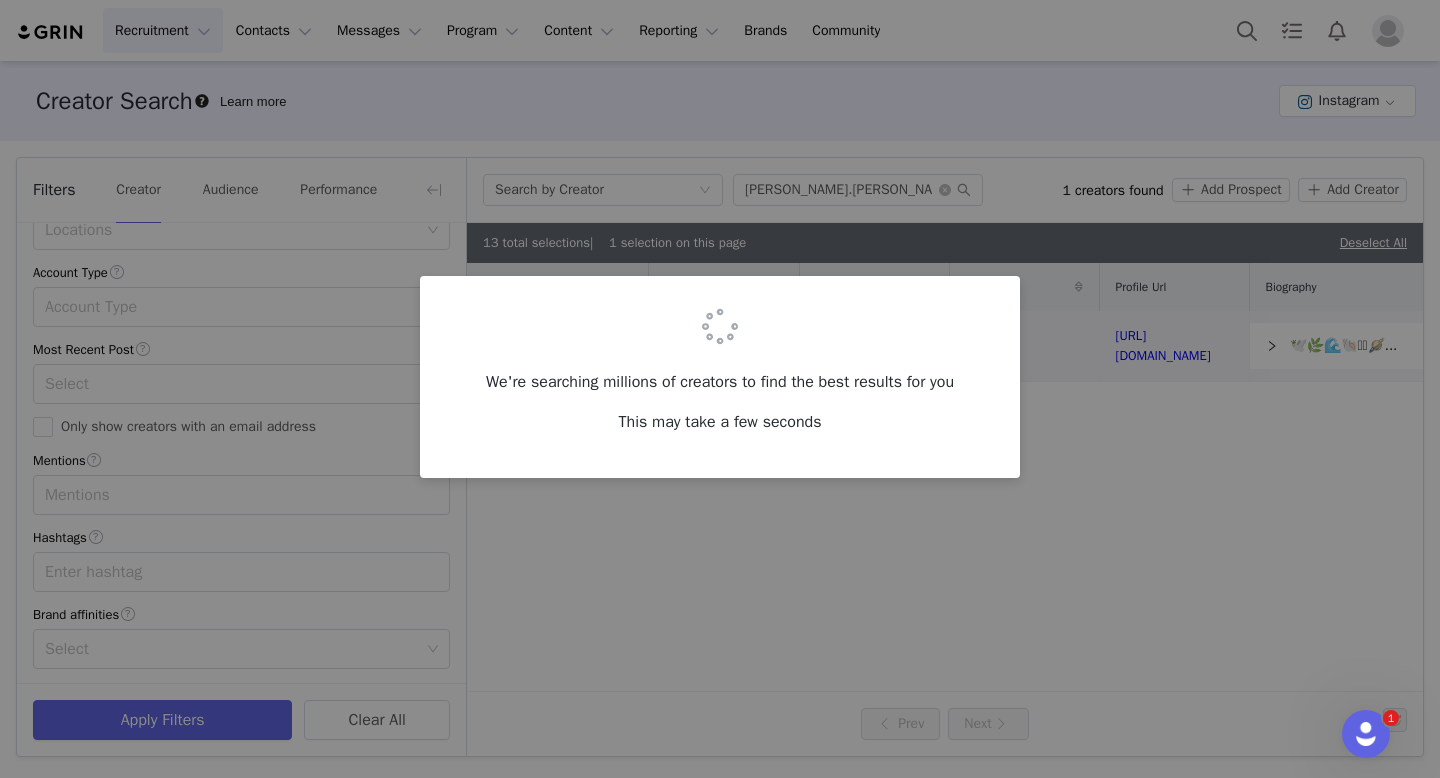 checkbox on "false" 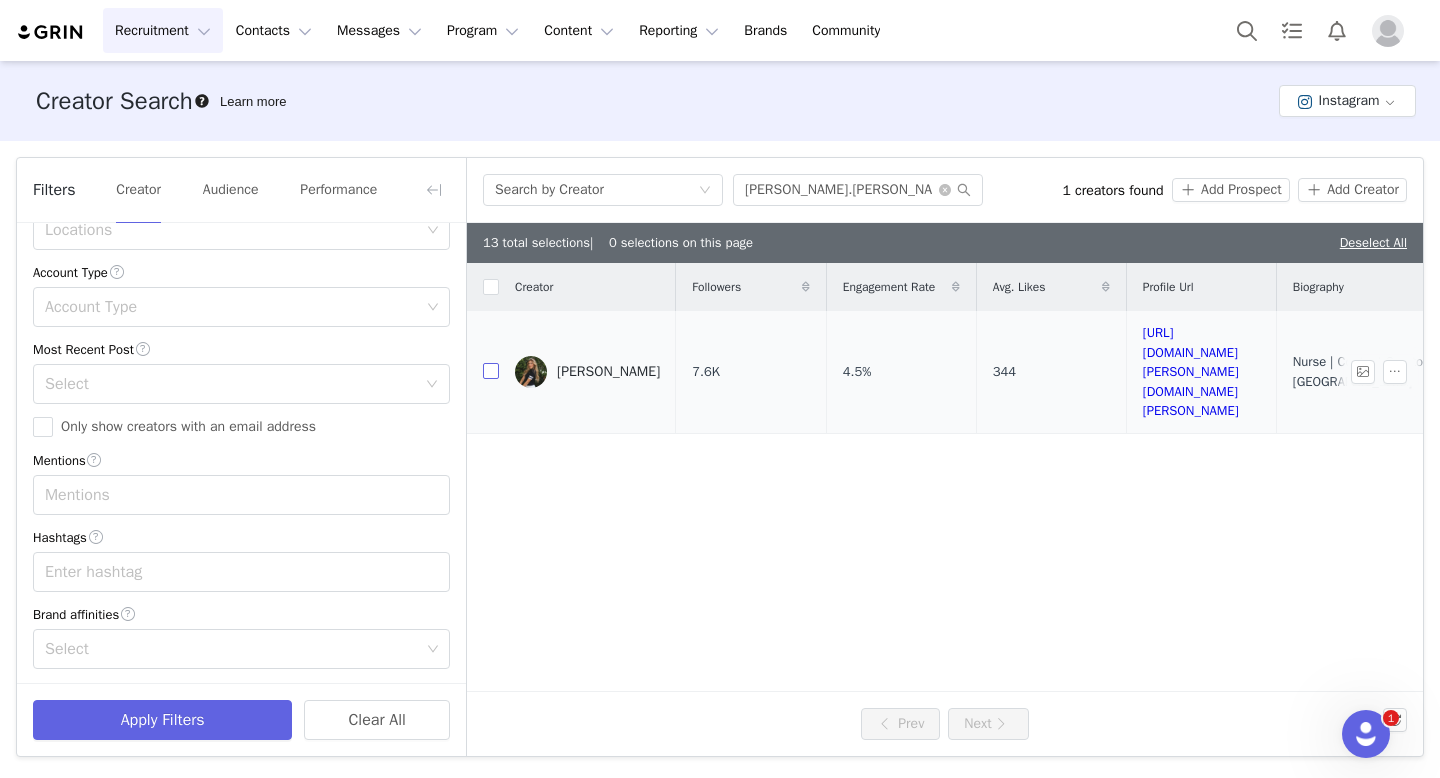 click at bounding box center [491, 371] 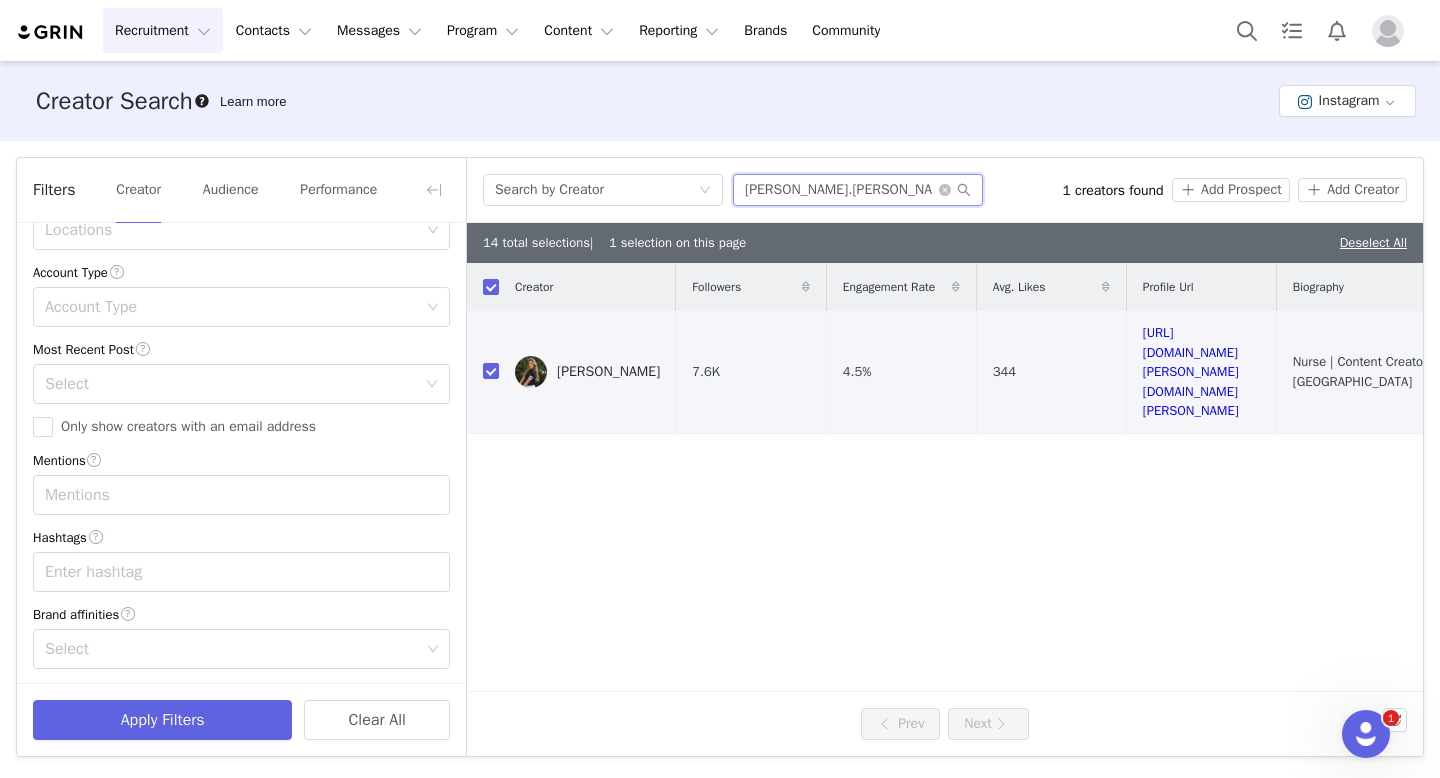 click on "christa.lysne" at bounding box center [858, 190] 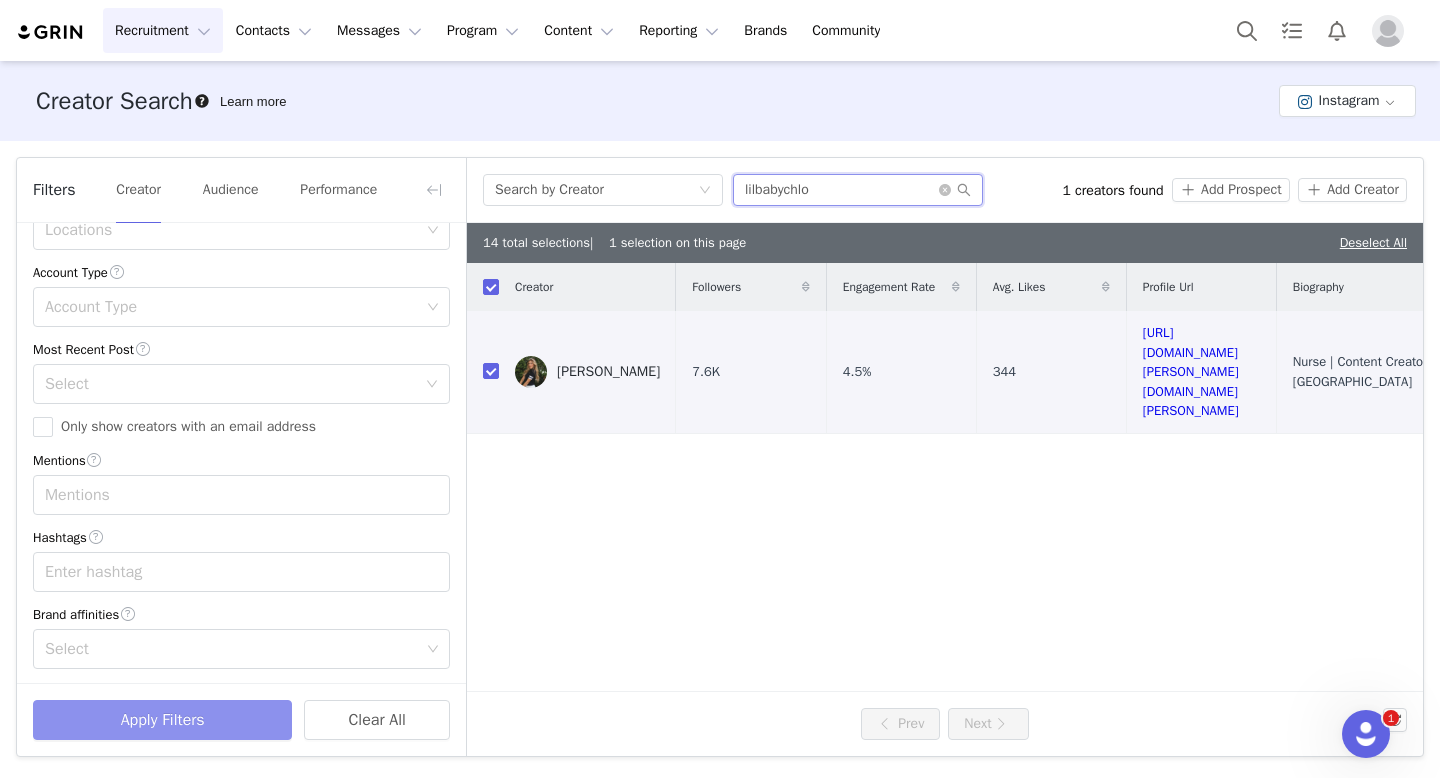 type on "lilbabychlo" 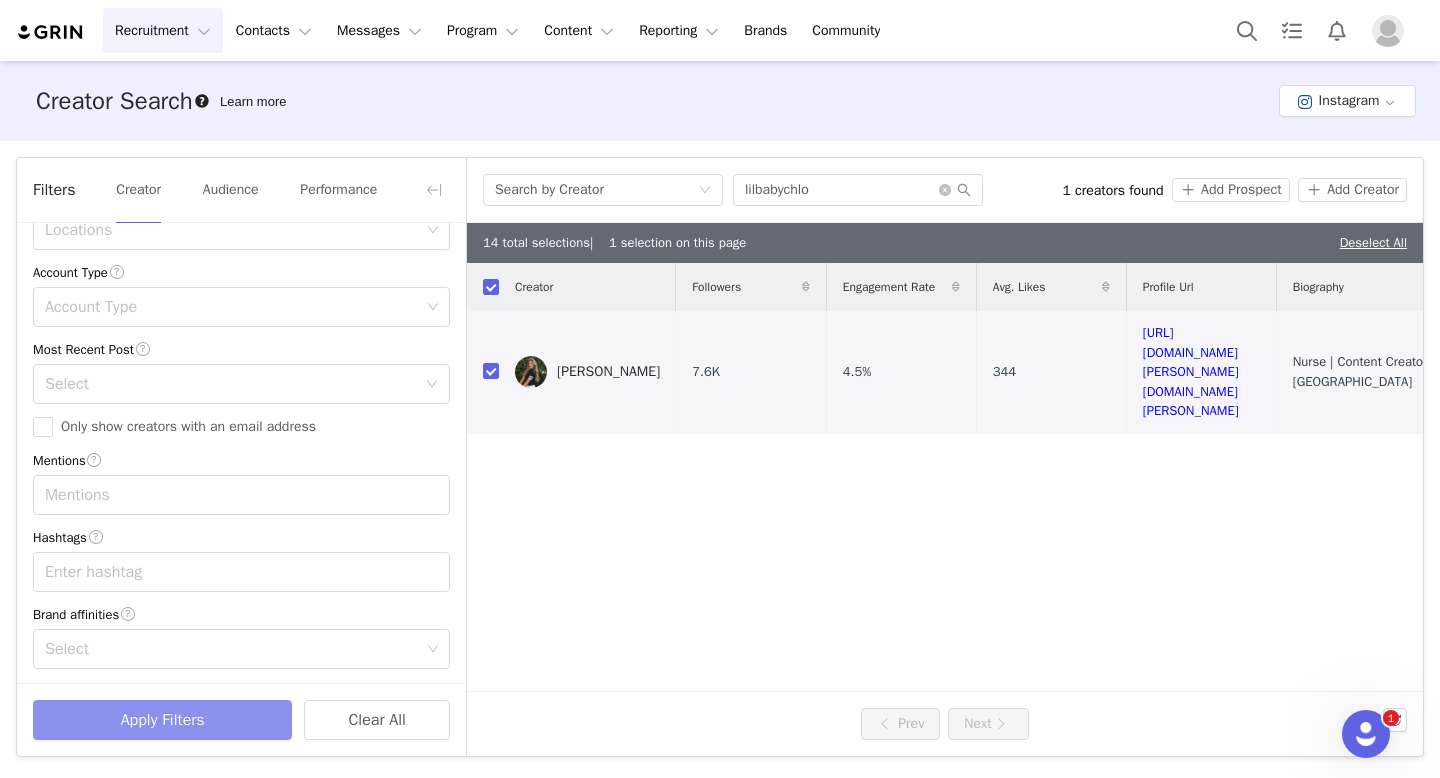click on "Apply Filters" at bounding box center (162, 720) 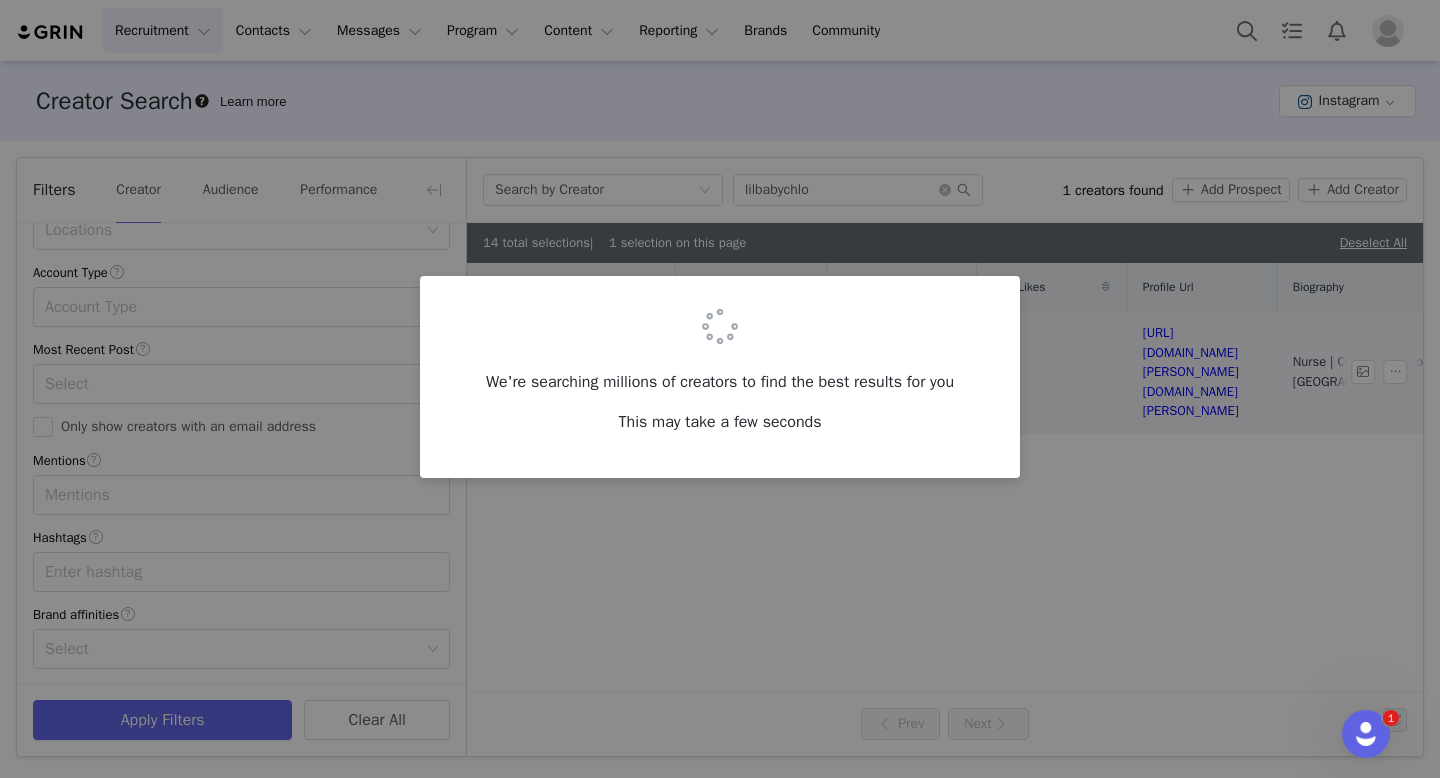 checkbox on "false" 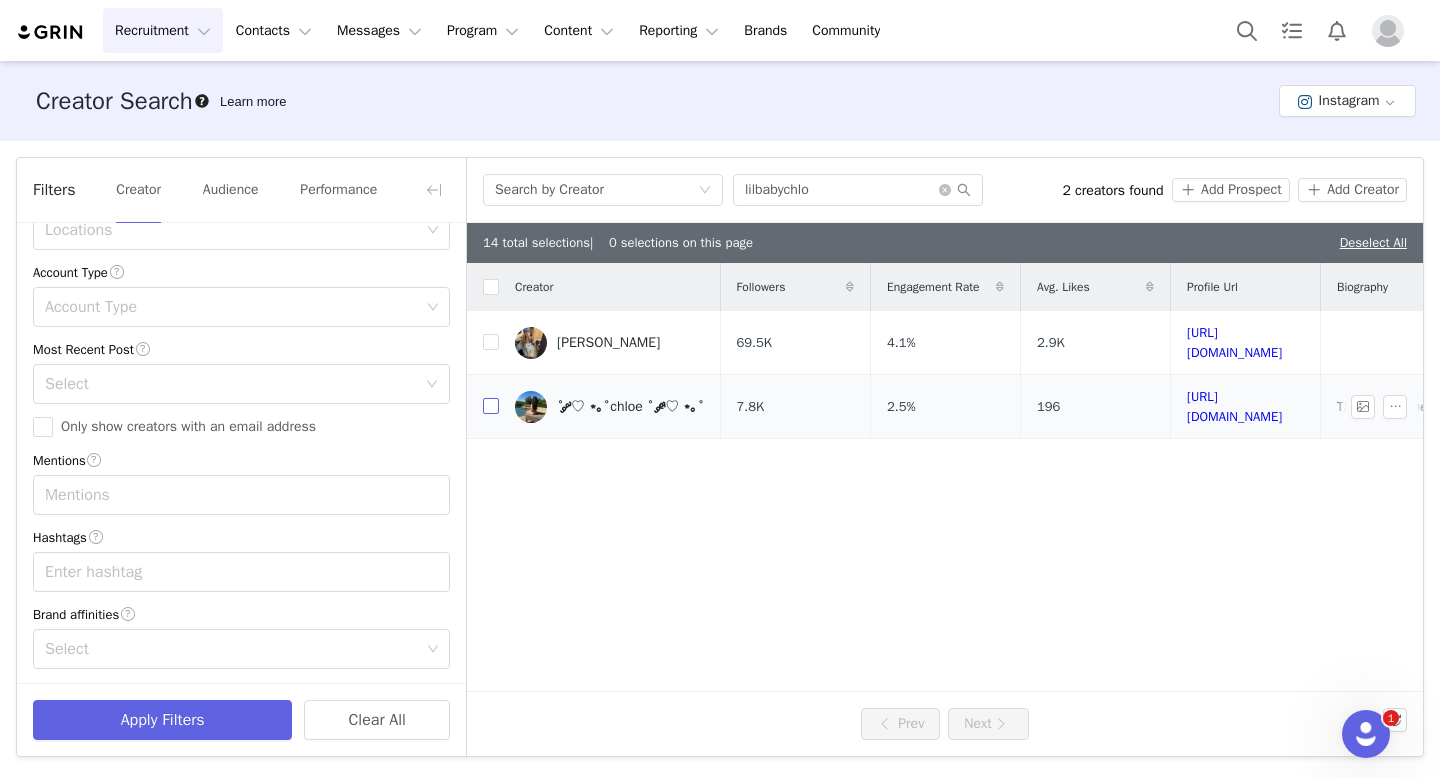 click at bounding box center [491, 406] 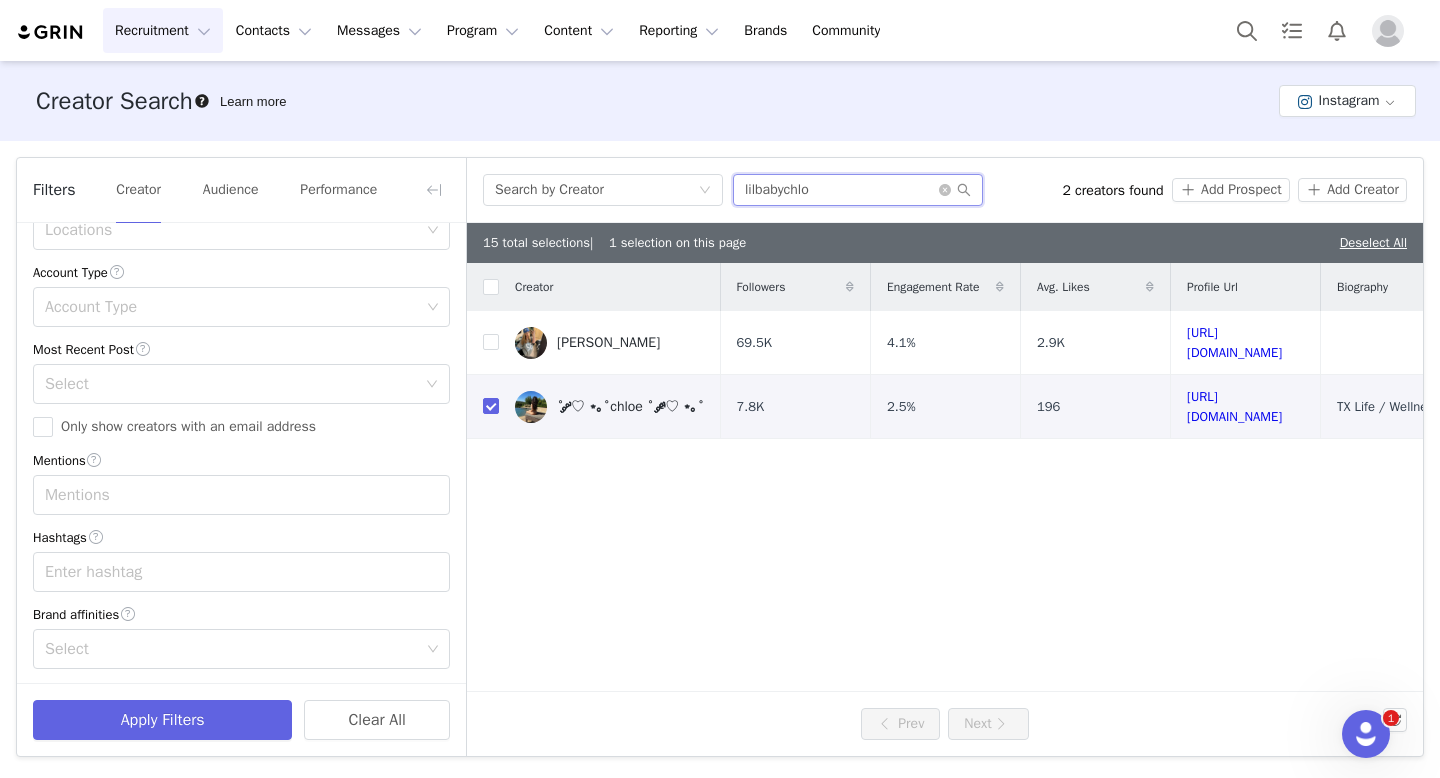 click on "lilbabychlo" at bounding box center (858, 190) 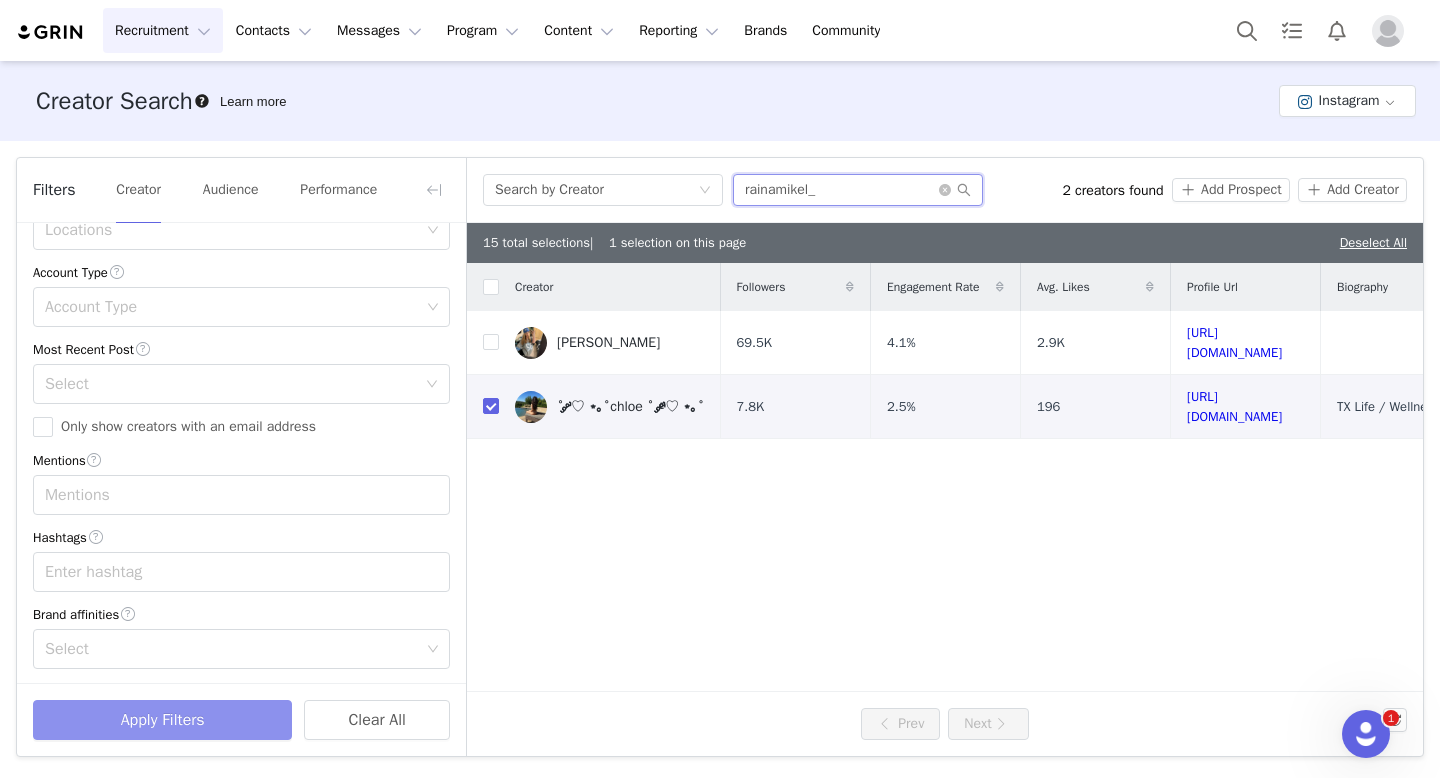 type on "rainamikel_" 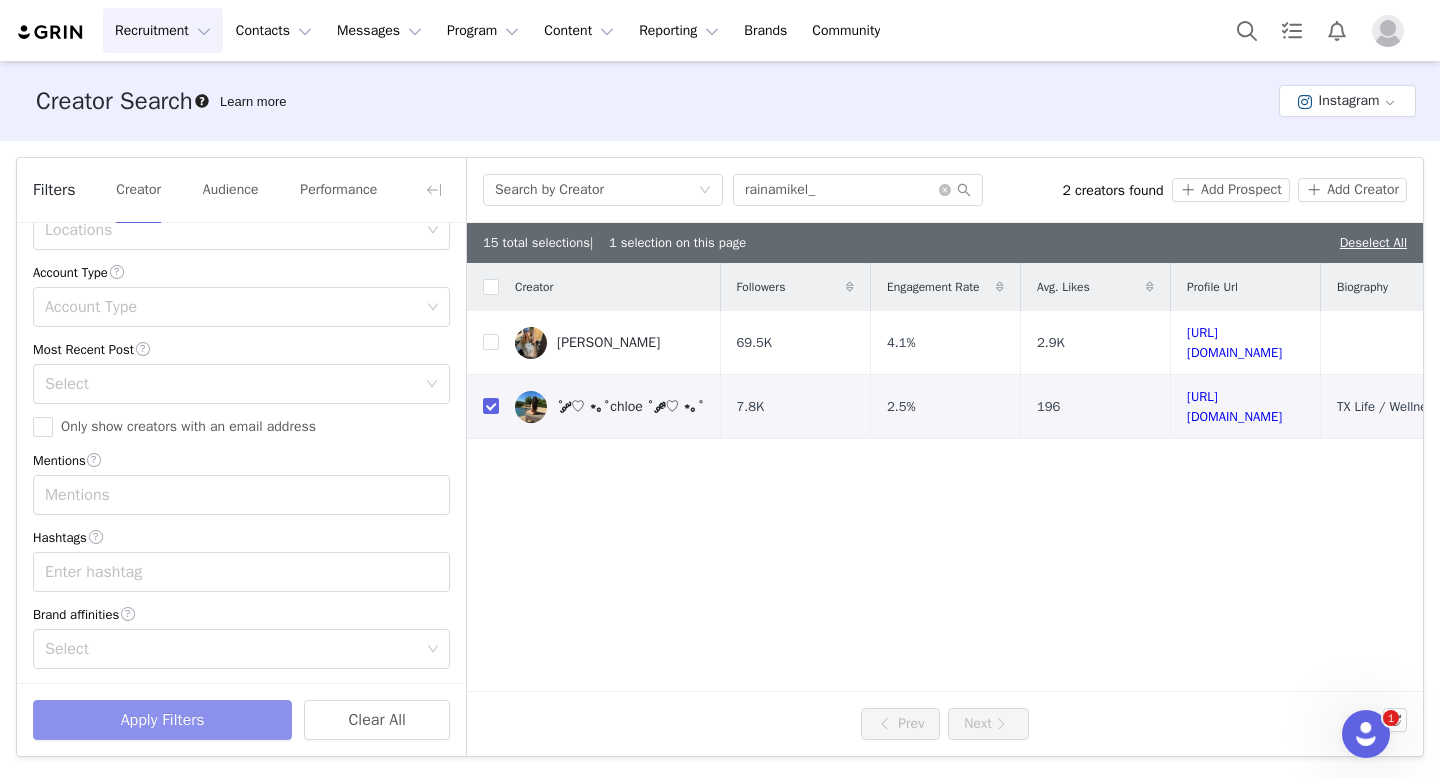 click on "Apply Filters" at bounding box center [162, 720] 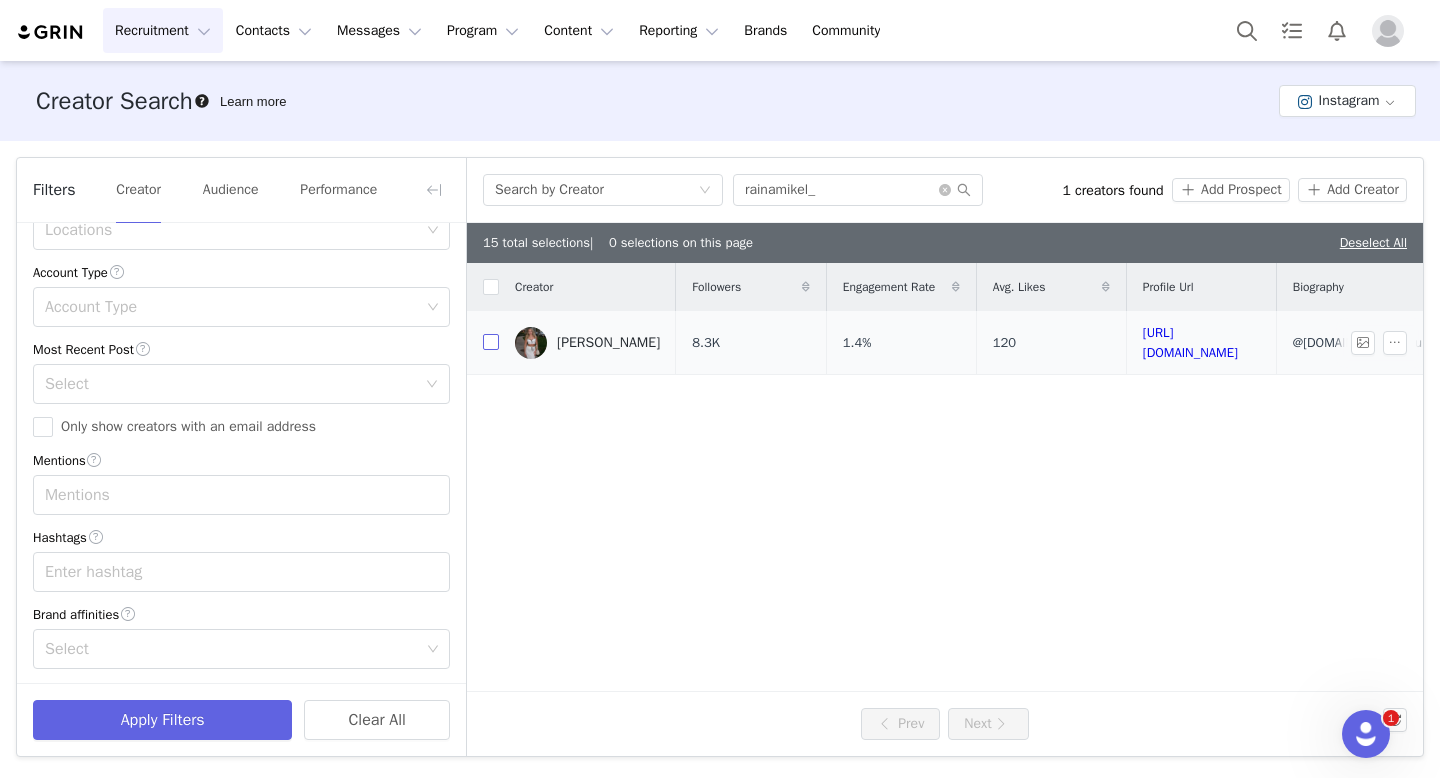 click at bounding box center (491, 342) 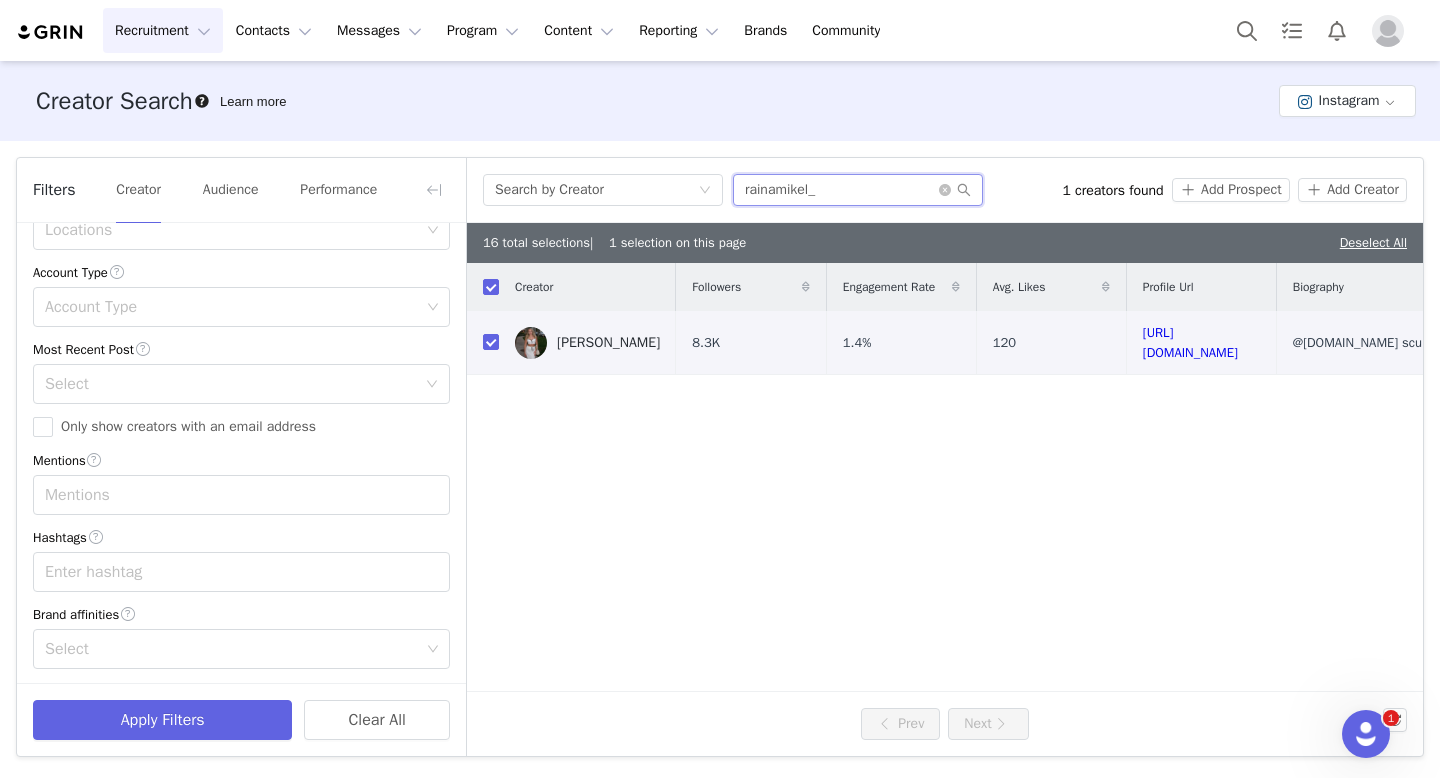 click on "rainamikel_" at bounding box center [858, 190] 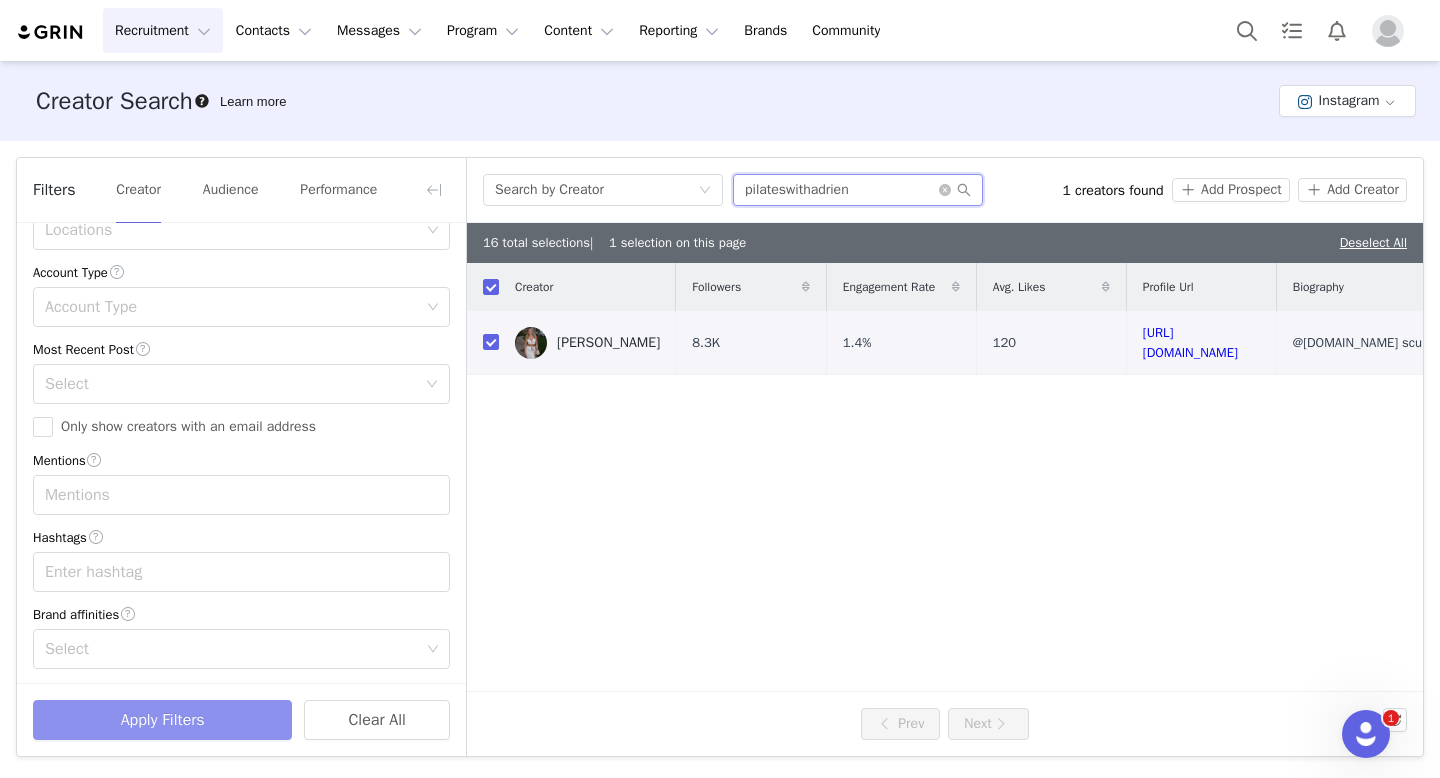 type on "pilateswithadrien" 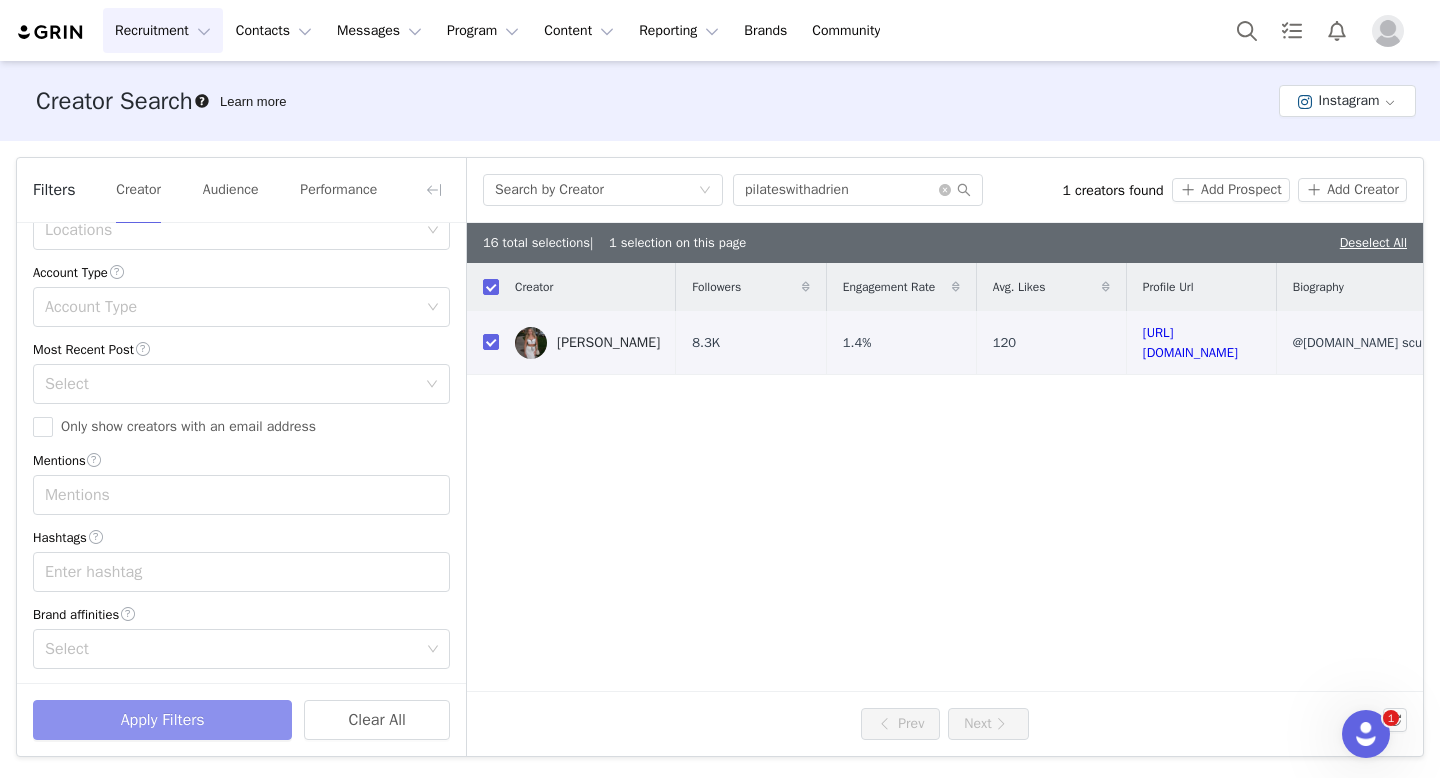 click on "Apply Filters" at bounding box center [162, 720] 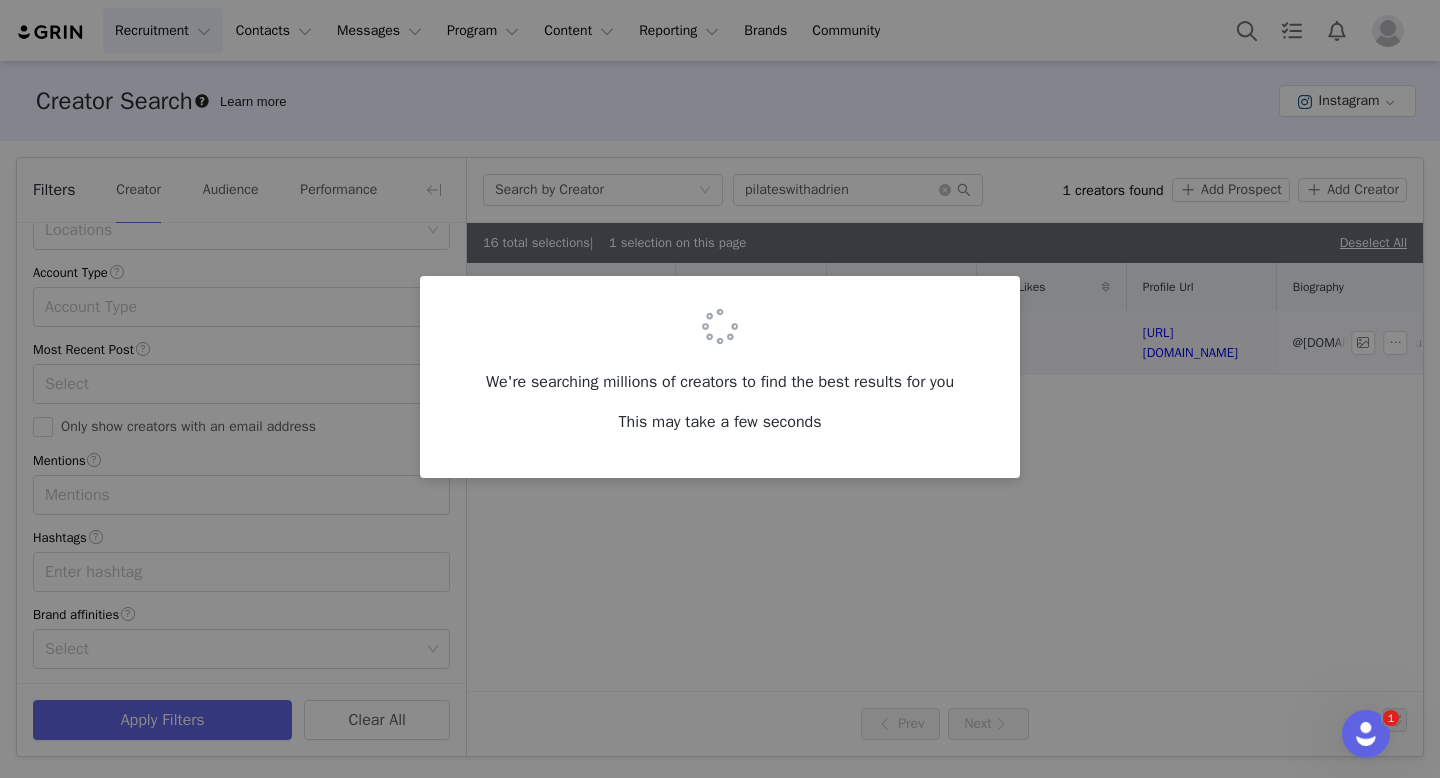 checkbox on "false" 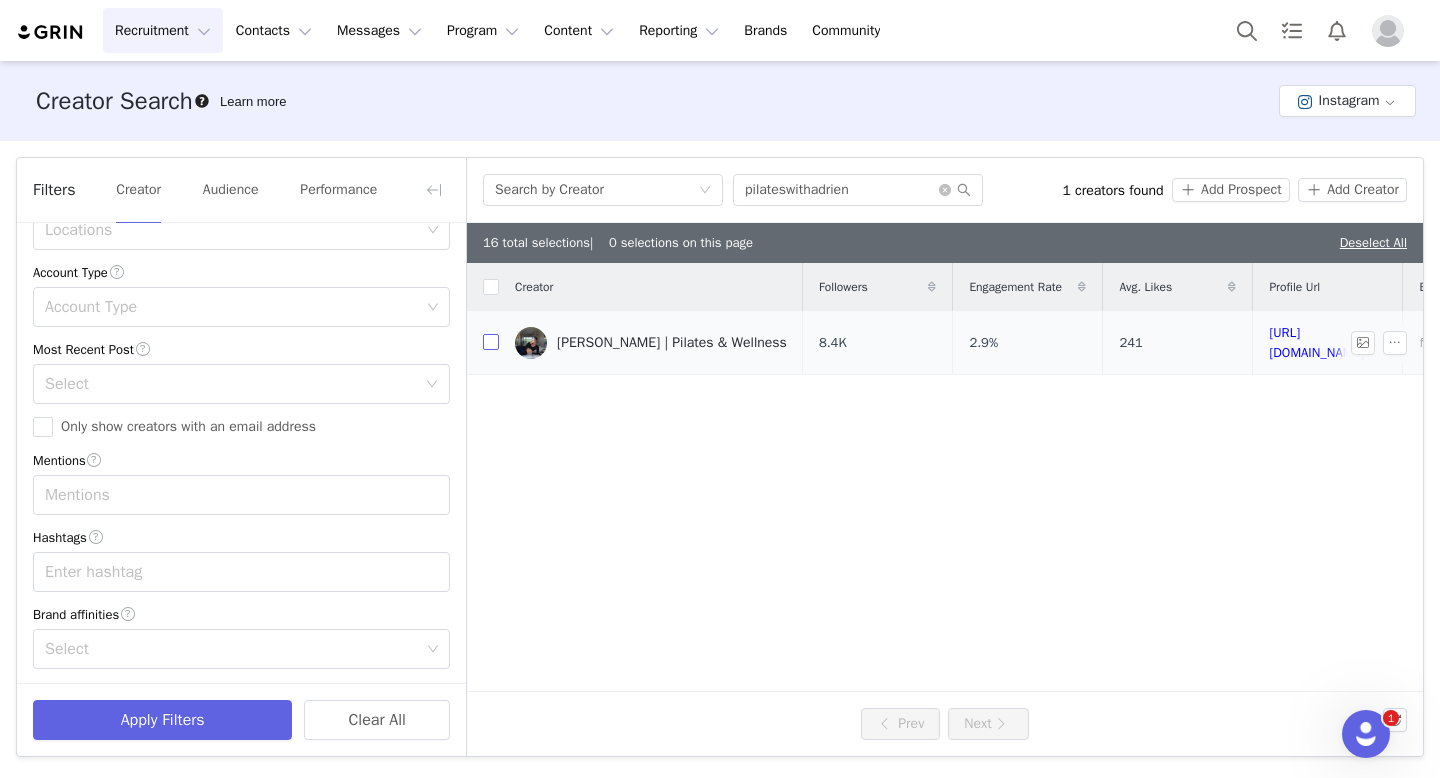 click at bounding box center (491, 342) 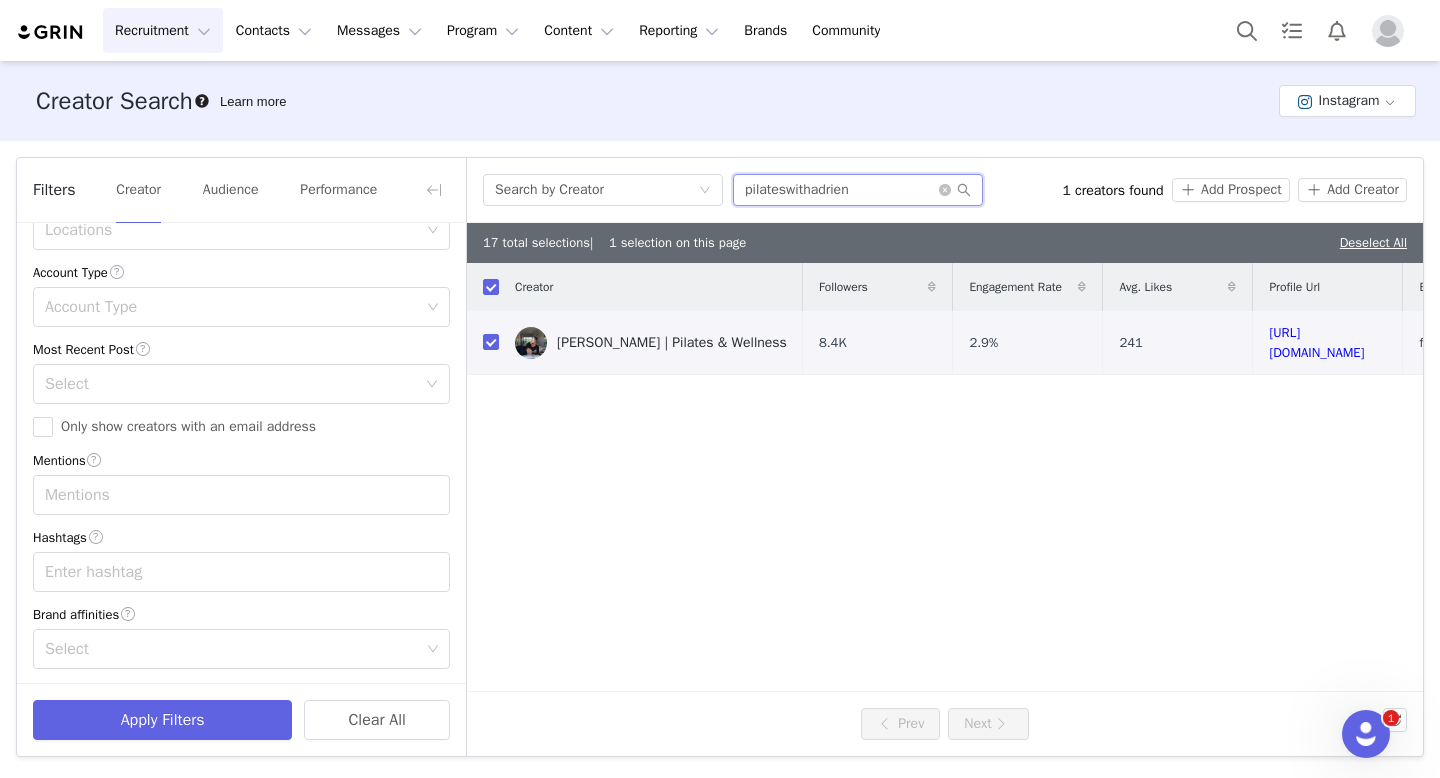 click on "pilateswithadrien" at bounding box center (858, 190) 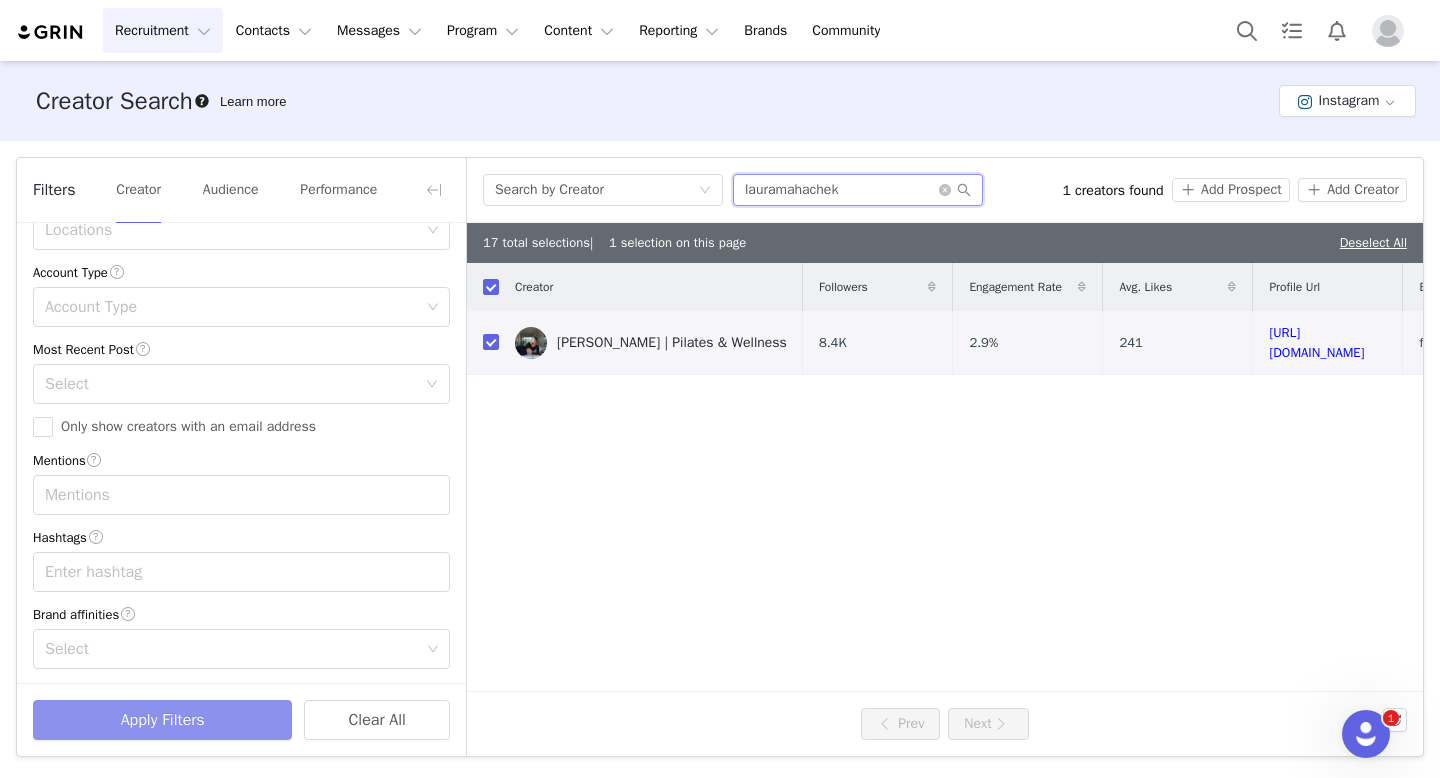type on "lauramahachek" 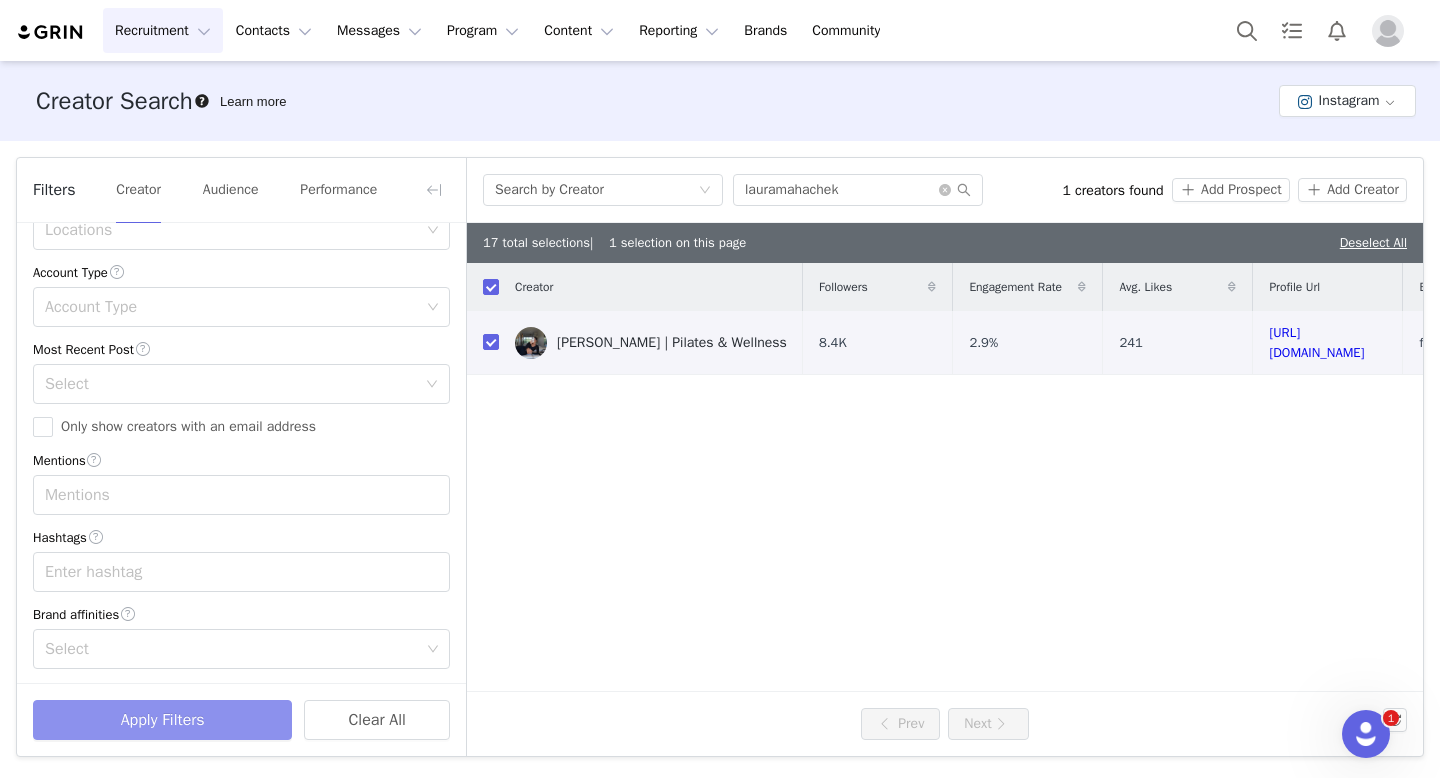 click on "Apply Filters" at bounding box center [162, 720] 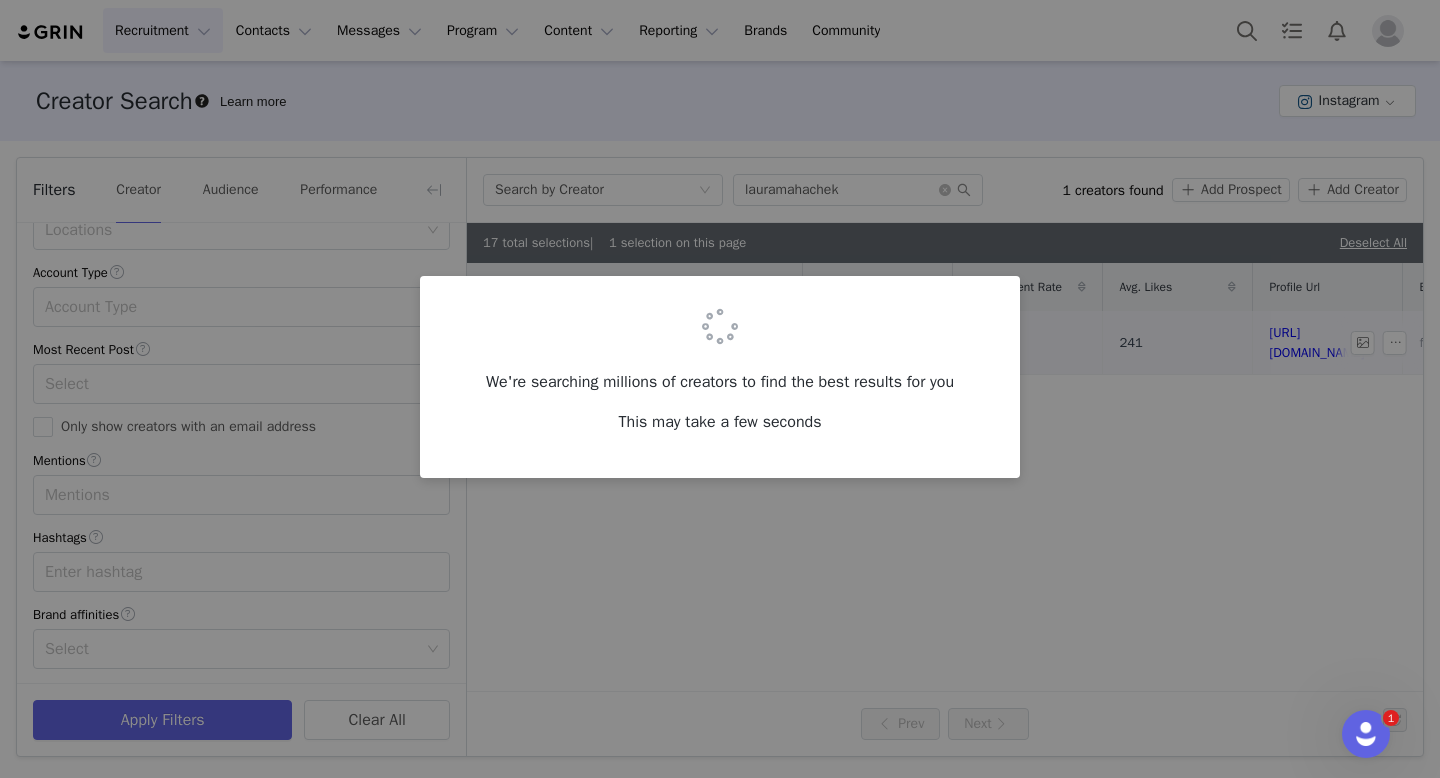checkbox on "false" 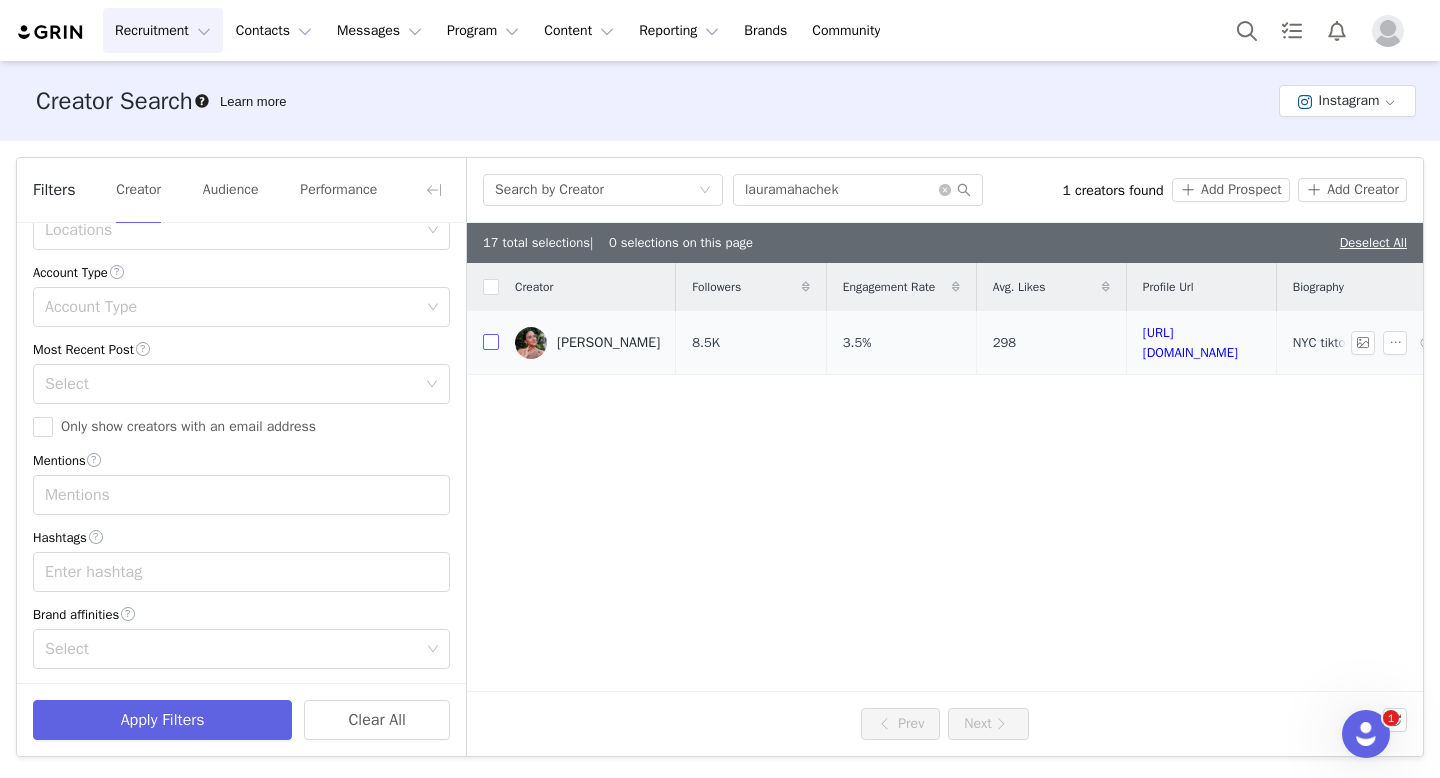click at bounding box center [491, 342] 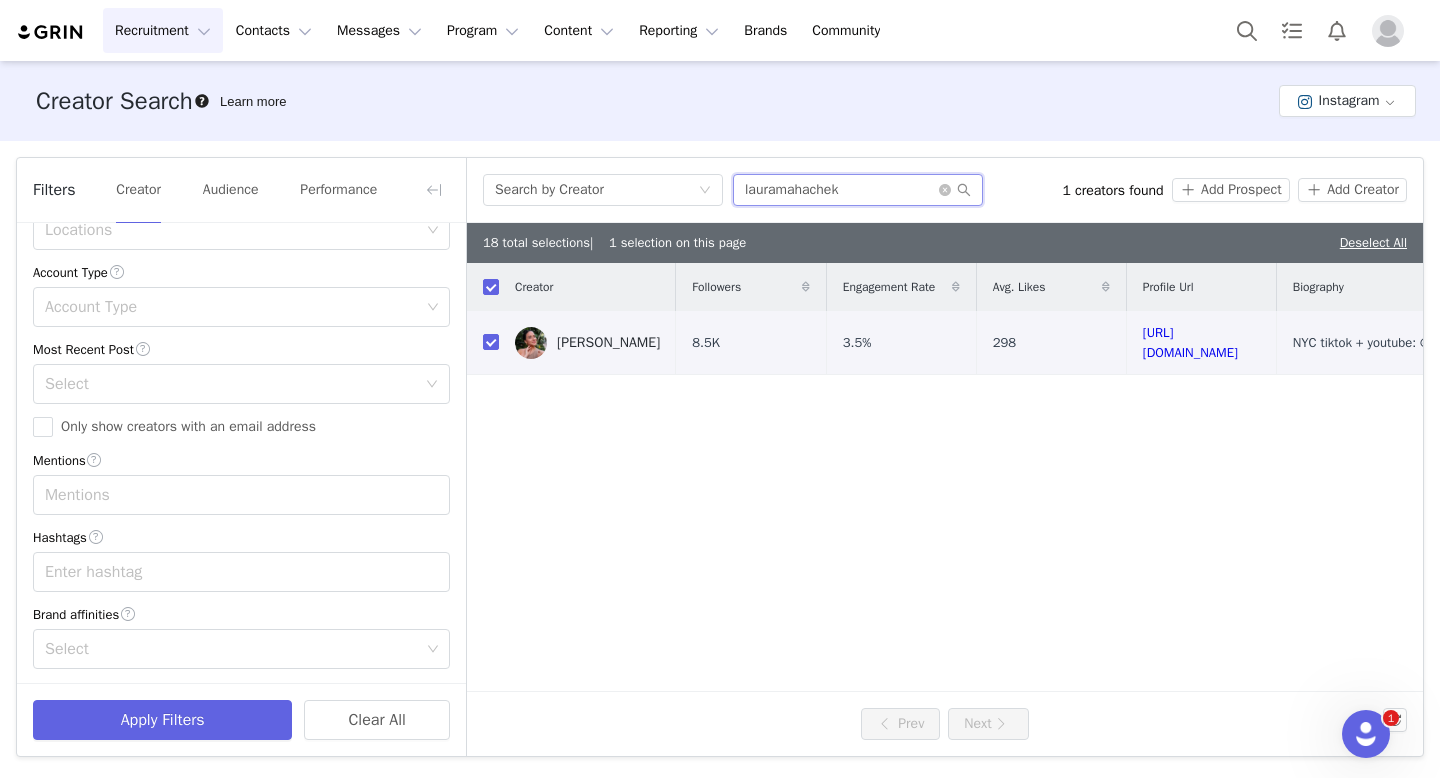 click on "lauramahachek" at bounding box center [858, 190] 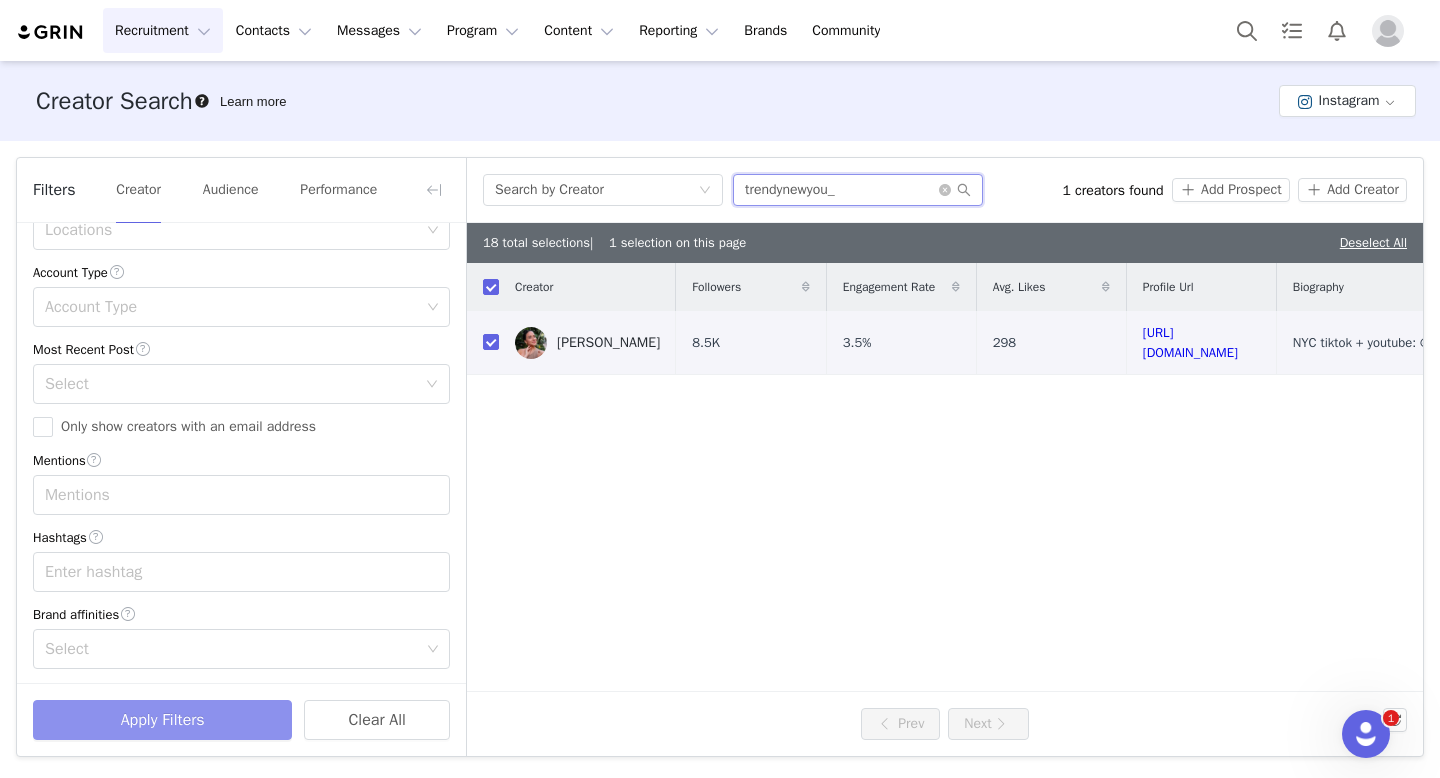 type on "trendynewyou_" 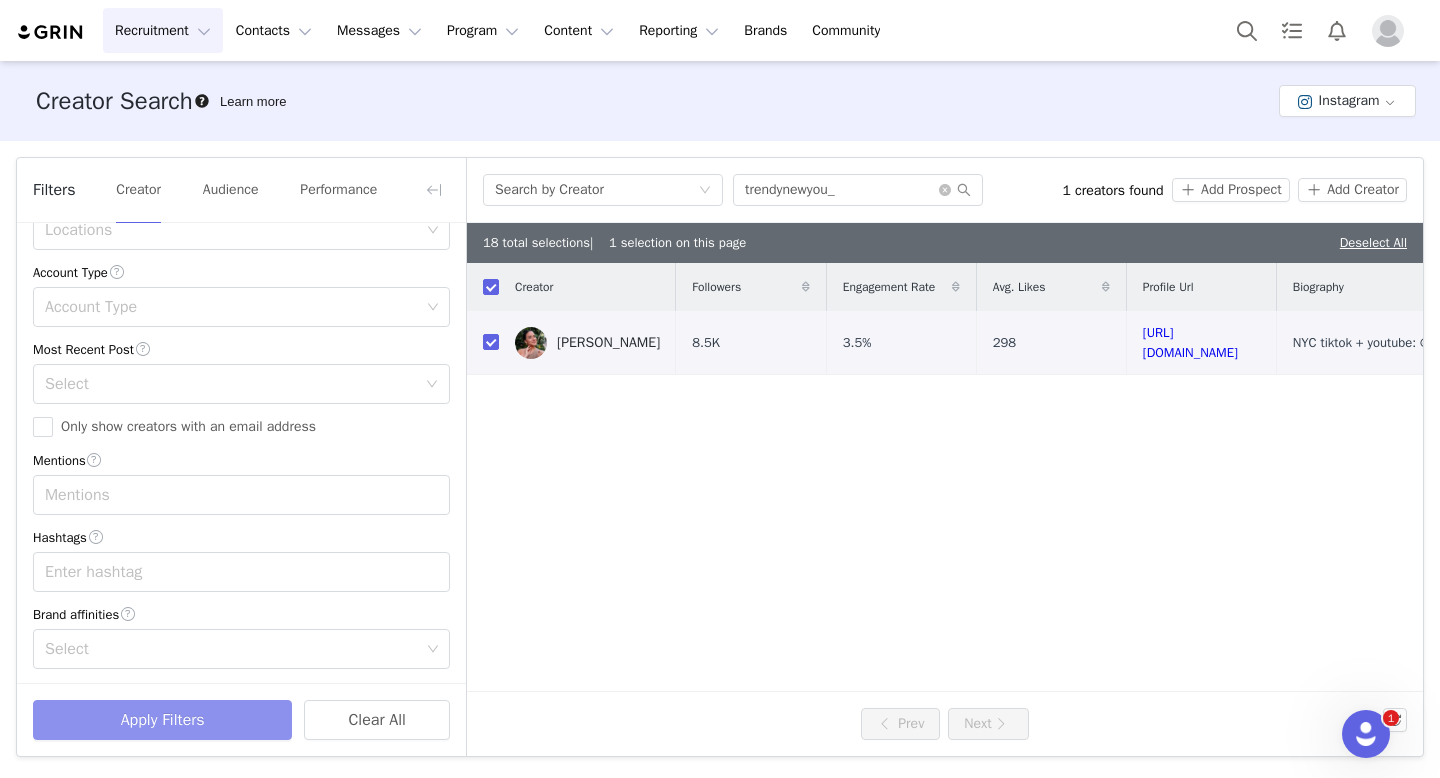 click on "Apply Filters" at bounding box center (162, 720) 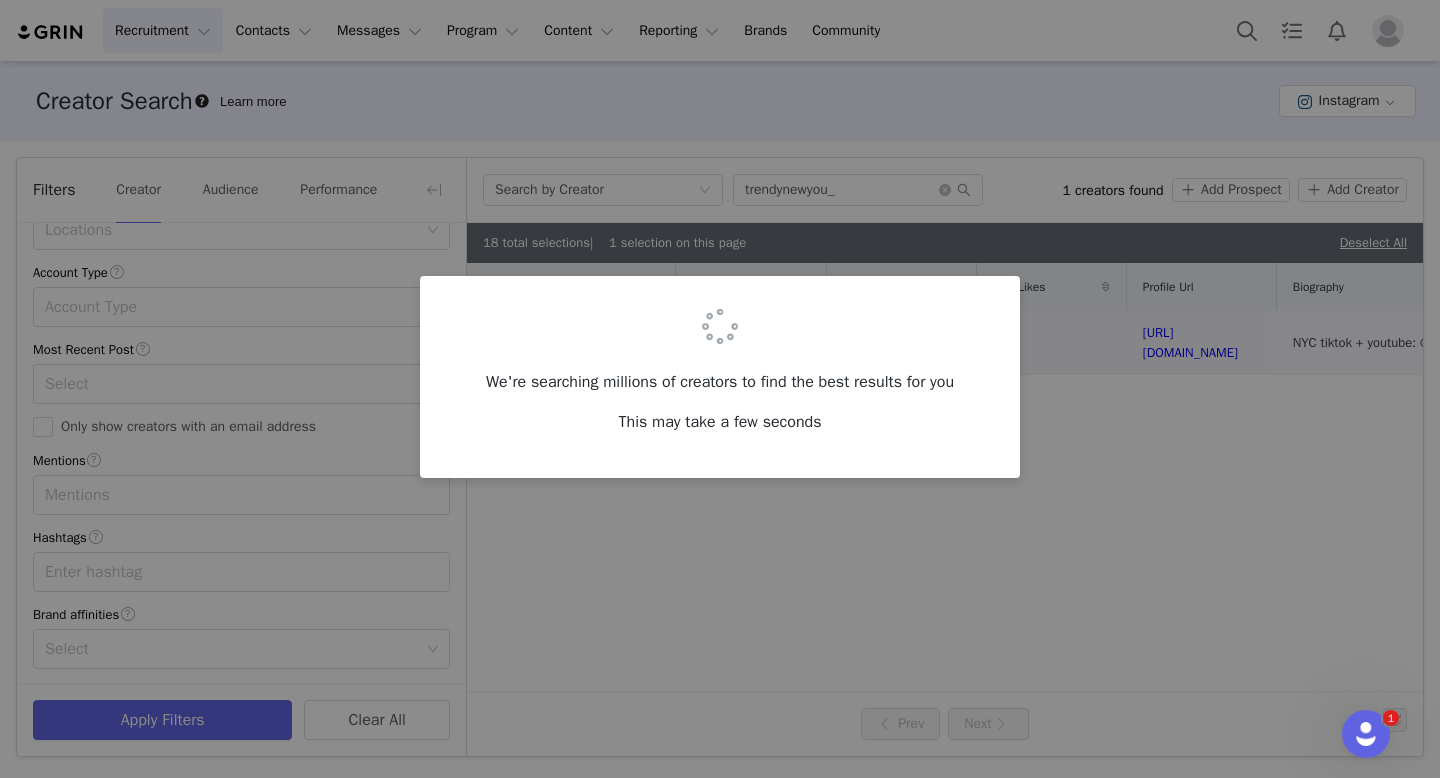 checkbox on "false" 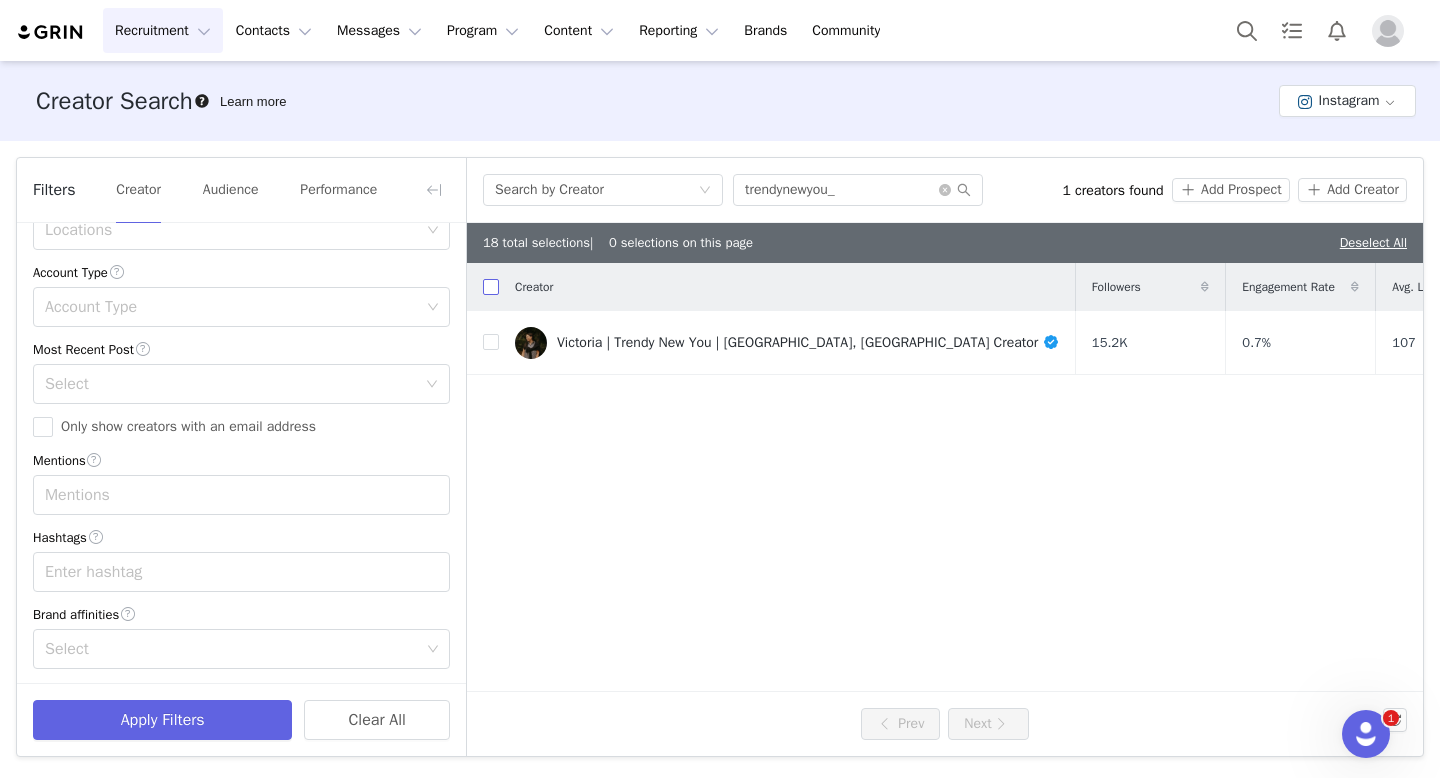 click at bounding box center [491, 287] 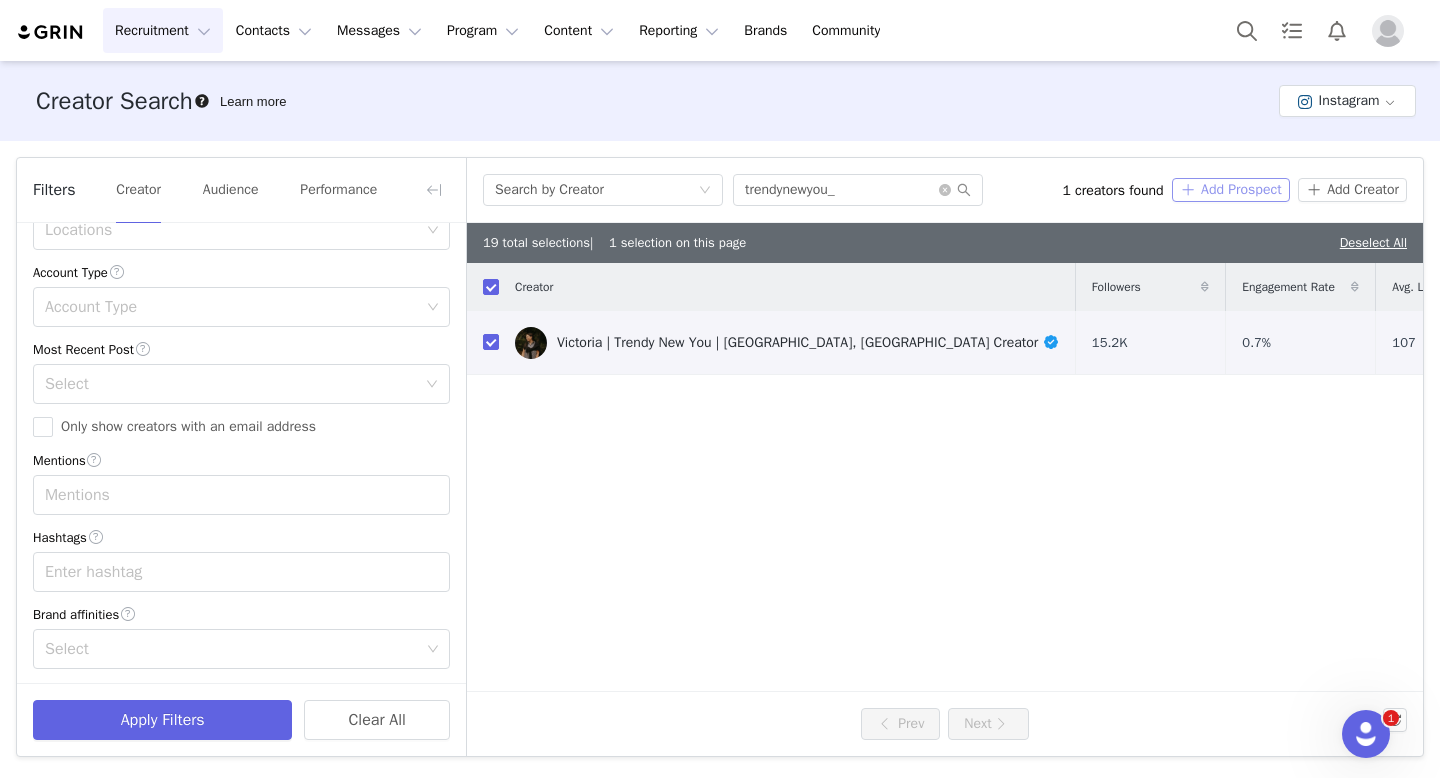 click on "Add Prospect" at bounding box center [1231, 190] 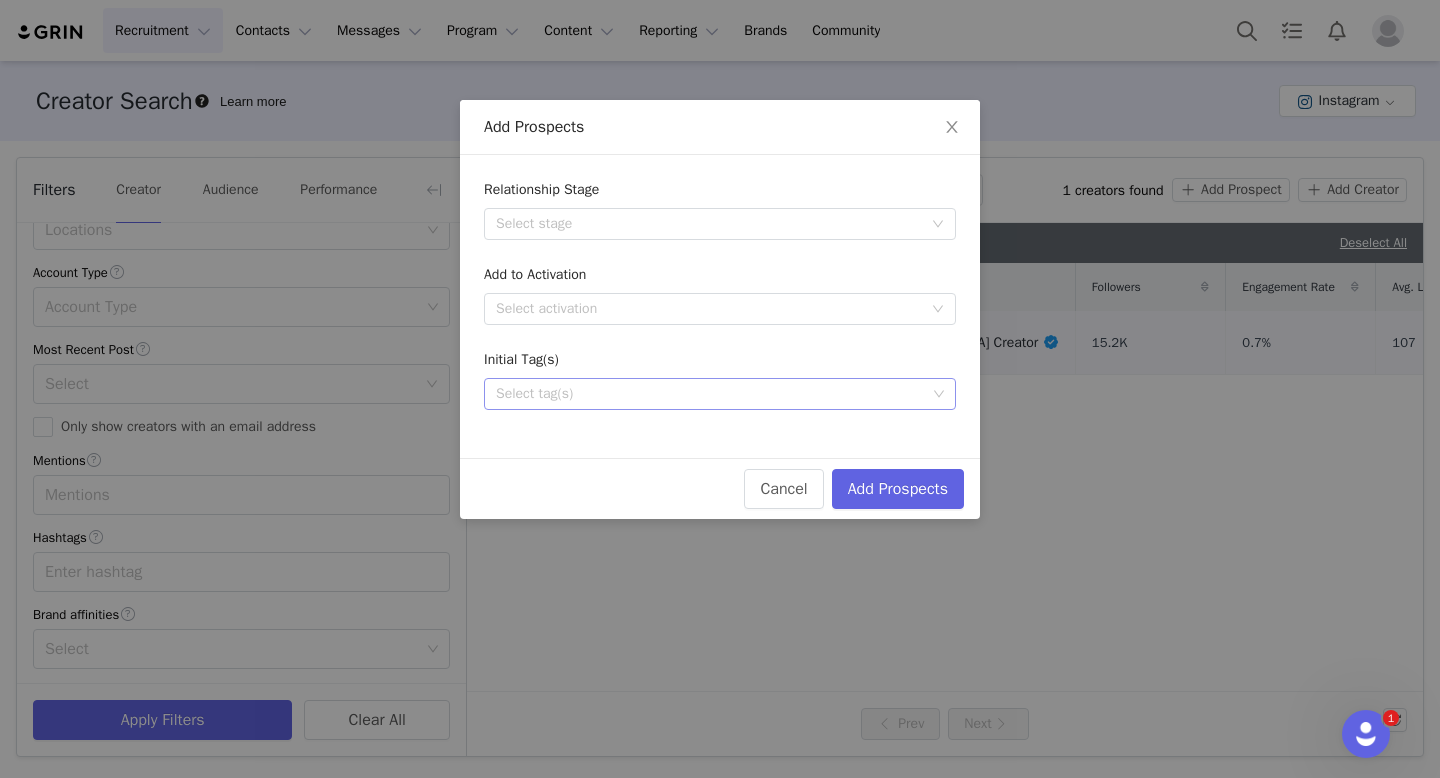 click on "Select tag(s)" at bounding box center (720, 394) 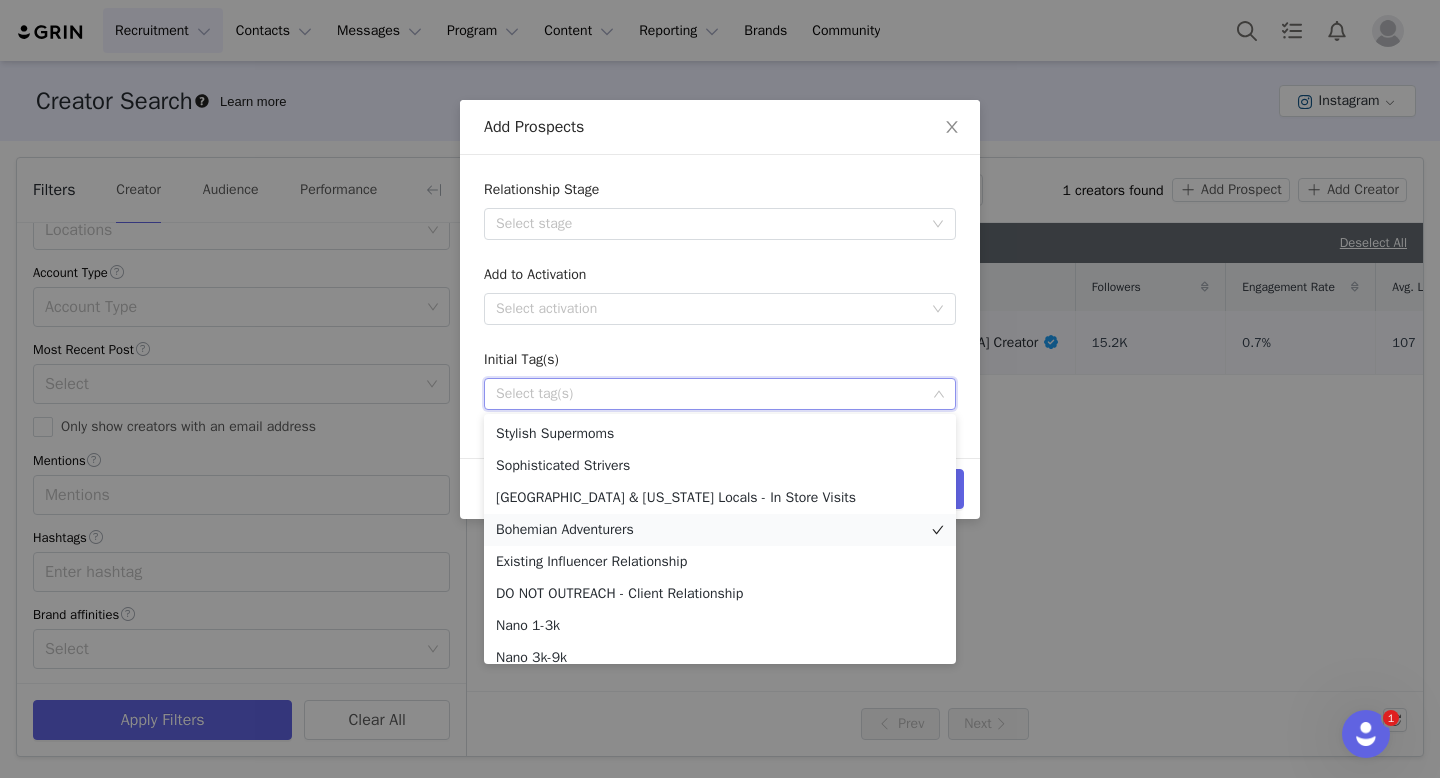 scroll, scrollTop: 142, scrollLeft: 0, axis: vertical 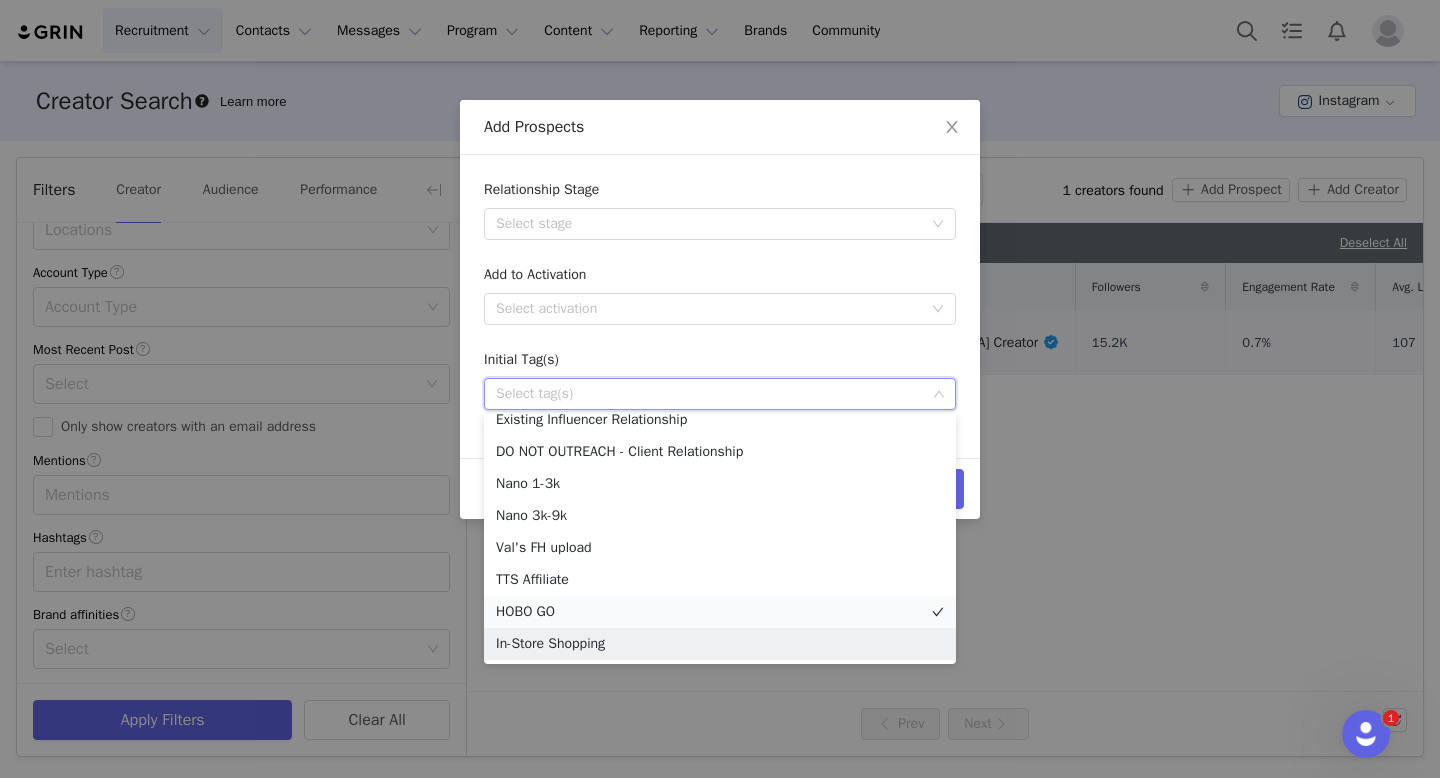 click on "HOBO GO" at bounding box center [720, 612] 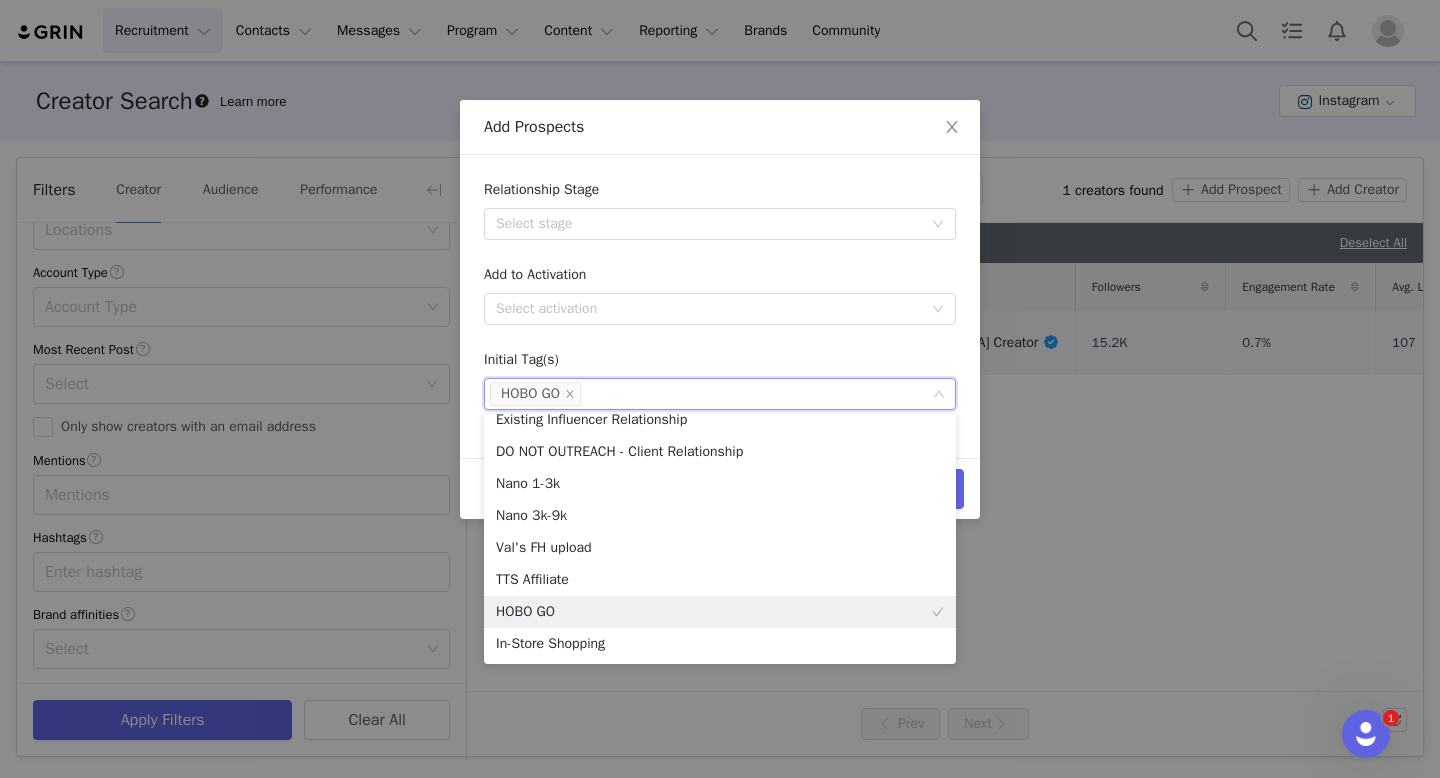 click on "Relationship Stage Select stage   Add to Activation Select activation   Initial Tag(s) Select tag(s)  HOBO GO" at bounding box center [720, 306] 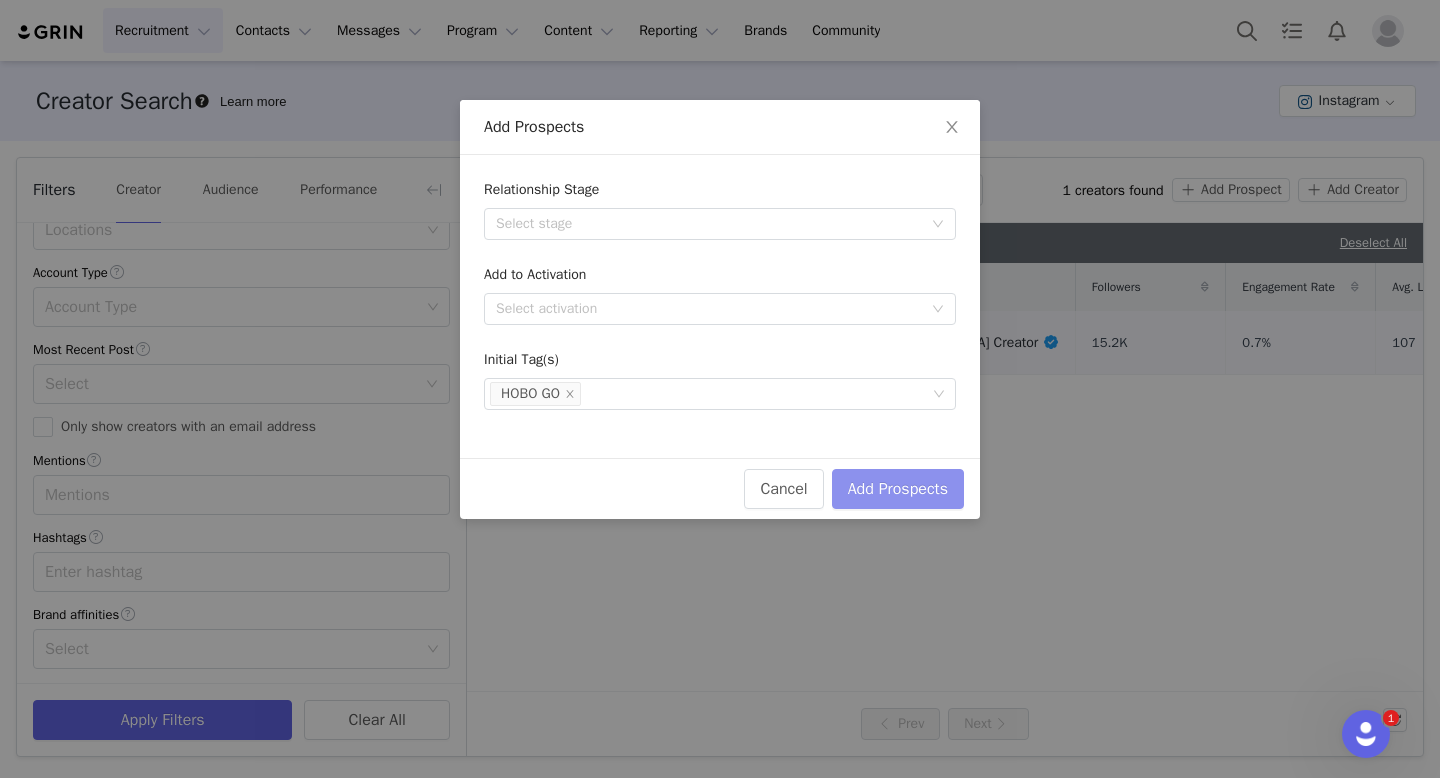 click on "Add Prospects" at bounding box center (898, 489) 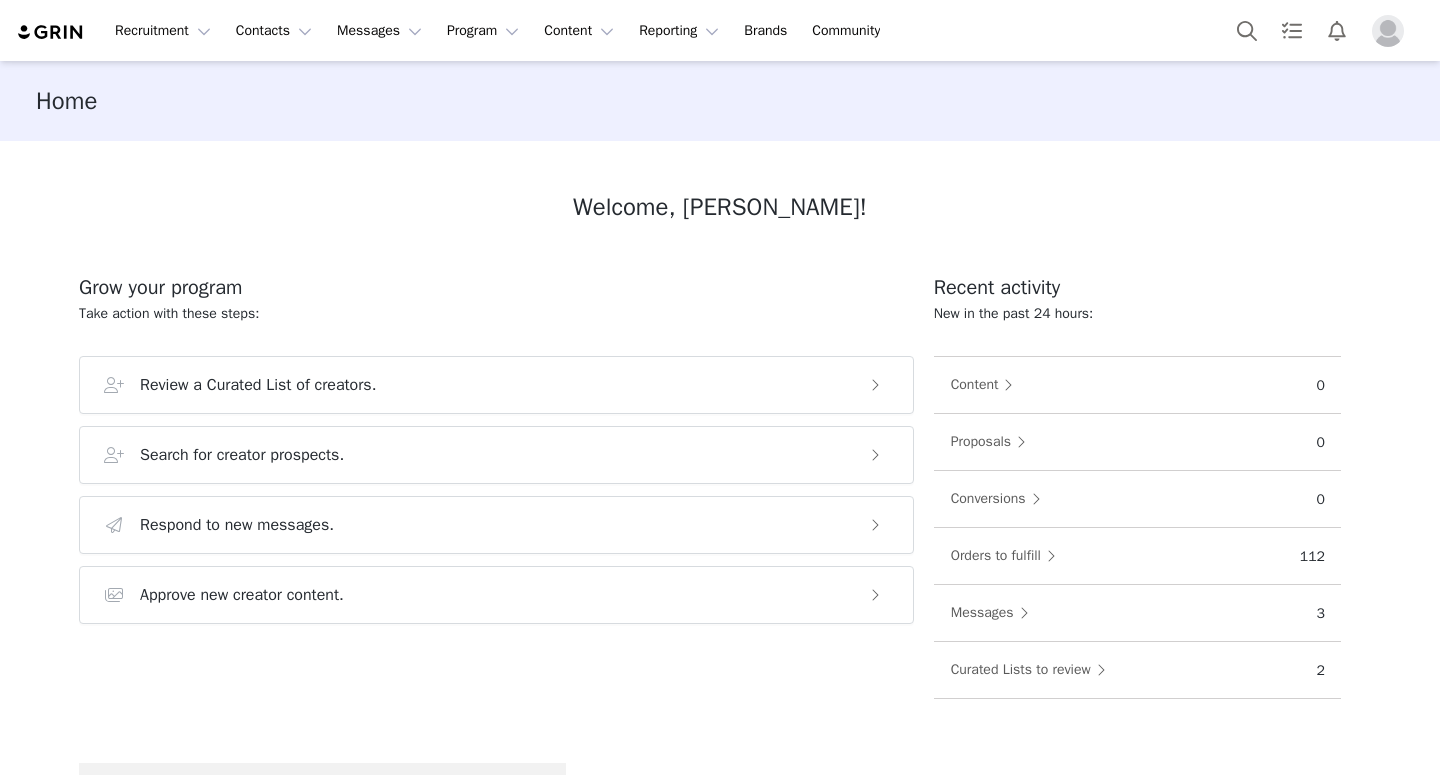 scroll, scrollTop: 0, scrollLeft: 0, axis: both 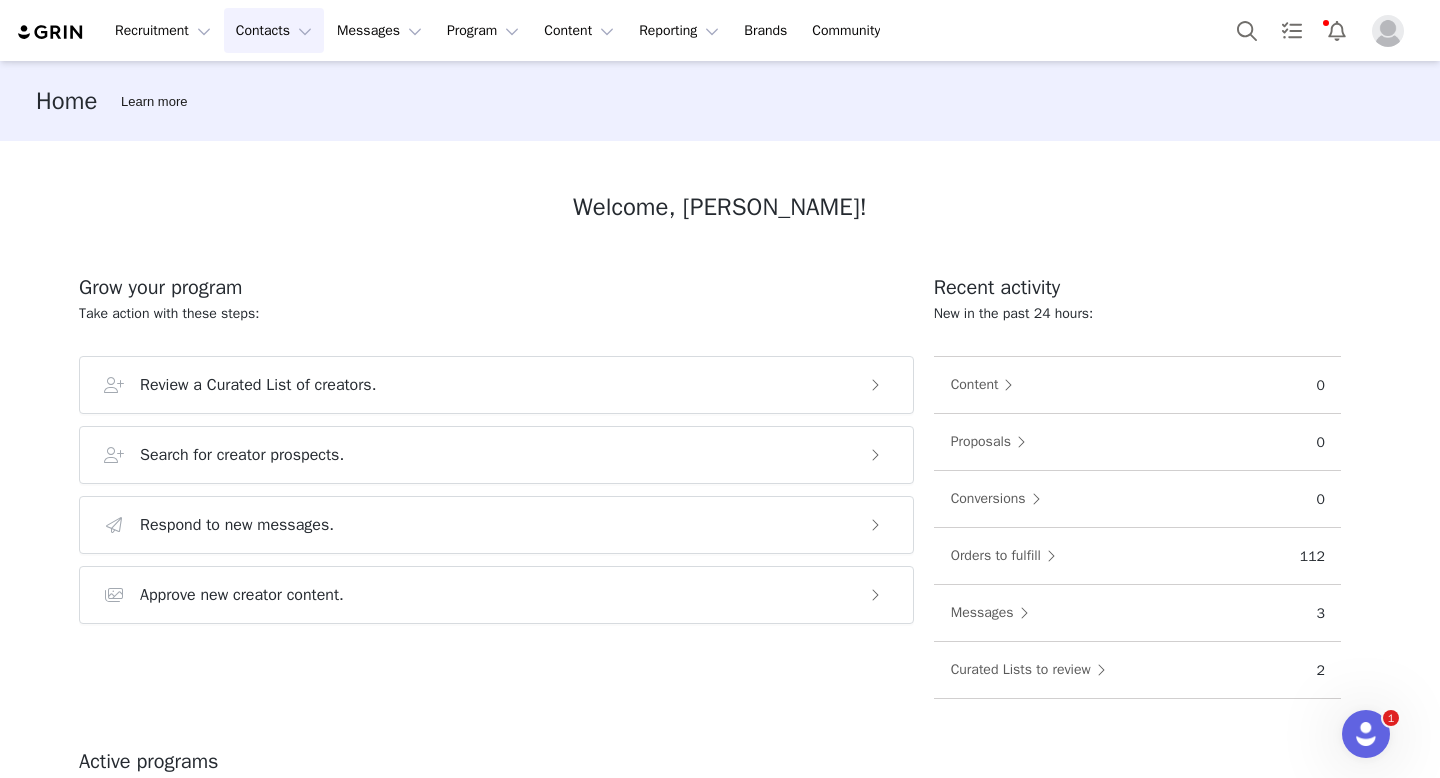 click on "Contacts Contacts" at bounding box center [274, 30] 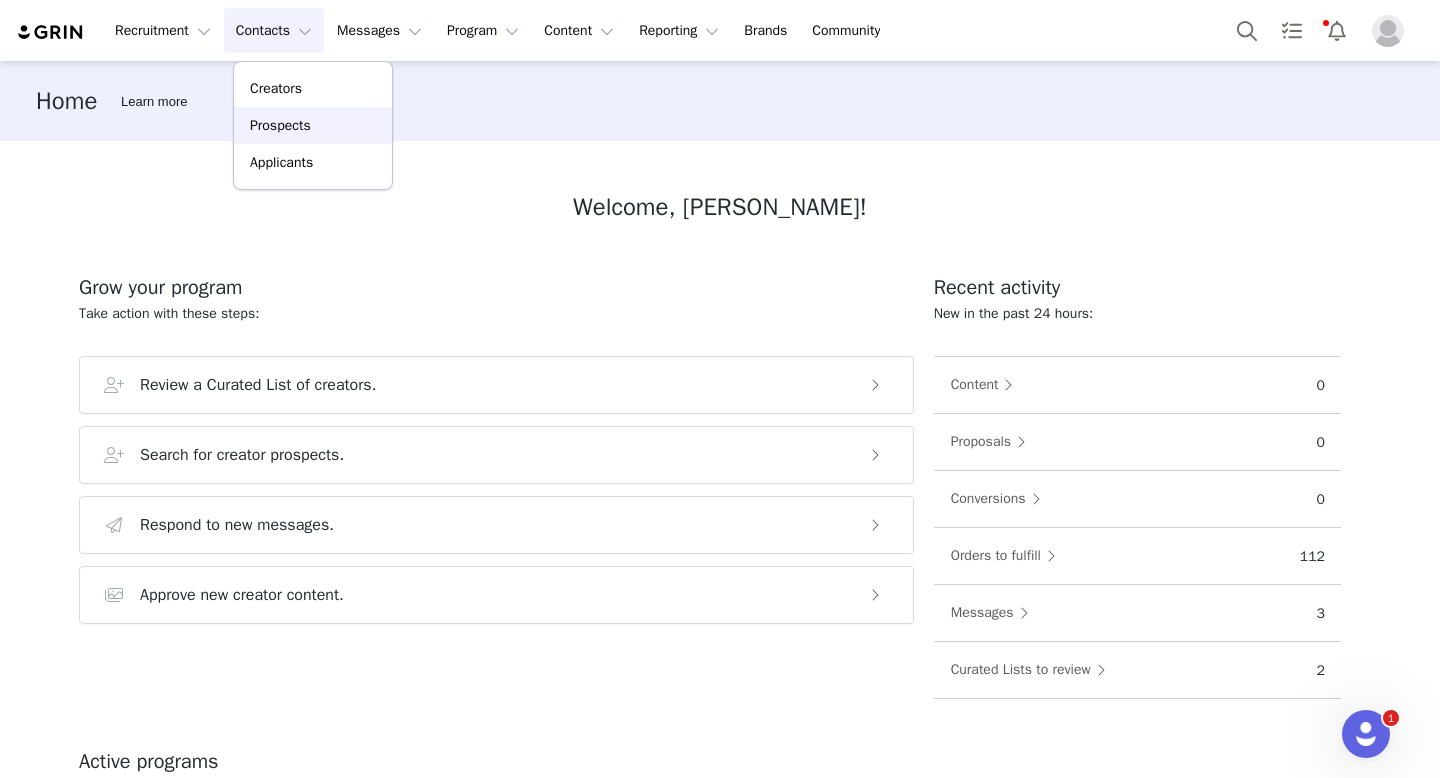 click on "Prospects" at bounding box center (313, 125) 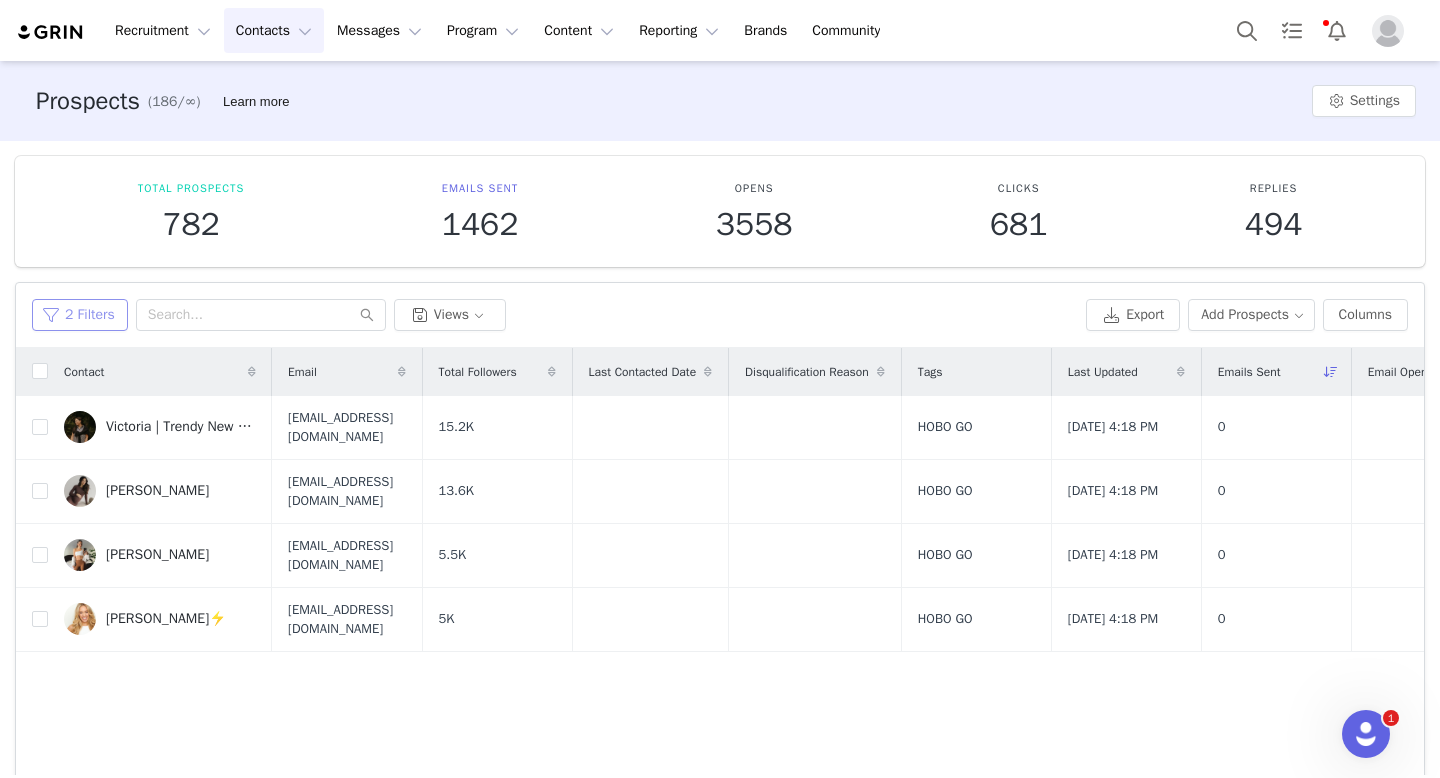 click on "2 Filters" at bounding box center [80, 315] 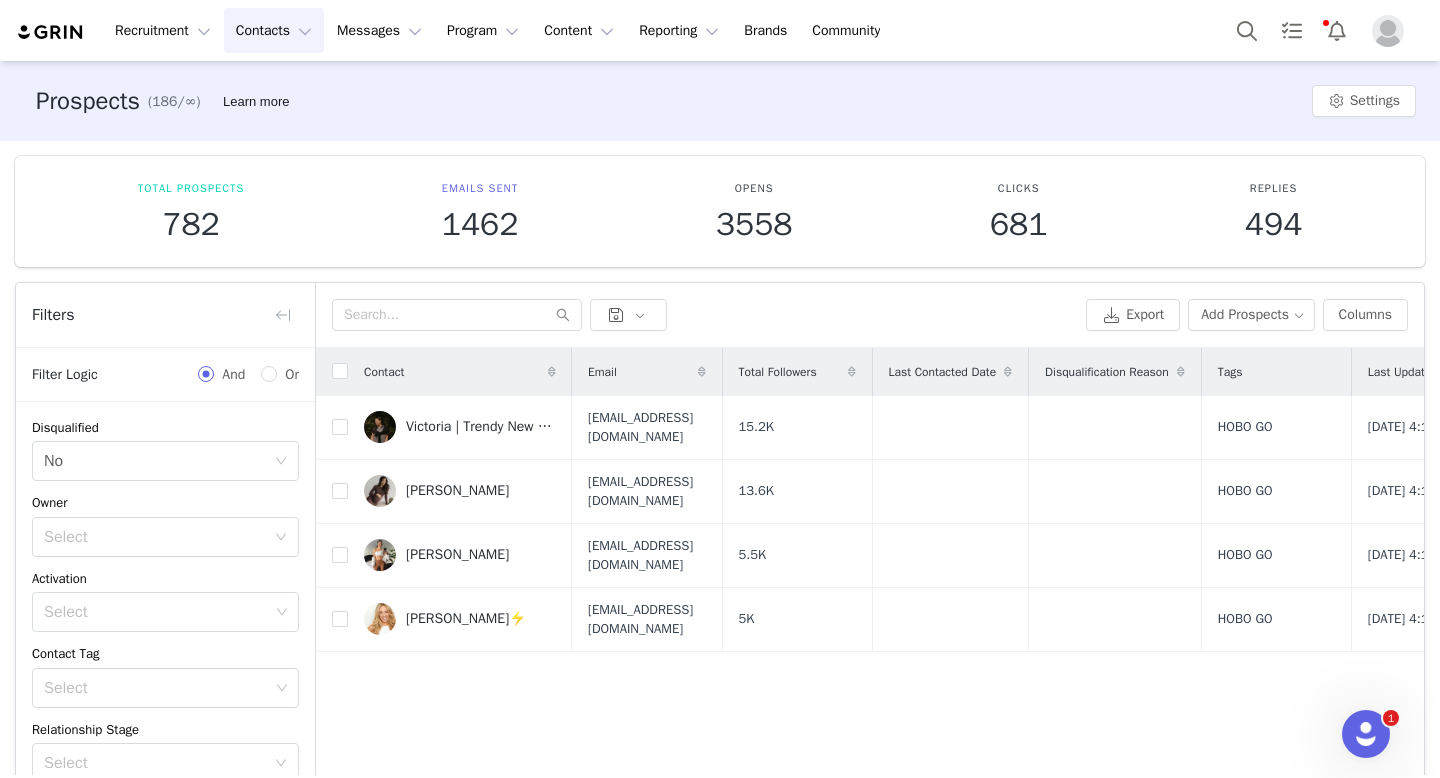 scroll, scrollTop: 403, scrollLeft: 0, axis: vertical 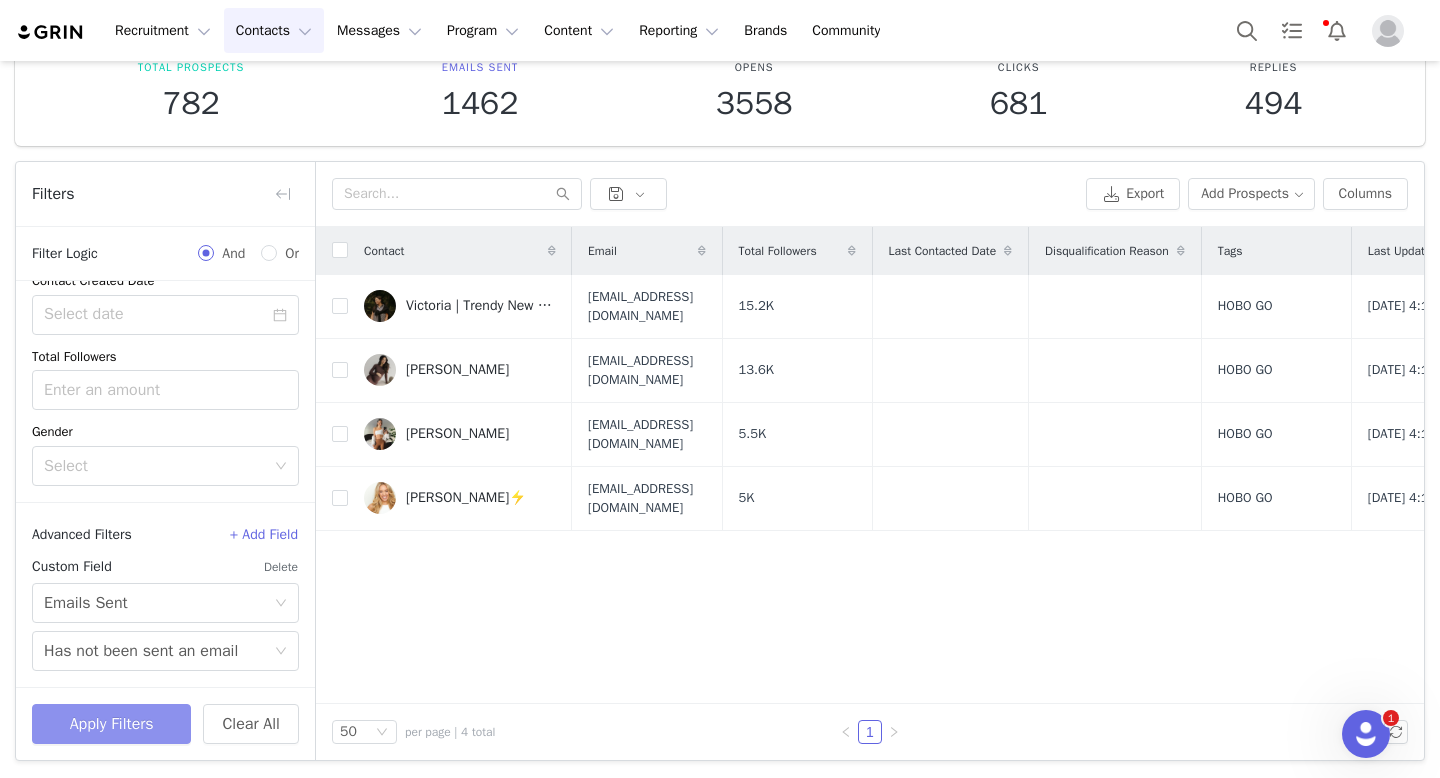 click on "Apply Filters" at bounding box center (111, 724) 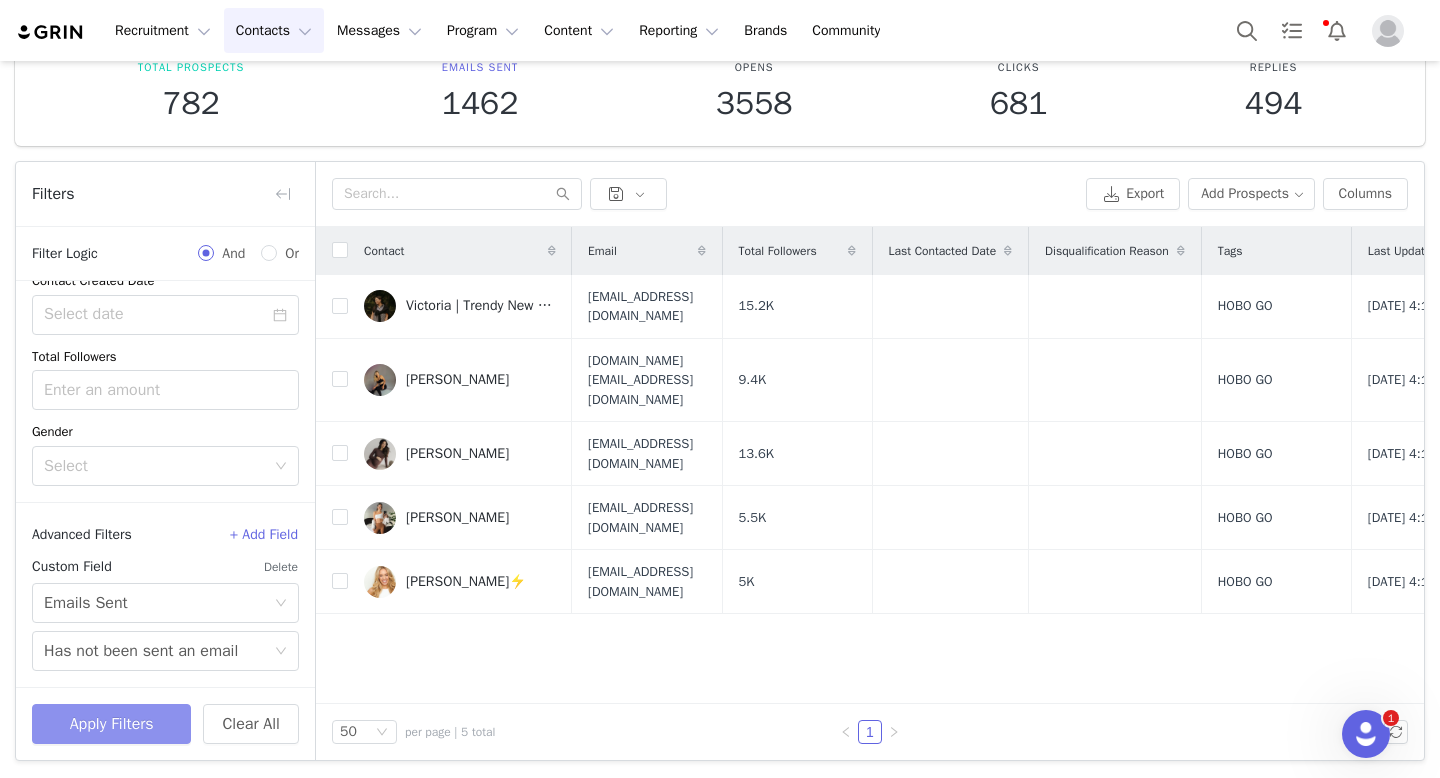 click on "Apply Filters" at bounding box center (111, 724) 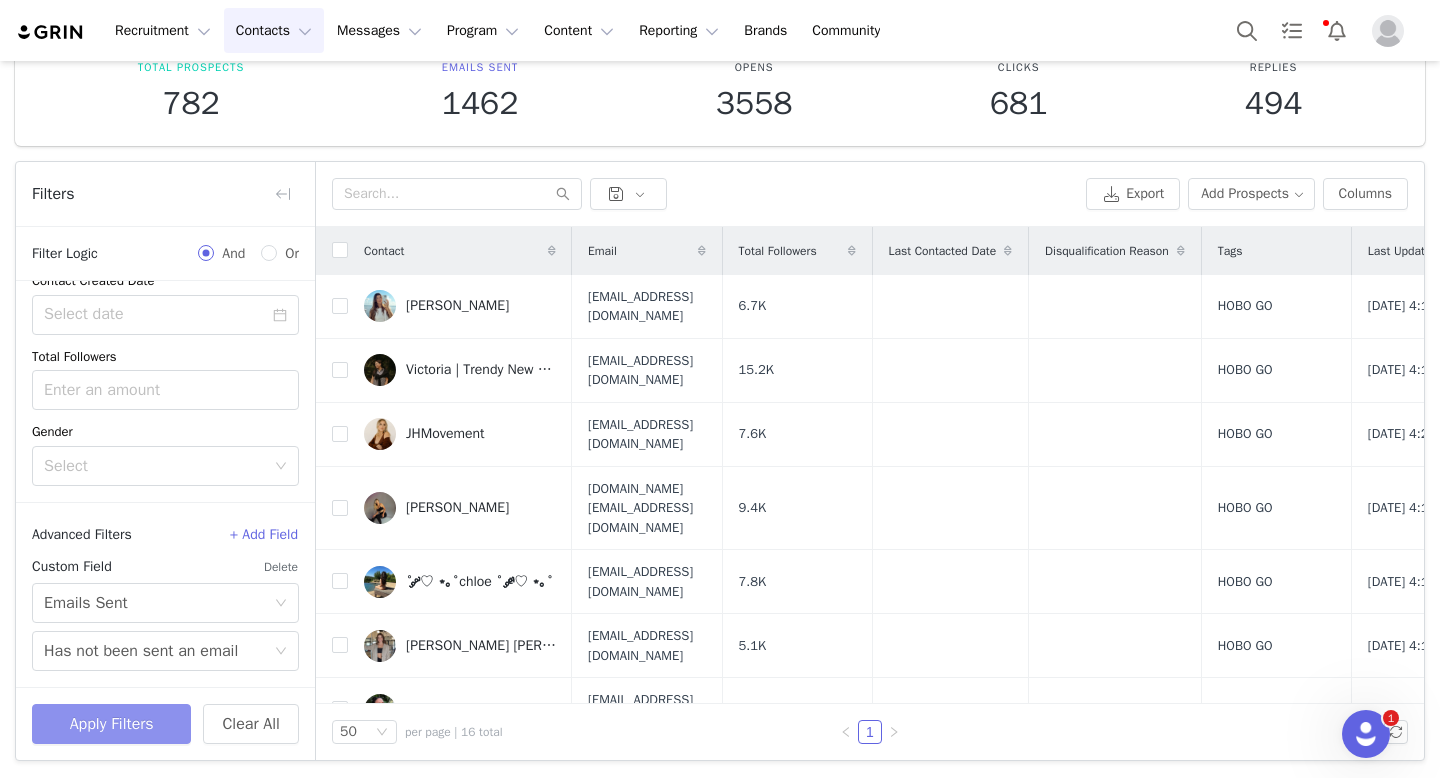 click on "Apply Filters" at bounding box center [111, 724] 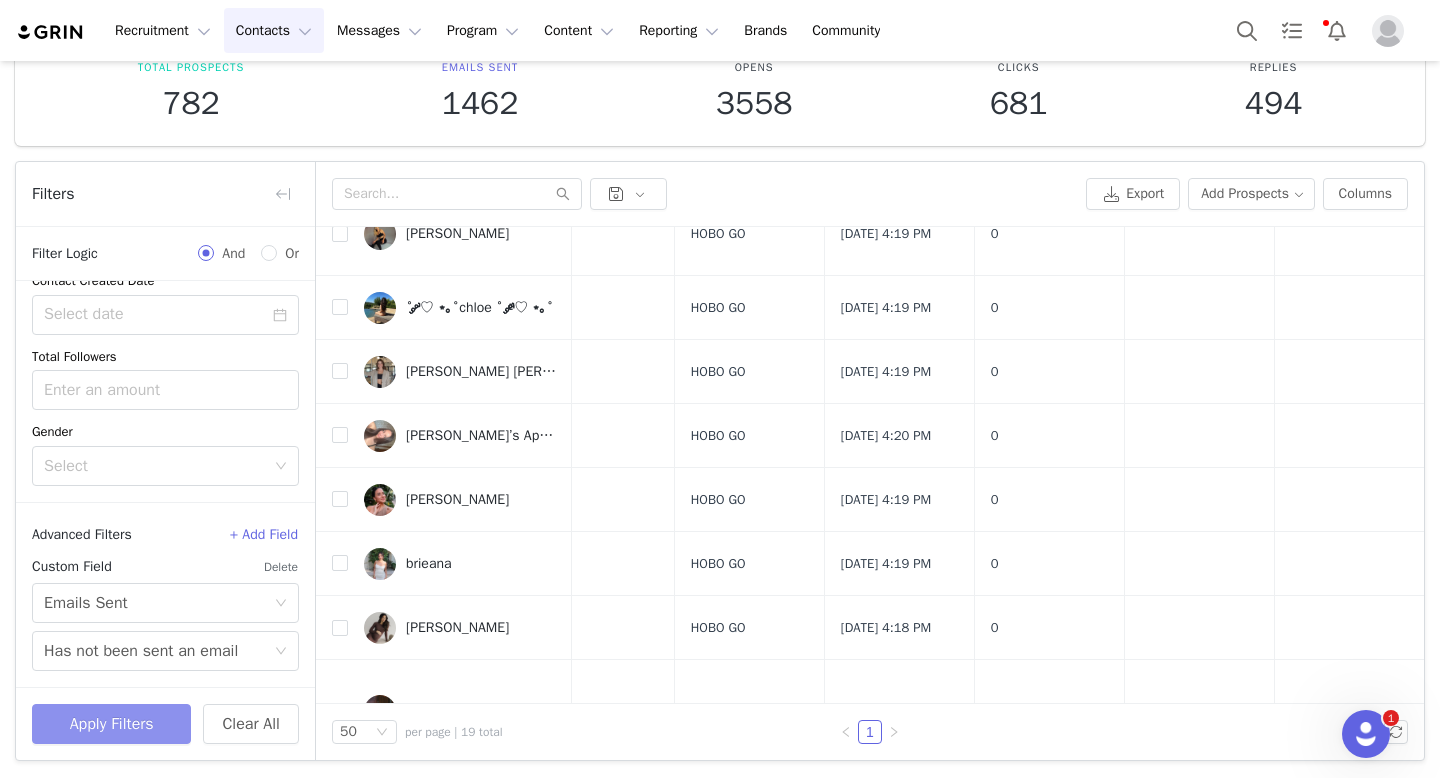 scroll, scrollTop: 0, scrollLeft: 648, axis: horizontal 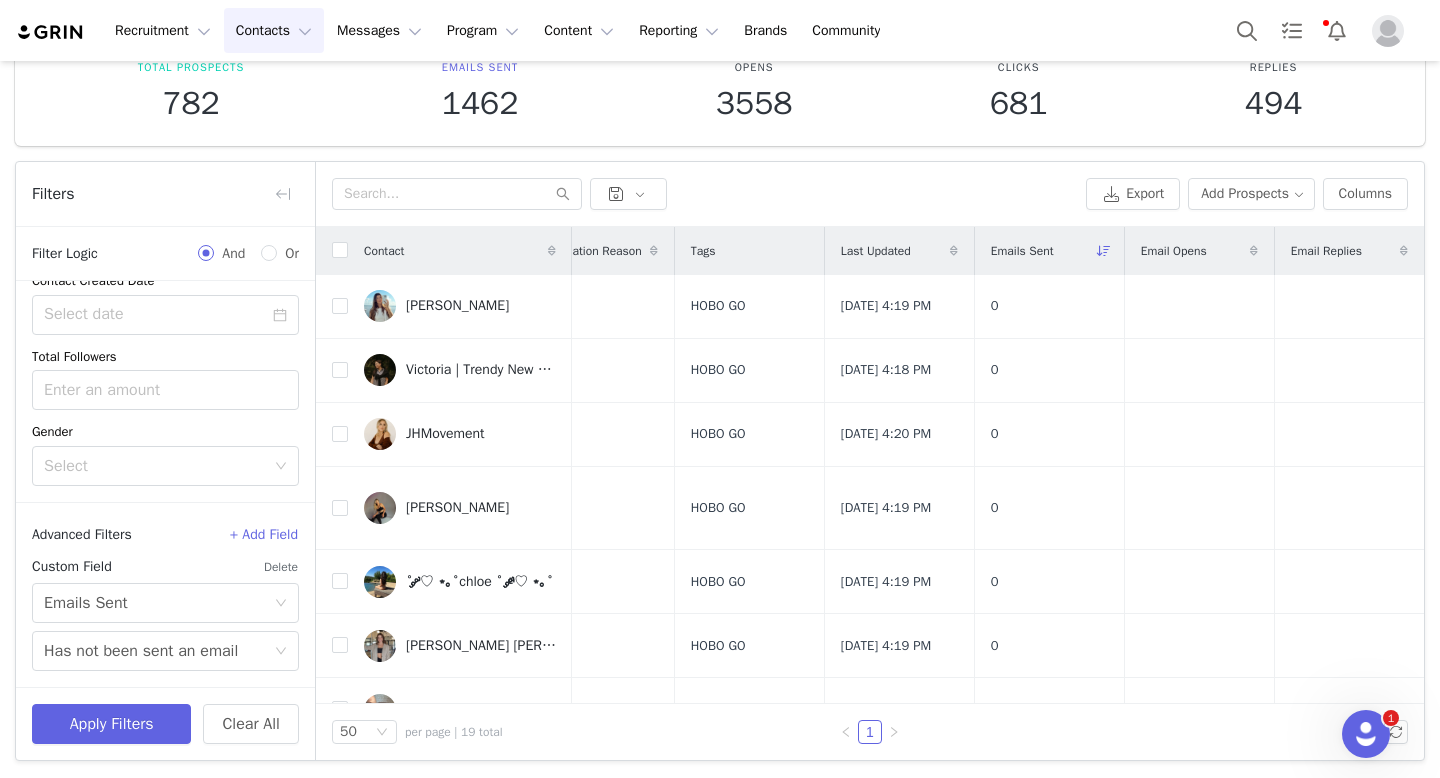 click on "Apply Filters Clear All" at bounding box center [165, 723] 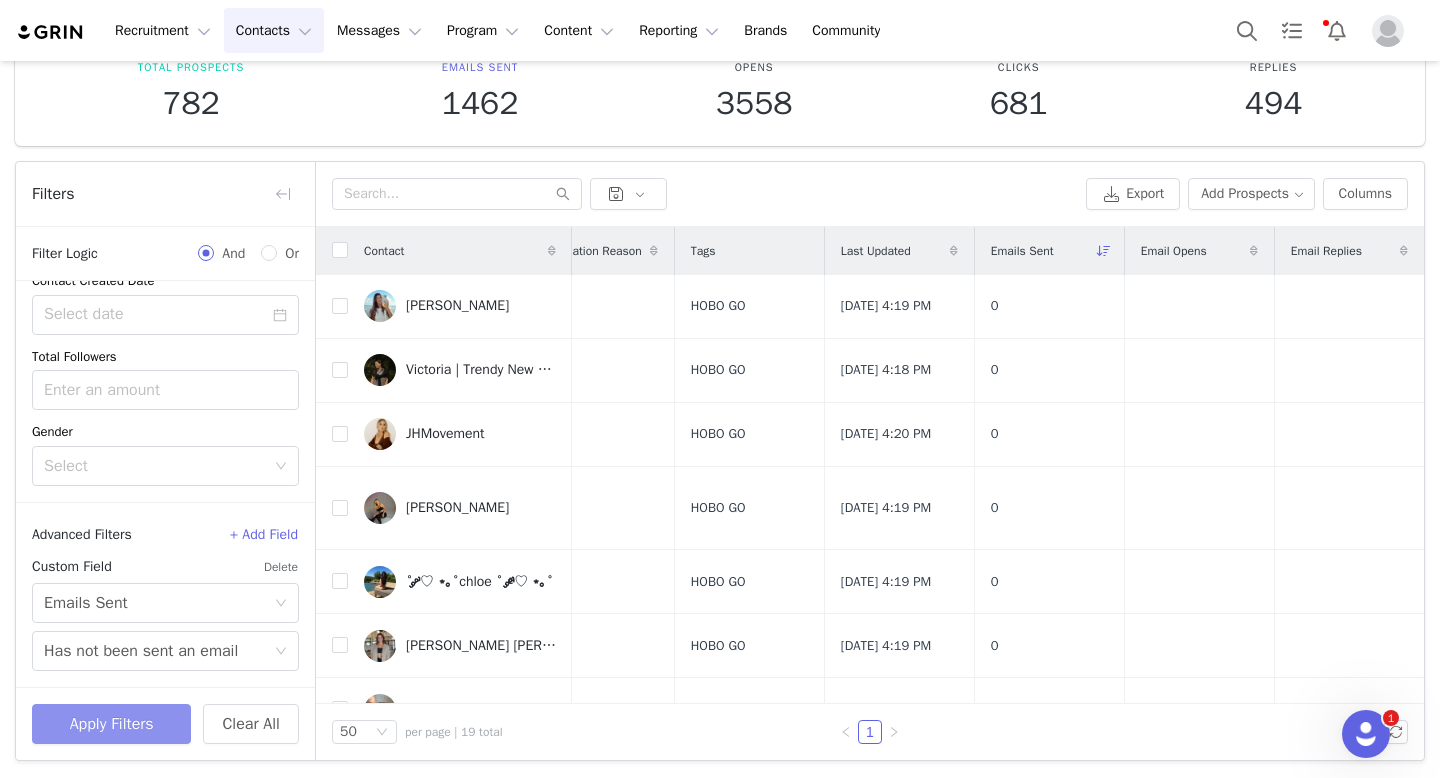 click on "Apply Filters" at bounding box center (111, 724) 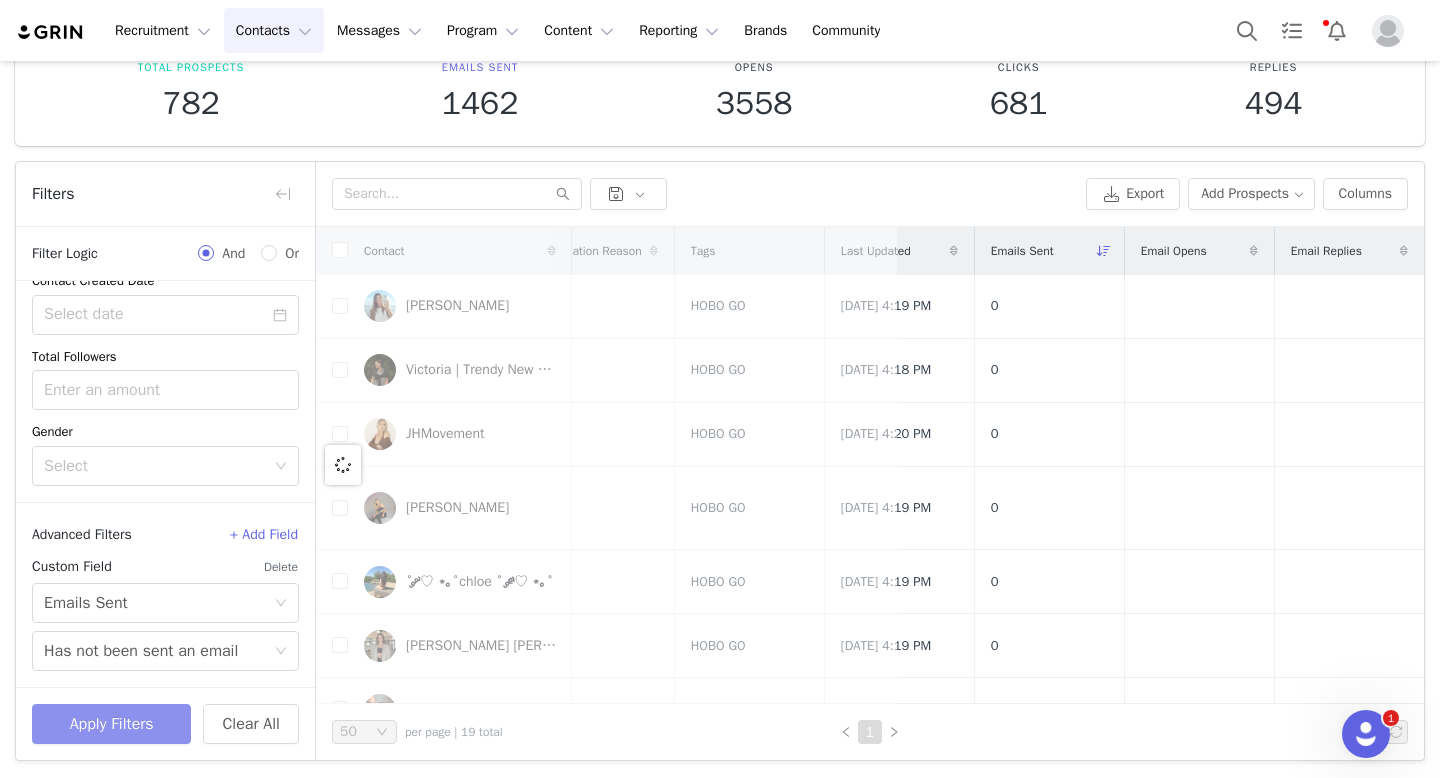 scroll, scrollTop: 0, scrollLeft: 0, axis: both 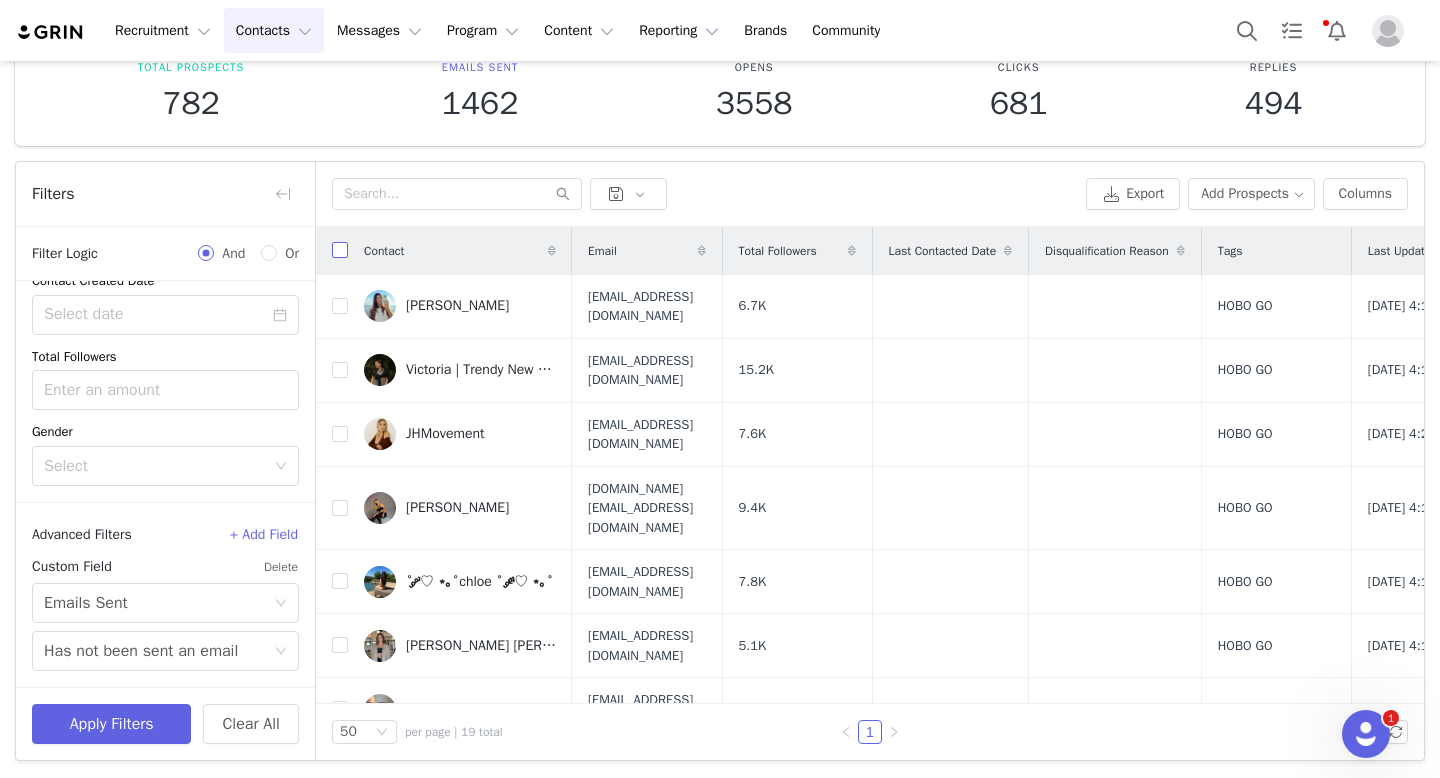 click at bounding box center [340, 250] 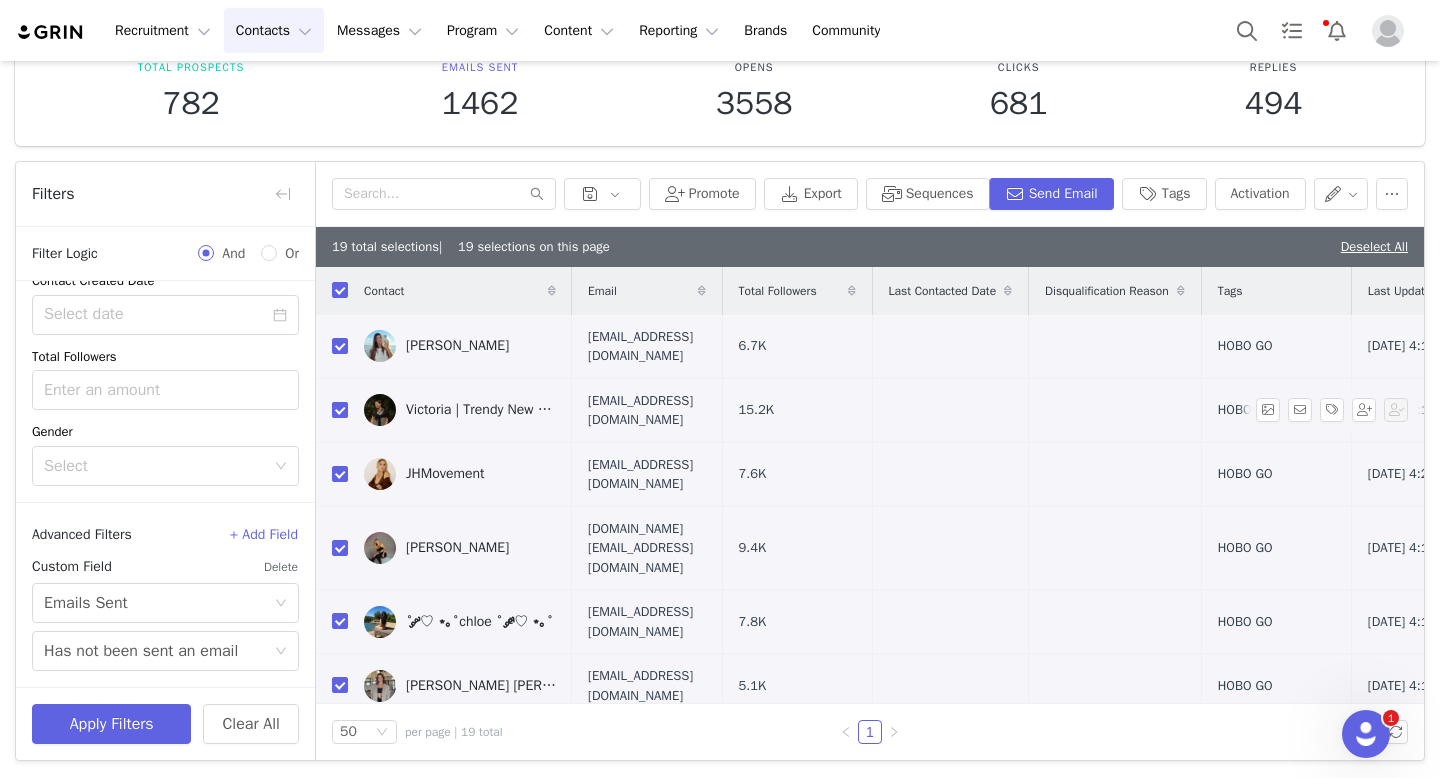 click at bounding box center [340, 410] 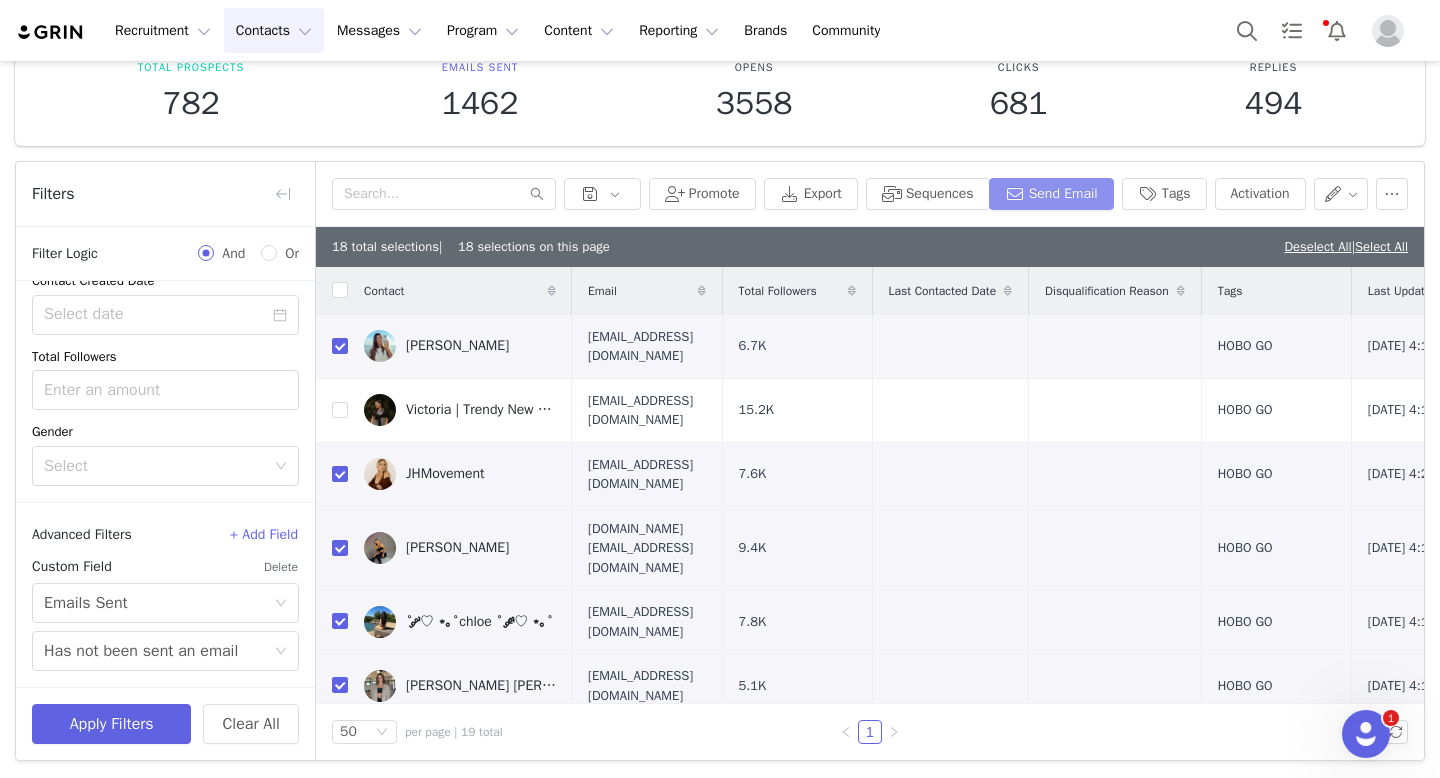 click on "Send Email" at bounding box center (1051, 194) 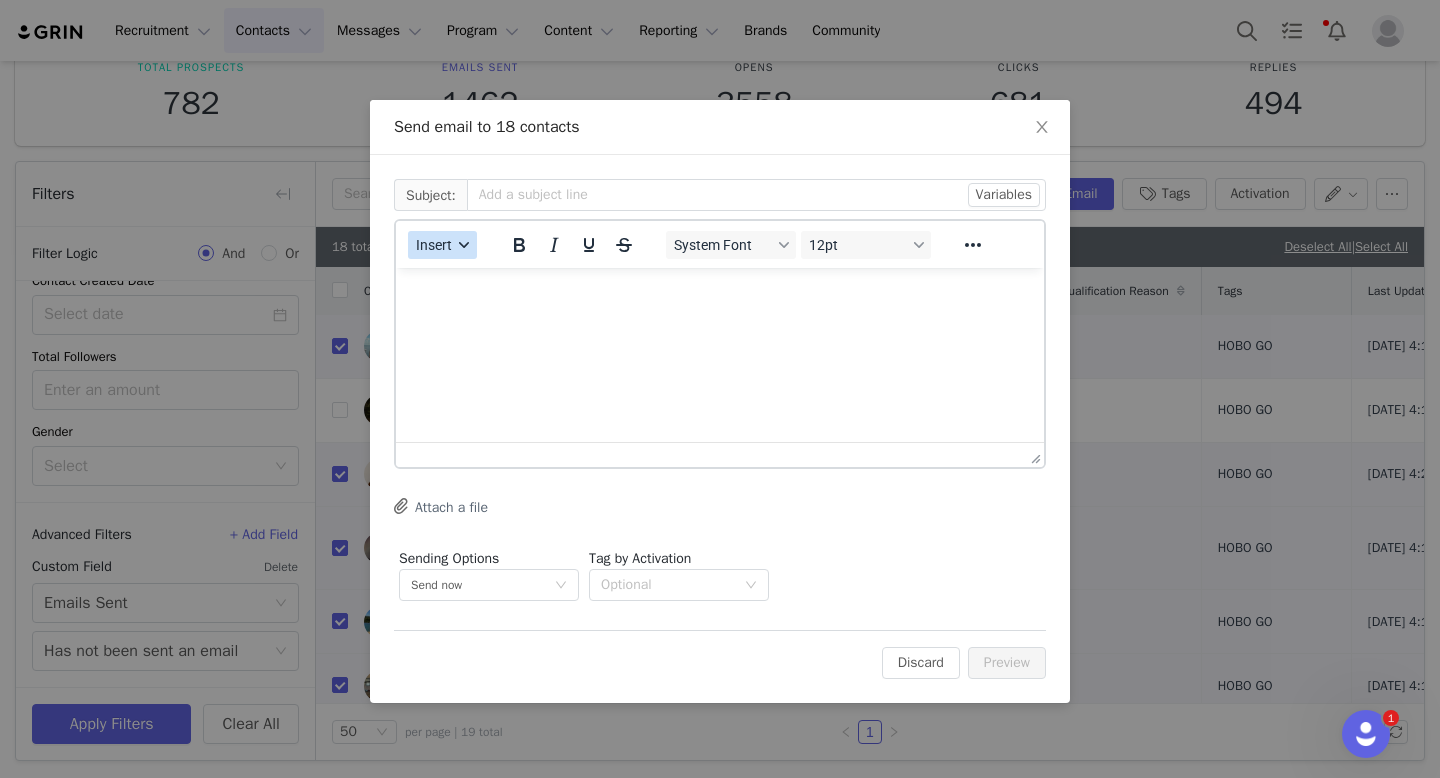 scroll, scrollTop: 0, scrollLeft: 0, axis: both 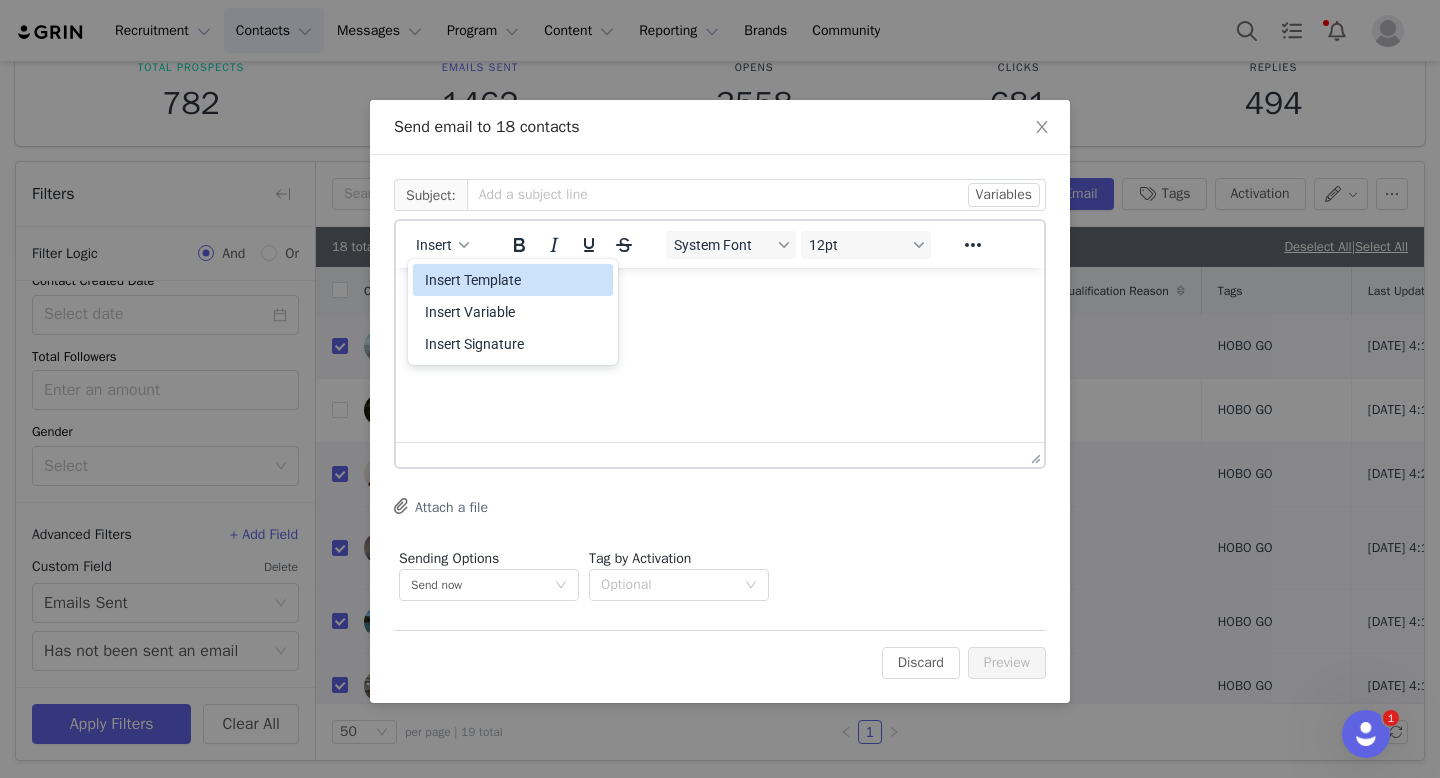 click on "Insert Template" at bounding box center [515, 280] 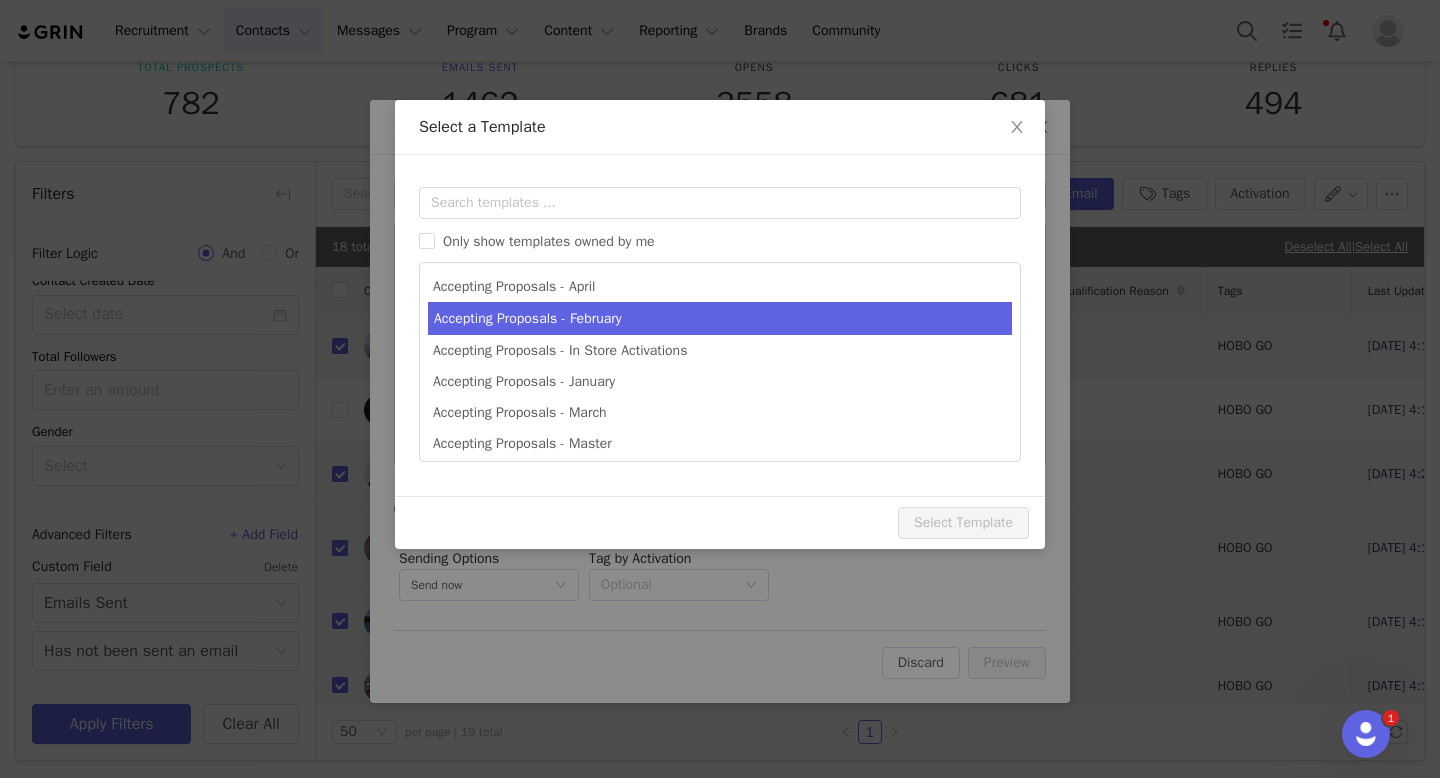 scroll, scrollTop: 0, scrollLeft: 0, axis: both 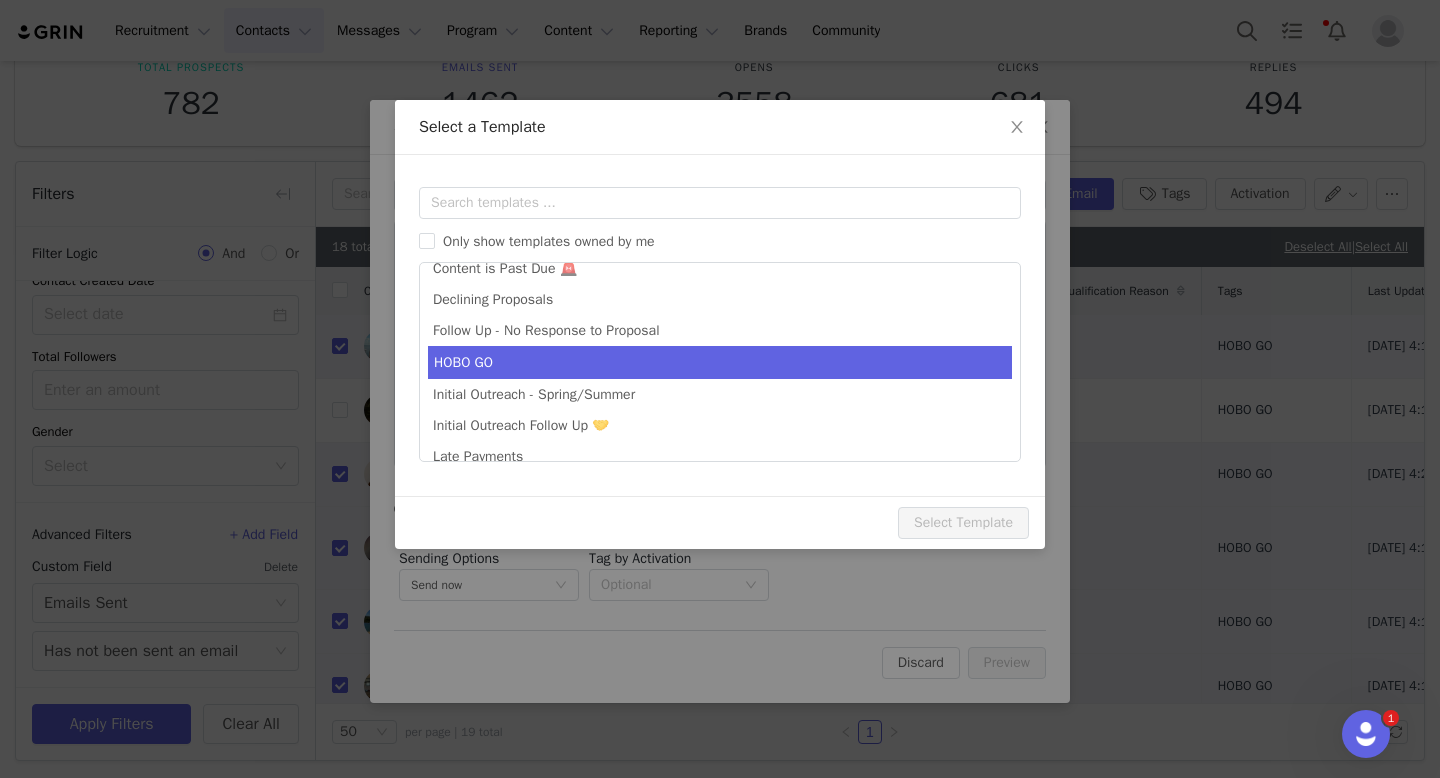 click on "HOBO GO" at bounding box center [720, 362] 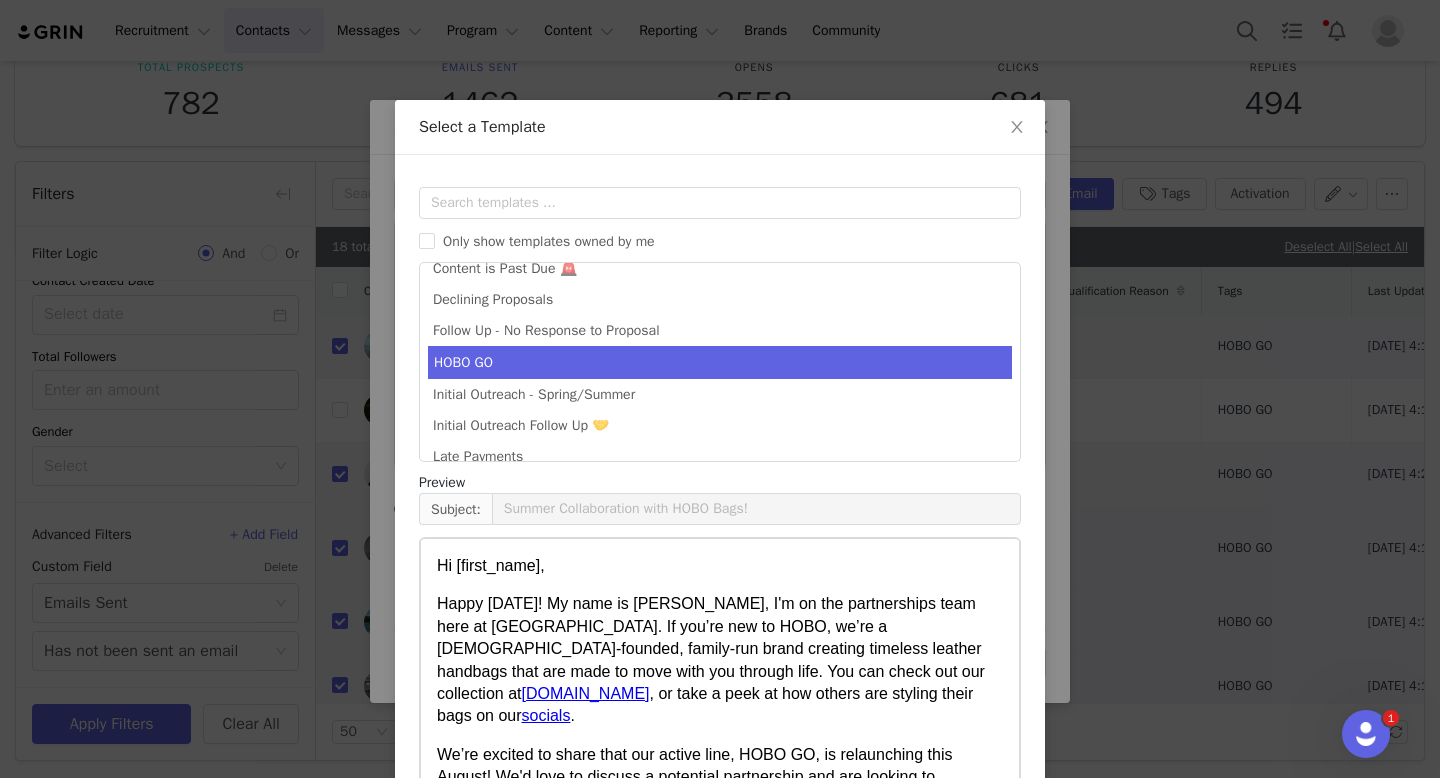 scroll, scrollTop: 321, scrollLeft: 0, axis: vertical 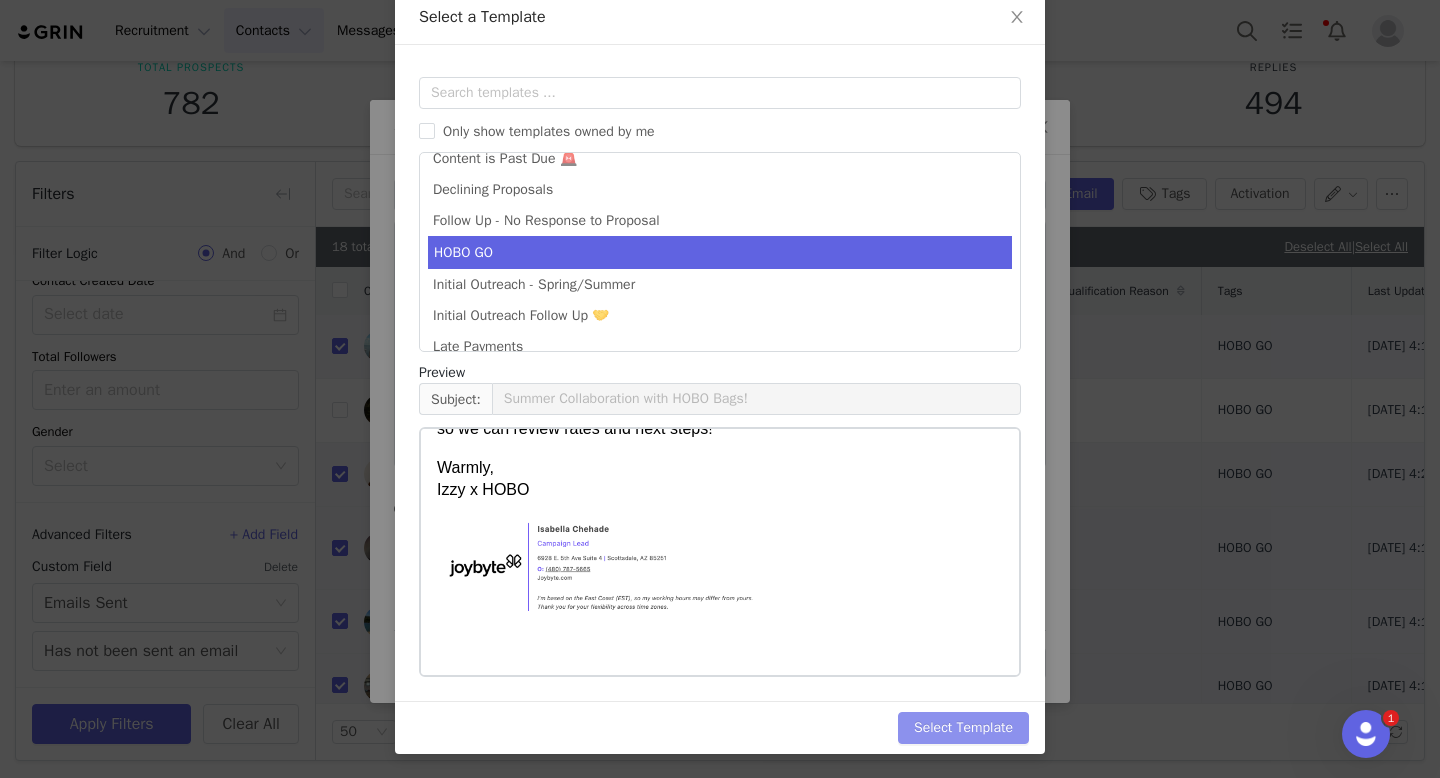click on "Select Template" at bounding box center [963, 728] 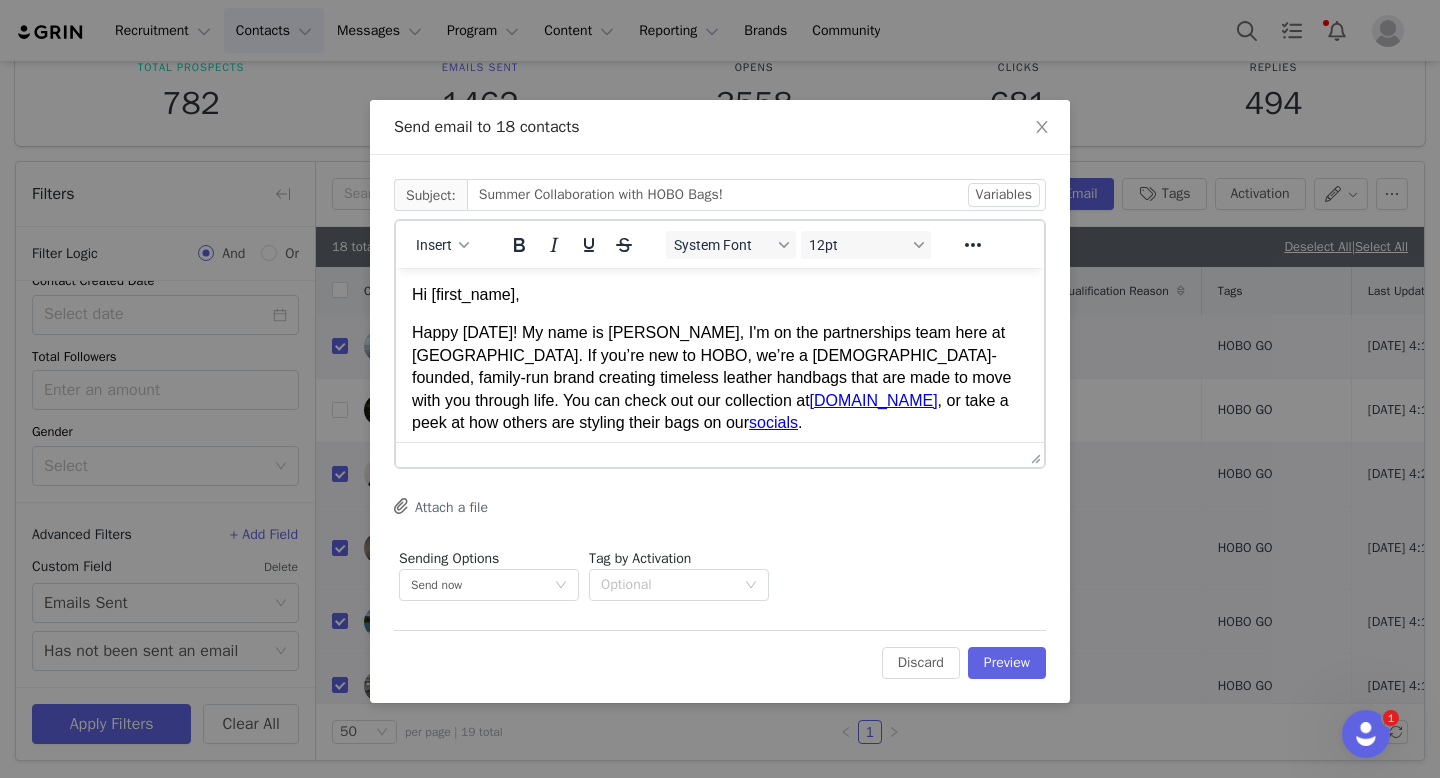 scroll, scrollTop: 0, scrollLeft: 0, axis: both 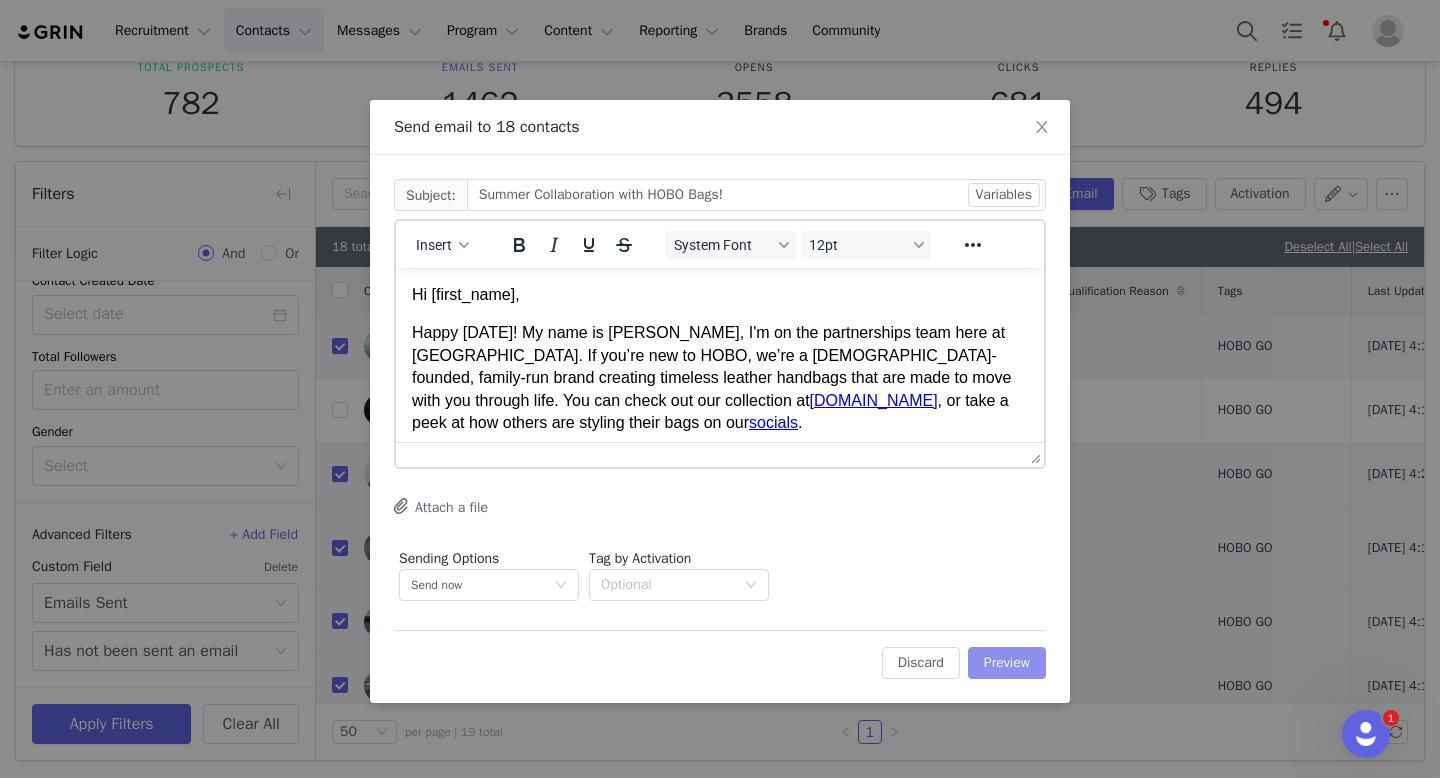 click on "Preview" at bounding box center [1007, 663] 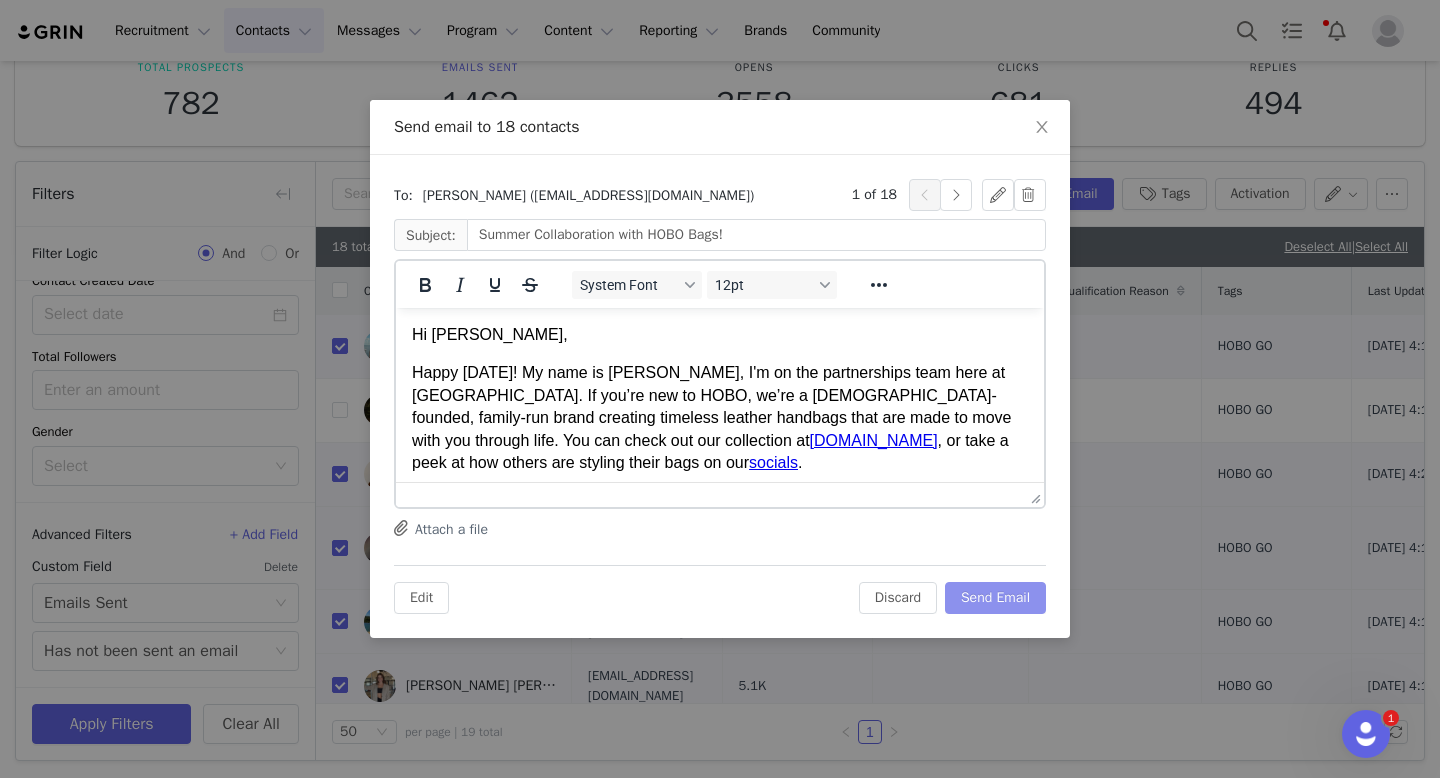scroll, scrollTop: 0, scrollLeft: 0, axis: both 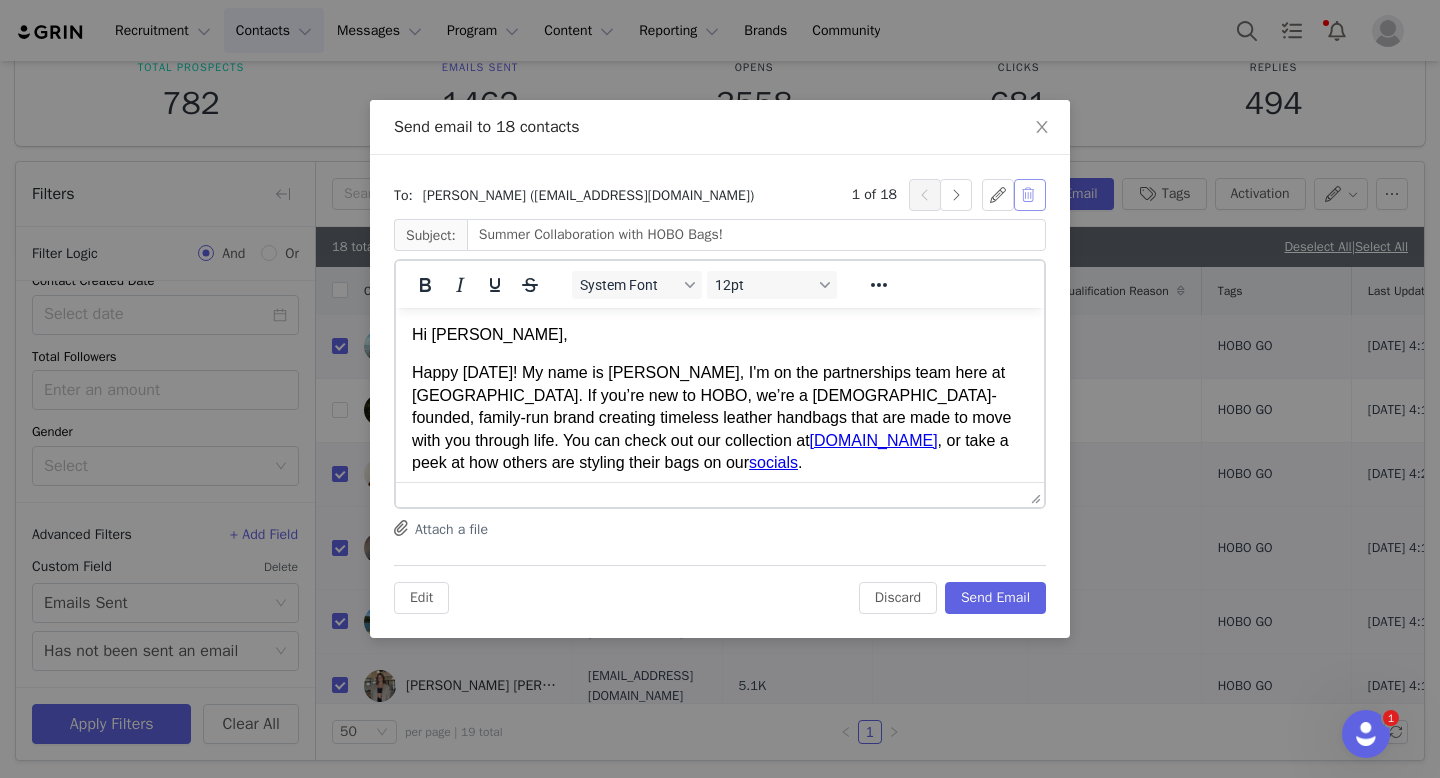 click at bounding box center (1030, 195) 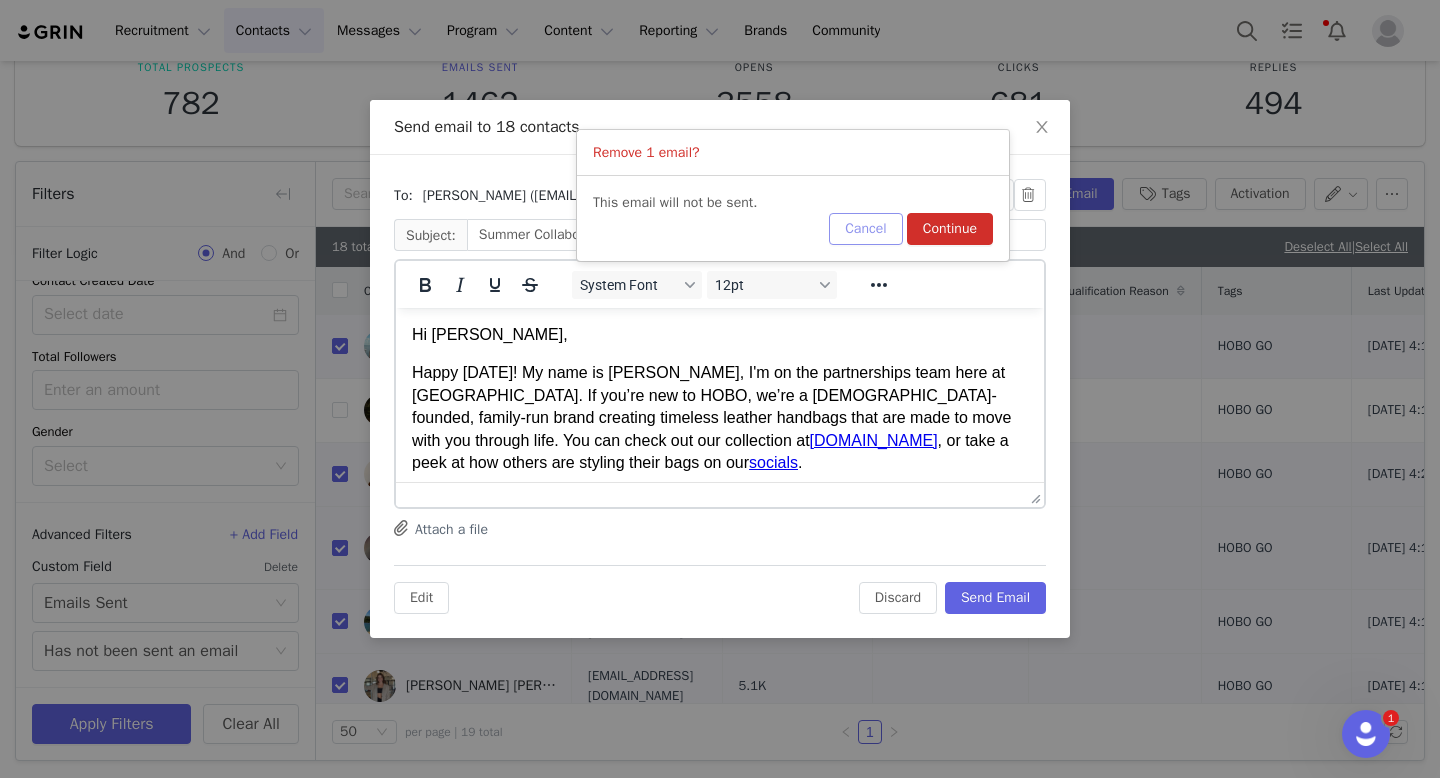 click on "Cancel" at bounding box center (865, 229) 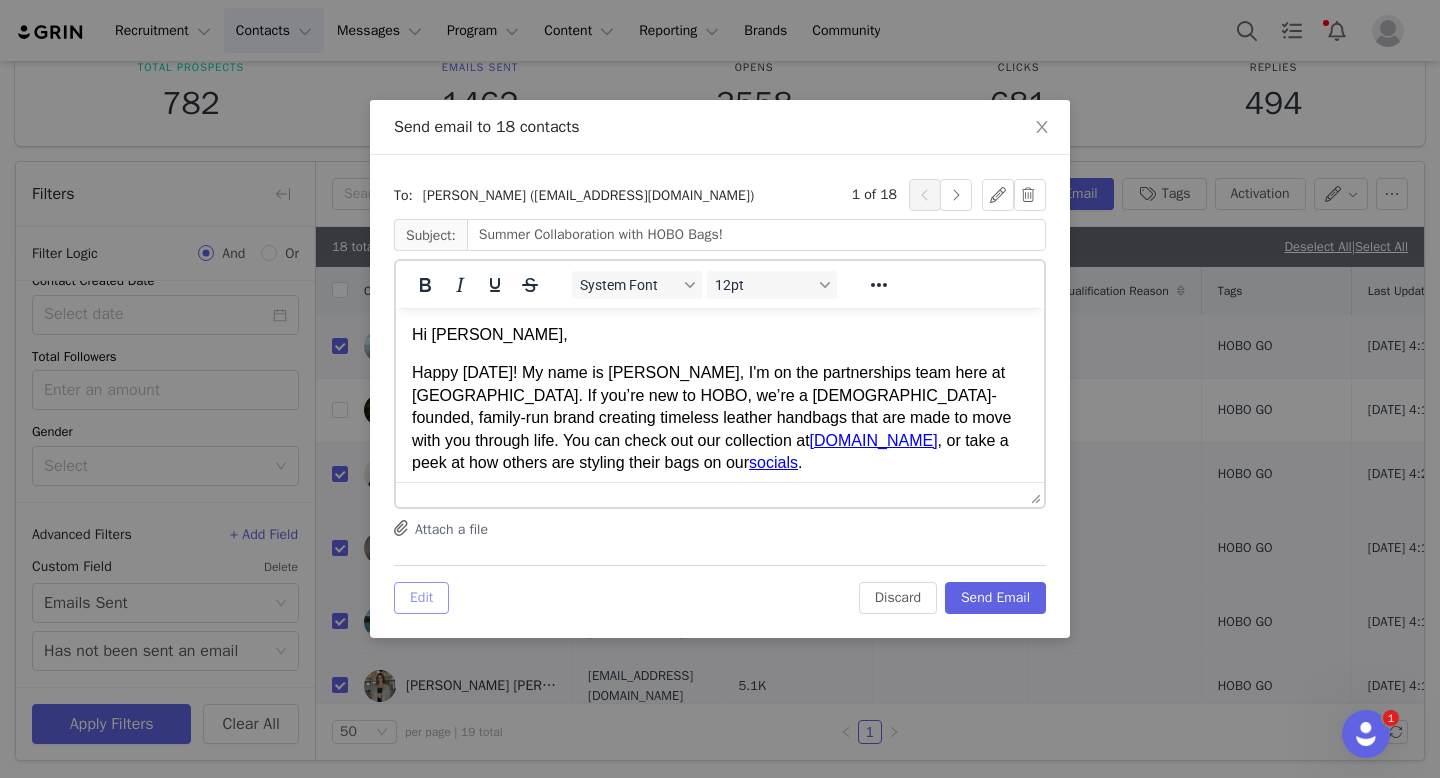 click on "Edit" at bounding box center [421, 598] 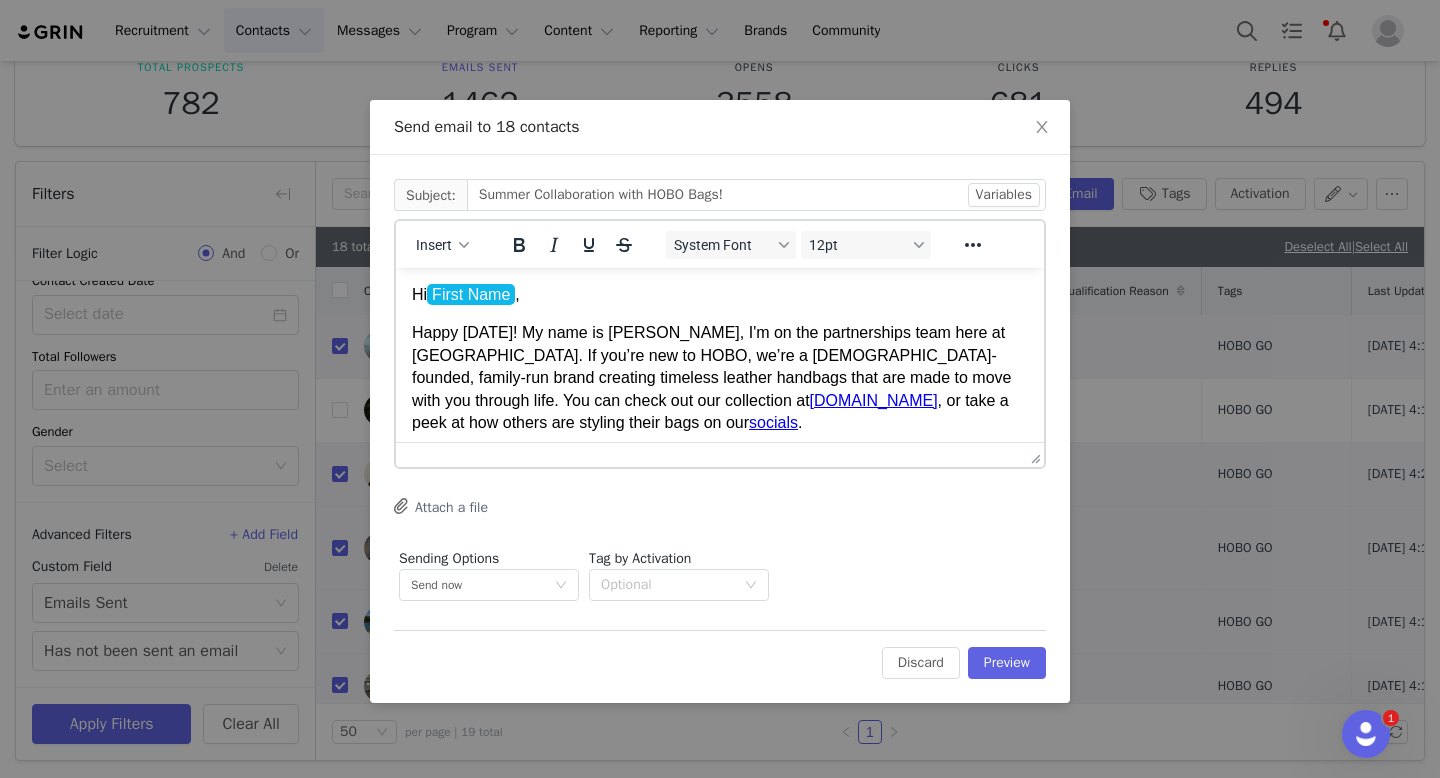 scroll, scrollTop: 0, scrollLeft: 0, axis: both 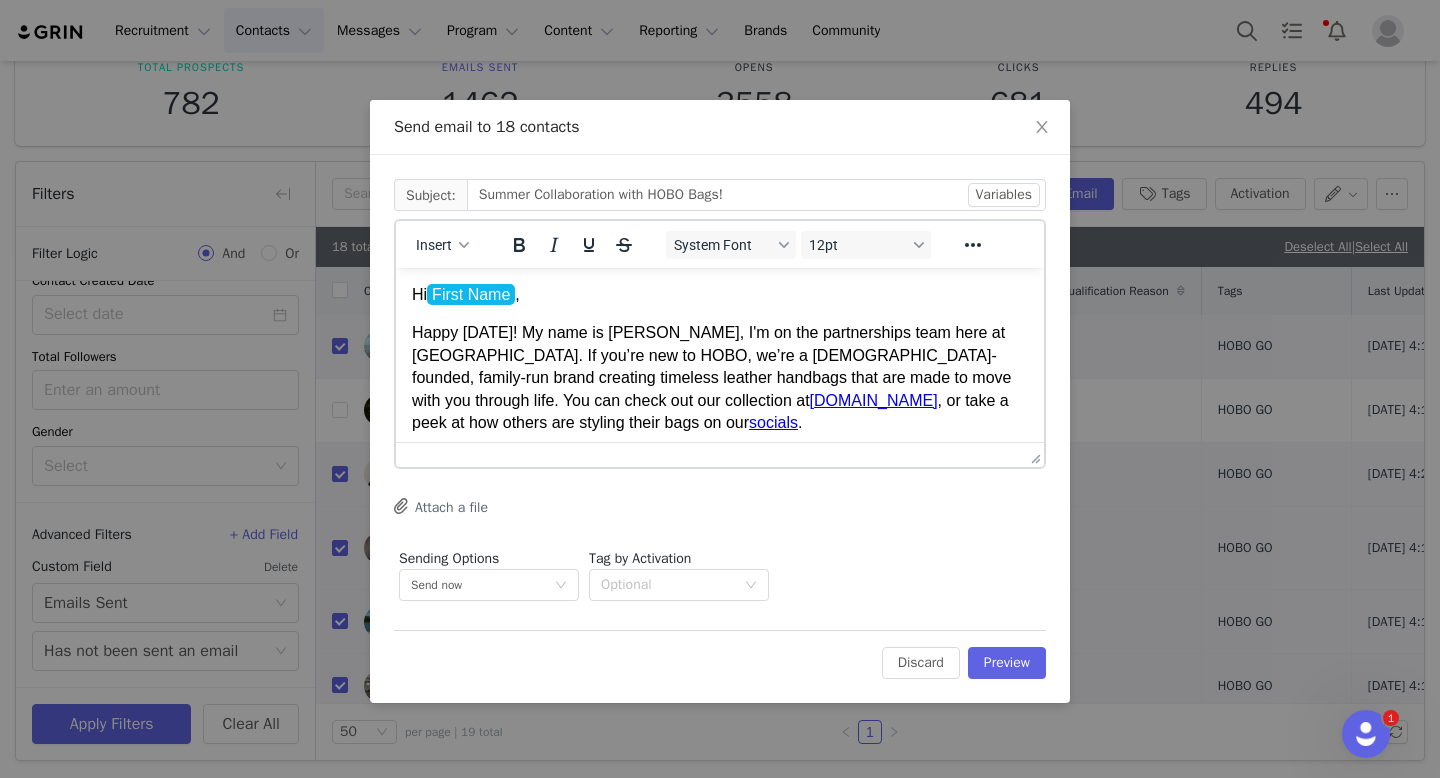 click on "Happy [DATE]! My name is [PERSON_NAME], I'm on the partnerships team here at [GEOGRAPHIC_DATA]. If you’re new to HOBO, we’re a [DEMOGRAPHIC_DATA]-founded, family-run brand creating timeless leather handbags that are made to move with you through life. You can check out our collection at  [DOMAIN_NAME] , or take a peek at how others are styling their bags on our  socials ." at bounding box center (720, 378) 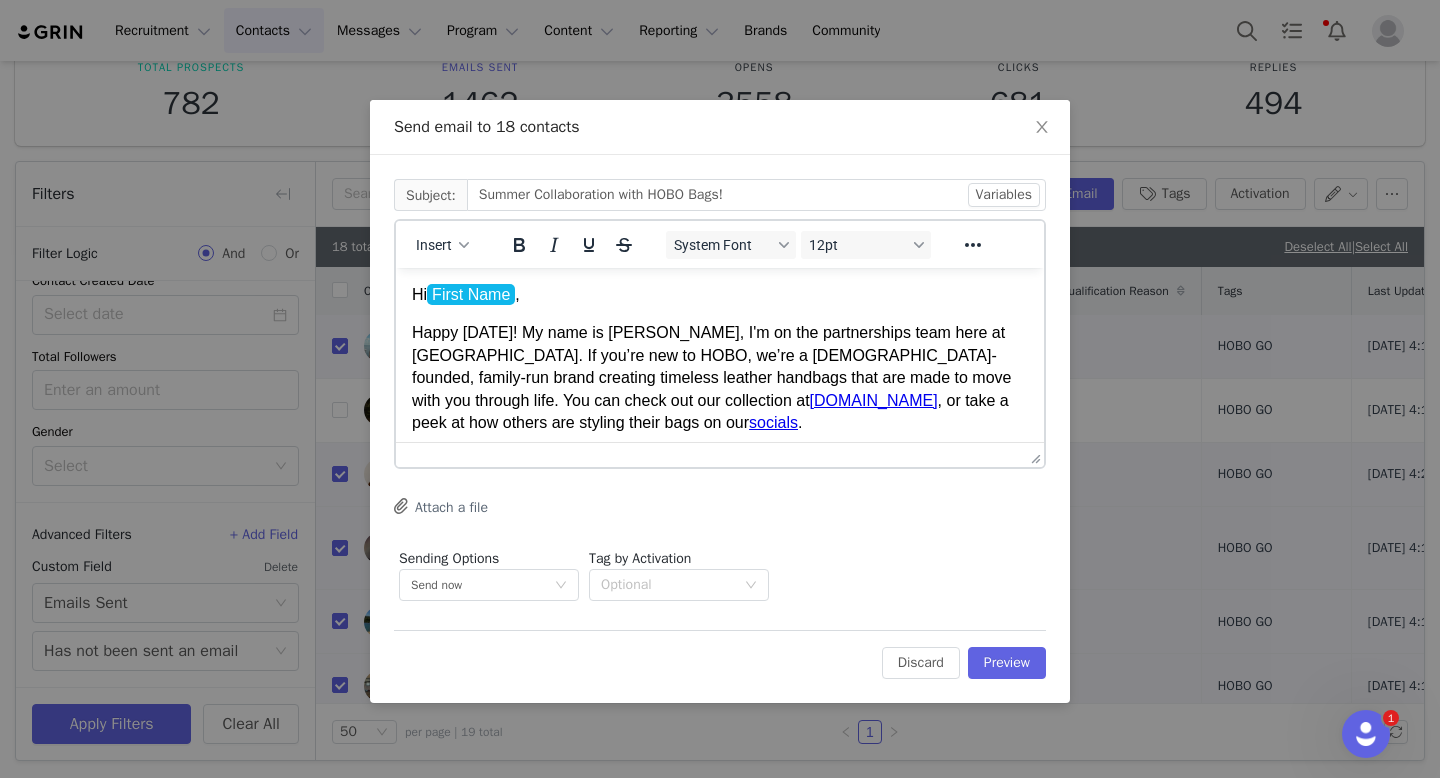 click on "Happy [DATE]! My name is [PERSON_NAME], I'm on the partnerships team here at [GEOGRAPHIC_DATA]. If you’re new to HOBO, we’re a [DEMOGRAPHIC_DATA]-founded, family-run brand creating timeless leather handbags that are made to move with you through life. You can check out our collection at  [DOMAIN_NAME] , or take a peek at how others are styling their bags on our  socials ." at bounding box center [720, 378] 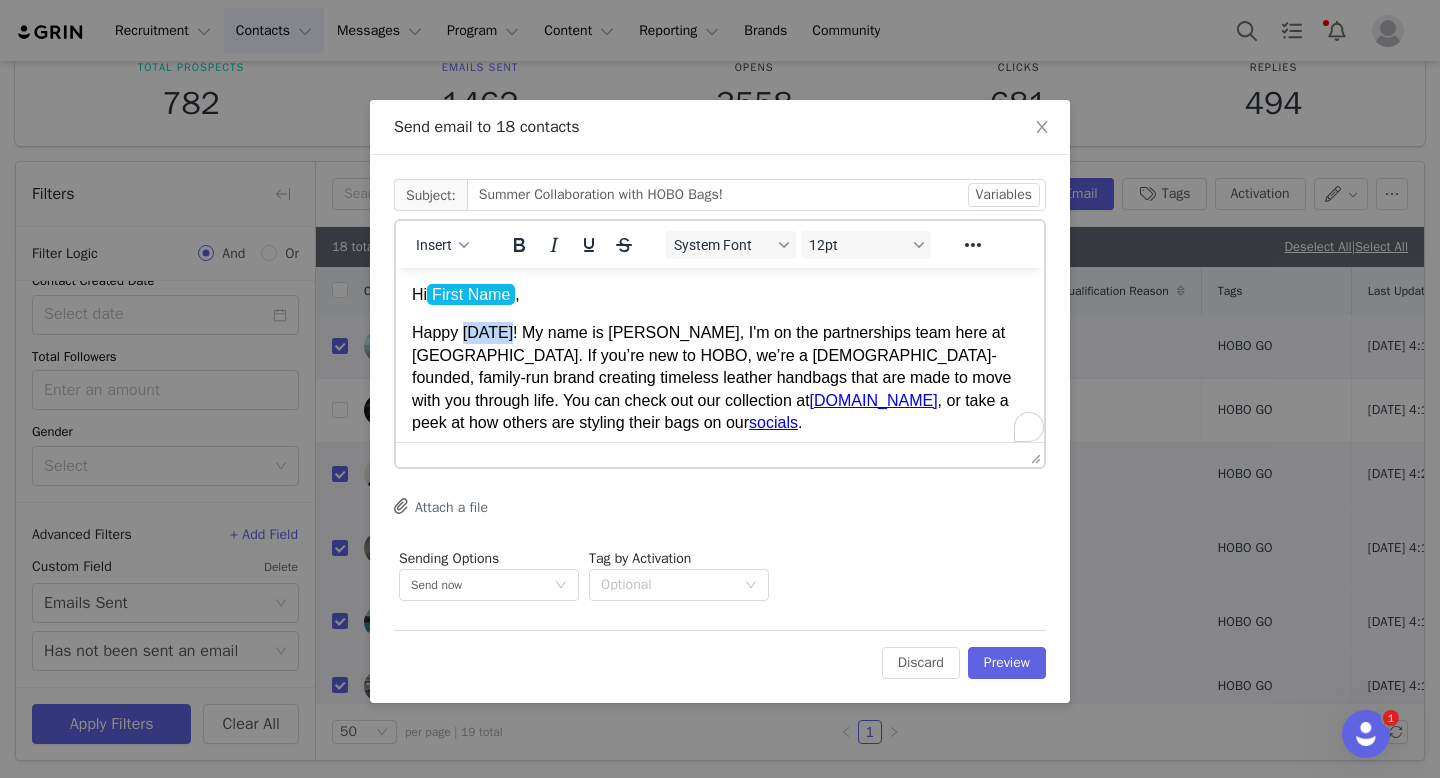 type 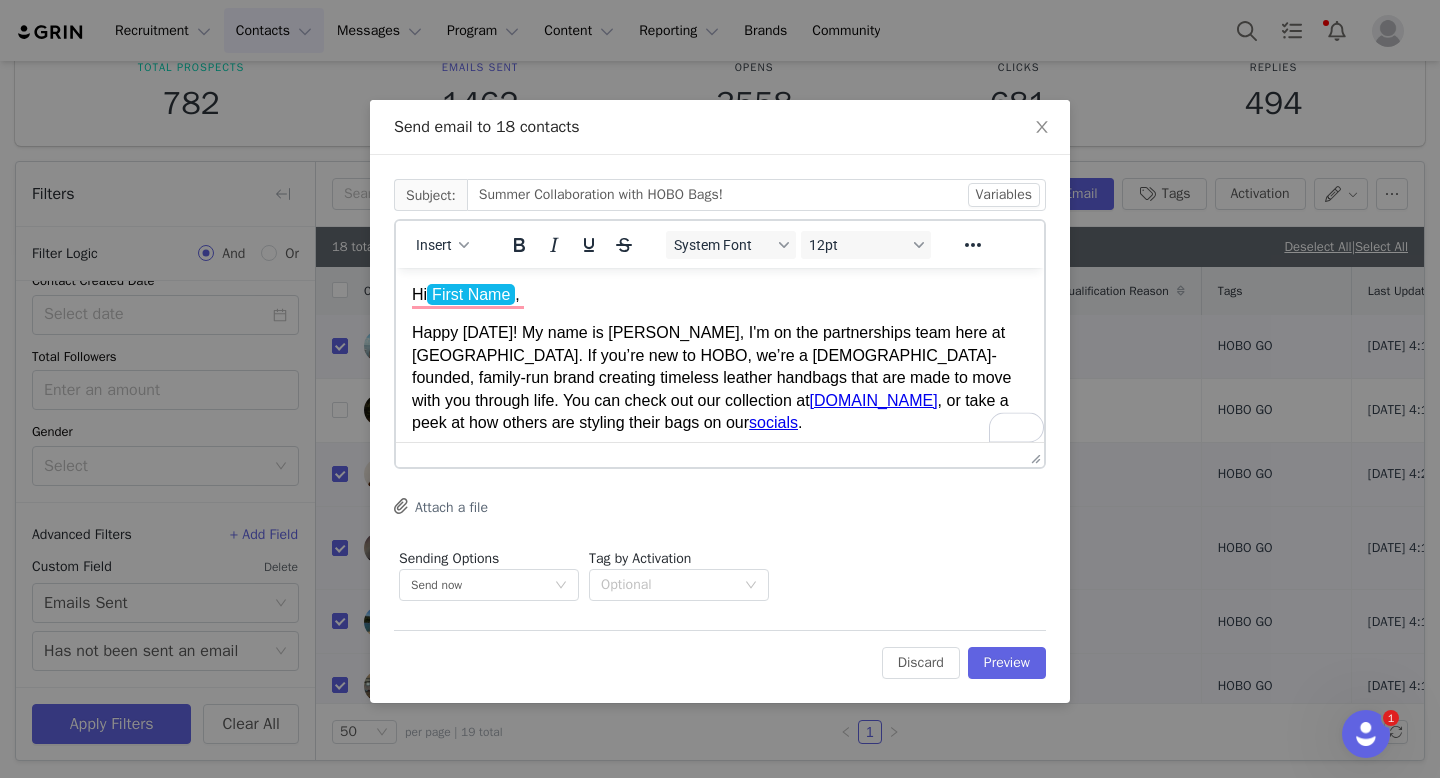 scroll, scrollTop: 50, scrollLeft: 0, axis: vertical 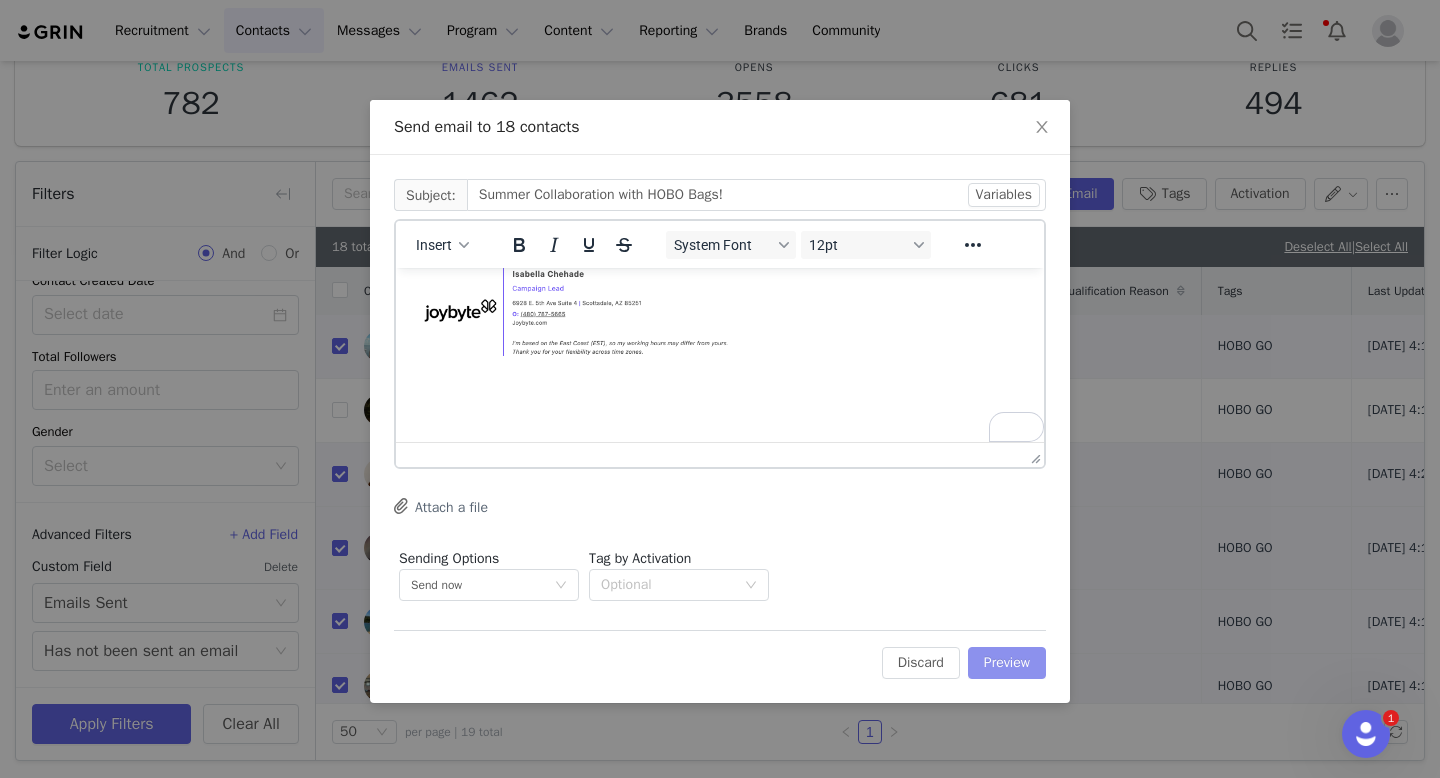 click on "Preview" at bounding box center [1007, 663] 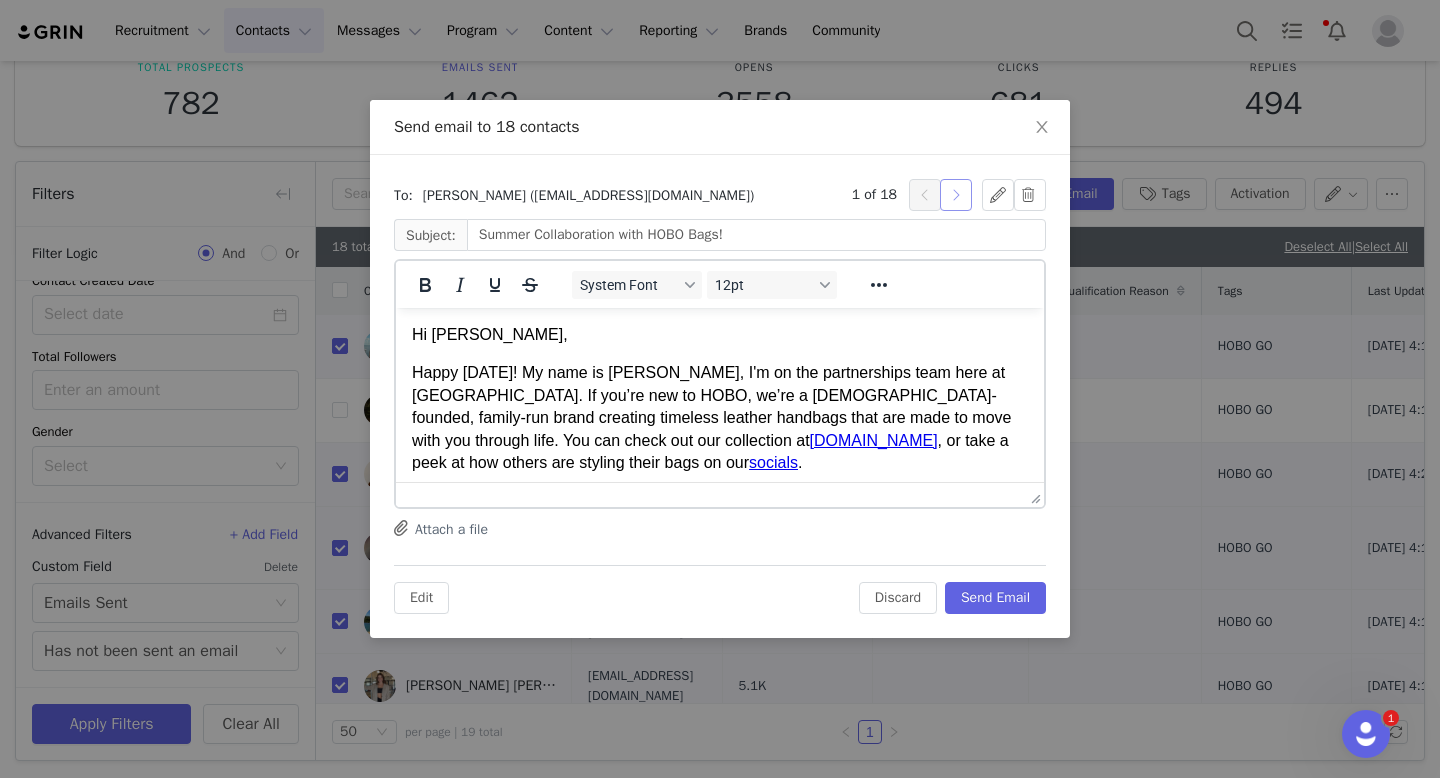 click at bounding box center [956, 195] 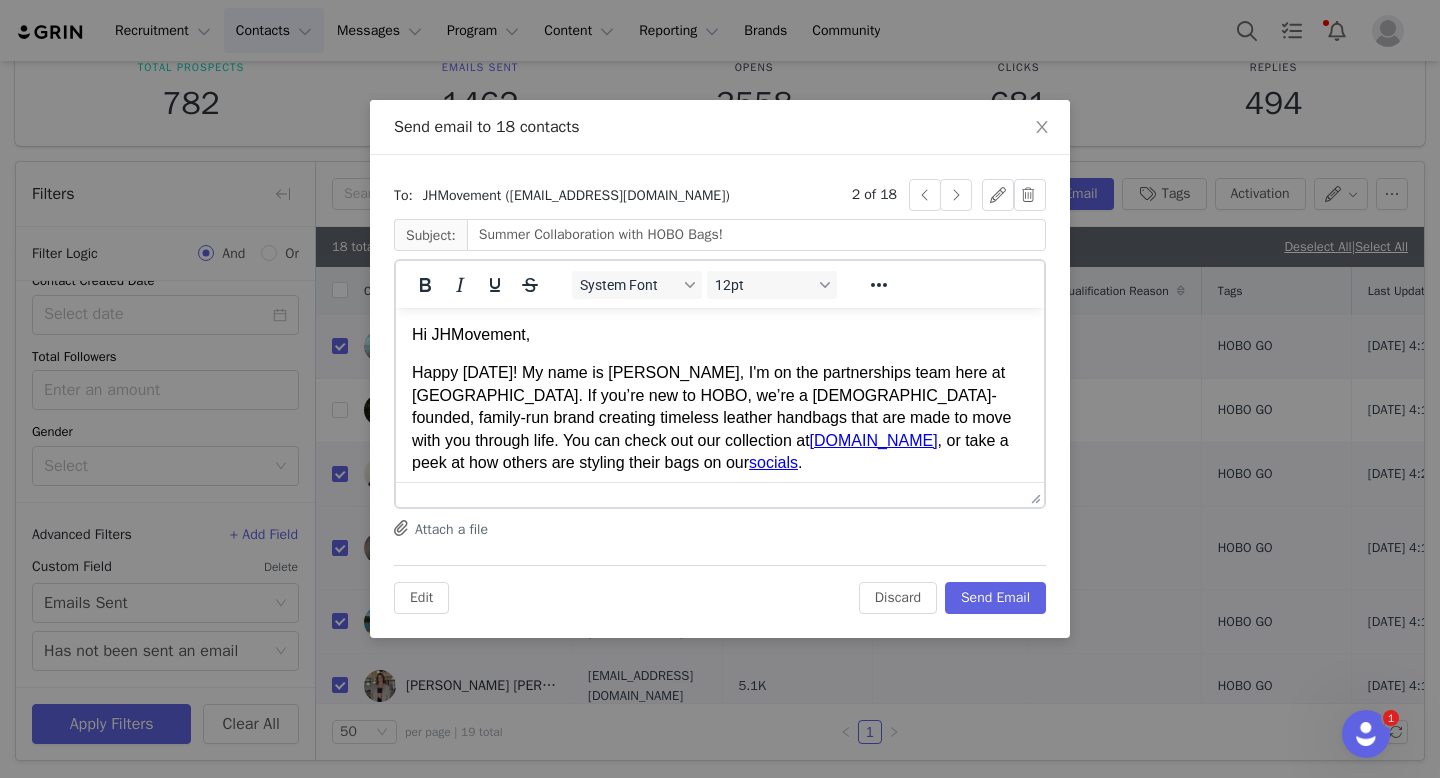 click on "Hi JHMovement," at bounding box center [720, 335] 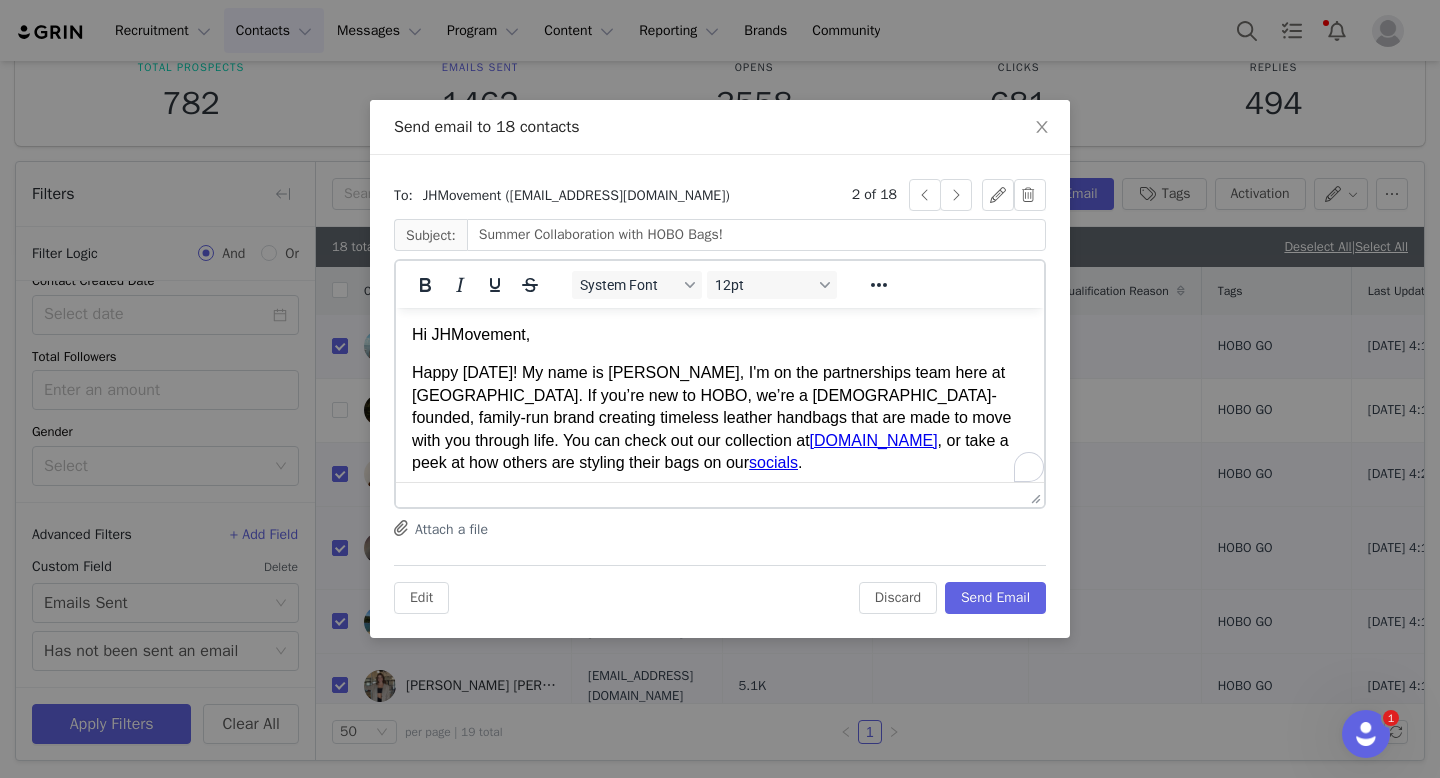 click on "Hi JHMovement," at bounding box center [720, 335] 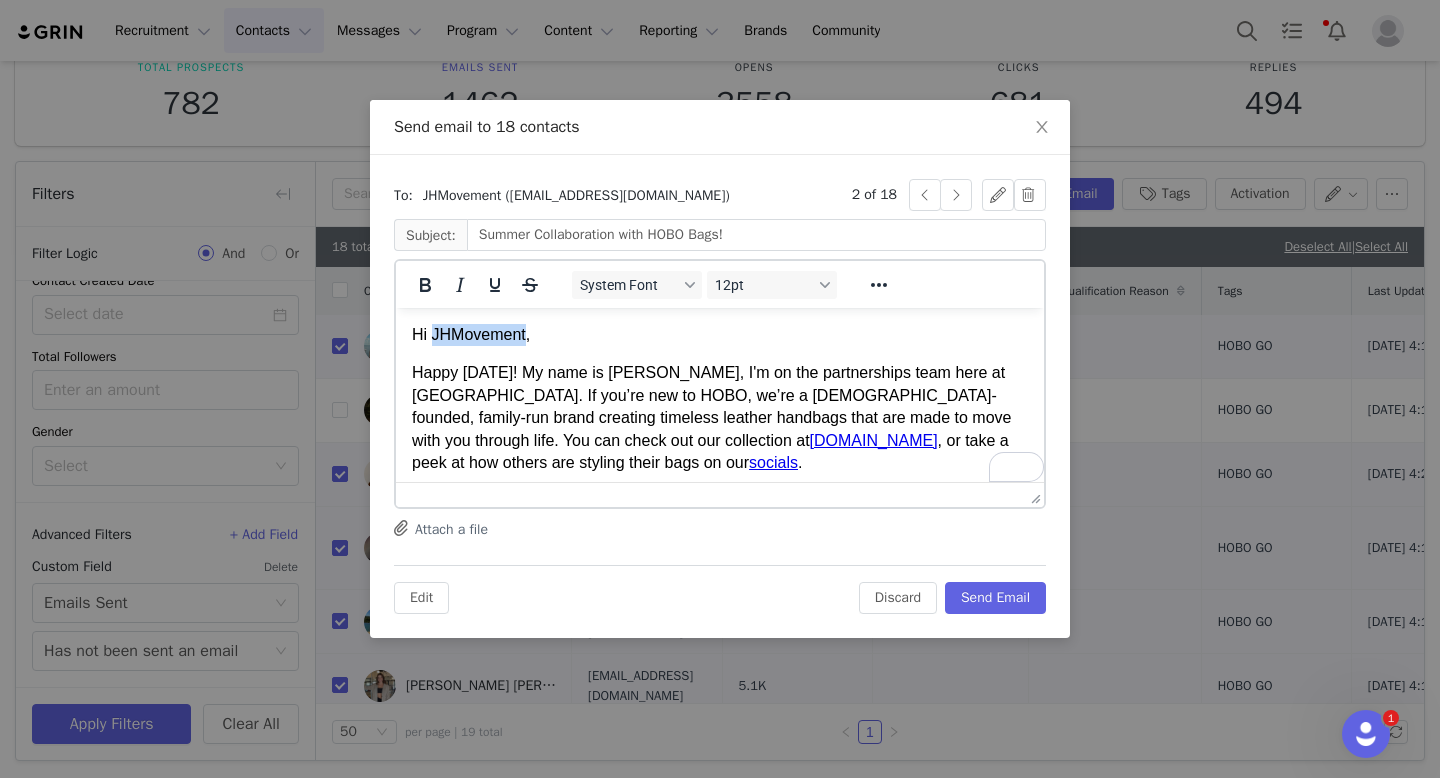 type 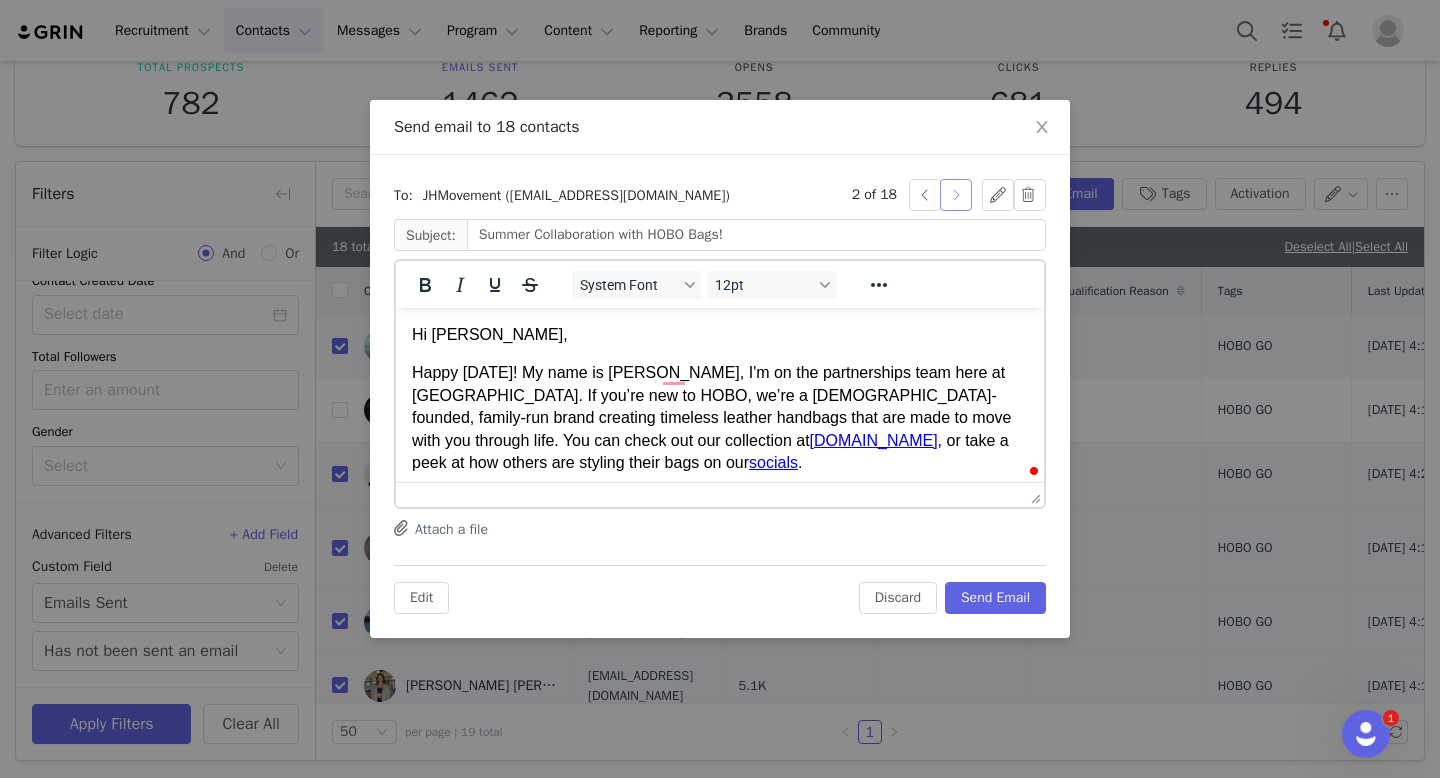 click at bounding box center (956, 195) 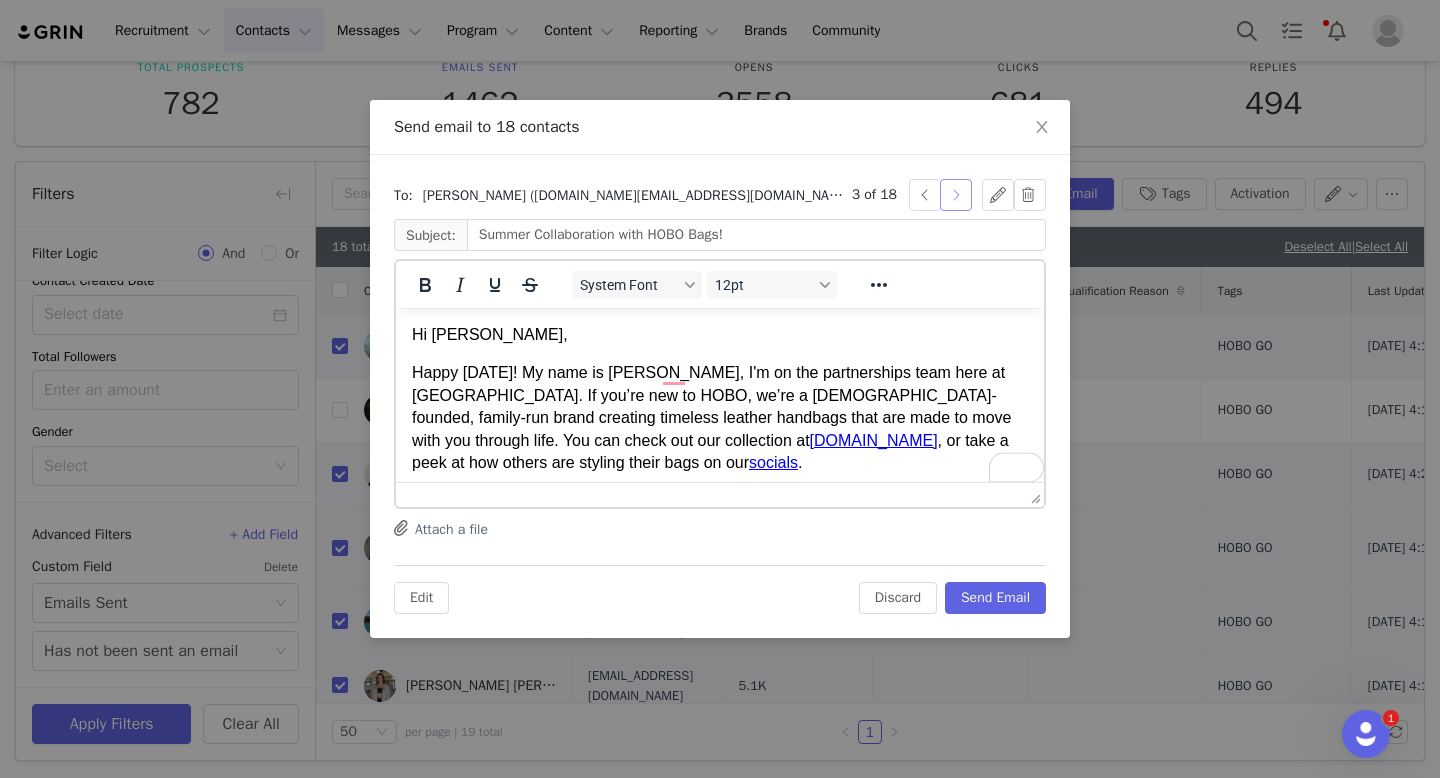 click at bounding box center [956, 195] 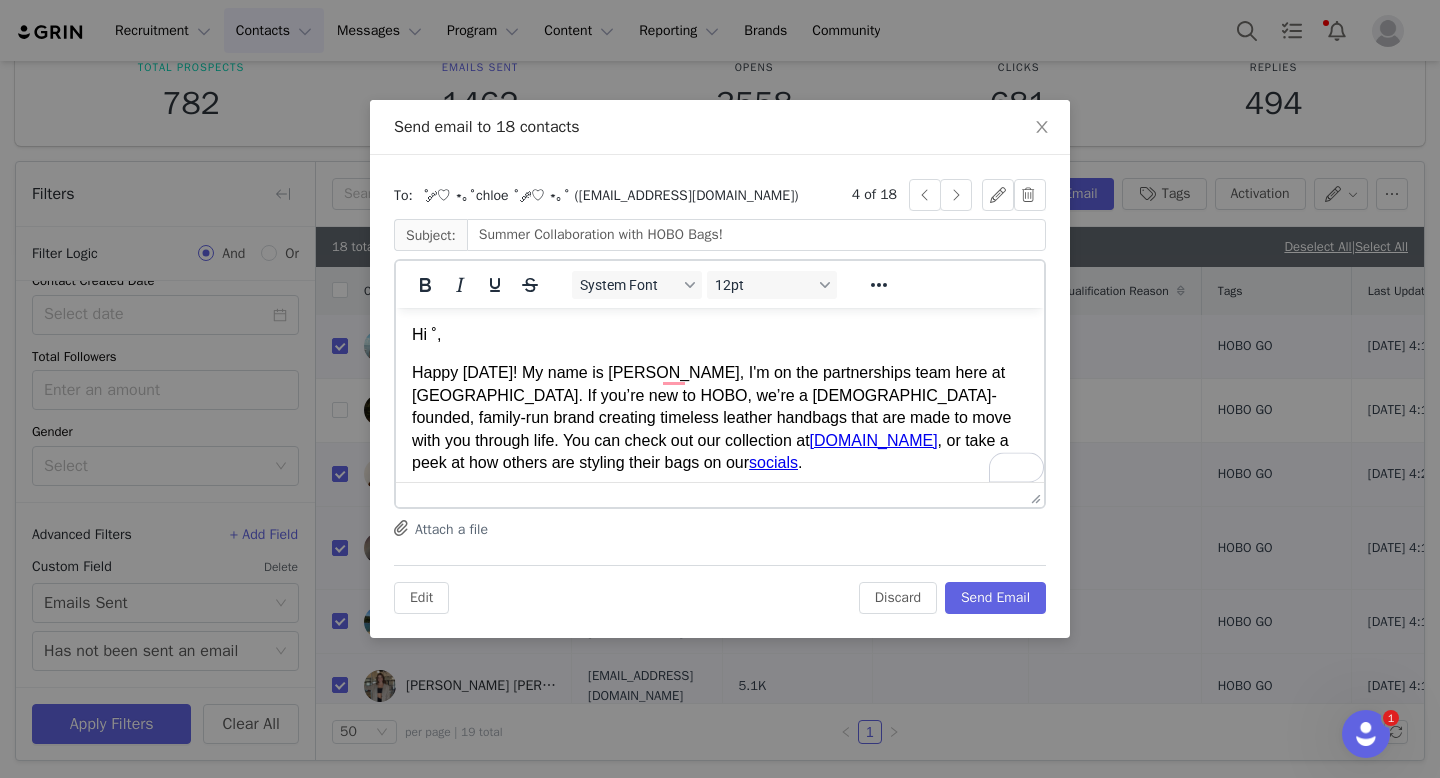 click on "Hi ˚," at bounding box center (720, 335) 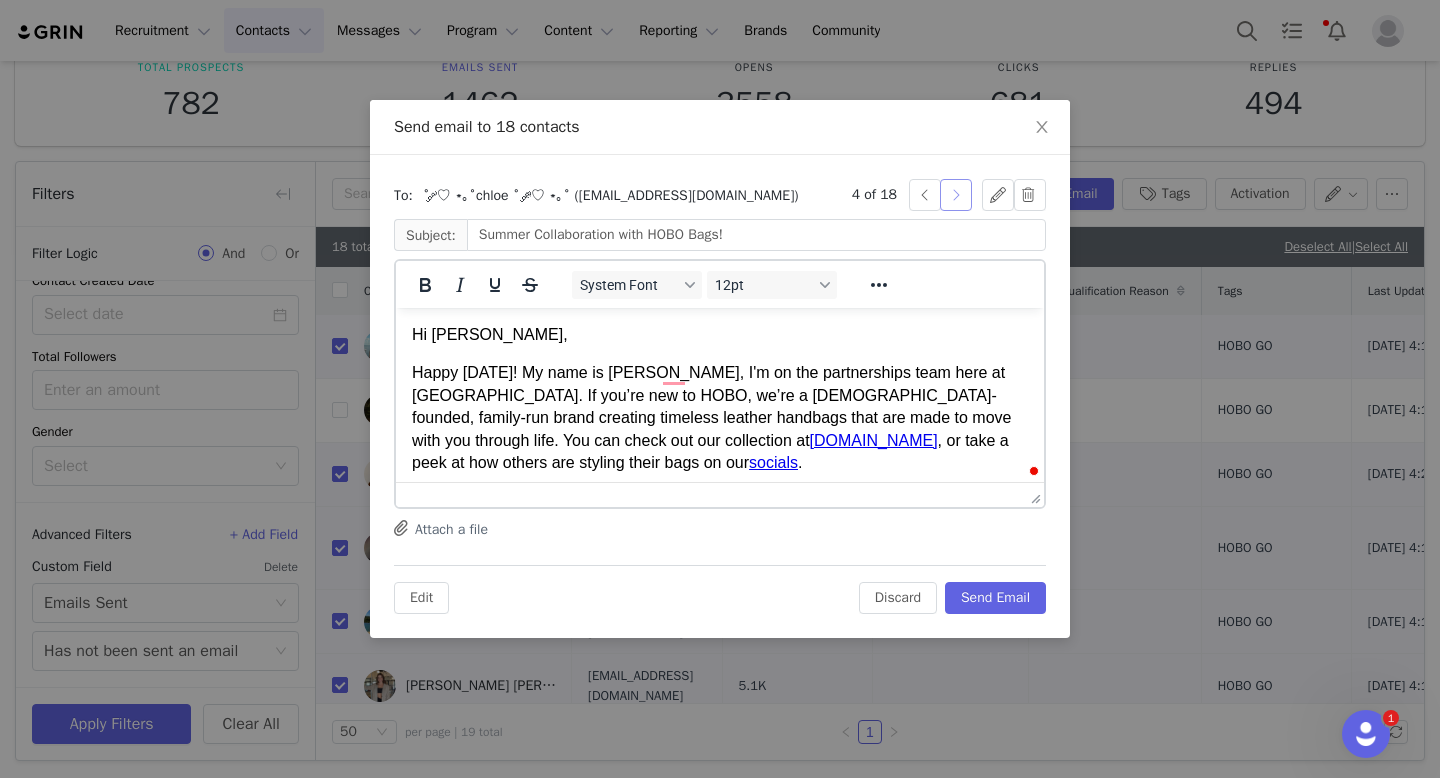 click at bounding box center (956, 195) 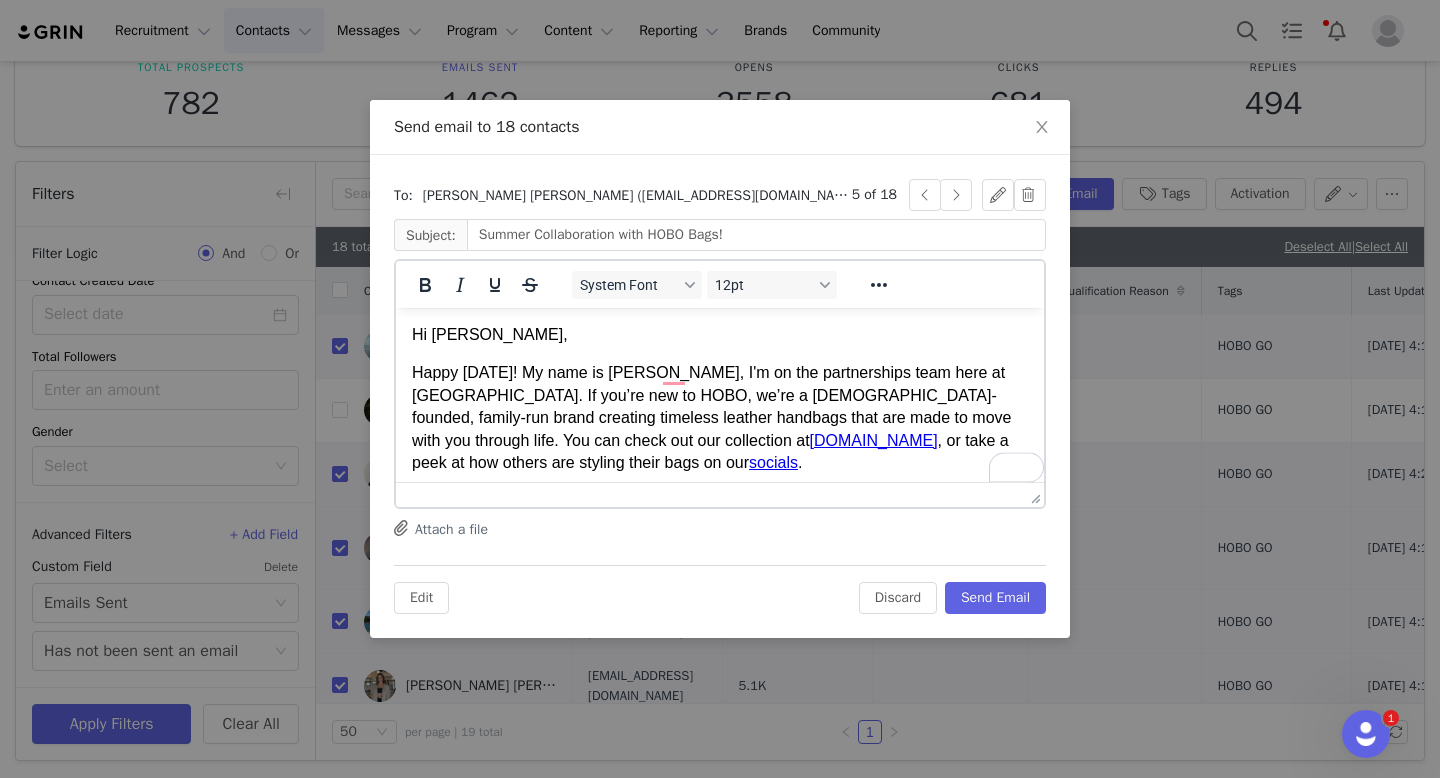 click on "Hi [PERSON_NAME]," at bounding box center [720, 335] 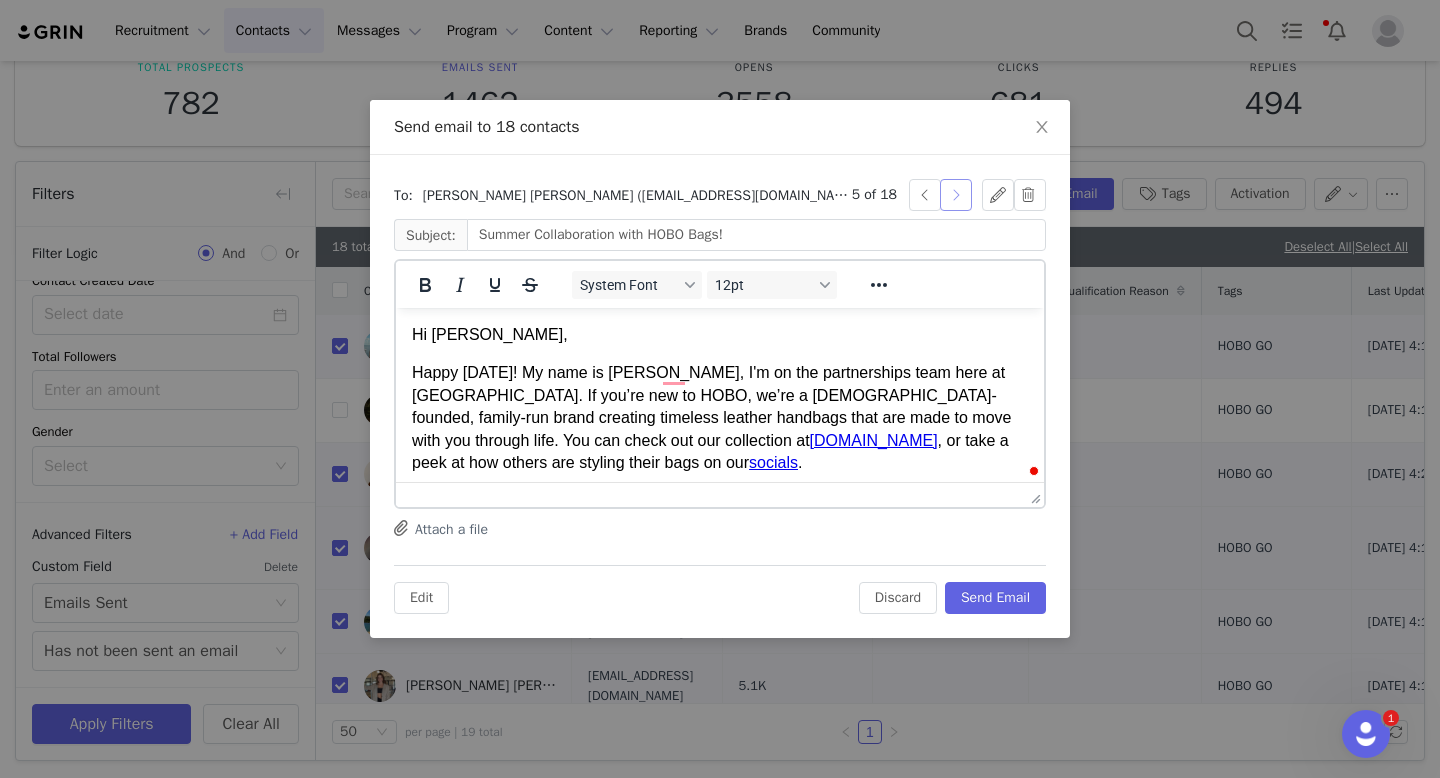 click at bounding box center (956, 195) 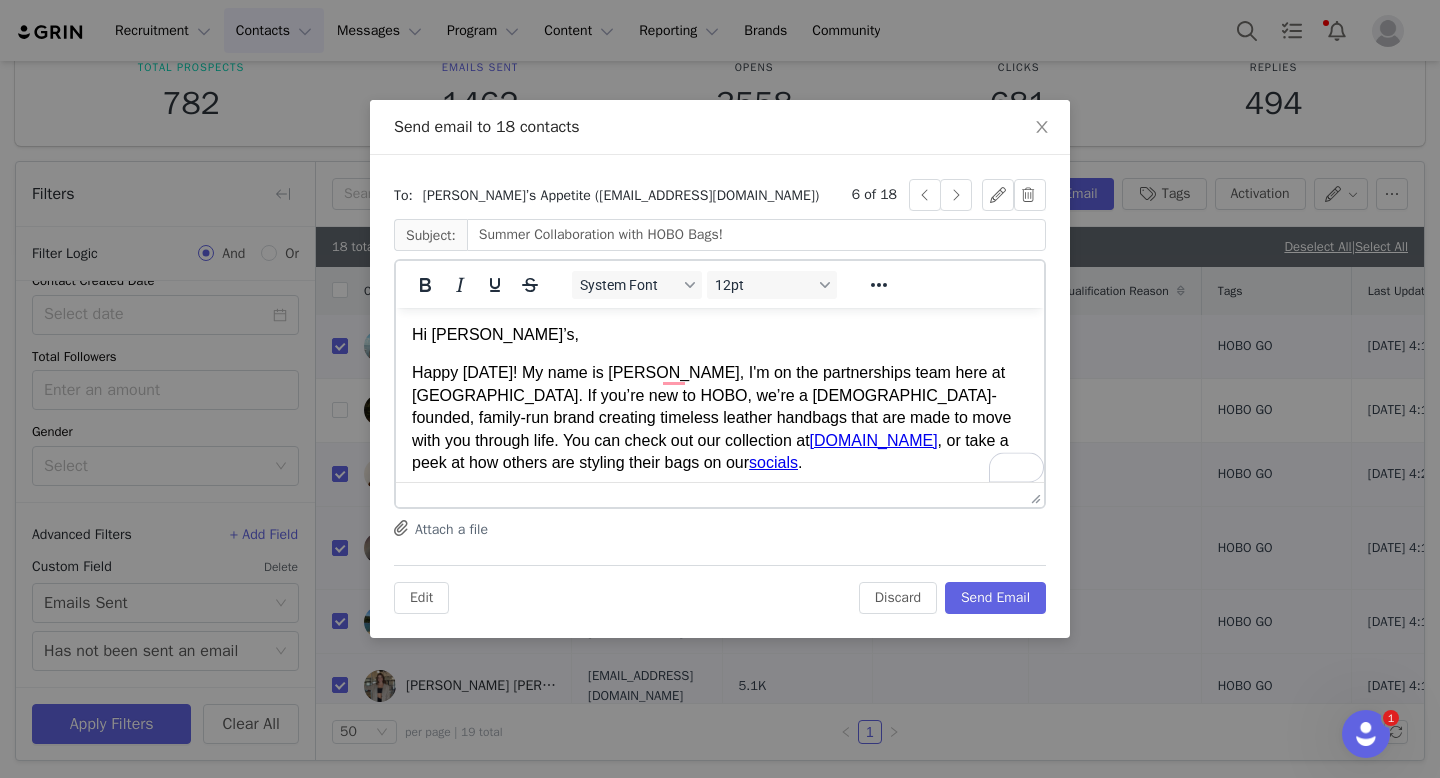 click on "Hi [PERSON_NAME]’s," at bounding box center (720, 335) 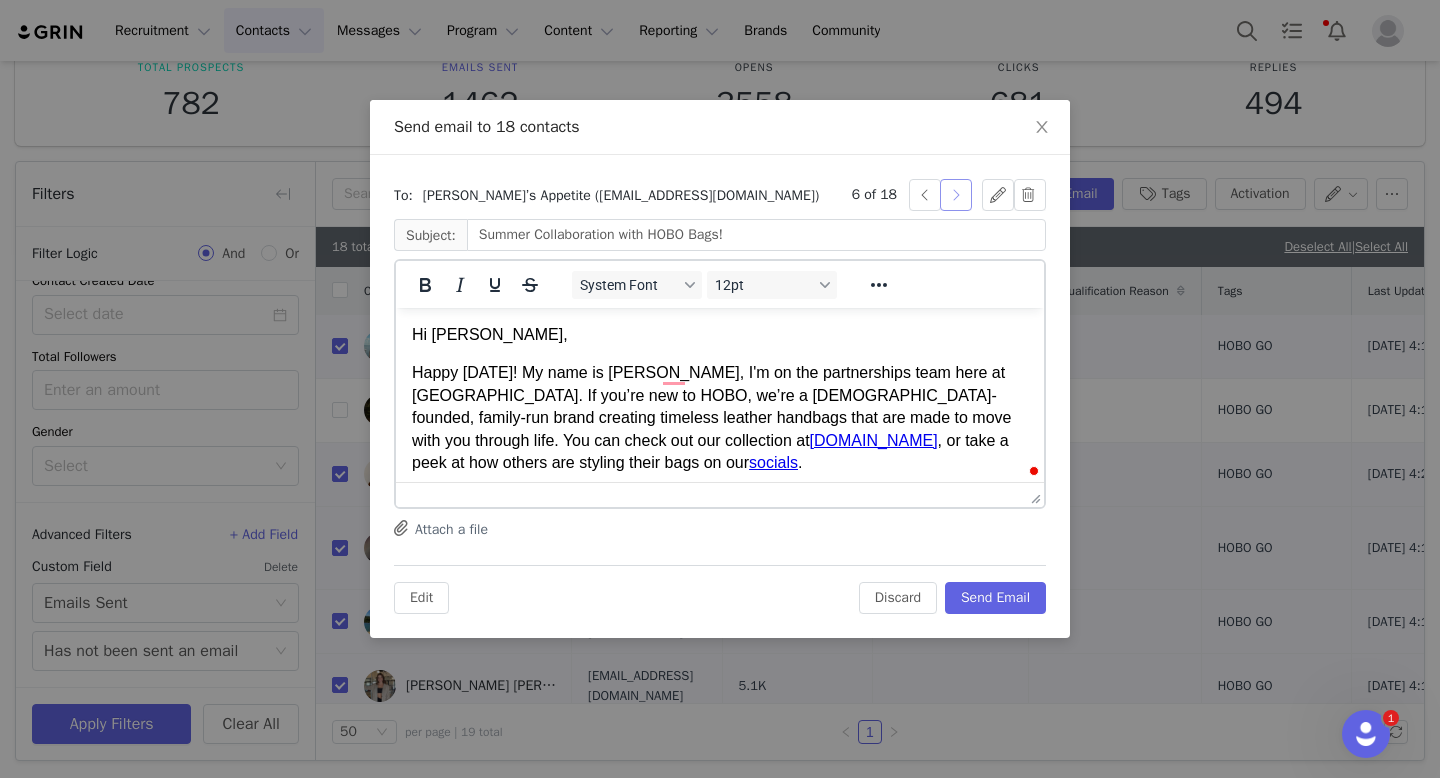 click at bounding box center (956, 195) 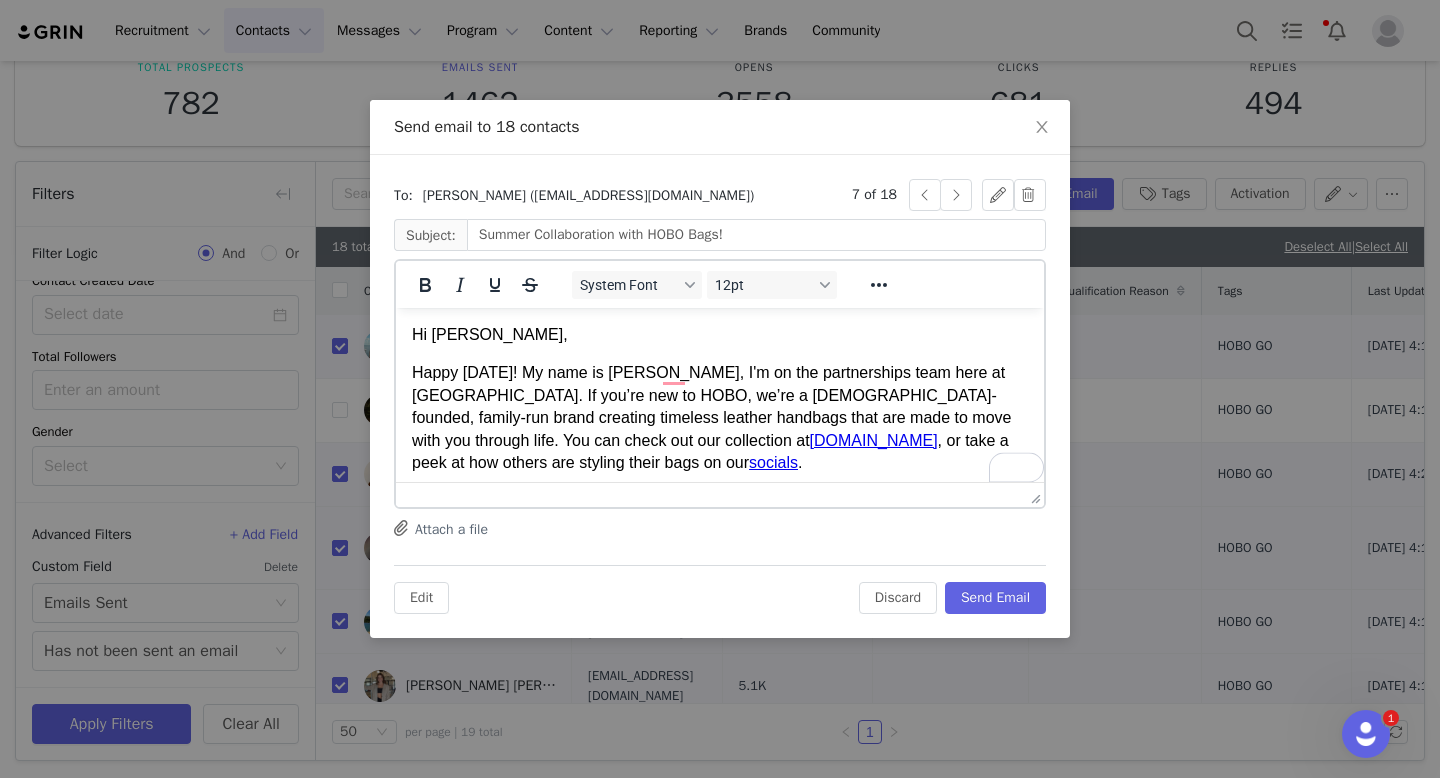 click on "Hi [PERSON_NAME]," at bounding box center (720, 335) 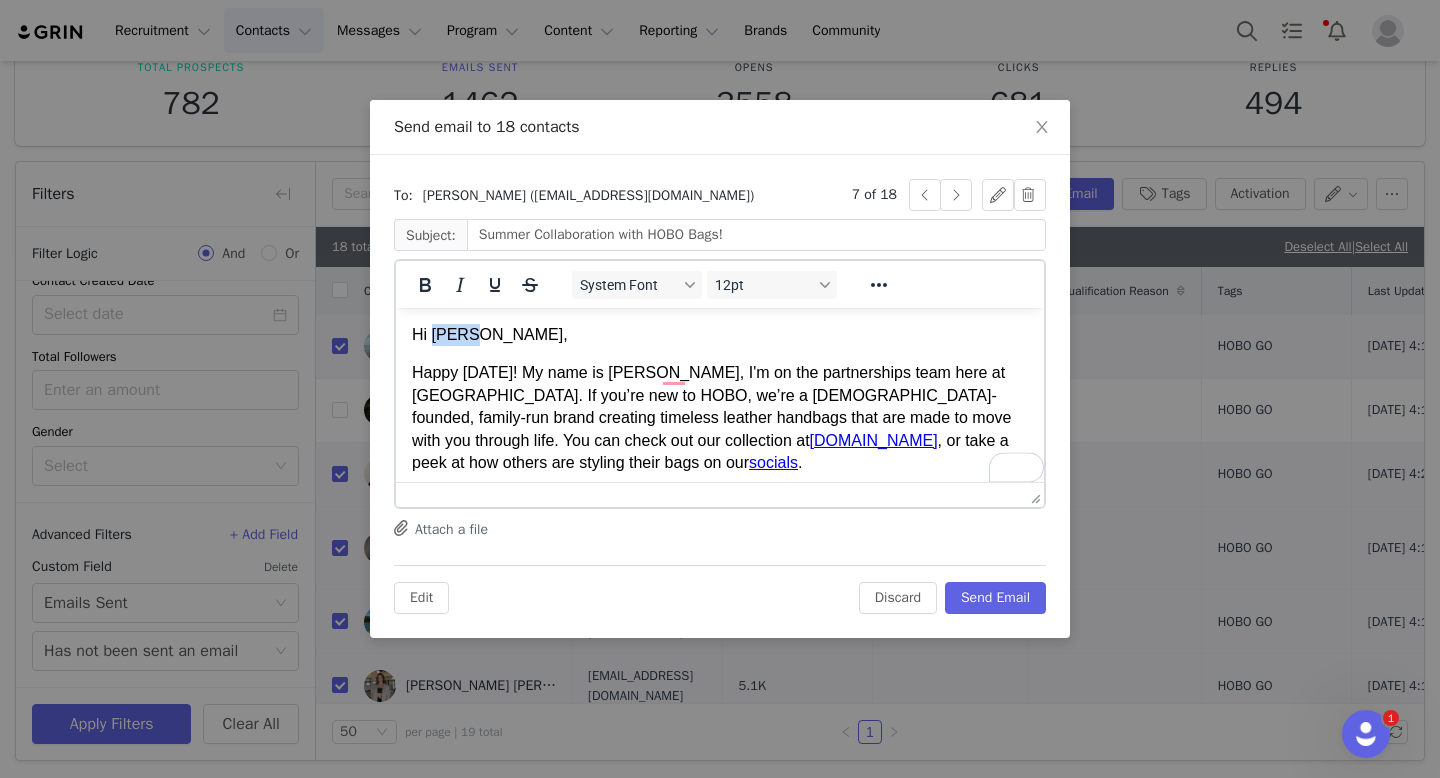 click on "Hi [PERSON_NAME]," at bounding box center [720, 335] 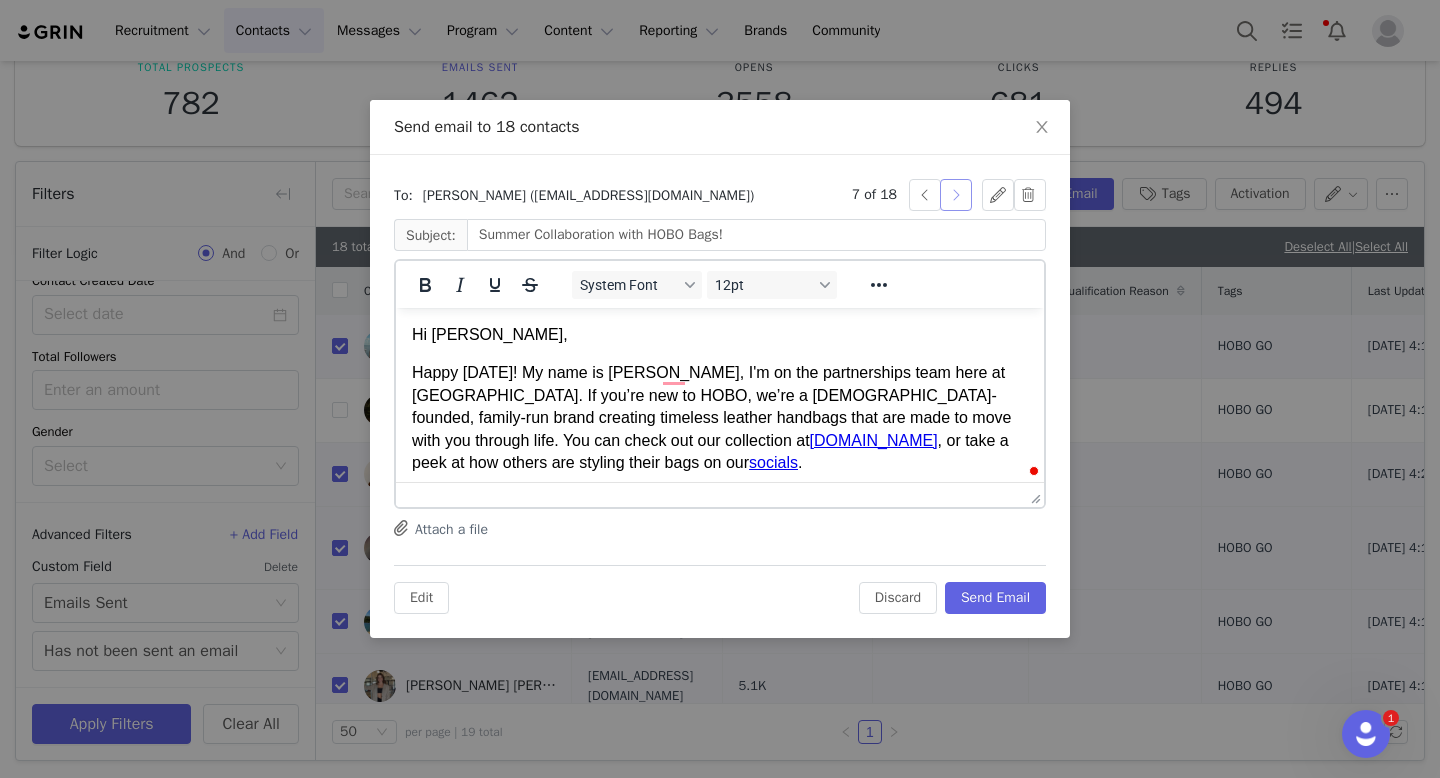 click at bounding box center (956, 195) 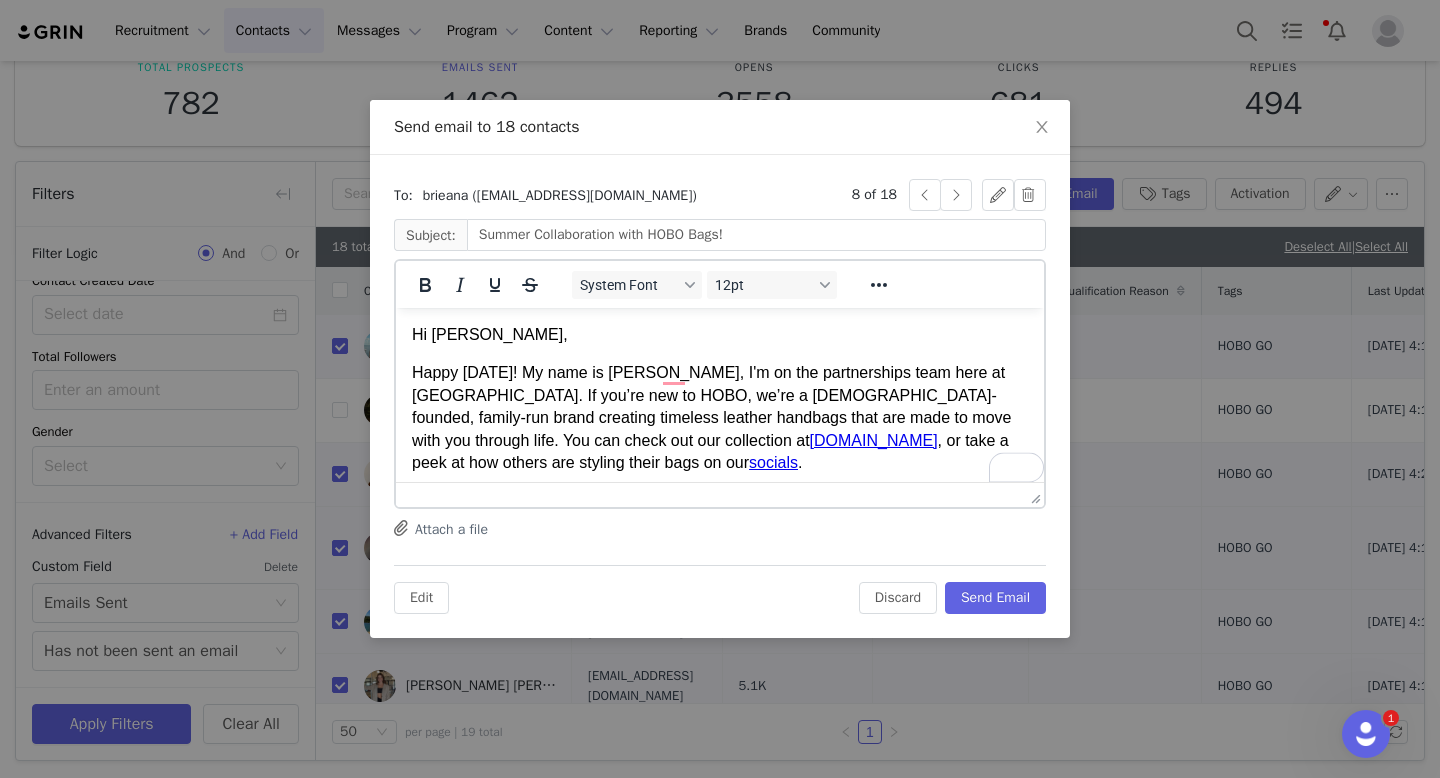 click on "Hi [PERSON_NAME]," at bounding box center (720, 335) 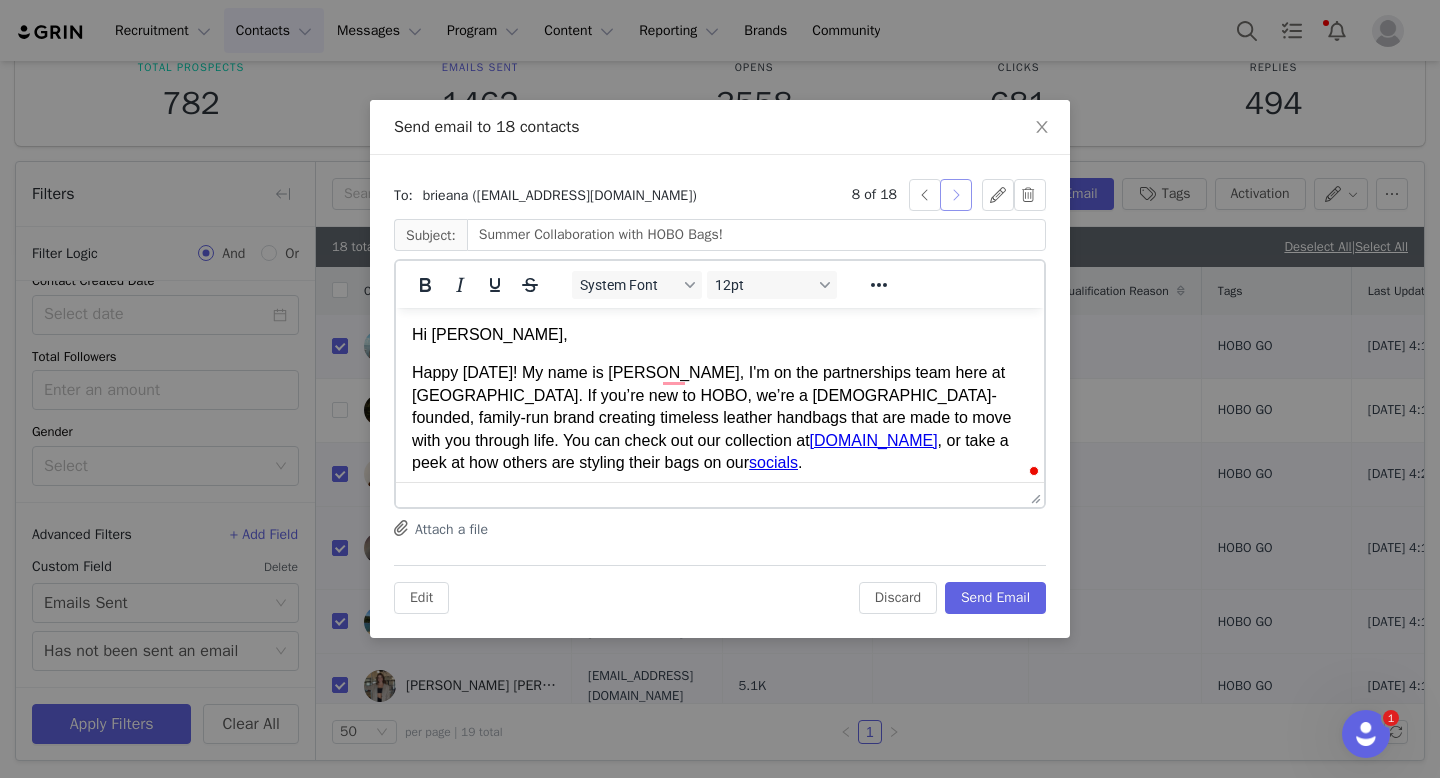click at bounding box center [956, 195] 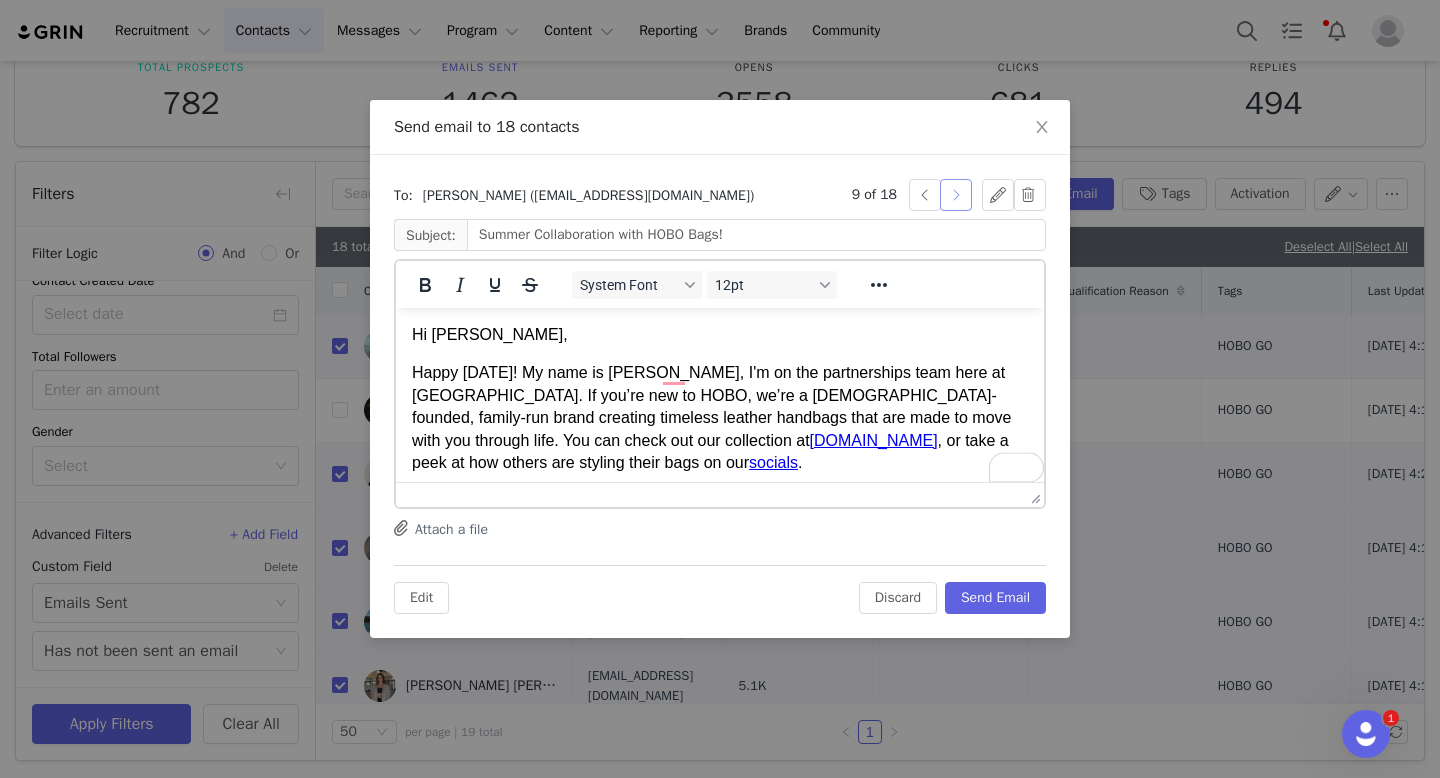 click at bounding box center [956, 195] 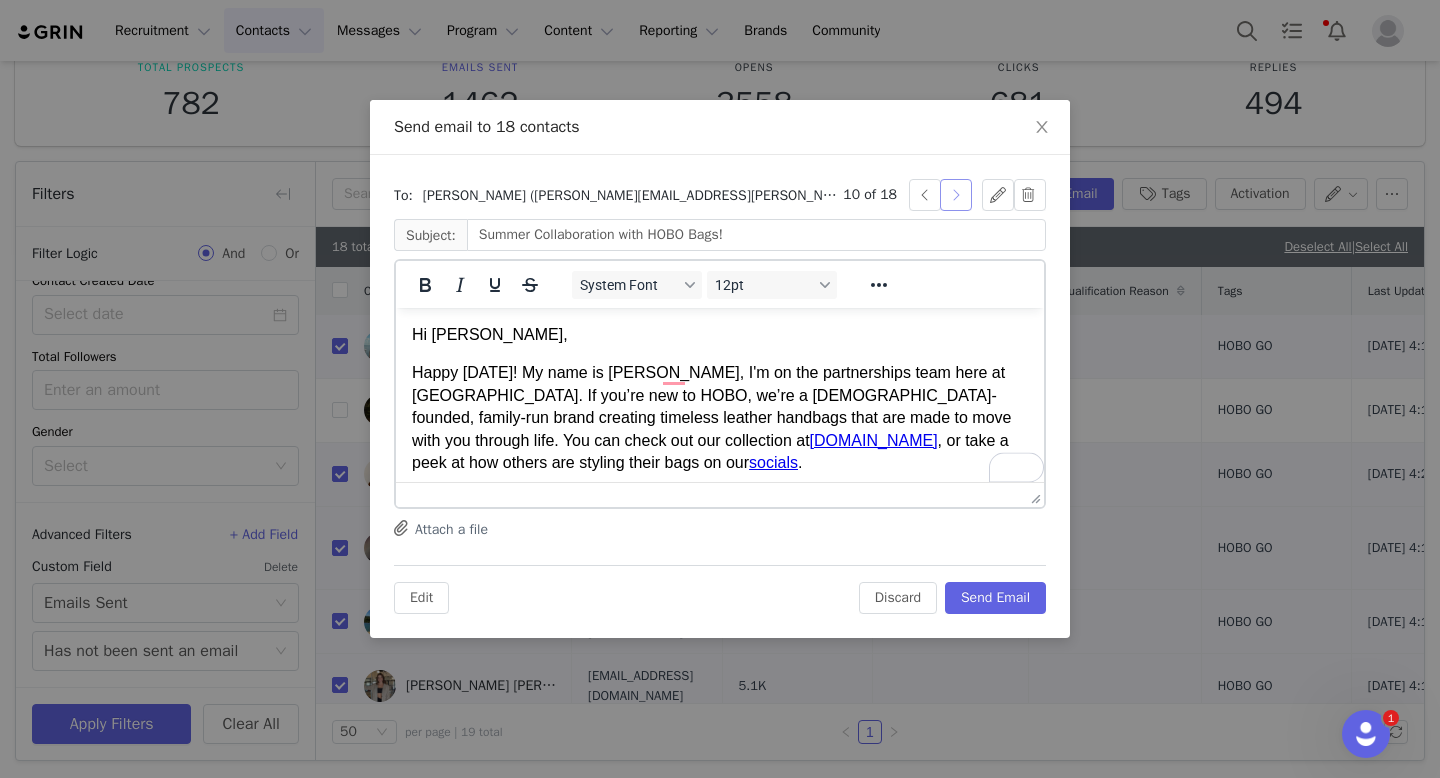 click at bounding box center [956, 195] 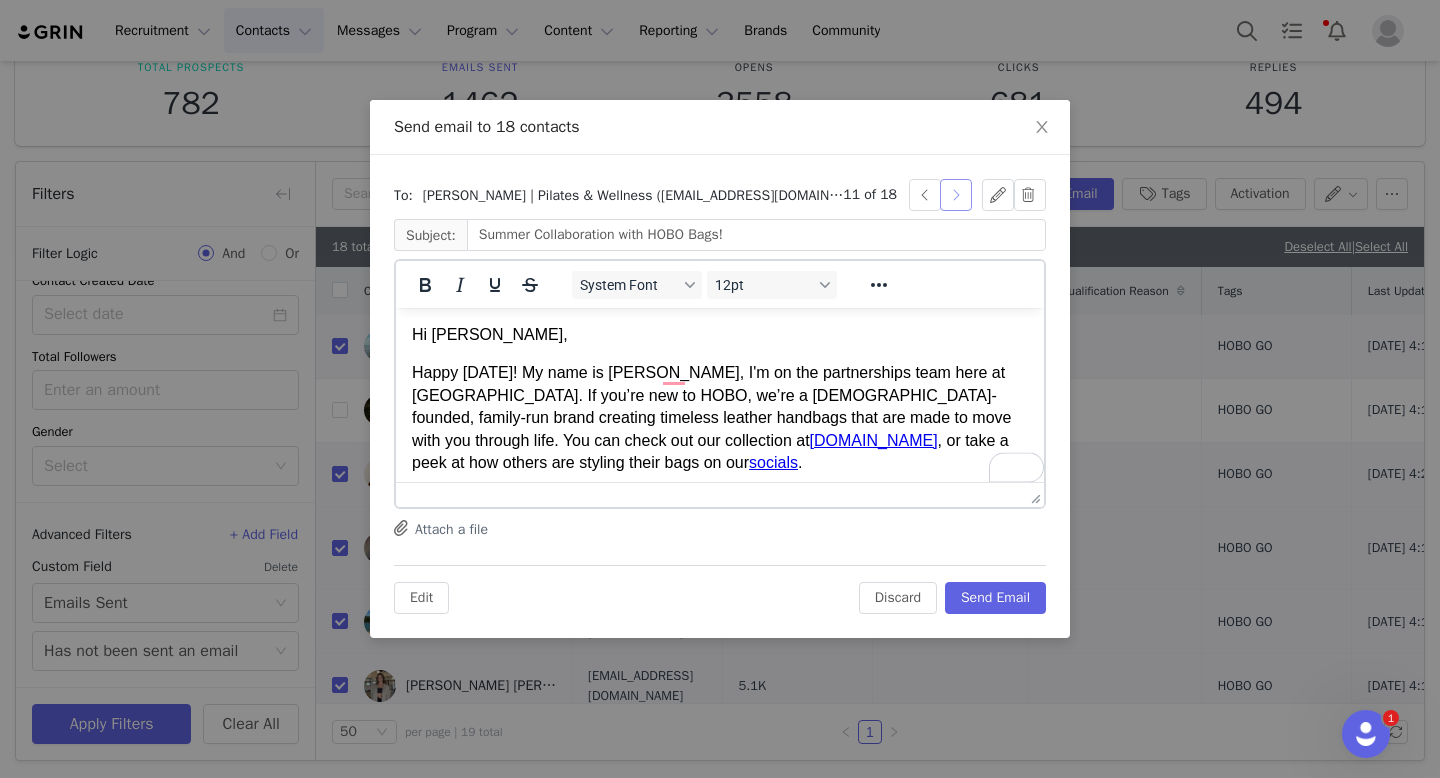 click at bounding box center (956, 195) 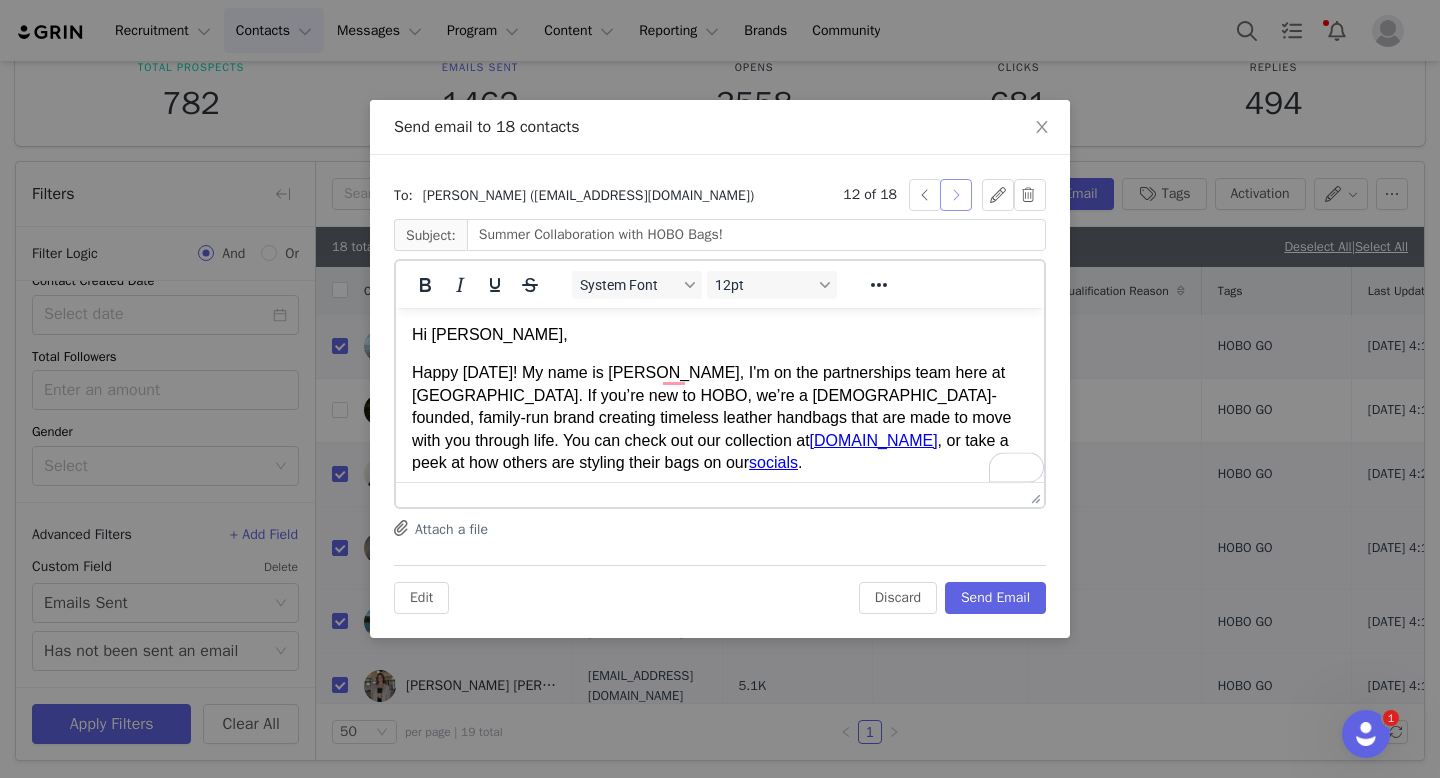 click at bounding box center [956, 195] 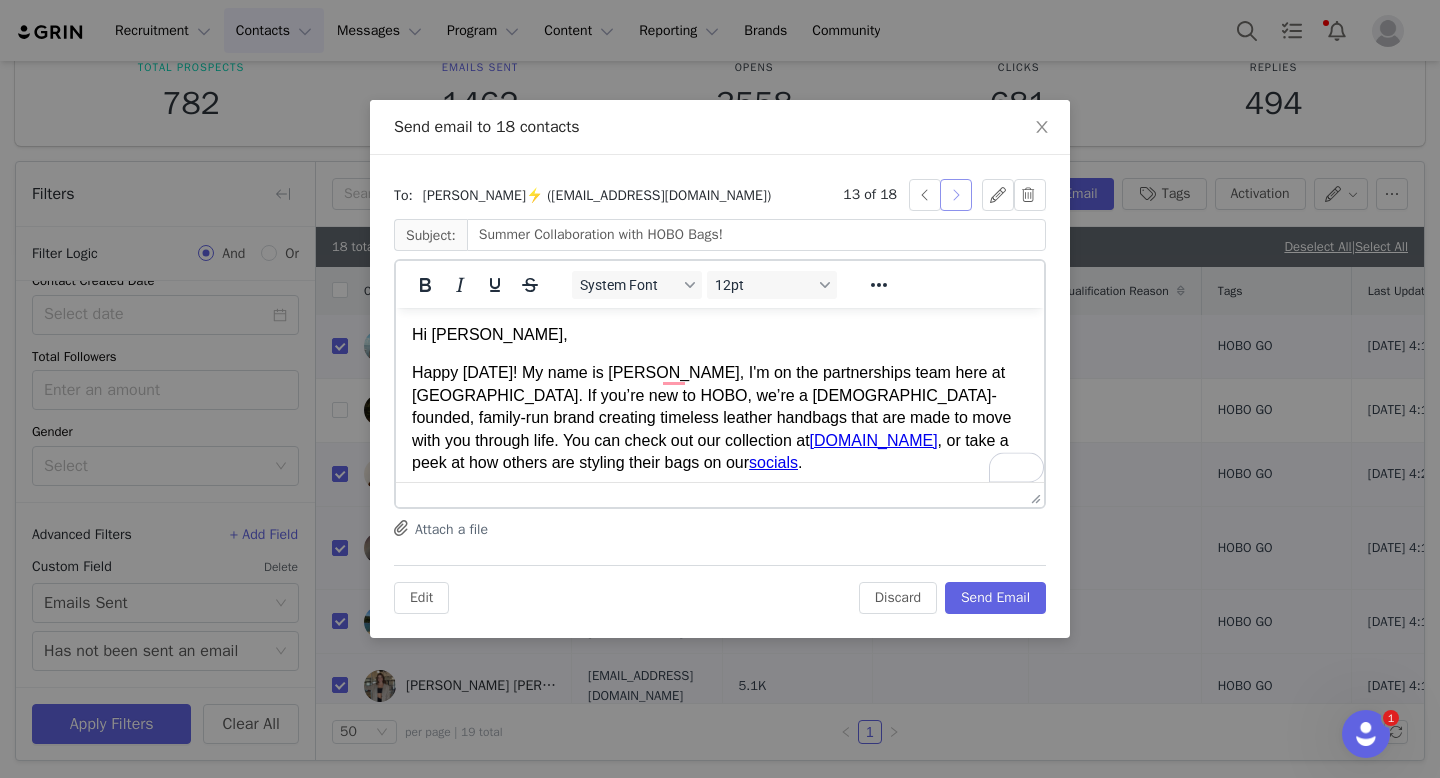 click at bounding box center (956, 195) 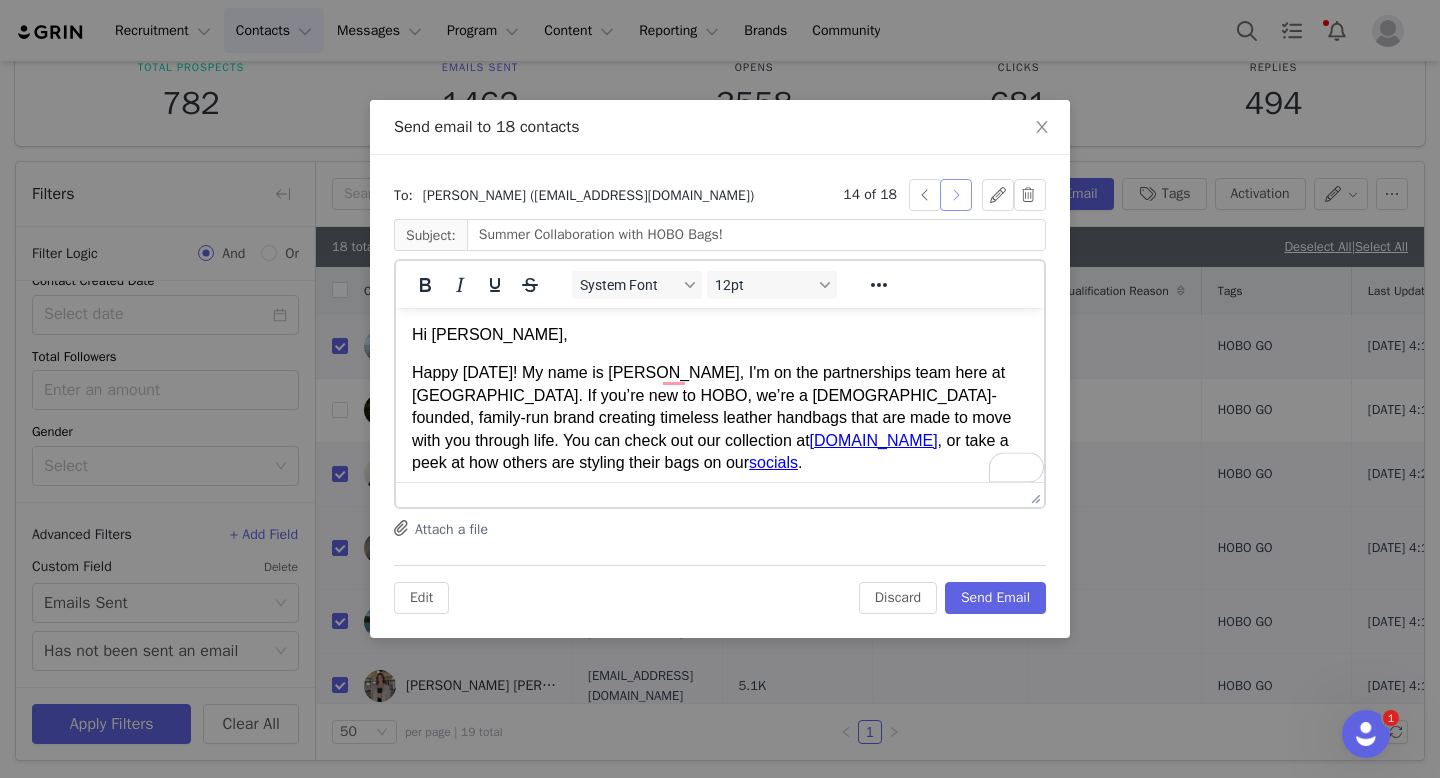 click at bounding box center (956, 195) 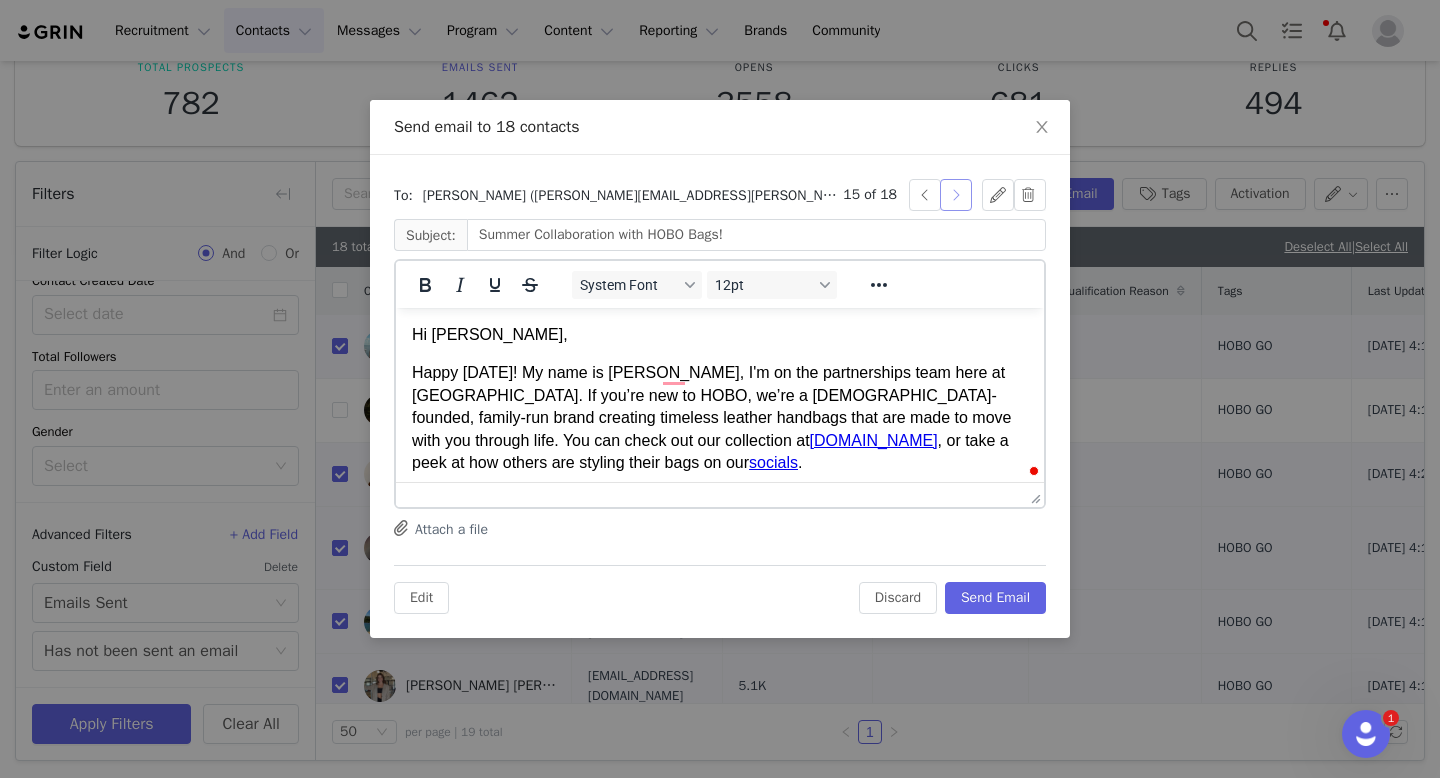 click at bounding box center [956, 195] 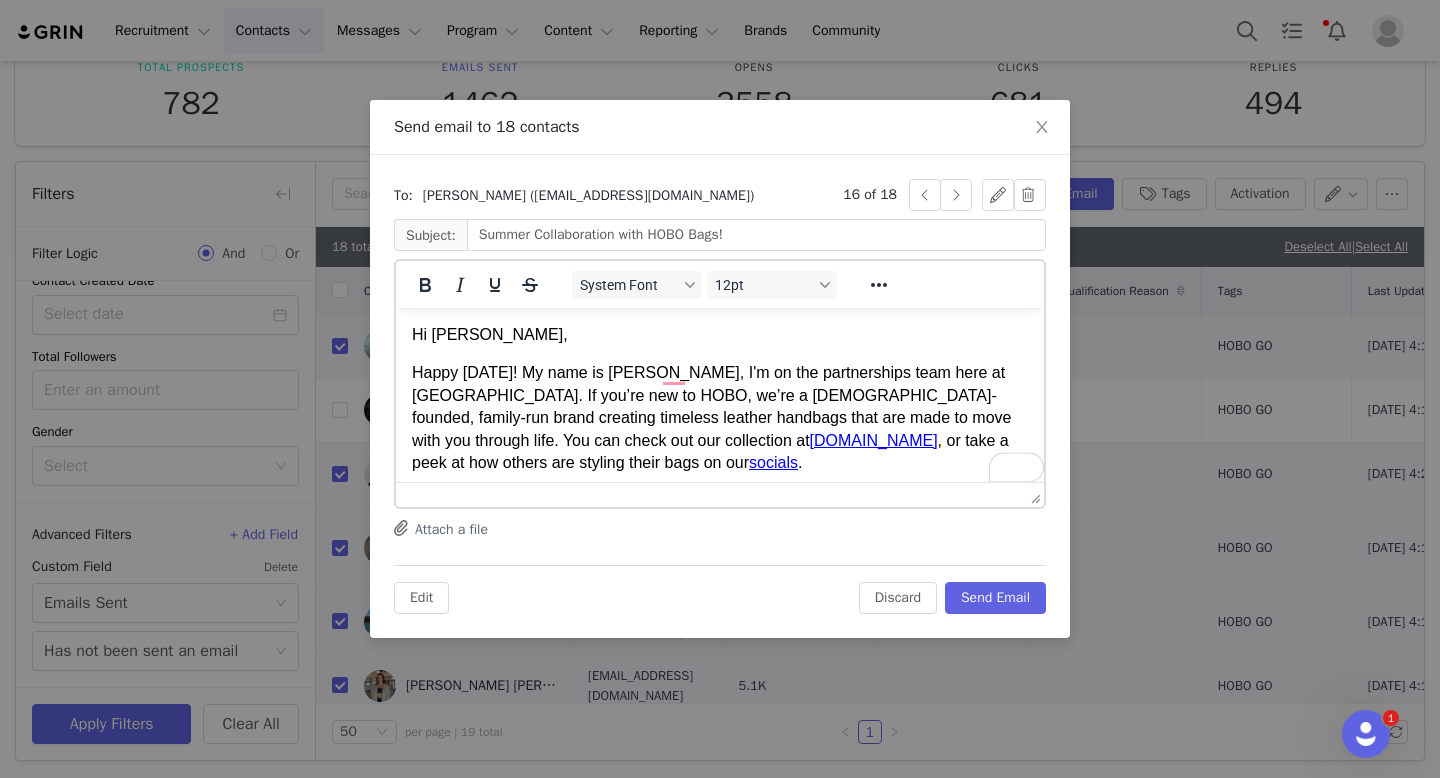 click on "Hi [PERSON_NAME]," at bounding box center (720, 335) 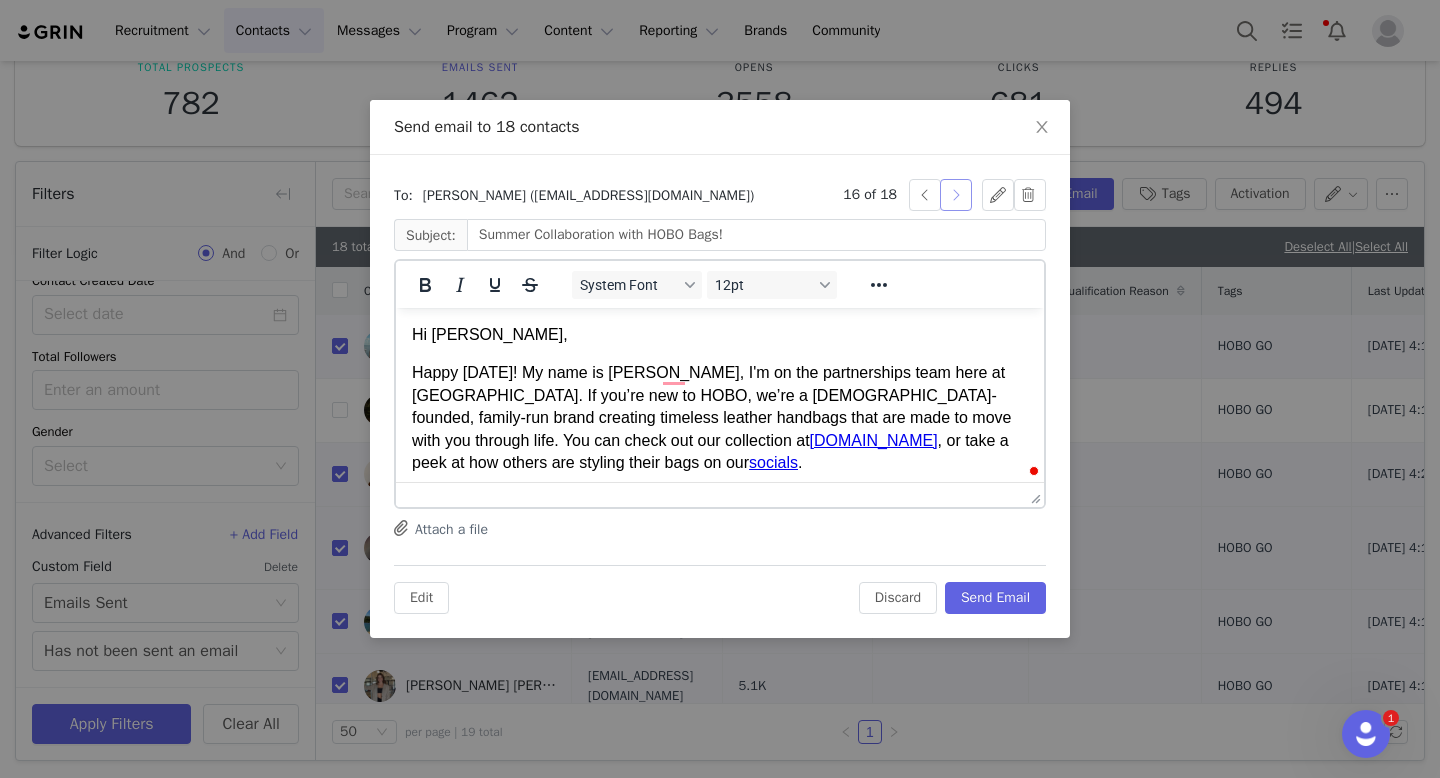 click at bounding box center (956, 195) 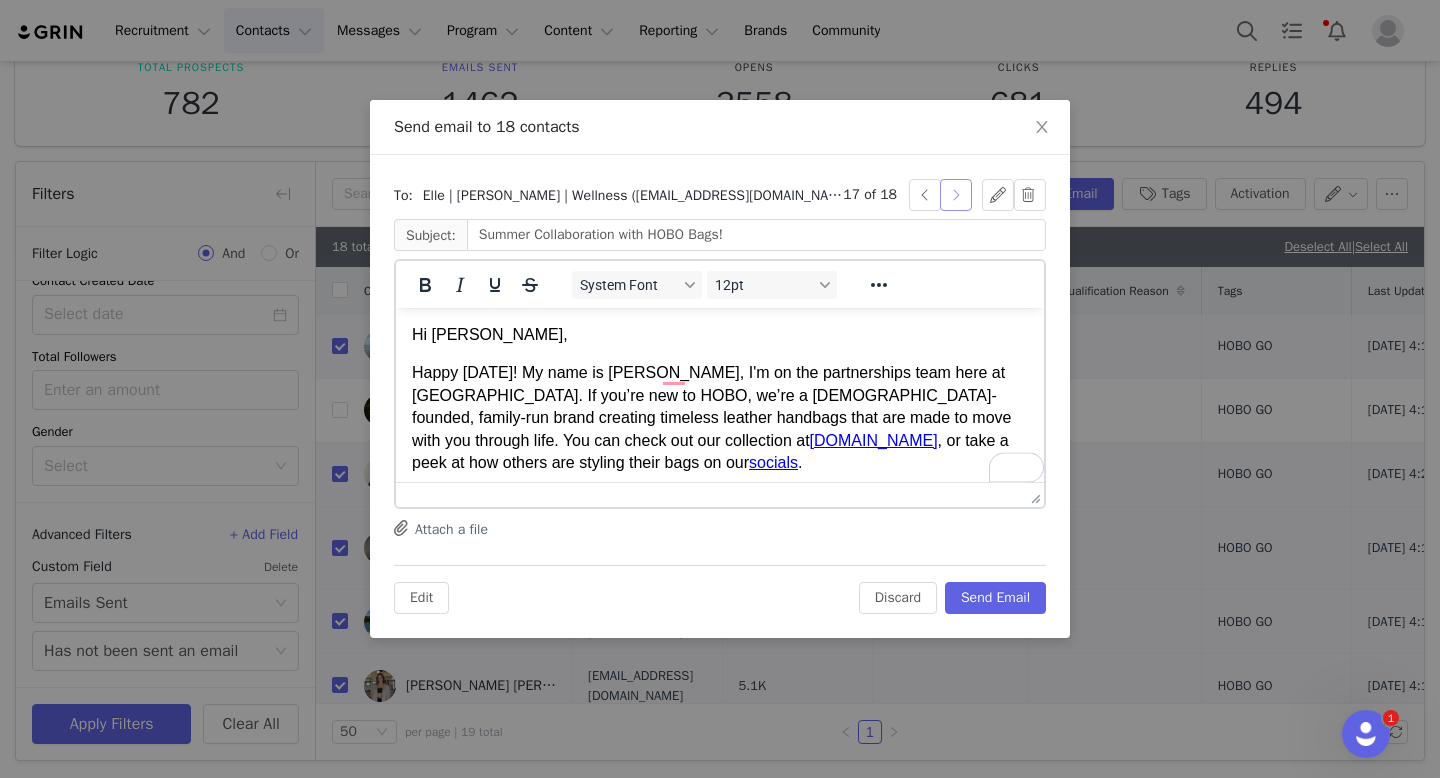 click at bounding box center (956, 195) 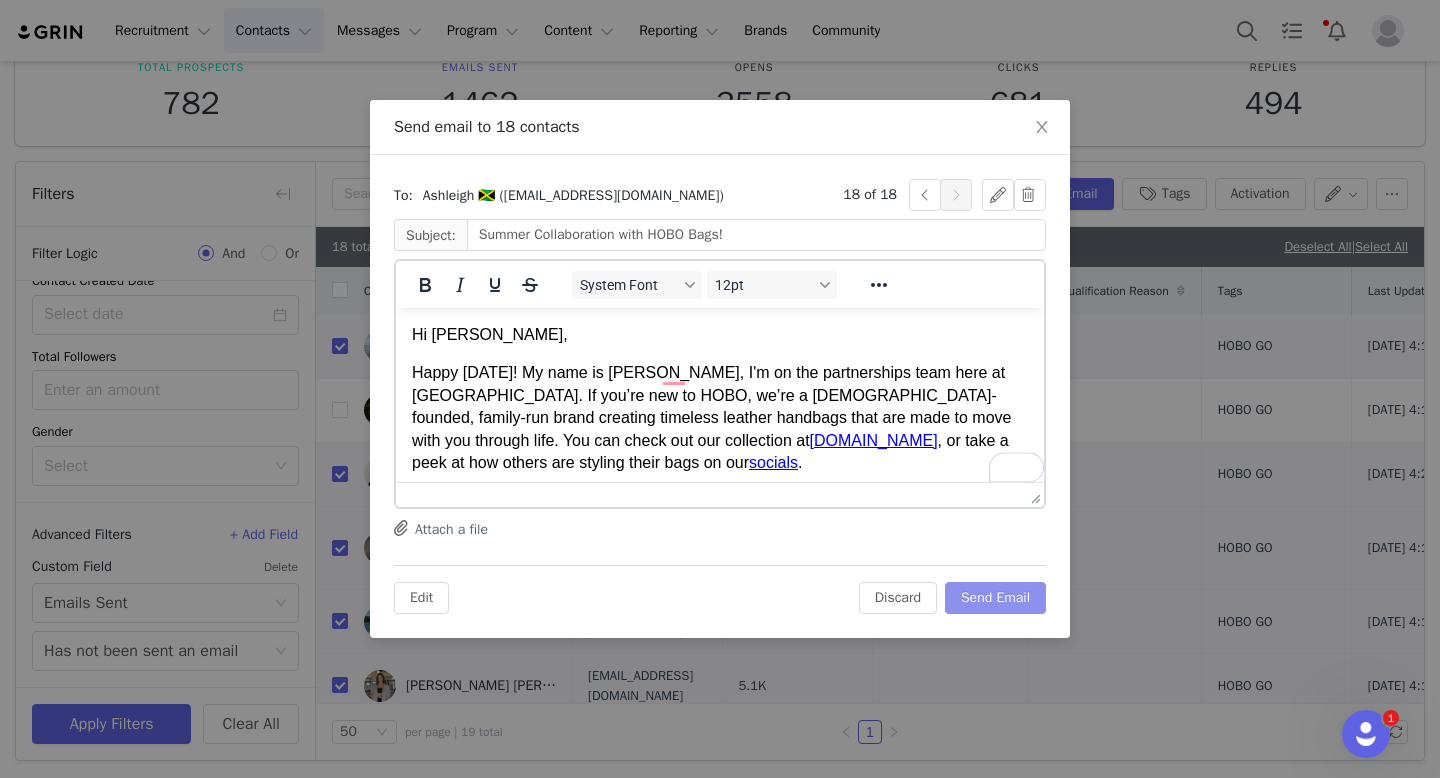 click on "Send Email" at bounding box center [995, 598] 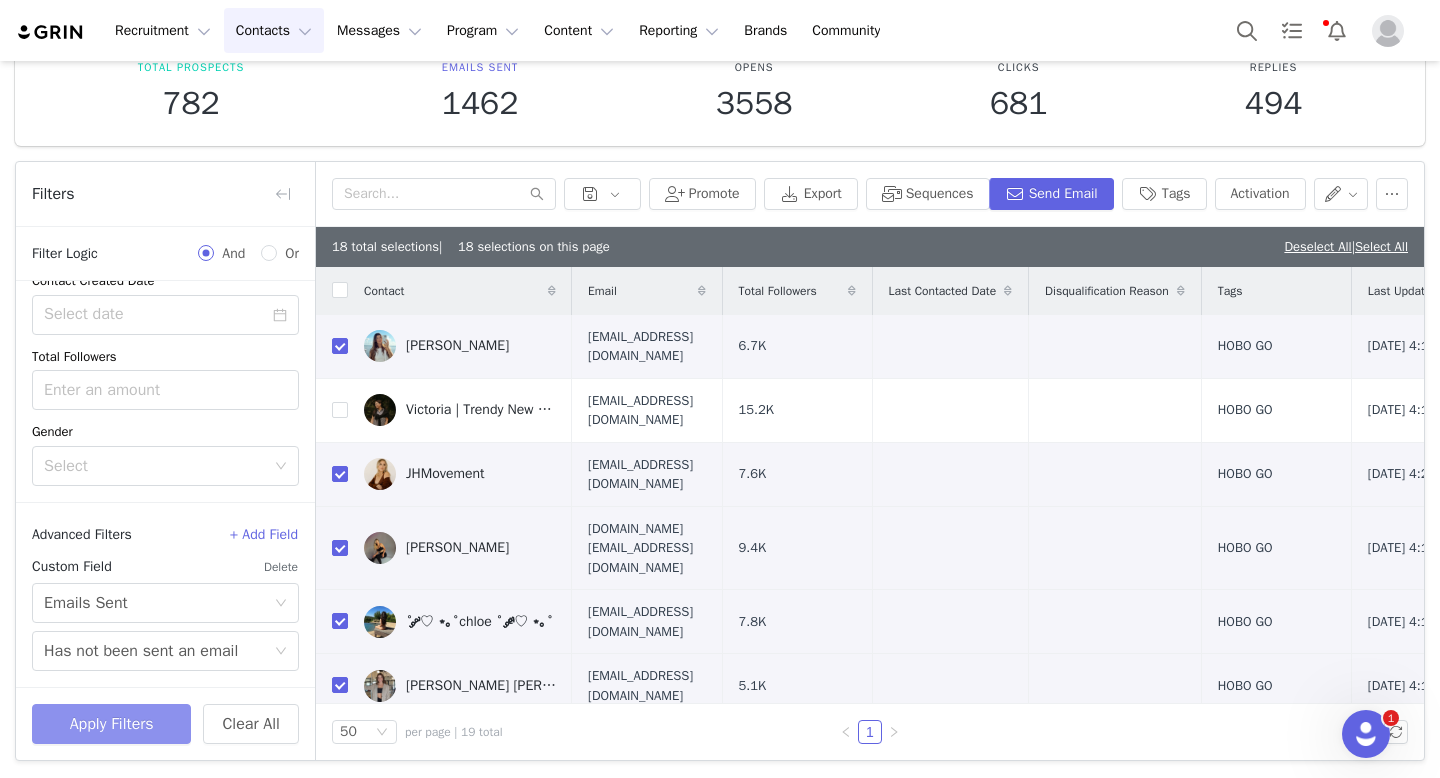 click on "Apply Filters" at bounding box center (111, 724) 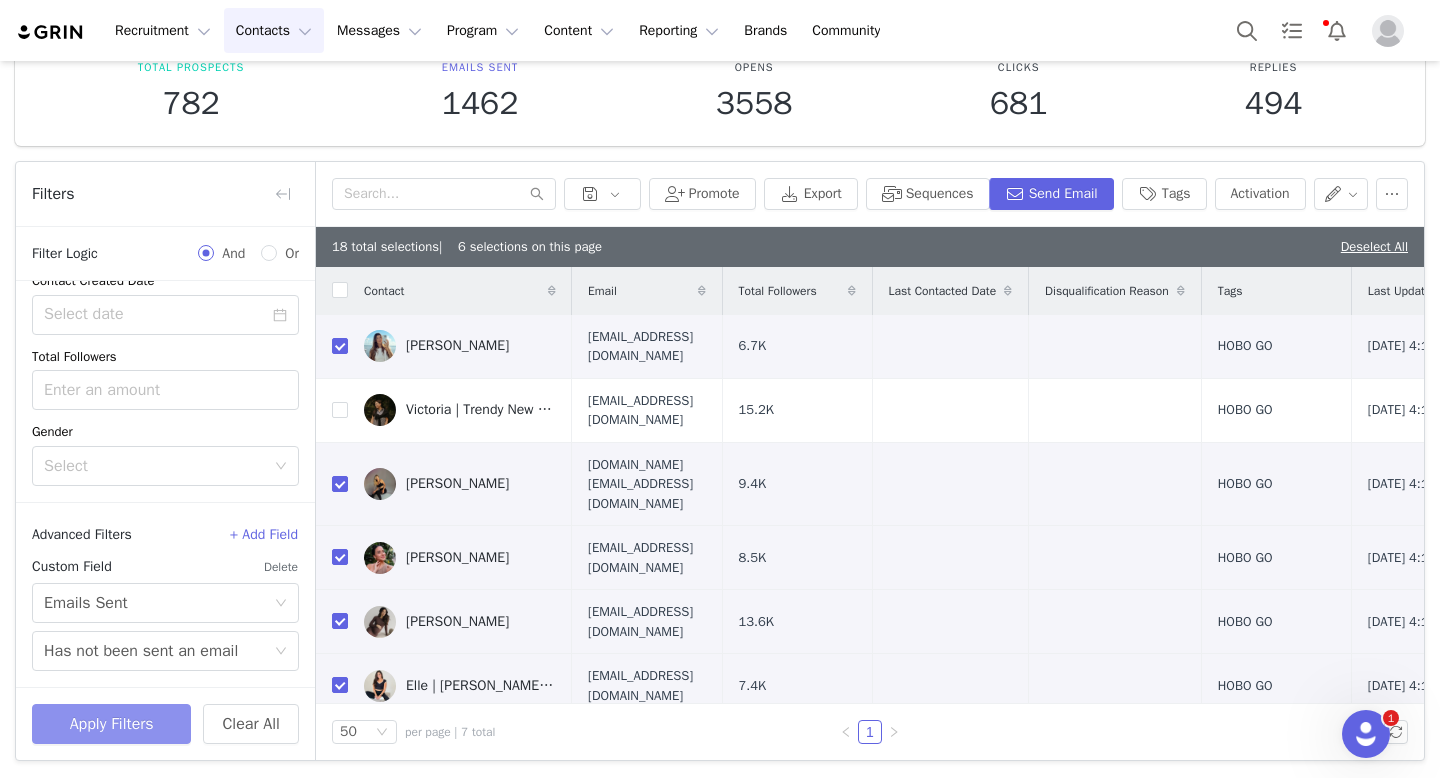 click on "Apply Filters" at bounding box center (111, 724) 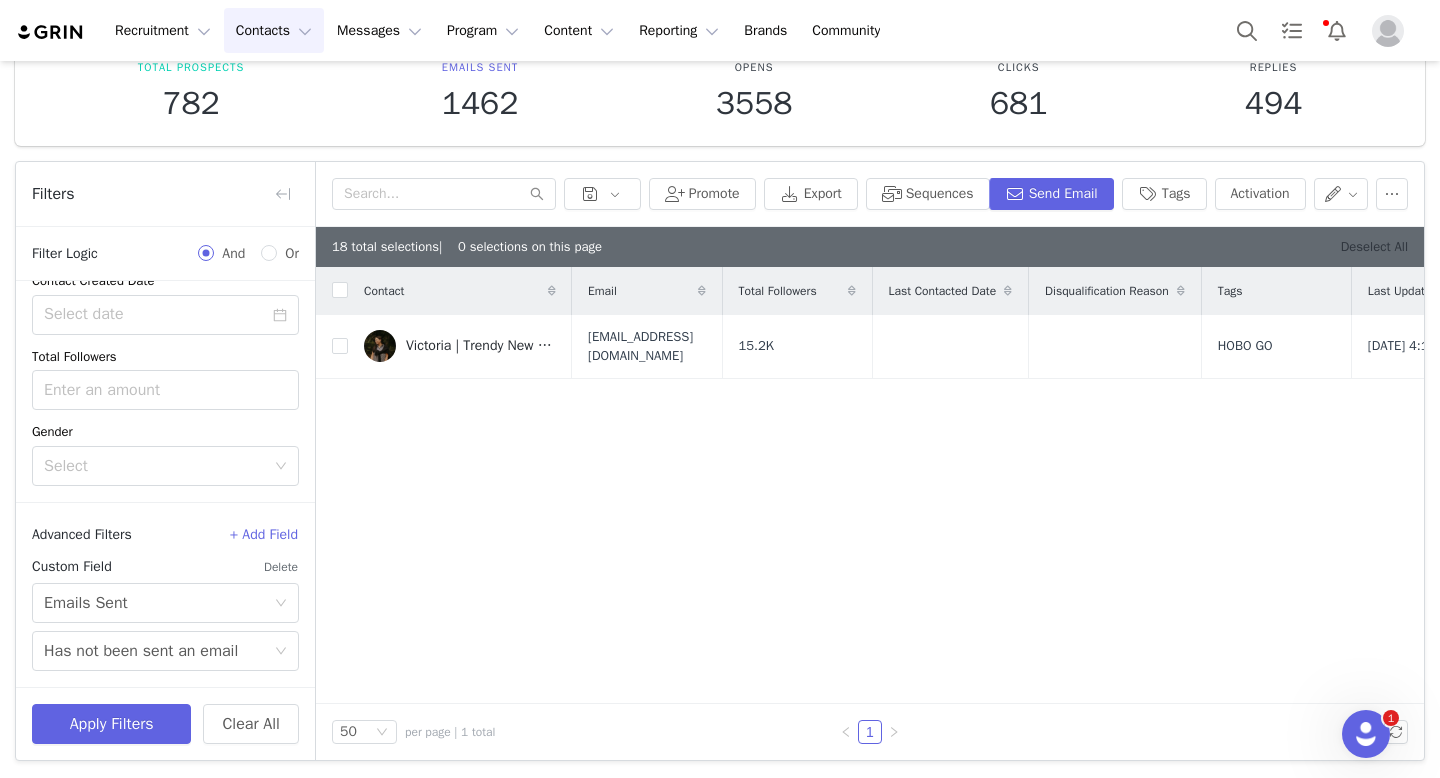 click on "Deselect All" at bounding box center [1374, 246] 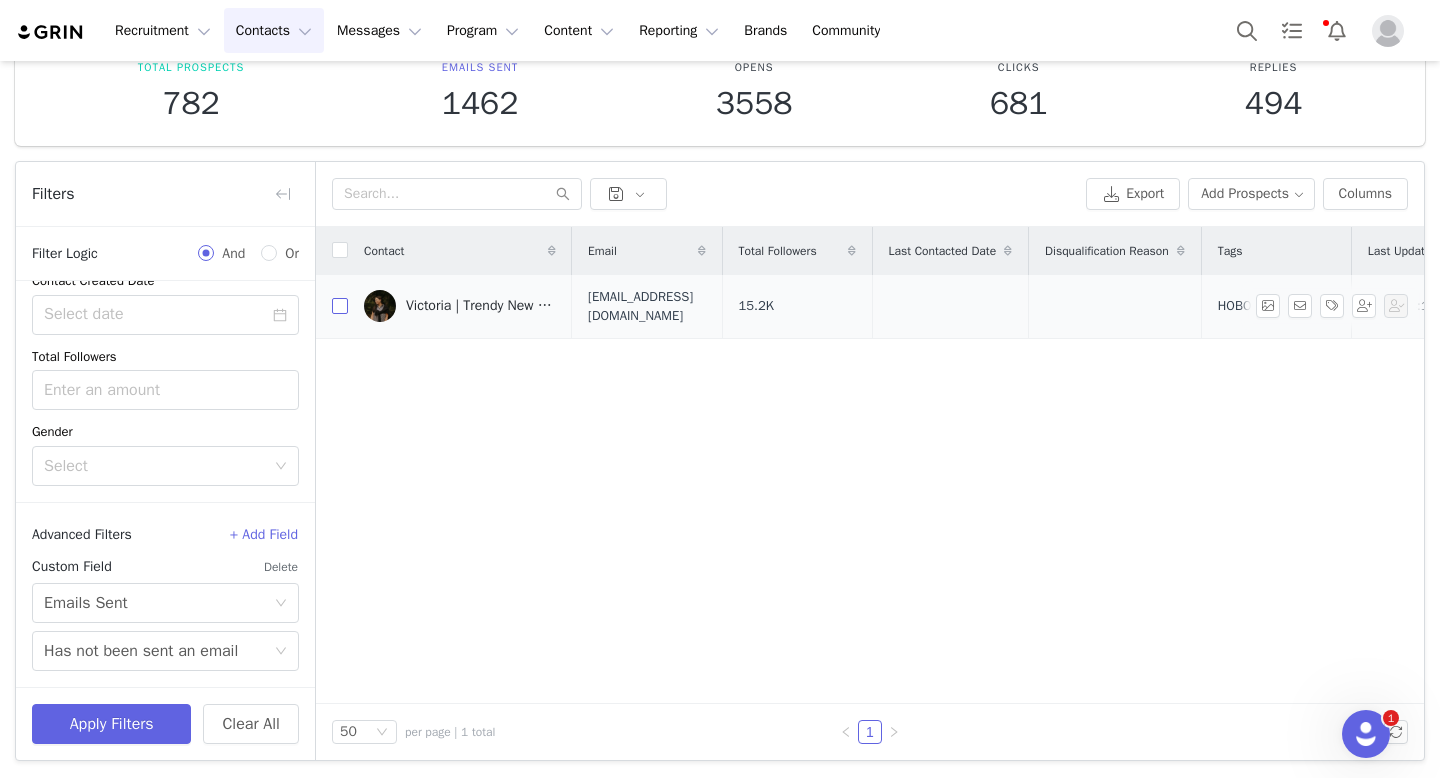 click at bounding box center (340, 306) 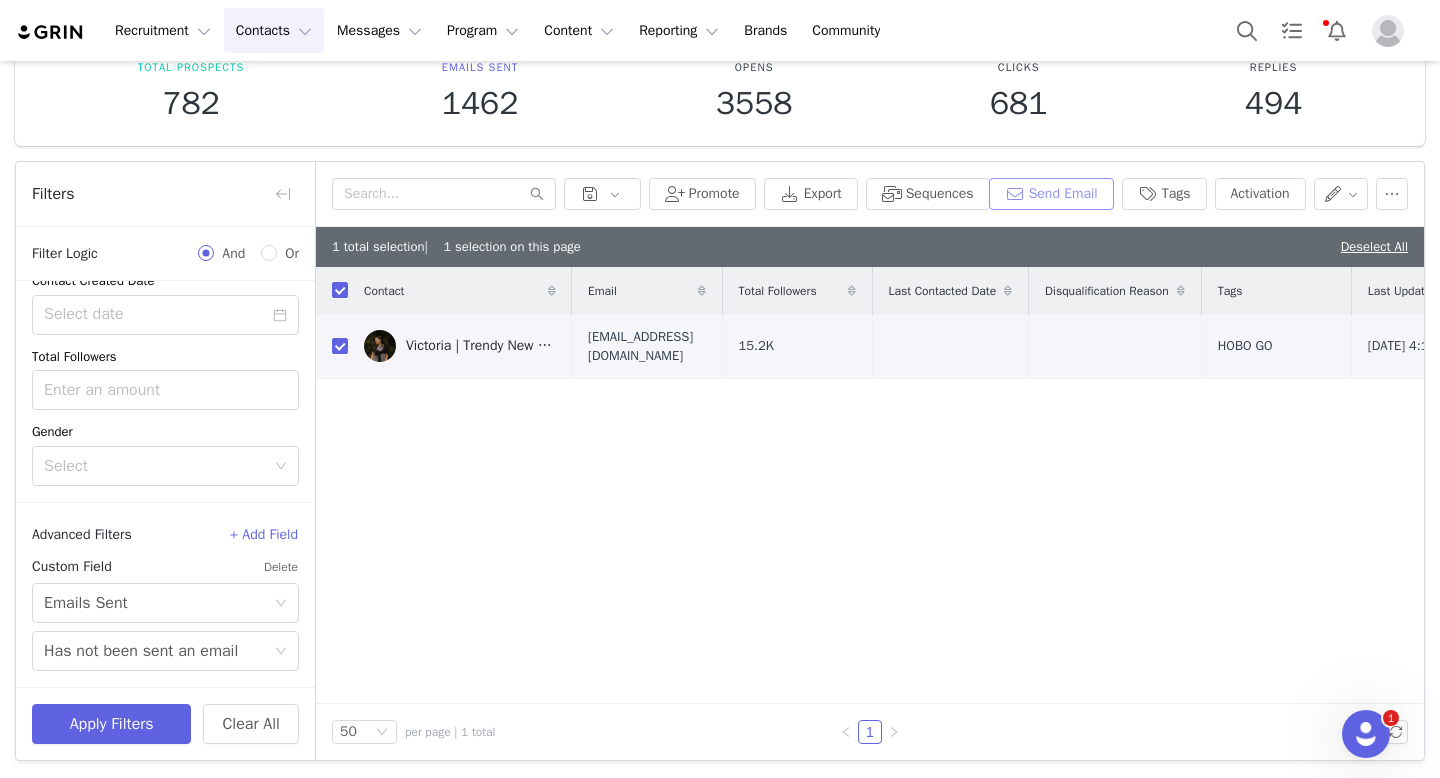 click on "Send Email" at bounding box center [1051, 194] 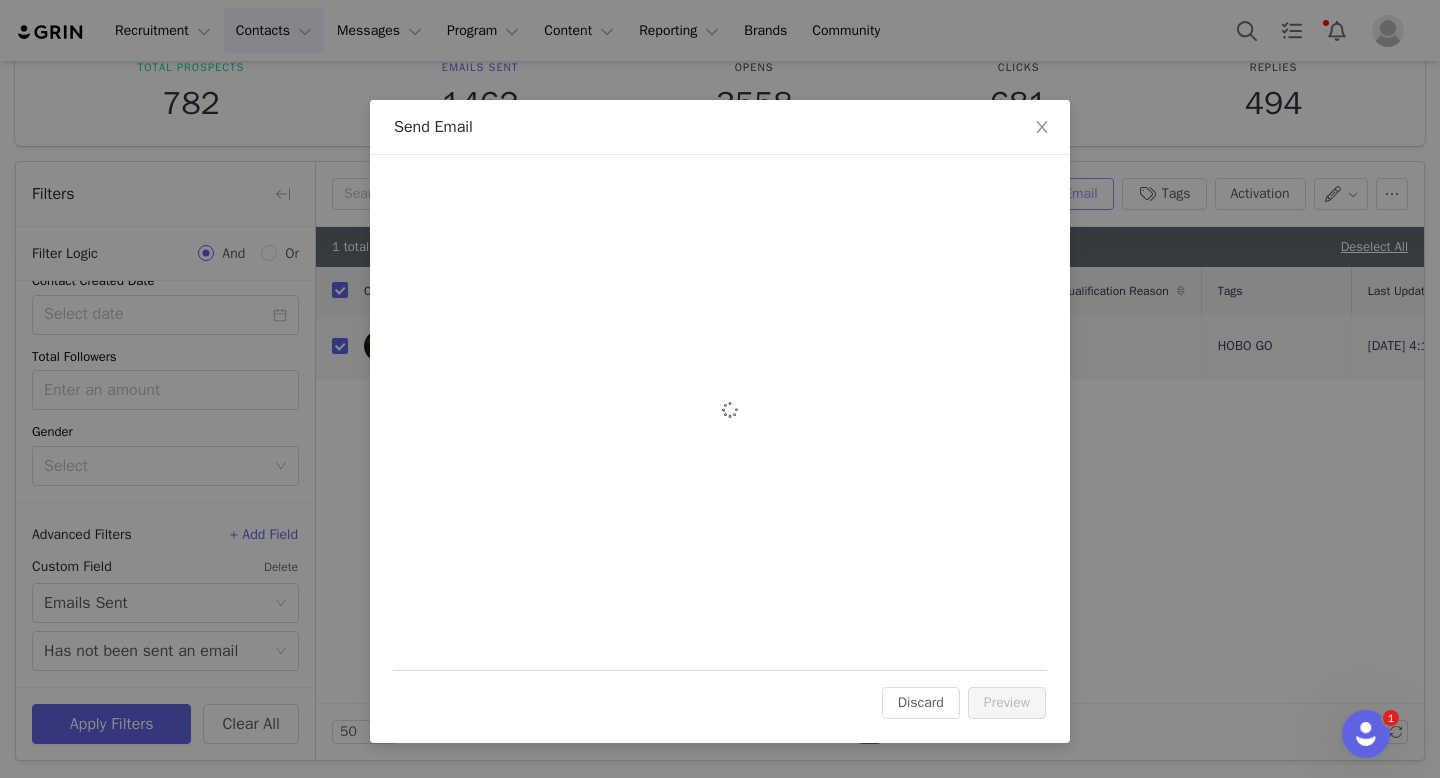 scroll, scrollTop: 0, scrollLeft: 0, axis: both 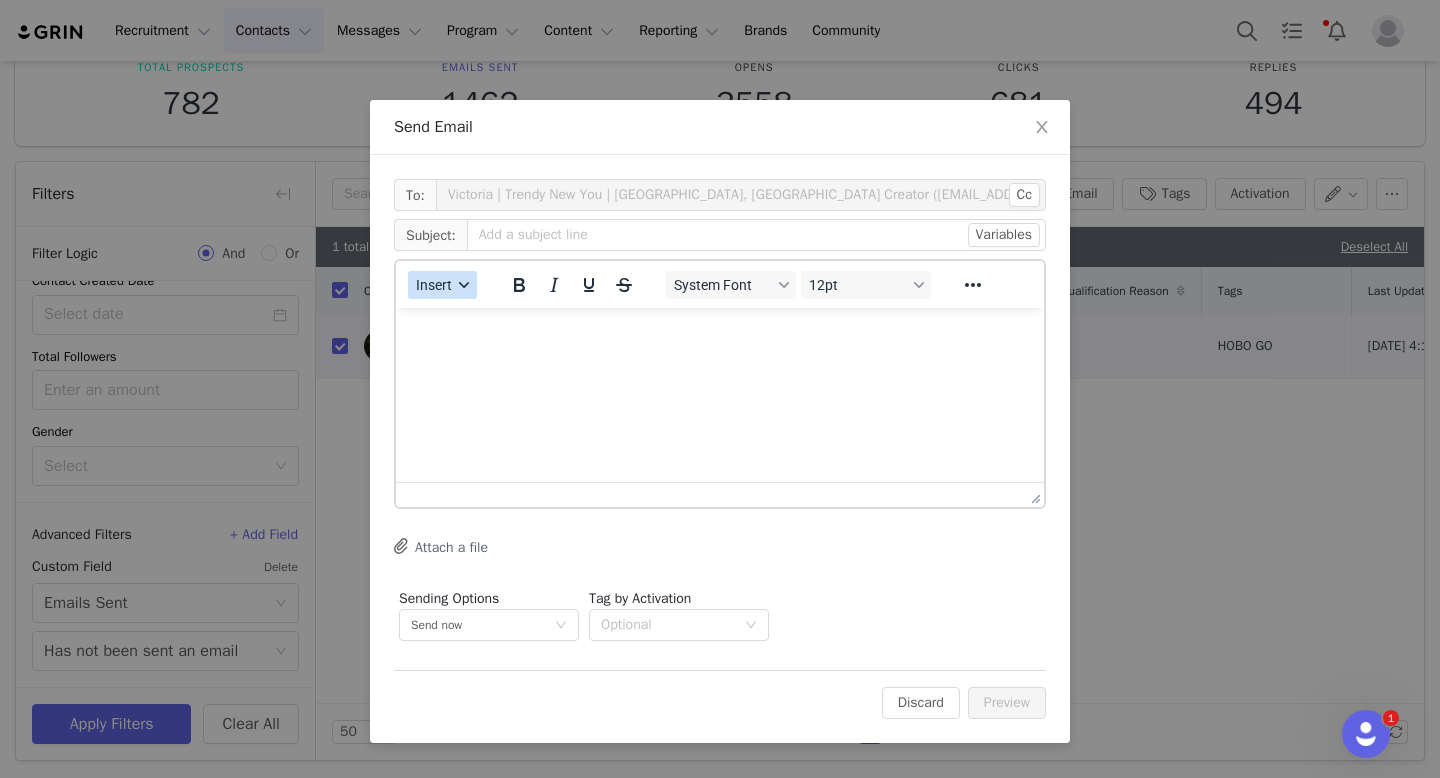 click on "Insert" at bounding box center [434, 285] 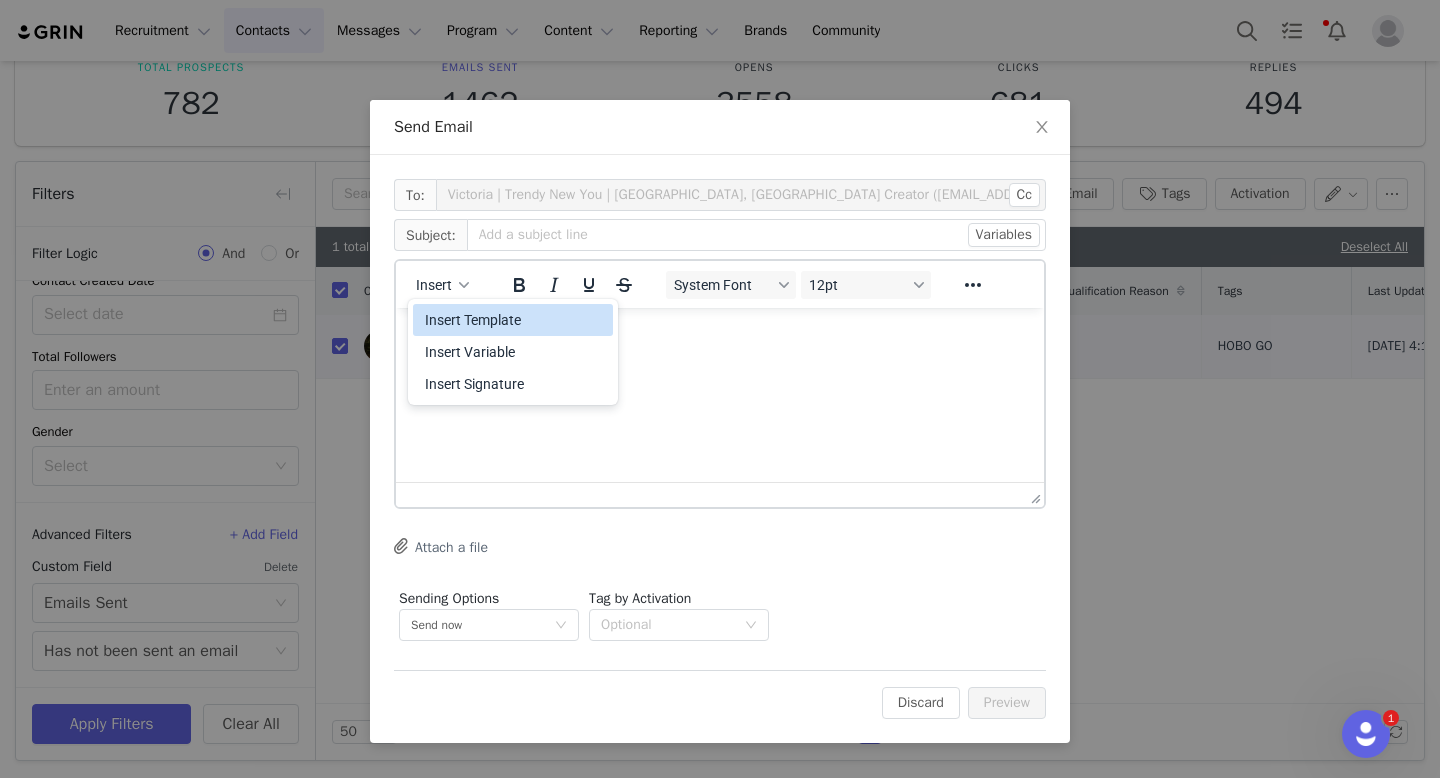 click on "Insert Template" at bounding box center (515, 320) 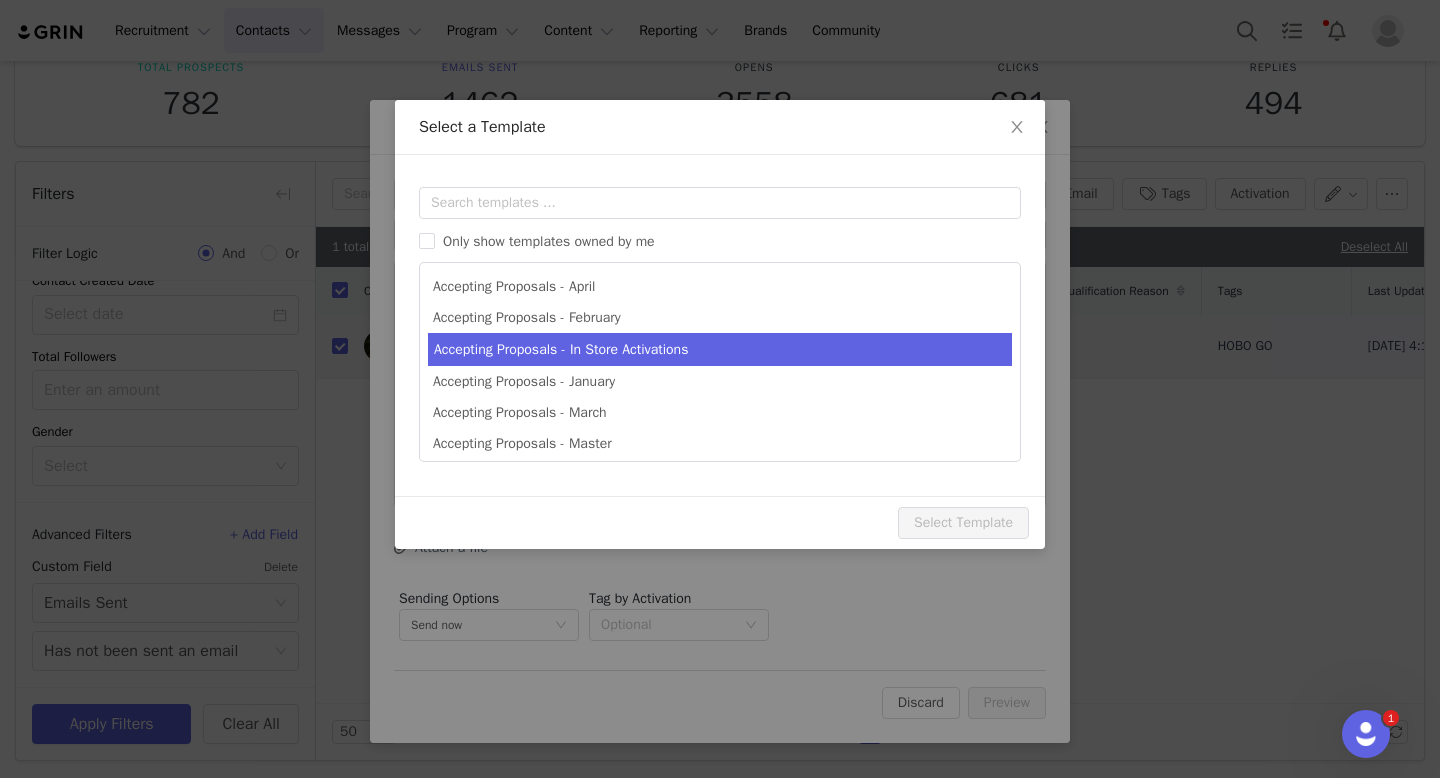 scroll, scrollTop: 0, scrollLeft: 0, axis: both 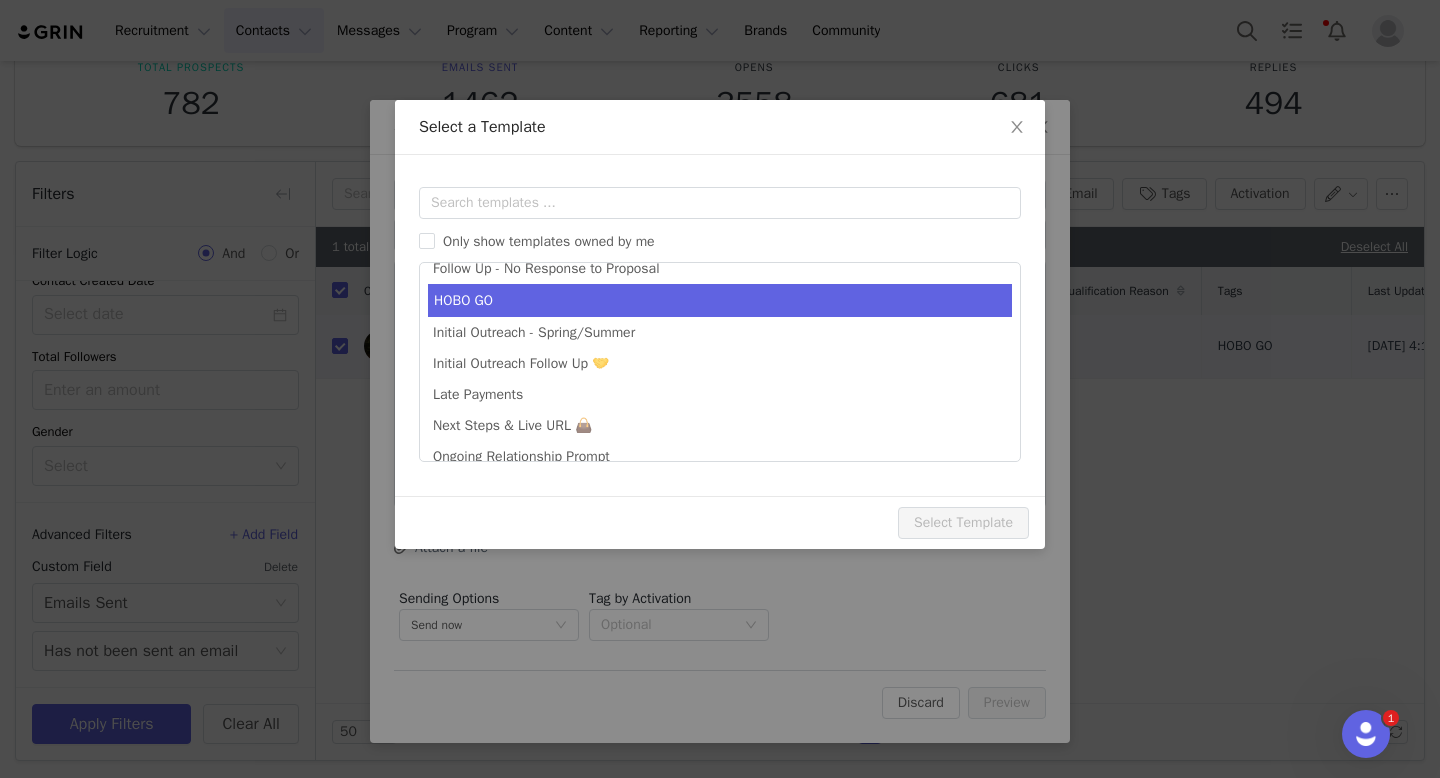 click on "HOBO GO" at bounding box center (720, 300) 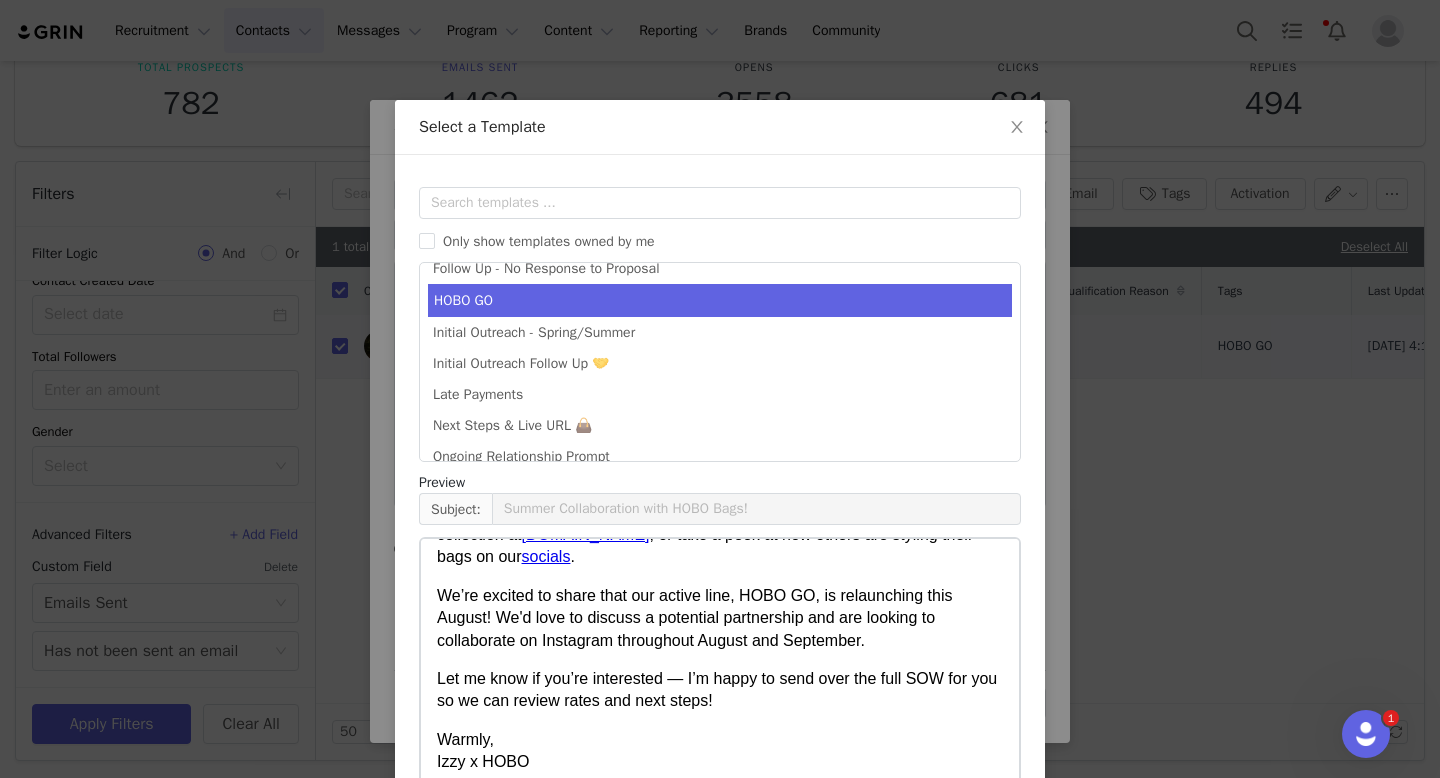 scroll, scrollTop: 321, scrollLeft: 0, axis: vertical 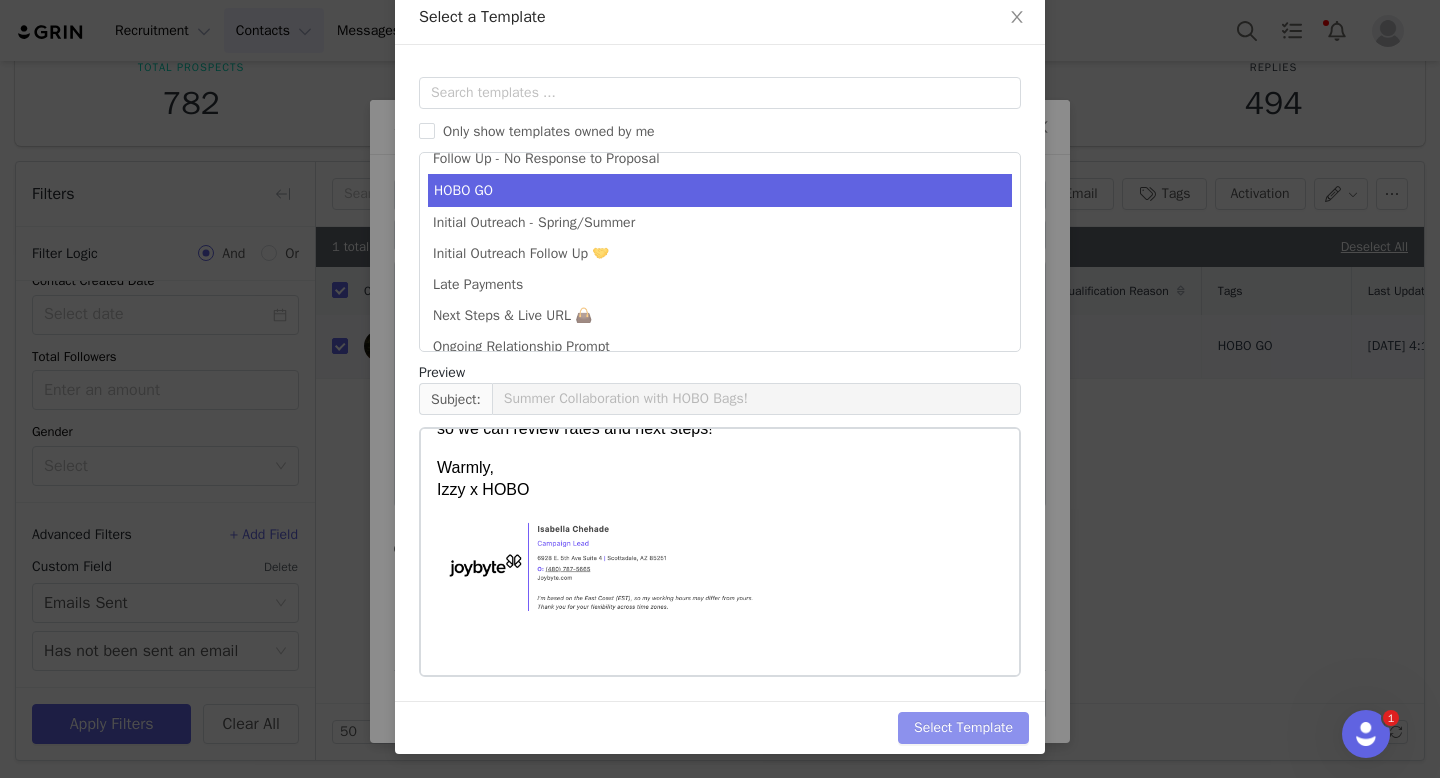 click on "Select Template" at bounding box center [963, 728] 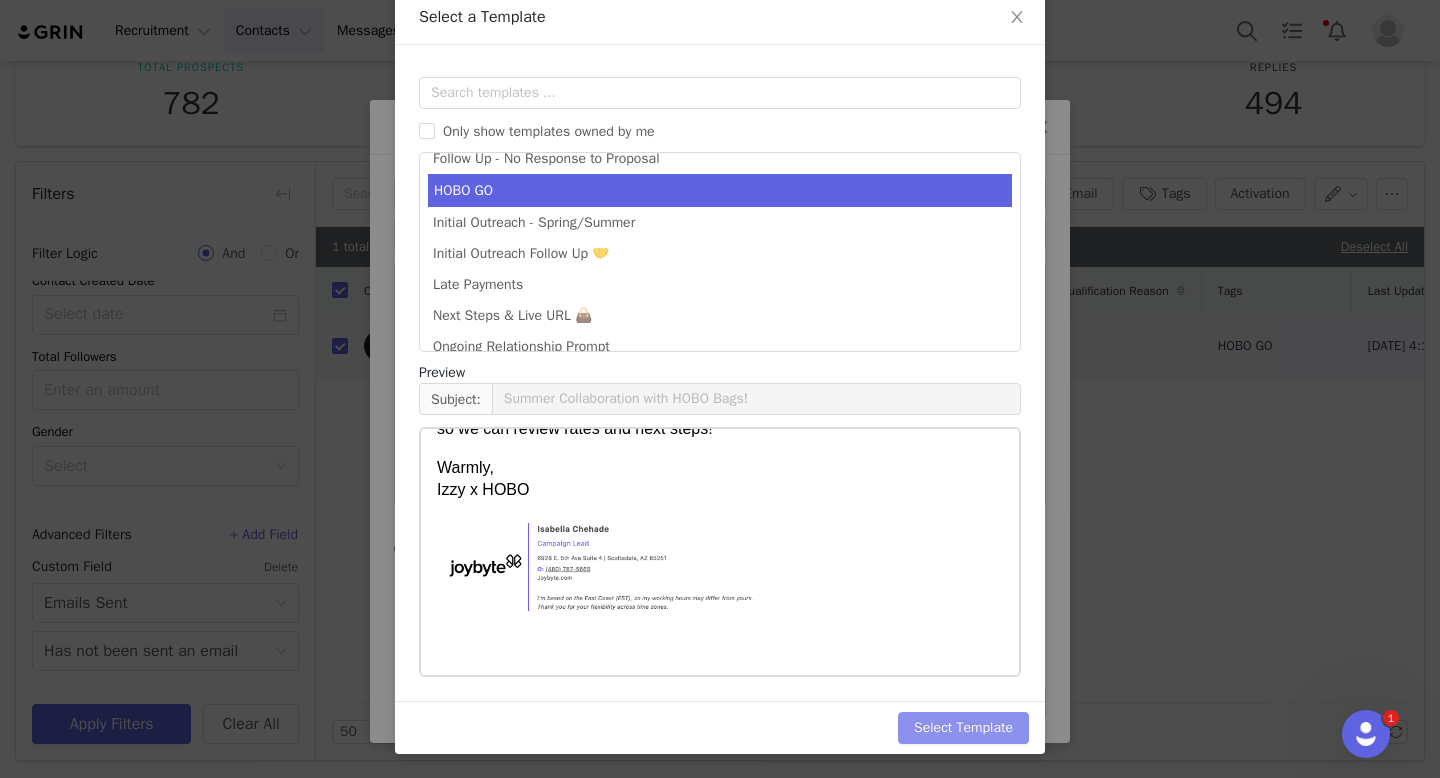 scroll, scrollTop: 0, scrollLeft: 0, axis: both 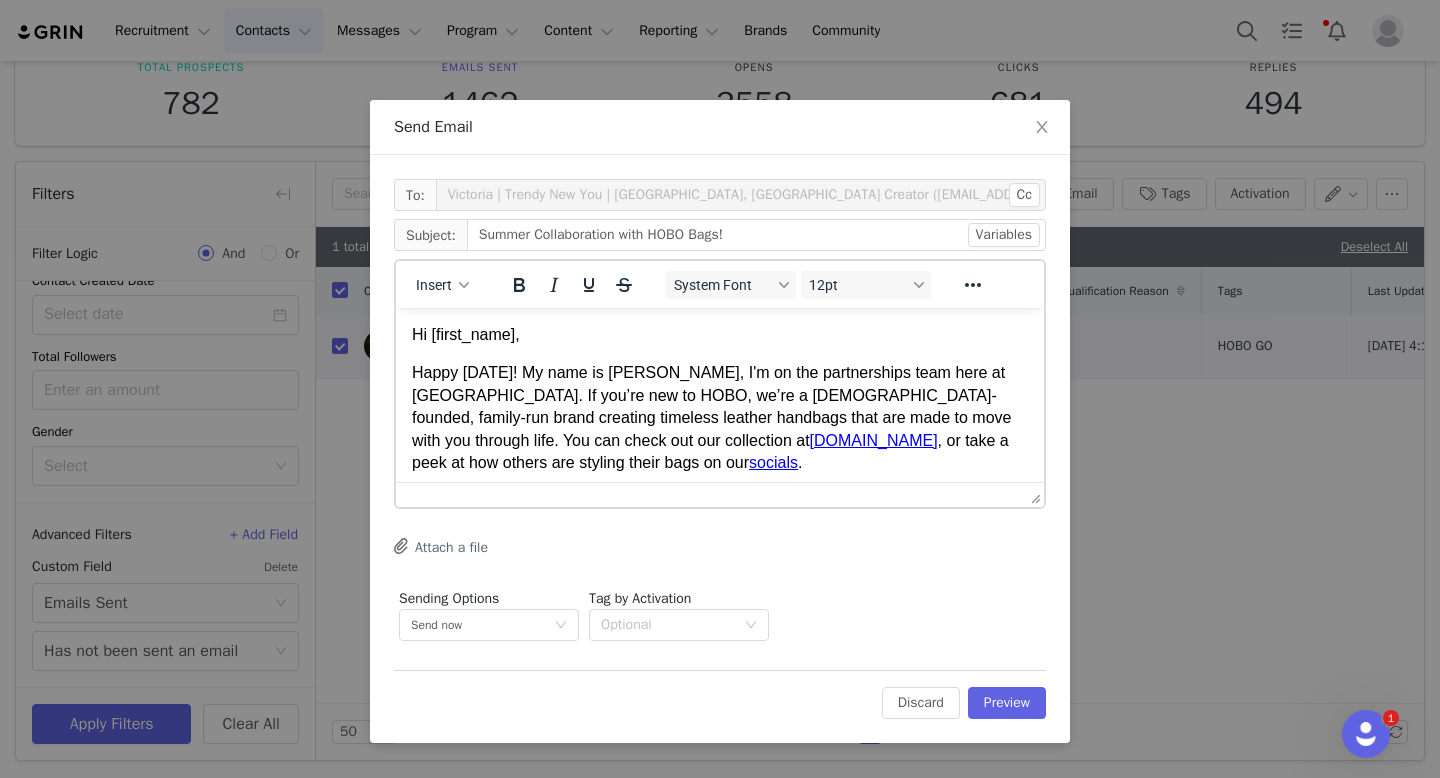 click on "Happy [DATE]! My name is [PERSON_NAME], I'm on the partnerships team here at [GEOGRAPHIC_DATA]. If you’re new to HOBO, we’re a [DEMOGRAPHIC_DATA]-founded, family-run brand creating timeless leather handbags that are made to move with you through life. You can check out our collection at  [DOMAIN_NAME] , or take a peek at how others are styling their bags on our  socials ." at bounding box center [720, 418] 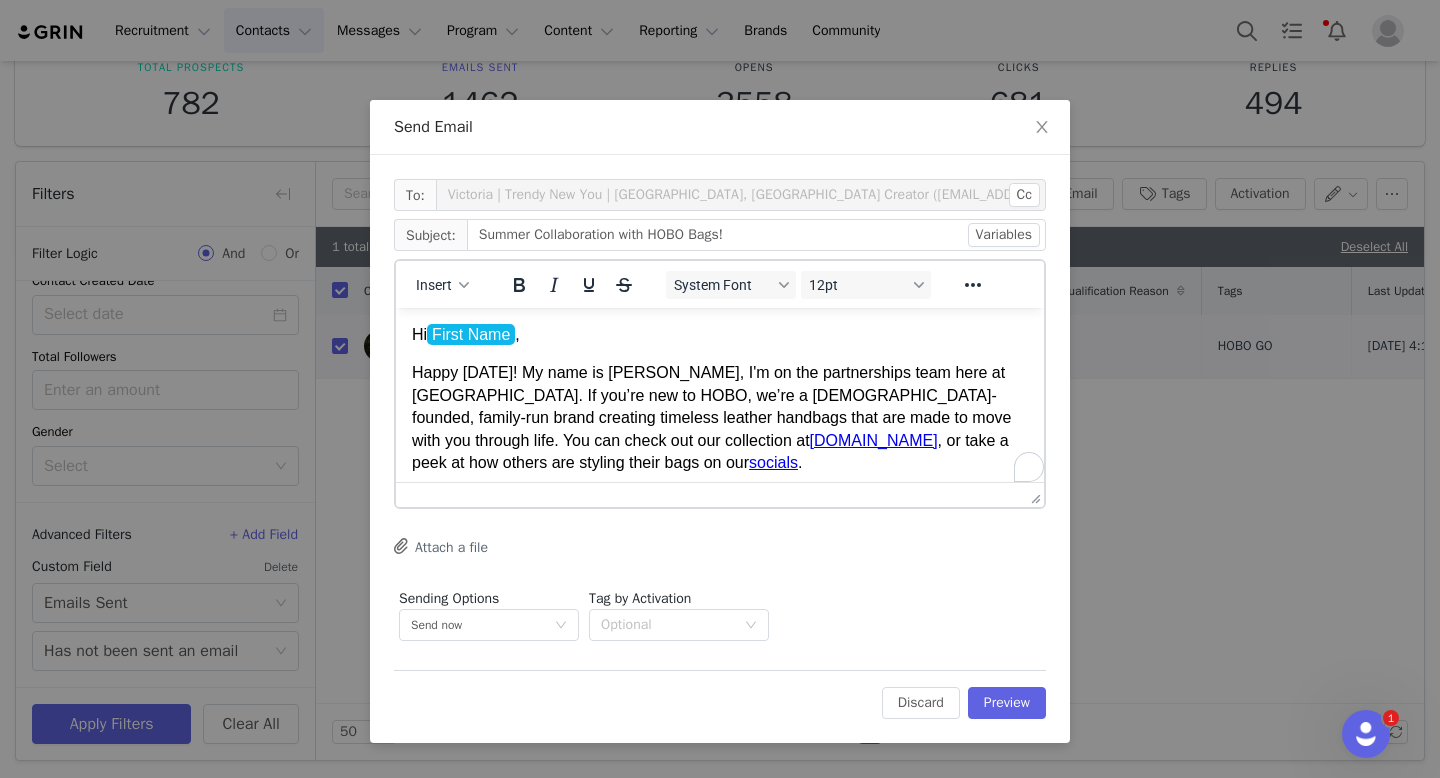 click on "Happy [DATE]! My name is [PERSON_NAME], I'm on the partnerships team here at [GEOGRAPHIC_DATA]. If you’re new to HOBO, we’re a [DEMOGRAPHIC_DATA]-founded, family-run brand creating timeless leather handbags that are made to move with you through life. You can check out our collection at  [DOMAIN_NAME] , or take a peek at how others are styling their bags on our  socials ." at bounding box center (720, 418) 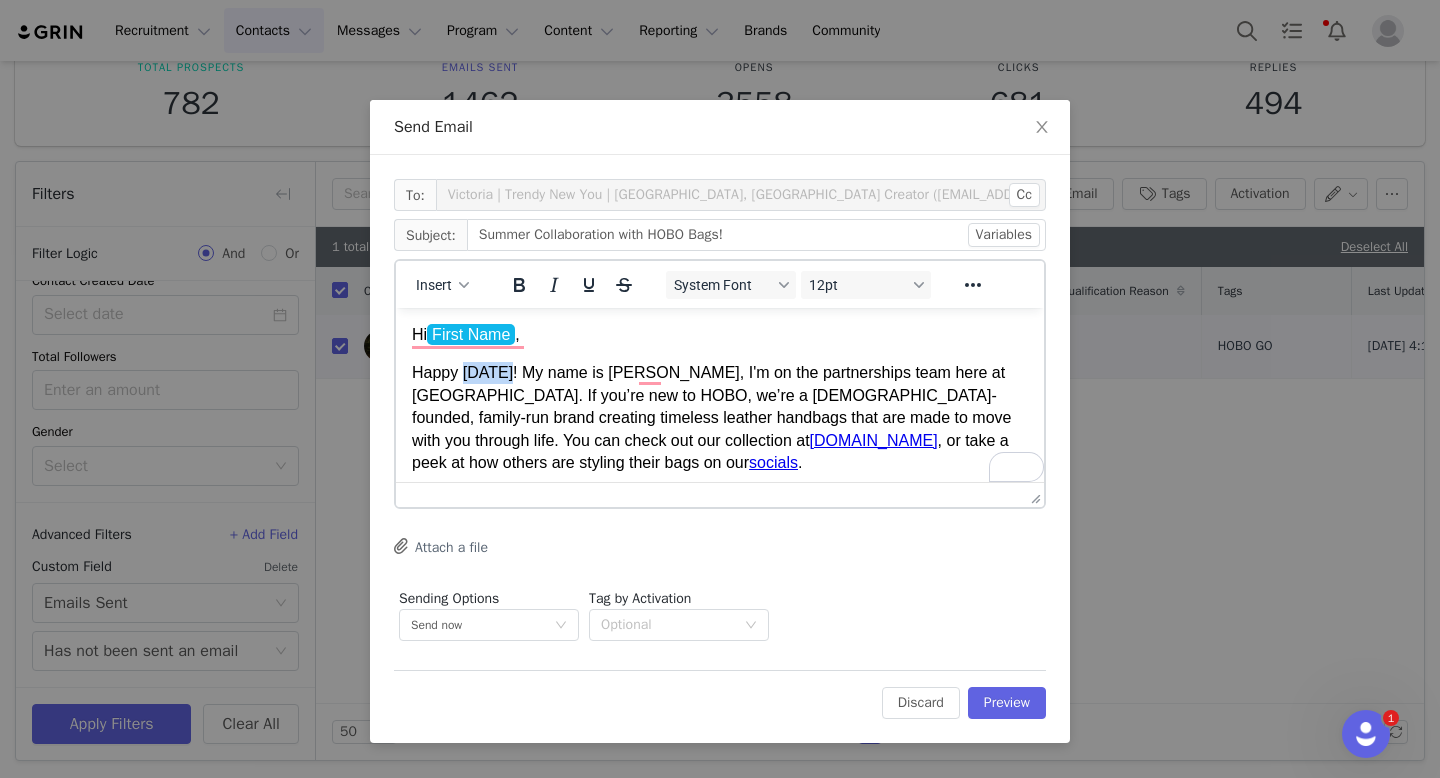 type 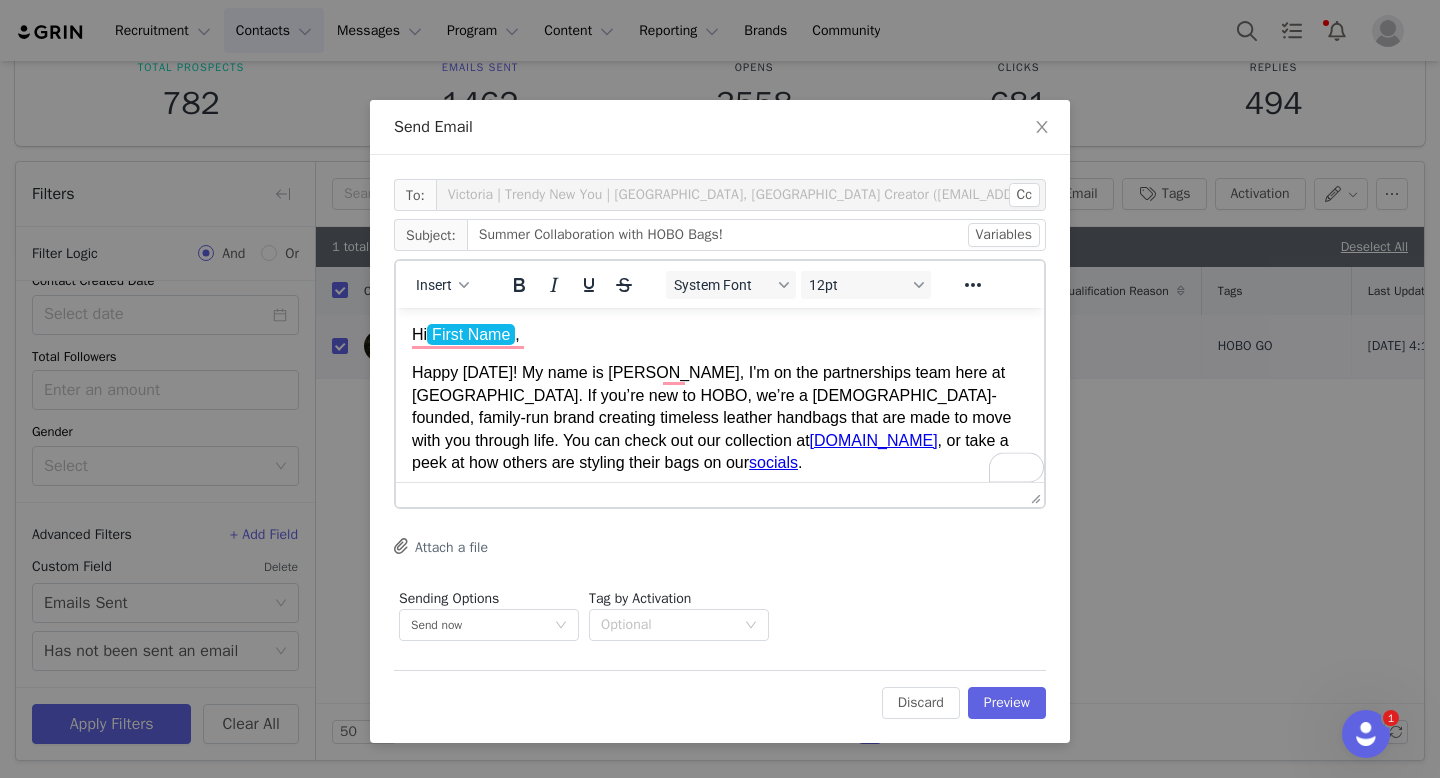 click on "Happy [DATE]! My name is [PERSON_NAME], I'm on the partnerships team here at [GEOGRAPHIC_DATA]. If you’re new to HOBO, we’re a [DEMOGRAPHIC_DATA]-founded, family-run brand creating timeless leather handbags that are made to move with you through life. You can check out our collection at  [DOMAIN_NAME] , or take a peek at how others are styling their bags on our  socials ." at bounding box center (720, 418) 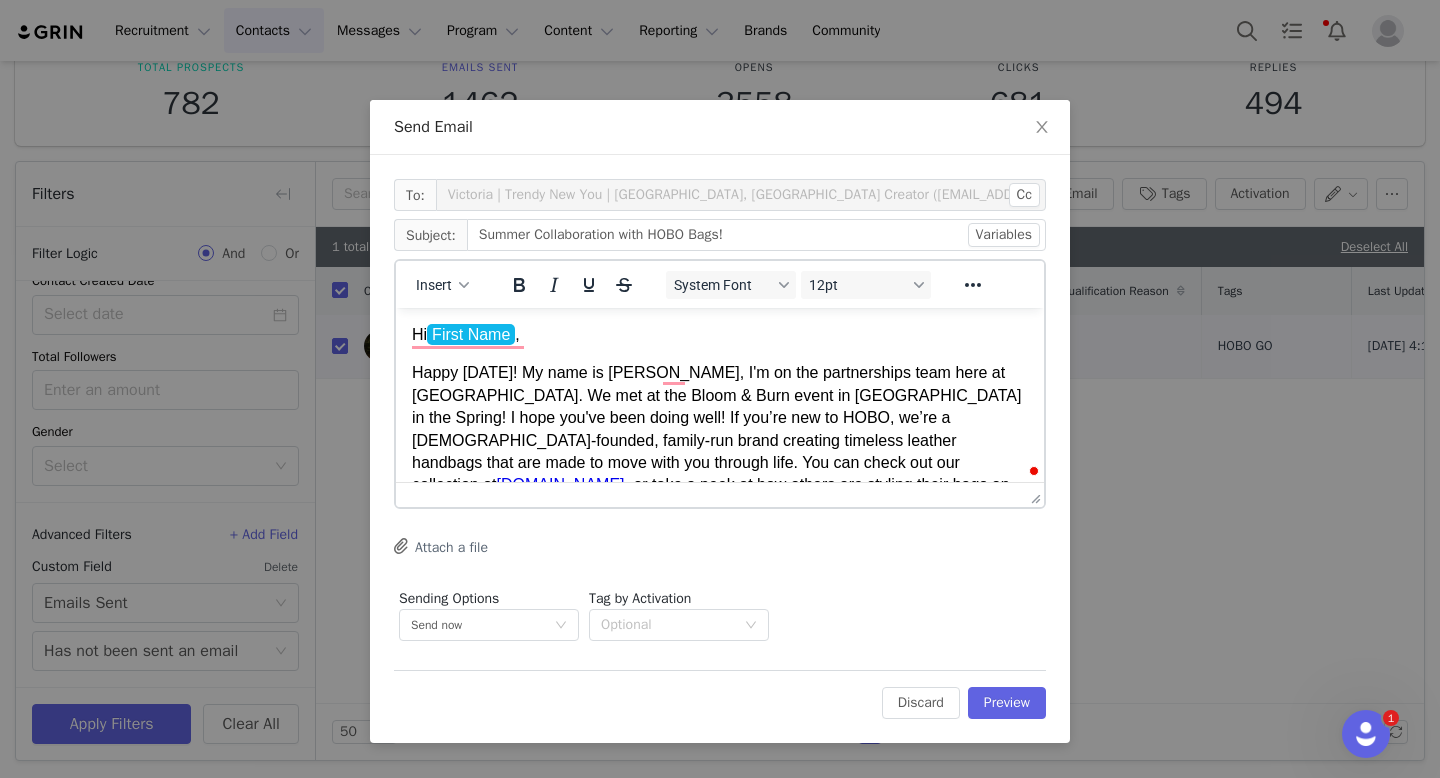 click on "Happy [DATE]! My name is [PERSON_NAME], I'm on the partnerships team here at [GEOGRAPHIC_DATA]. We met at the Bloom & Burn event in [GEOGRAPHIC_DATA] in the Spring! I hope you've been doing well! If you’re new to HOBO, we’re a [DEMOGRAPHIC_DATA]-founded, family-run brand creating timeless leather handbags that are made to move with you through life. You can check out our collection at  [DOMAIN_NAME] , or take a peek at how others are styling their bags on our  socials ." at bounding box center (720, 440) 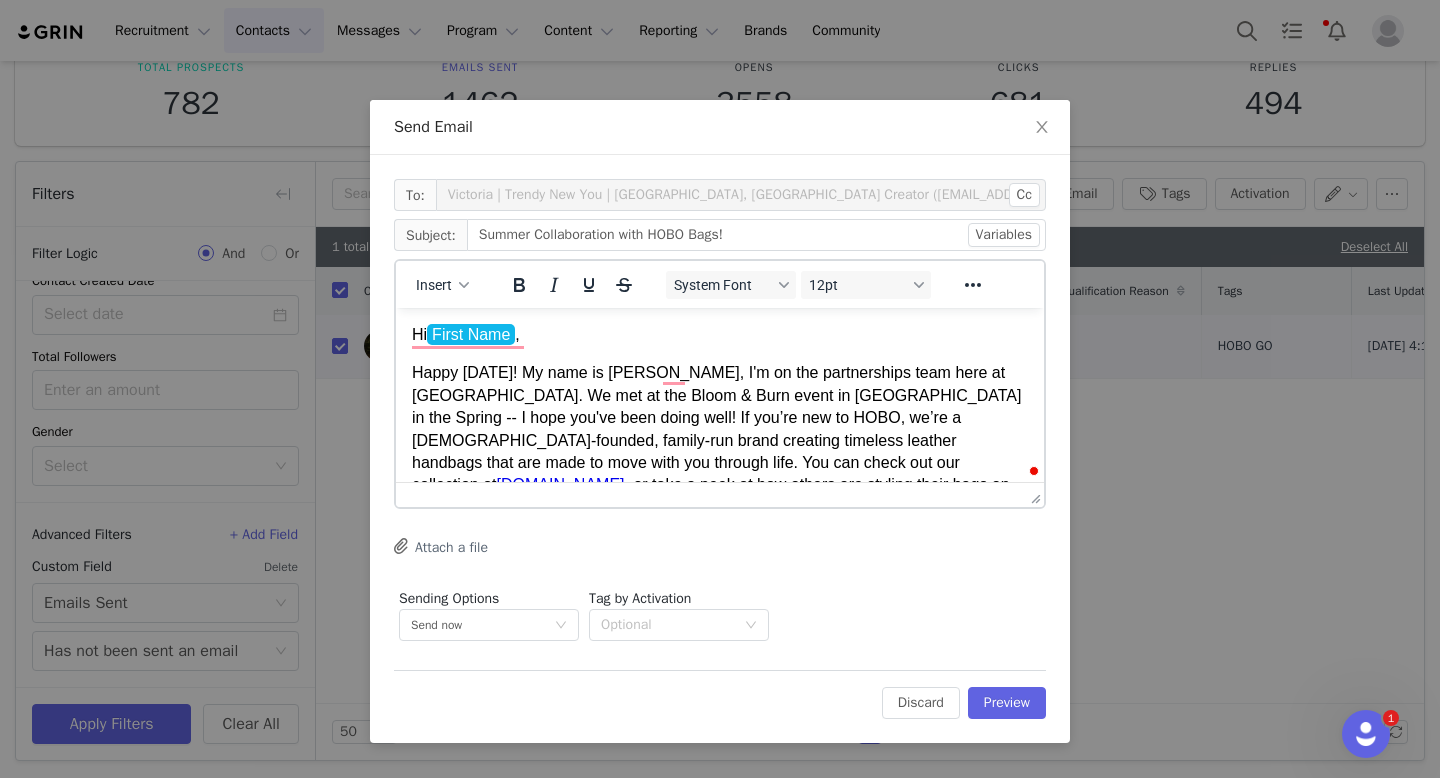 scroll, scrollTop: 30, scrollLeft: 0, axis: vertical 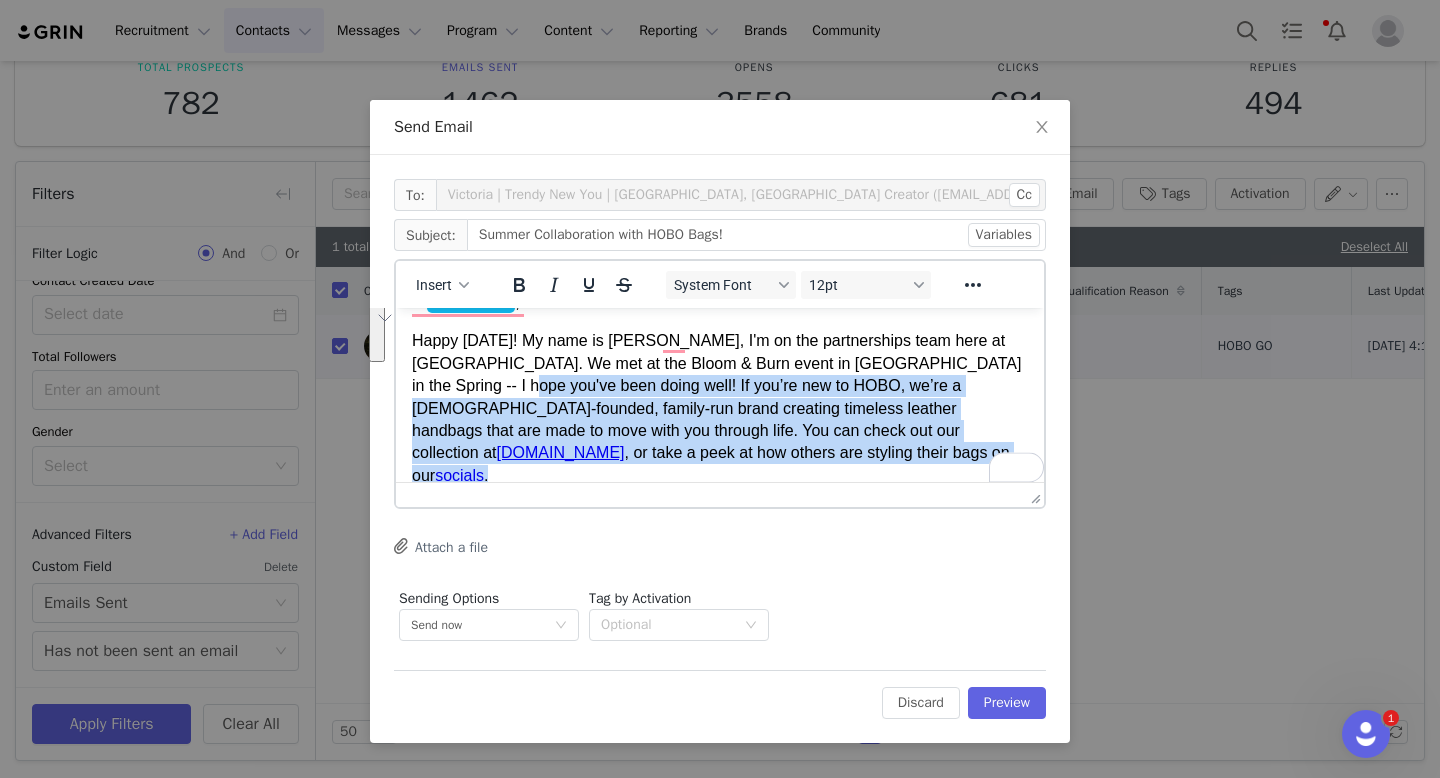 drag, startPoint x: 623, startPoint y: 463, endPoint x: 449, endPoint y: 389, distance: 189.08199 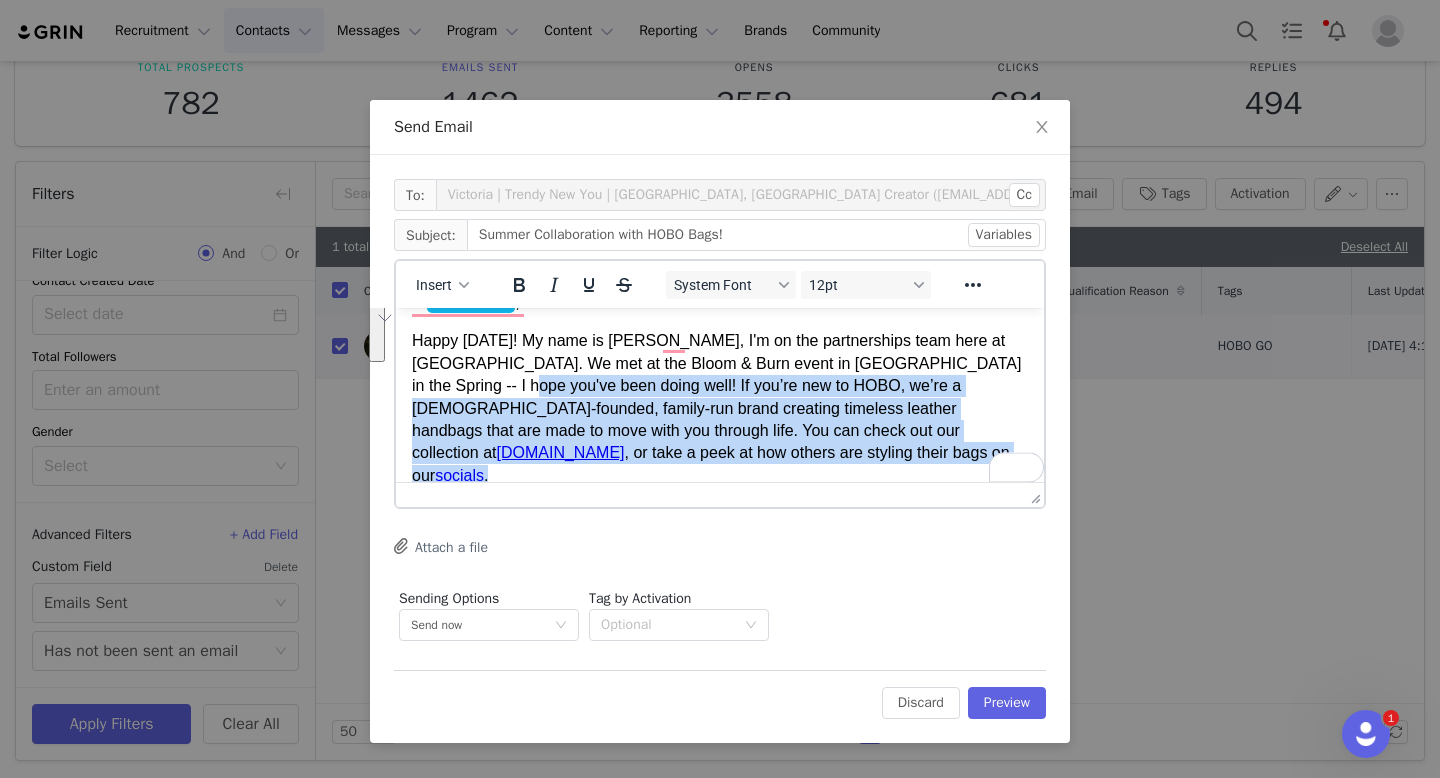 click on "Happy [DATE]! My name is [PERSON_NAME], I'm on the partnerships team here at [GEOGRAPHIC_DATA]. We met at the Bloom & Burn event in [GEOGRAPHIC_DATA] in the Spring -- I hope you've been doing well! If you’re new to HOBO, we’re a [DEMOGRAPHIC_DATA]-founded, family-run brand creating timeless leather handbags that are made to move with you through life. You can check out our collection at  [DOMAIN_NAME] , or take a peek at how others are styling their bags on our  socials ." at bounding box center [720, 408] 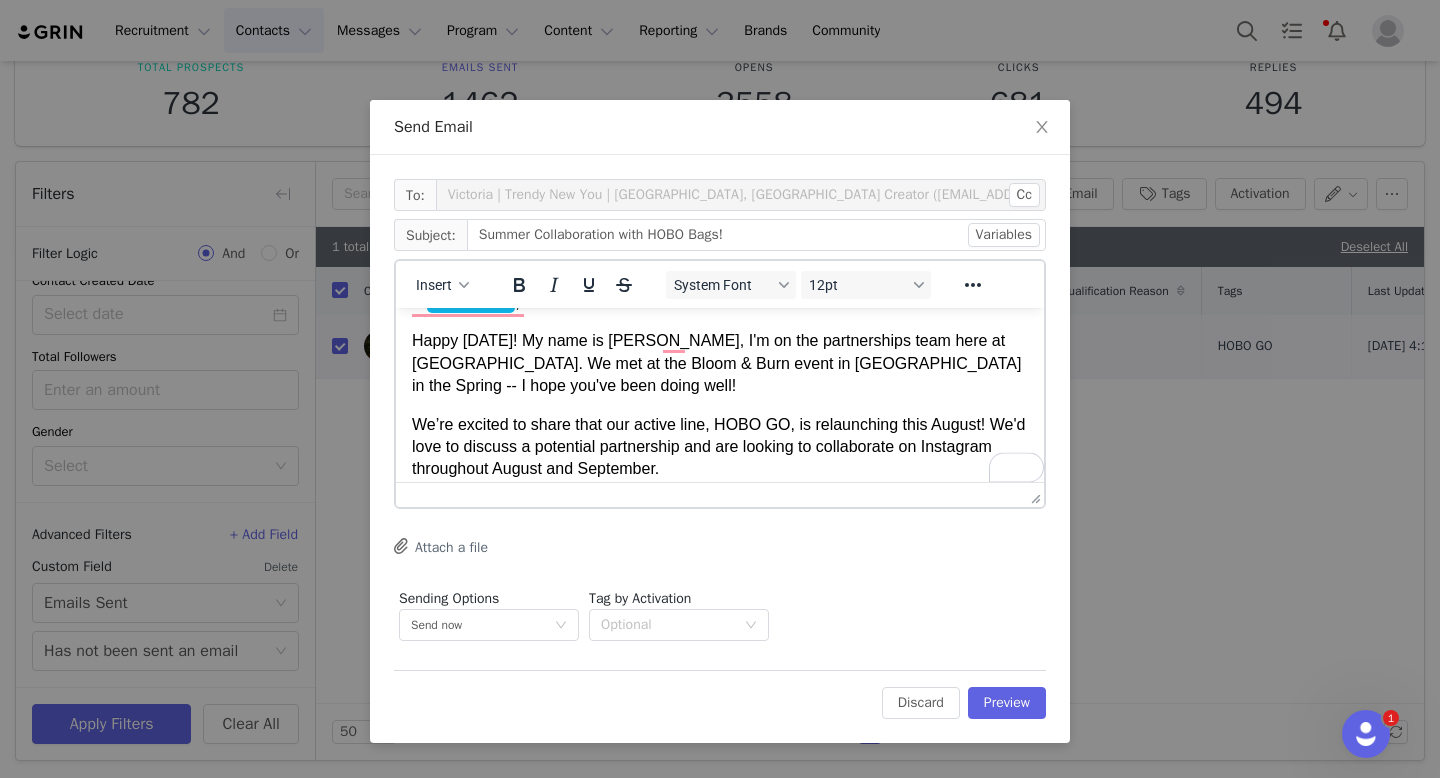 scroll, scrollTop: 67, scrollLeft: 0, axis: vertical 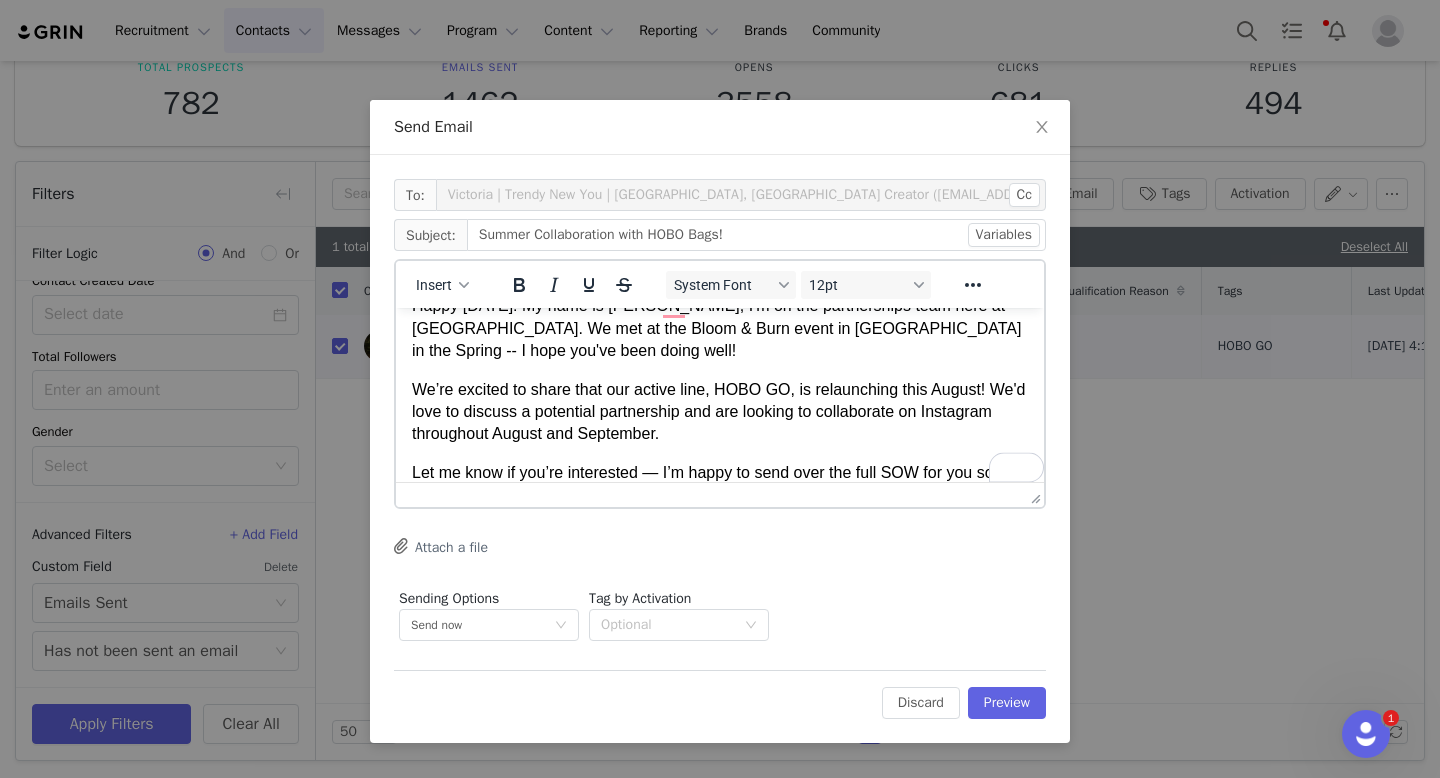 click on "We’re excited to share that our active line, HOBO GO, is relaunching this August! We'd love to discuss a potential partnership and are looking to collaborate on Instagram throughout August and September." at bounding box center (720, 412) 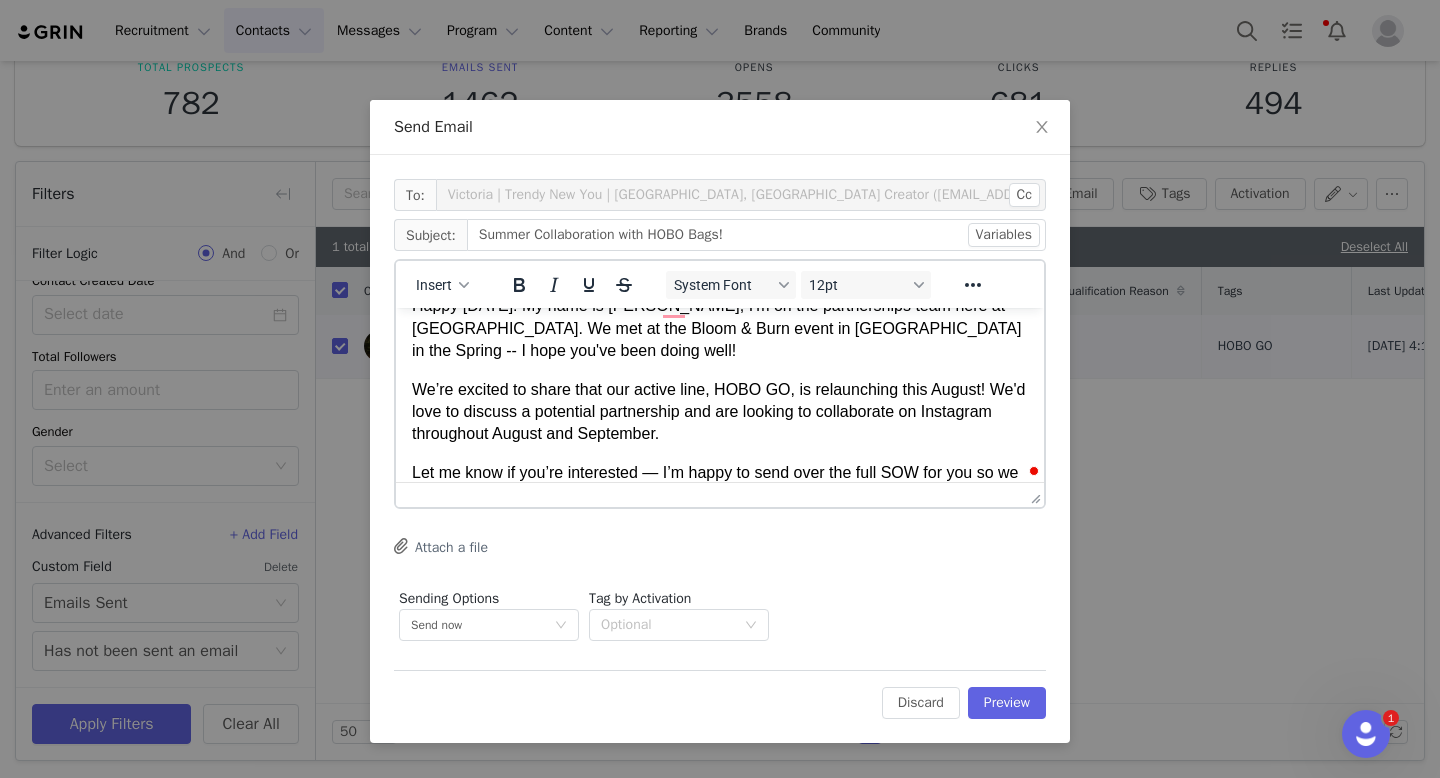 scroll, scrollTop: 90, scrollLeft: 0, axis: vertical 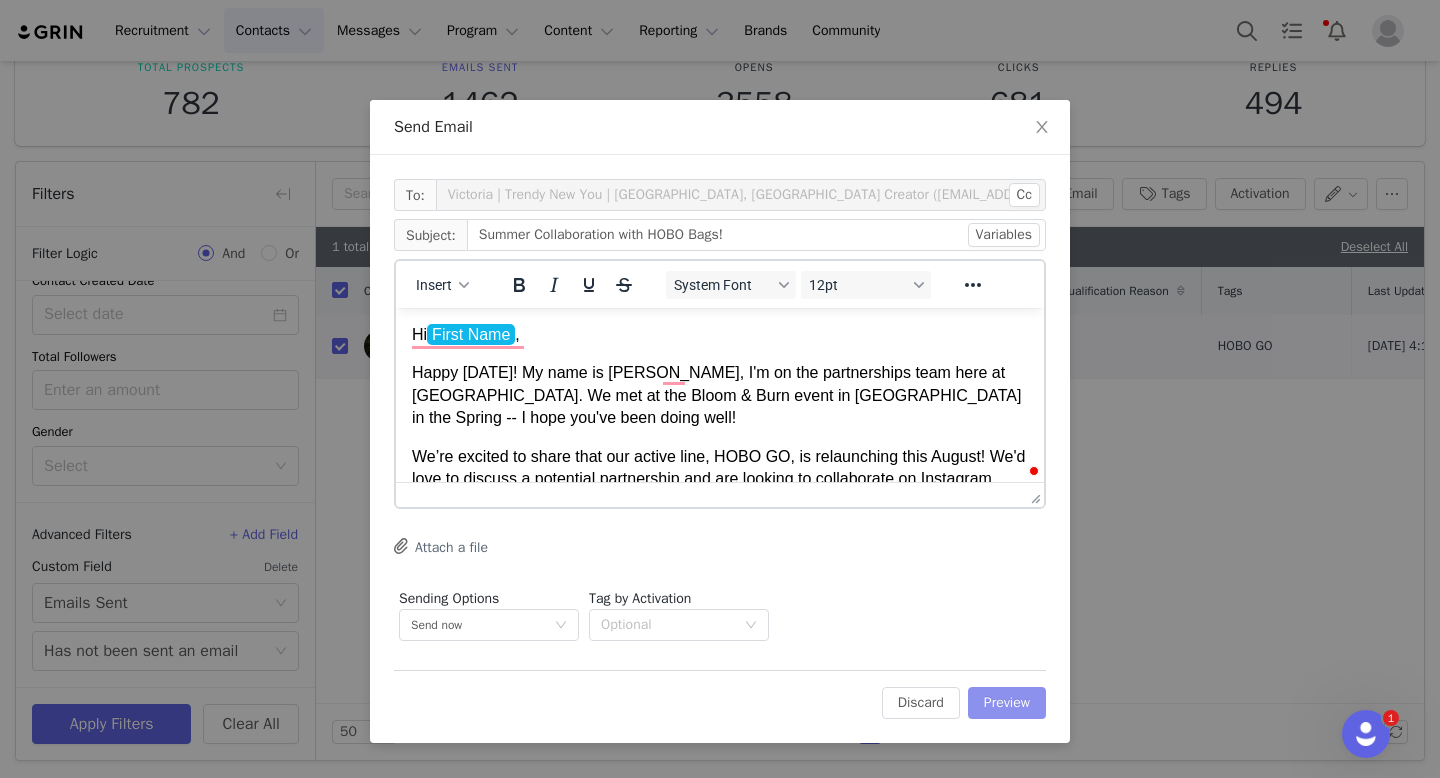 click on "Preview" at bounding box center [1007, 703] 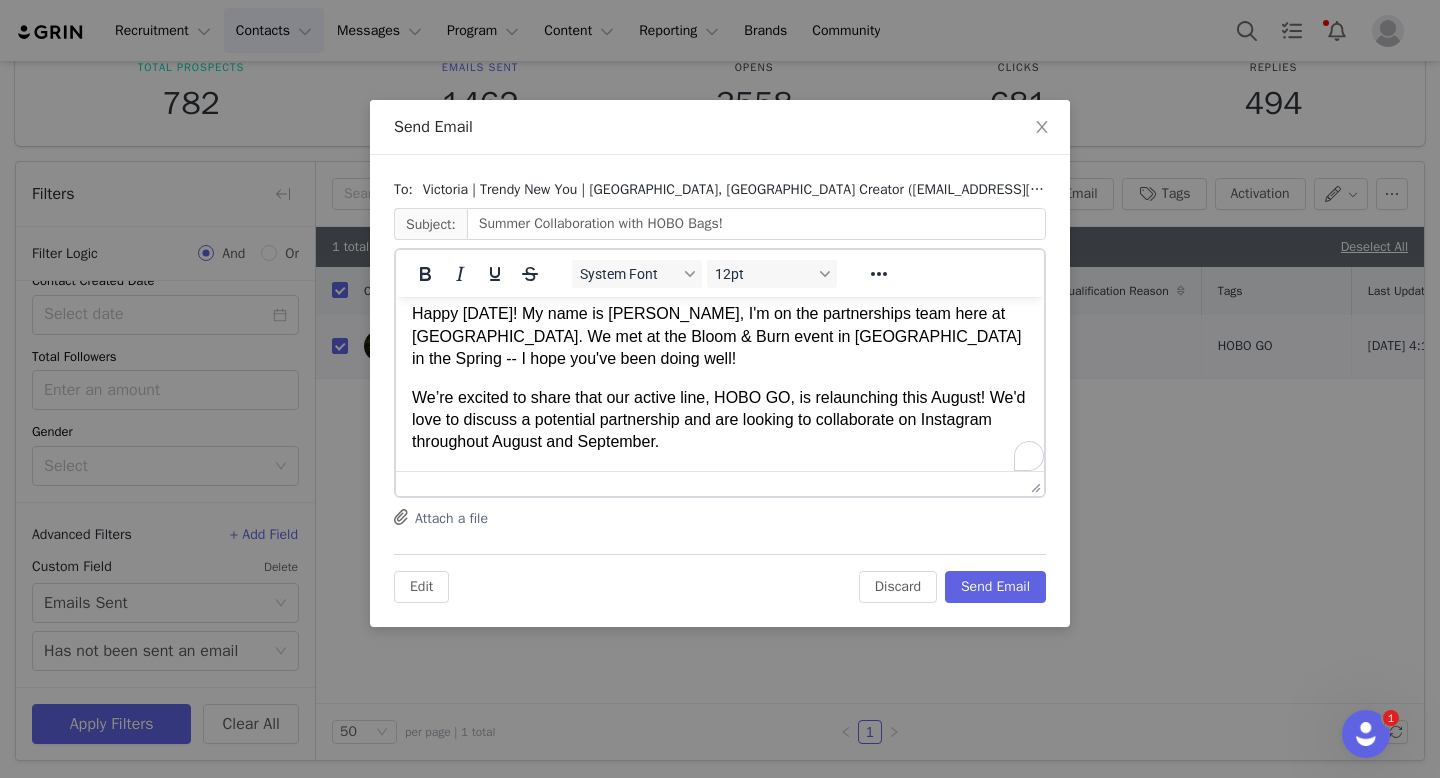 click on "Happy [DATE]! My name is [PERSON_NAME], I'm on the partnerships team here at [GEOGRAPHIC_DATA]. We met at the Bloom & Burn event in [GEOGRAPHIC_DATA] in the Spring -- I hope you've been doing well!" at bounding box center (720, 336) 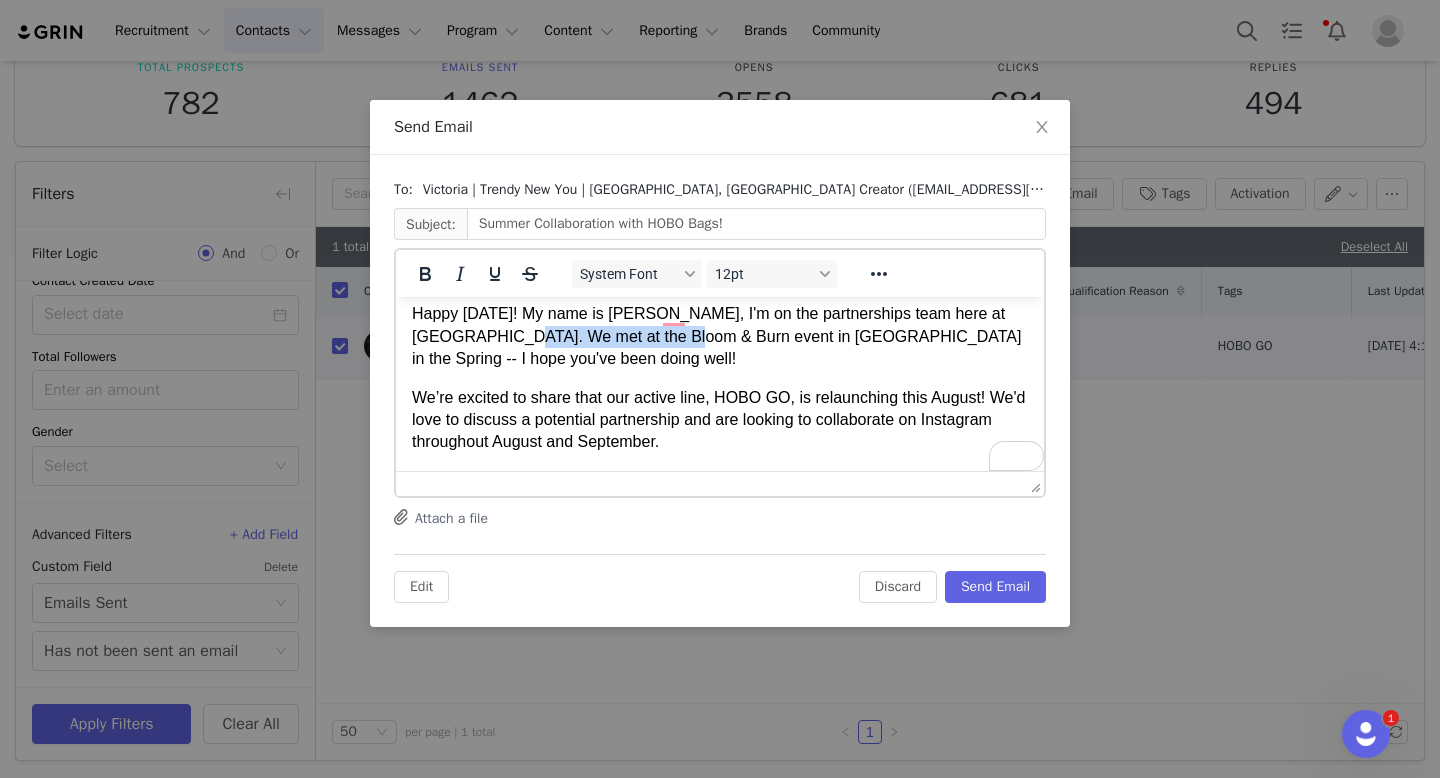 drag, startPoint x: 653, startPoint y: 341, endPoint x: 491, endPoint y: 342, distance: 162.00308 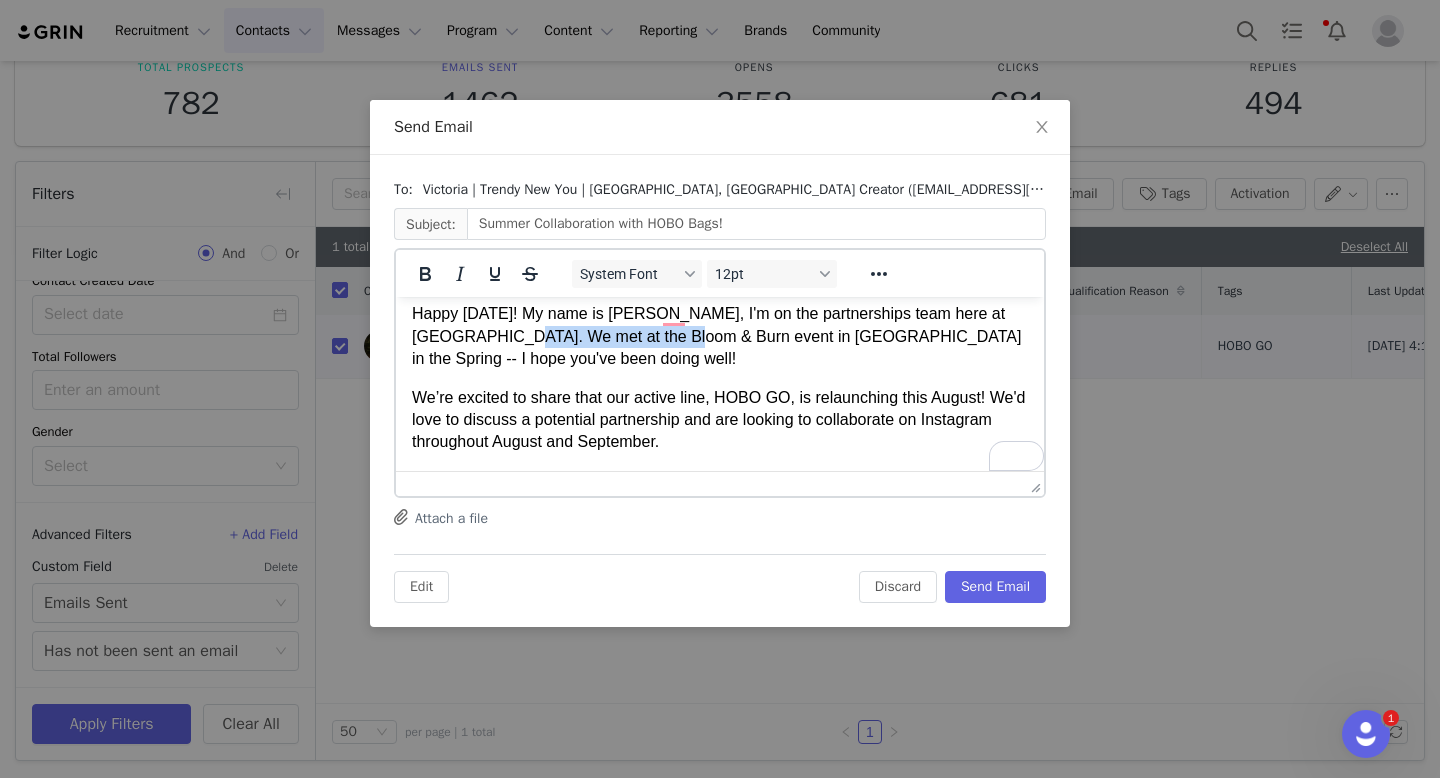 click on "Happy [DATE]! My name is [PERSON_NAME], I'm on the partnerships team here at [GEOGRAPHIC_DATA]. We met at the Bloom & Burn event in [GEOGRAPHIC_DATA] in the Spring -- I hope you've been doing well!" at bounding box center [720, 336] 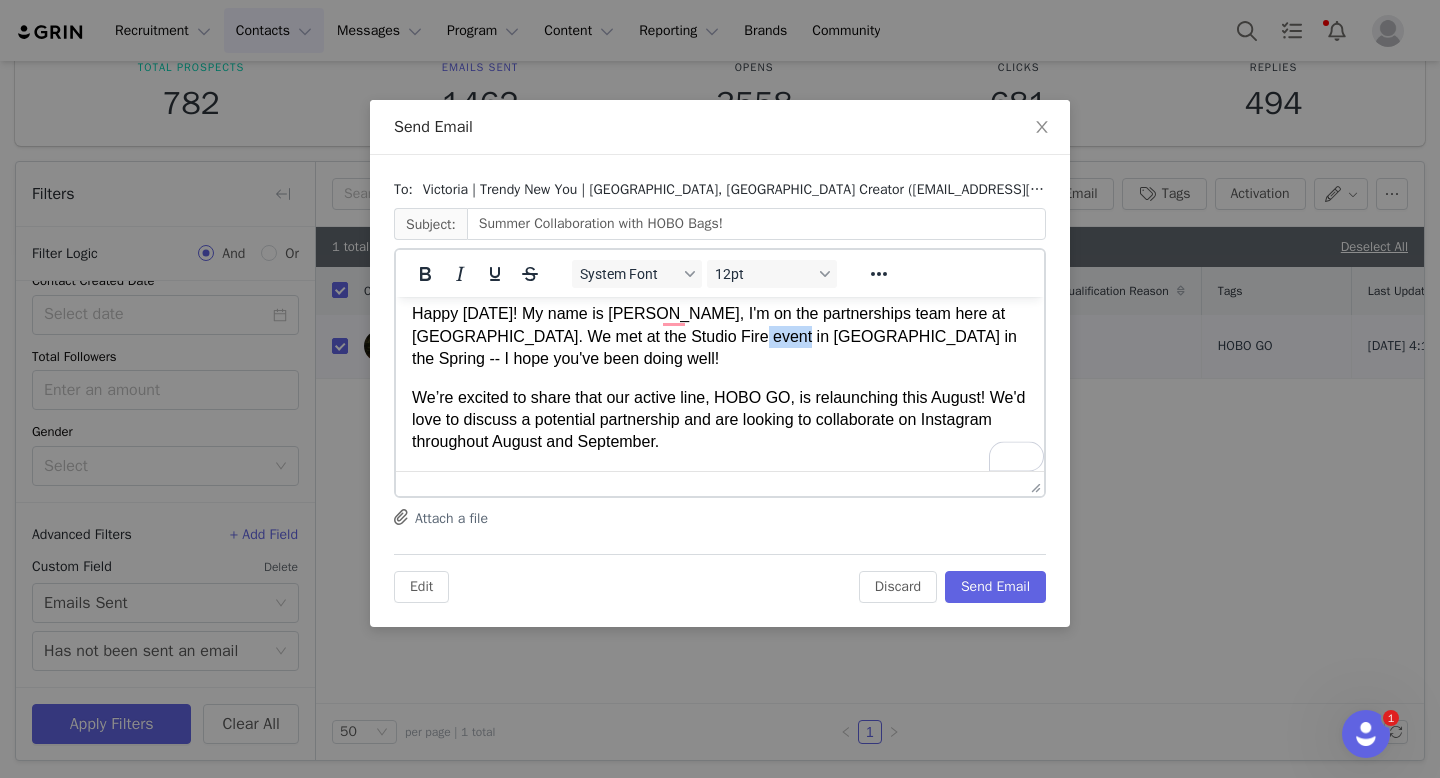 drag, startPoint x: 743, startPoint y: 332, endPoint x: 705, endPoint y: 332, distance: 38 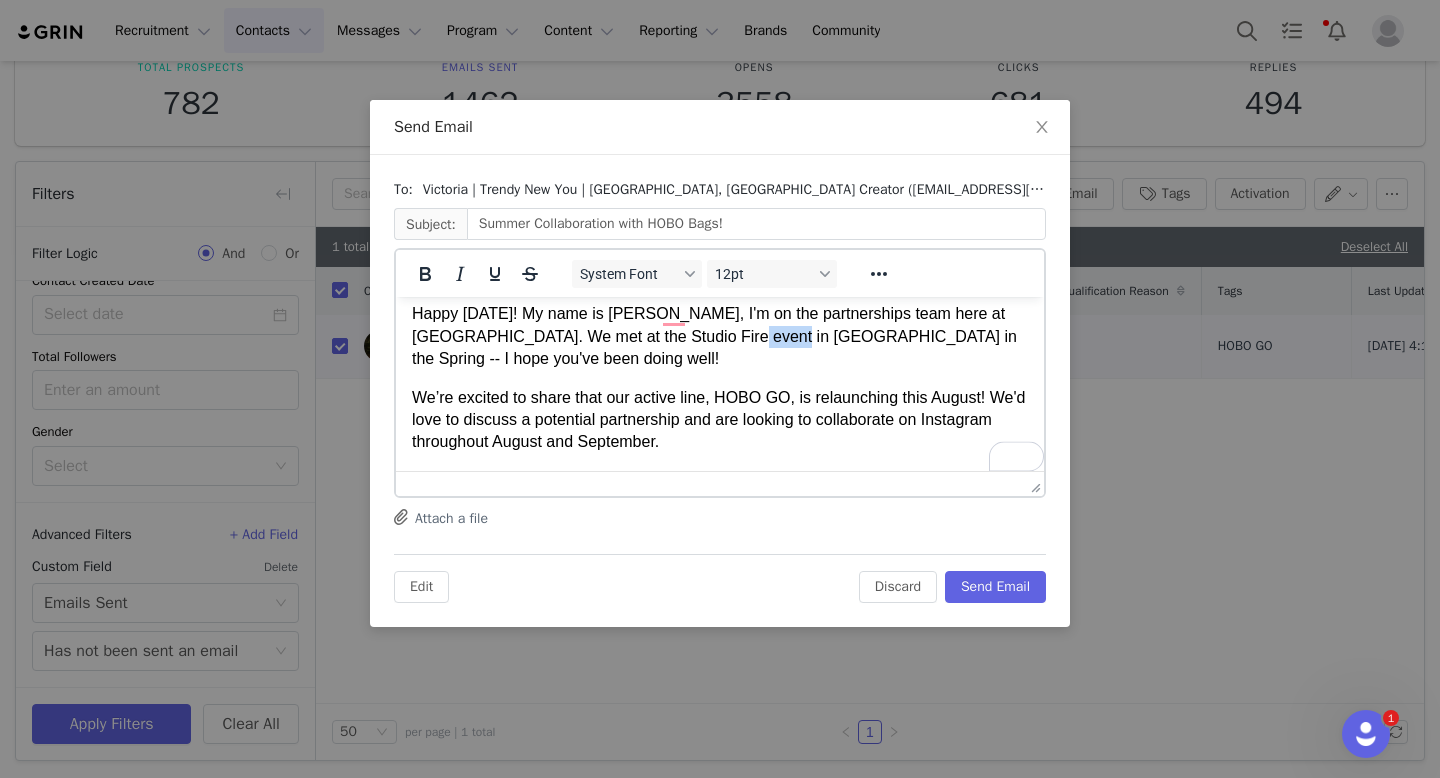 click on "Happy [DATE]! My name is [PERSON_NAME], I'm on the partnerships team here at [GEOGRAPHIC_DATA]. We met at the Studio Fire event in [GEOGRAPHIC_DATA] in the Spring -- I hope you've been doing well!" at bounding box center (720, 336) 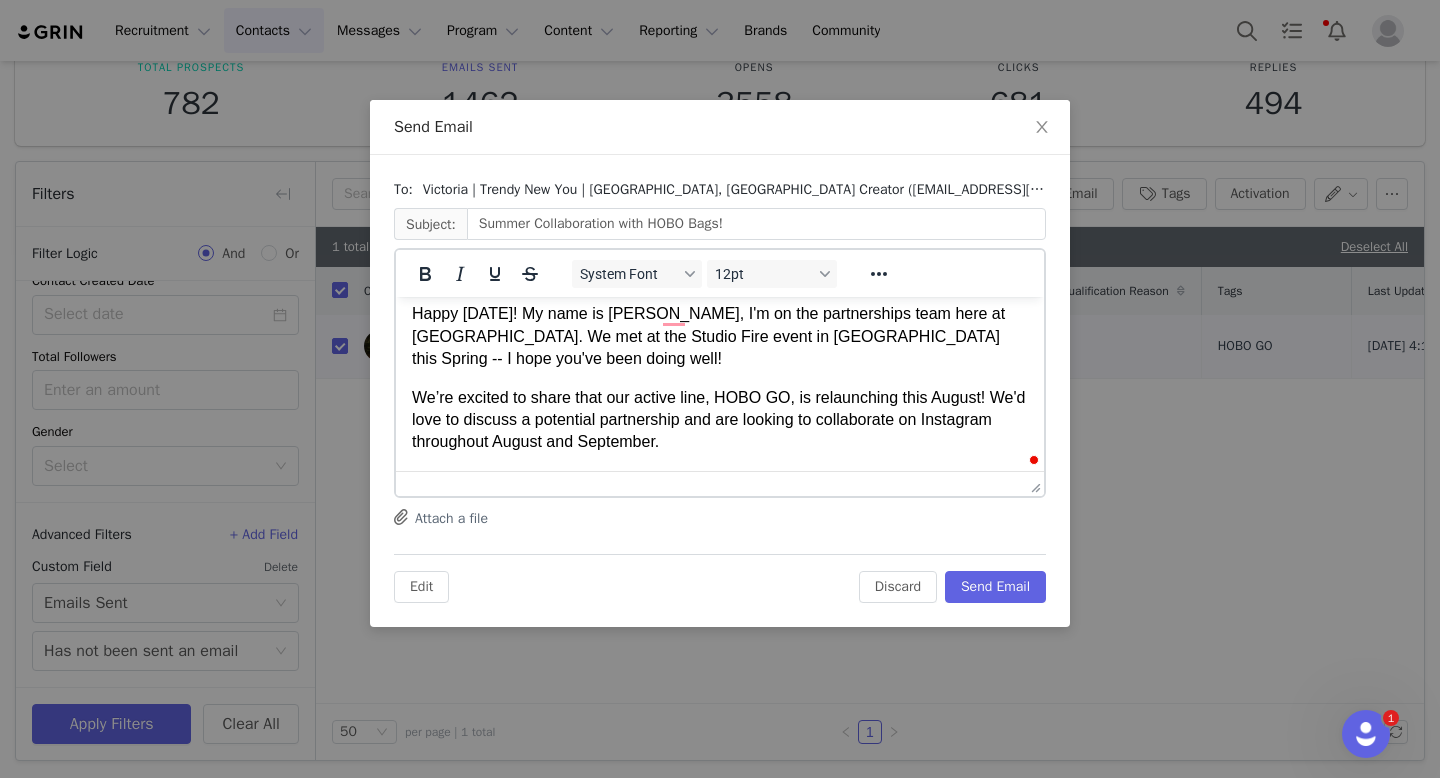 click on "We’re excited to share that our active line, HOBO GO, is relaunching this August! We'd love to discuss a potential partnership and are looking to collaborate on Instagram throughout August and September." at bounding box center [720, 420] 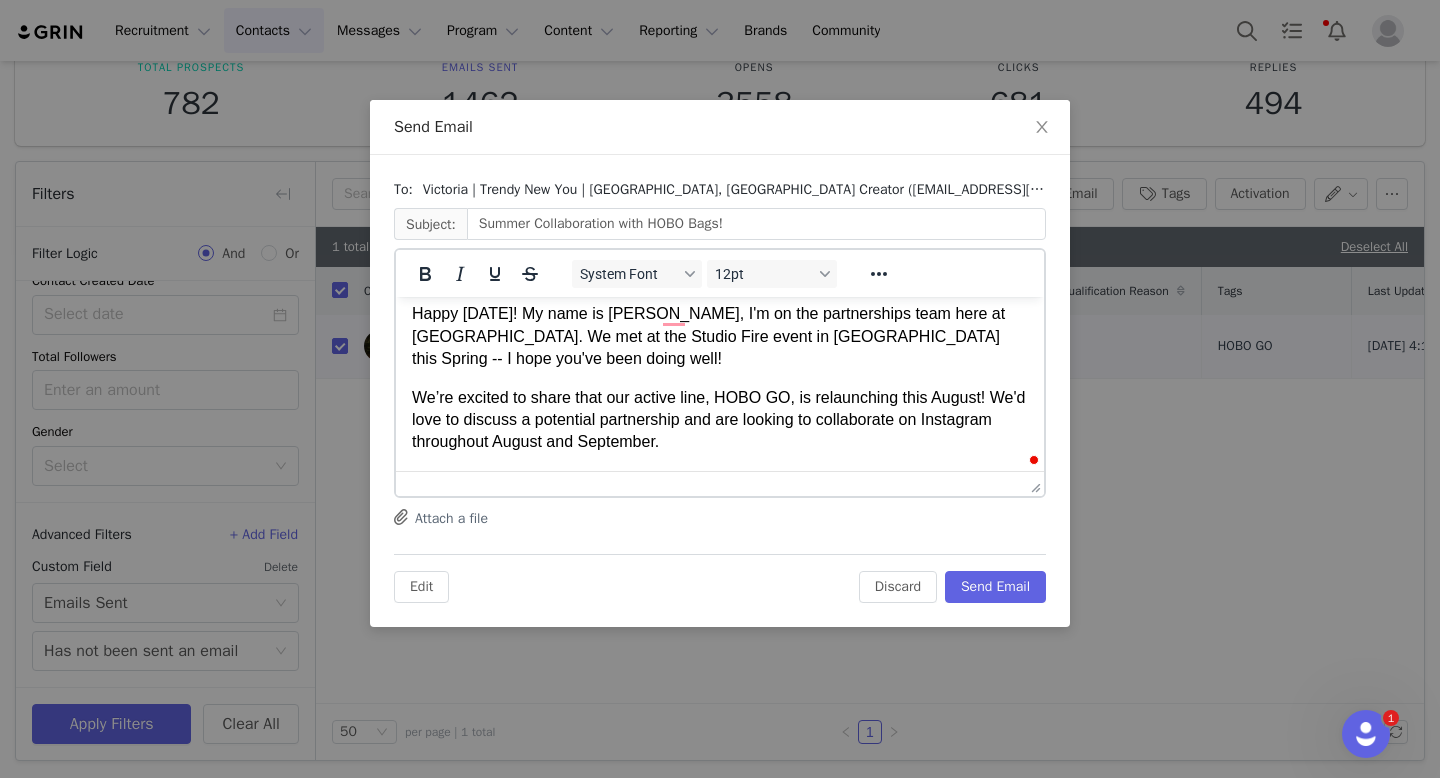 click on "We’re excited to share that our active line, HOBO GO, is relaunching this August! We'd love to discuss a potential partnership and are looking to collaborate on Instagram throughout August and September." at bounding box center [720, 420] 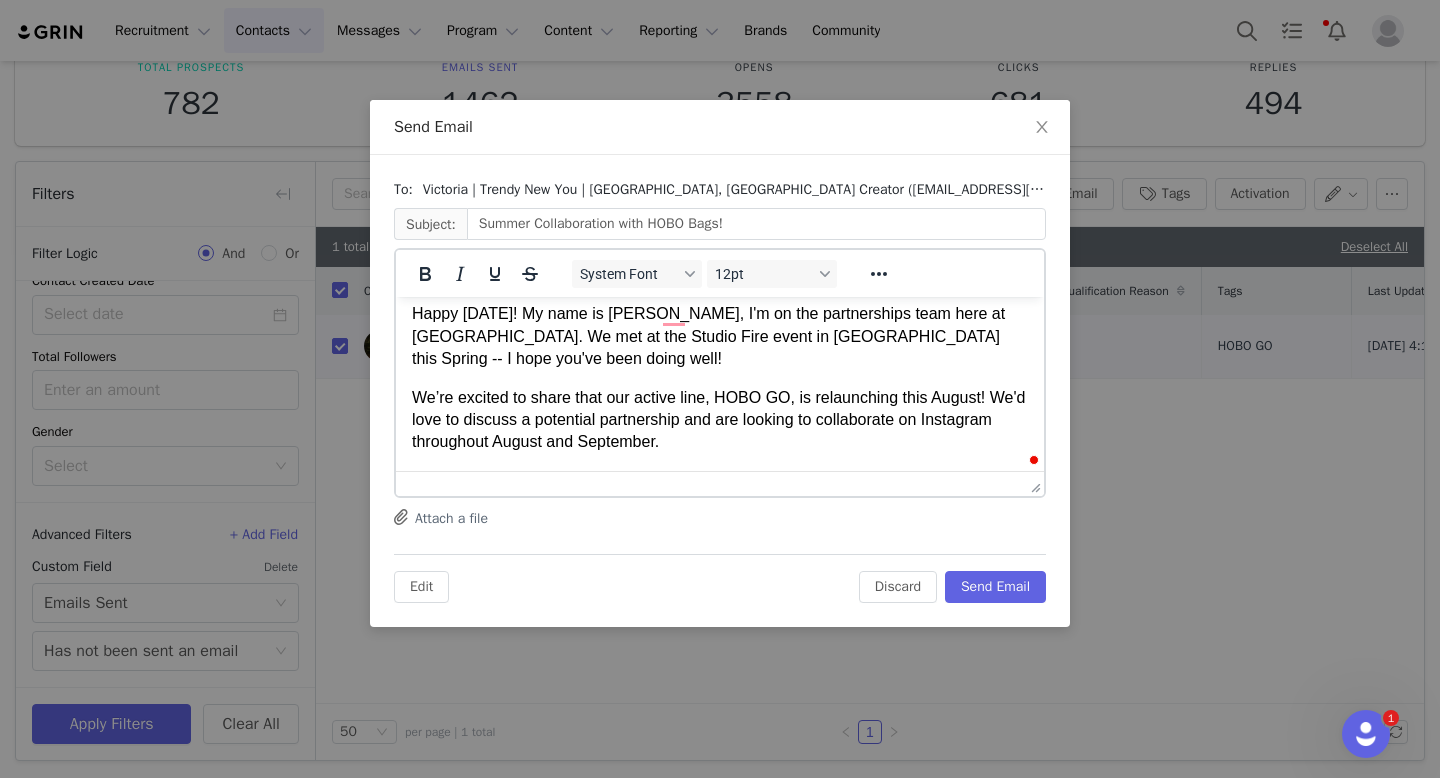 click on "We’re excited to share that our active line, HOBO GO, is relaunching this August! We'd love to discuss a potential partnership and are looking to collaborate on Instagram throughout August and September." at bounding box center (720, 420) 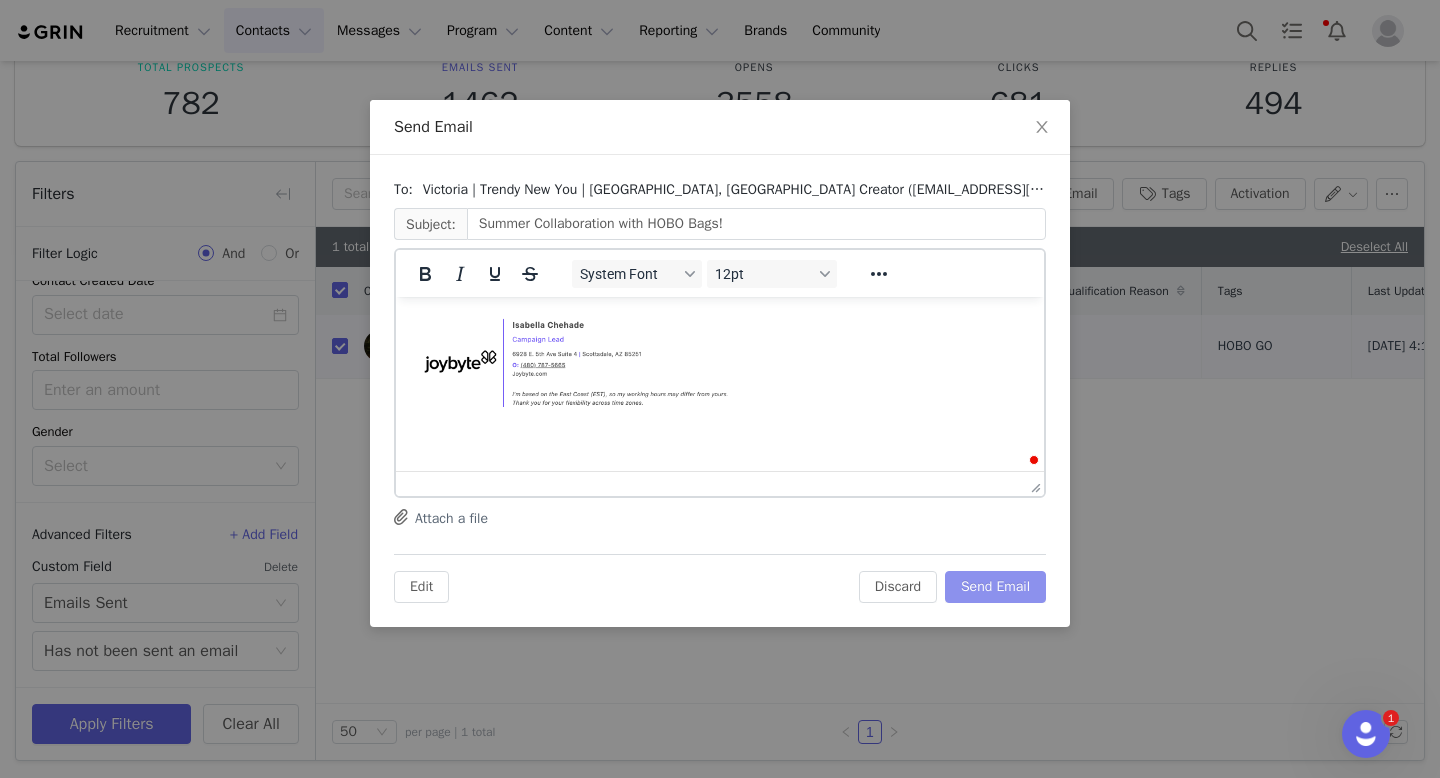 click on "Send Email" at bounding box center [995, 587] 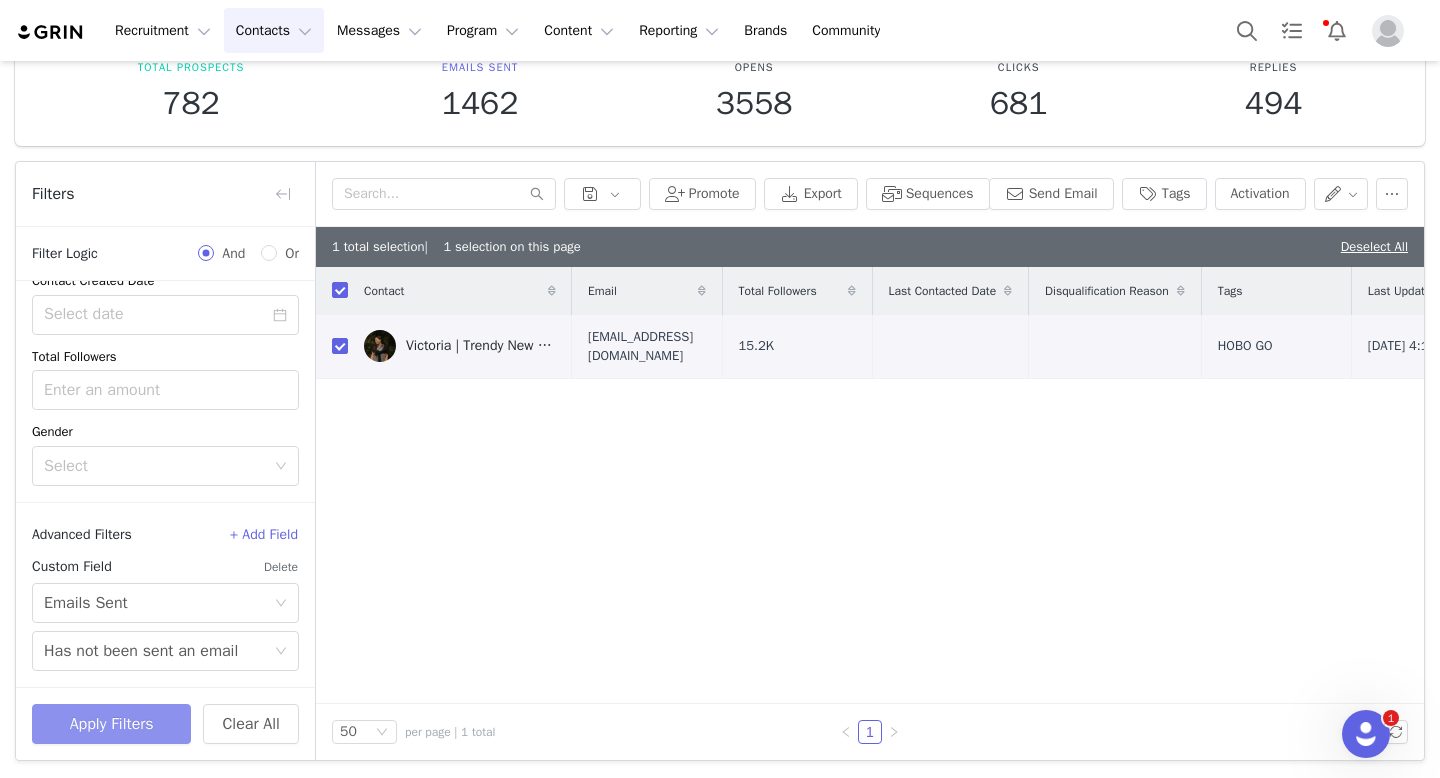 click on "Apply Filters" at bounding box center (111, 724) 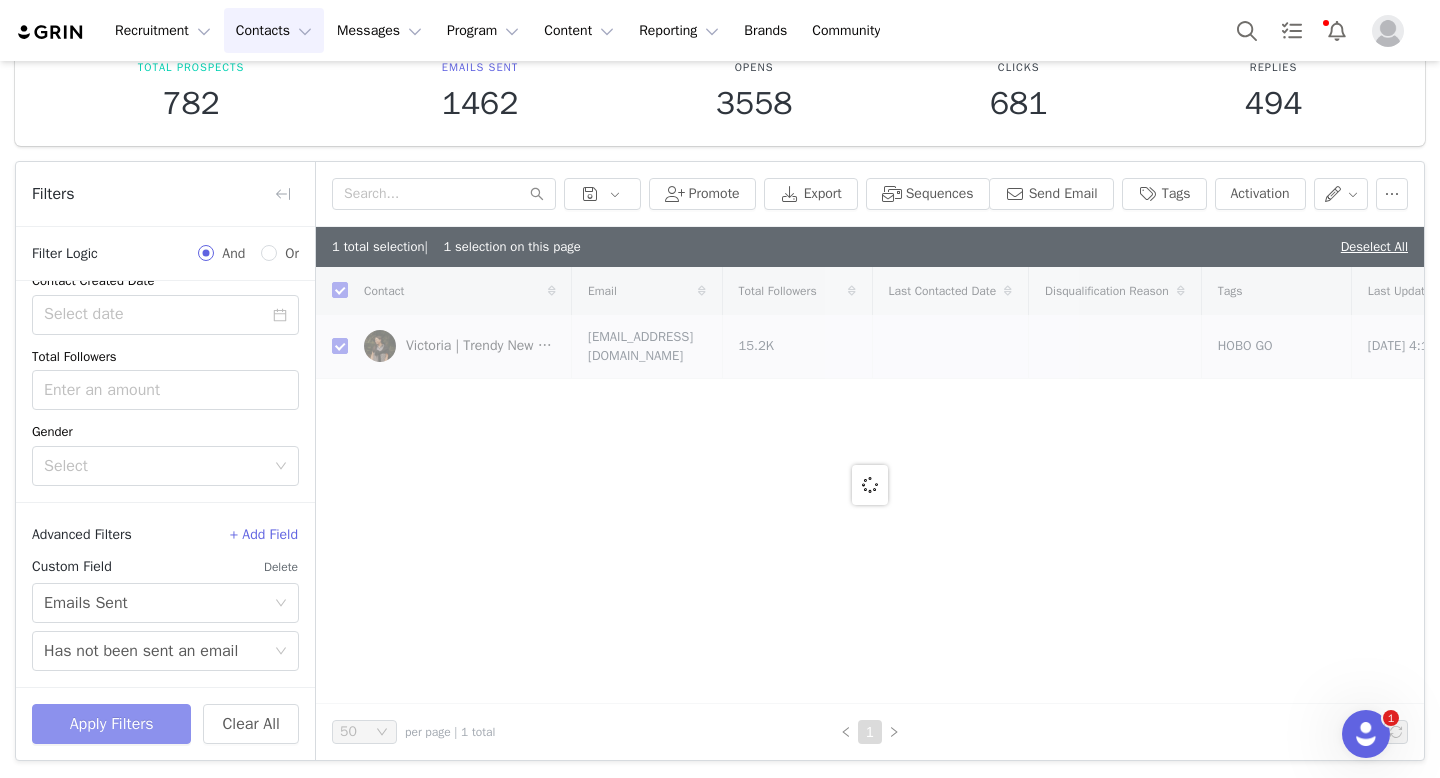checkbox on "false" 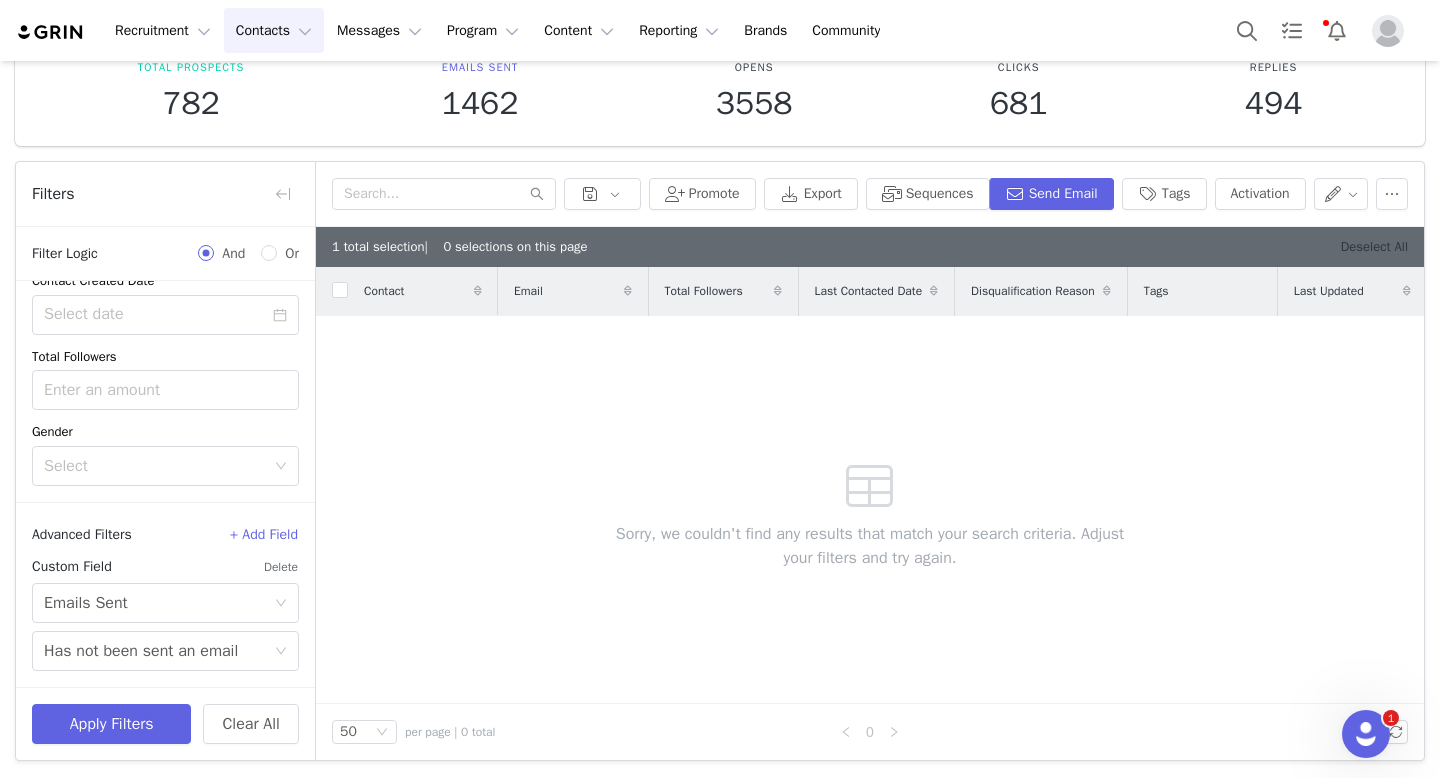 click on "Deselect All" at bounding box center (1374, 246) 